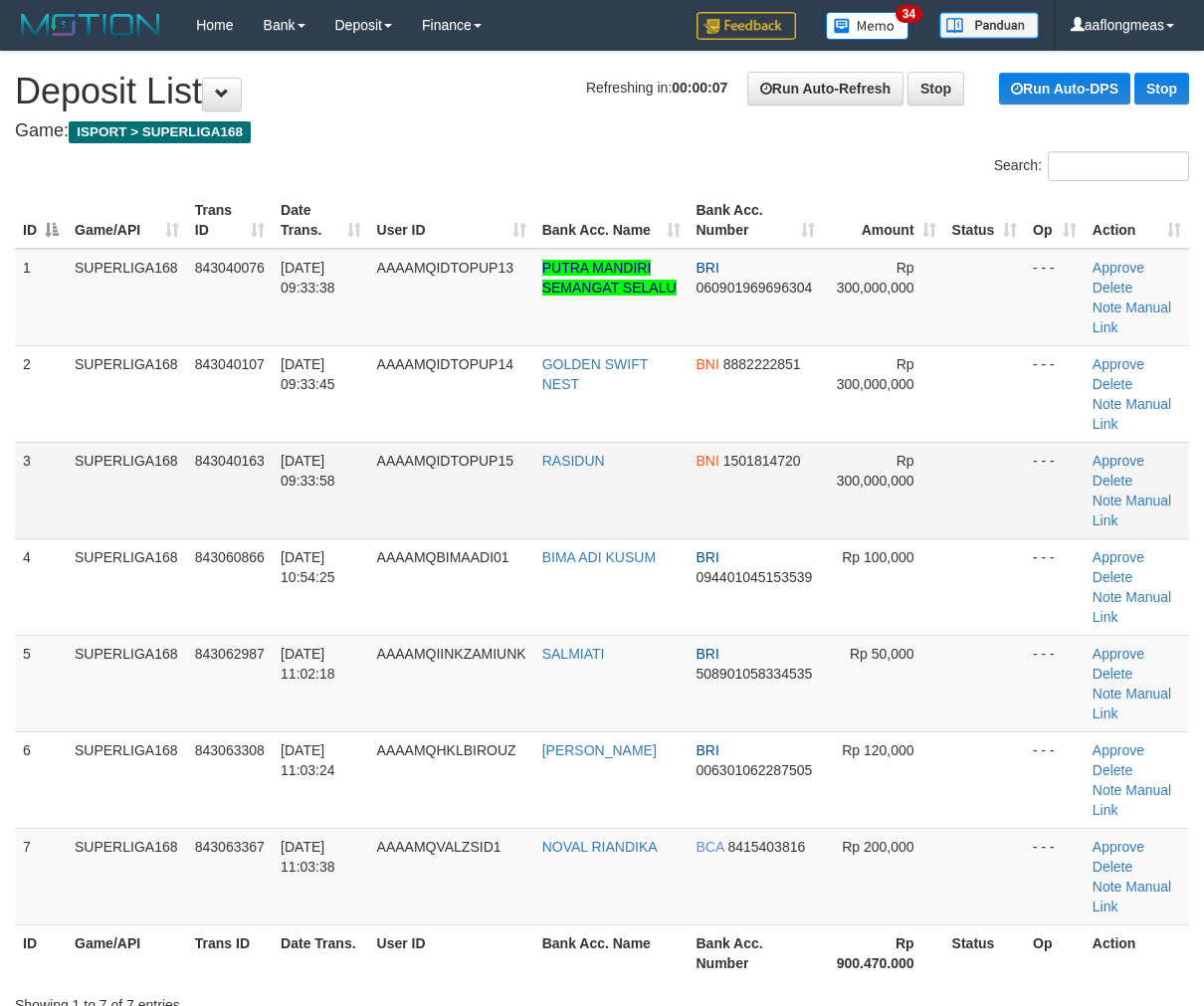 scroll, scrollTop: 0, scrollLeft: 0, axis: both 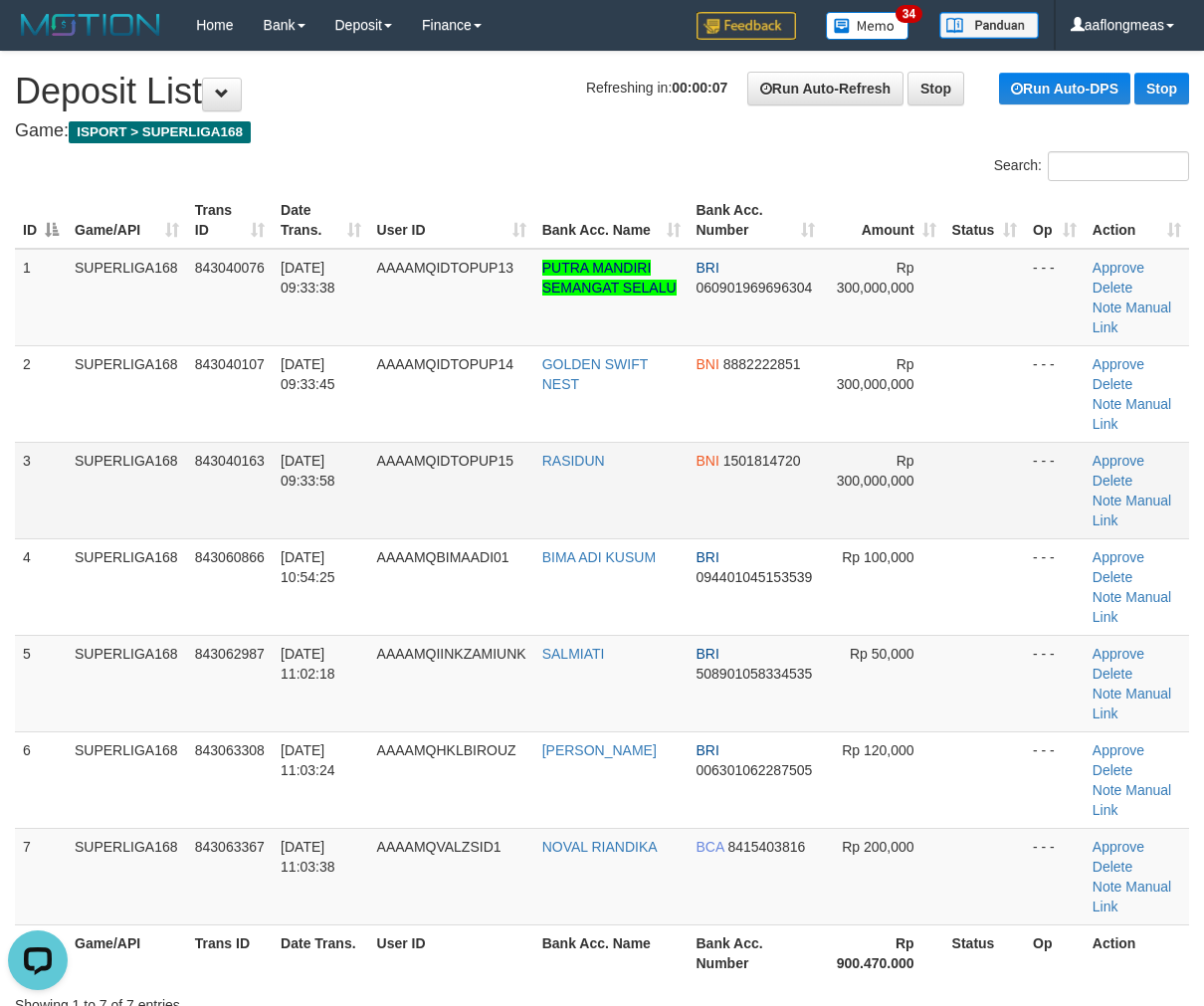 click at bounding box center [984, 490] 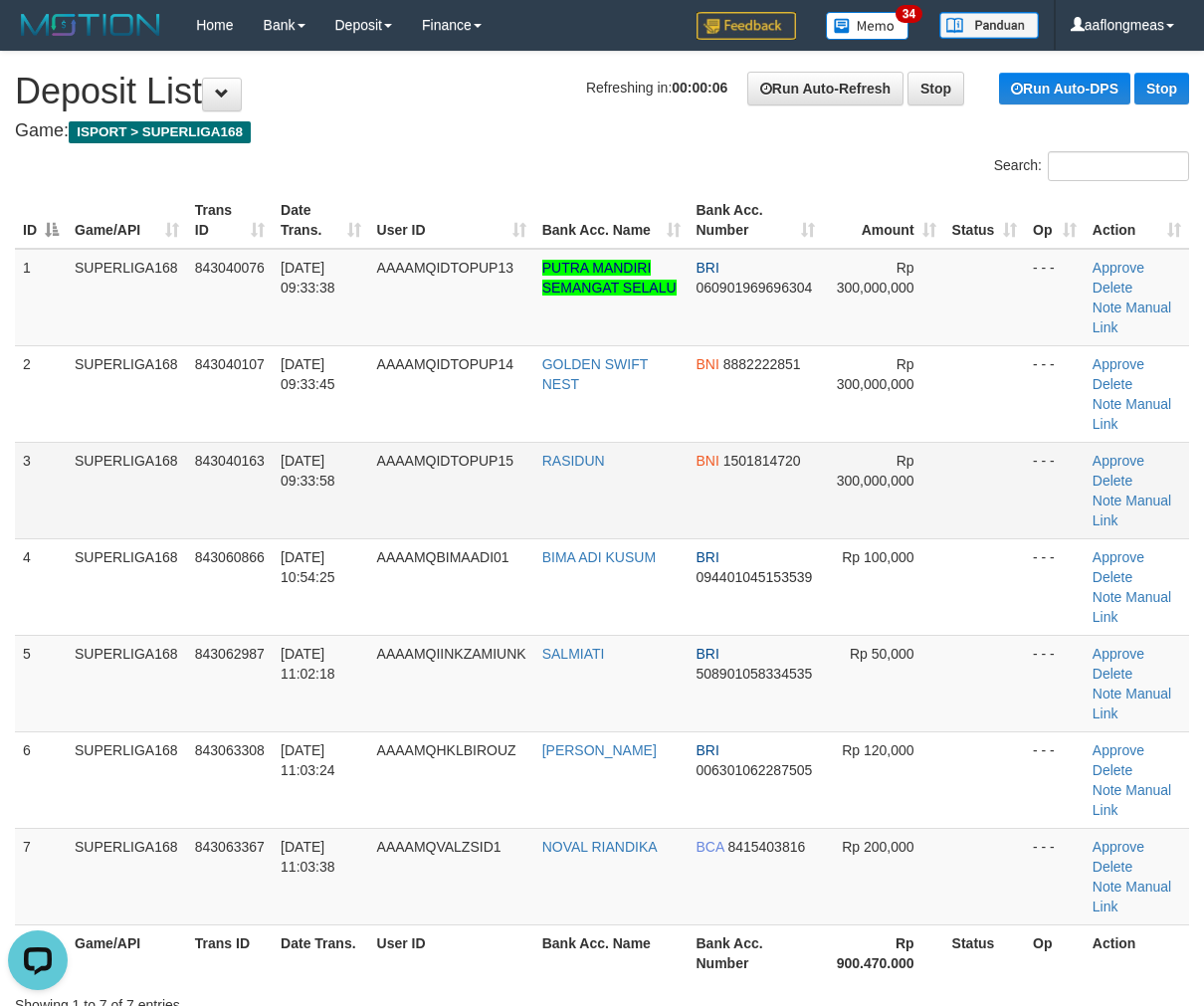 click at bounding box center [984, 490] 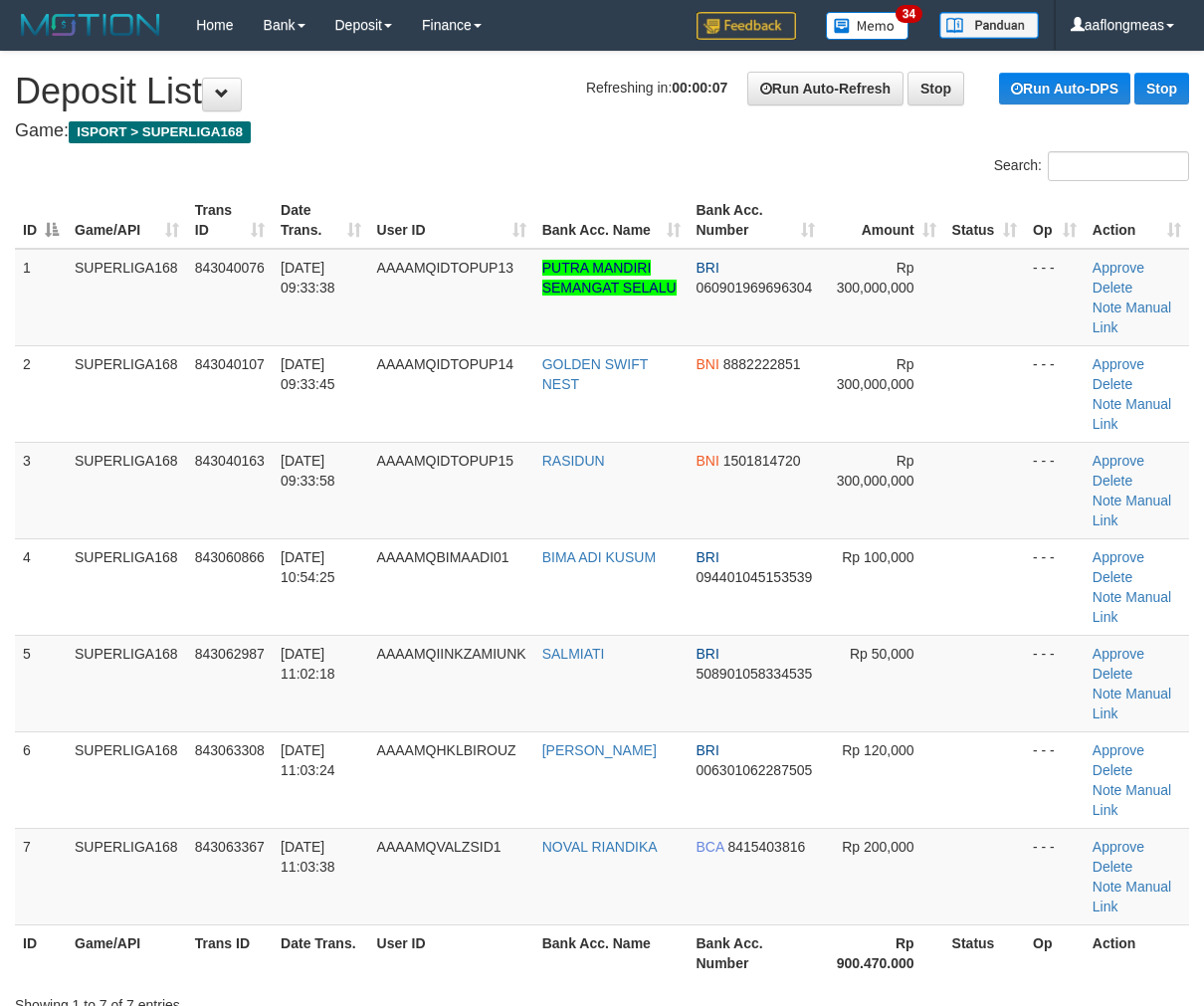 click at bounding box center [984, 490] 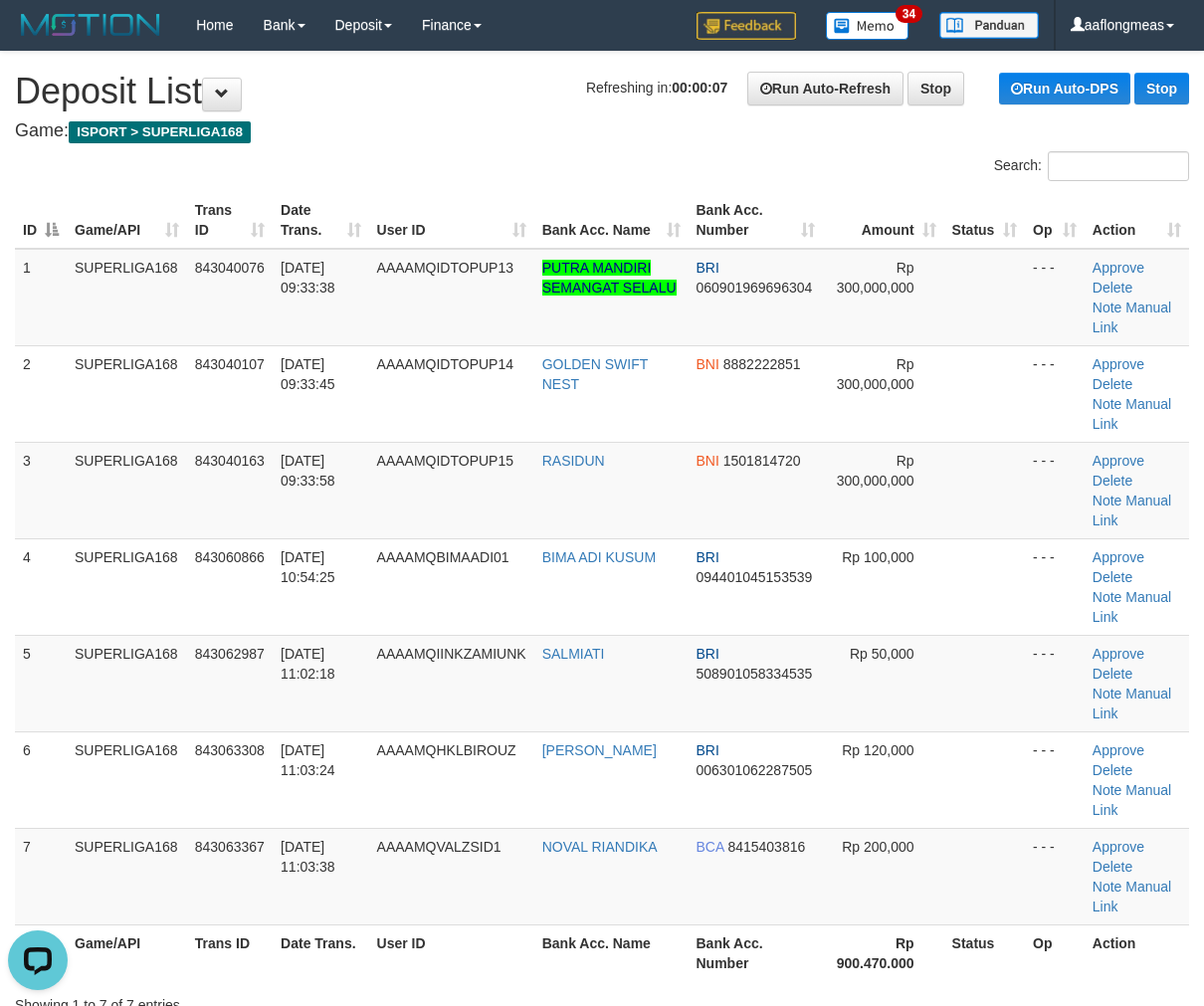scroll, scrollTop: 0, scrollLeft: 0, axis: both 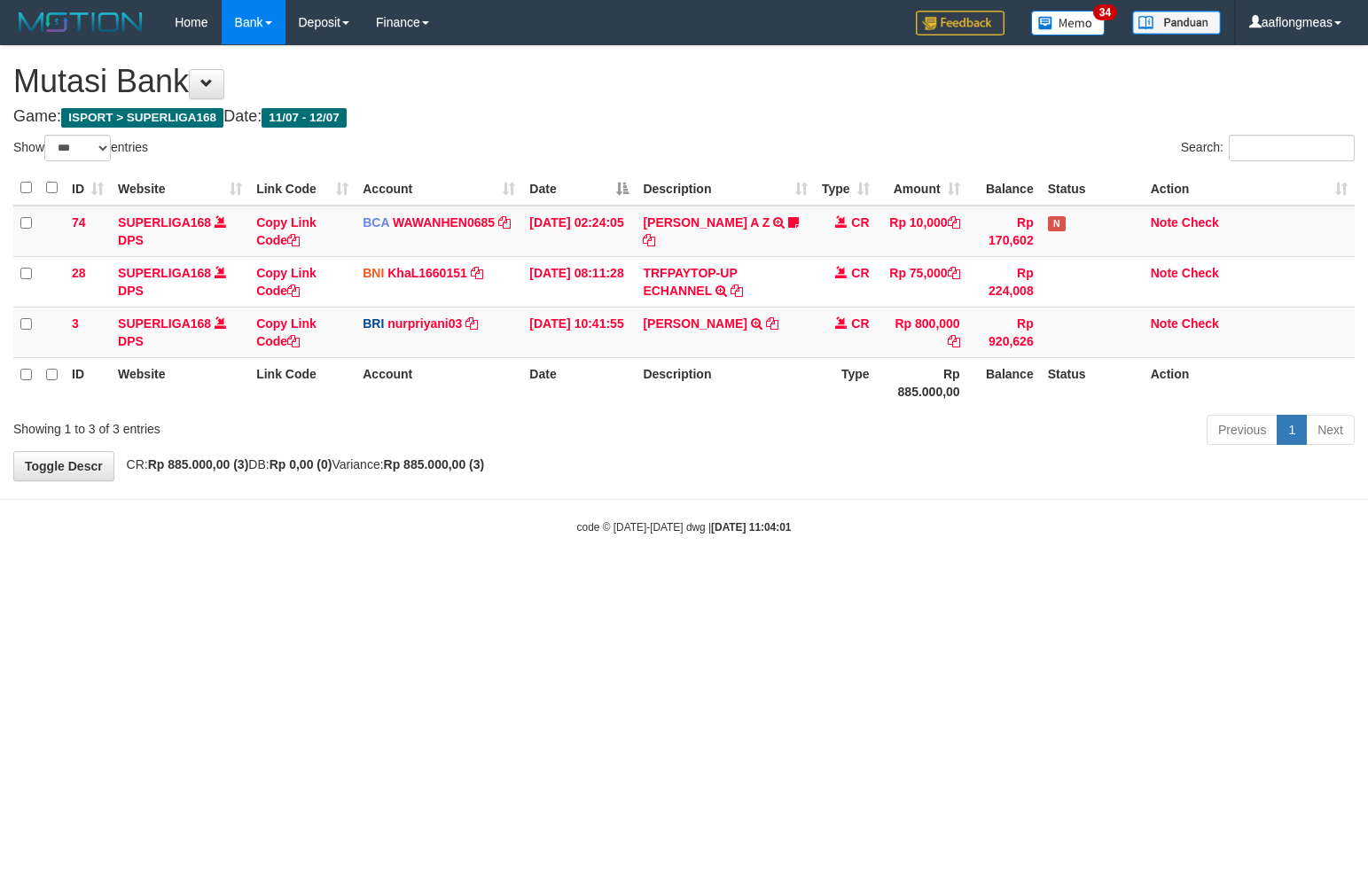 select on "***" 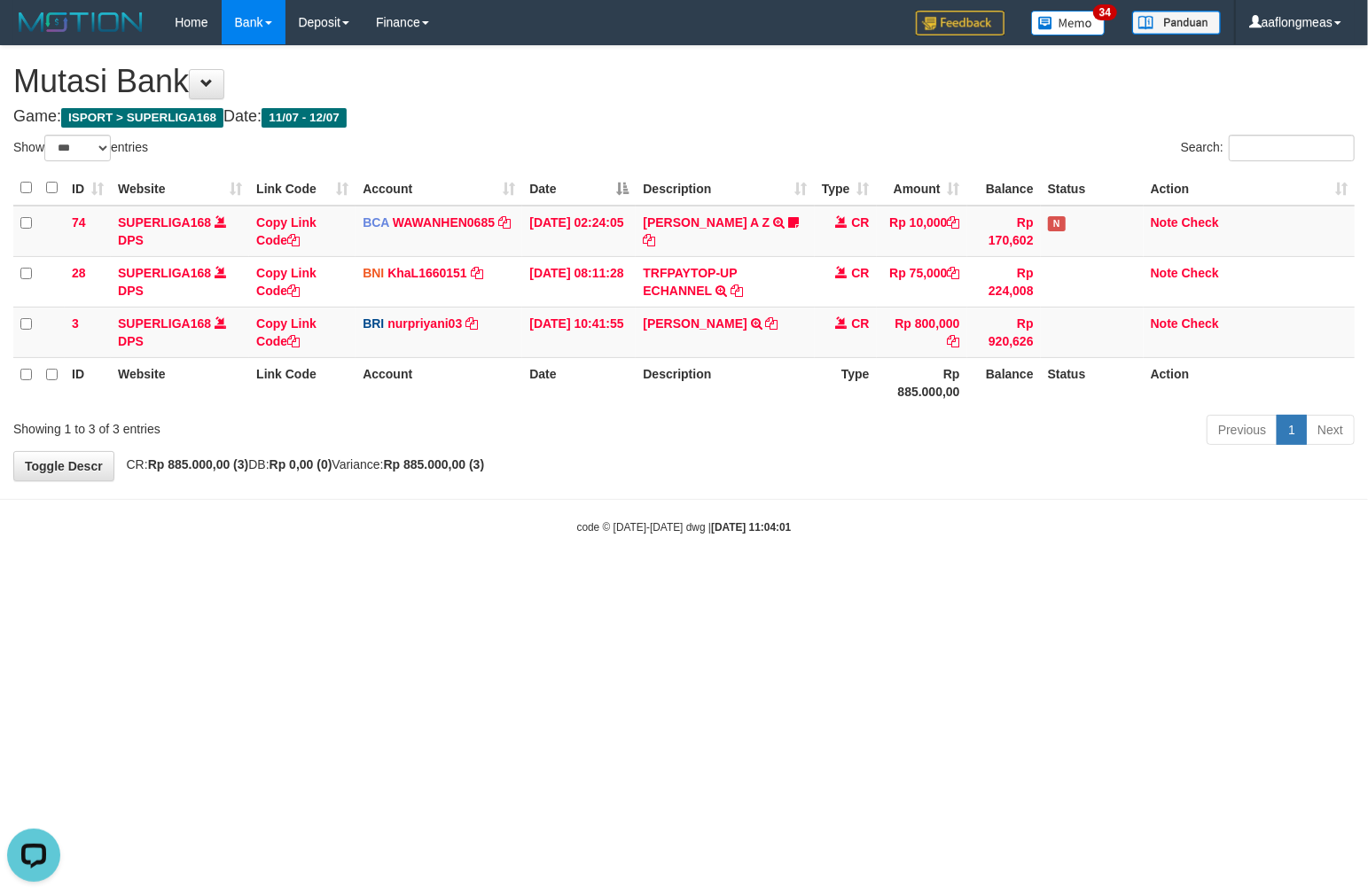 scroll, scrollTop: 0, scrollLeft: 0, axis: both 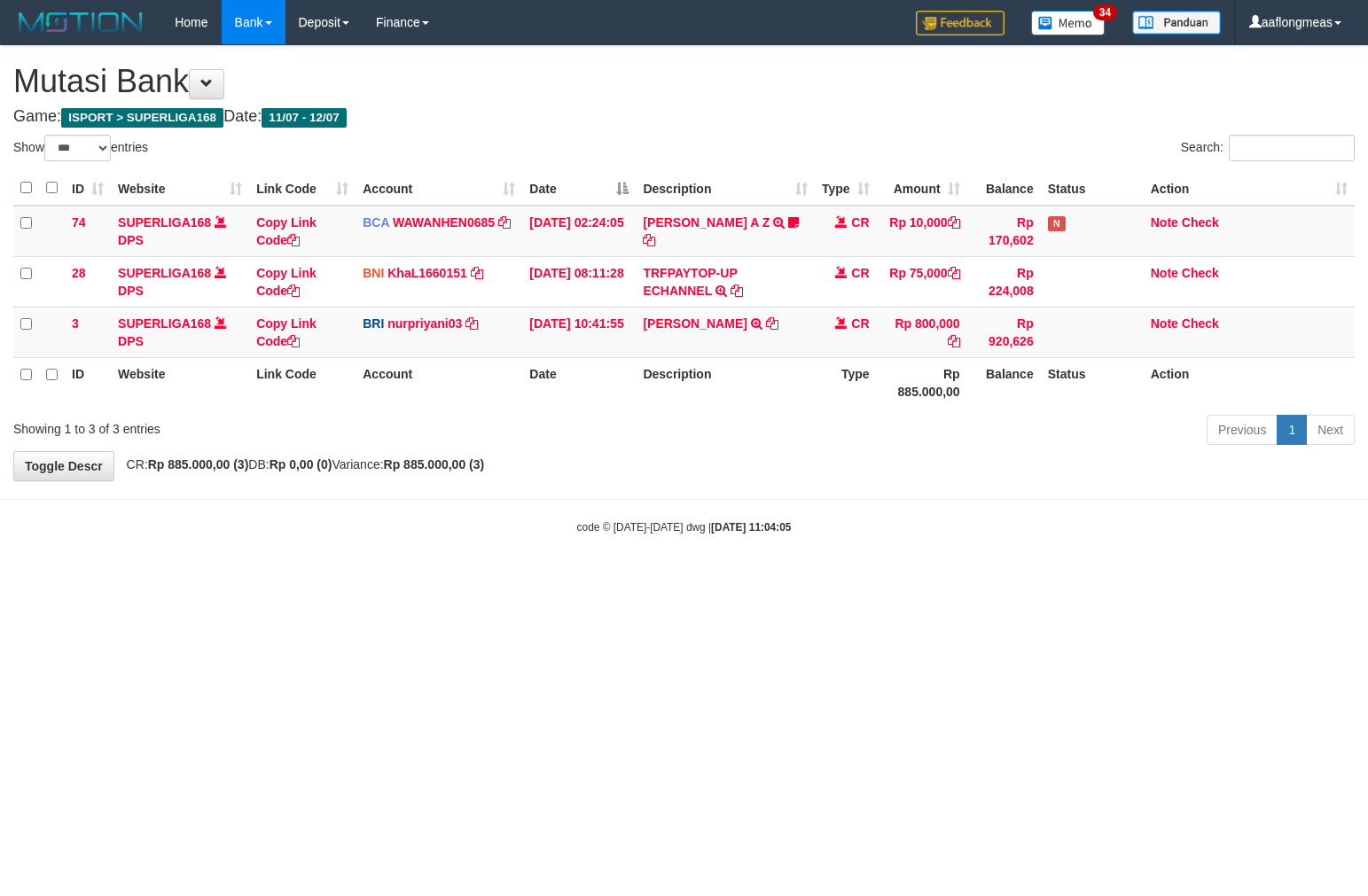 select on "***" 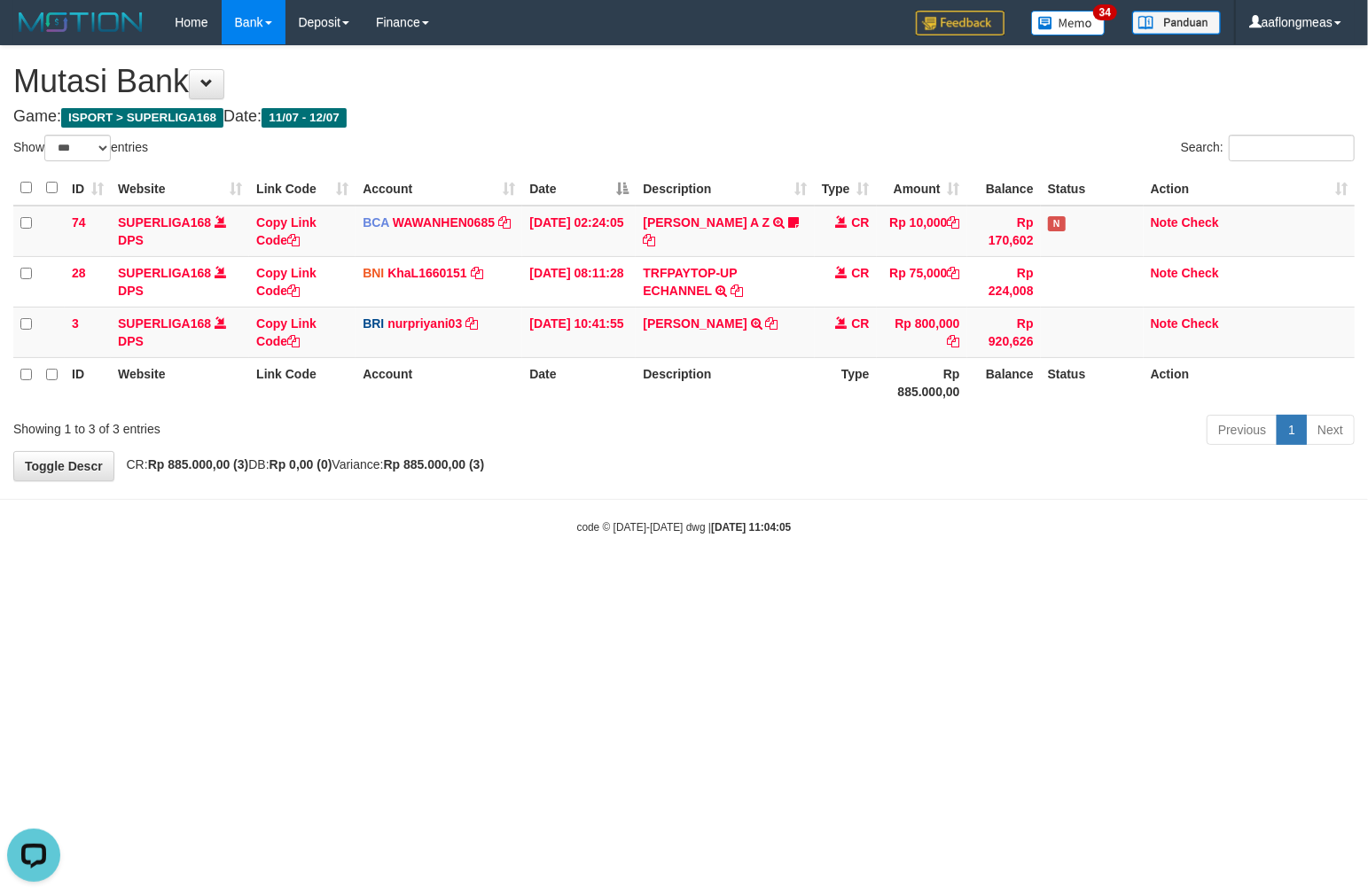scroll, scrollTop: 0, scrollLeft: 0, axis: both 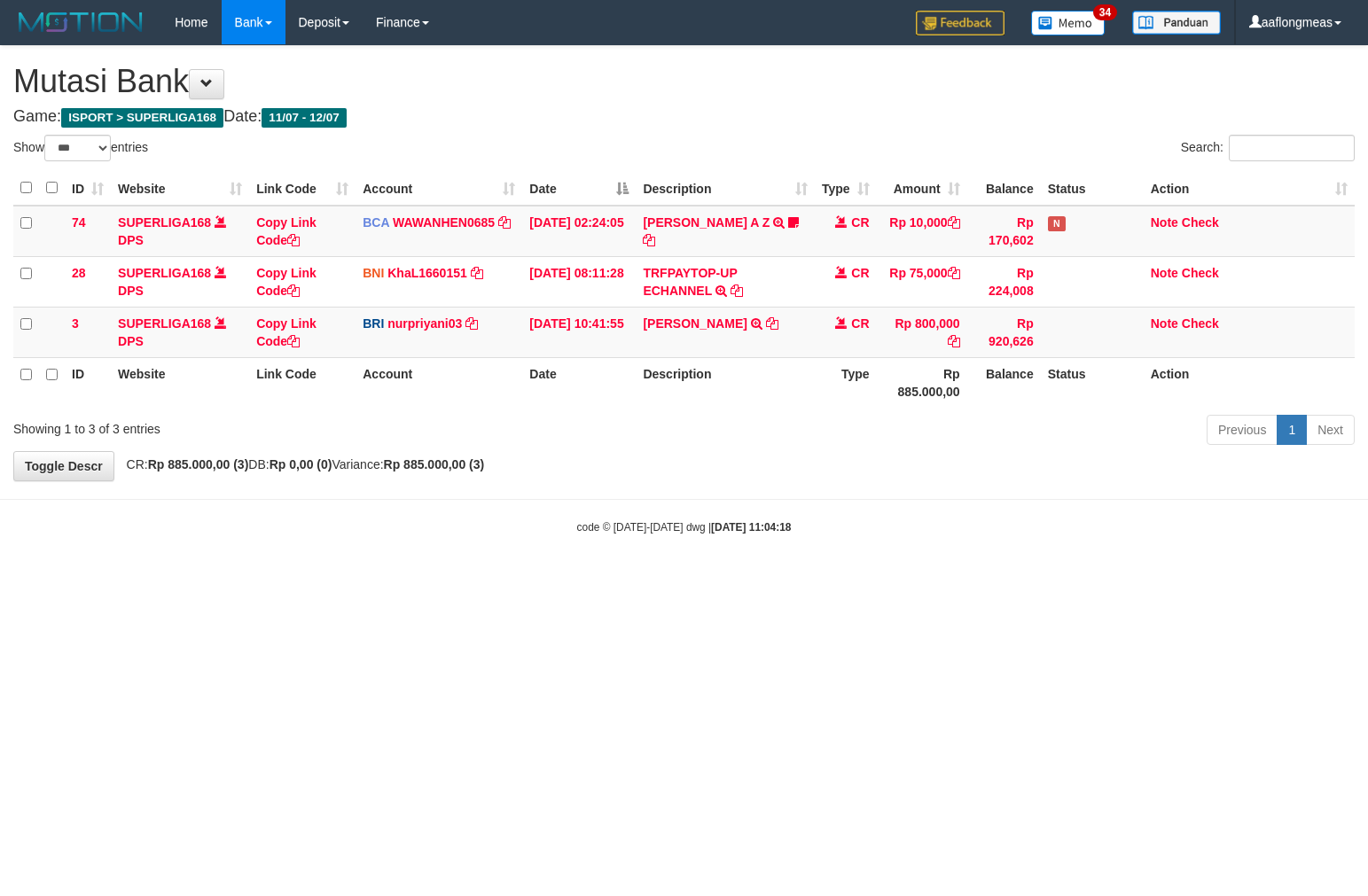 select on "***" 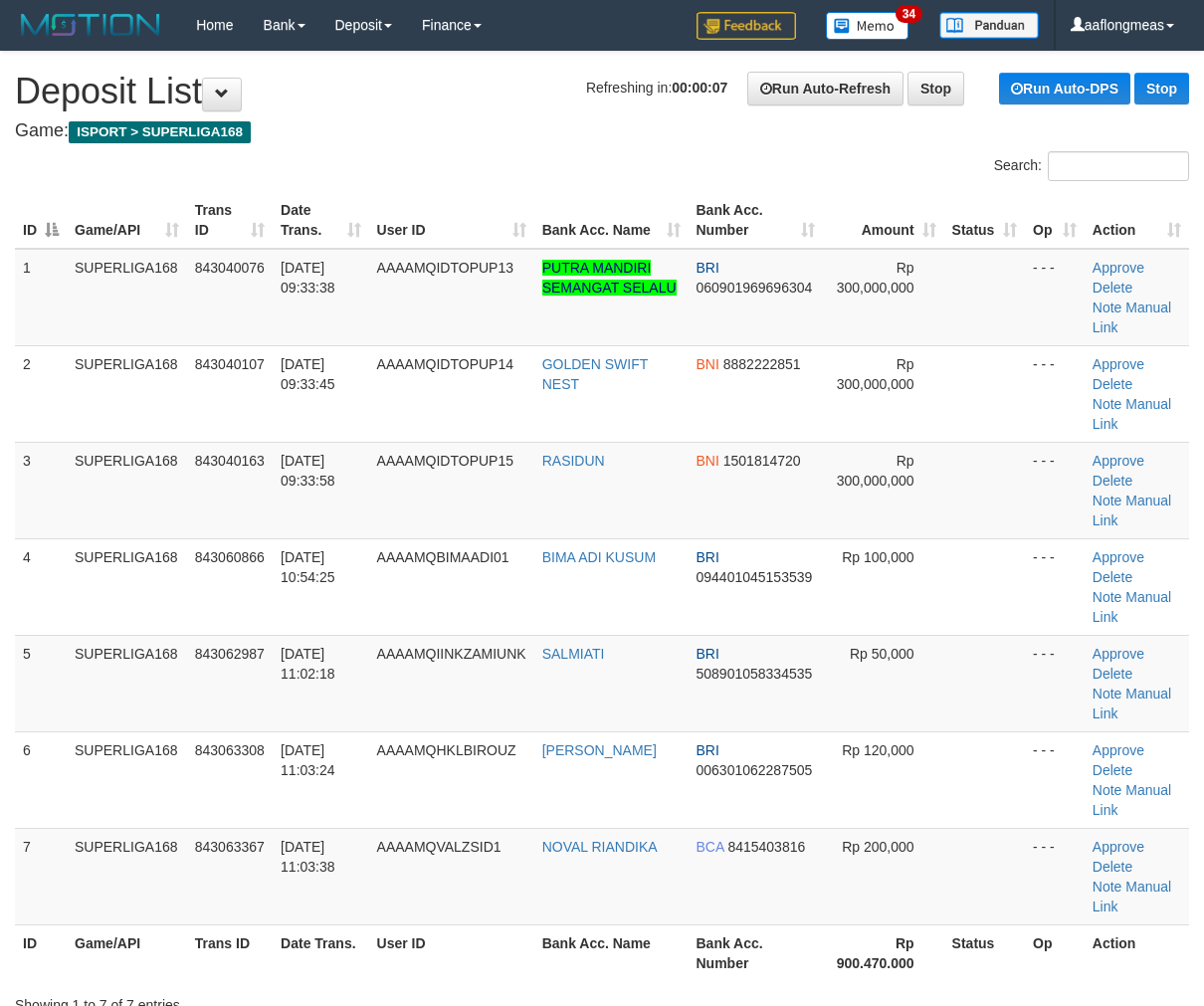 scroll, scrollTop: 0, scrollLeft: 0, axis: both 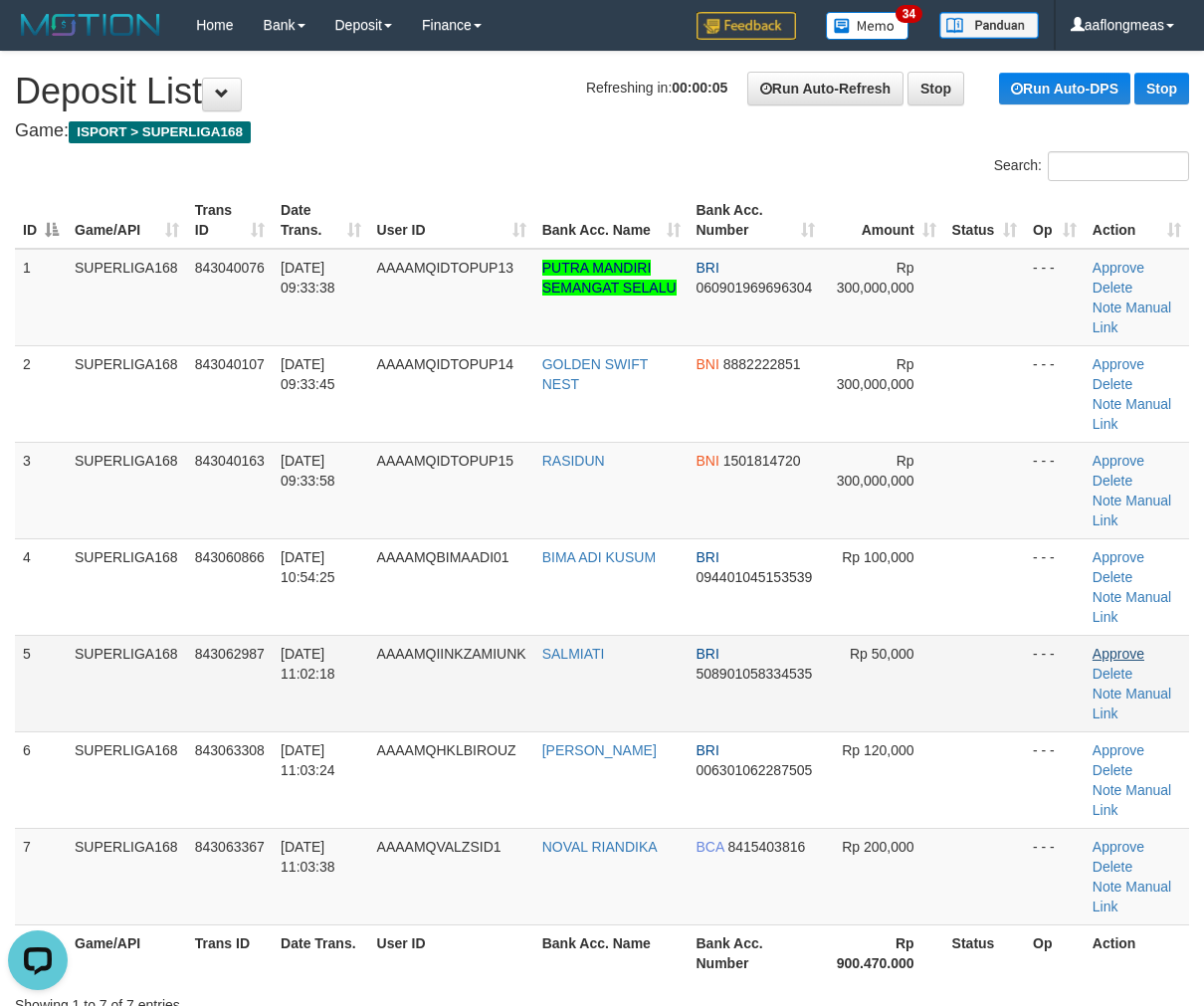 drag, startPoint x: 988, startPoint y: 565, endPoint x: 1108, endPoint y: 575, distance: 120.41595 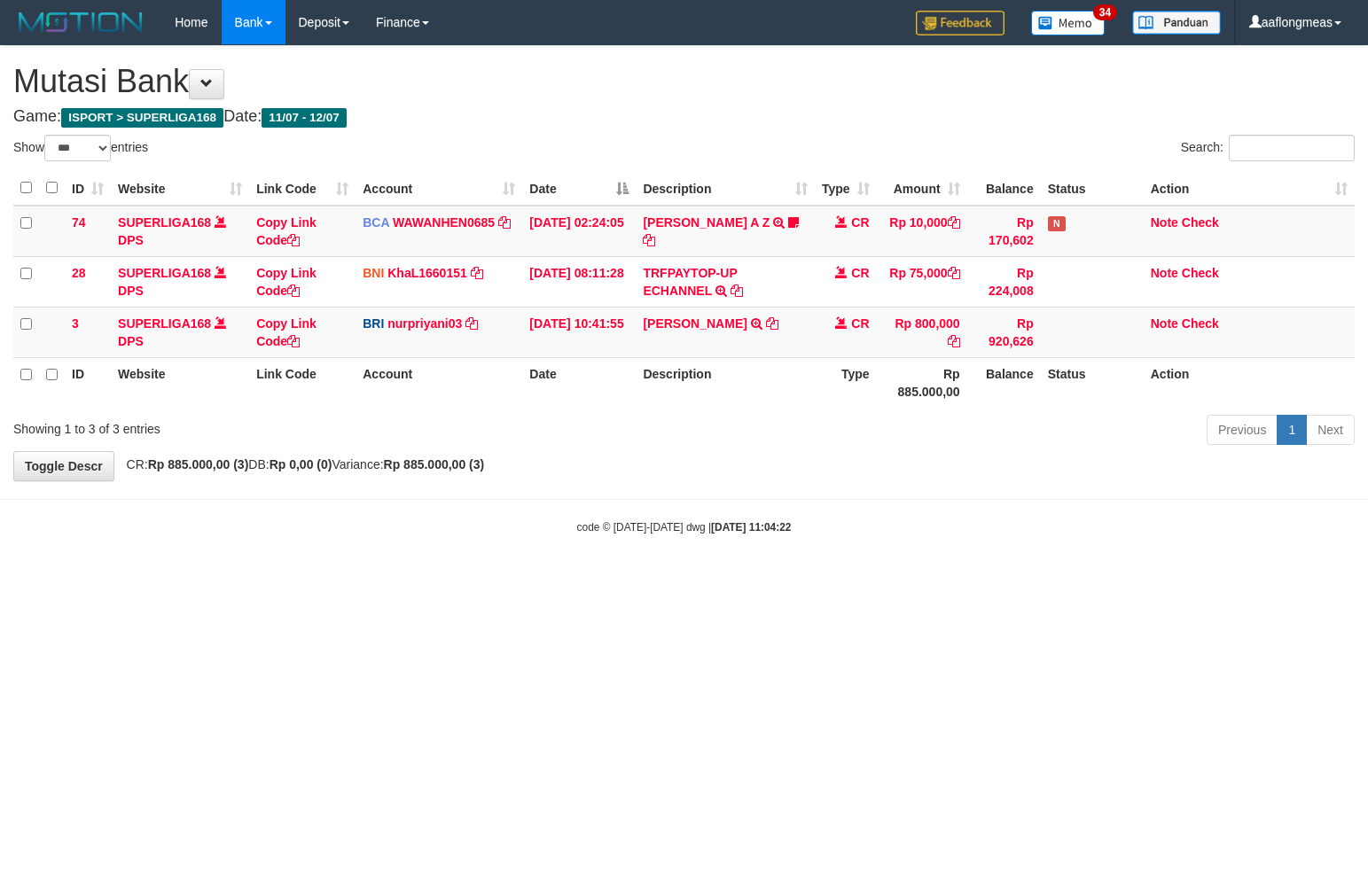 select on "***" 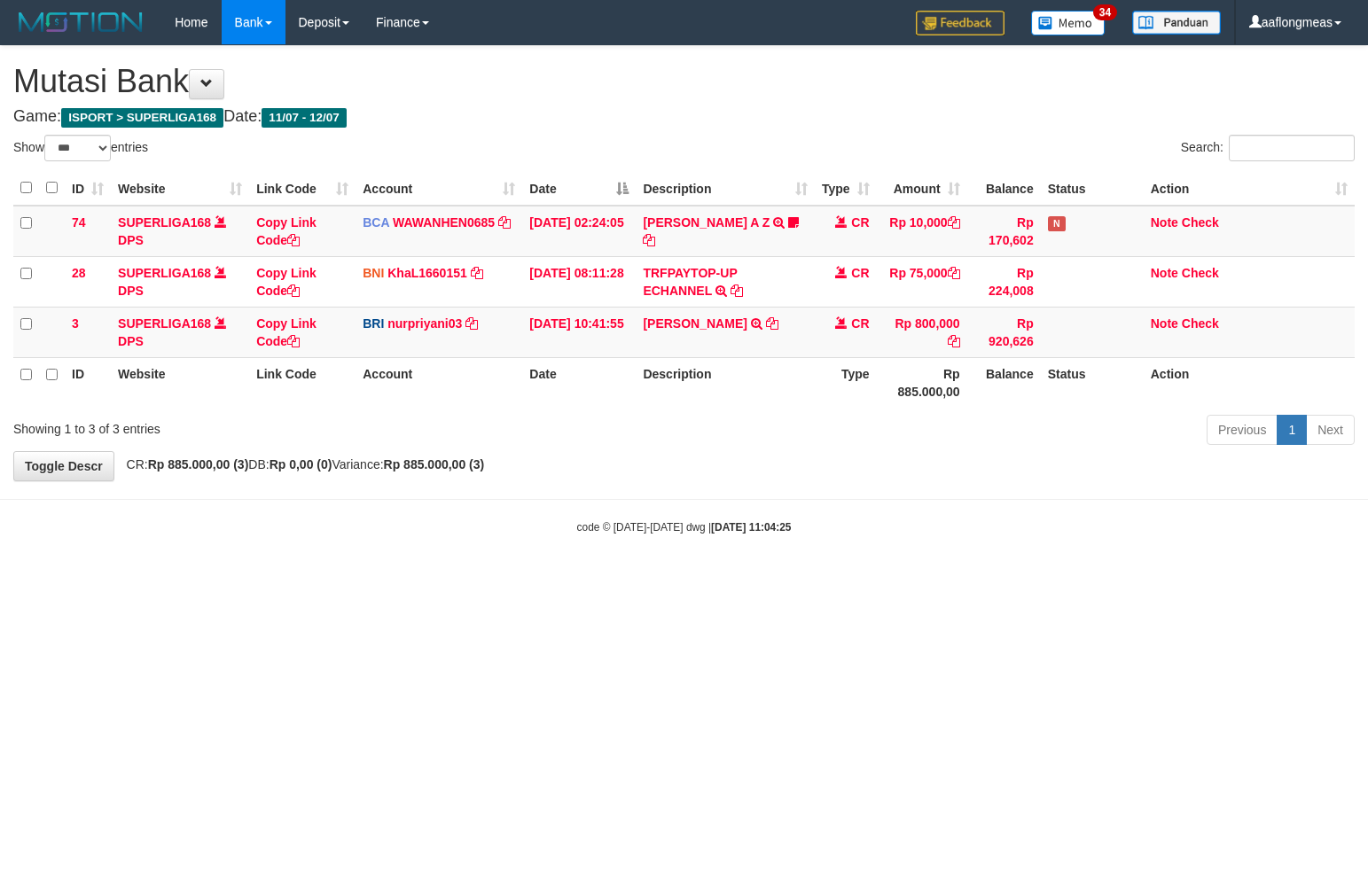 select on "***" 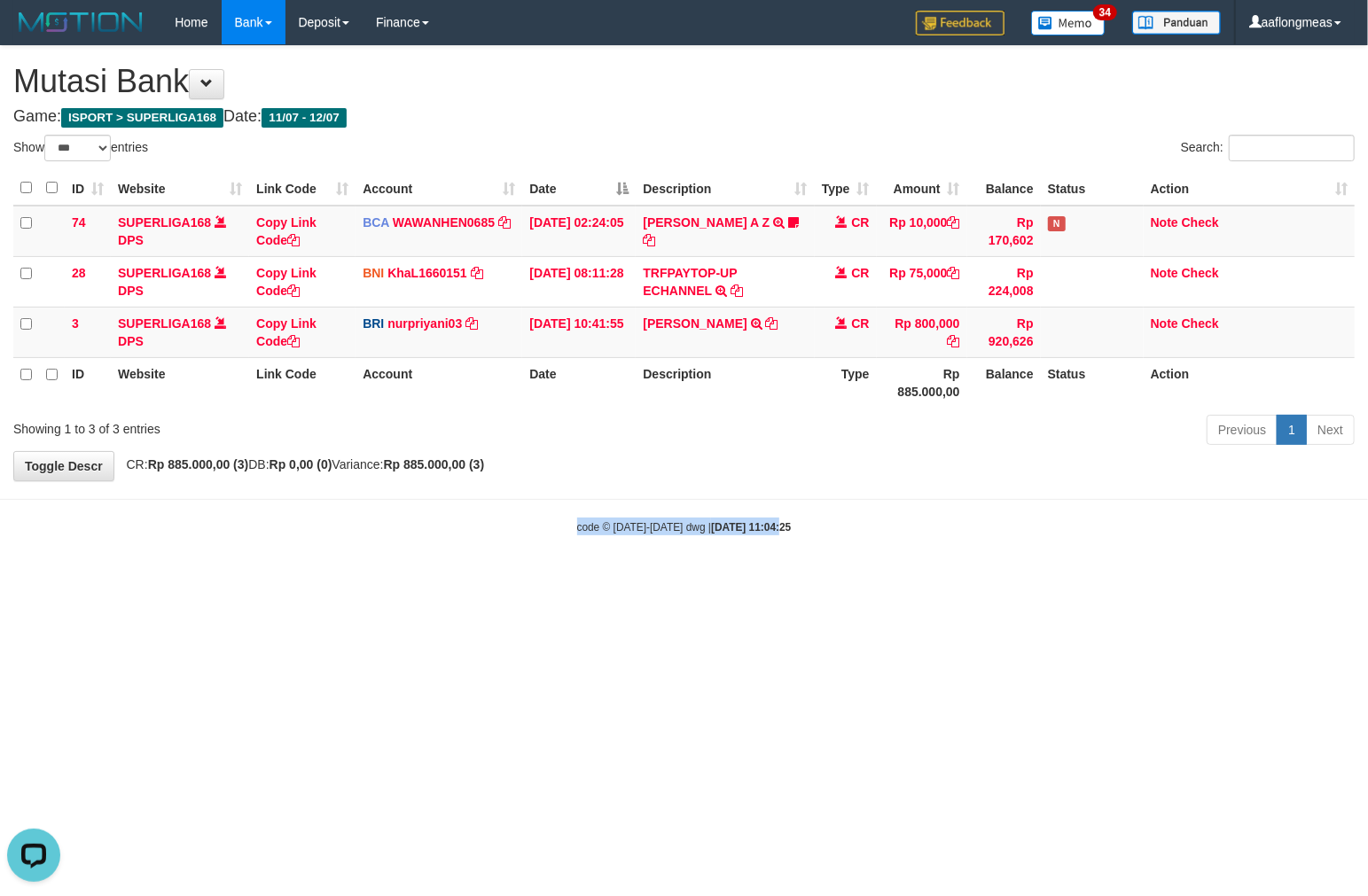 scroll, scrollTop: 0, scrollLeft: 0, axis: both 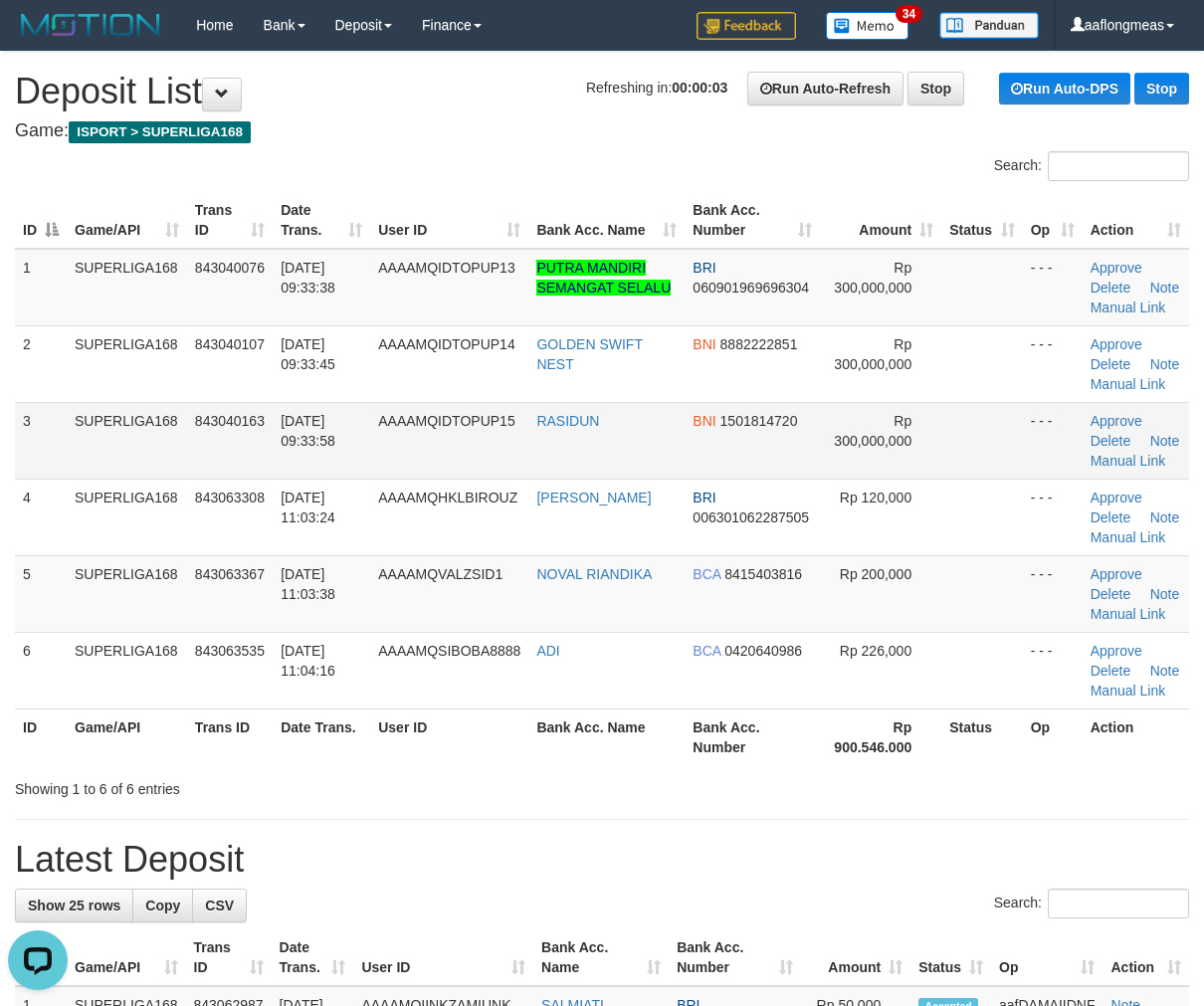 click at bounding box center (981, 440) 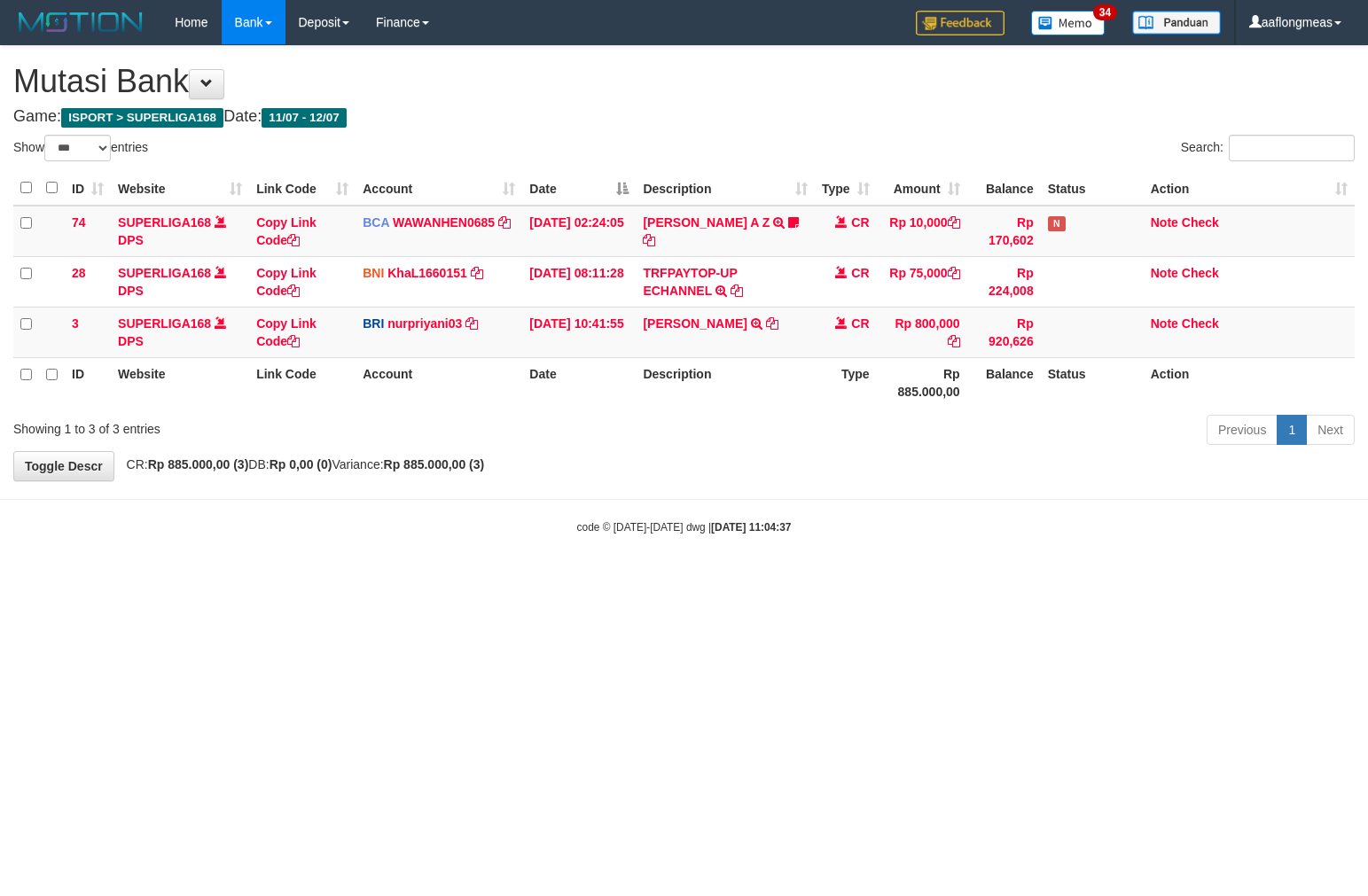 select on "***" 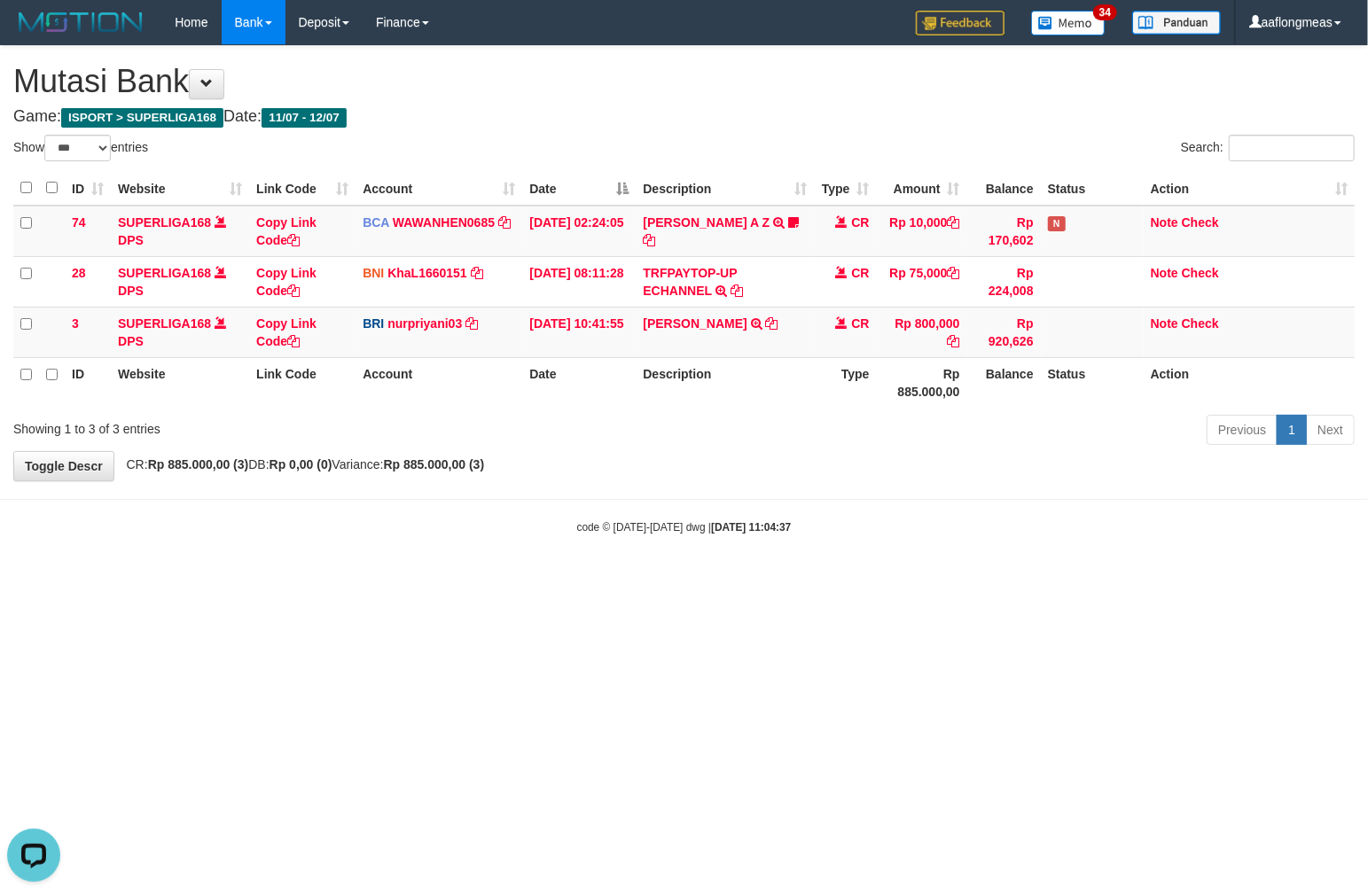 scroll, scrollTop: 0, scrollLeft: 0, axis: both 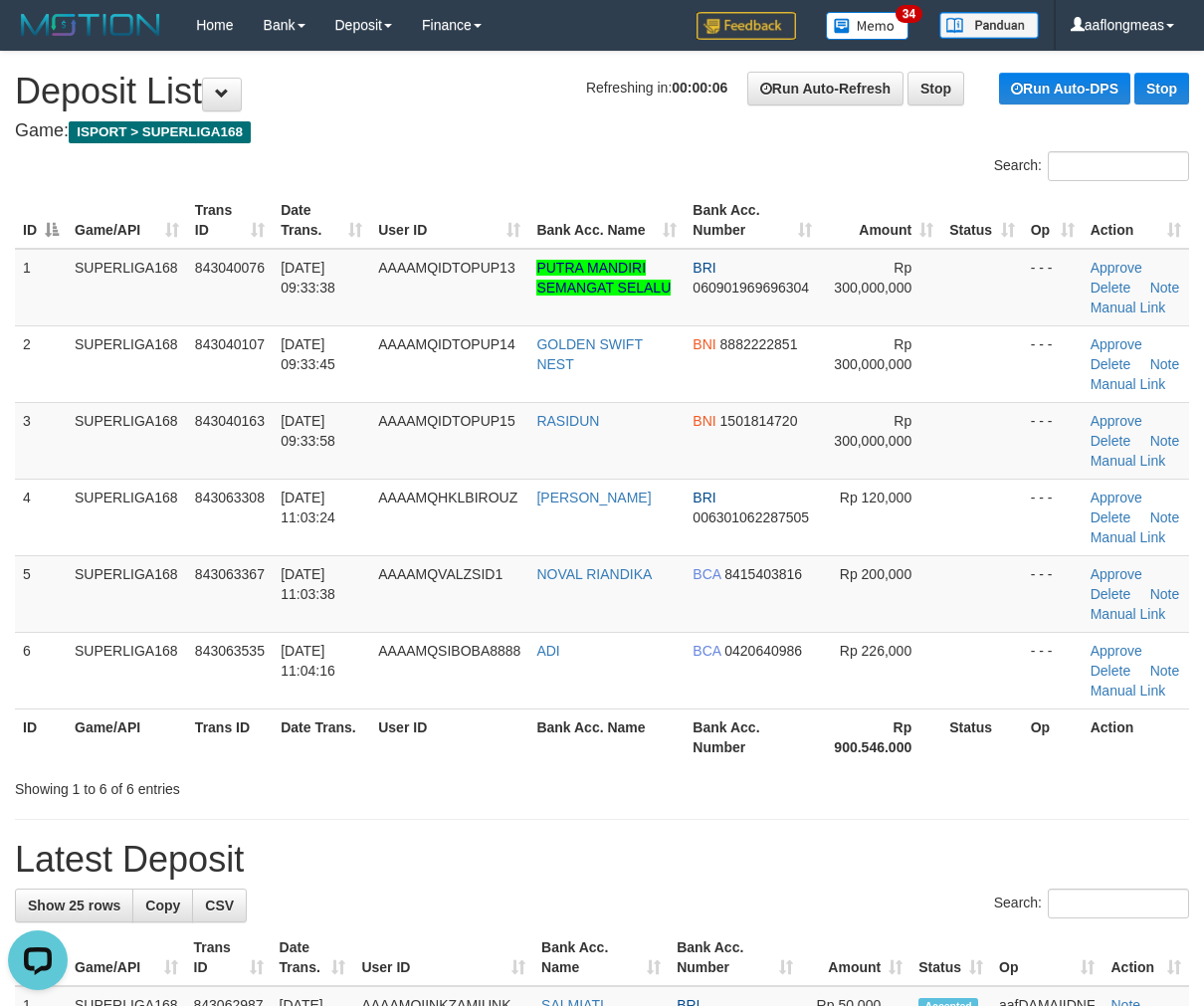 drag, startPoint x: 987, startPoint y: 481, endPoint x: 1218, endPoint y: 465, distance: 231.55345 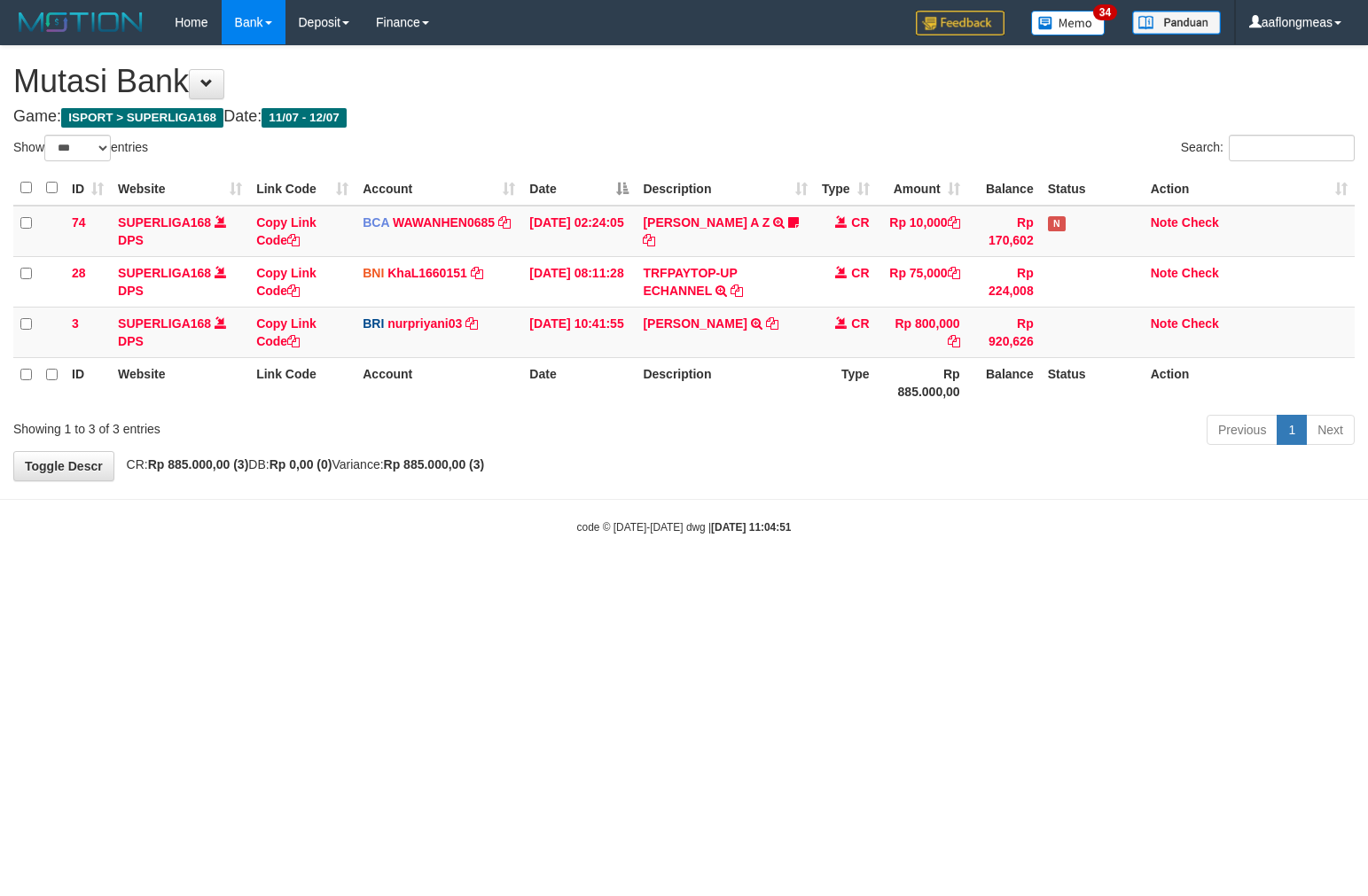select on "***" 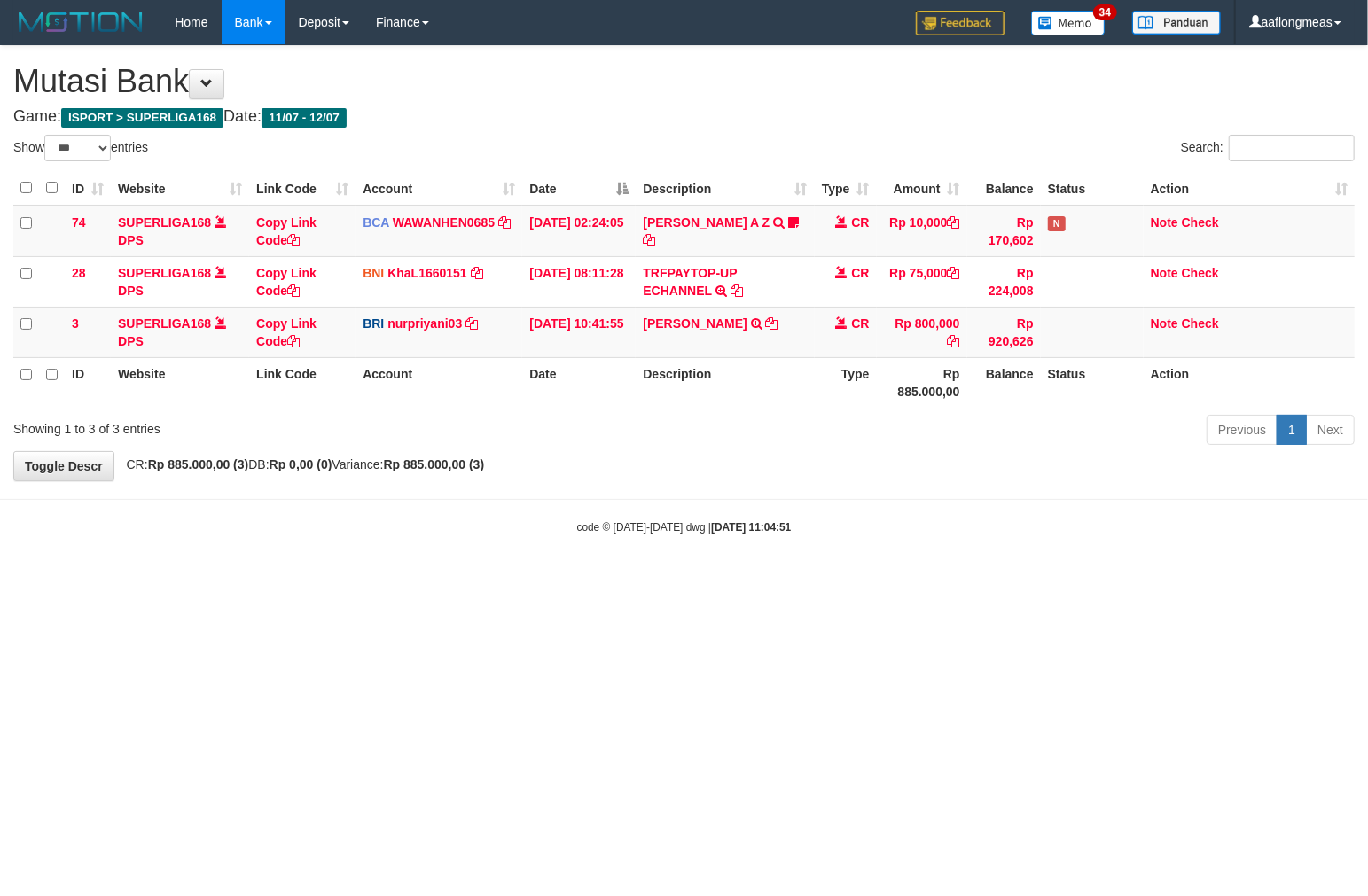 click on "Toggle navigation
Home
Bank
Account List
Load
By Website
Group
[ISPORT]													SUPERLIGA168
By Load Group (DPS)
34" at bounding box center (684, 290) 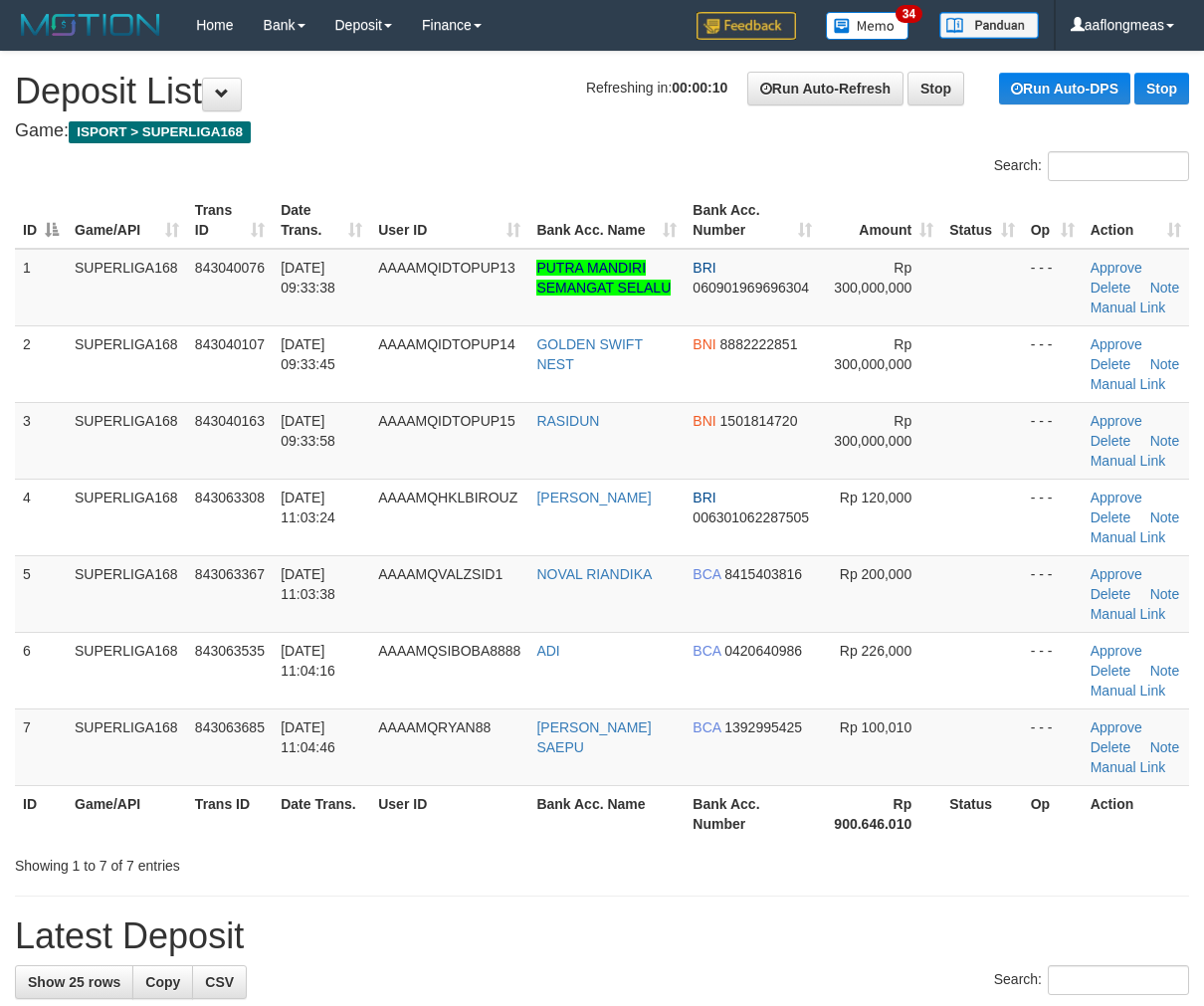 scroll, scrollTop: 0, scrollLeft: 0, axis: both 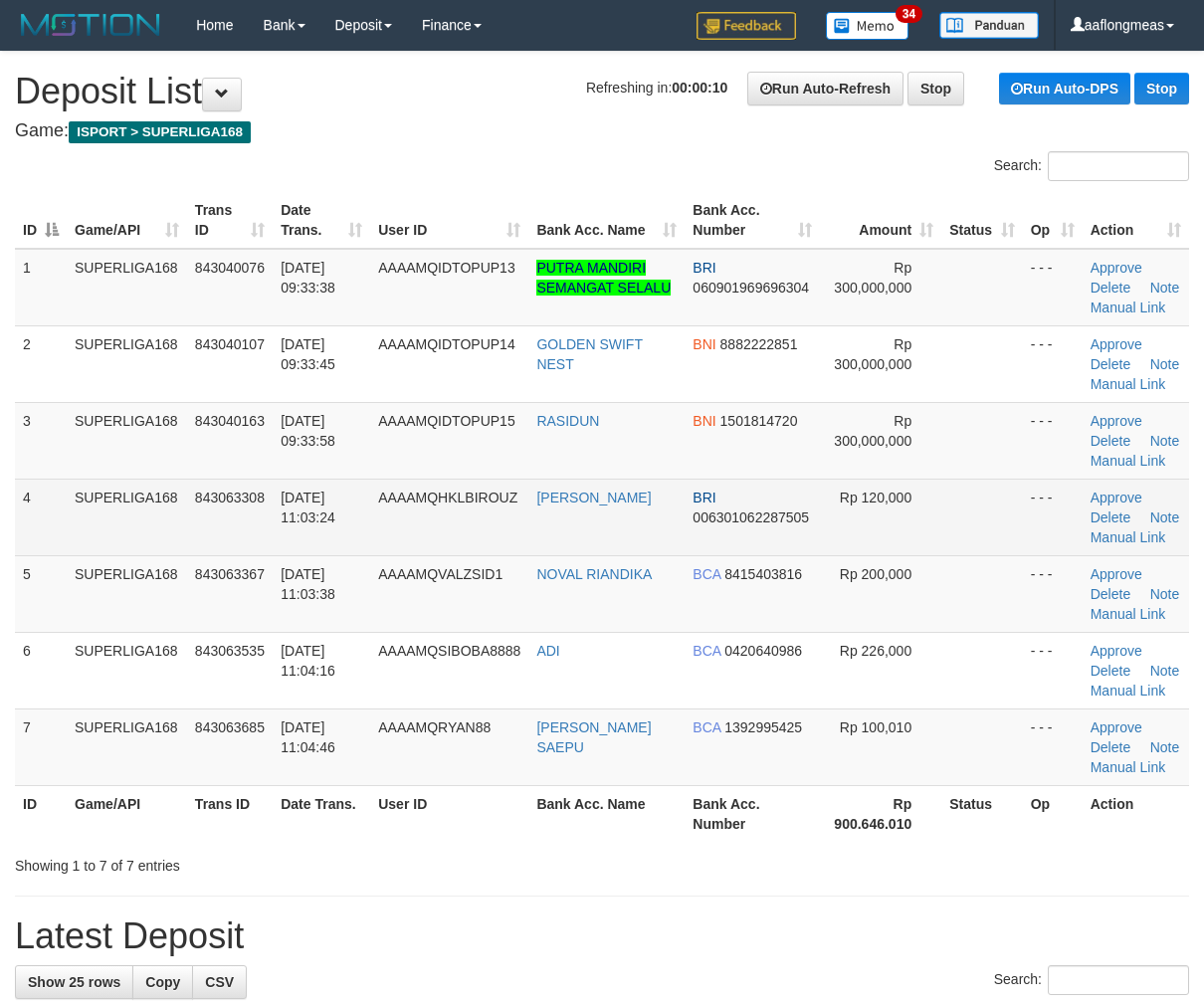 drag, startPoint x: 0, startPoint y: 0, endPoint x: 1029, endPoint y: 496, distance: 1142.3034 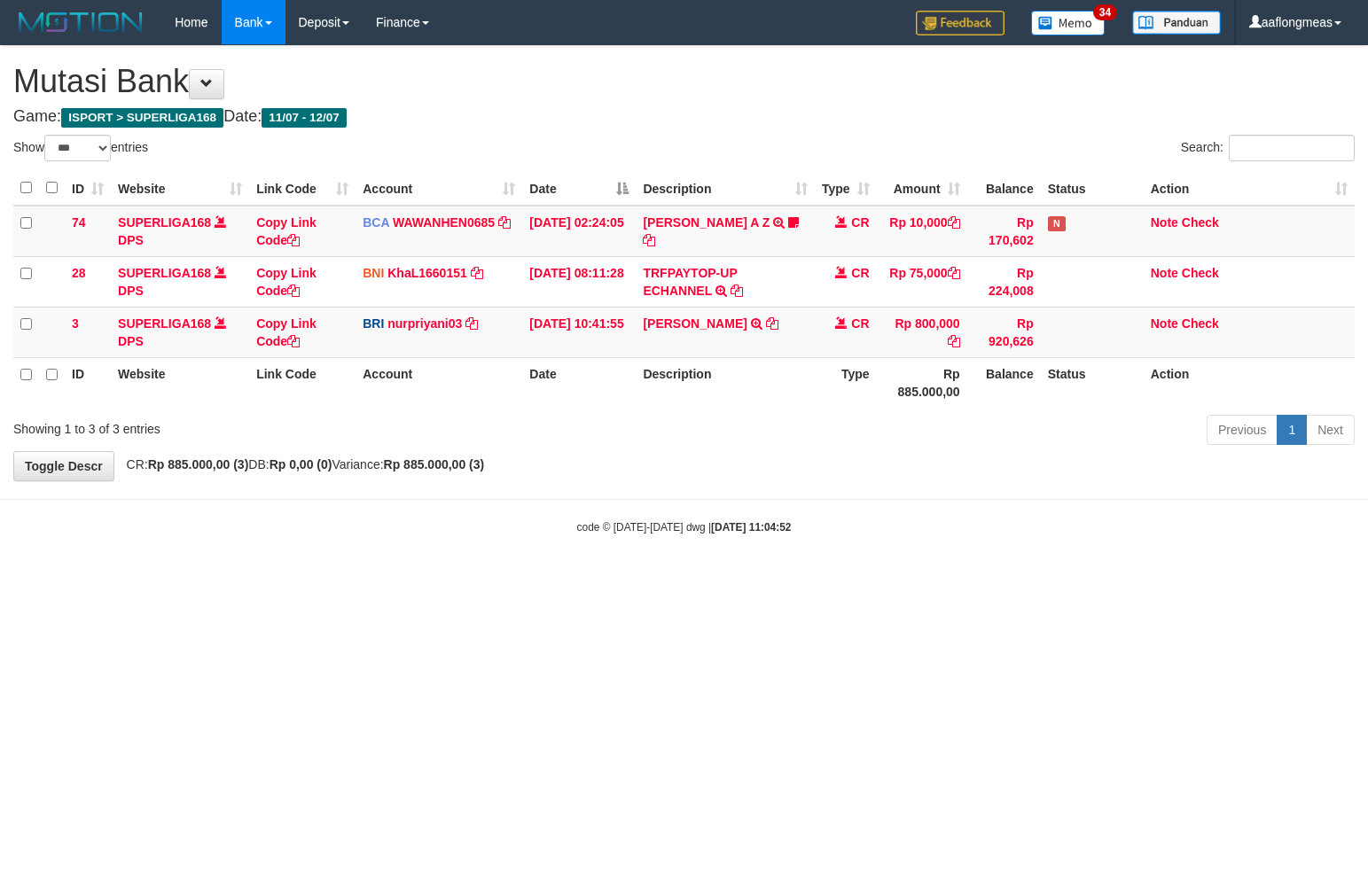 select on "***" 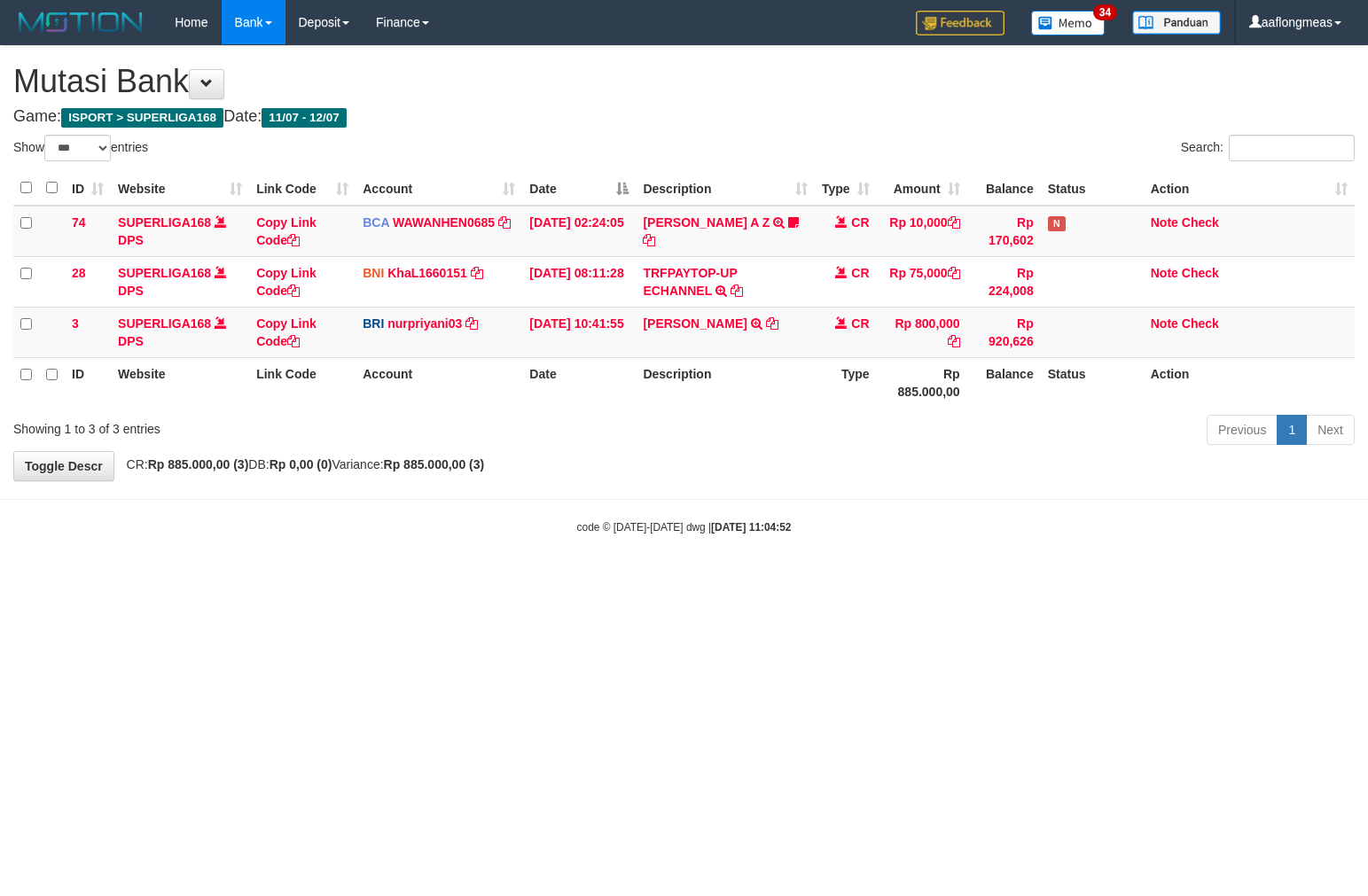 scroll, scrollTop: 0, scrollLeft: 0, axis: both 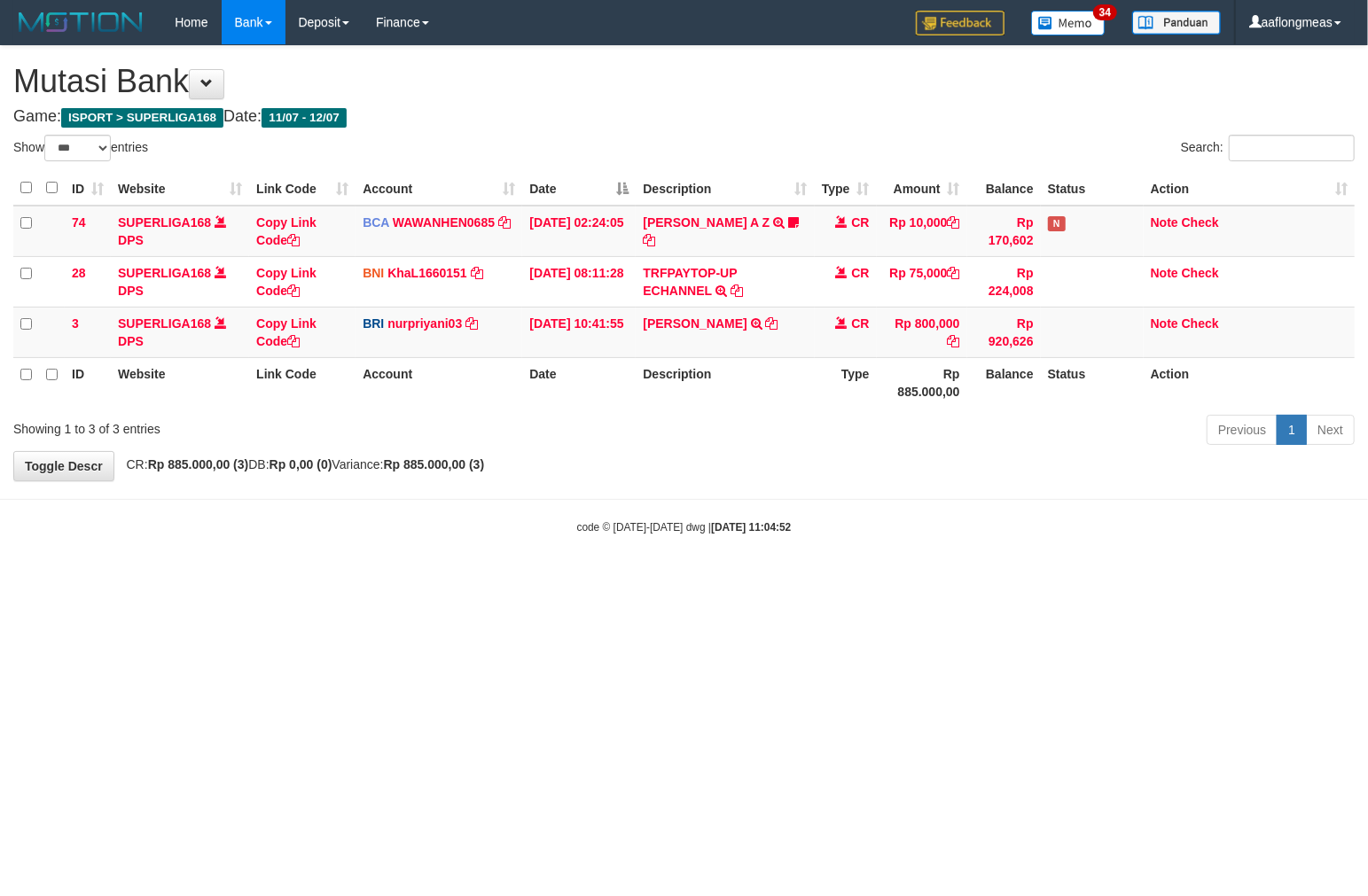 click on "Previous 1 Next" at bounding box center (969, 432) 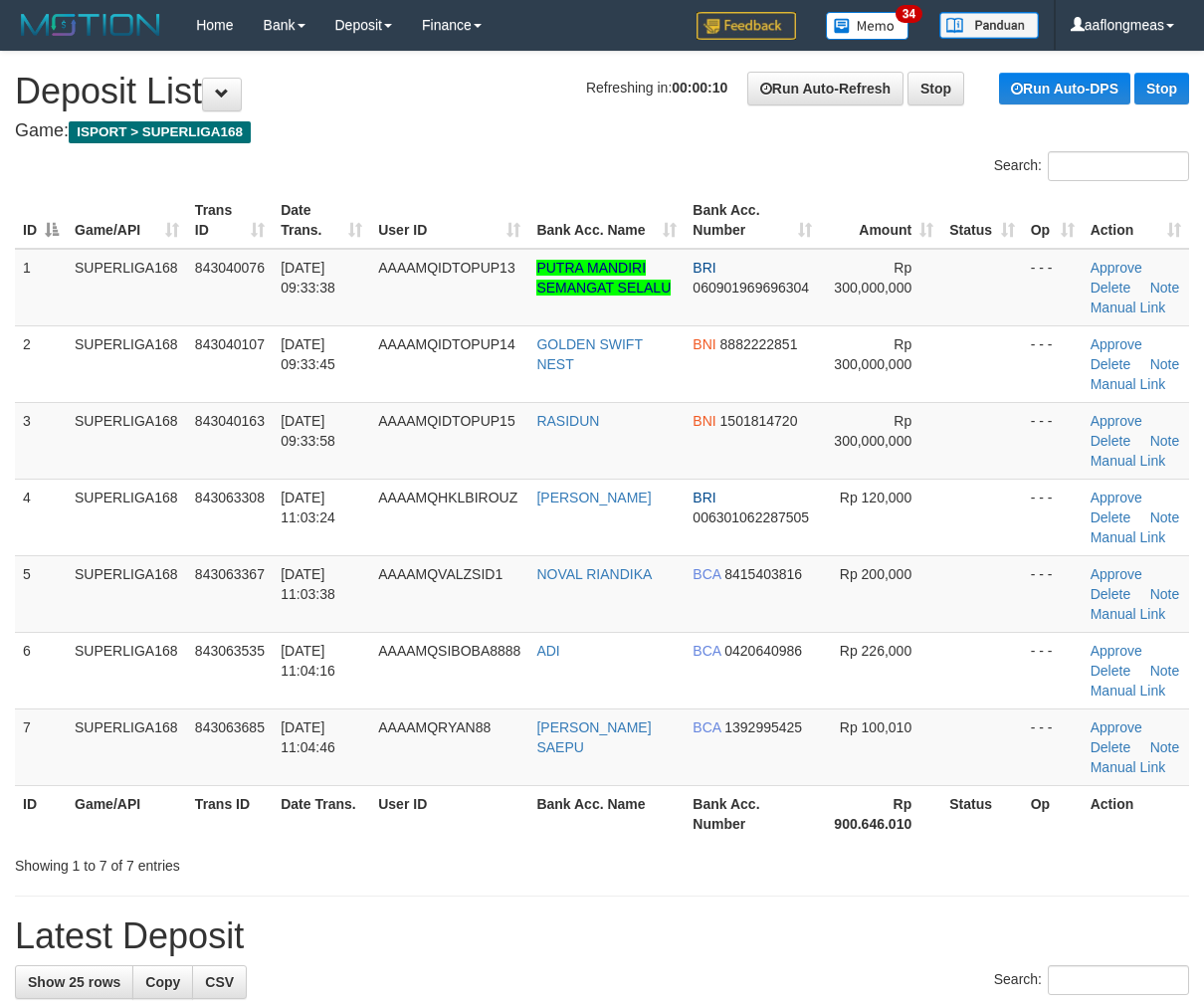 scroll, scrollTop: 0, scrollLeft: 0, axis: both 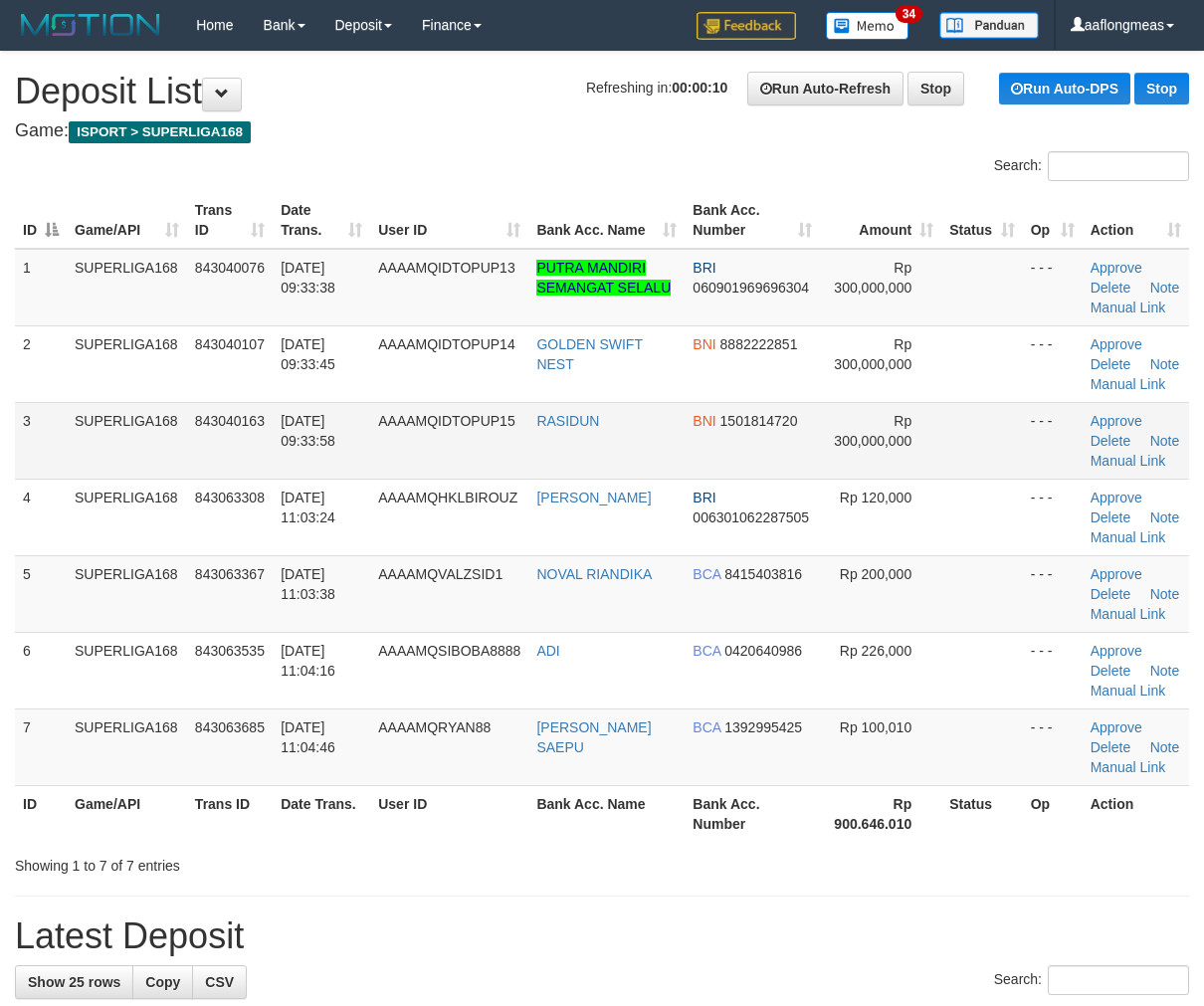 click at bounding box center (981, 440) 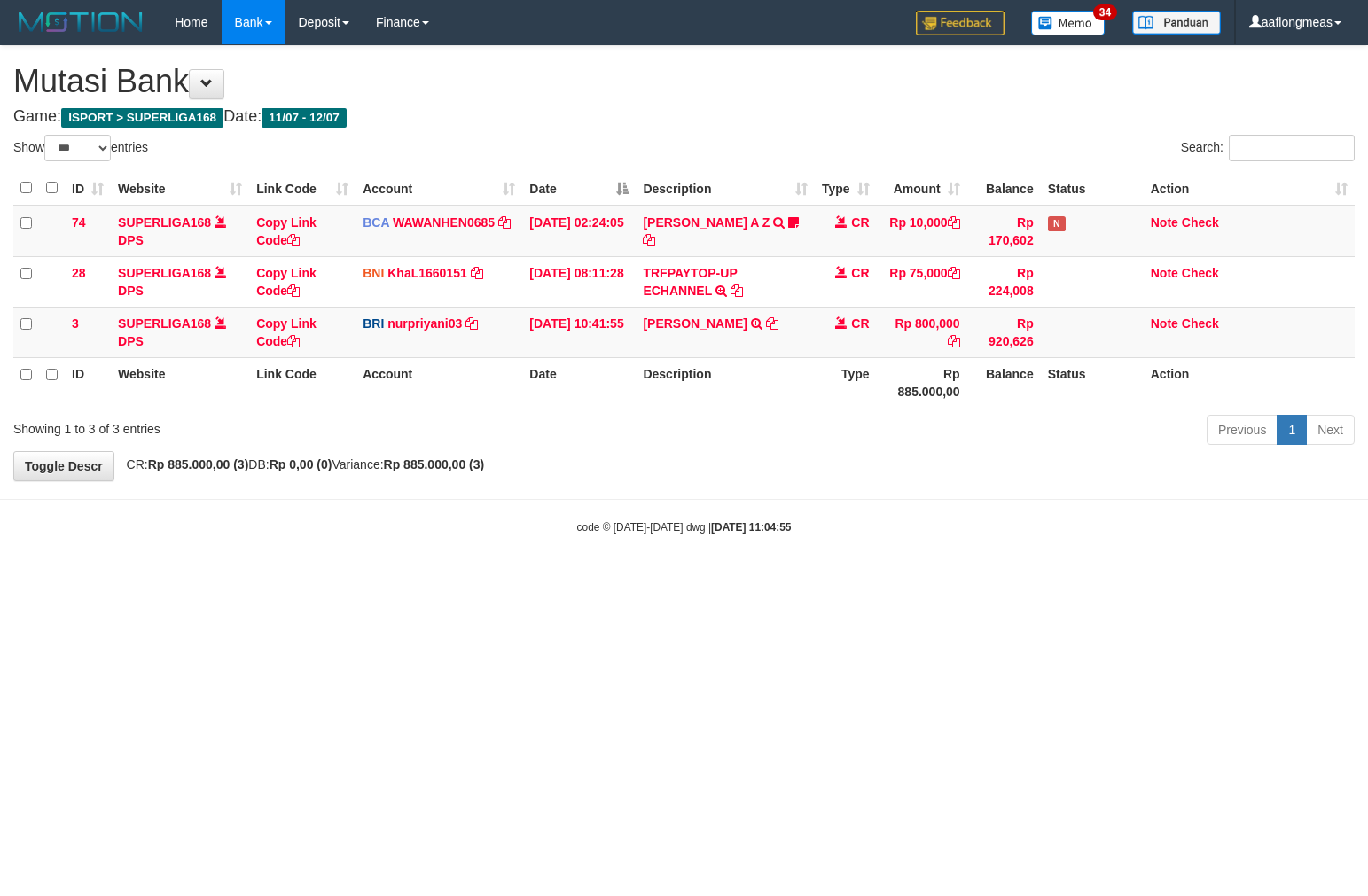 select on "***" 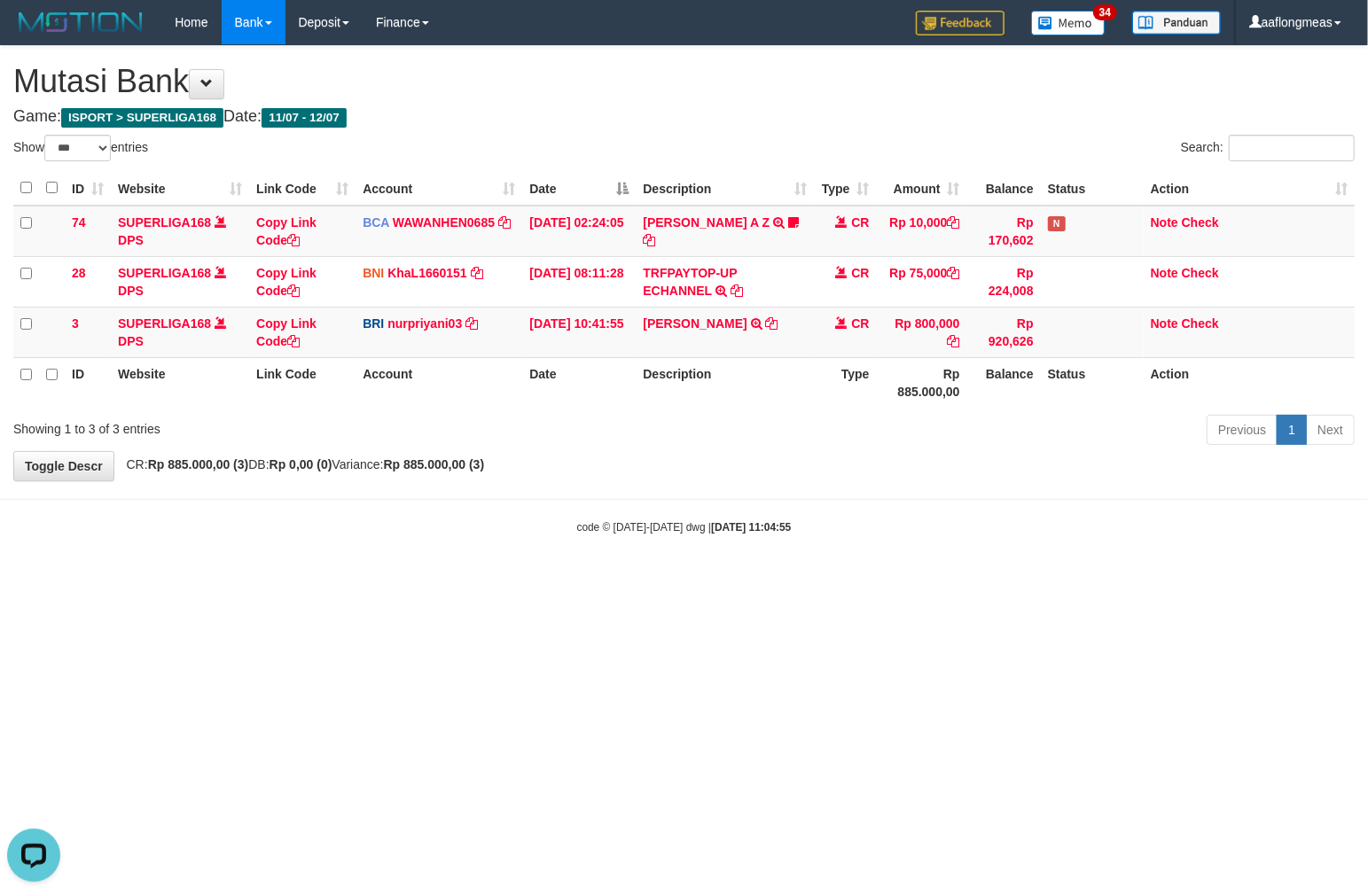 scroll, scrollTop: 0, scrollLeft: 0, axis: both 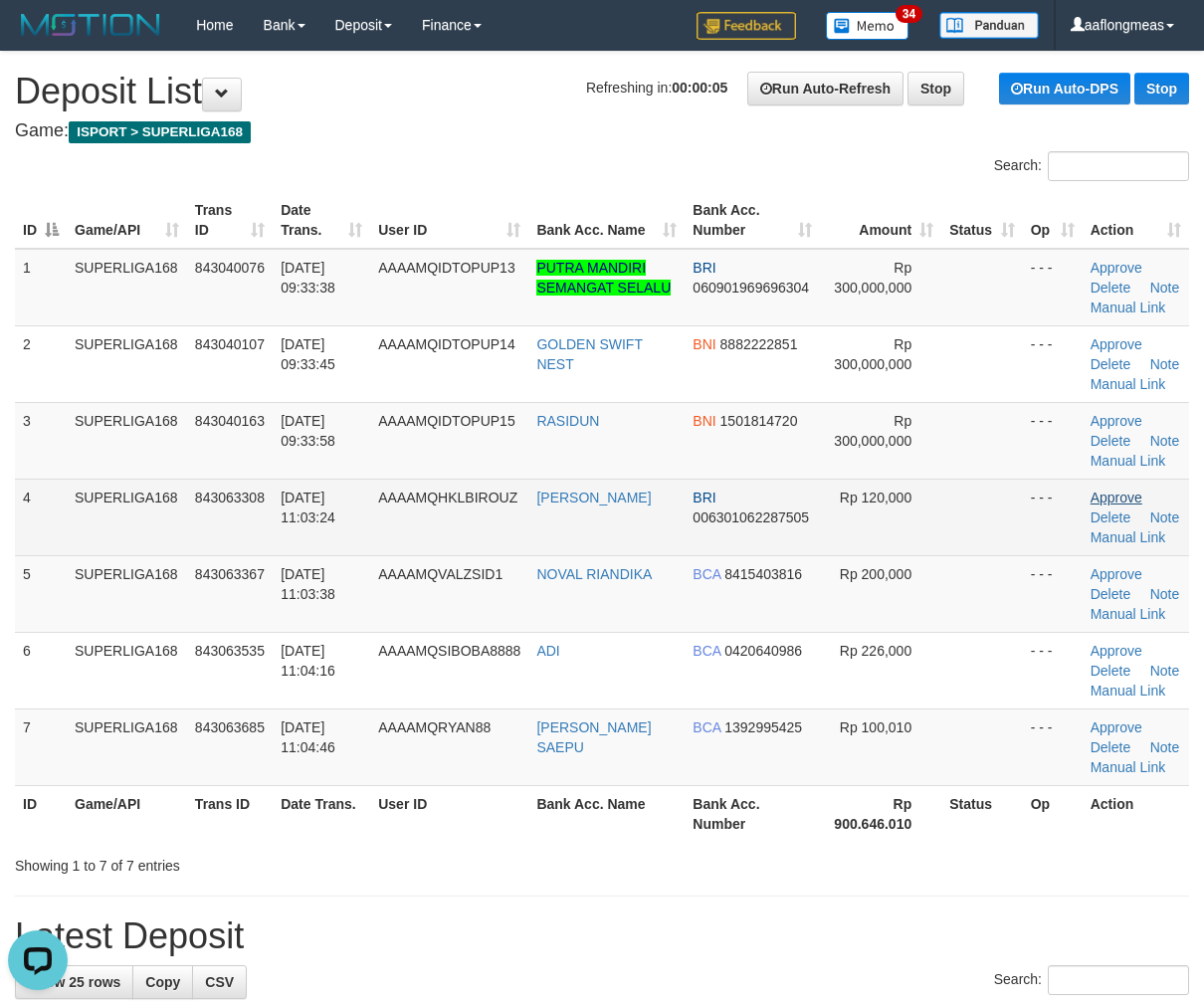 drag, startPoint x: 990, startPoint y: 505, endPoint x: 1088, endPoint y: 503, distance: 98.020406 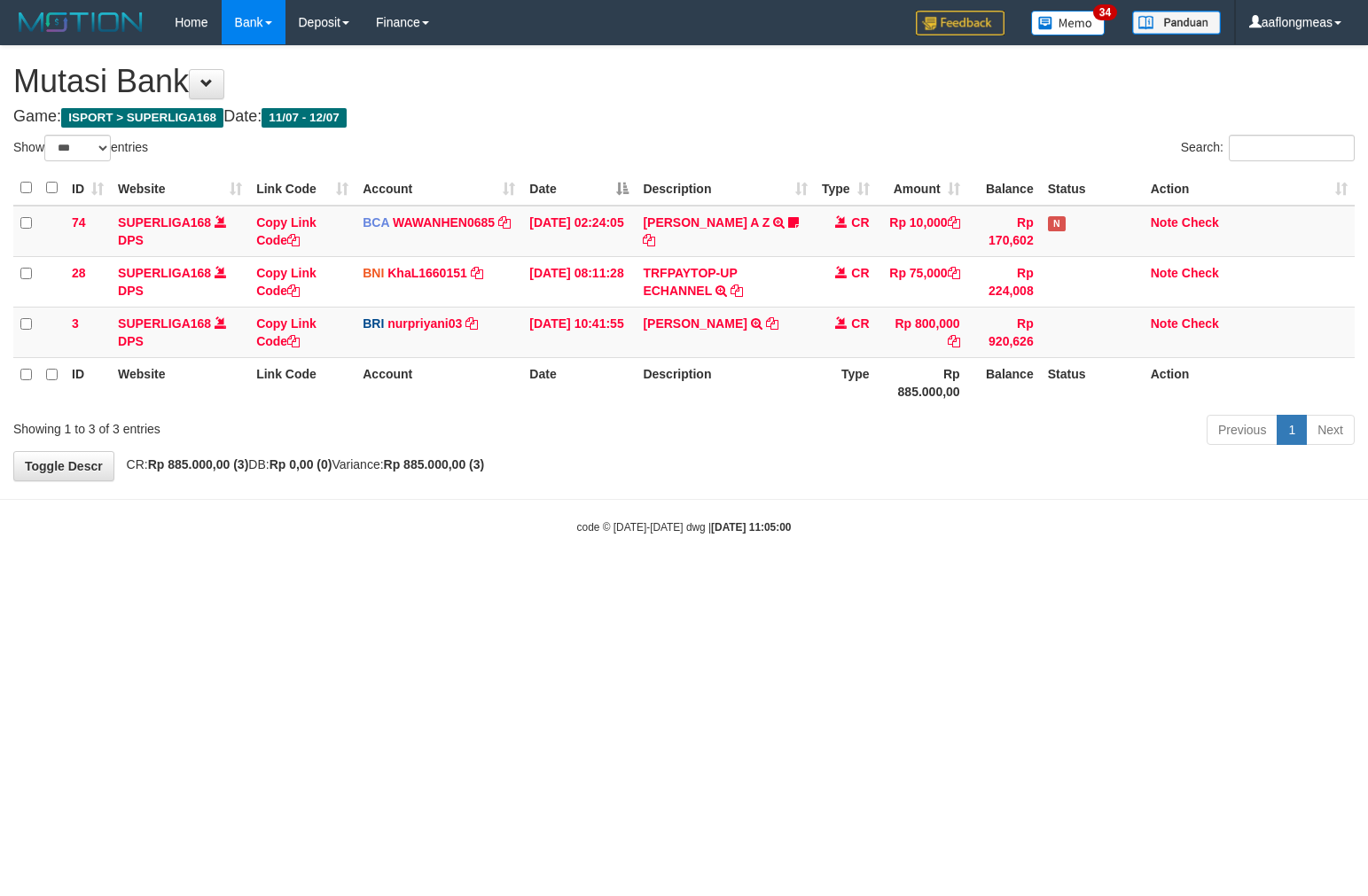 select on "***" 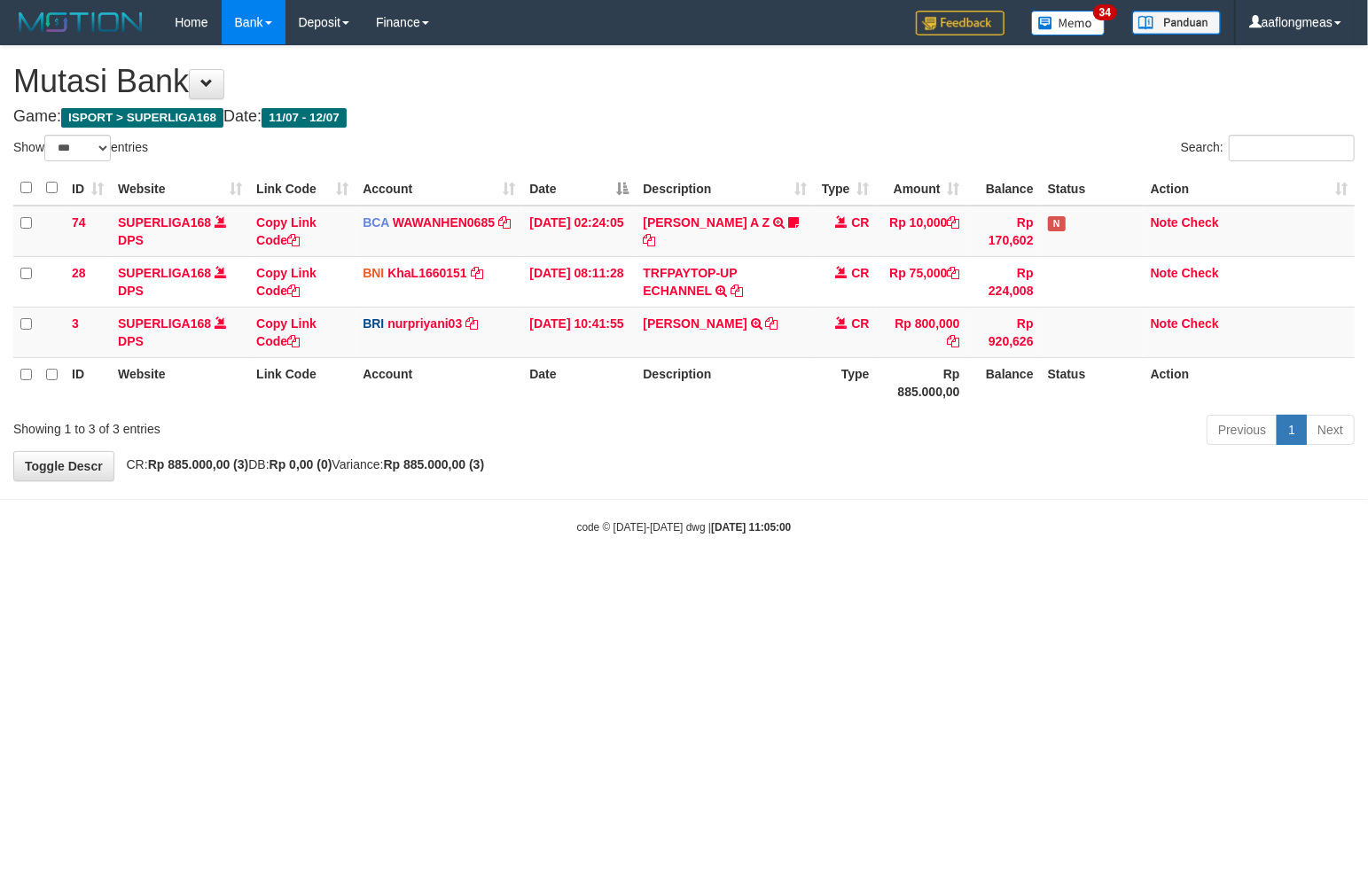click on "Previous 1 Next" at bounding box center [969, 432] 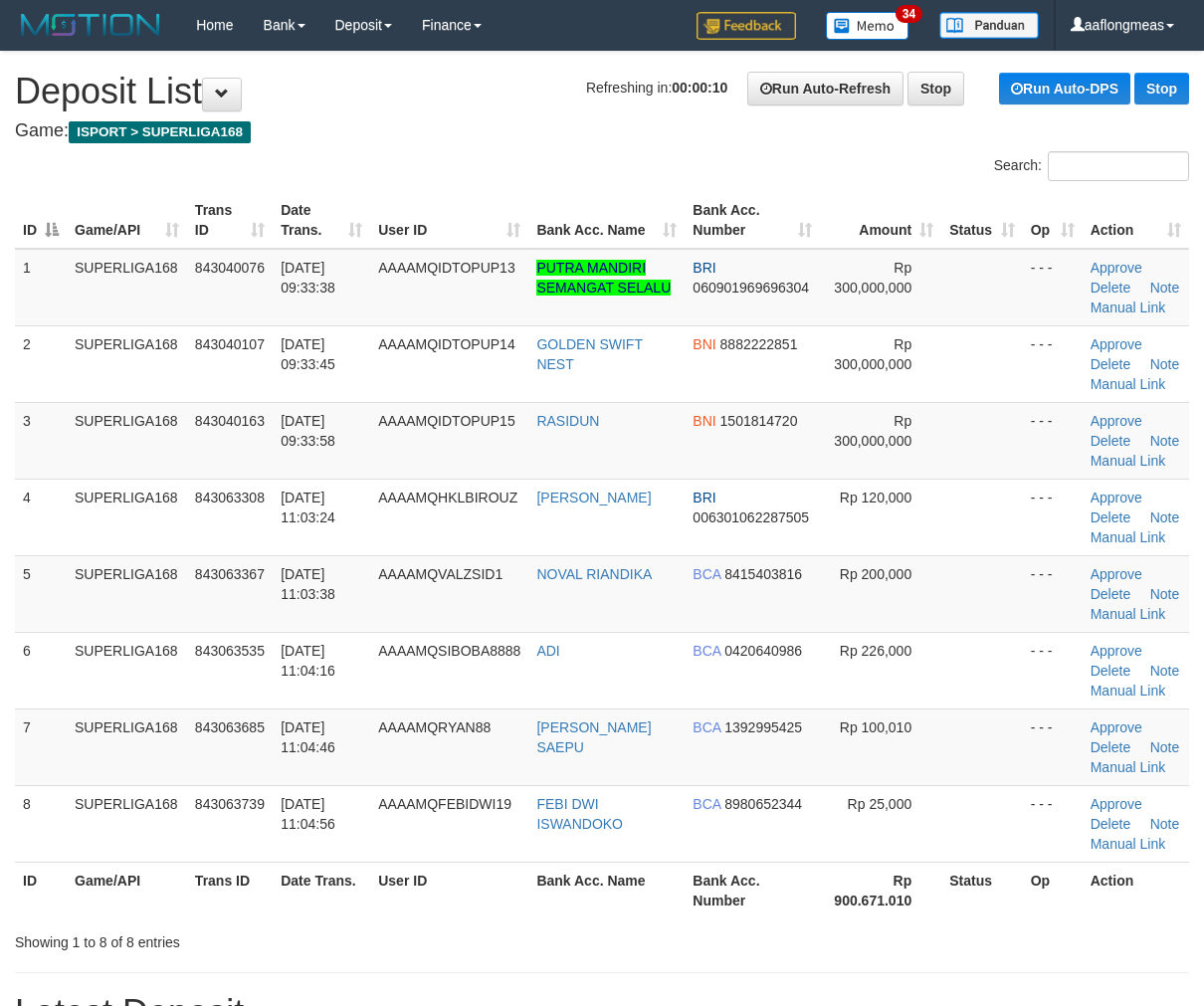 click at bounding box center (981, 516) 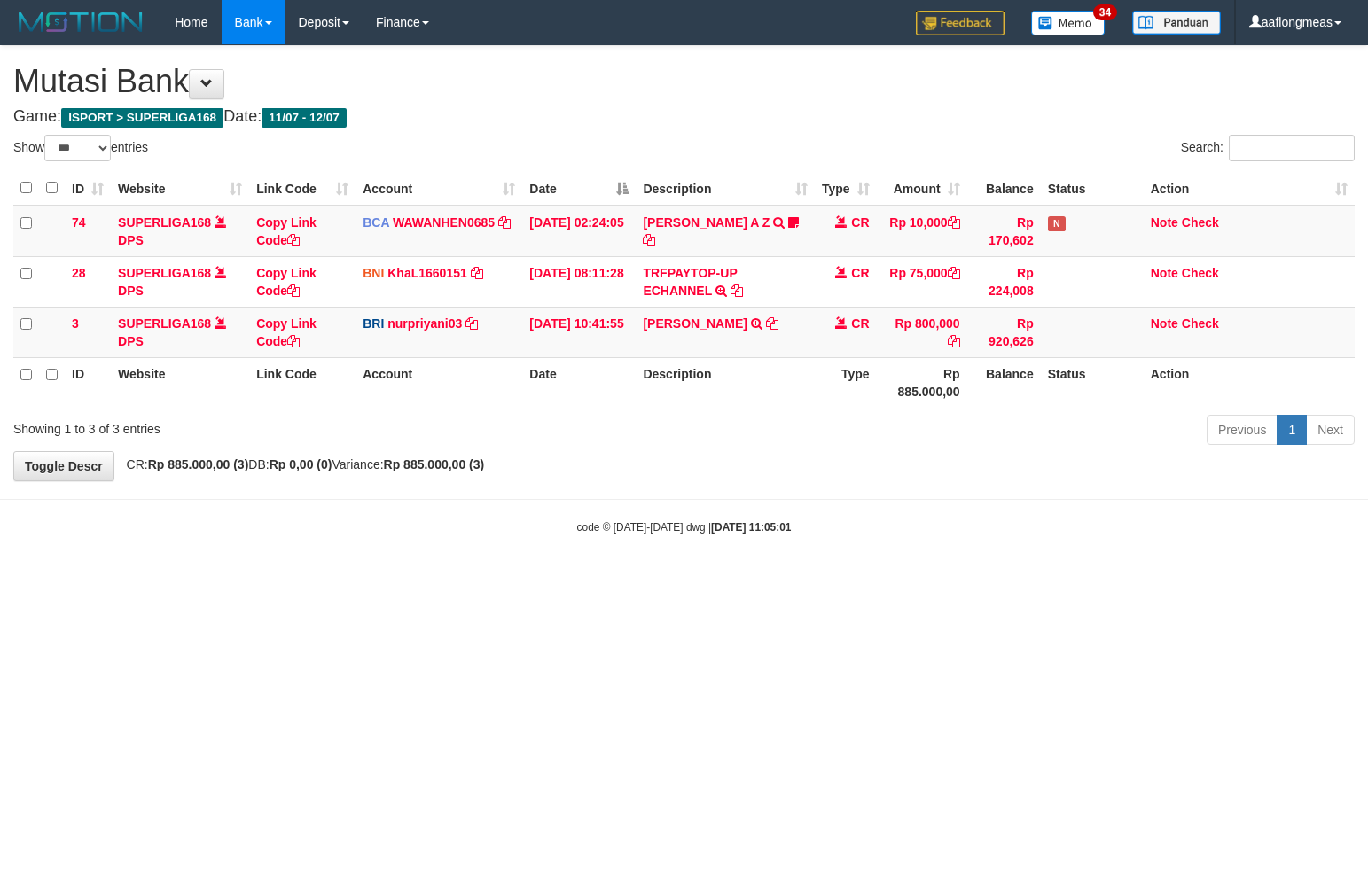 select on "***" 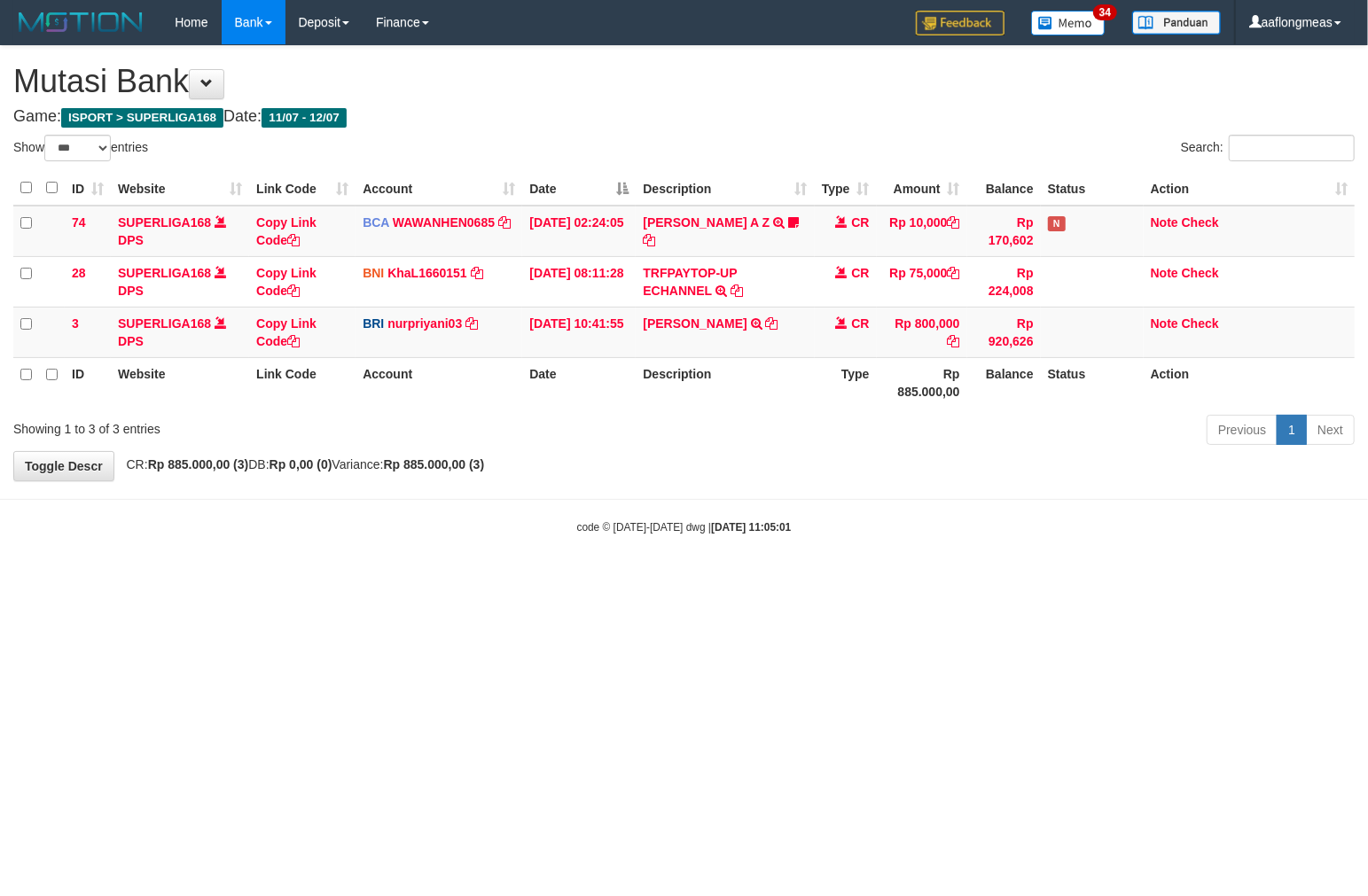 click on "**********" at bounding box center (684, 263) 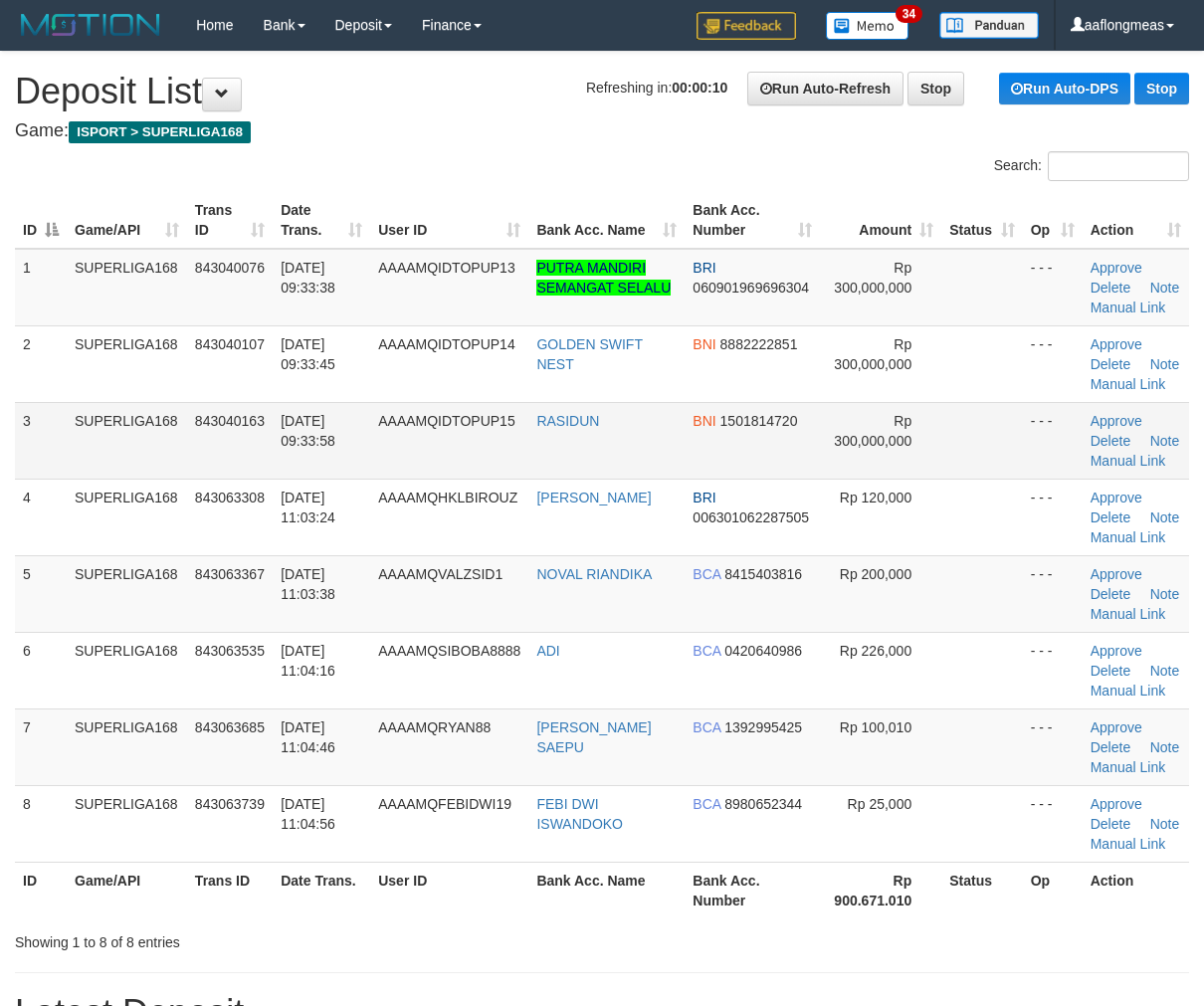 scroll, scrollTop: 0, scrollLeft: 0, axis: both 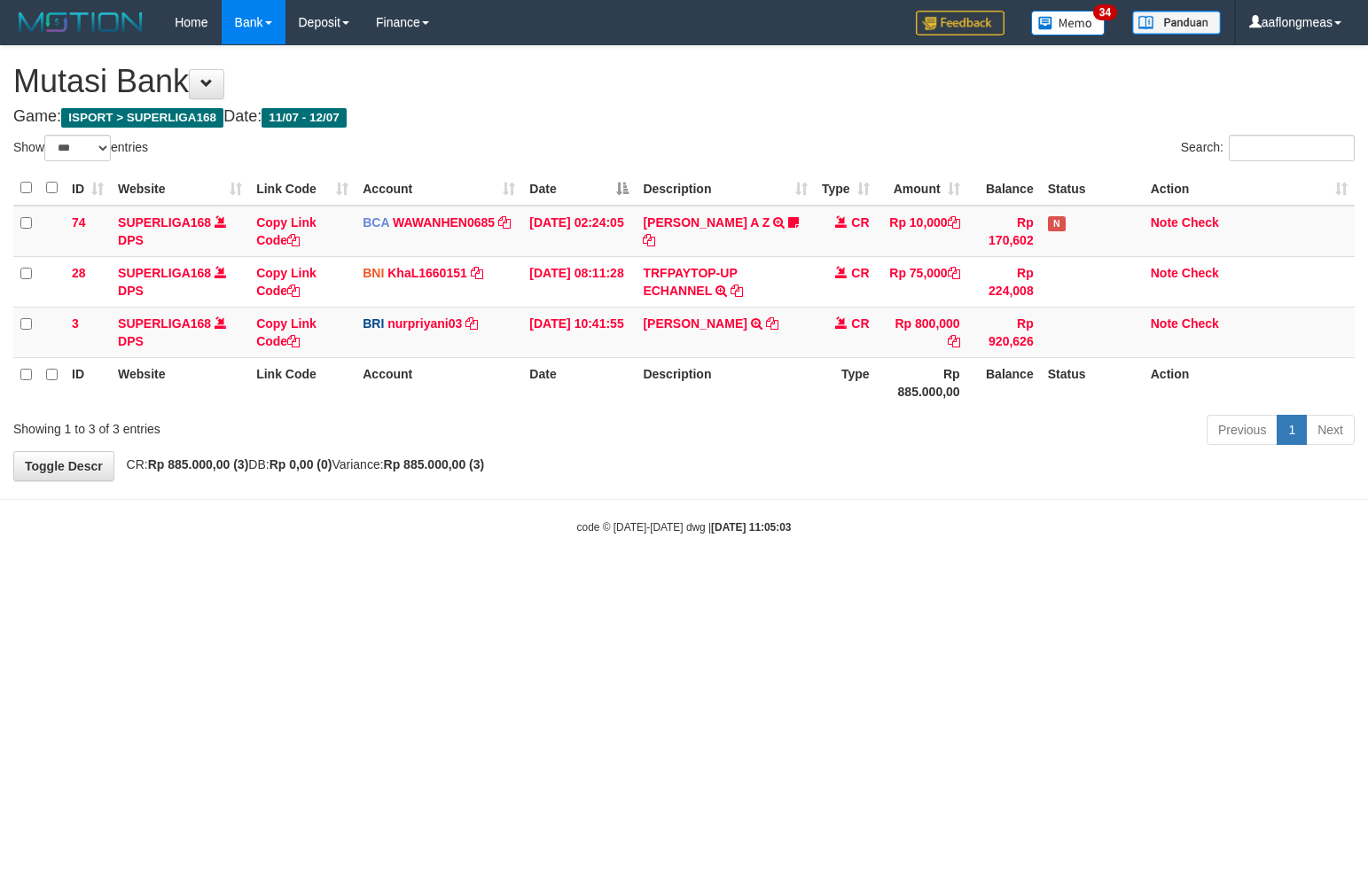 select on "***" 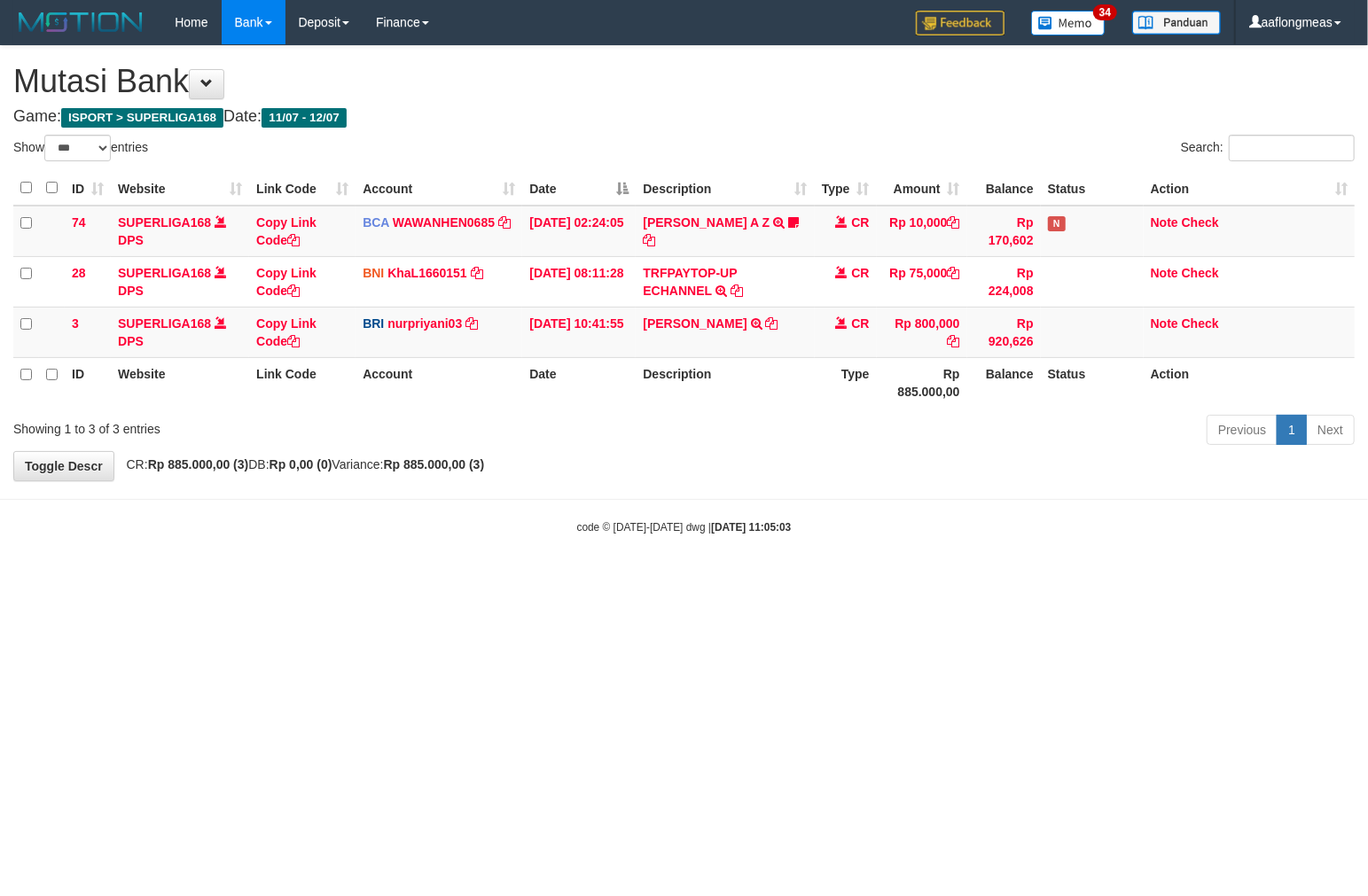 drag, startPoint x: 771, startPoint y: 439, endPoint x: 739, endPoint y: 448, distance: 33.24154 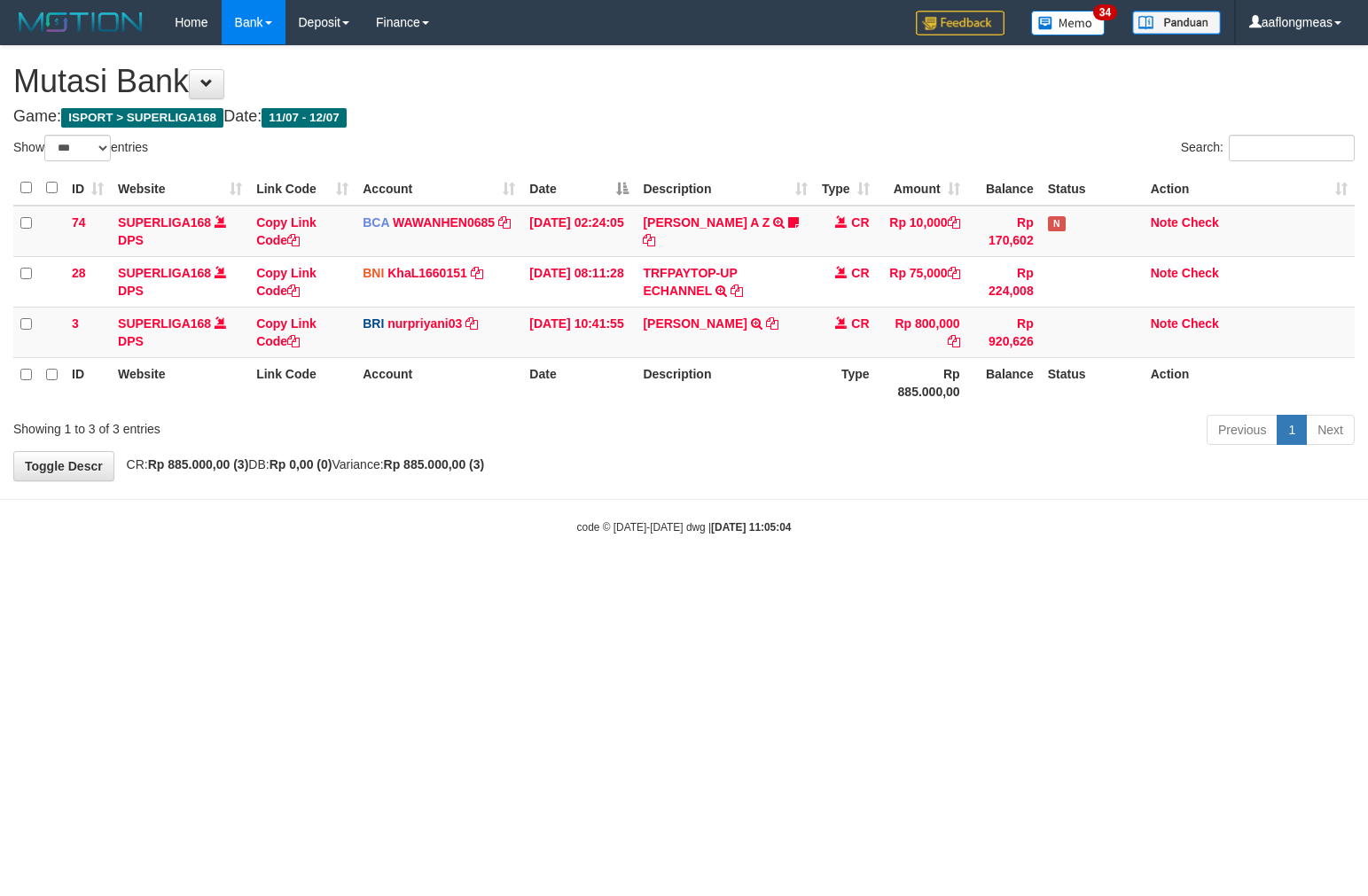 select on "***" 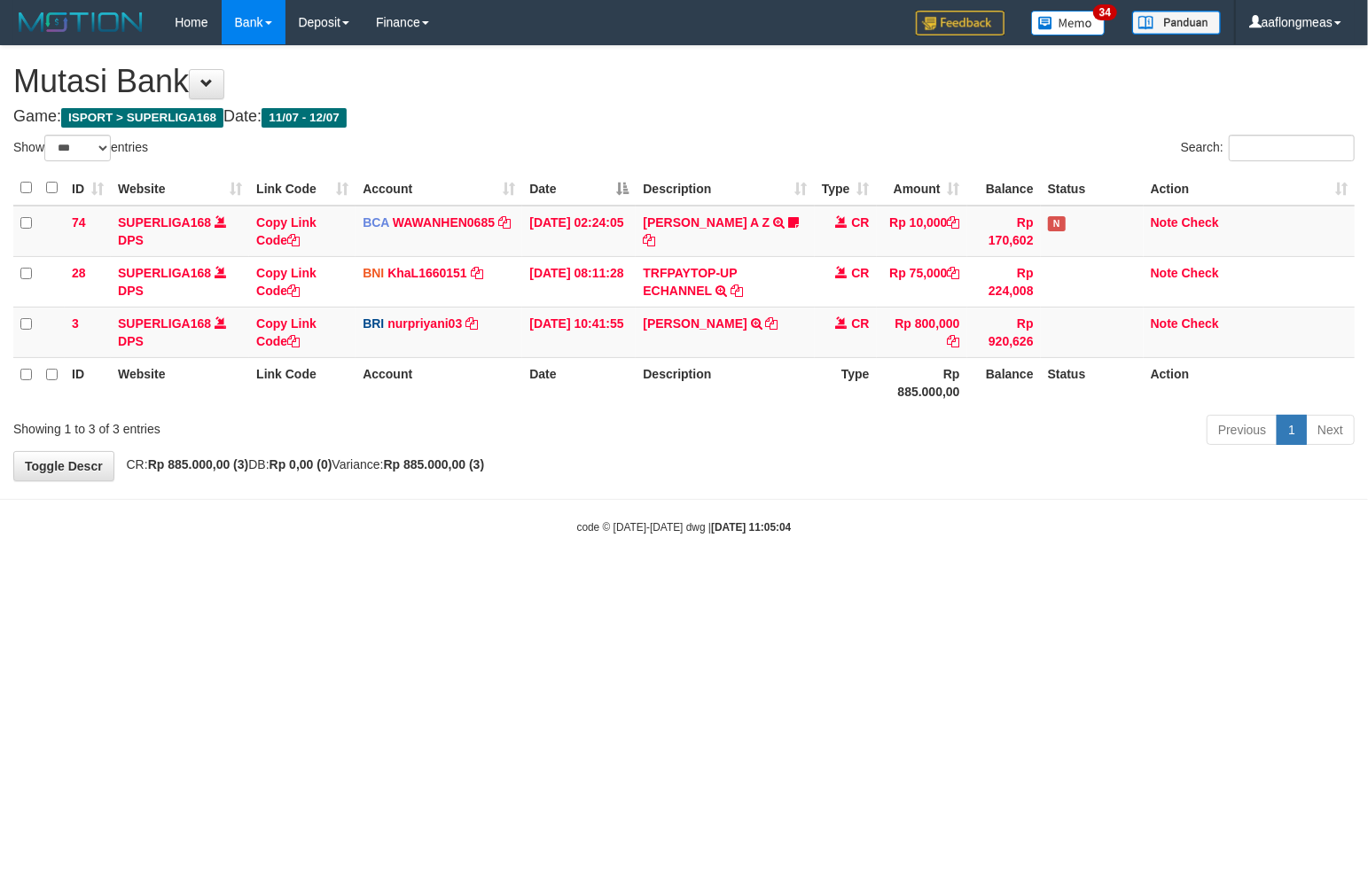 click on "Previous 1 Next" at bounding box center (969, 432) 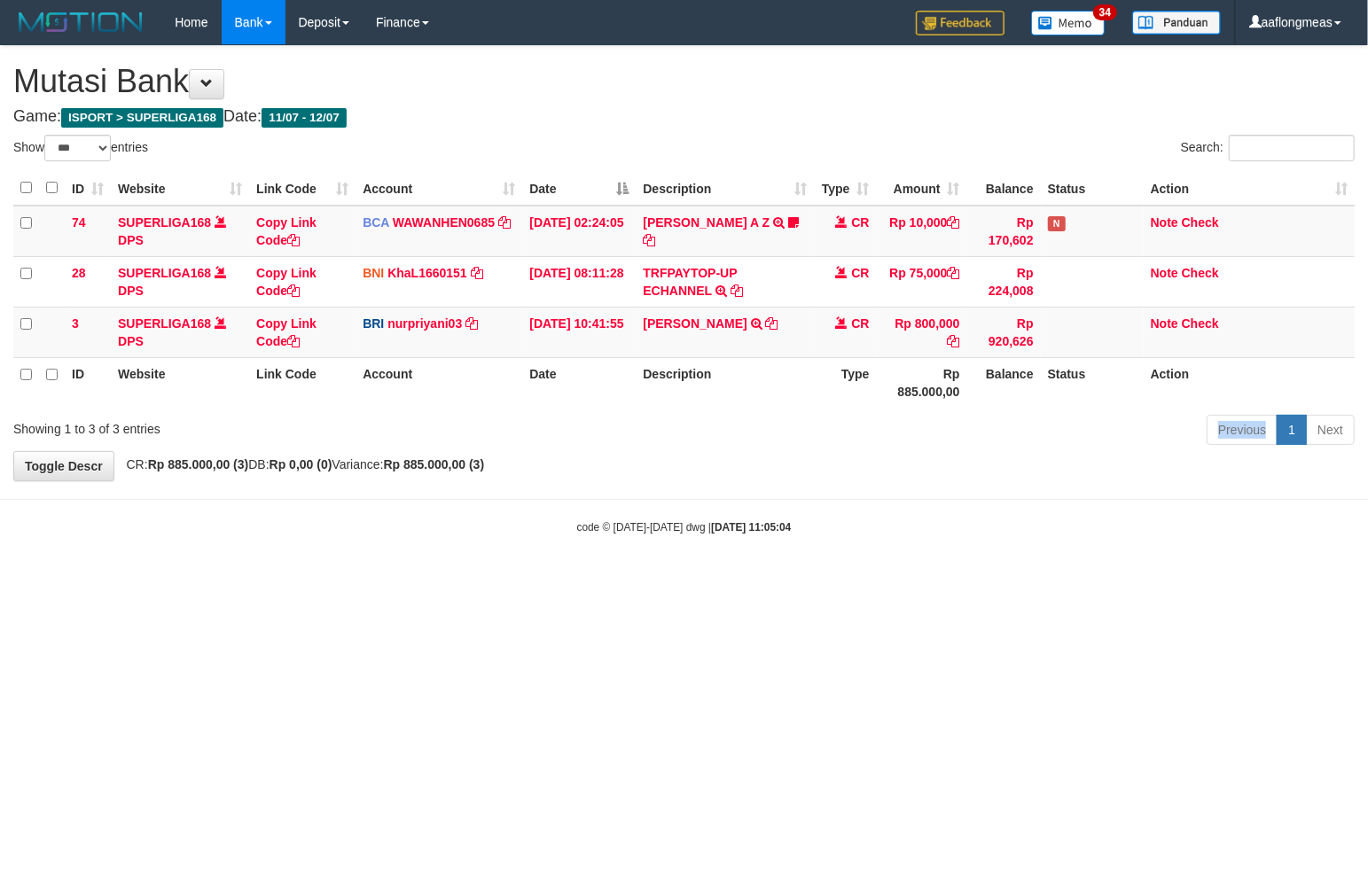 drag, startPoint x: 763, startPoint y: 453, endPoint x: 731, endPoint y: 464, distance: 33.83785 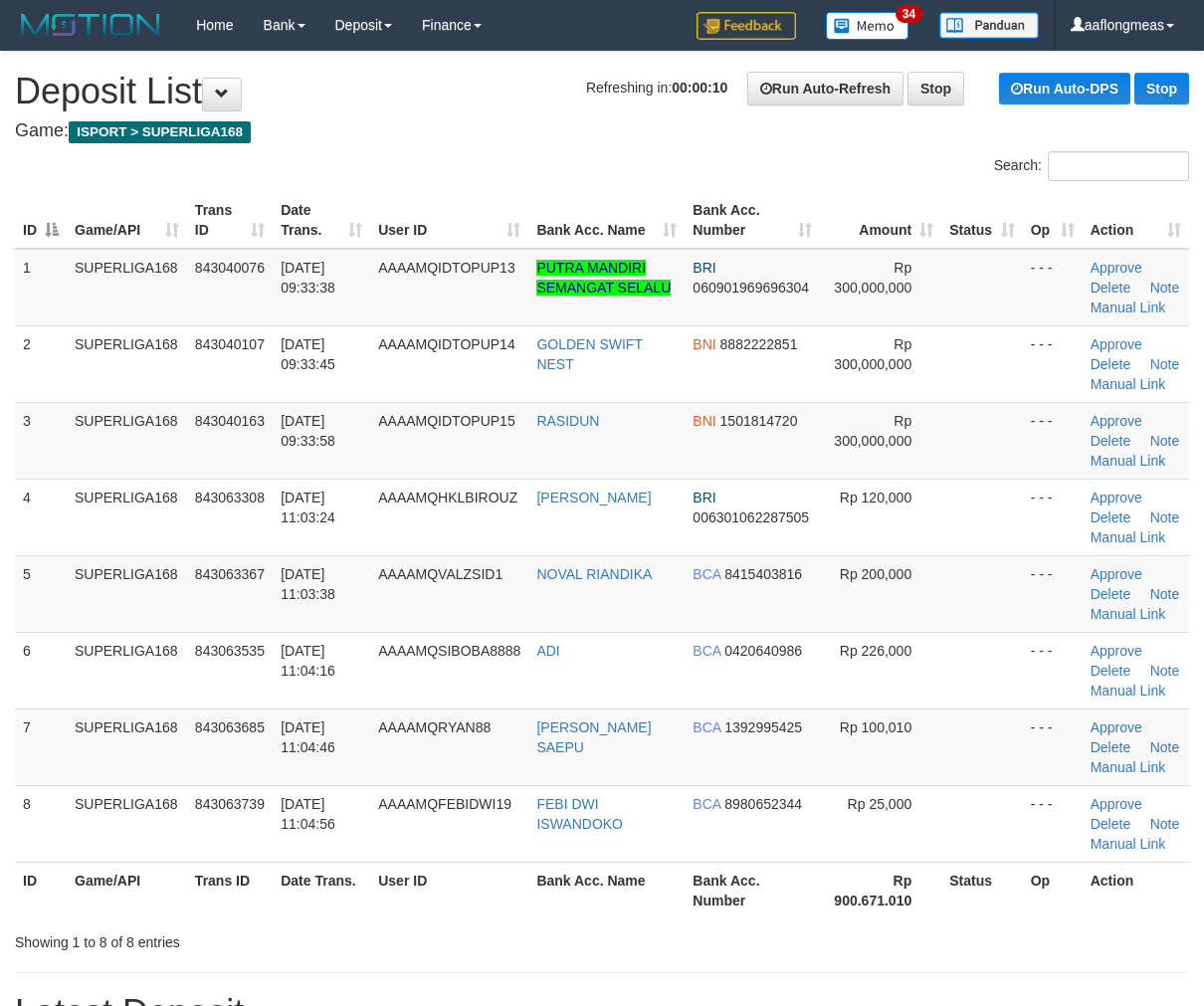 scroll, scrollTop: 0, scrollLeft: 0, axis: both 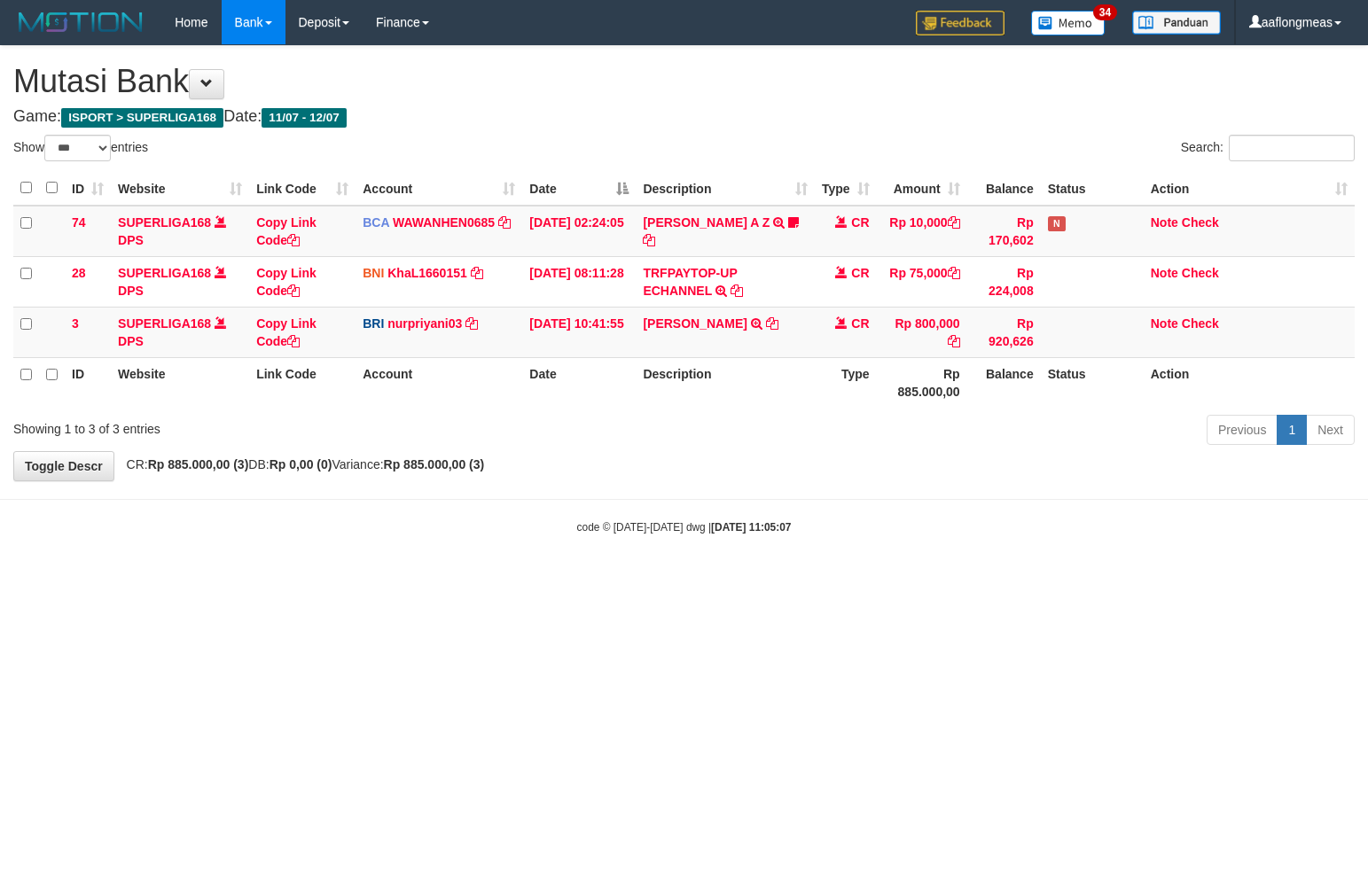 select on "***" 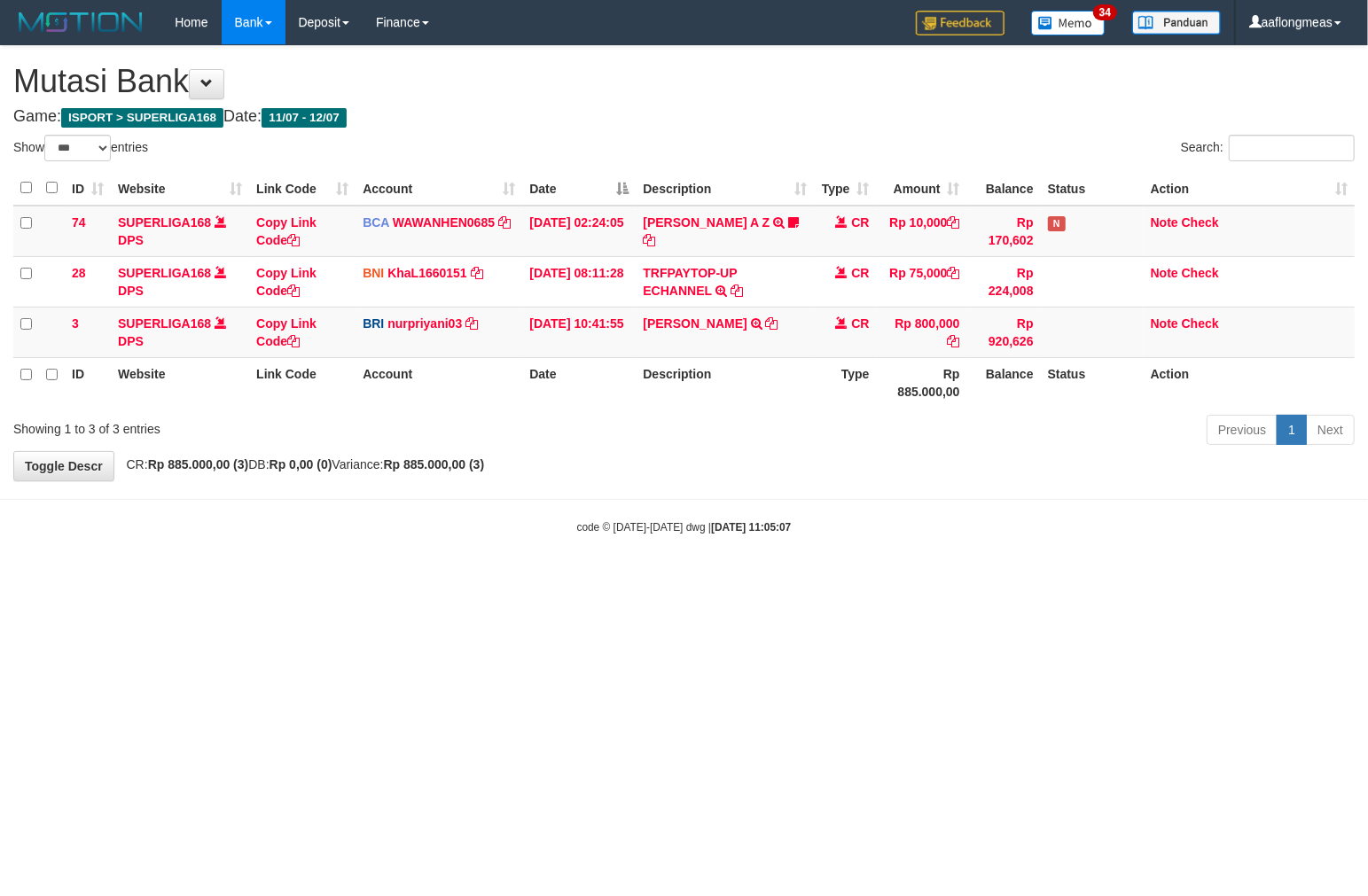 drag, startPoint x: 749, startPoint y: 452, endPoint x: 6, endPoint y: 503, distance: 744.7483 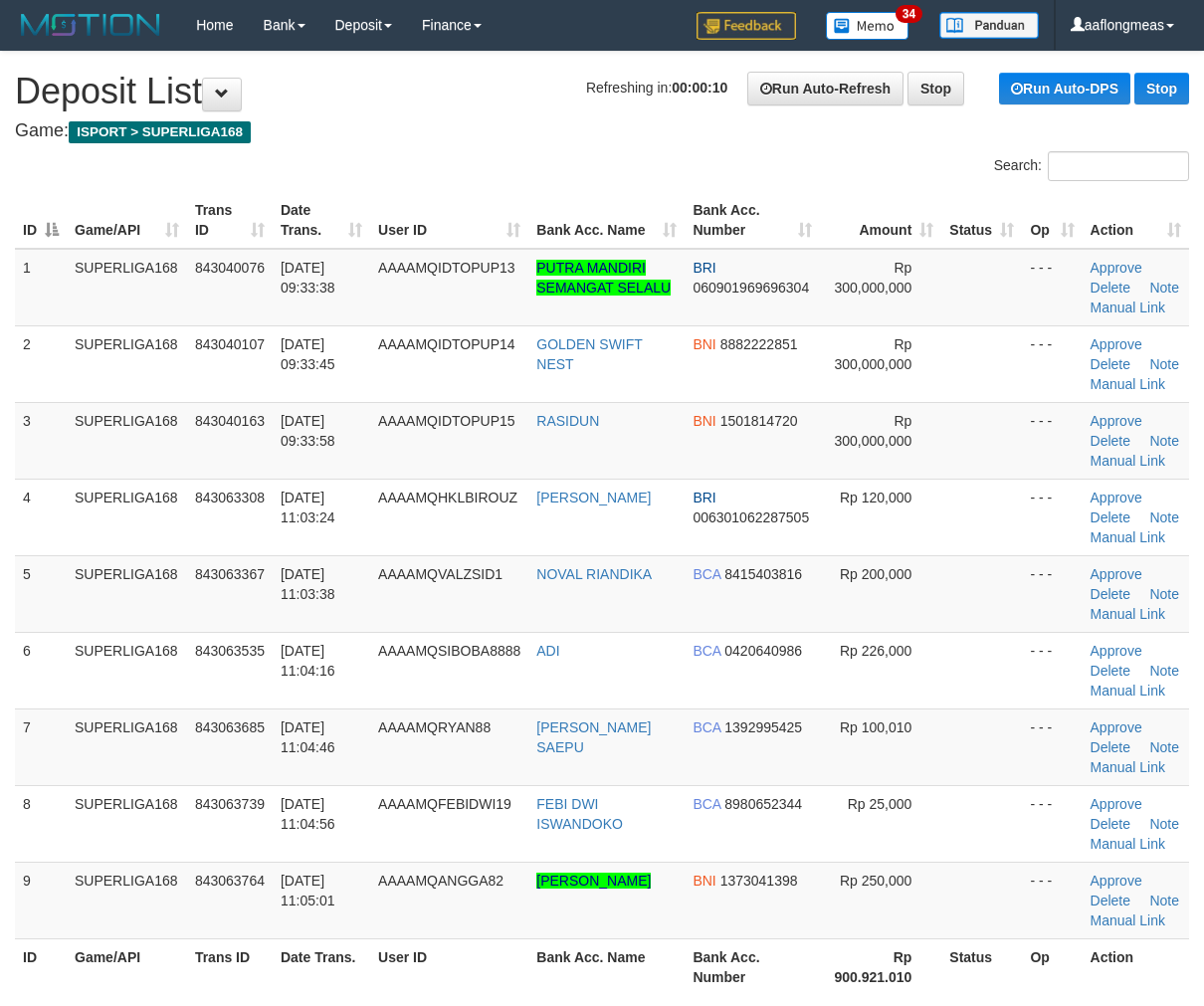 scroll, scrollTop: 0, scrollLeft: 0, axis: both 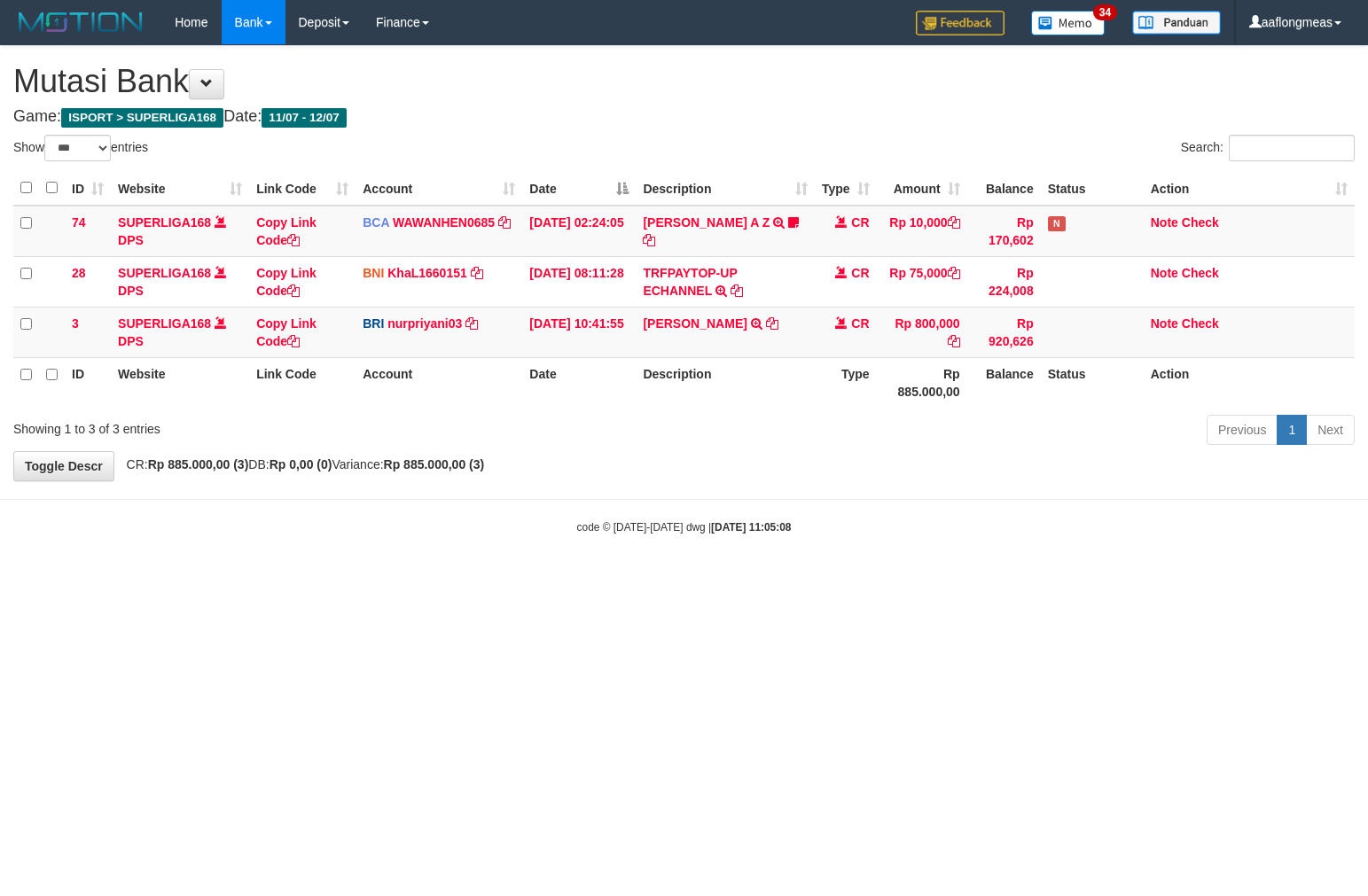 select on "***" 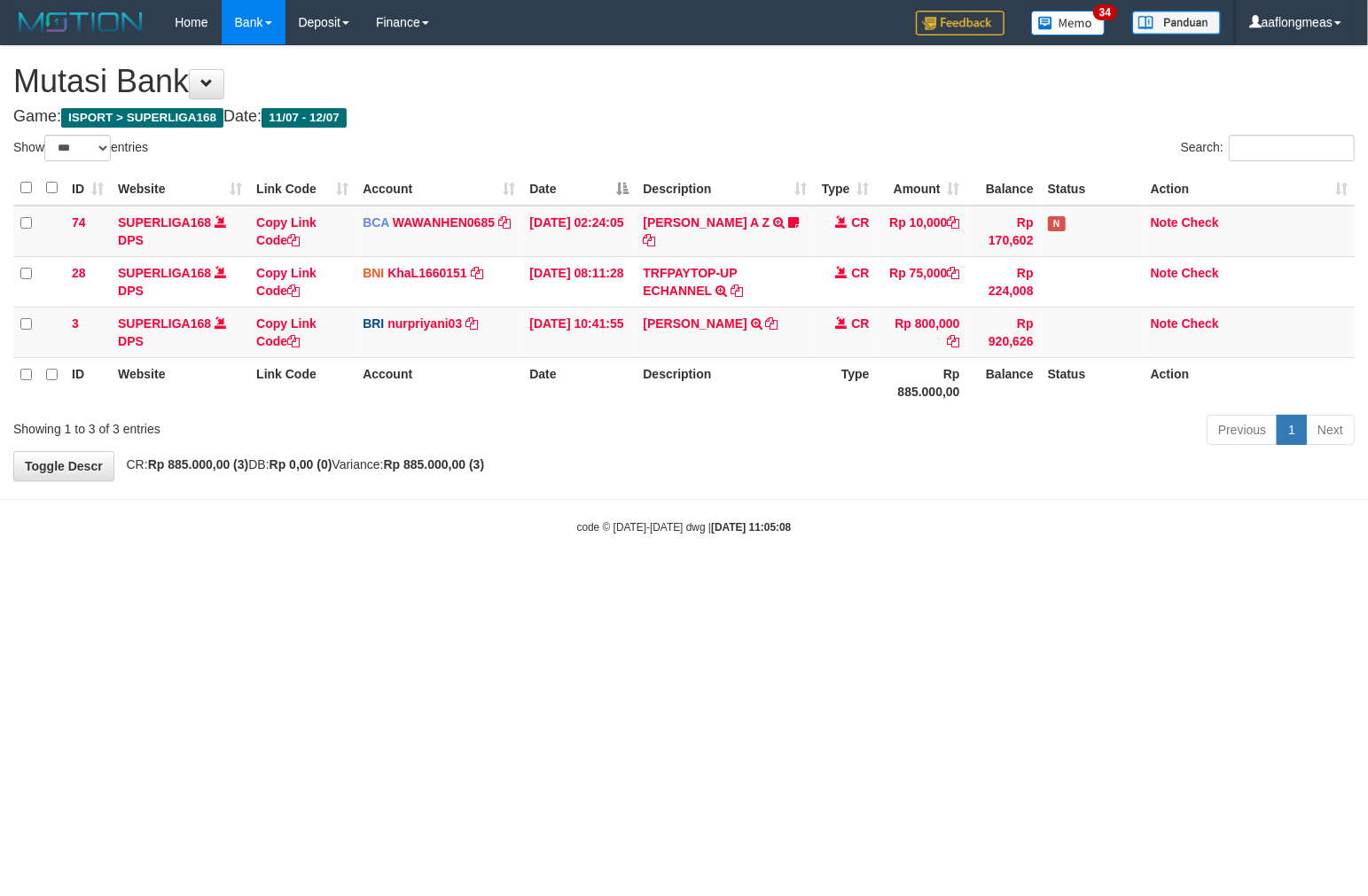 click on "**********" at bounding box center (684, 263) 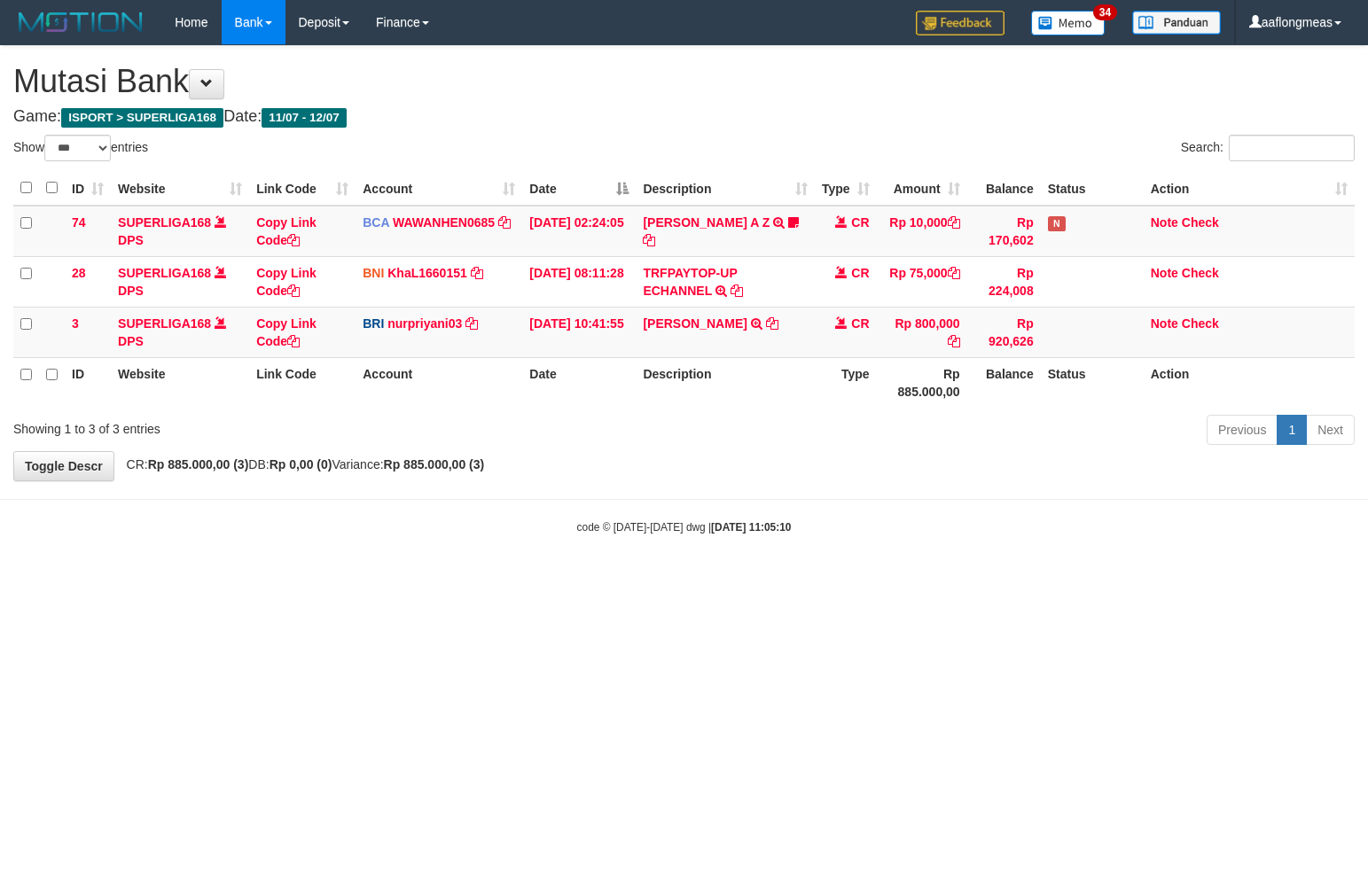 select on "***" 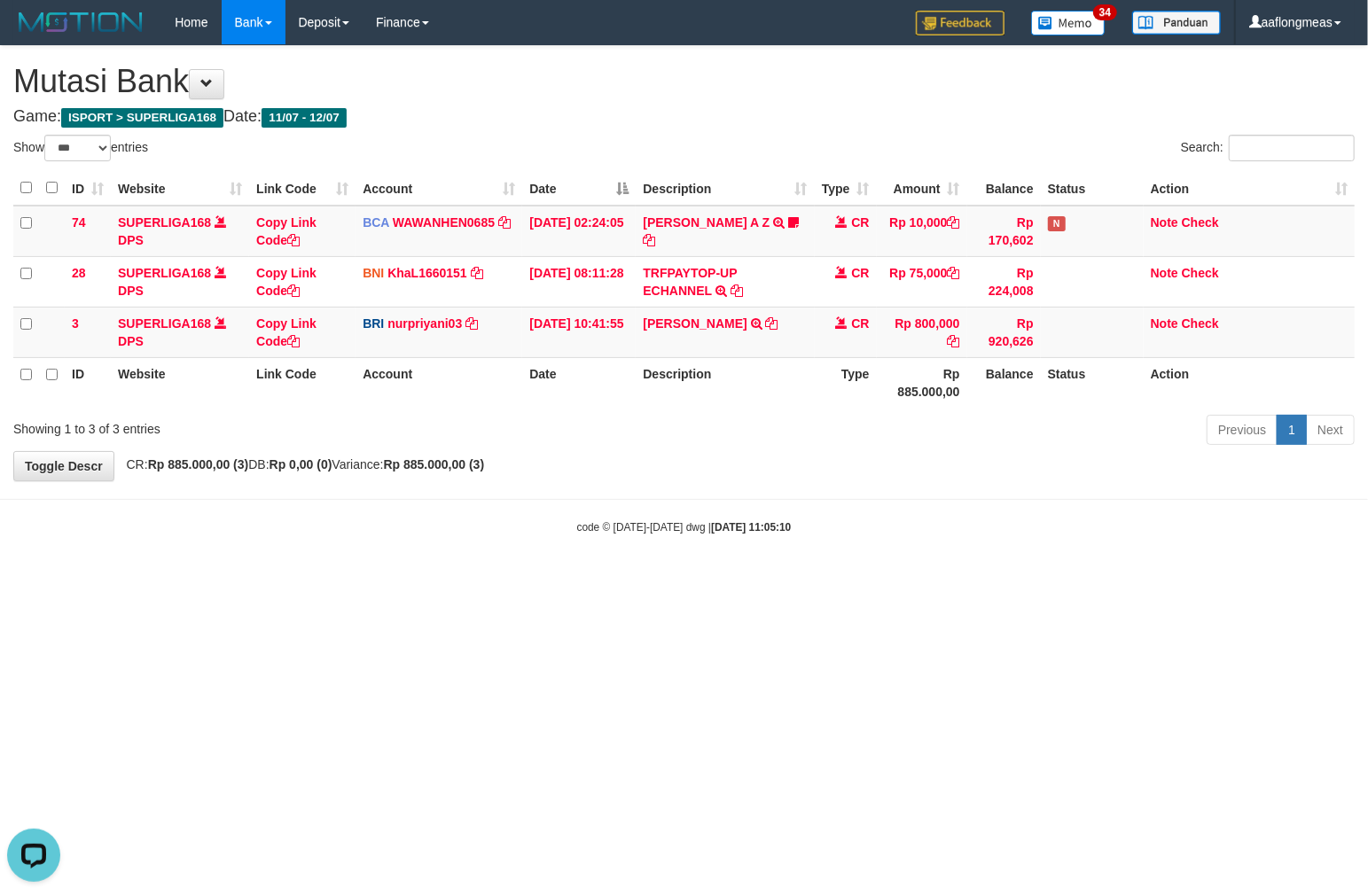 scroll, scrollTop: 0, scrollLeft: 0, axis: both 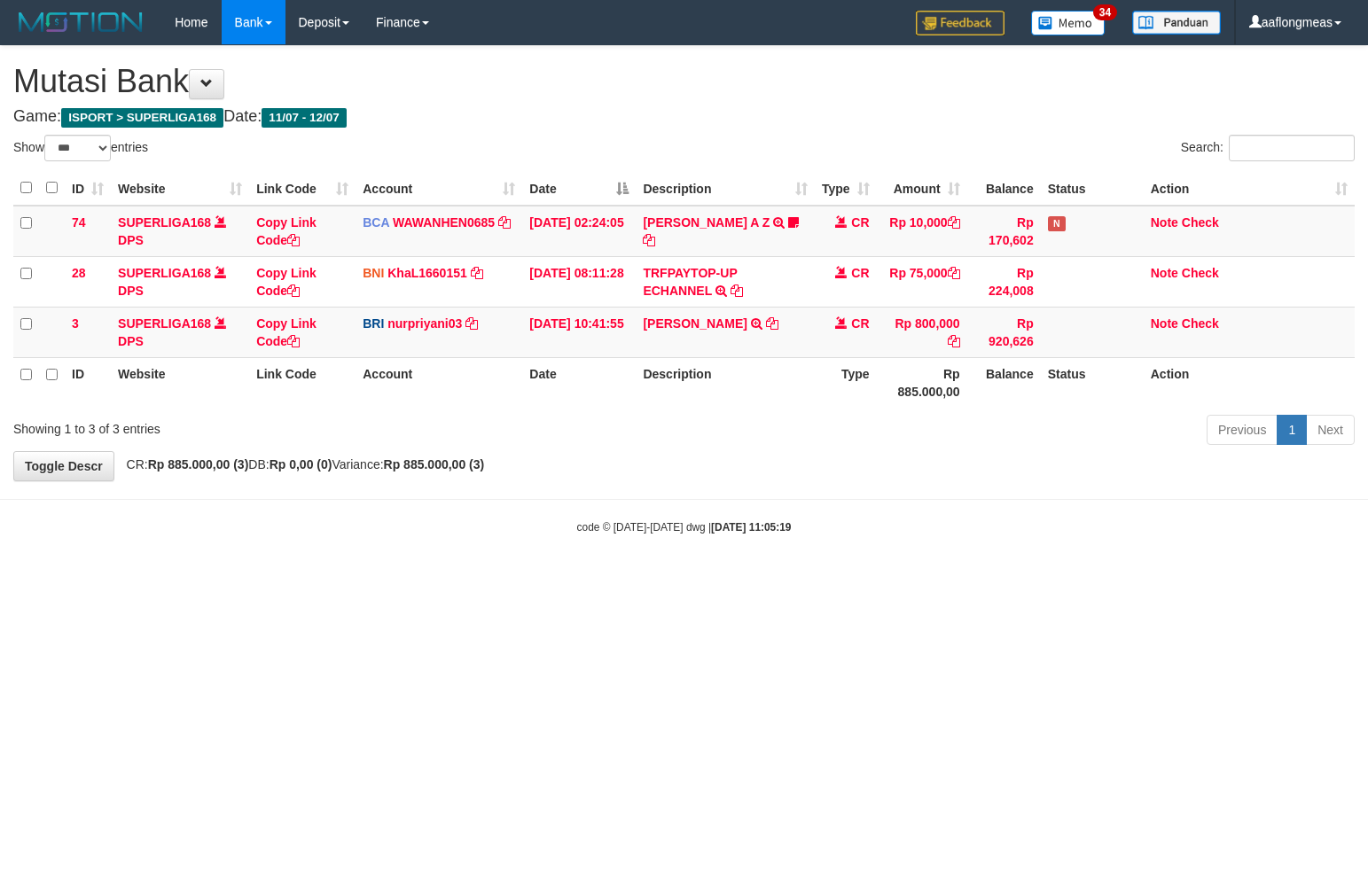 select on "***" 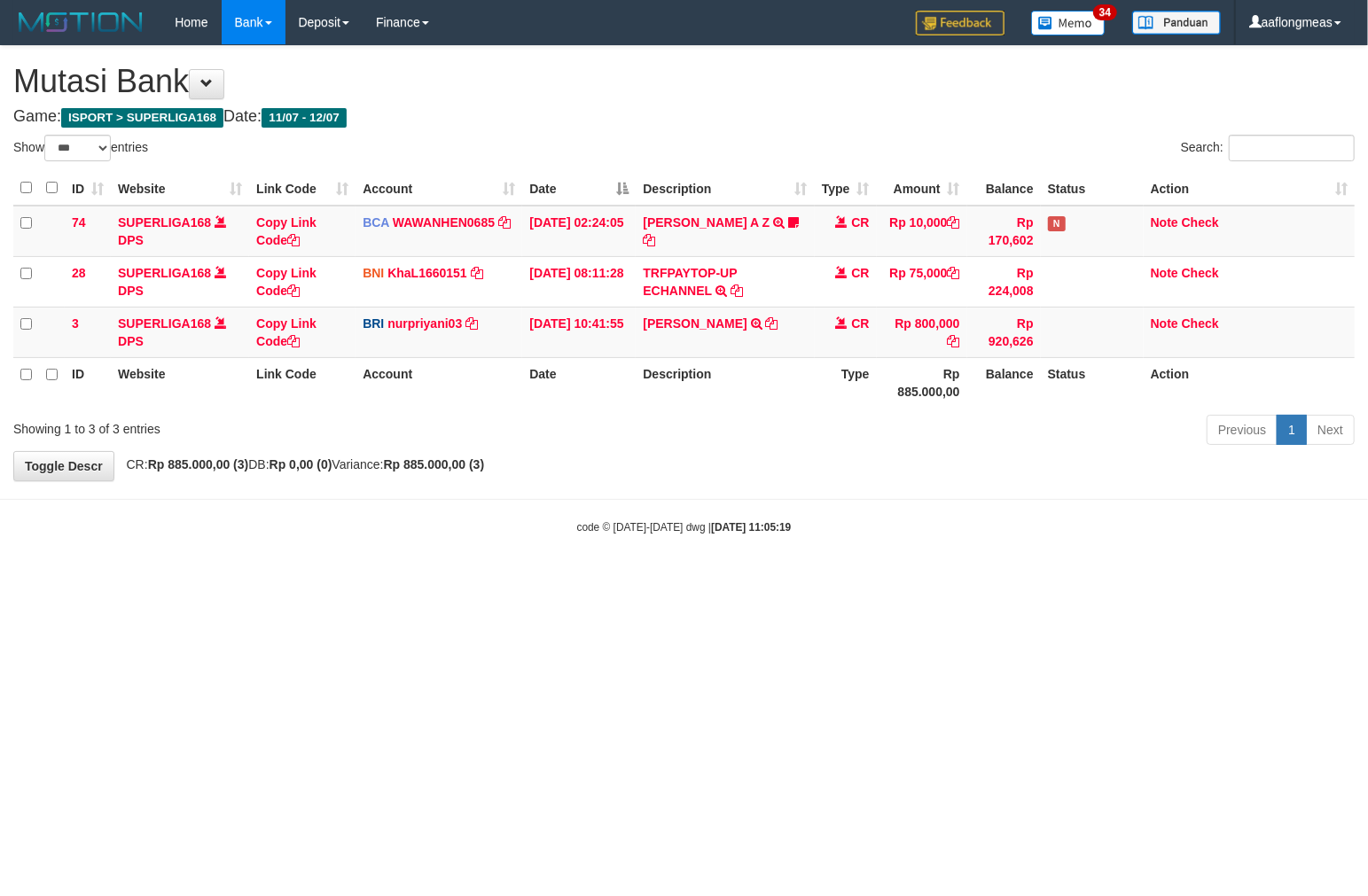 click on "Previous 1 Next" at bounding box center (969, 432) 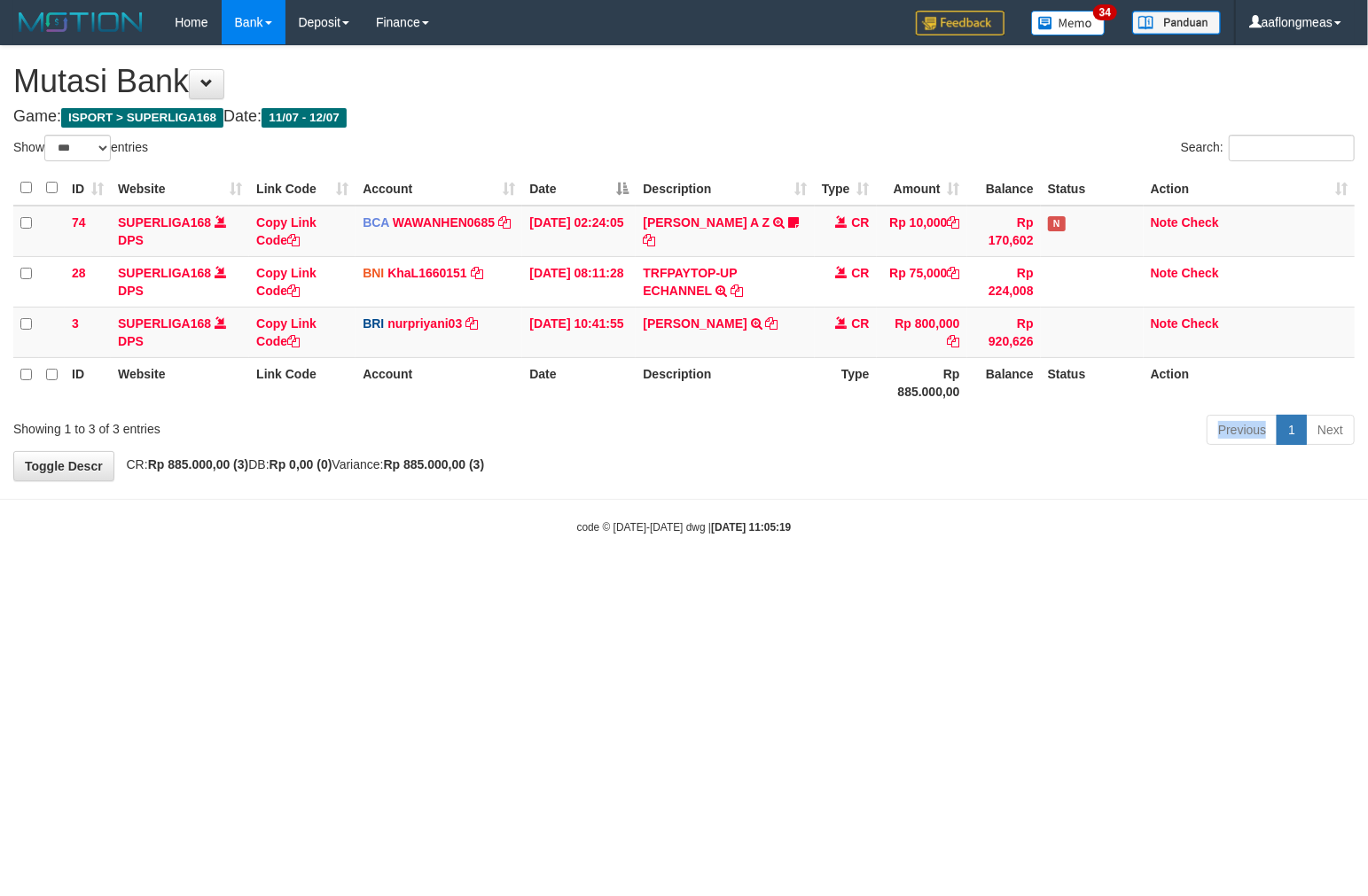 click on "**********" at bounding box center (684, 263) 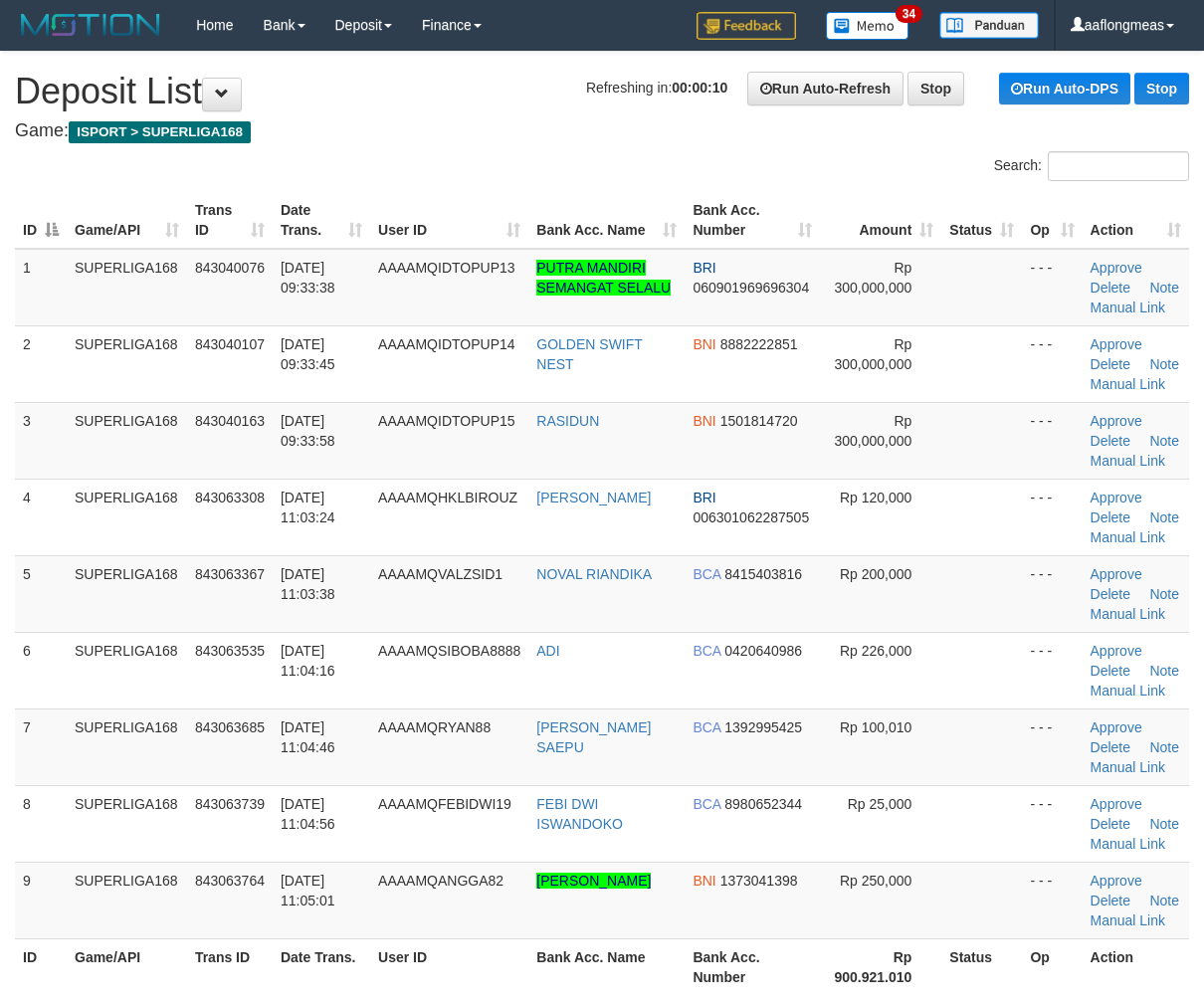 scroll, scrollTop: 0, scrollLeft: 0, axis: both 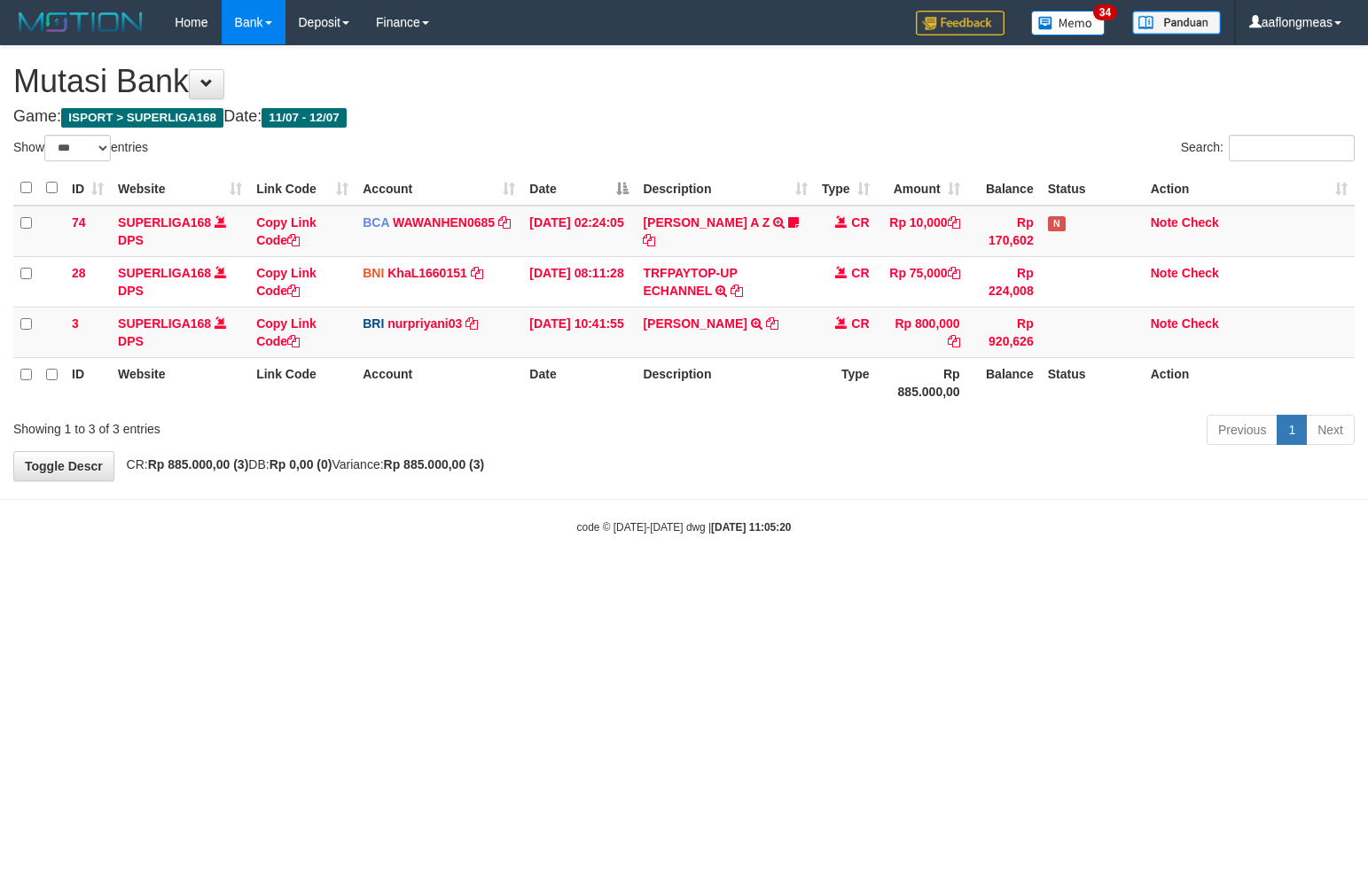 select on "***" 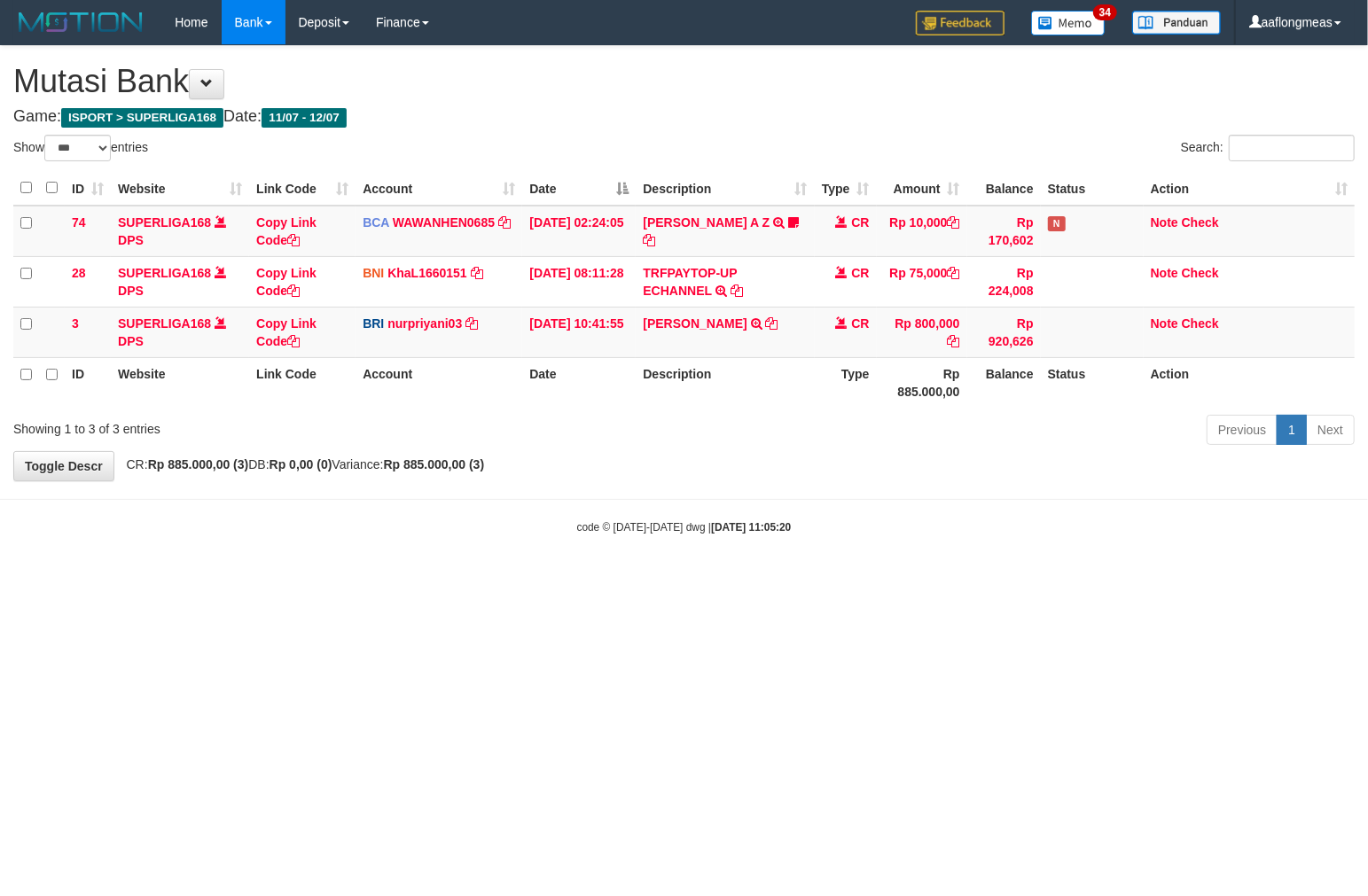click on "Previous 1 Next" at bounding box center [969, 432] 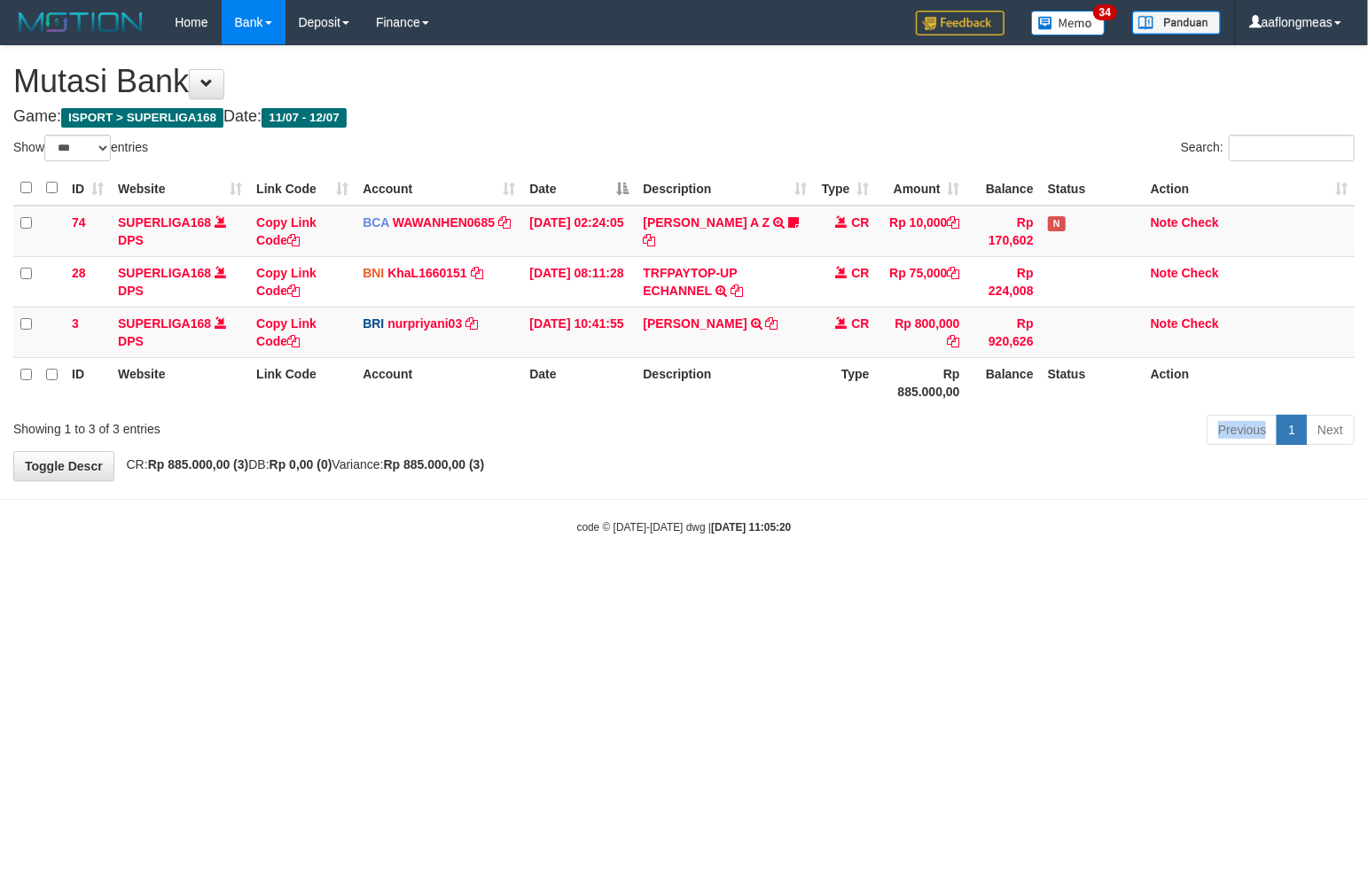 click on "Previous 1 Next" at bounding box center [969, 432] 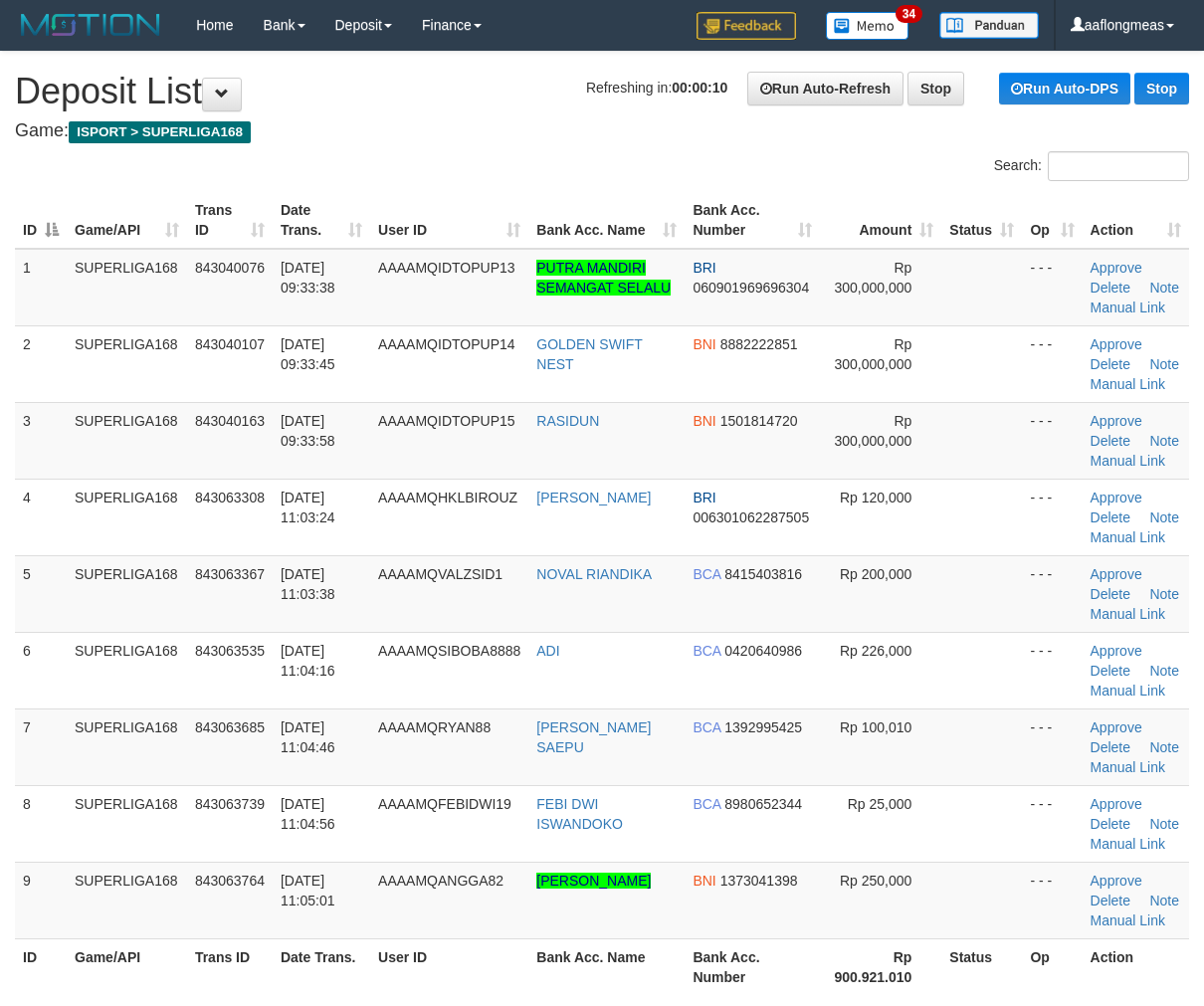 scroll, scrollTop: 0, scrollLeft: 0, axis: both 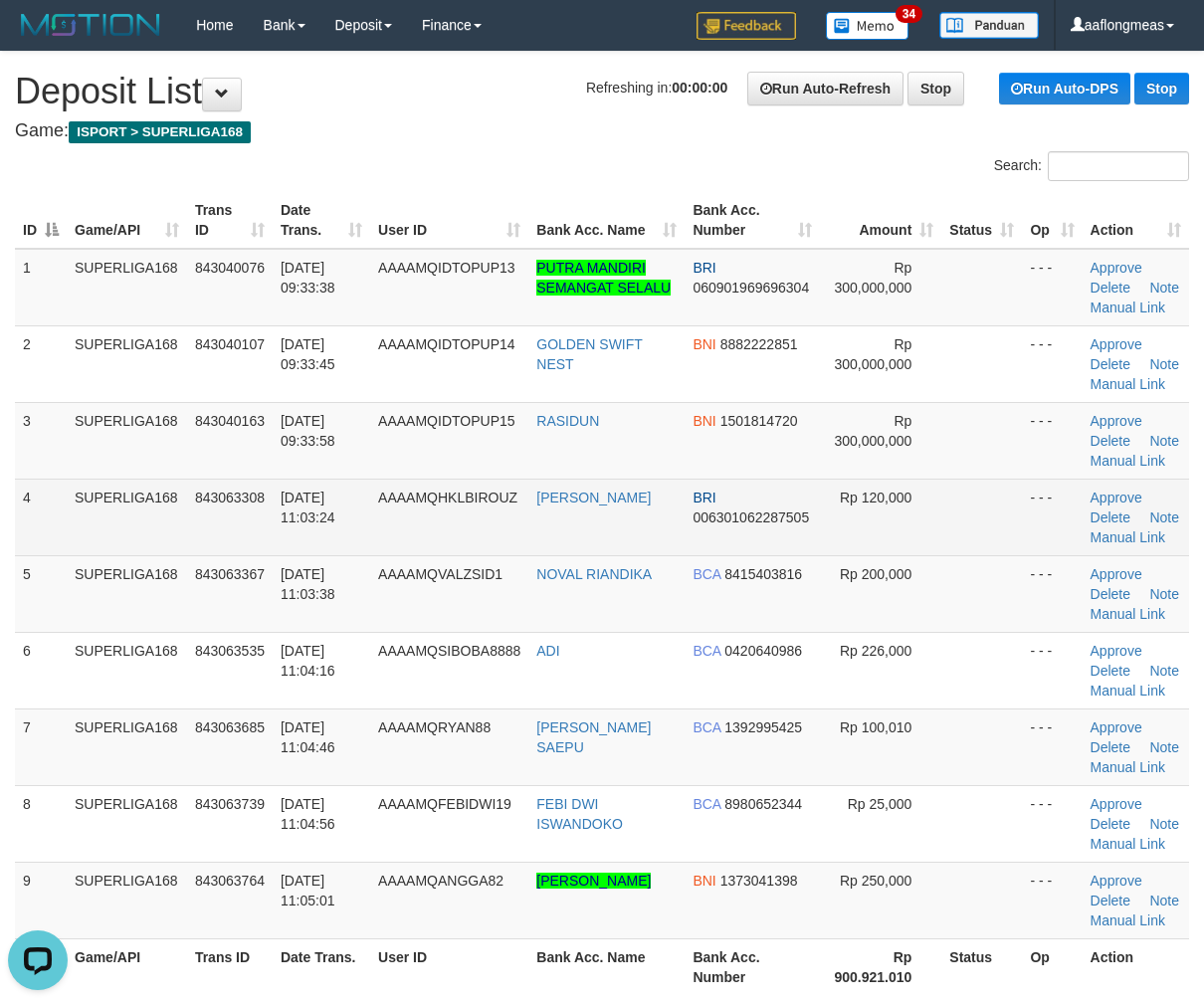 click at bounding box center [981, 516] 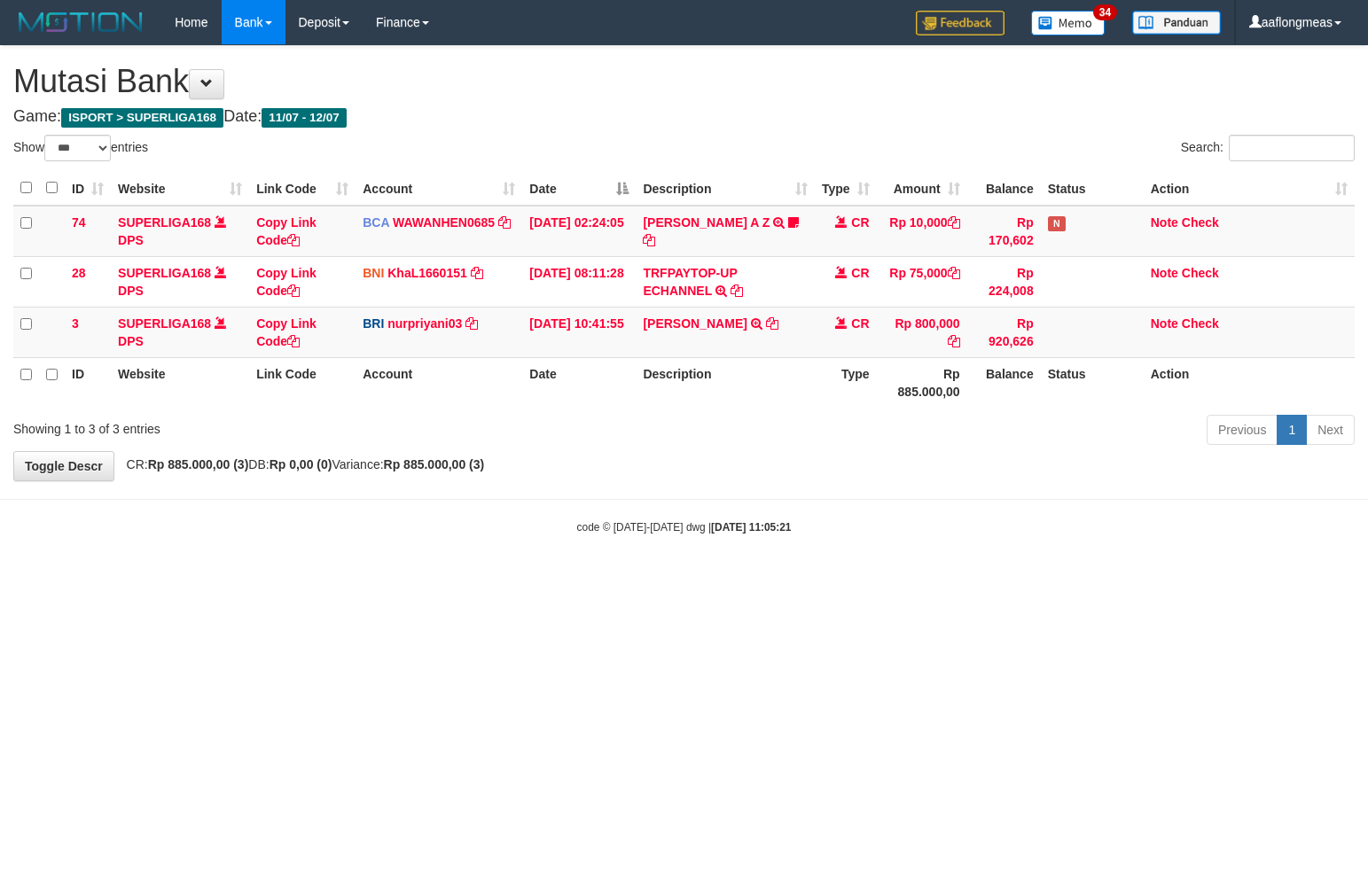 select on "***" 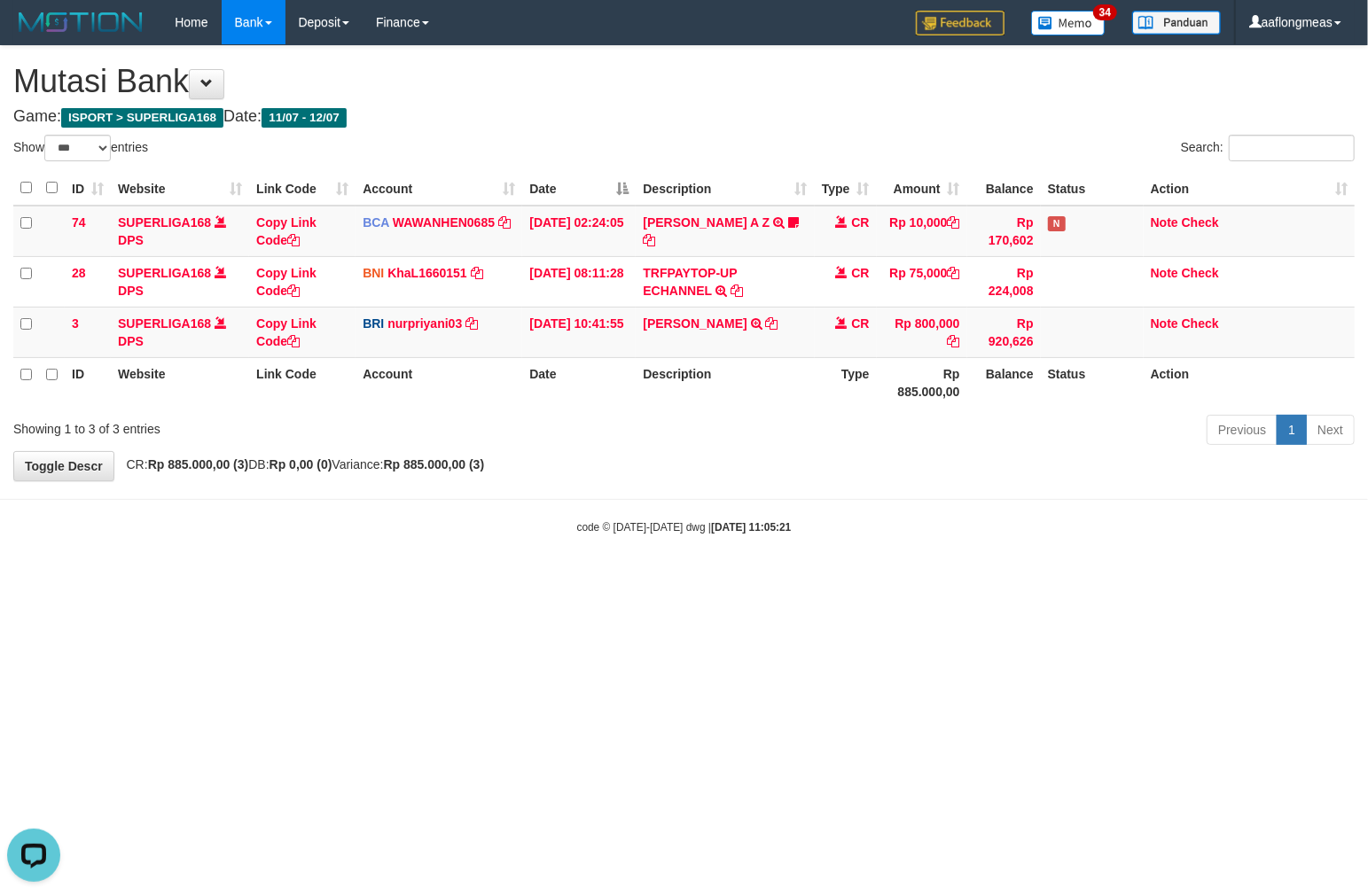 scroll, scrollTop: 0, scrollLeft: 0, axis: both 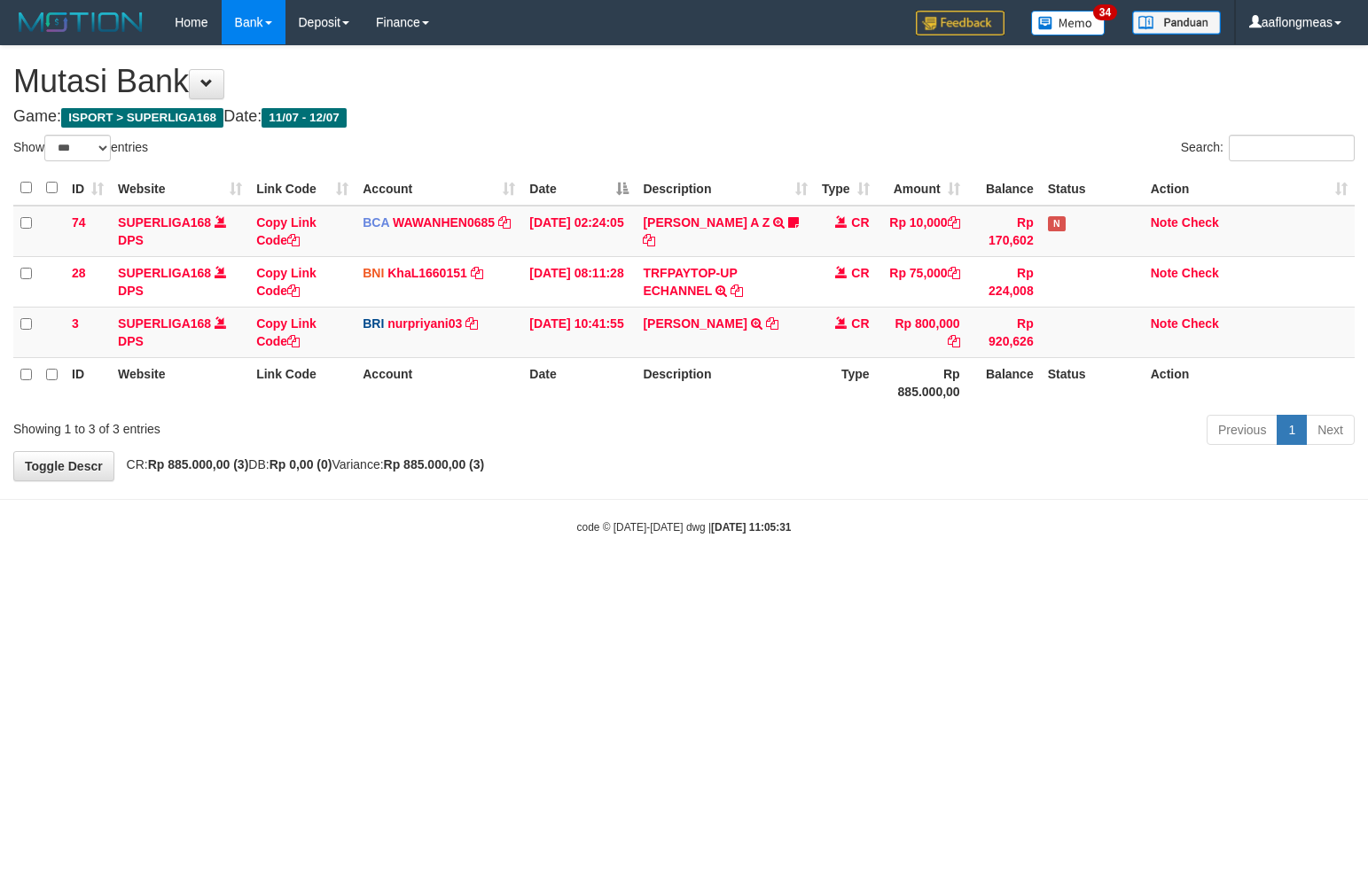 select on "***" 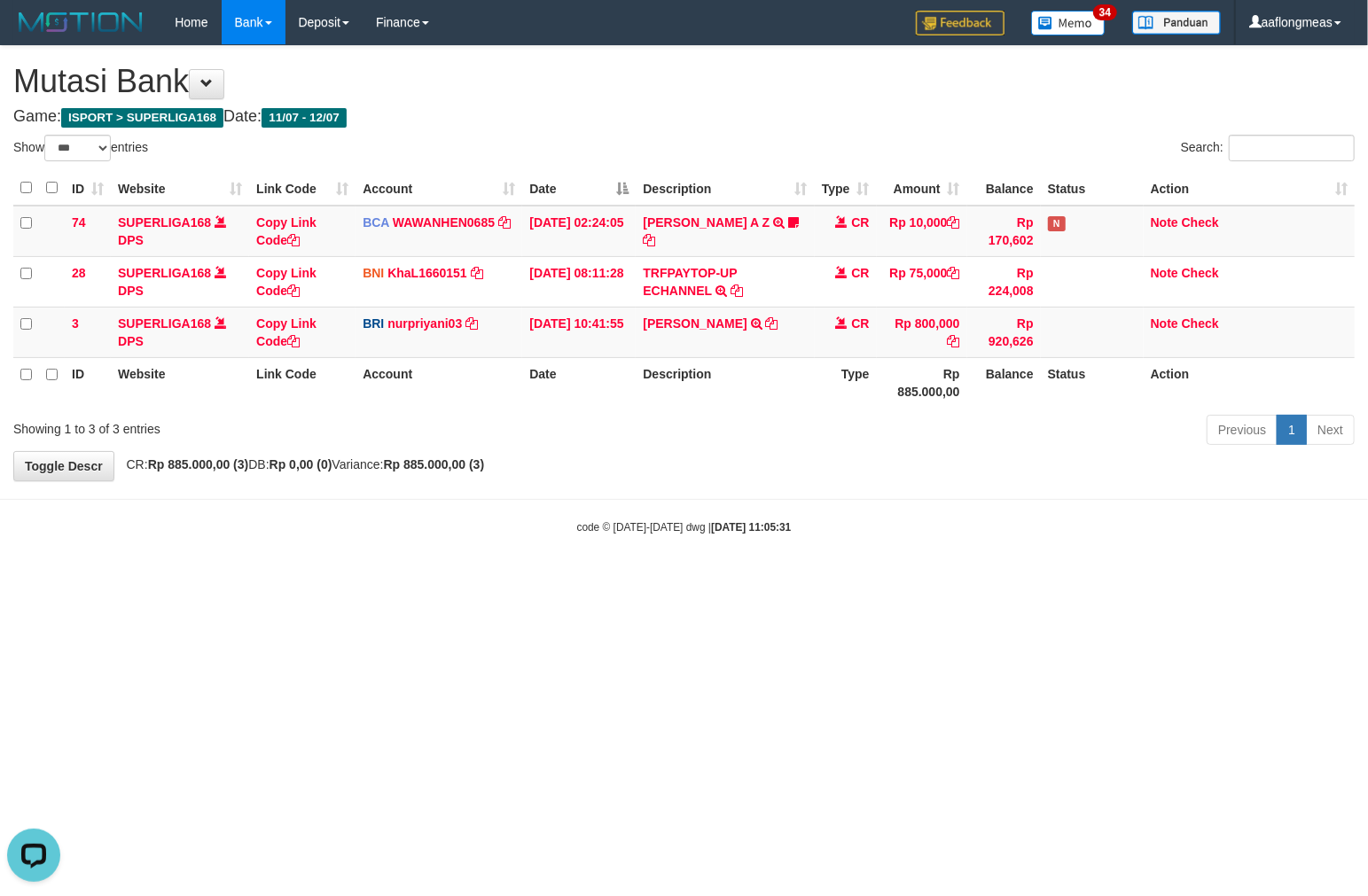 scroll, scrollTop: 0, scrollLeft: 0, axis: both 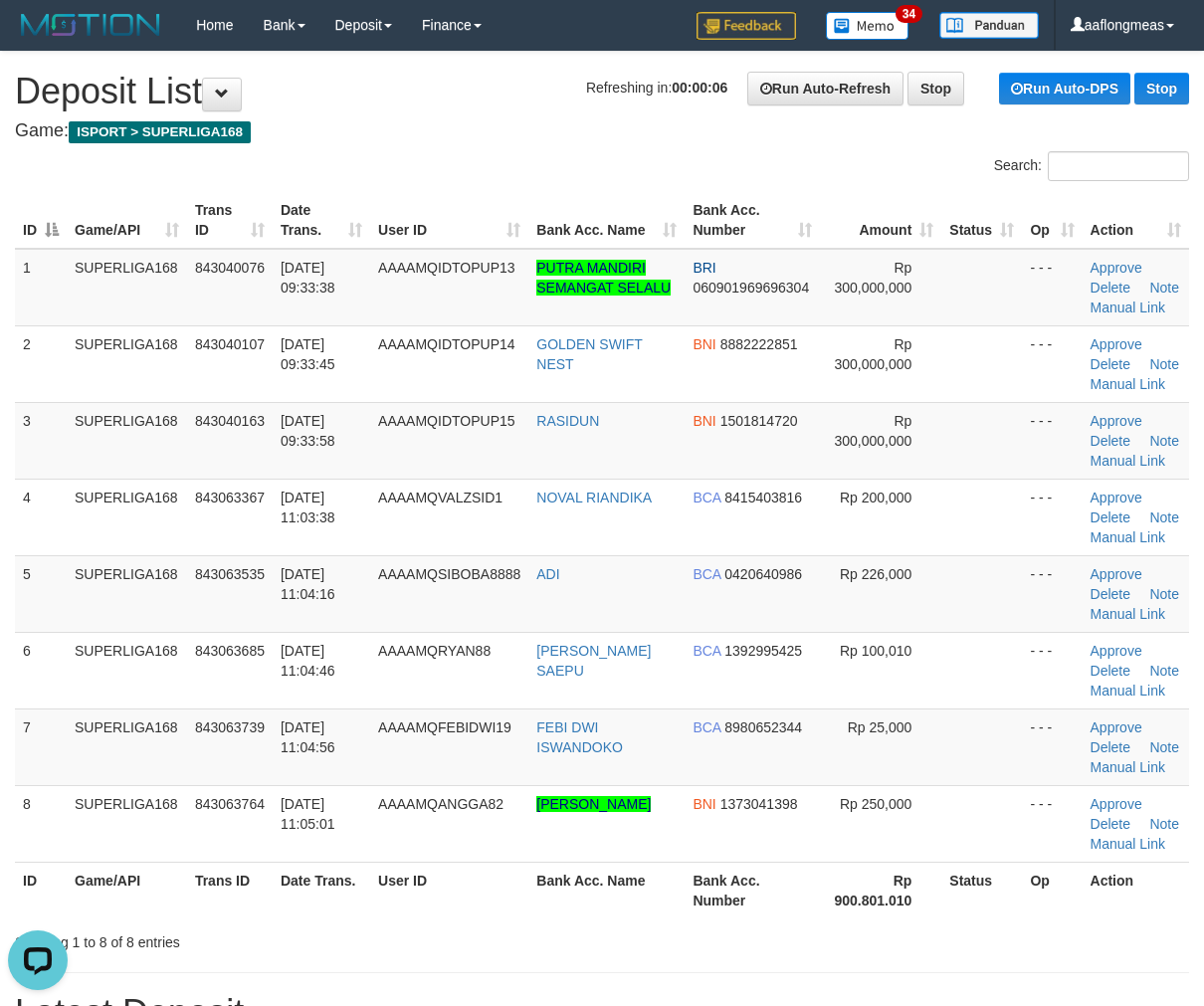 drag, startPoint x: 943, startPoint y: 523, endPoint x: 1210, endPoint y: 527, distance: 267.02996 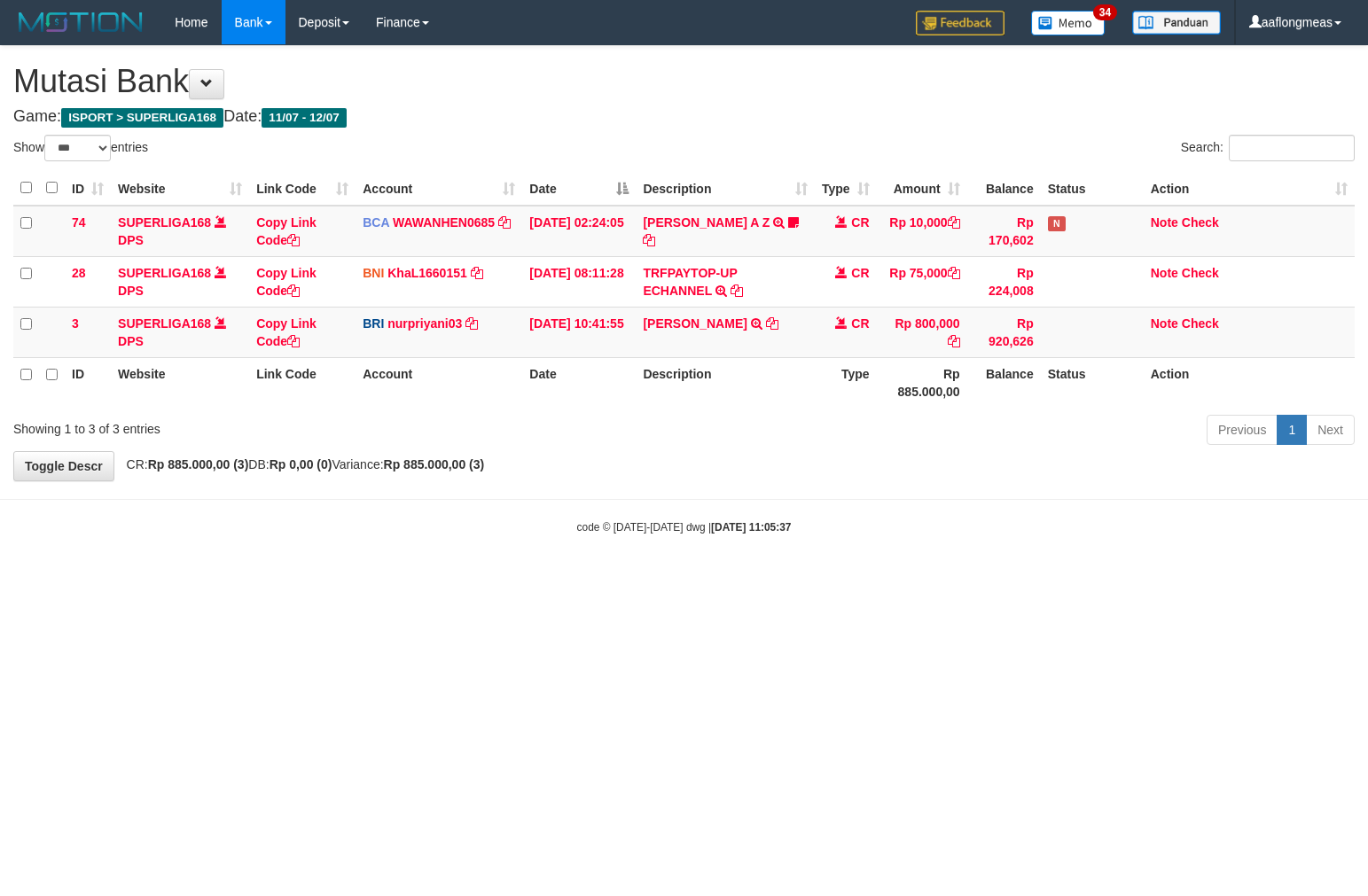 select on "***" 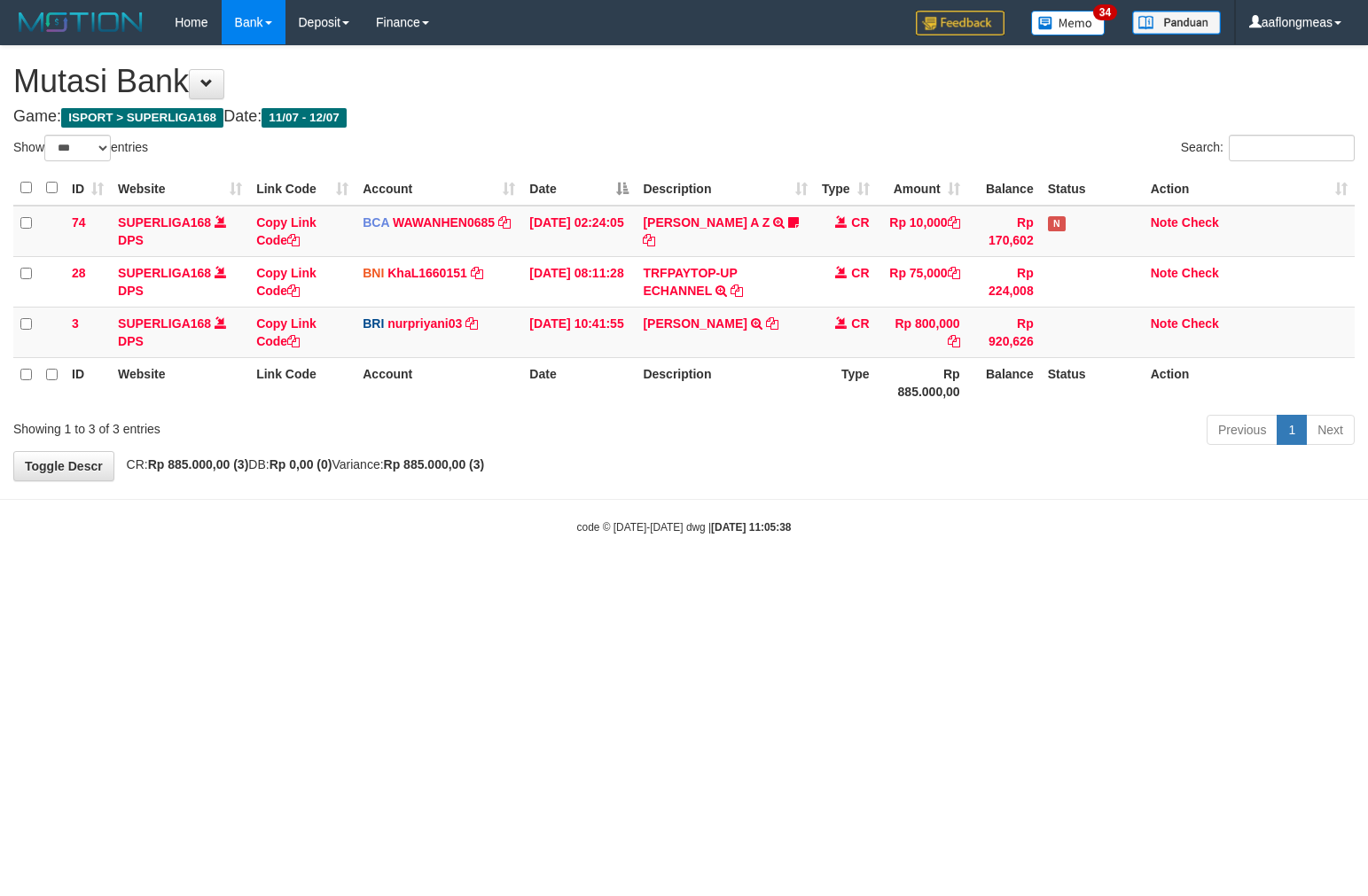 select on "***" 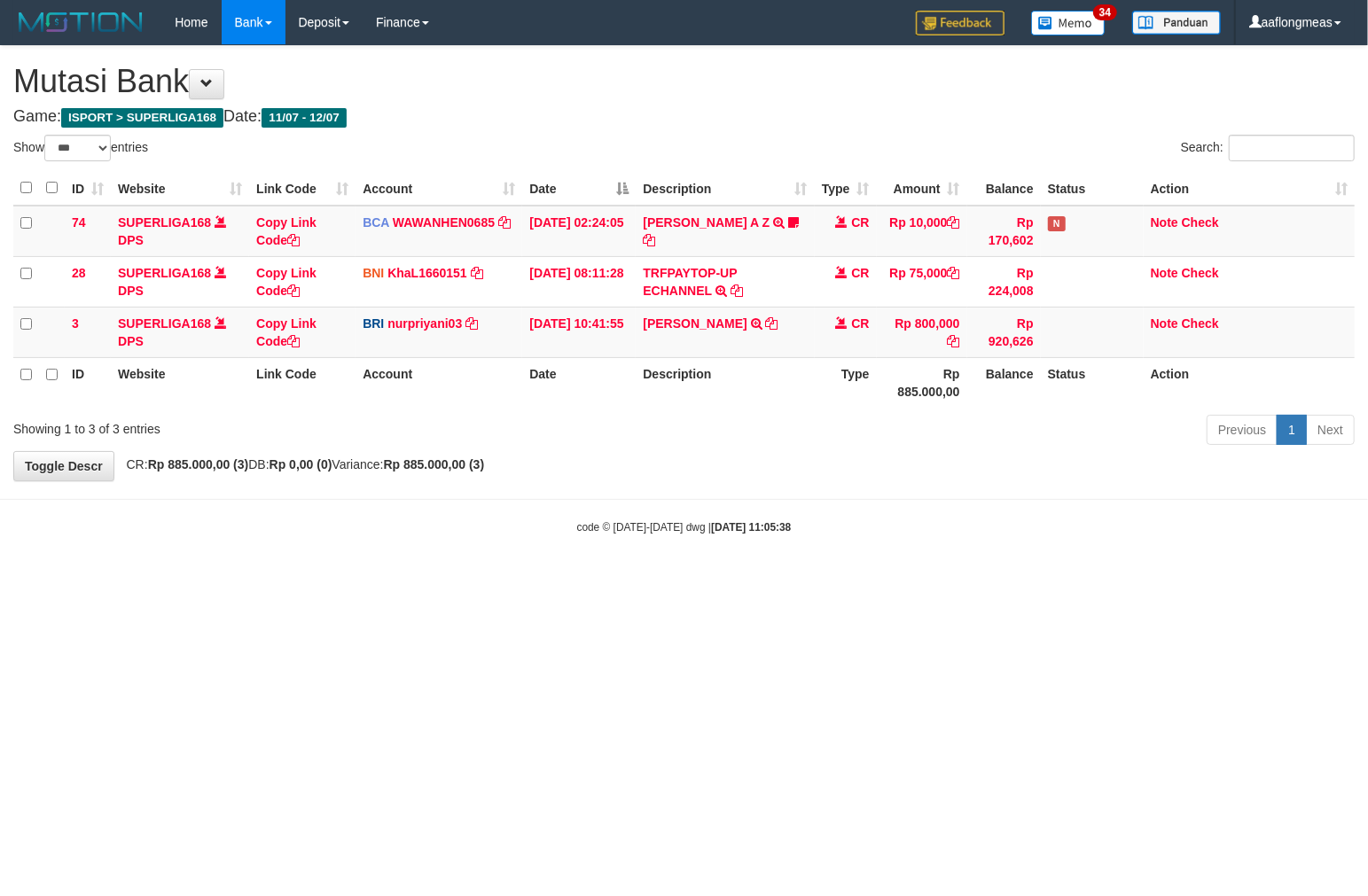 click on "**********" at bounding box center [684, 263] 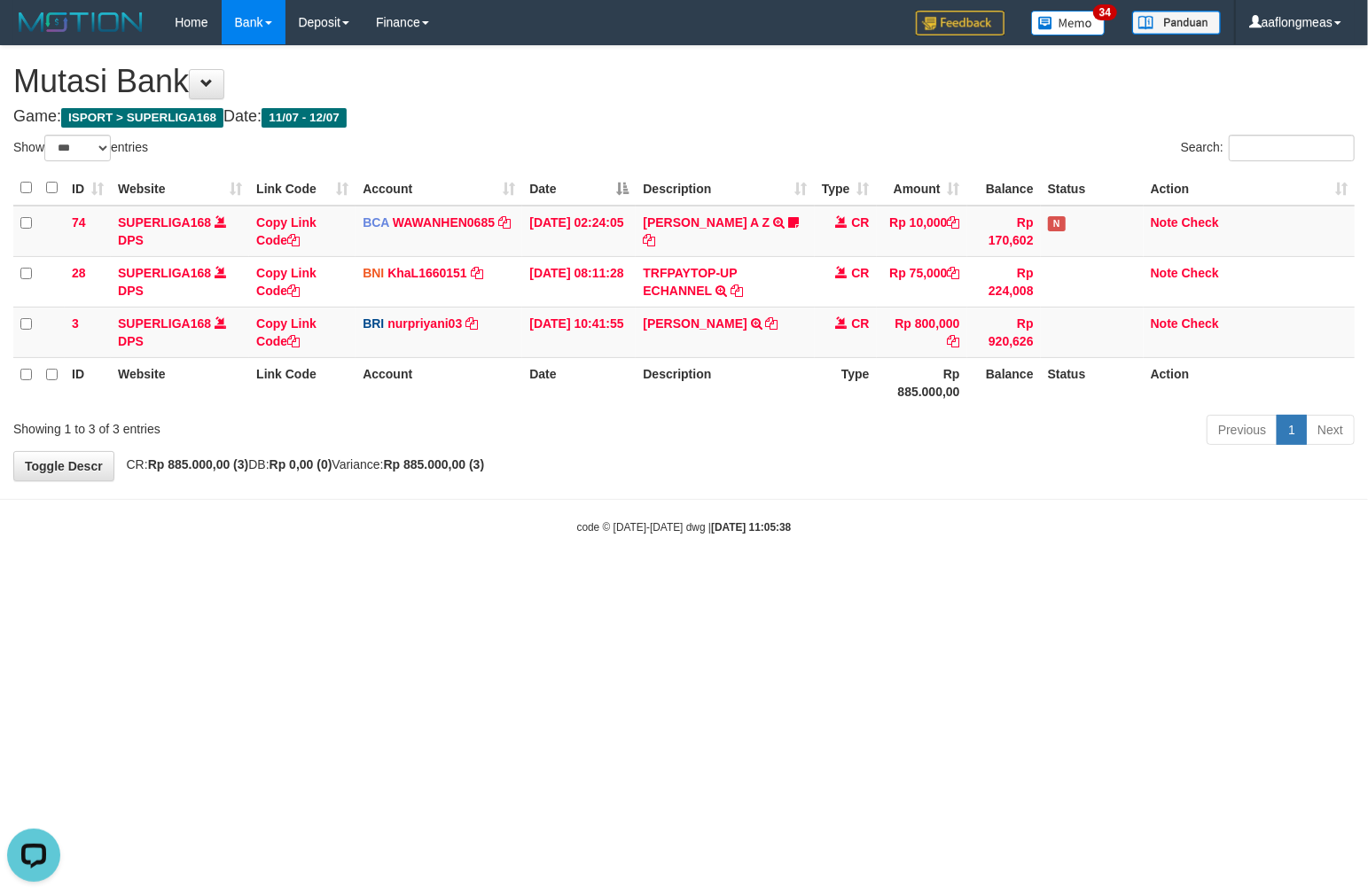 scroll, scrollTop: 0, scrollLeft: 0, axis: both 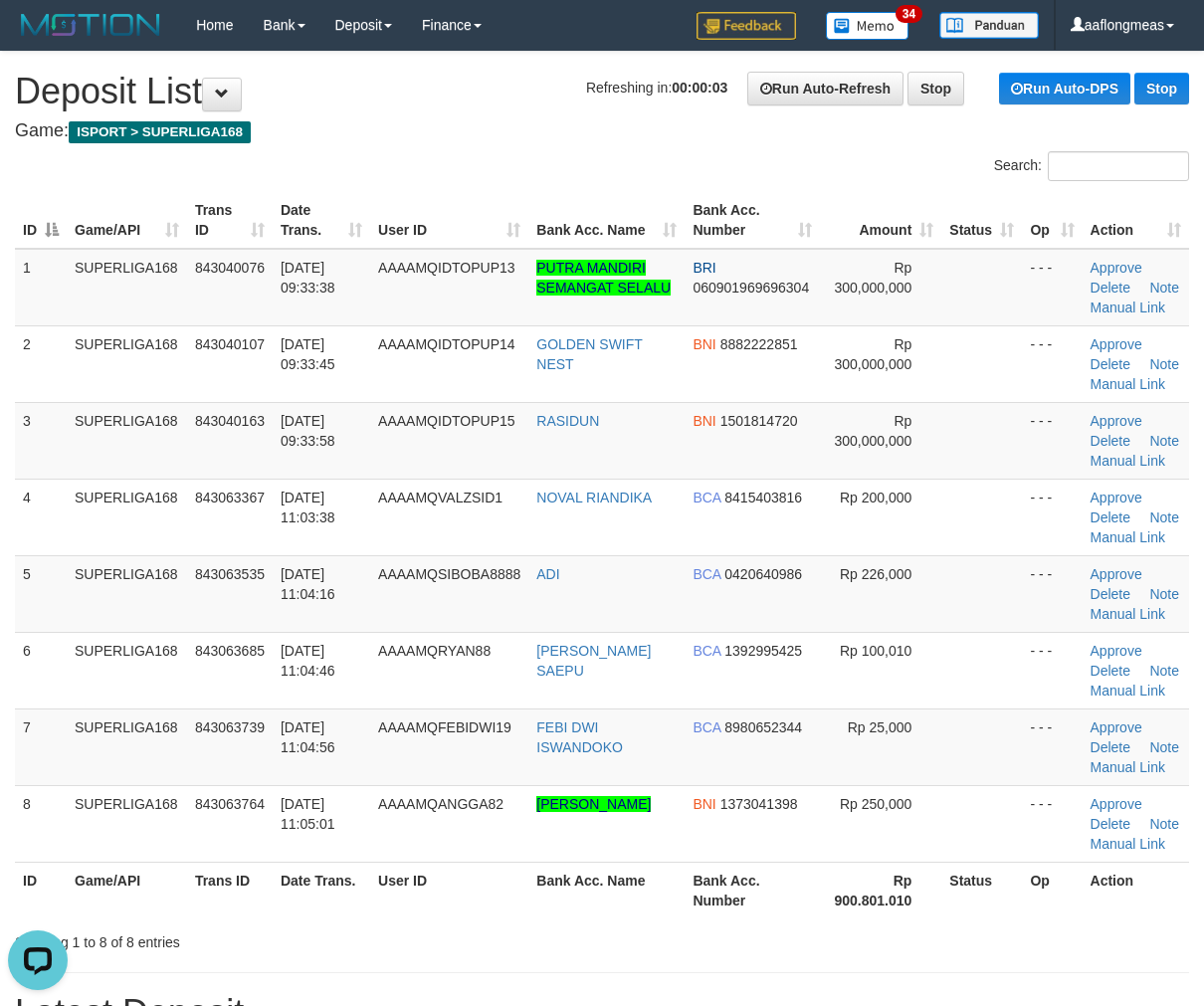 drag, startPoint x: 1022, startPoint y: 569, endPoint x: 1218, endPoint y: 574, distance: 196.06377 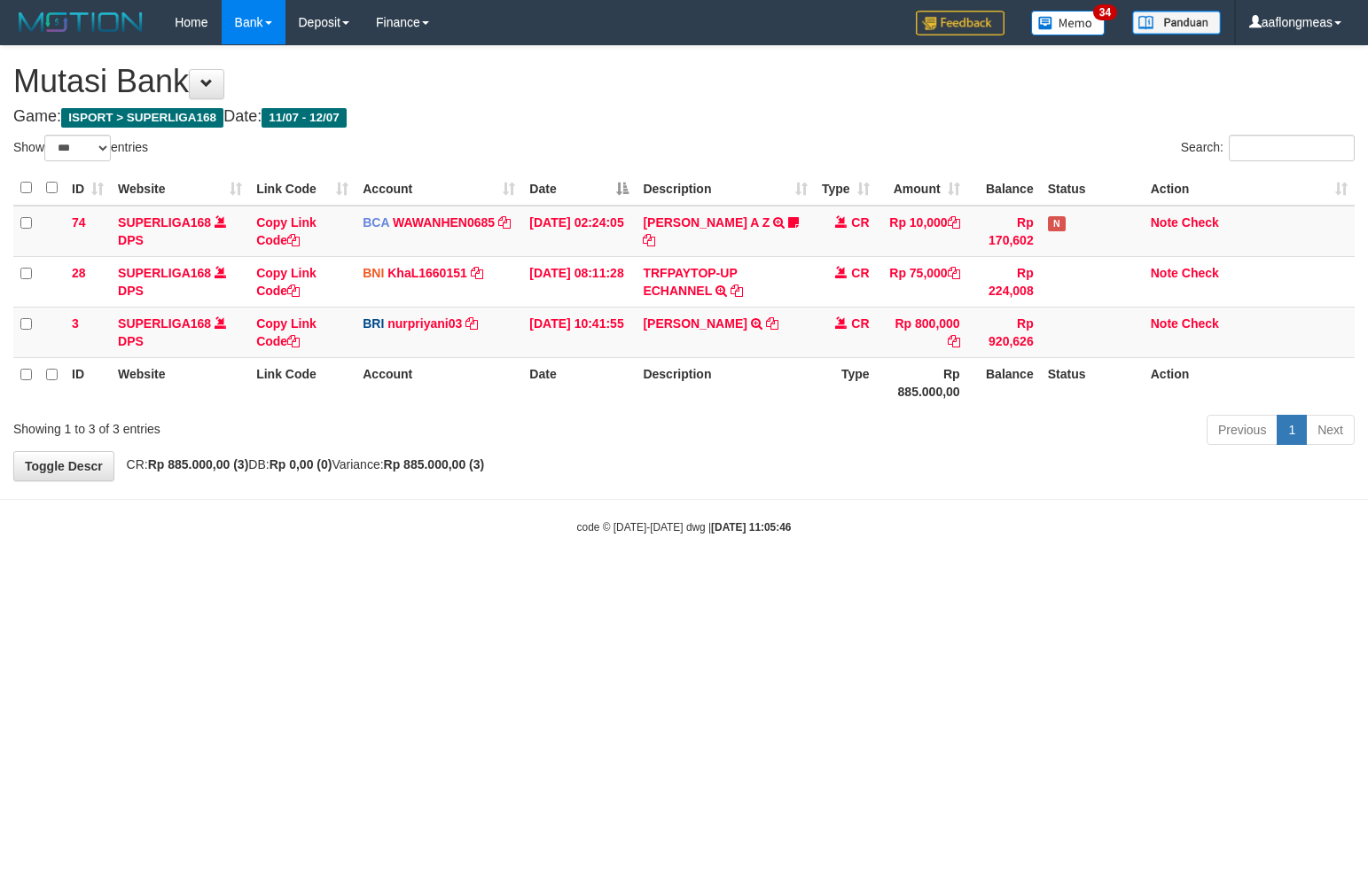 select on "***" 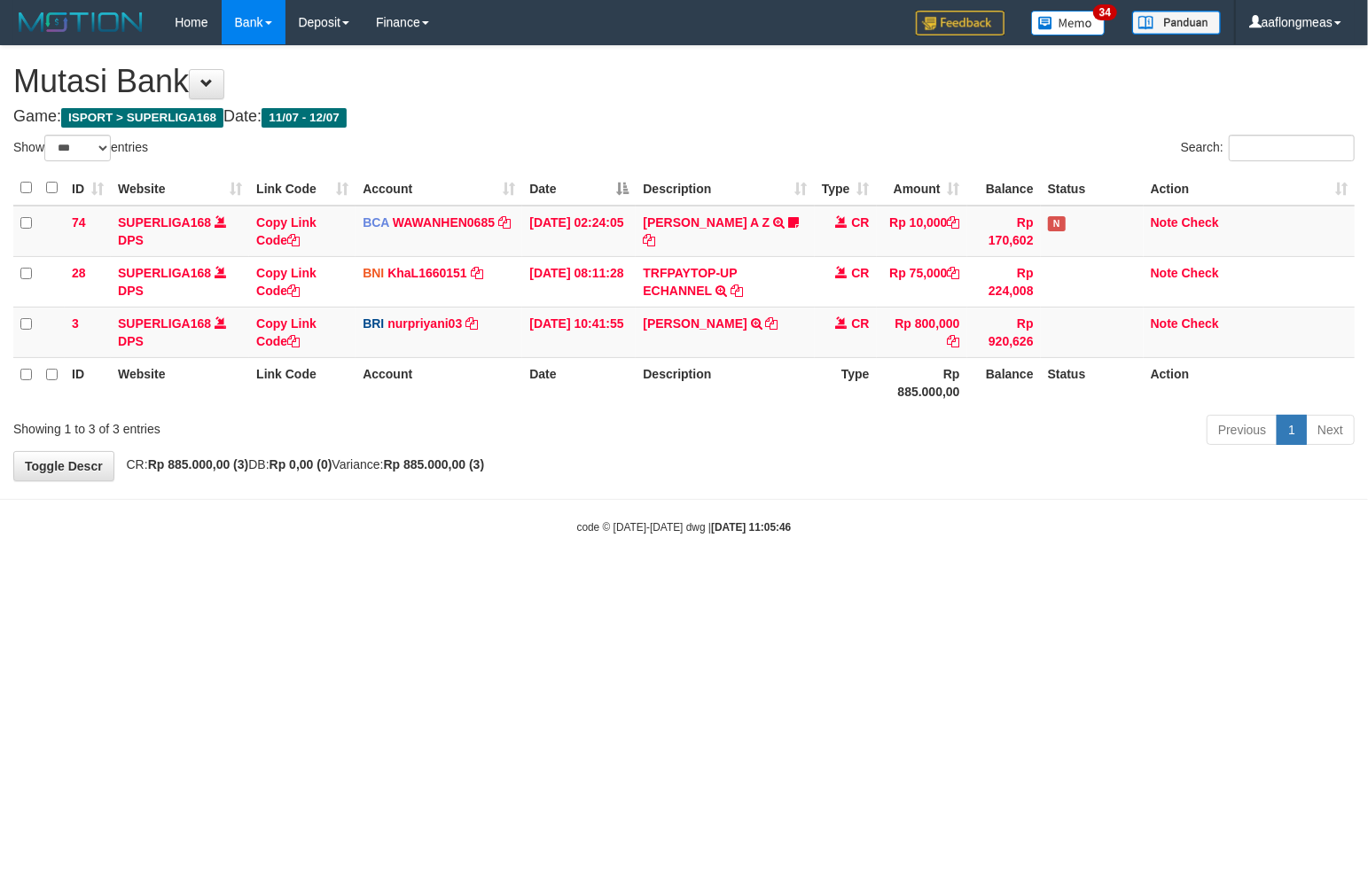 click on "Toggle navigation
Home
Bank
Account List
Load
By Website
Group
[ISPORT]													SUPERLIGA168
By Load Group (DPS)
34" at bounding box center (684, 290) 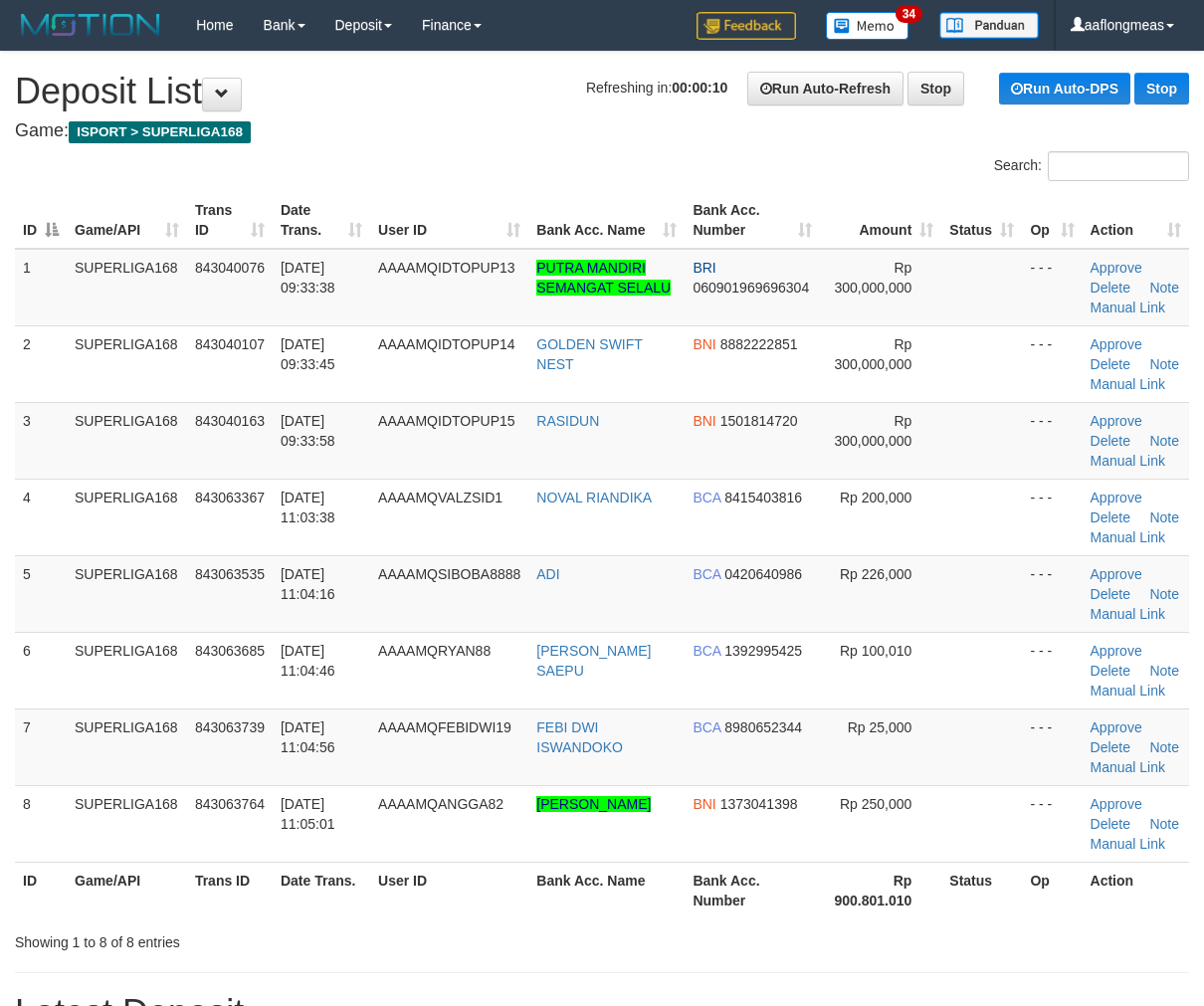 scroll, scrollTop: 0, scrollLeft: 0, axis: both 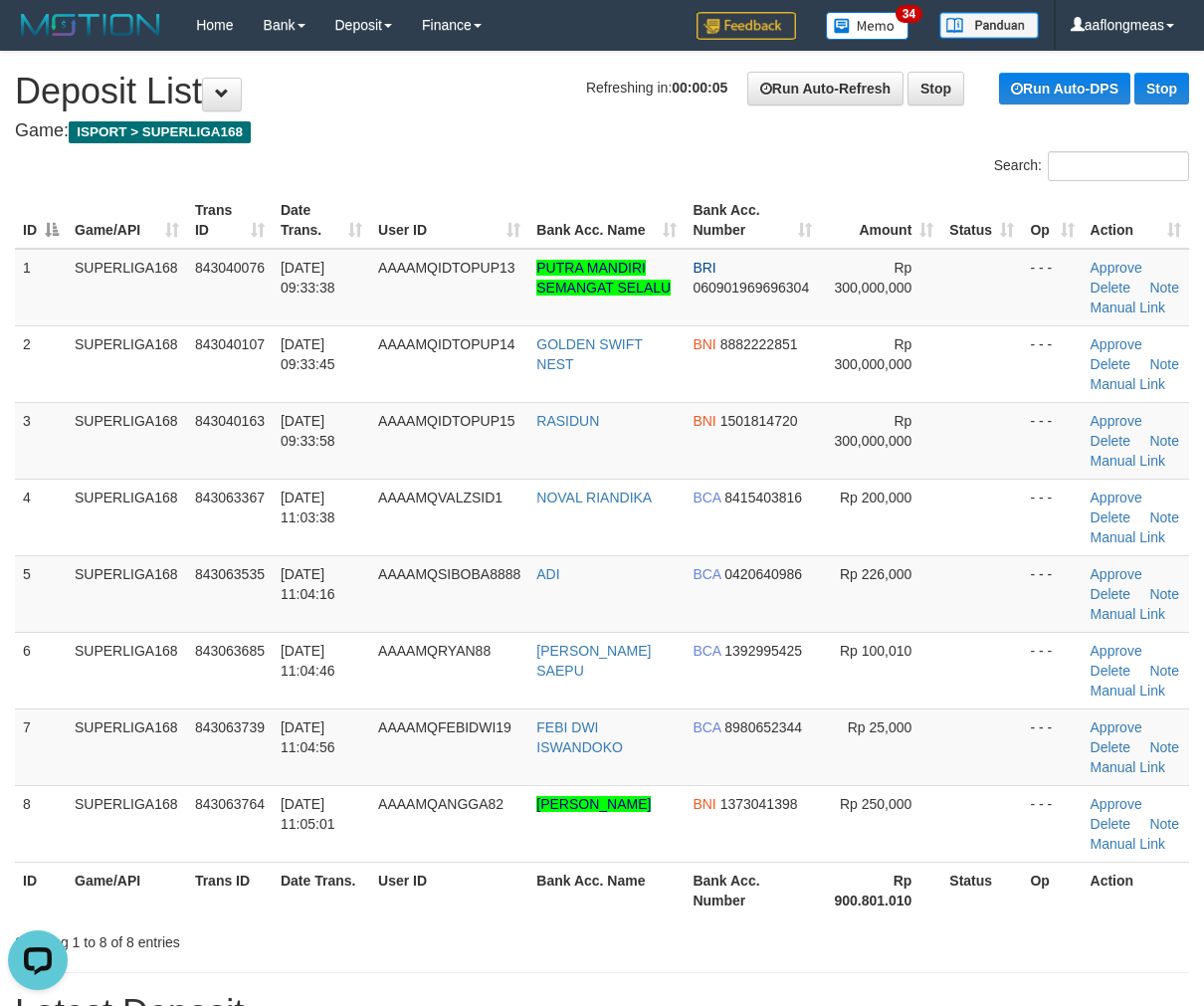 drag, startPoint x: 960, startPoint y: 494, endPoint x: 1214, endPoint y: 521, distance: 255.43101 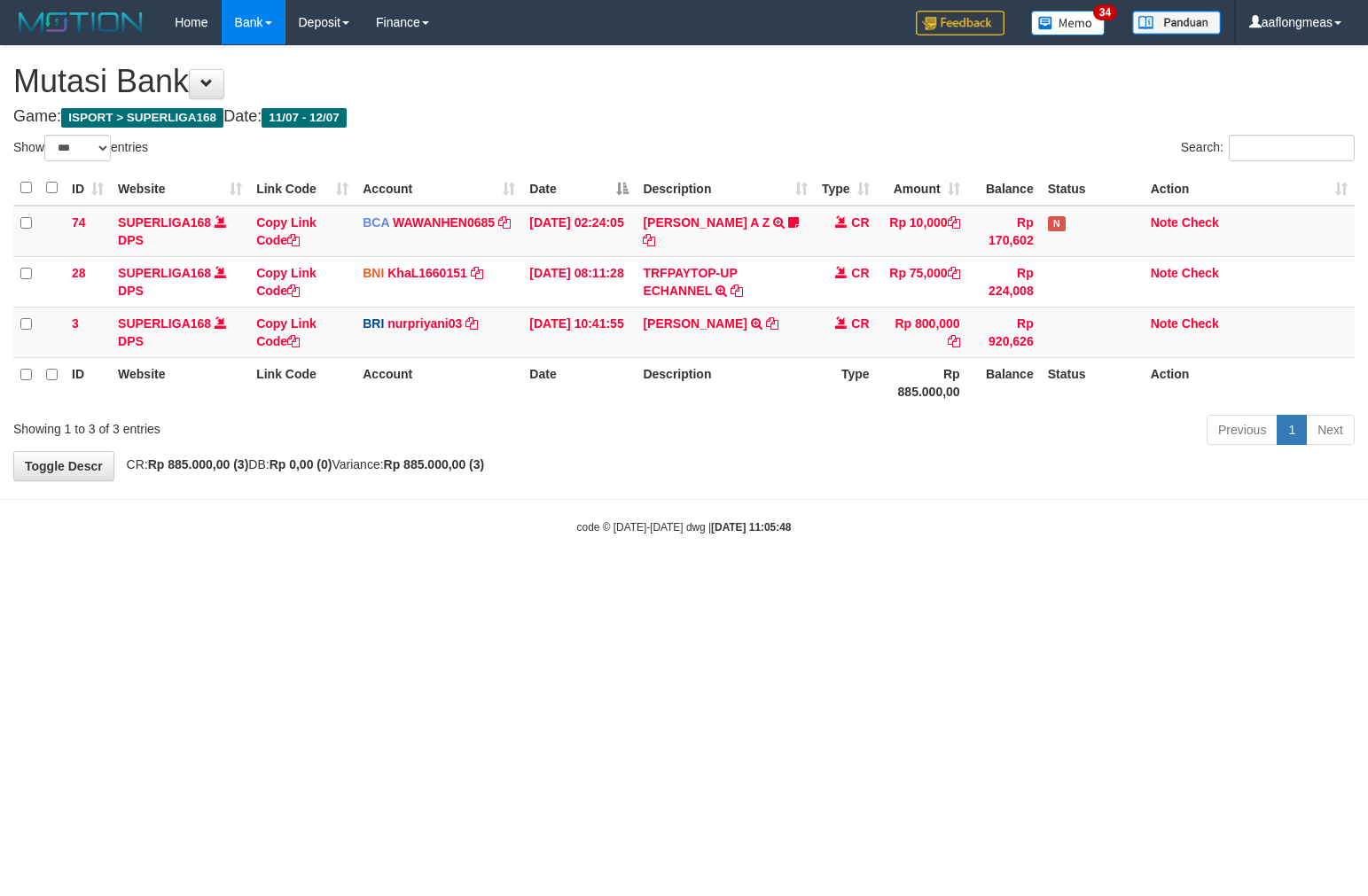 select on "***" 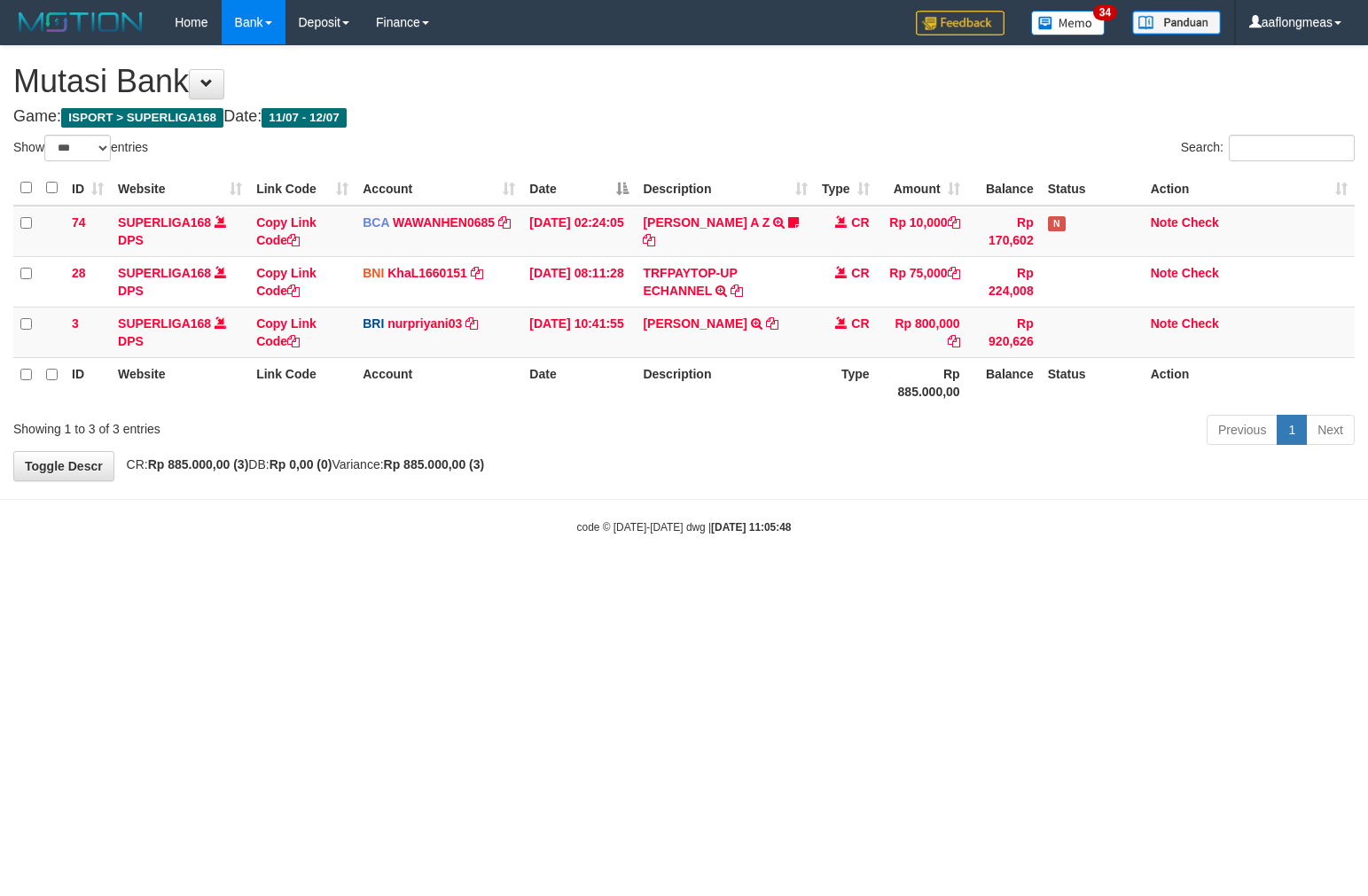 scroll, scrollTop: 0, scrollLeft: 0, axis: both 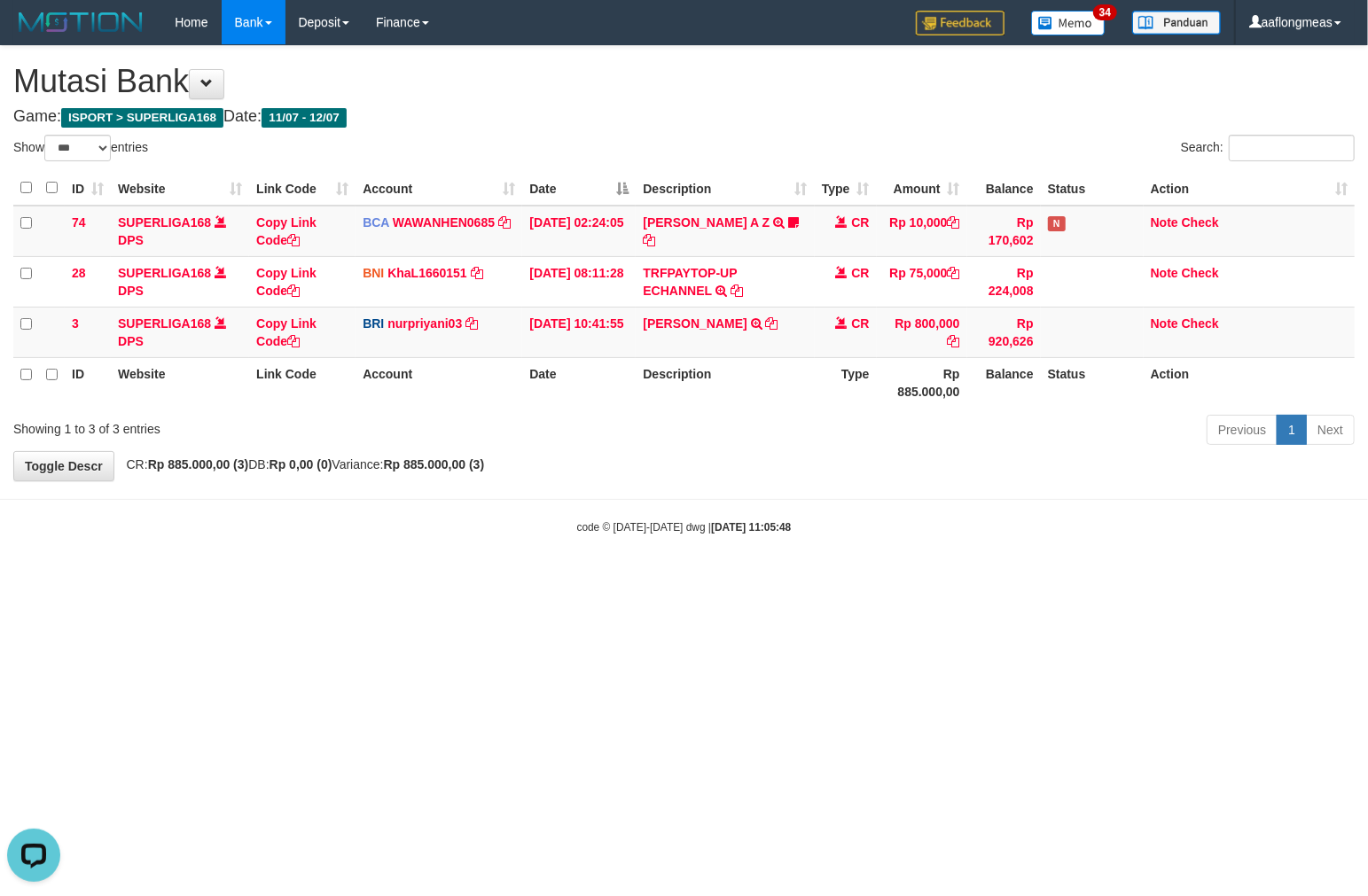 drag, startPoint x: 703, startPoint y: 495, endPoint x: 231, endPoint y: 583, distance: 480.1333 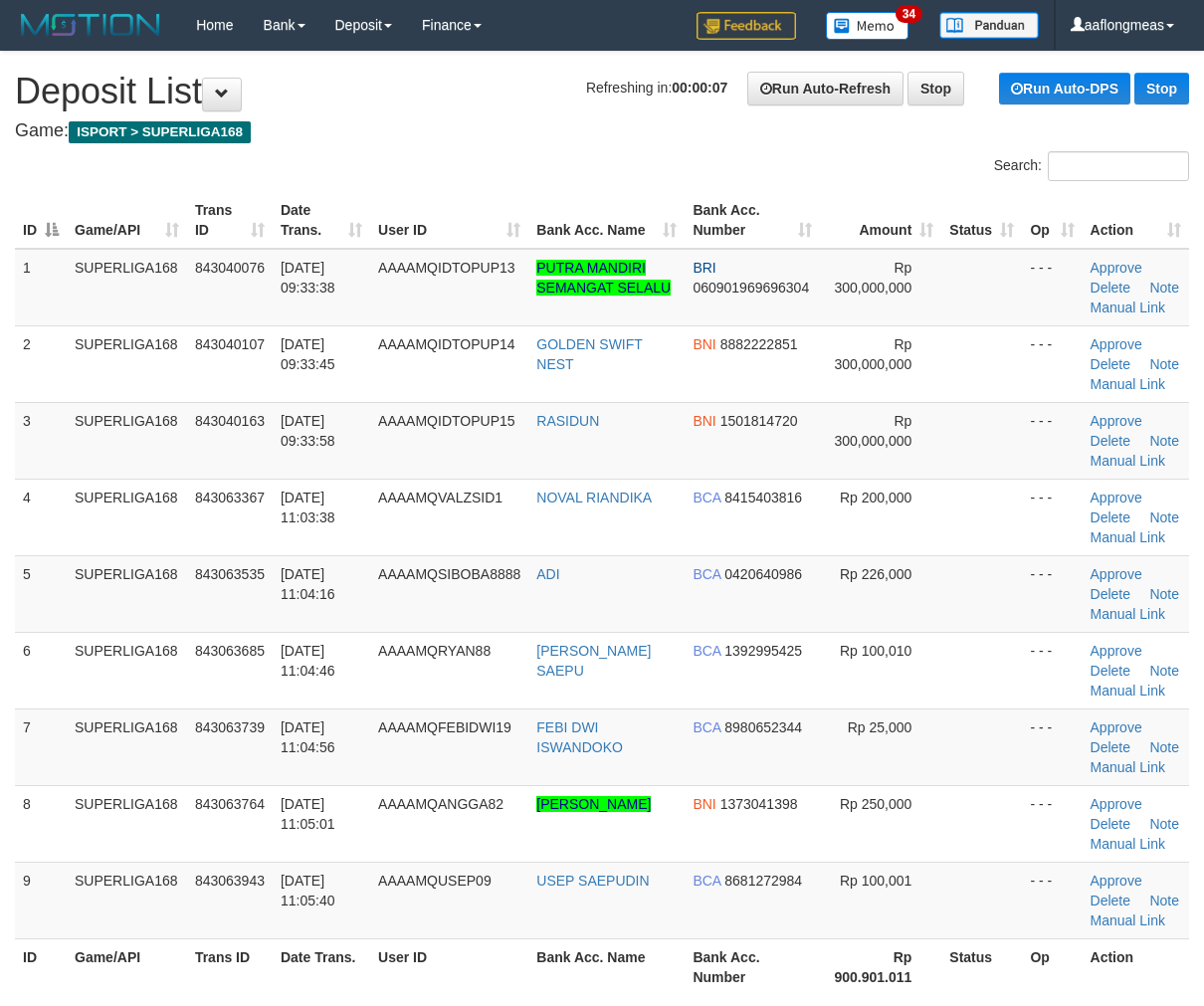 scroll, scrollTop: 0, scrollLeft: 0, axis: both 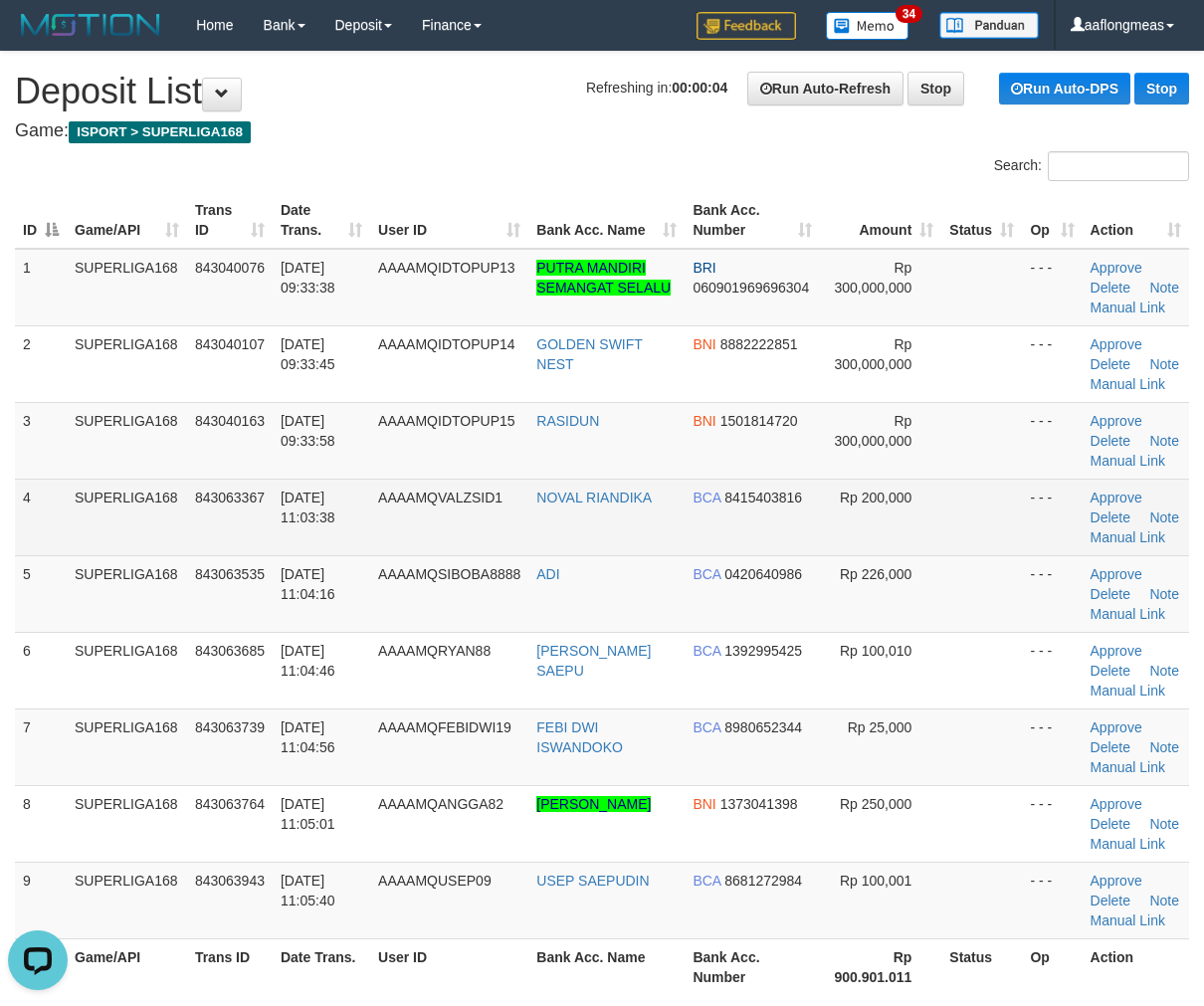 click at bounding box center [981, 516] 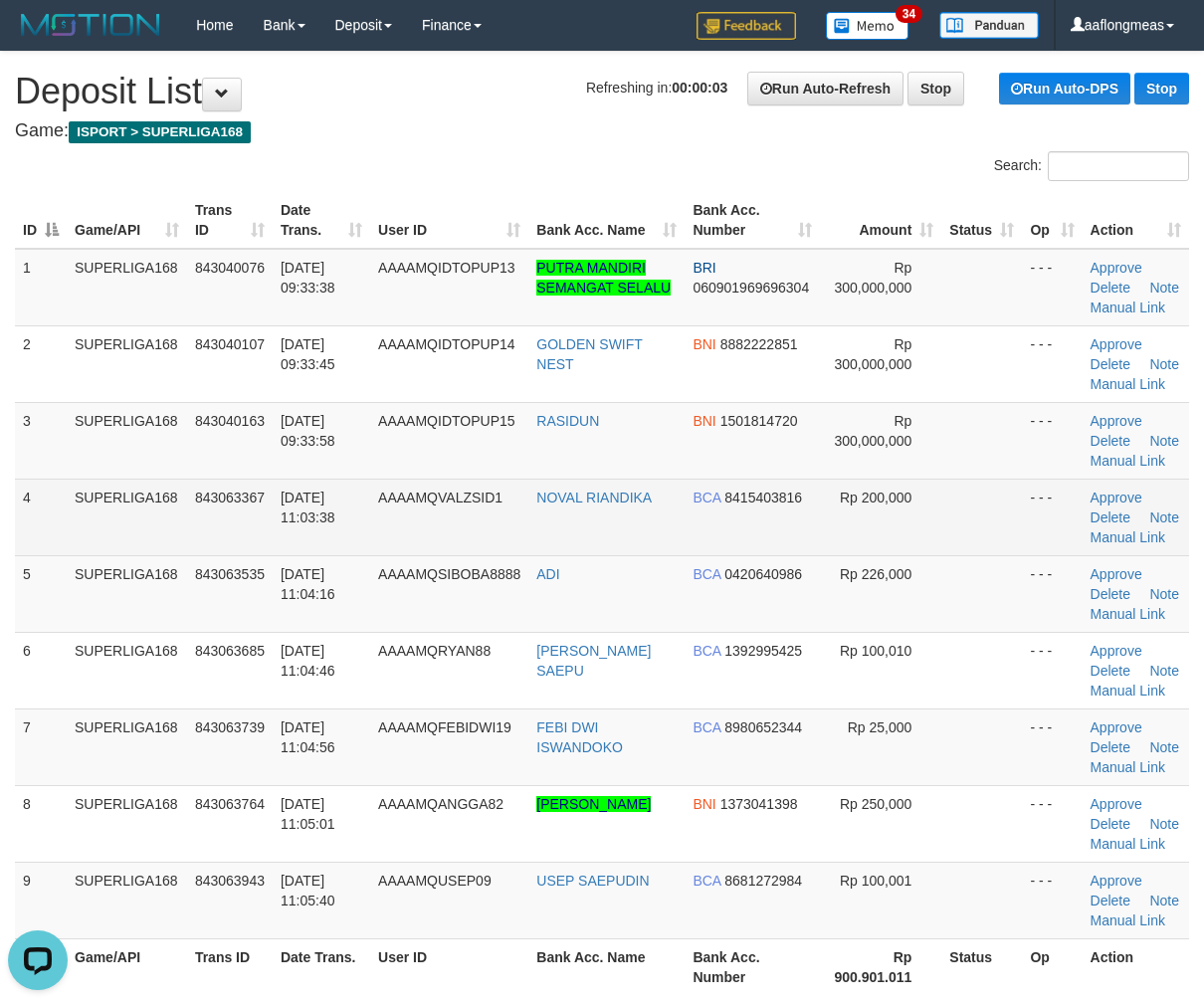 click at bounding box center (981, 516) 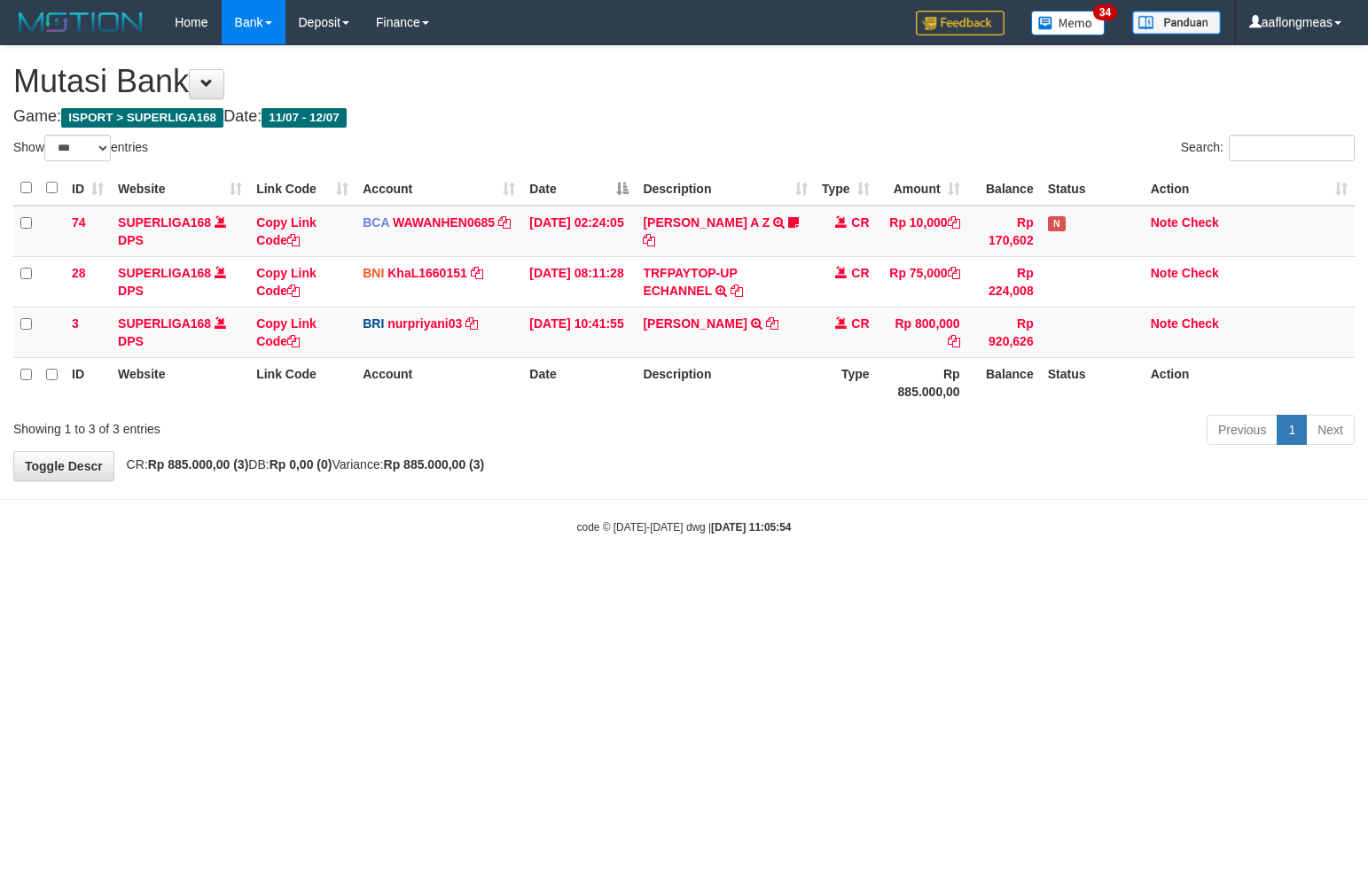 select on "***" 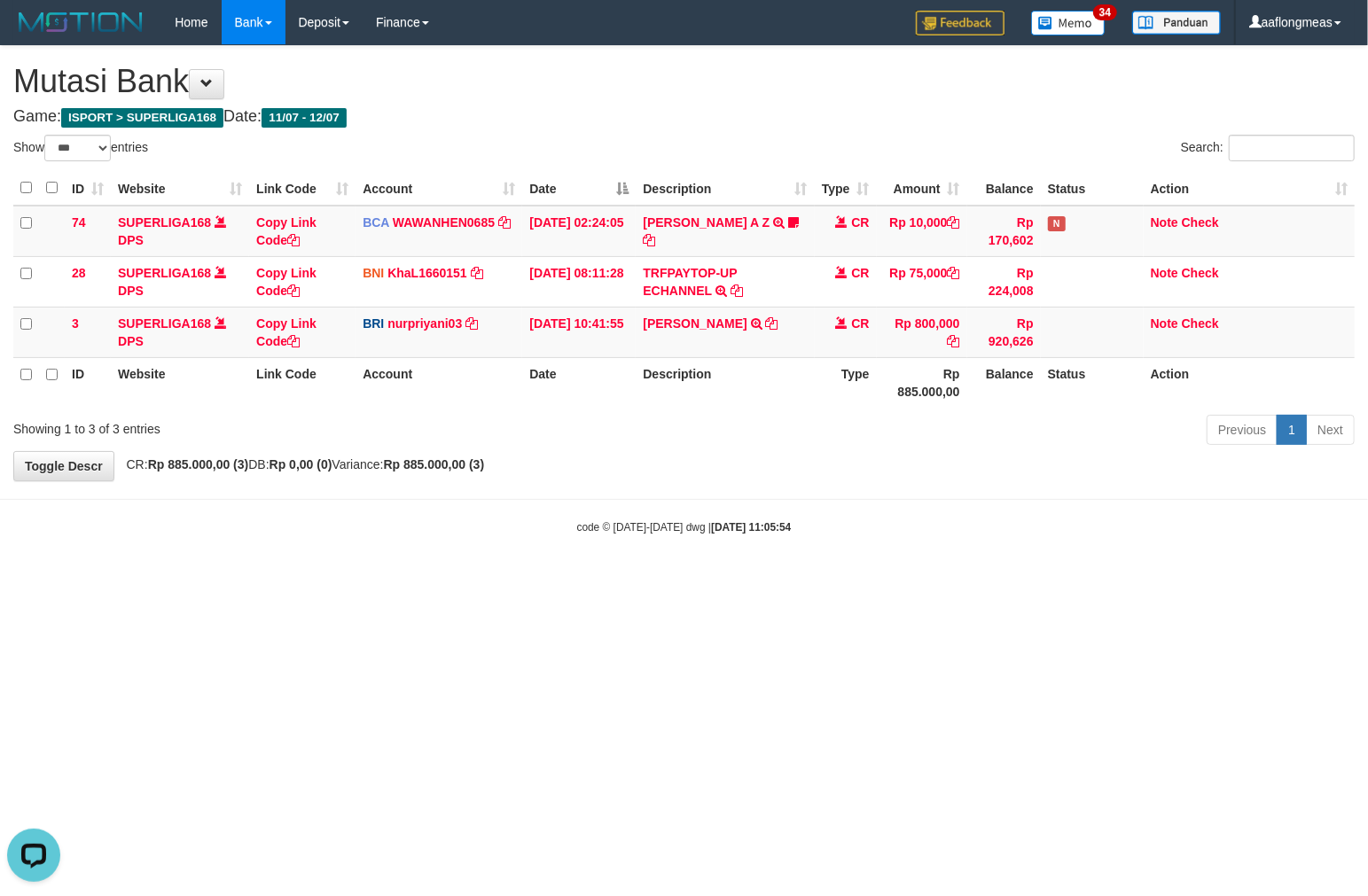 scroll, scrollTop: 0, scrollLeft: 0, axis: both 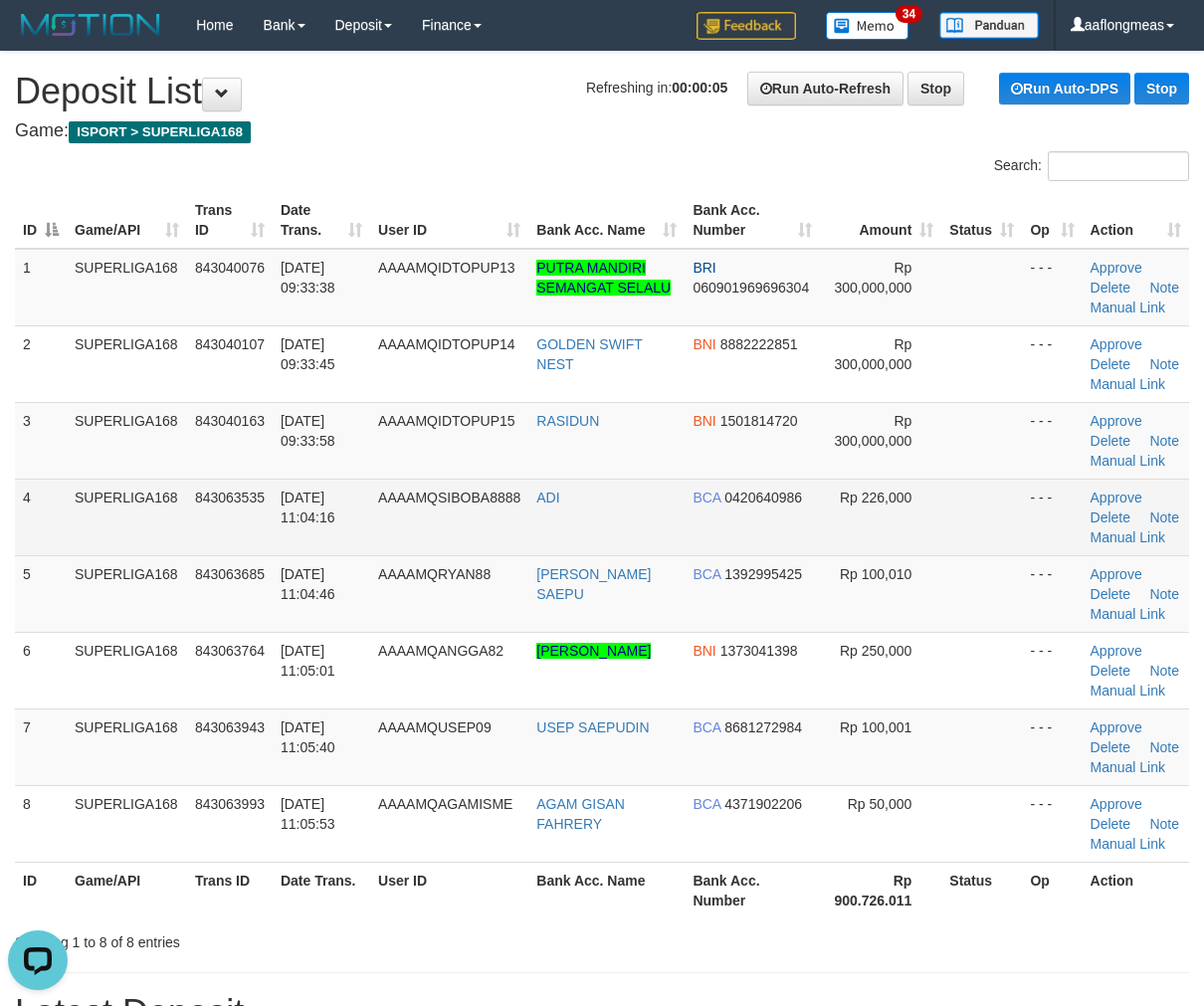 click at bounding box center (981, 516) 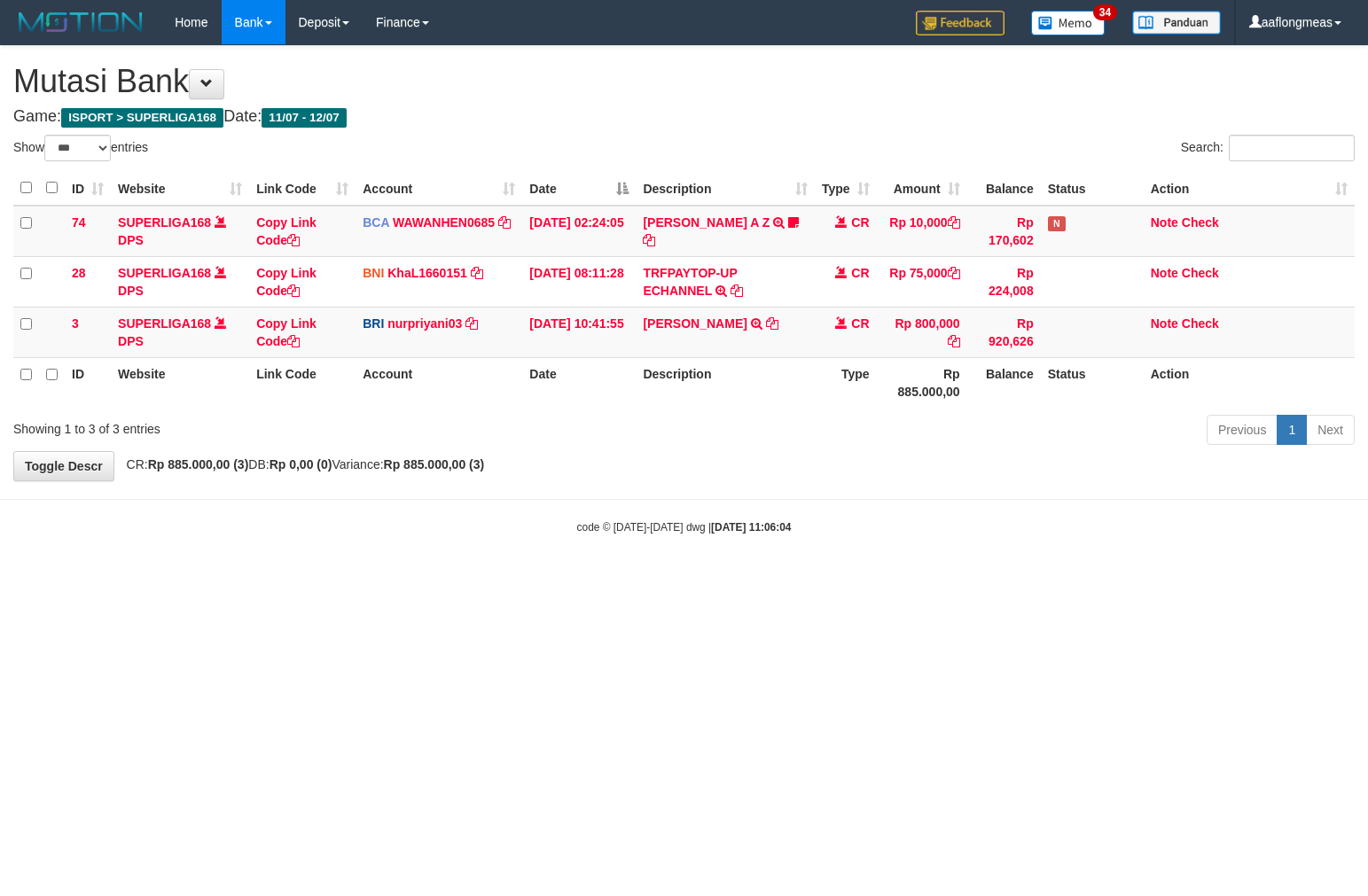 select on "***" 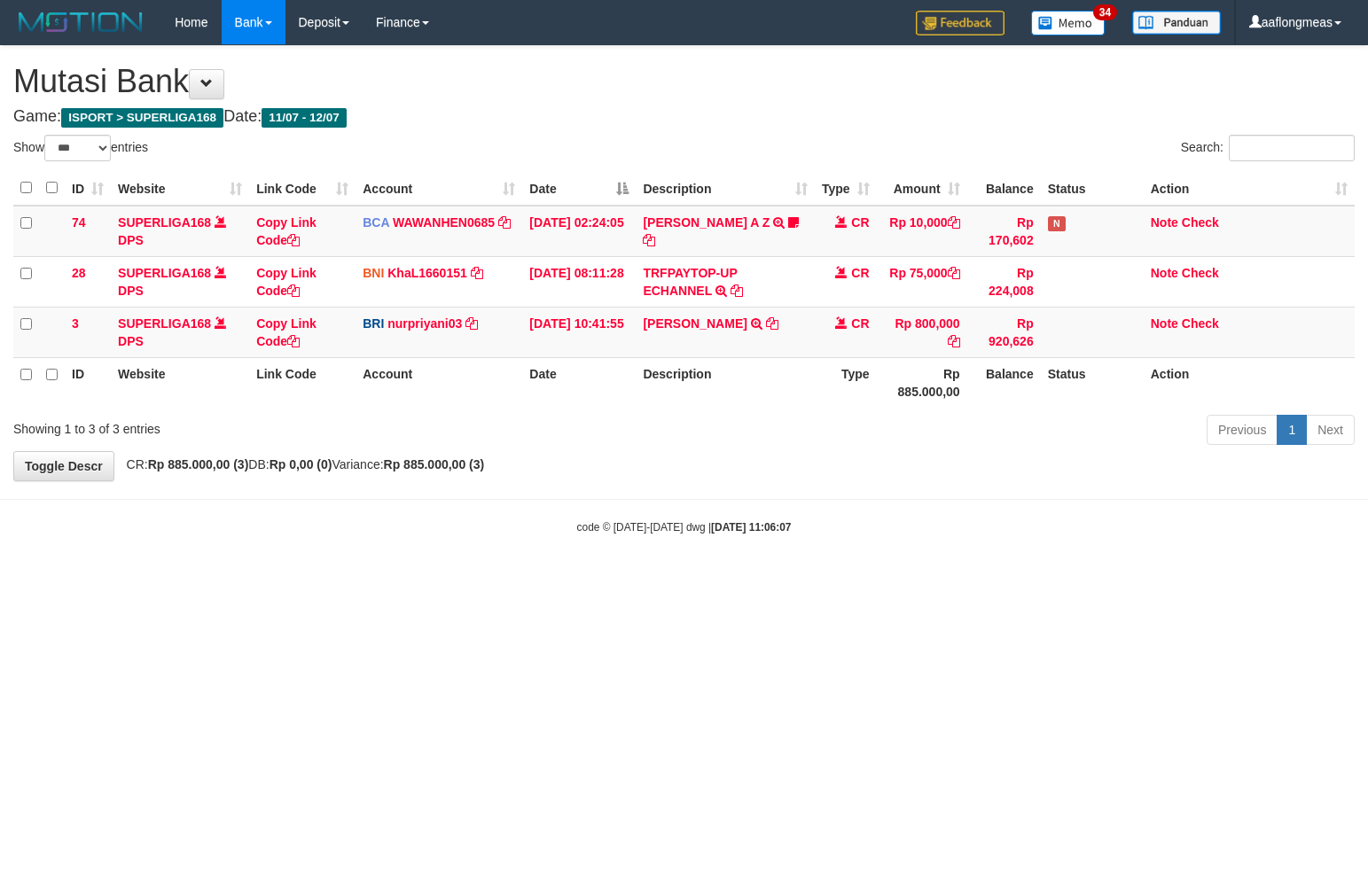 select on "***" 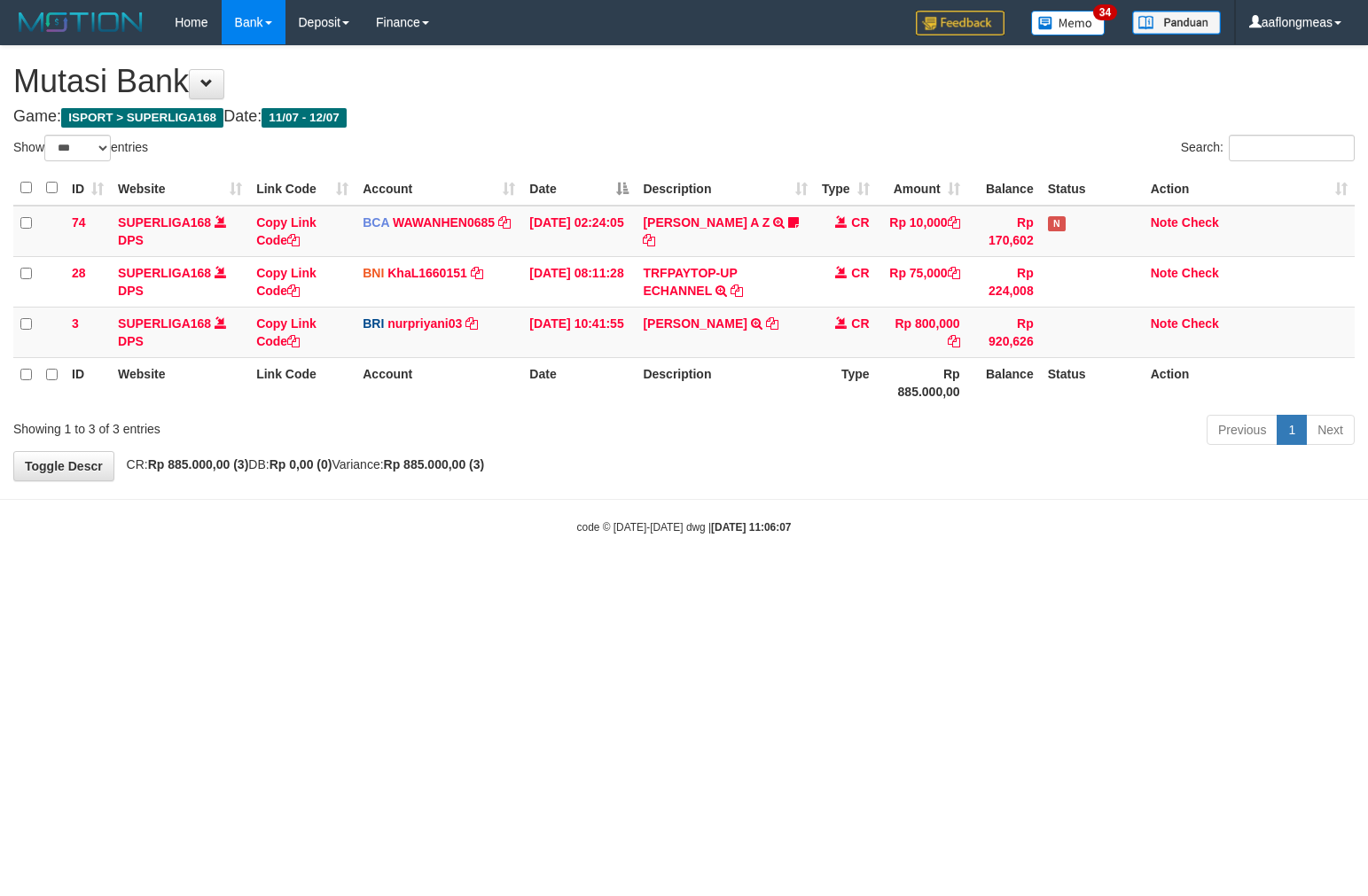 scroll, scrollTop: 0, scrollLeft: 0, axis: both 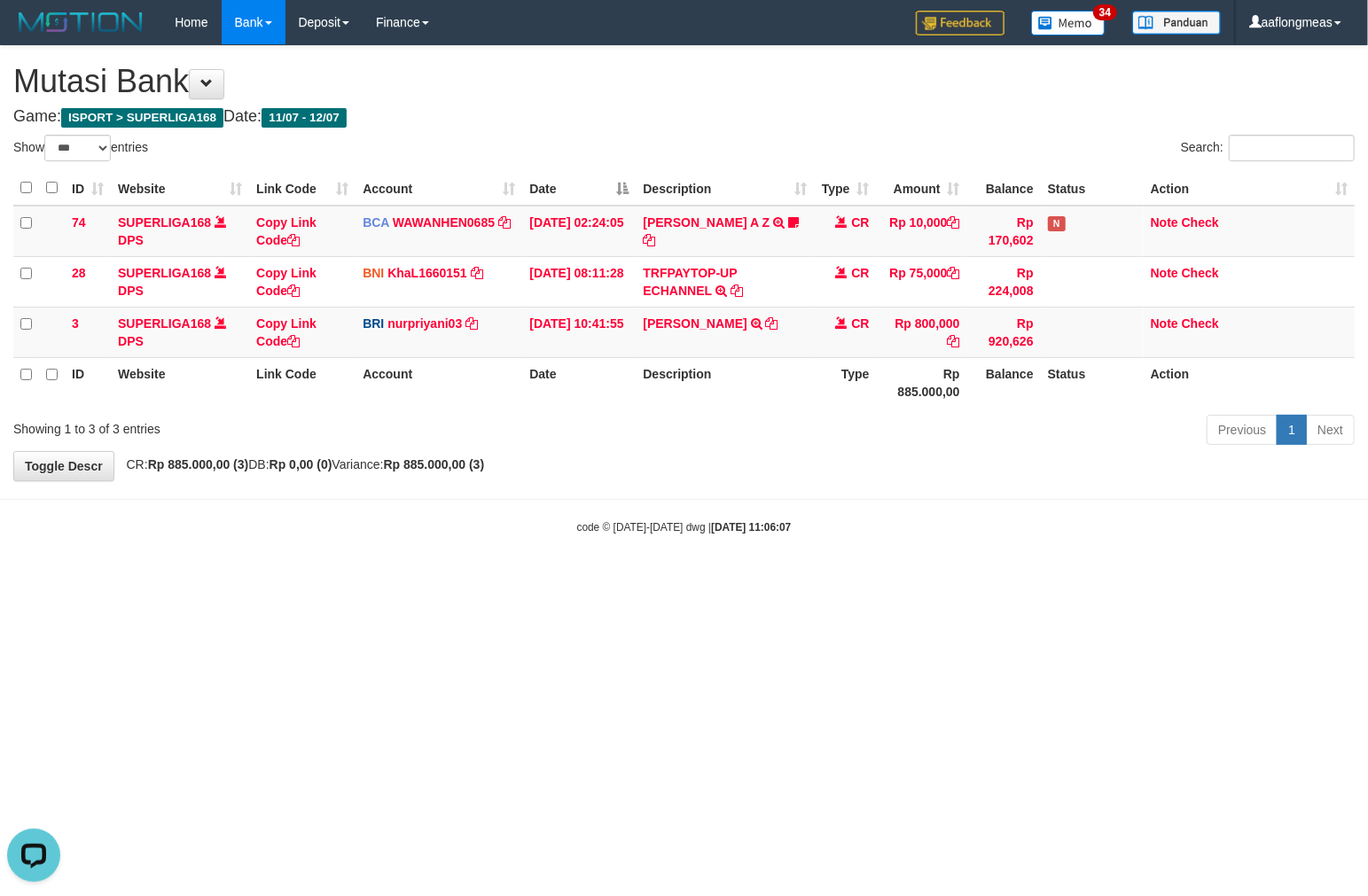 click on "Toggle navigation
Home
Bank
Account List
Load
By Website
Group
[ISPORT]													SUPERLIGA168
By Load Group (DPS)
34" at bounding box center (684, 290) 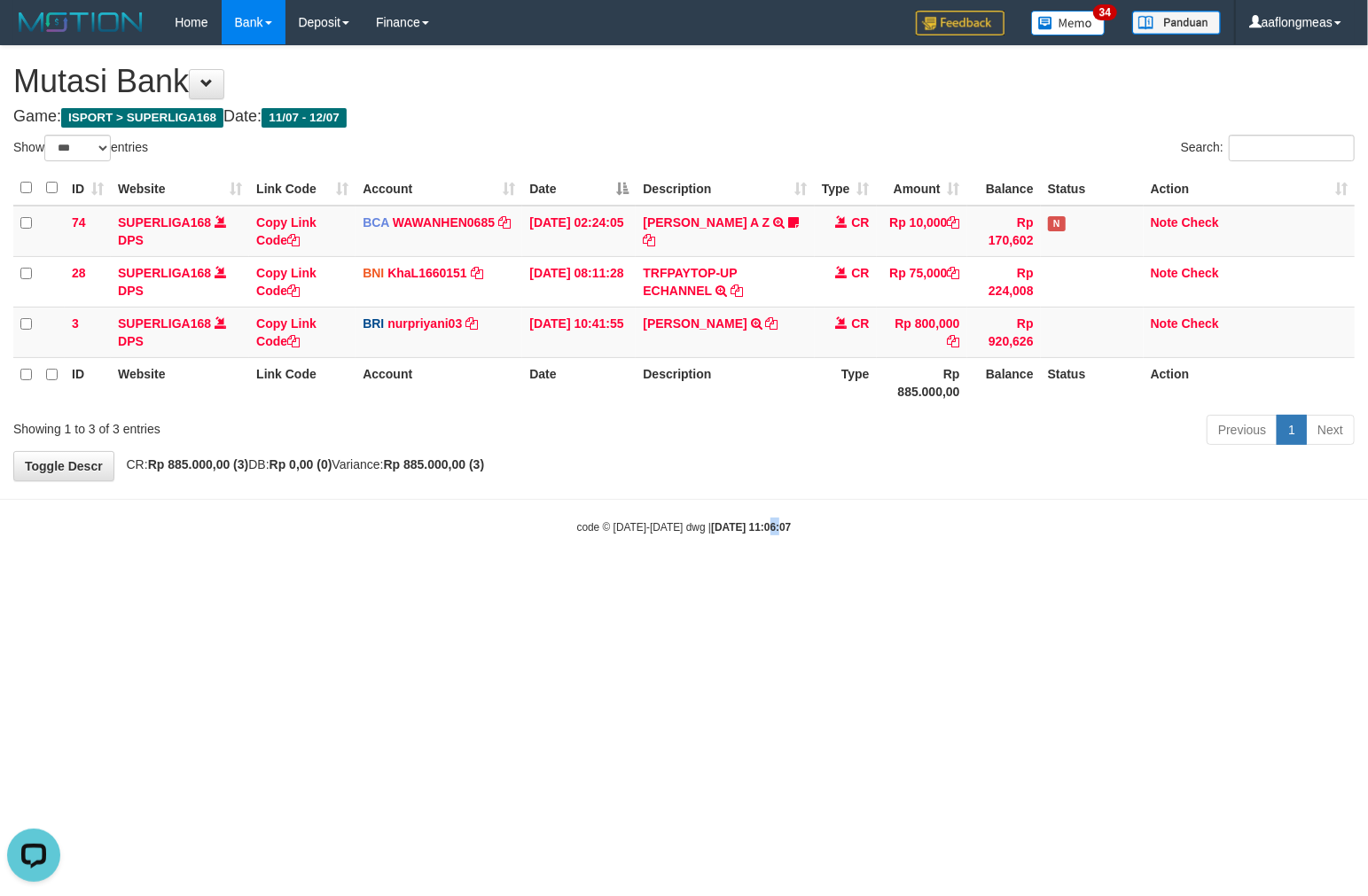 click on "Toggle navigation
Home
Bank
Account List
Load
By Website
Group
[ISPORT]													SUPERLIGA168
By Load Group (DPS)
34" at bounding box center (684, 290) 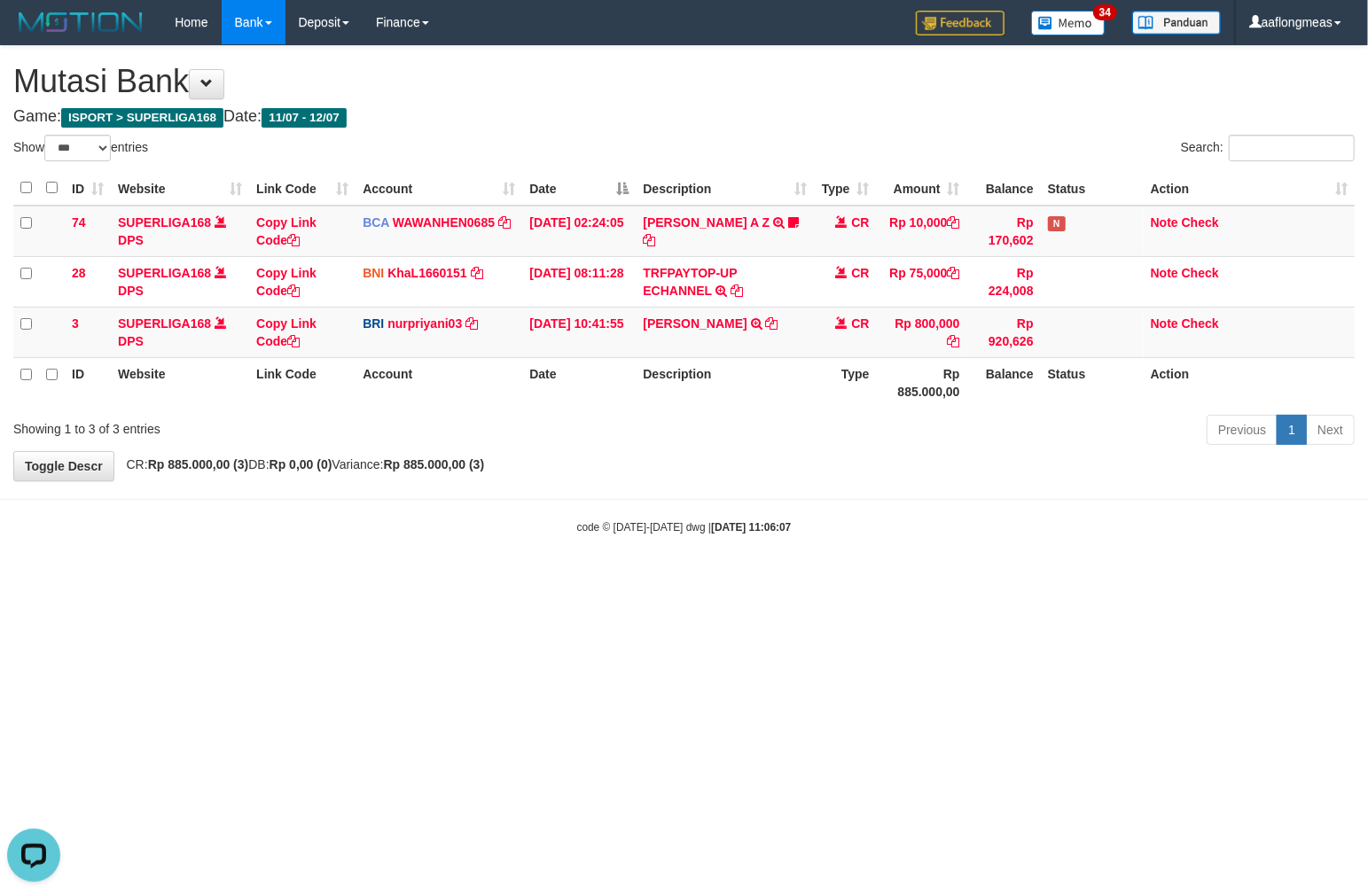click on "2025/07/12 11:06:07" at bounding box center [751, 527] 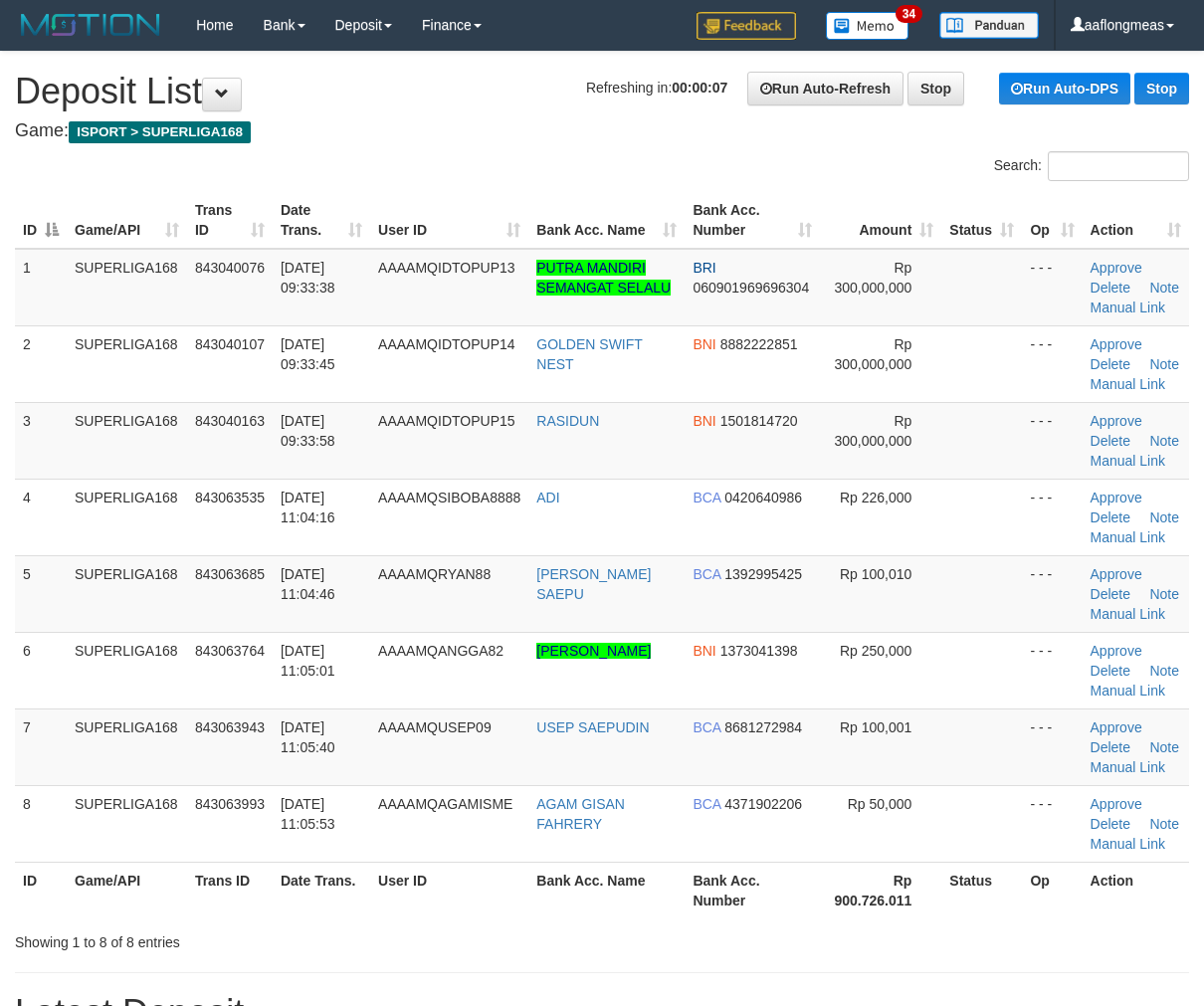 scroll, scrollTop: 0, scrollLeft: 0, axis: both 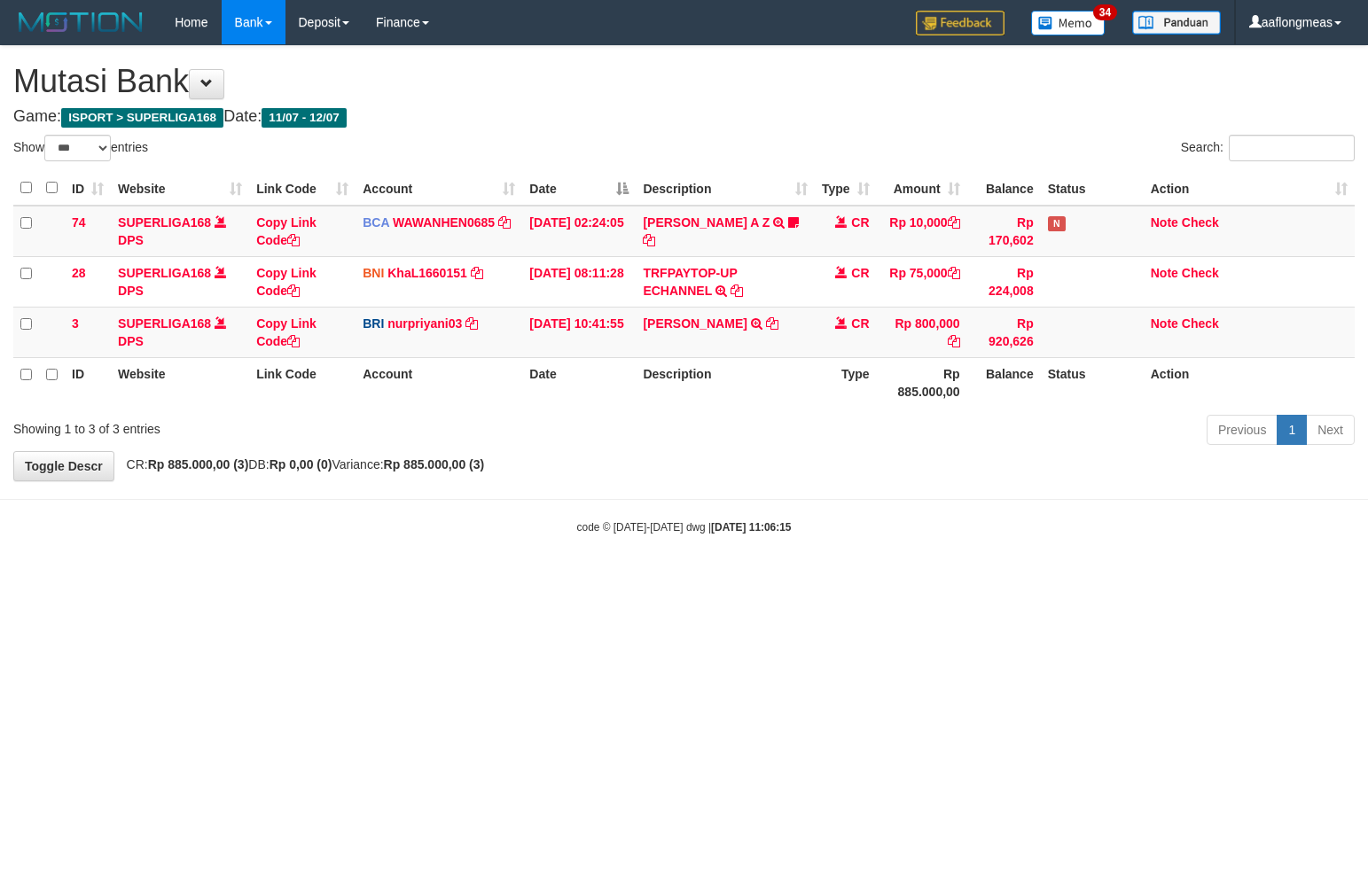 select on "***" 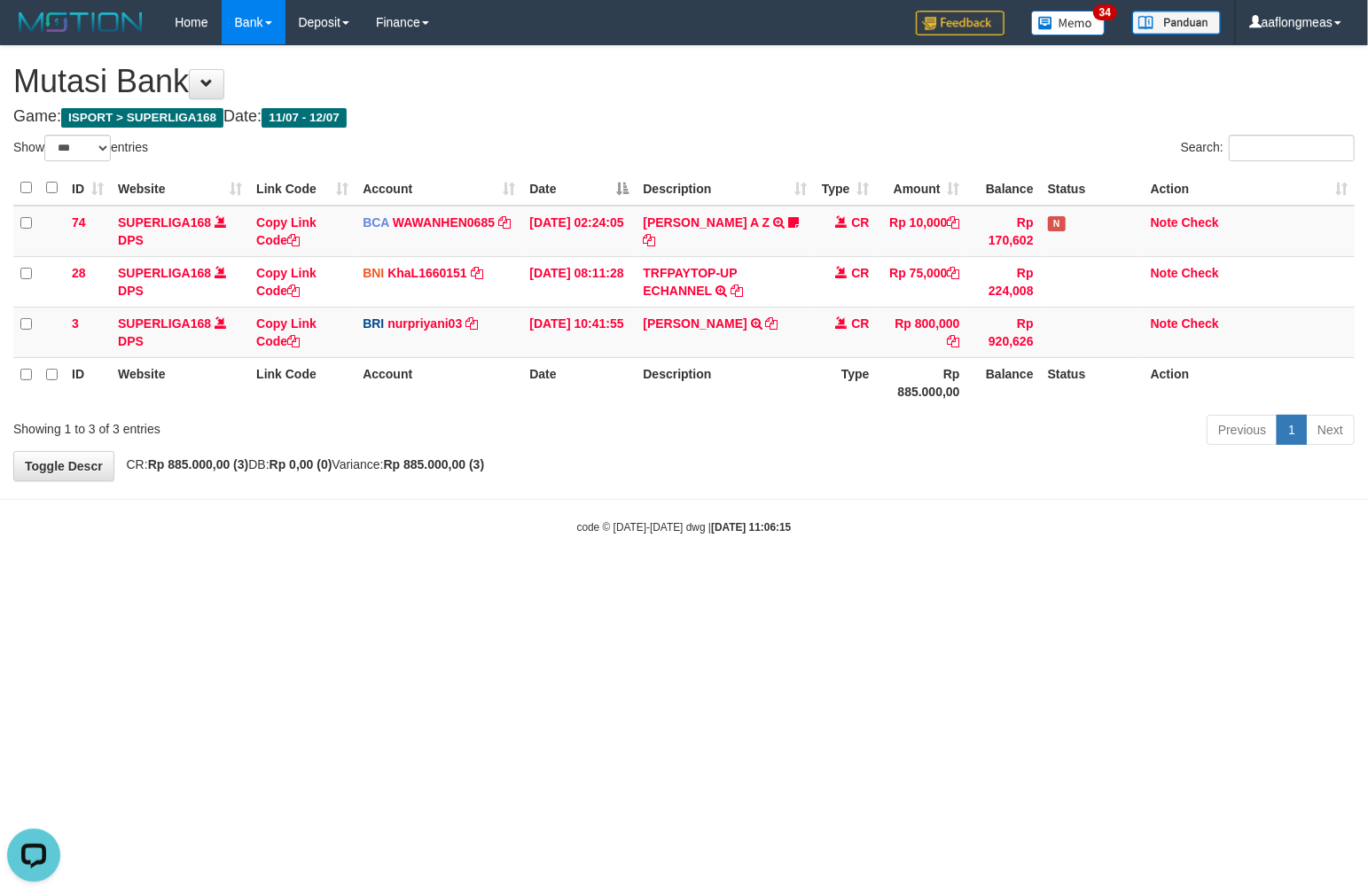 scroll, scrollTop: 0, scrollLeft: 0, axis: both 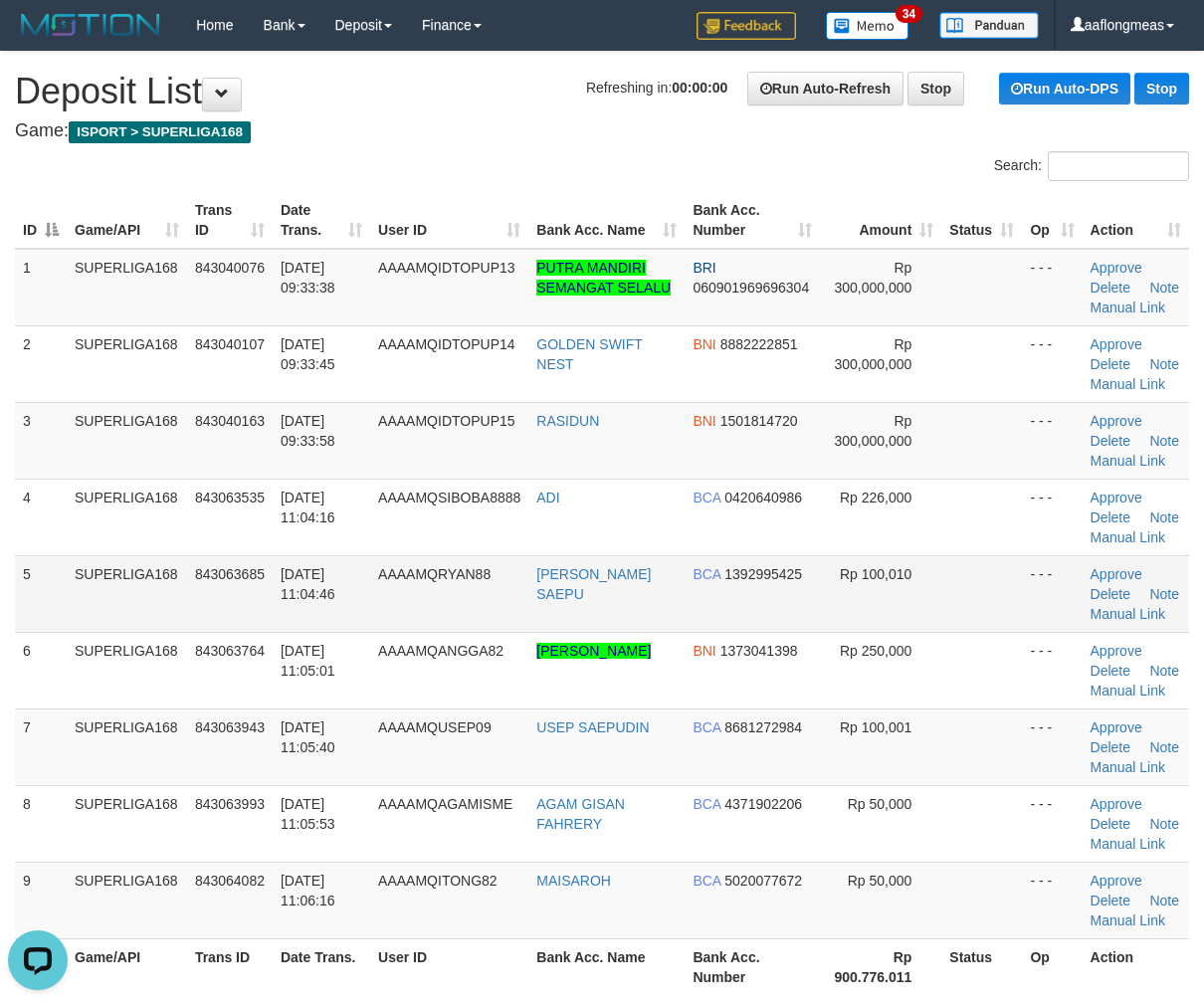 drag, startPoint x: 987, startPoint y: 628, endPoint x: 1020, endPoint y: 622, distance: 33.54102 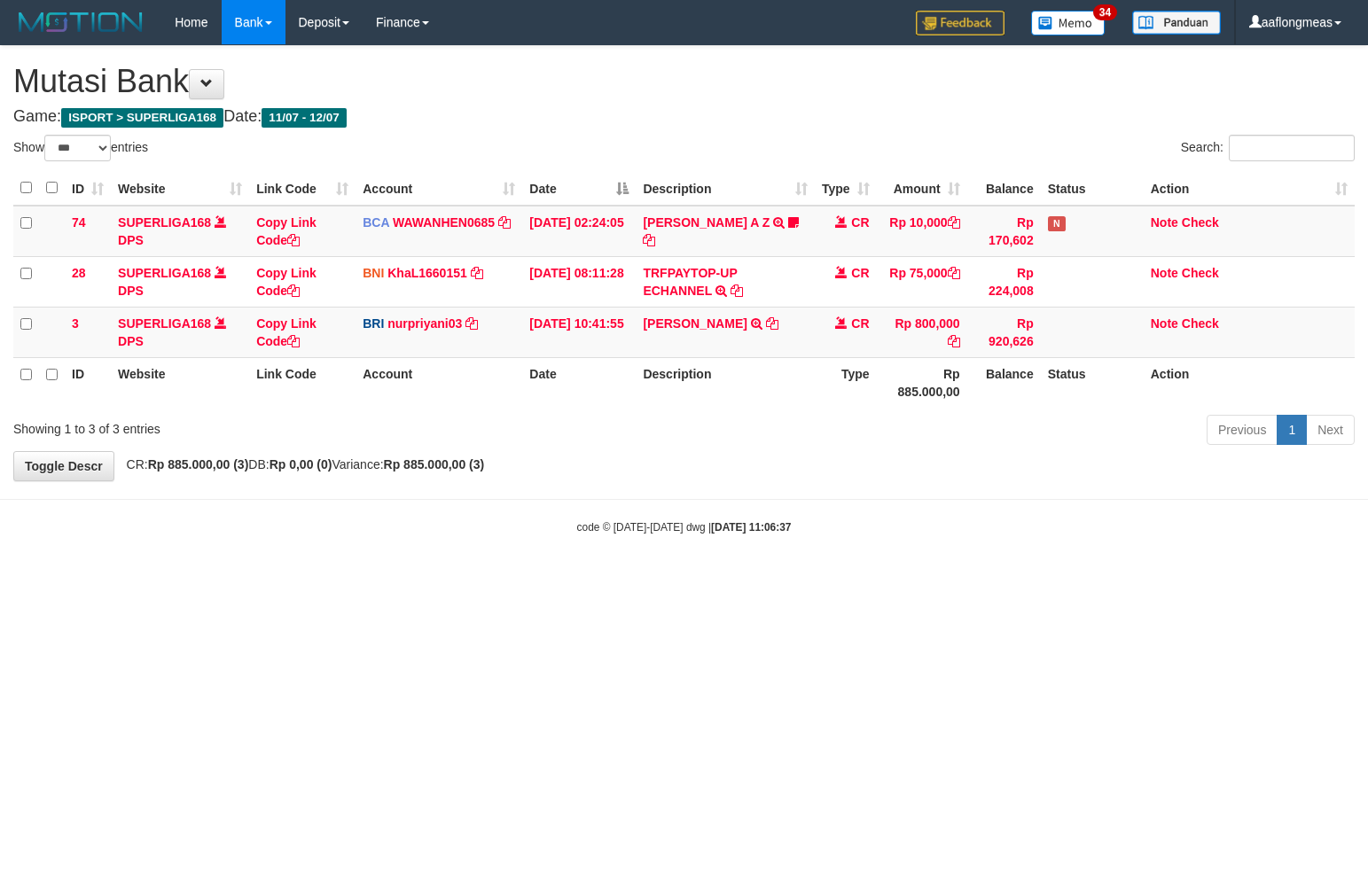 select on "***" 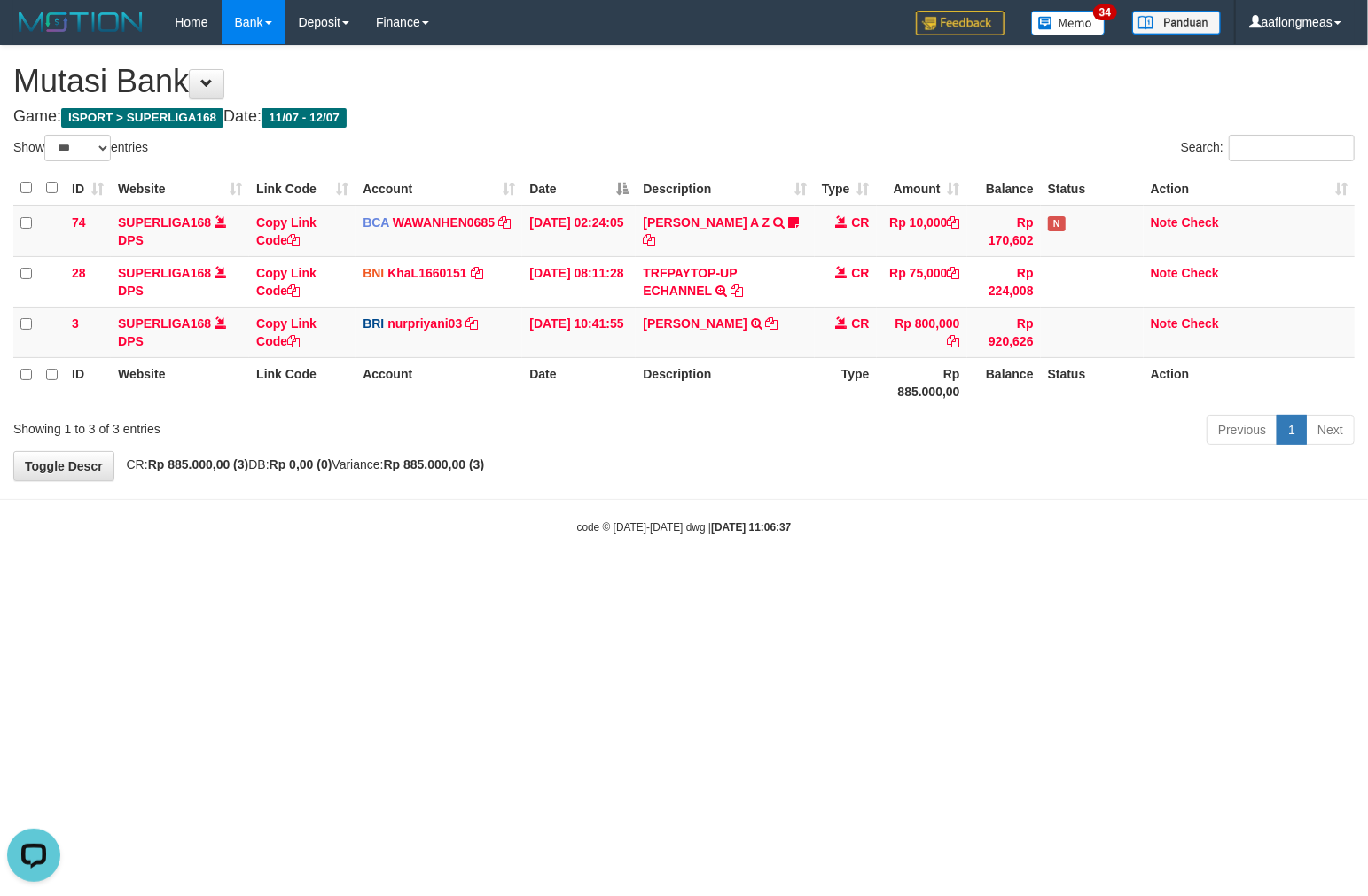 scroll, scrollTop: 0, scrollLeft: 0, axis: both 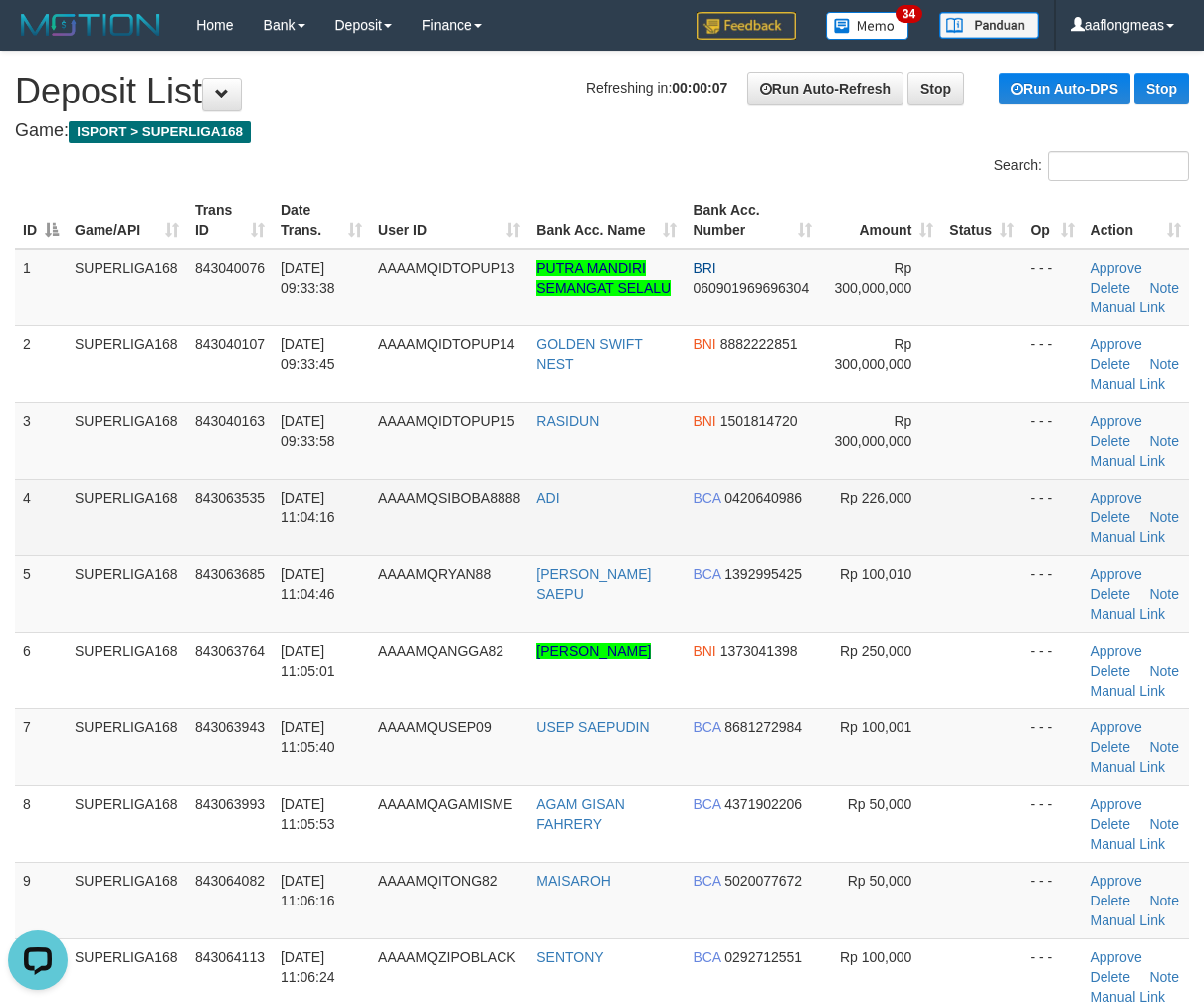 click at bounding box center [981, 516] 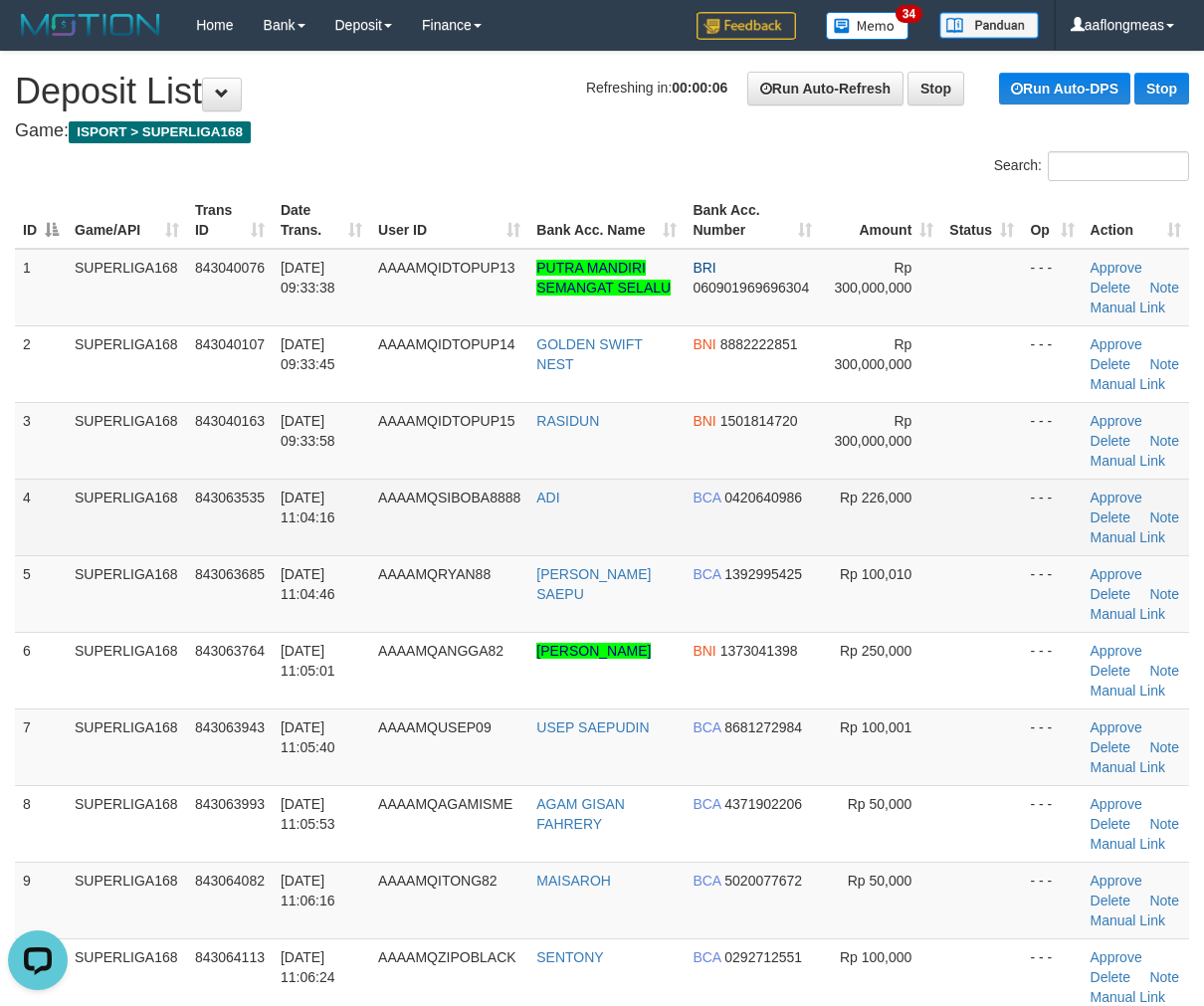 click at bounding box center [981, 516] 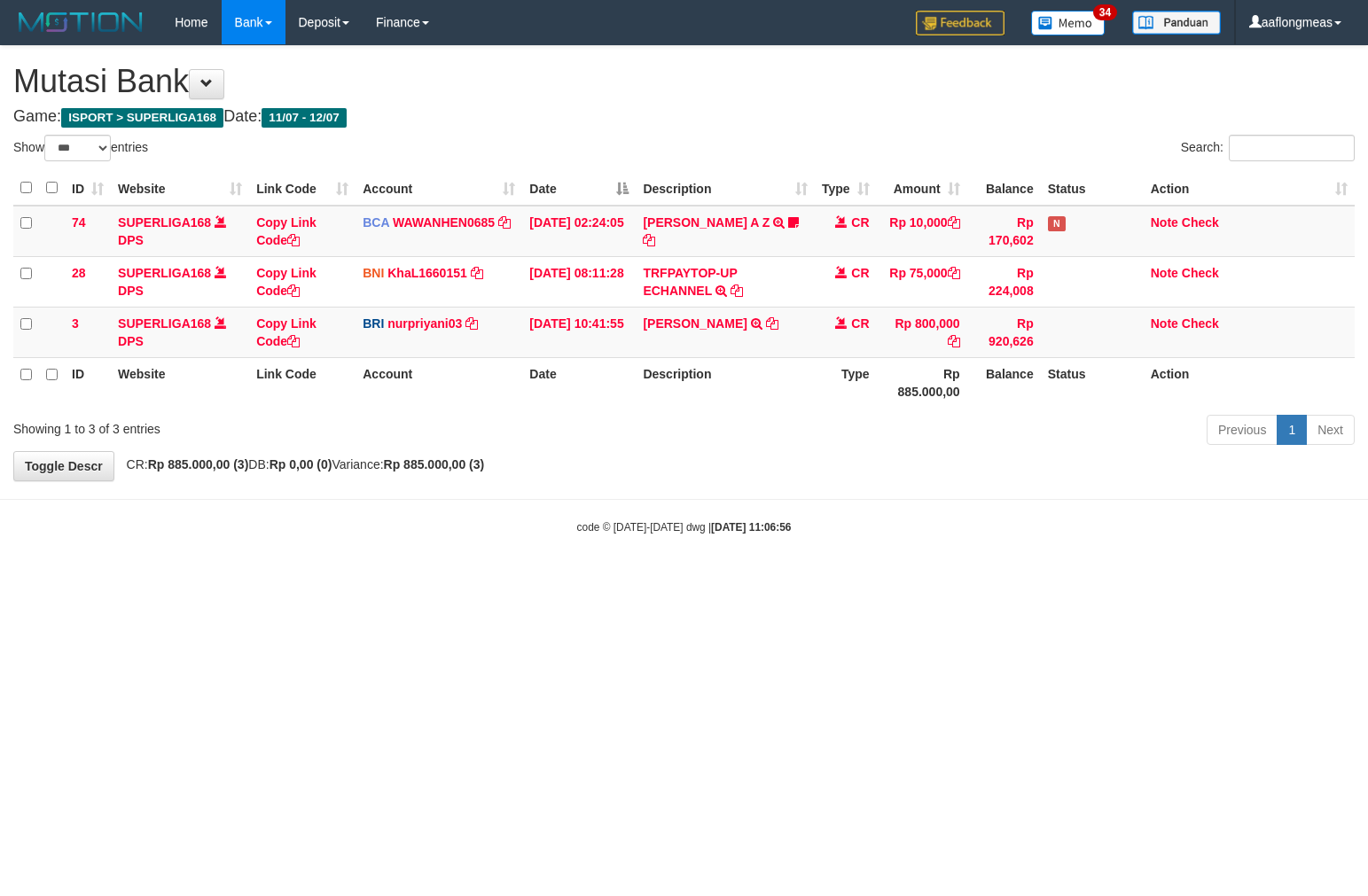 select on "***" 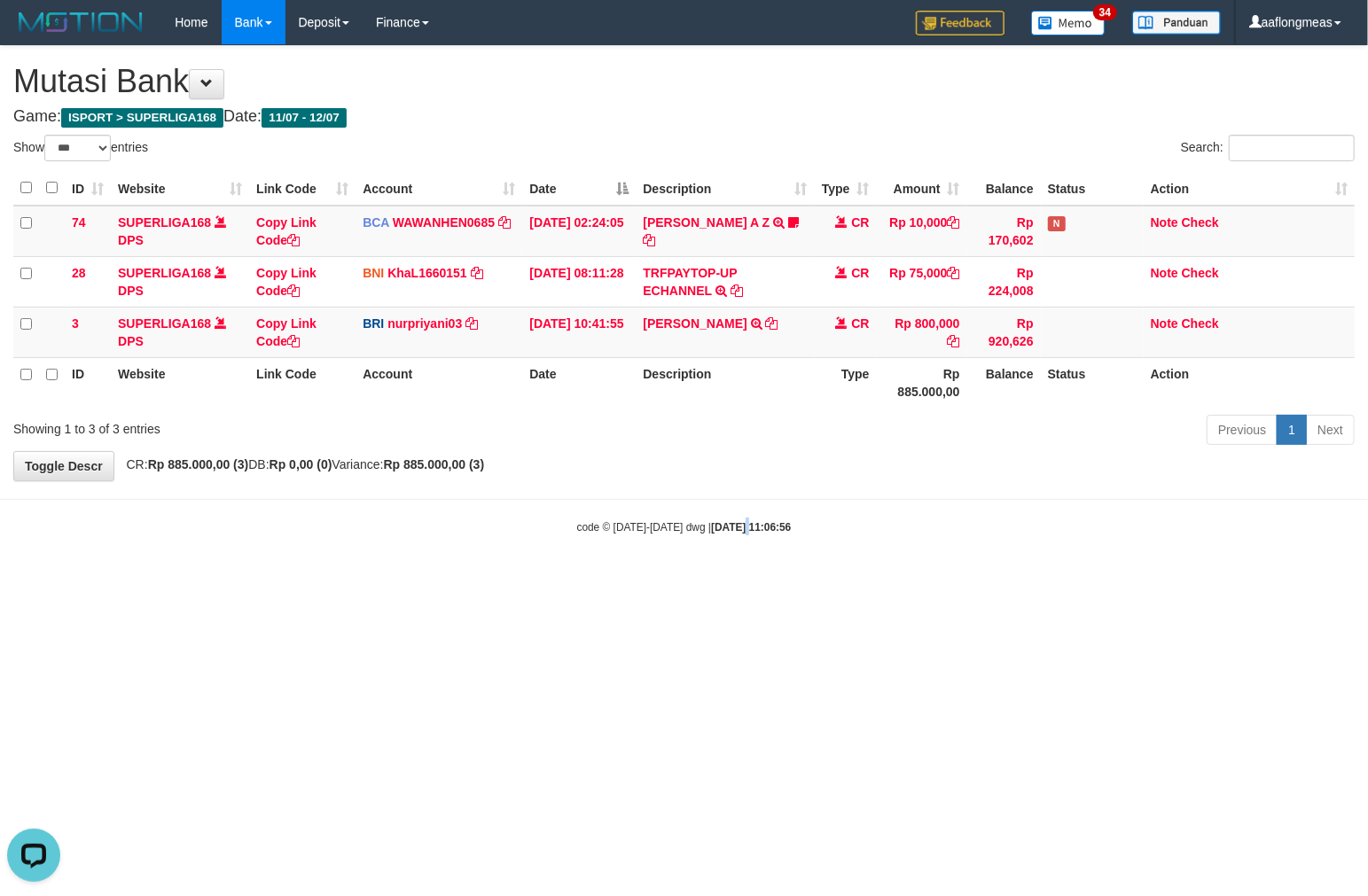 scroll, scrollTop: 0, scrollLeft: 0, axis: both 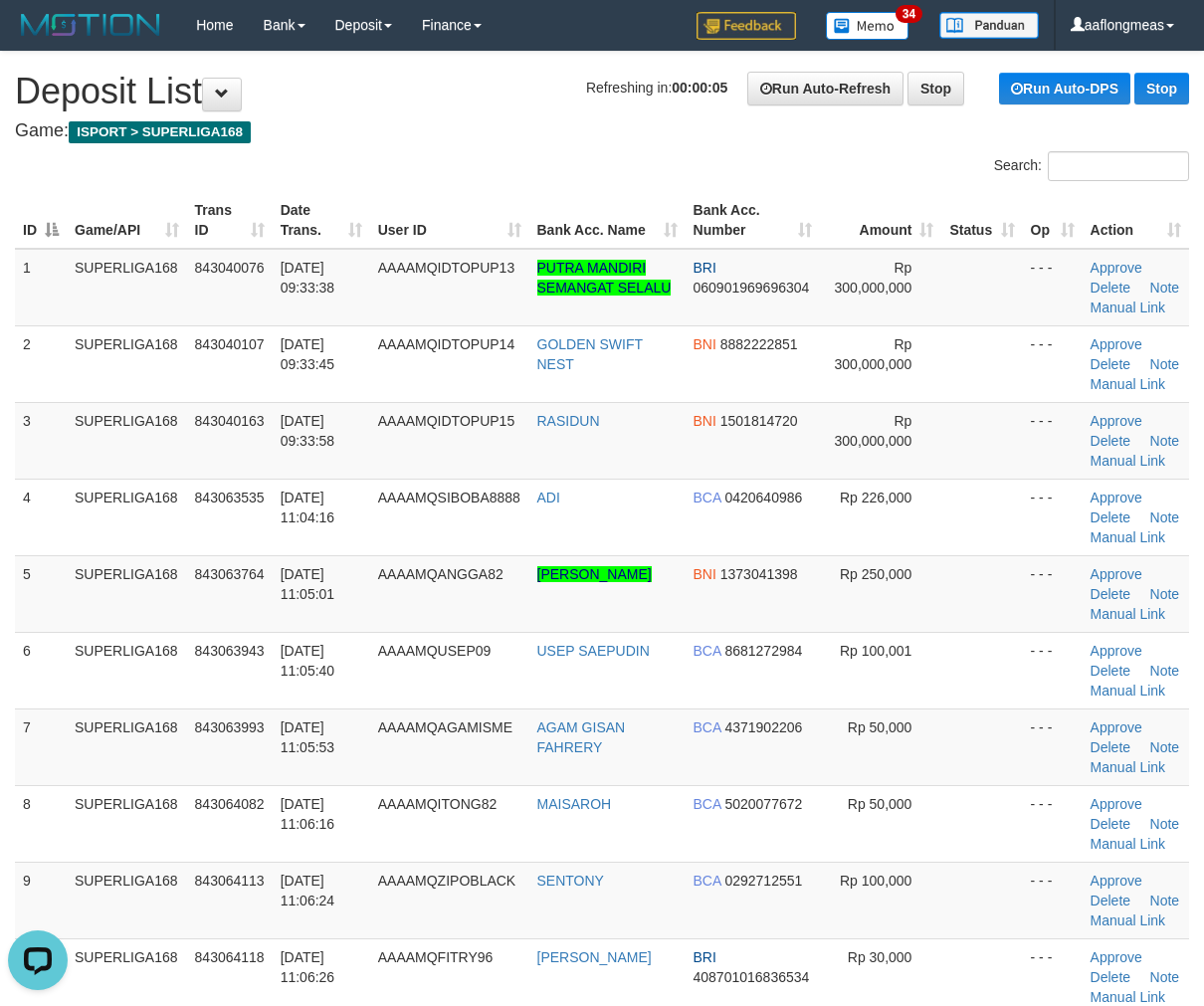 drag, startPoint x: 1032, startPoint y: 607, endPoint x: 1214, endPoint y: 621, distance: 182.53767 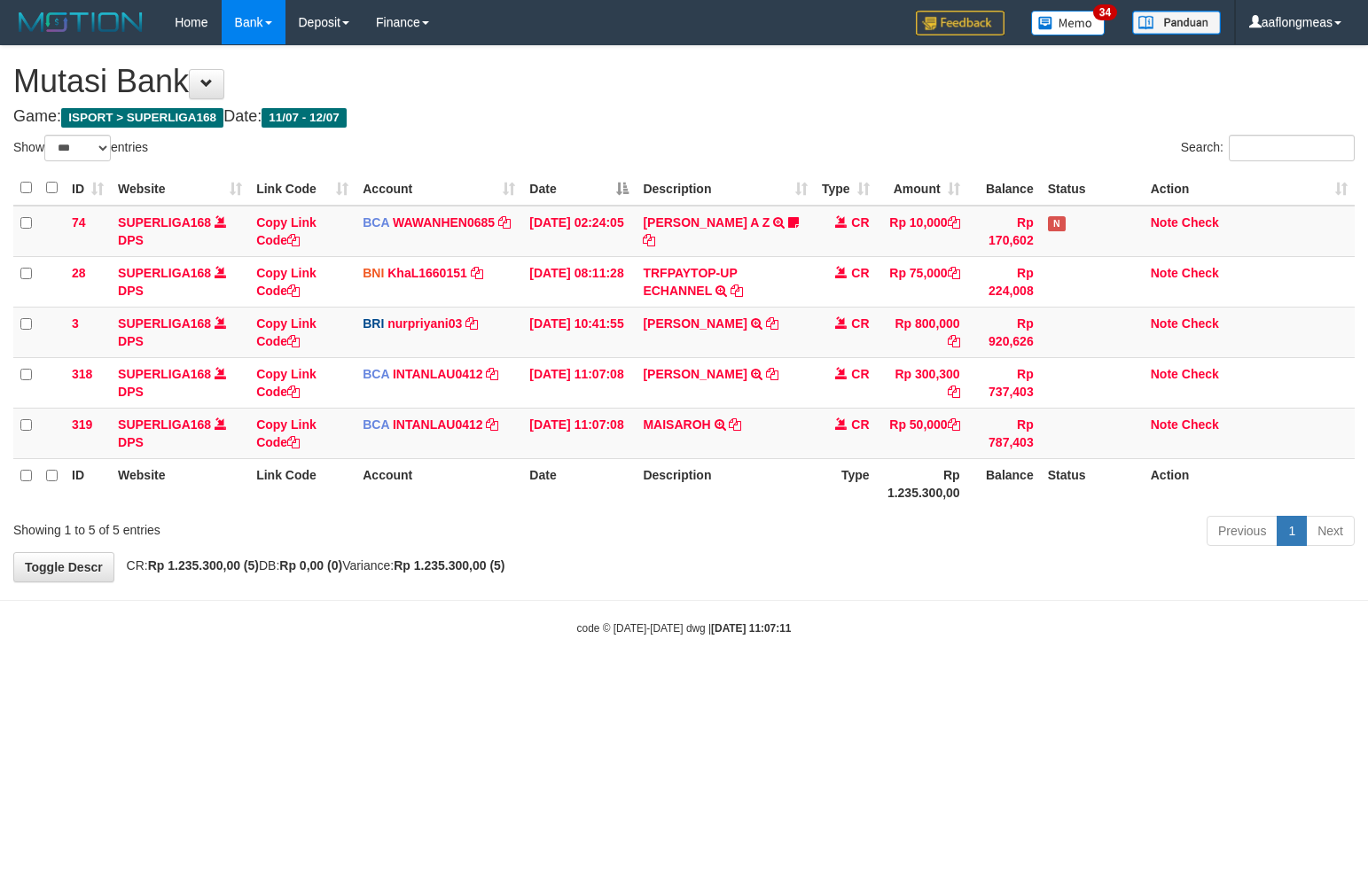 select on "***" 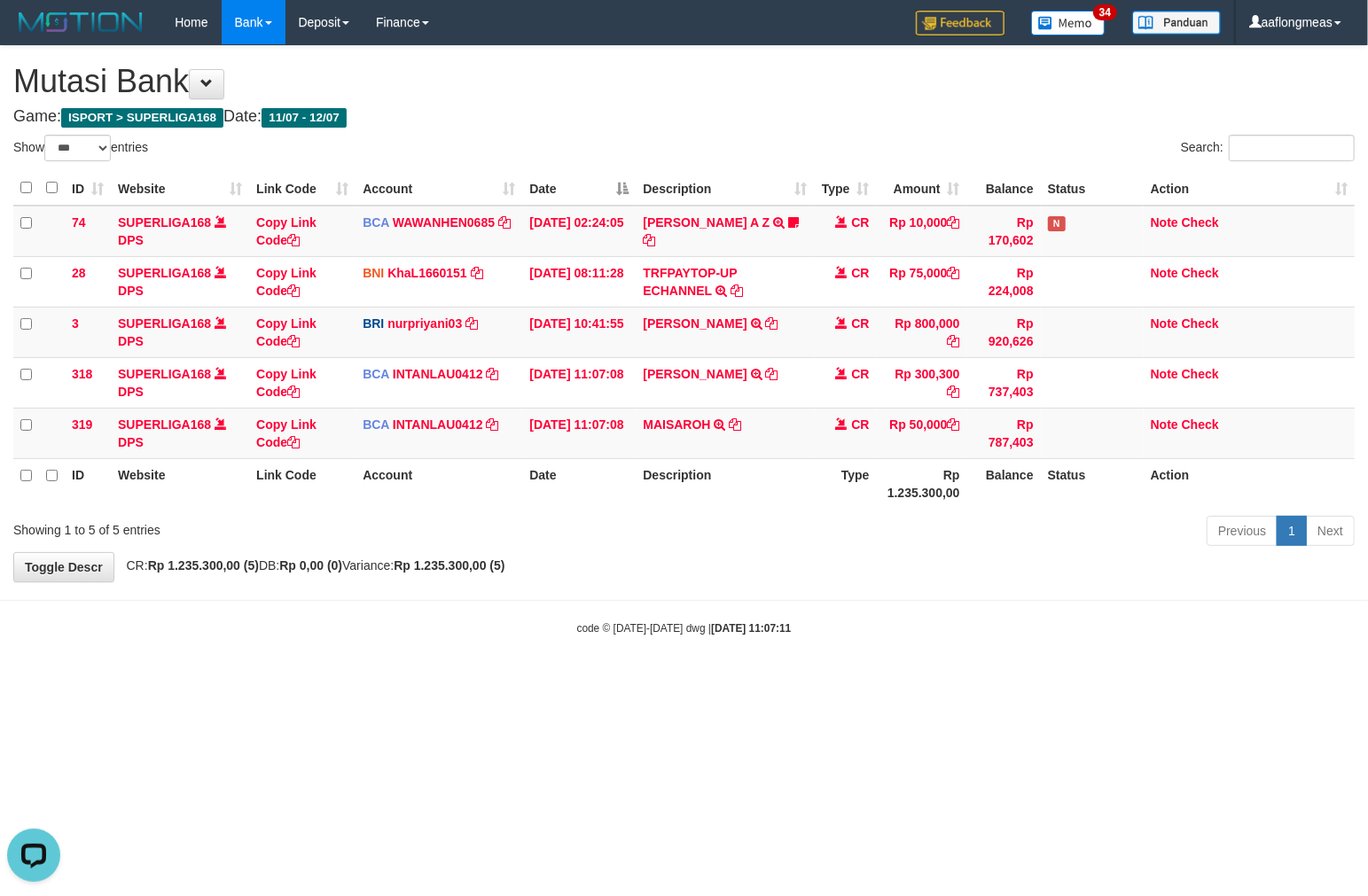 scroll, scrollTop: 0, scrollLeft: 0, axis: both 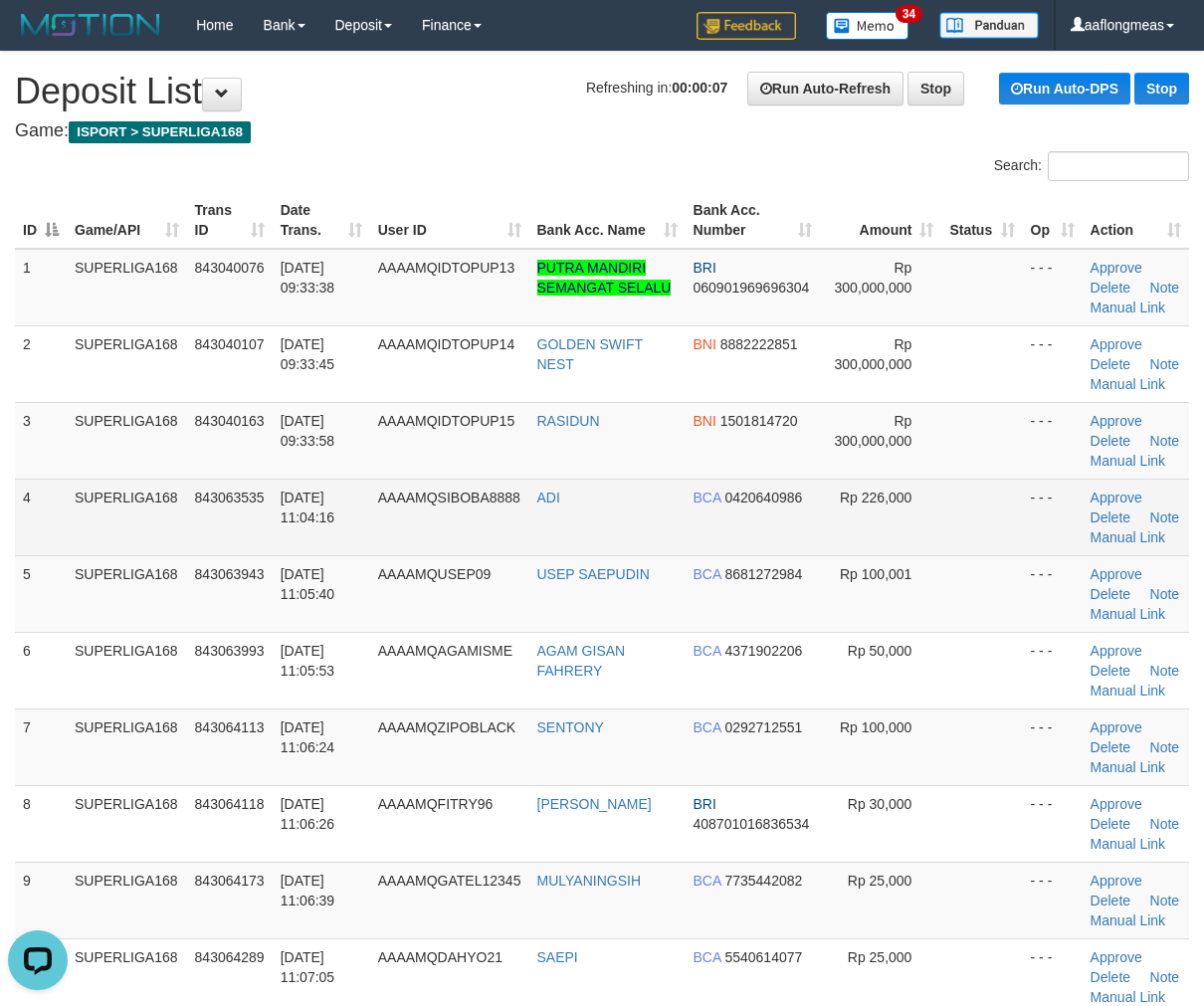 click at bounding box center [981, 516] 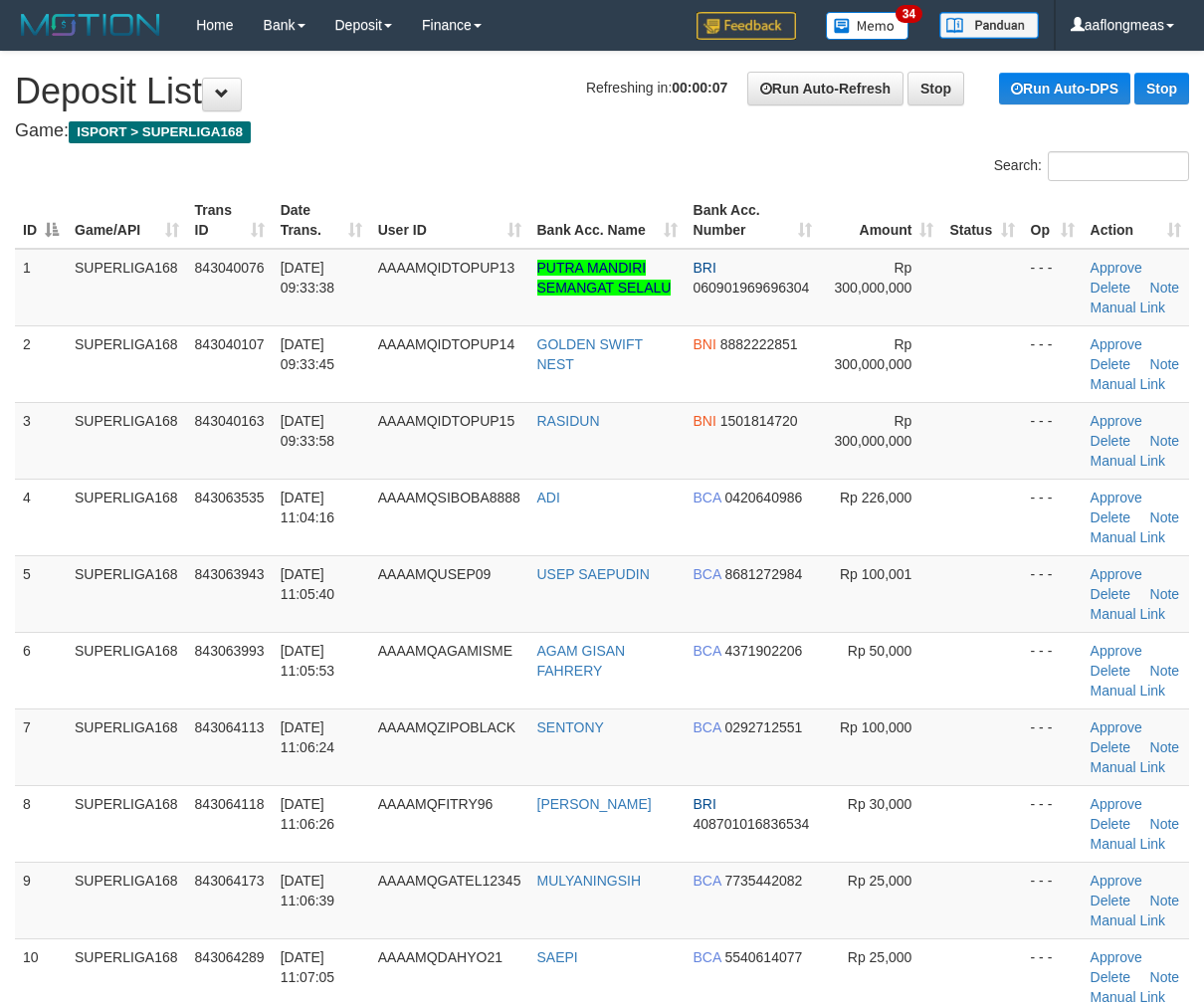 scroll, scrollTop: 0, scrollLeft: 0, axis: both 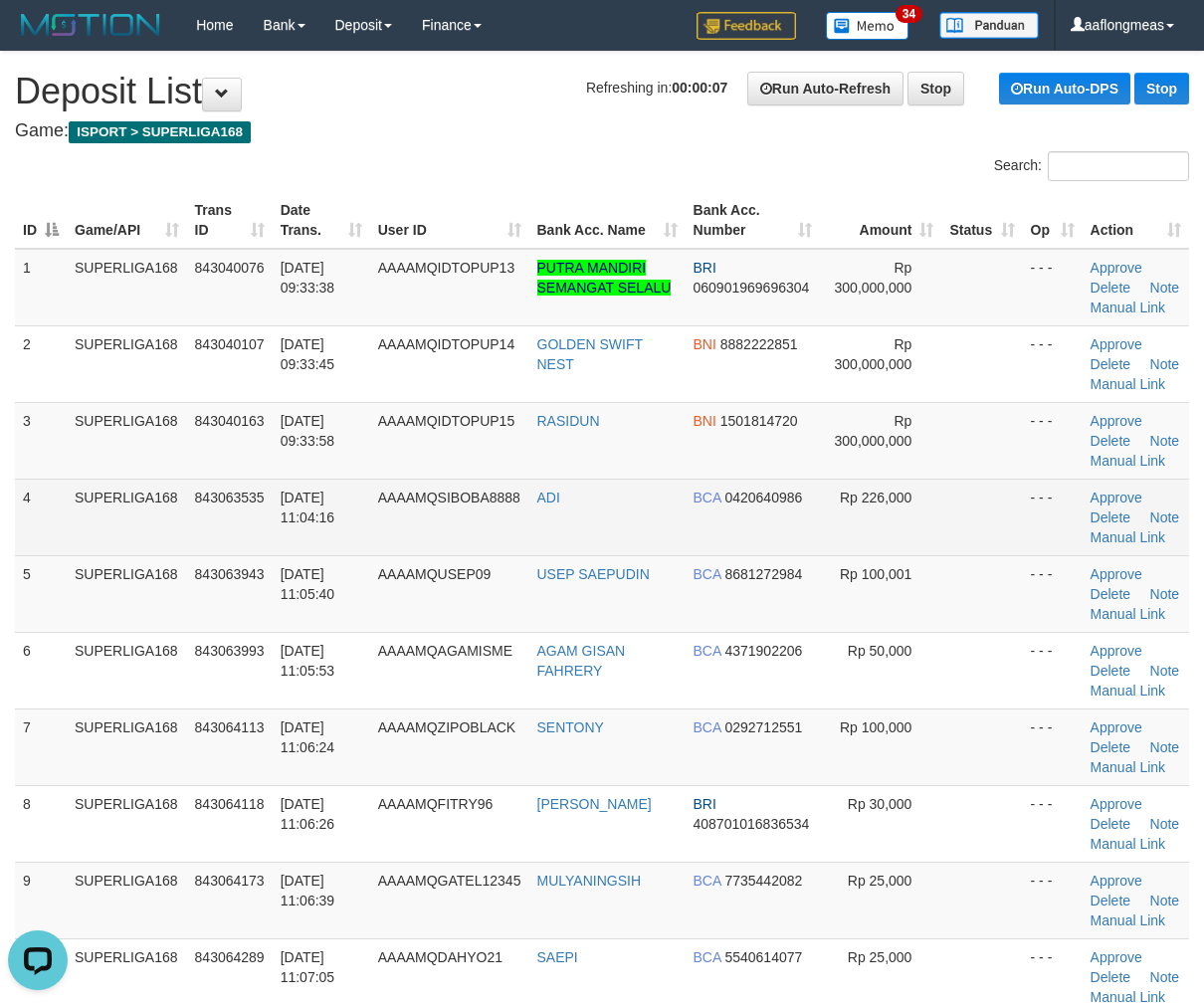 click on "4
SUPERLIGA168
843063535
12/07/2025 11:04:16
AAAAMQSIBOBA8888
ADI
BCA
0420640986
Rp 226,000
- - -
Approve
Delete
Note
Manual Link" at bounding box center (602, 516) 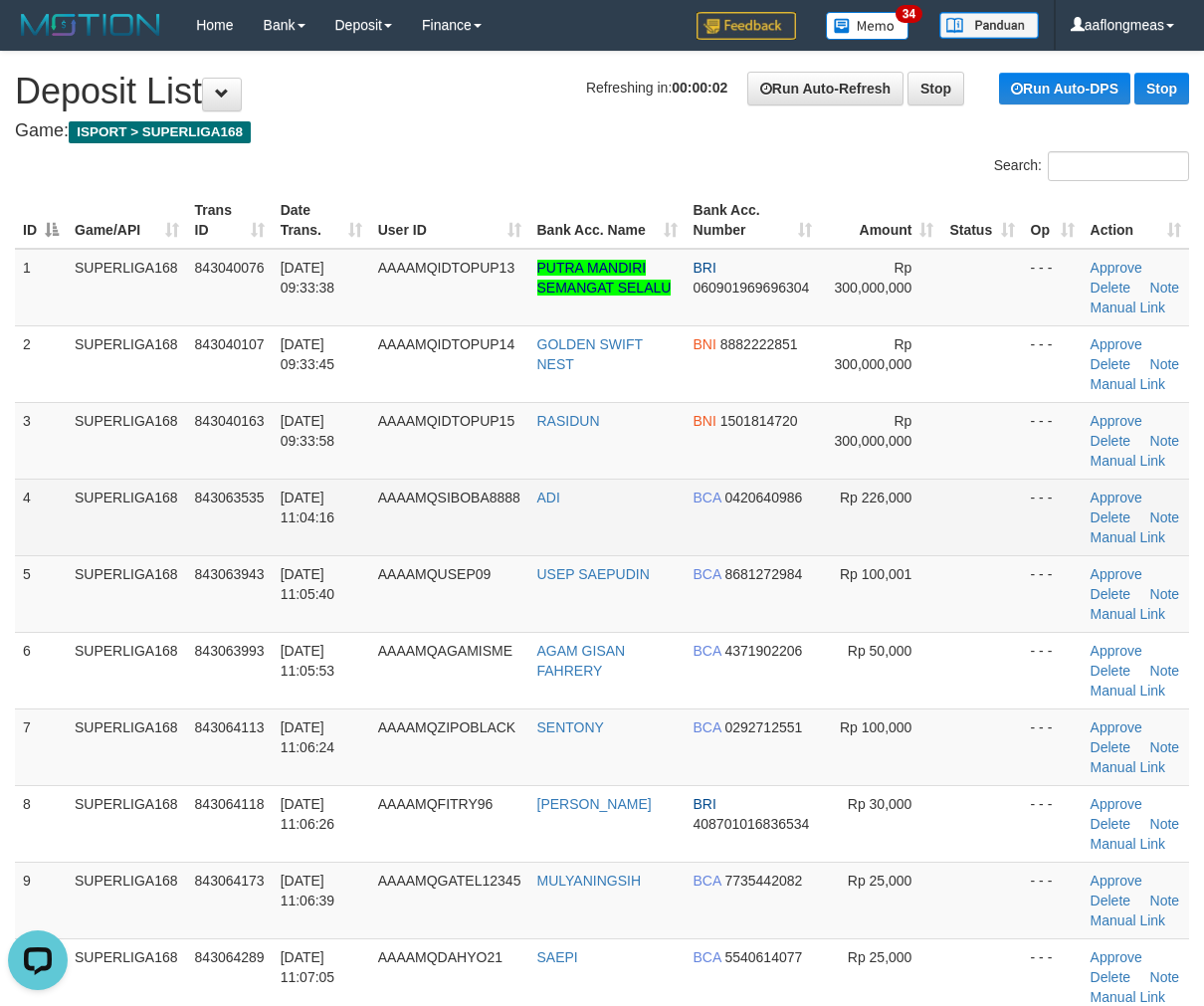 drag, startPoint x: 966, startPoint y: 549, endPoint x: 1040, endPoint y: 549, distance: 74 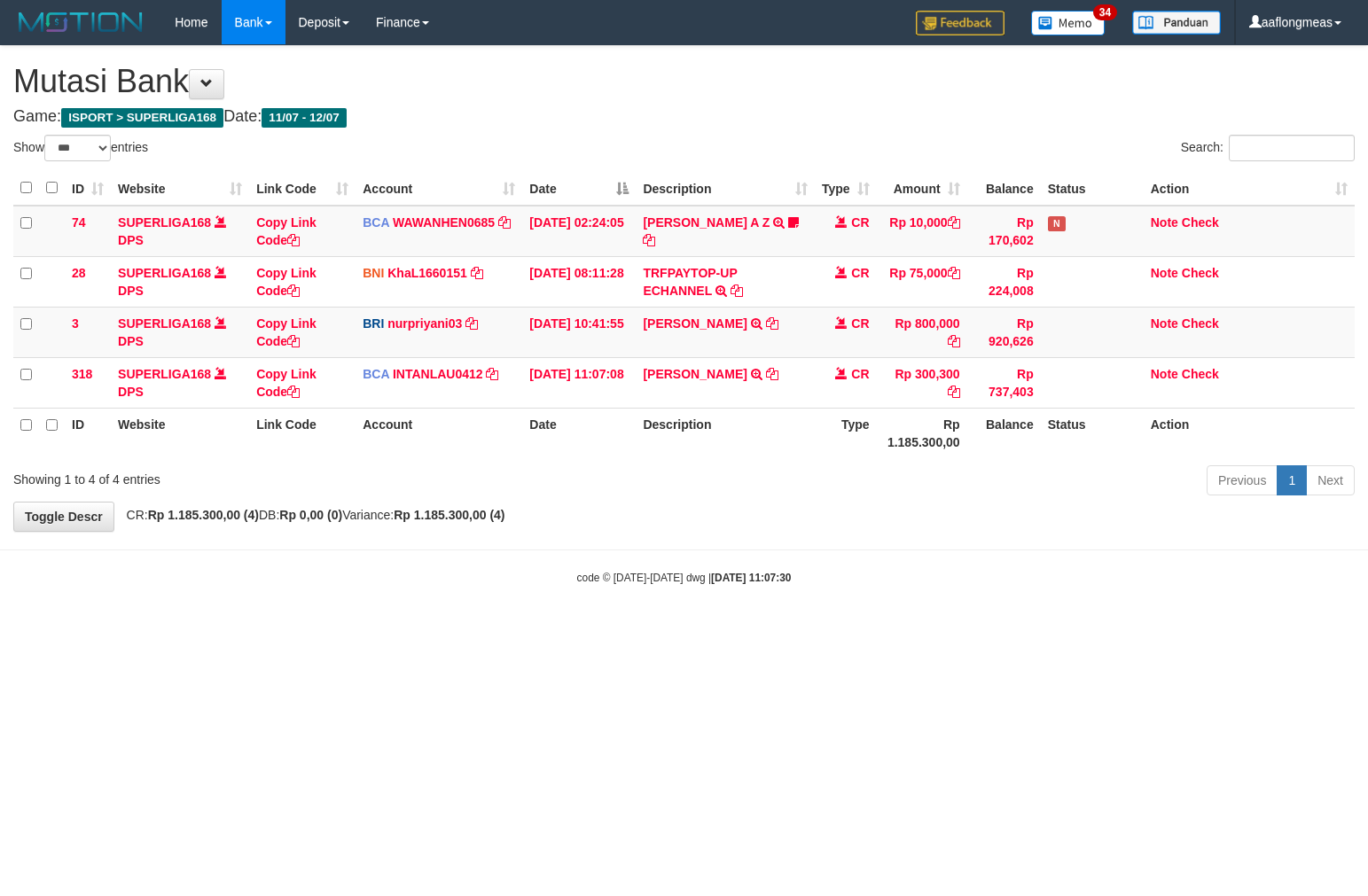 select on "***" 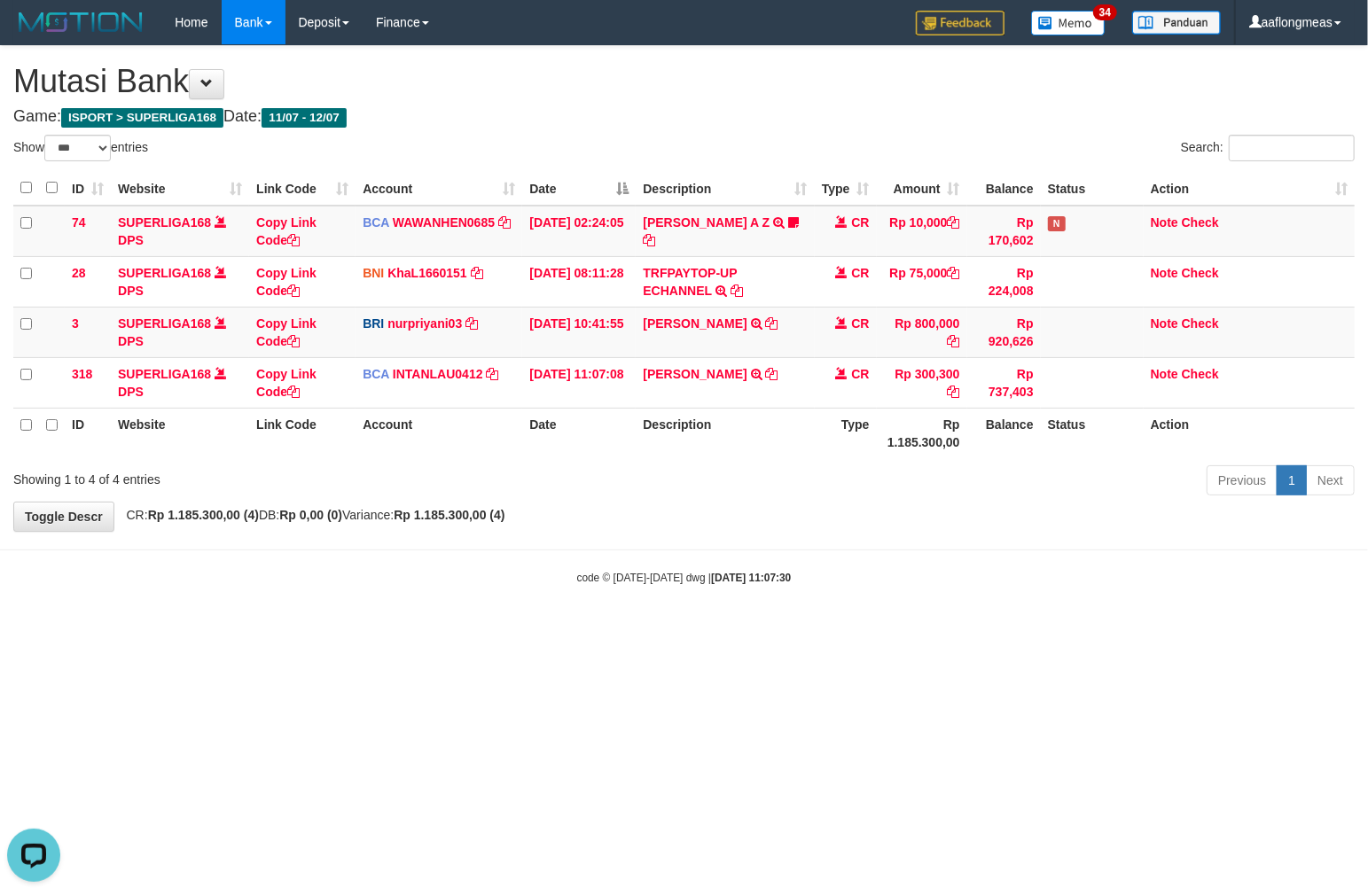 scroll, scrollTop: 0, scrollLeft: 0, axis: both 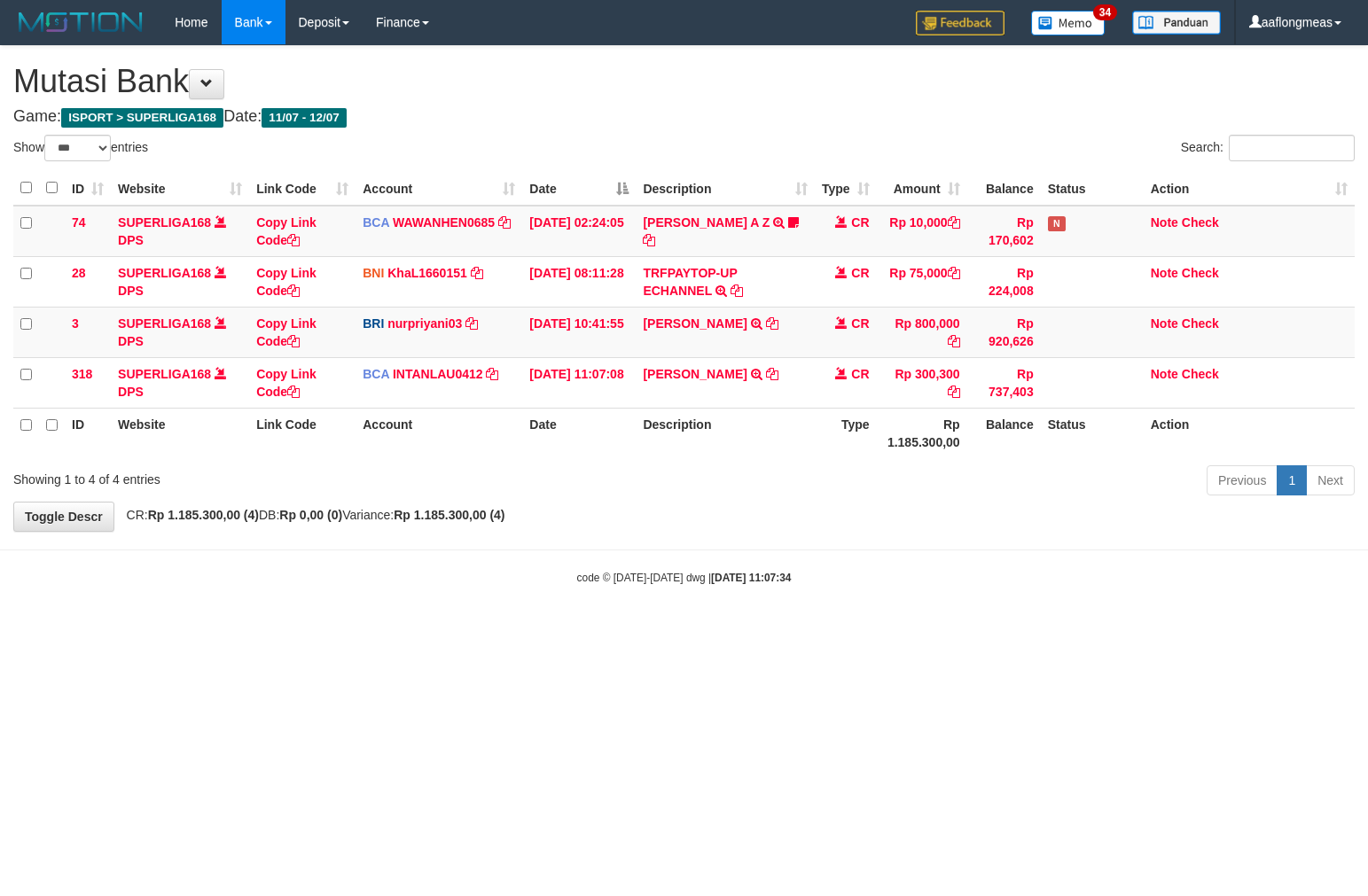 select on "***" 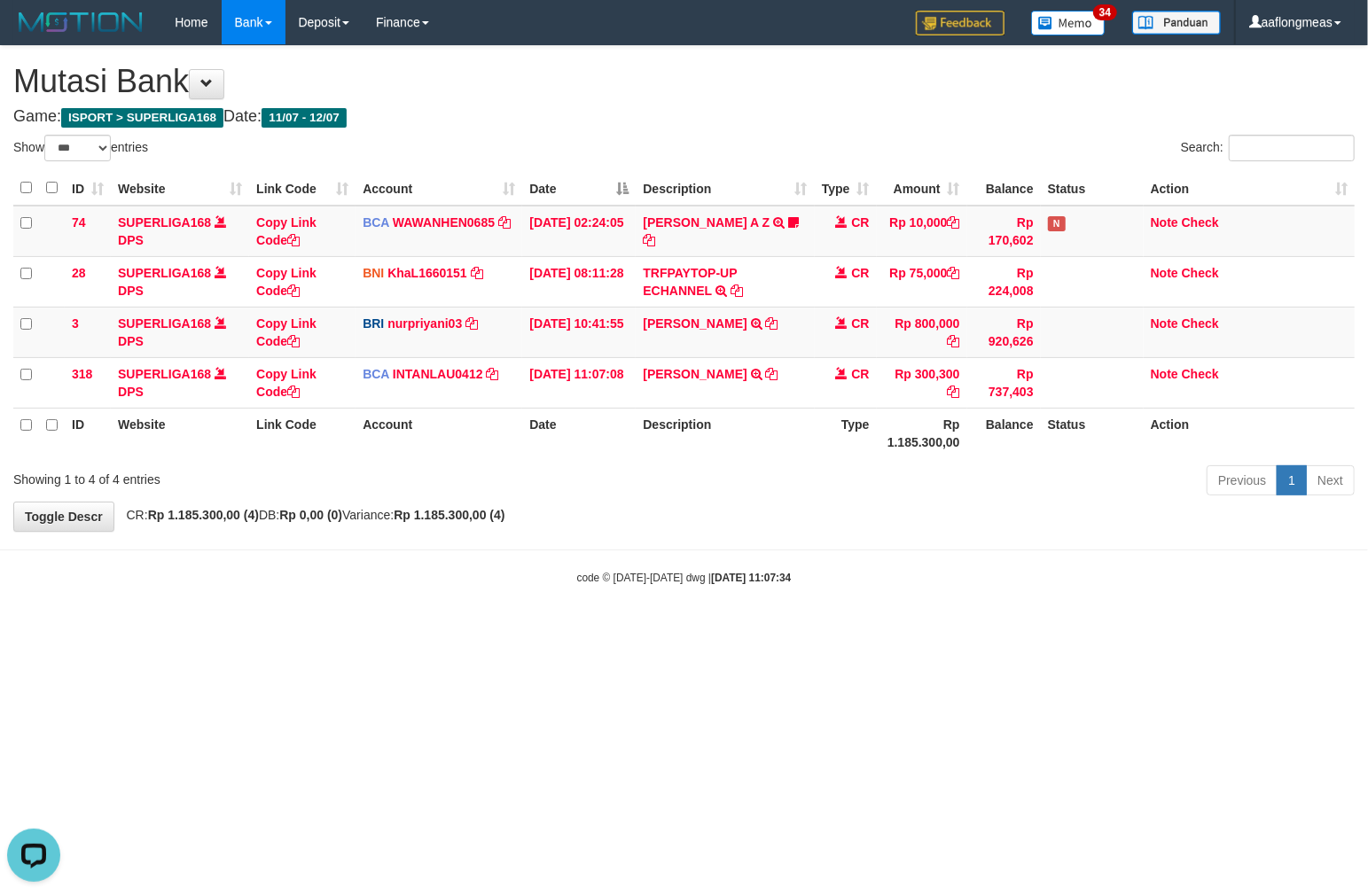 scroll, scrollTop: 0, scrollLeft: 0, axis: both 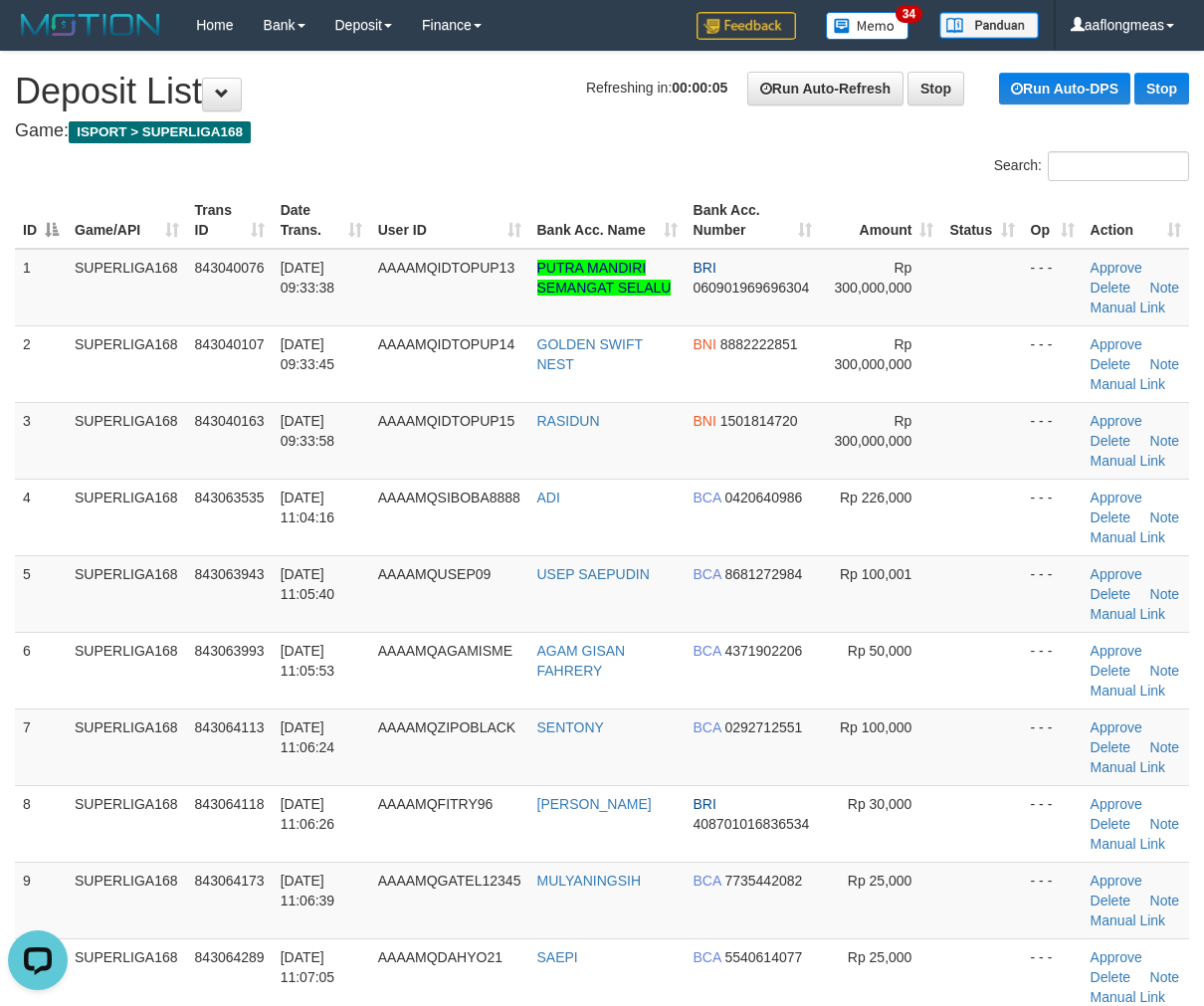drag, startPoint x: 972, startPoint y: 509, endPoint x: 1219, endPoint y: 512, distance: 247.01822 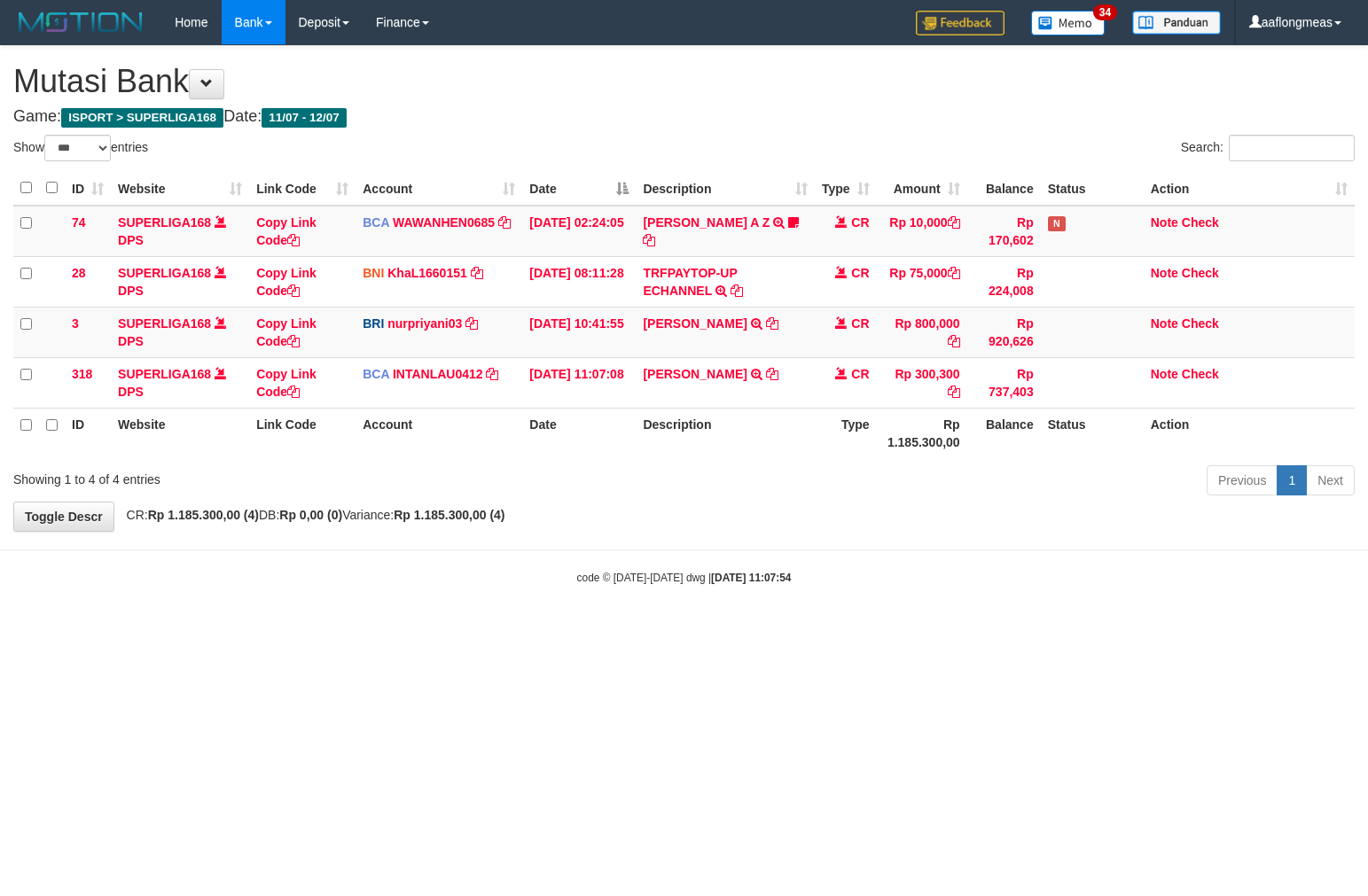 select on "***" 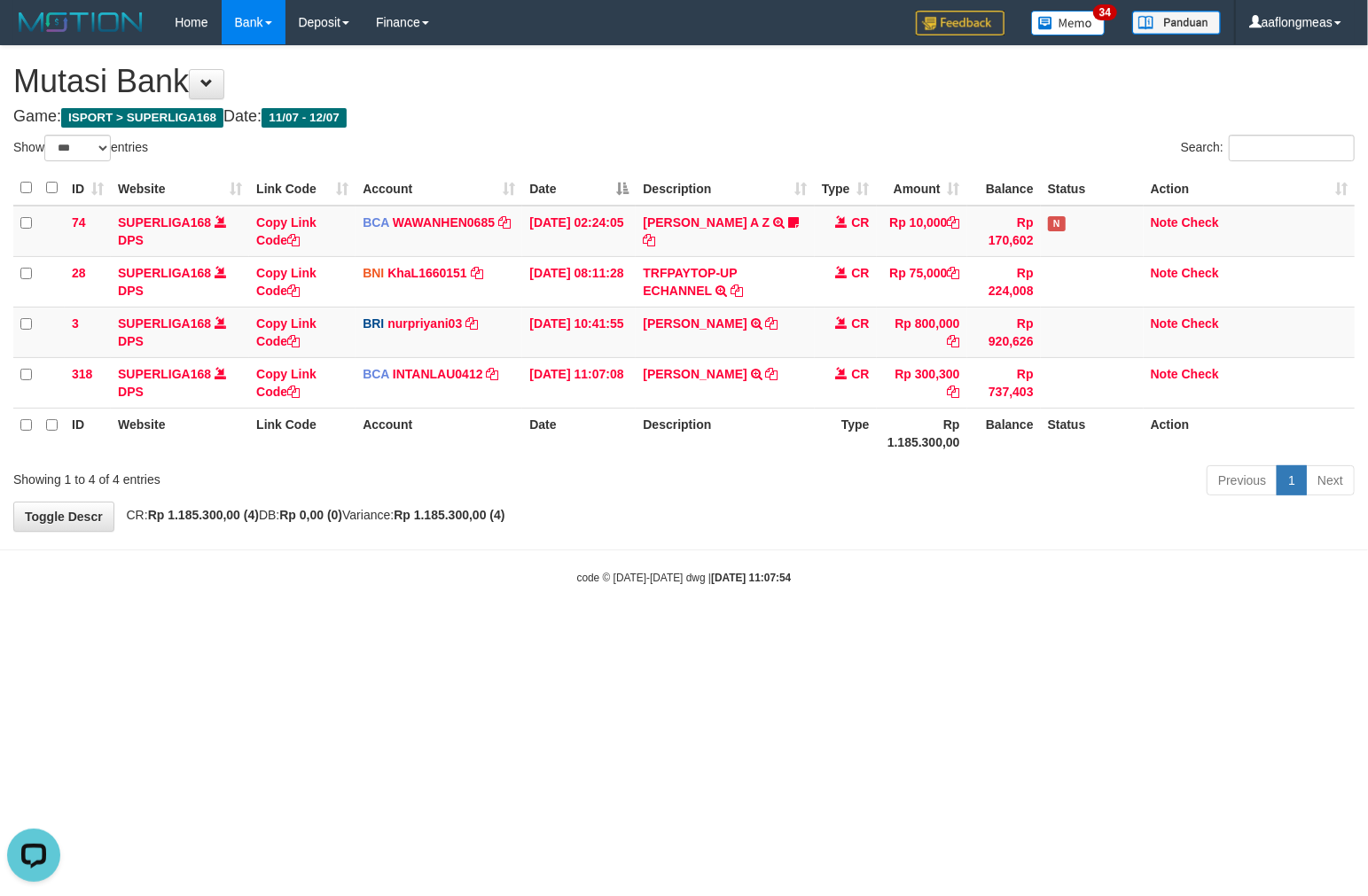 scroll, scrollTop: 0, scrollLeft: 0, axis: both 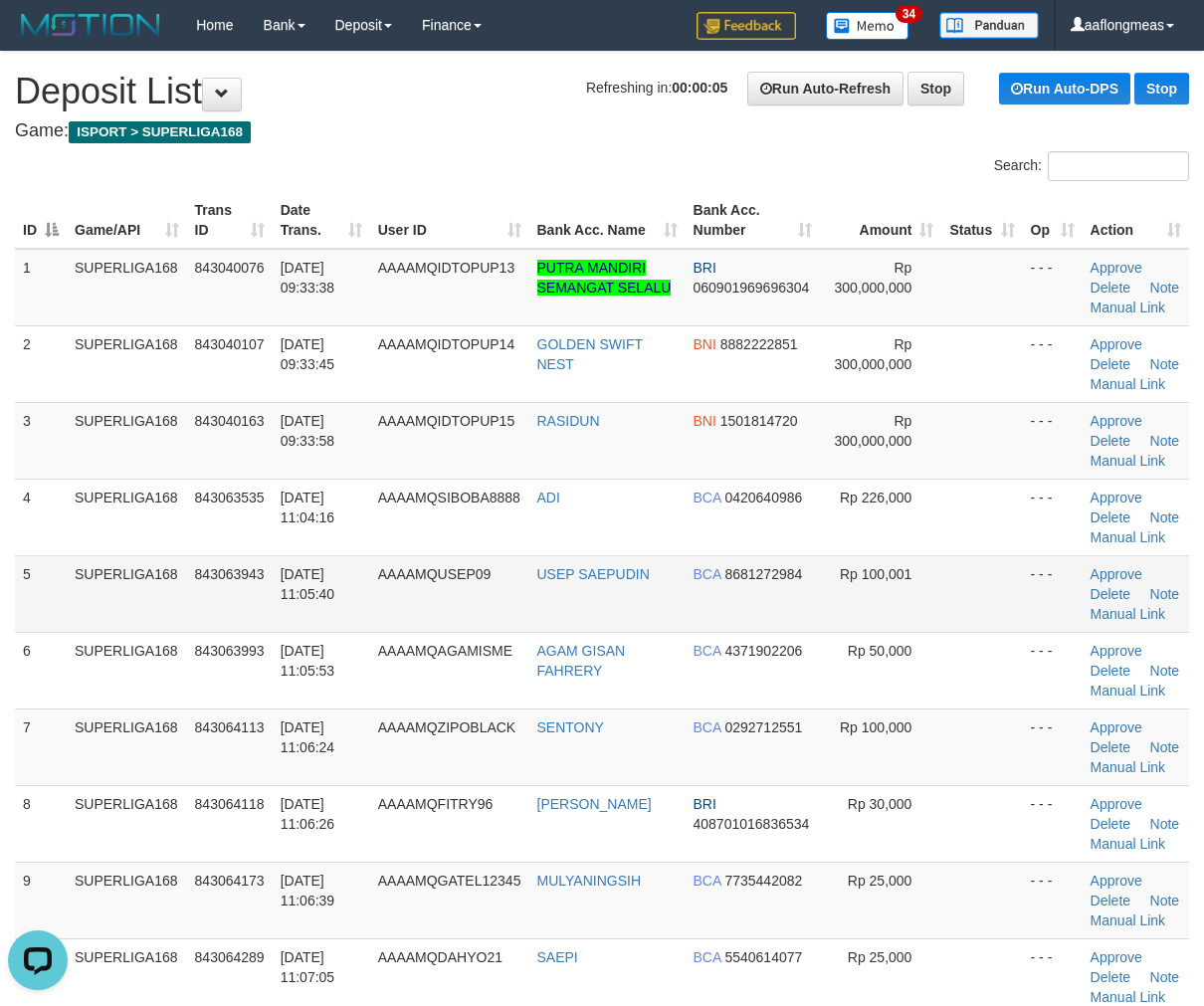 drag, startPoint x: 982, startPoint y: 558, endPoint x: 1218, endPoint y: 555, distance: 236.01907 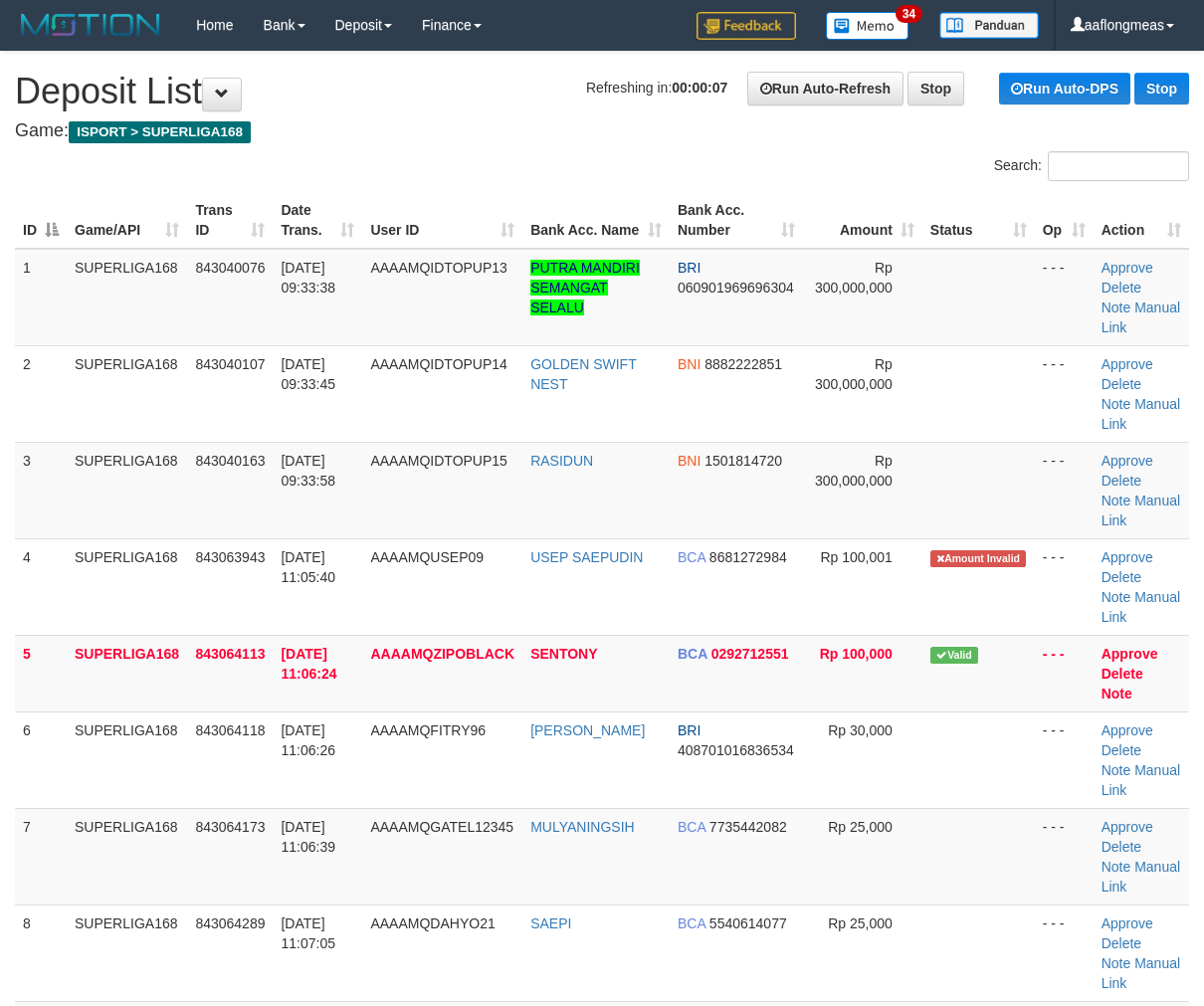 scroll, scrollTop: 0, scrollLeft: 0, axis: both 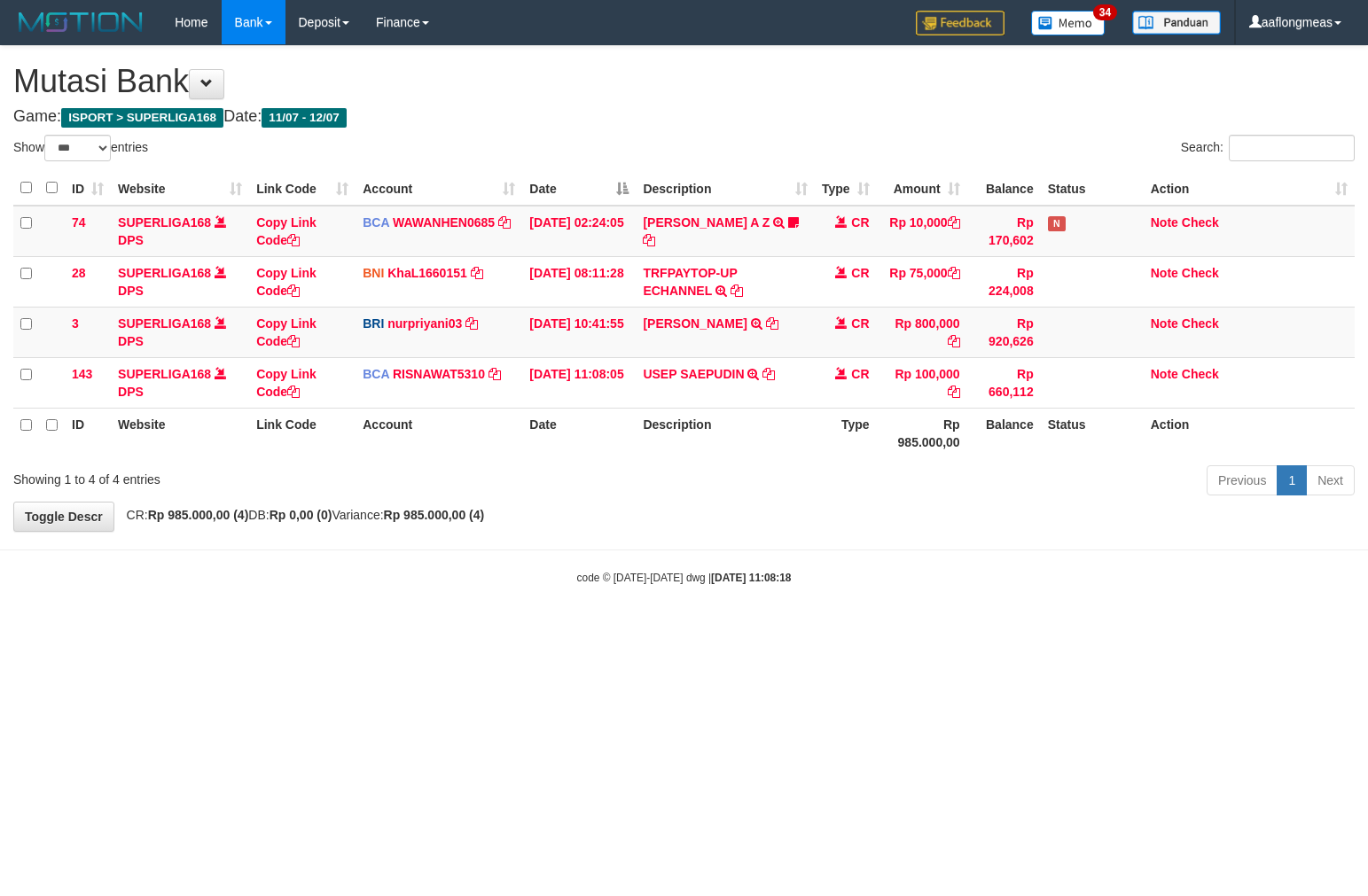 select on "***" 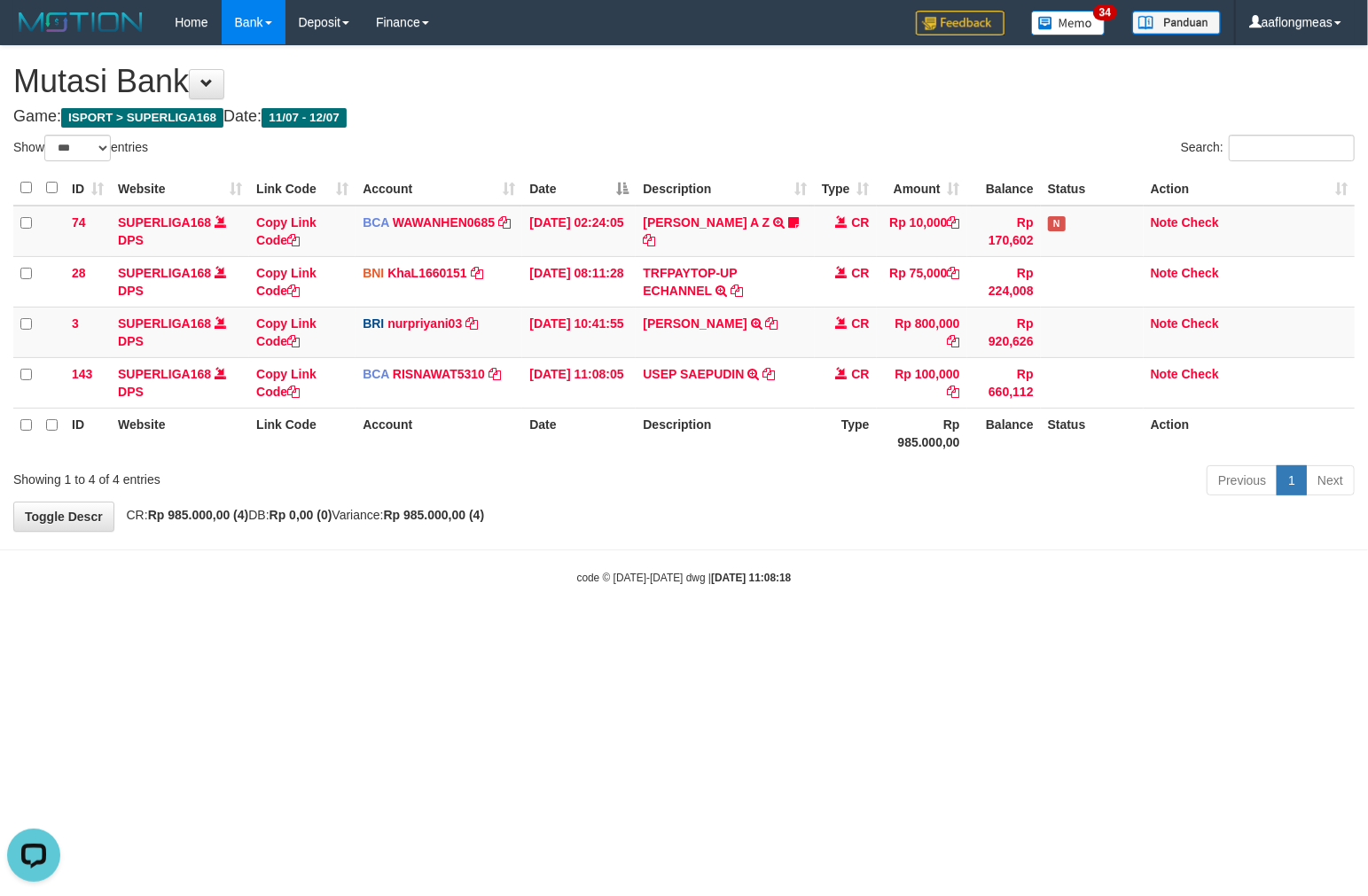 scroll, scrollTop: 0, scrollLeft: 0, axis: both 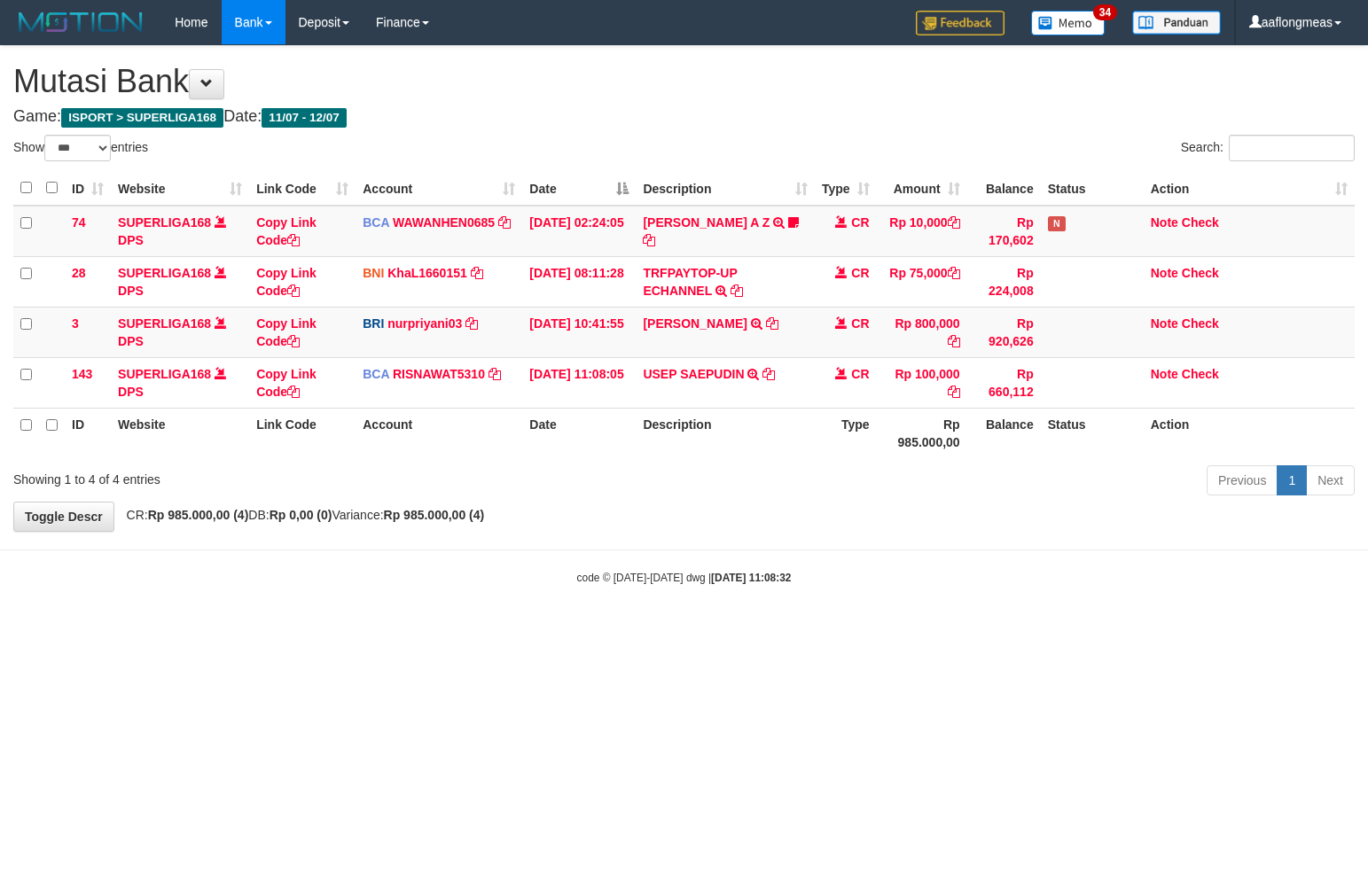 select on "***" 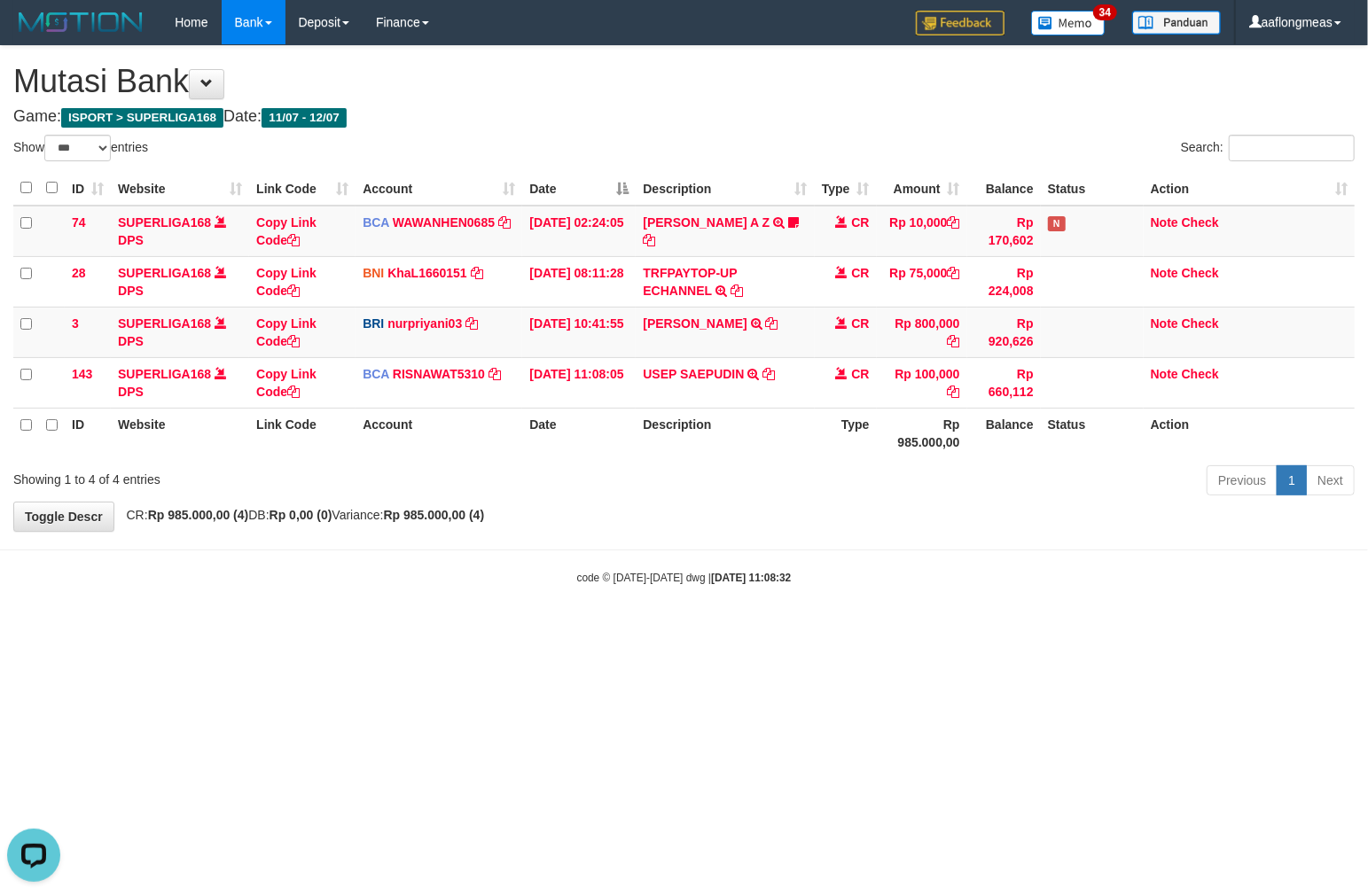 scroll, scrollTop: 0, scrollLeft: 0, axis: both 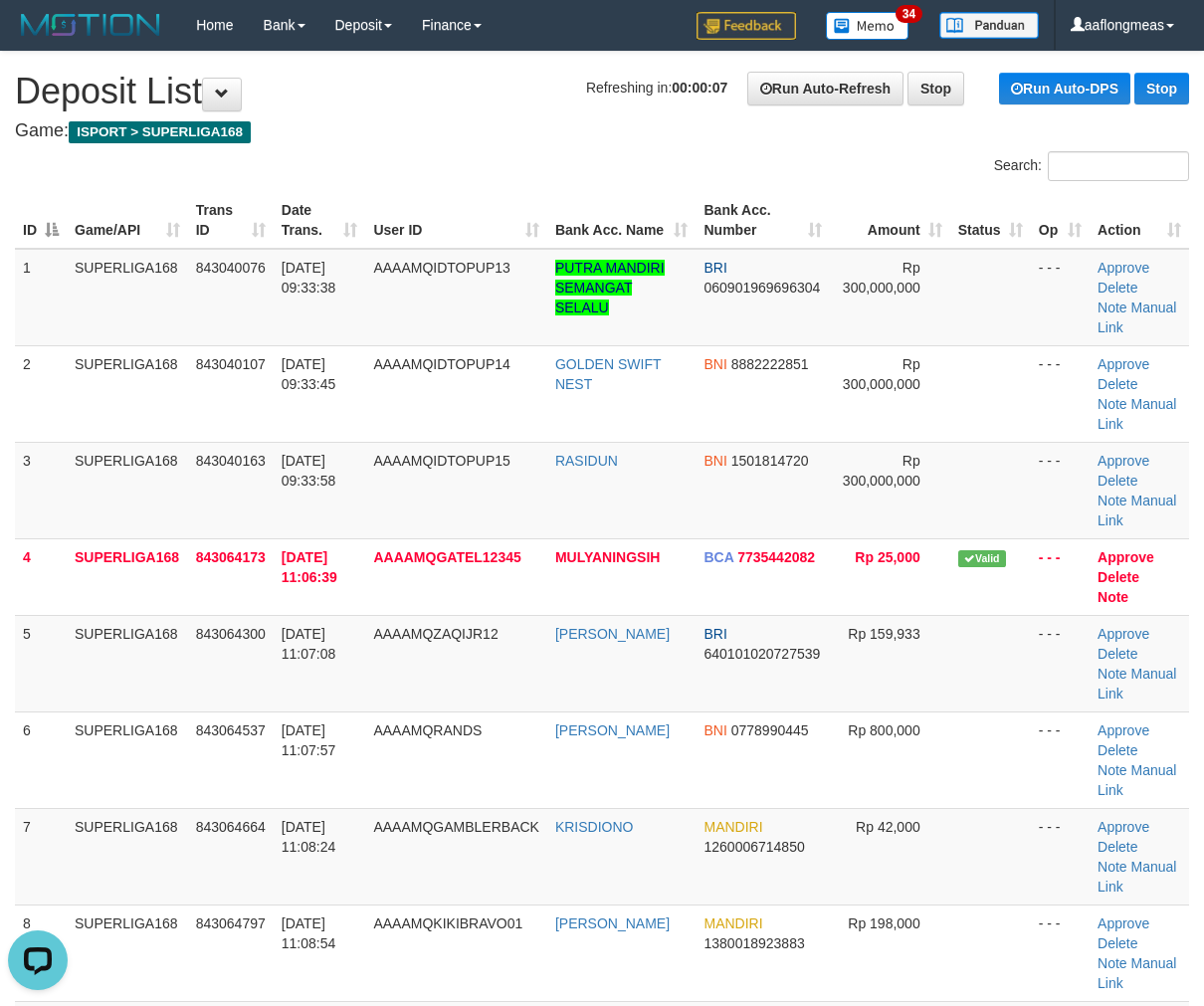 drag, startPoint x: 996, startPoint y: 486, endPoint x: 1209, endPoint y: 490, distance: 213.03756 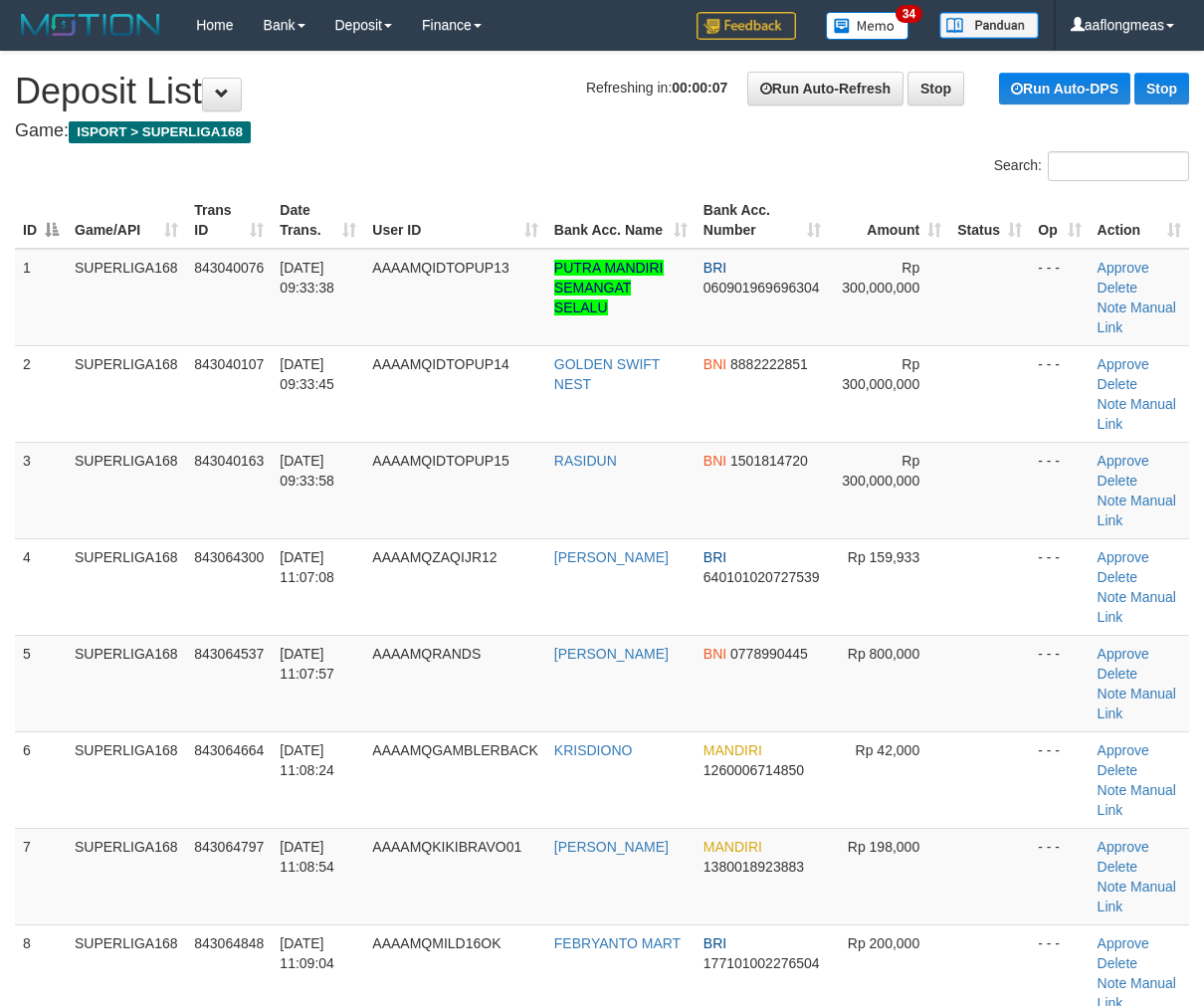 scroll, scrollTop: 0, scrollLeft: 0, axis: both 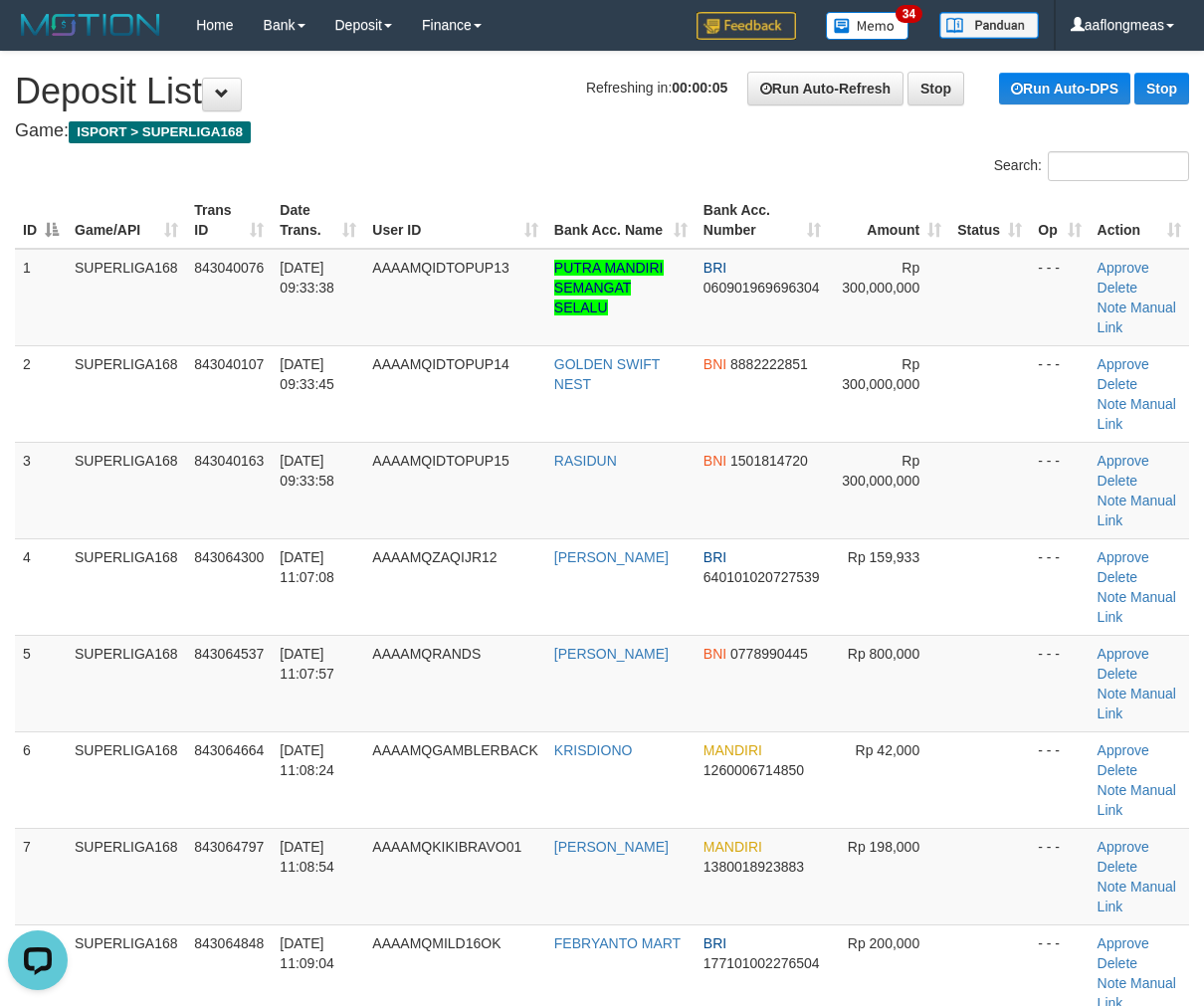 drag, startPoint x: 909, startPoint y: 589, endPoint x: 1214, endPoint y: 594, distance: 305.04098 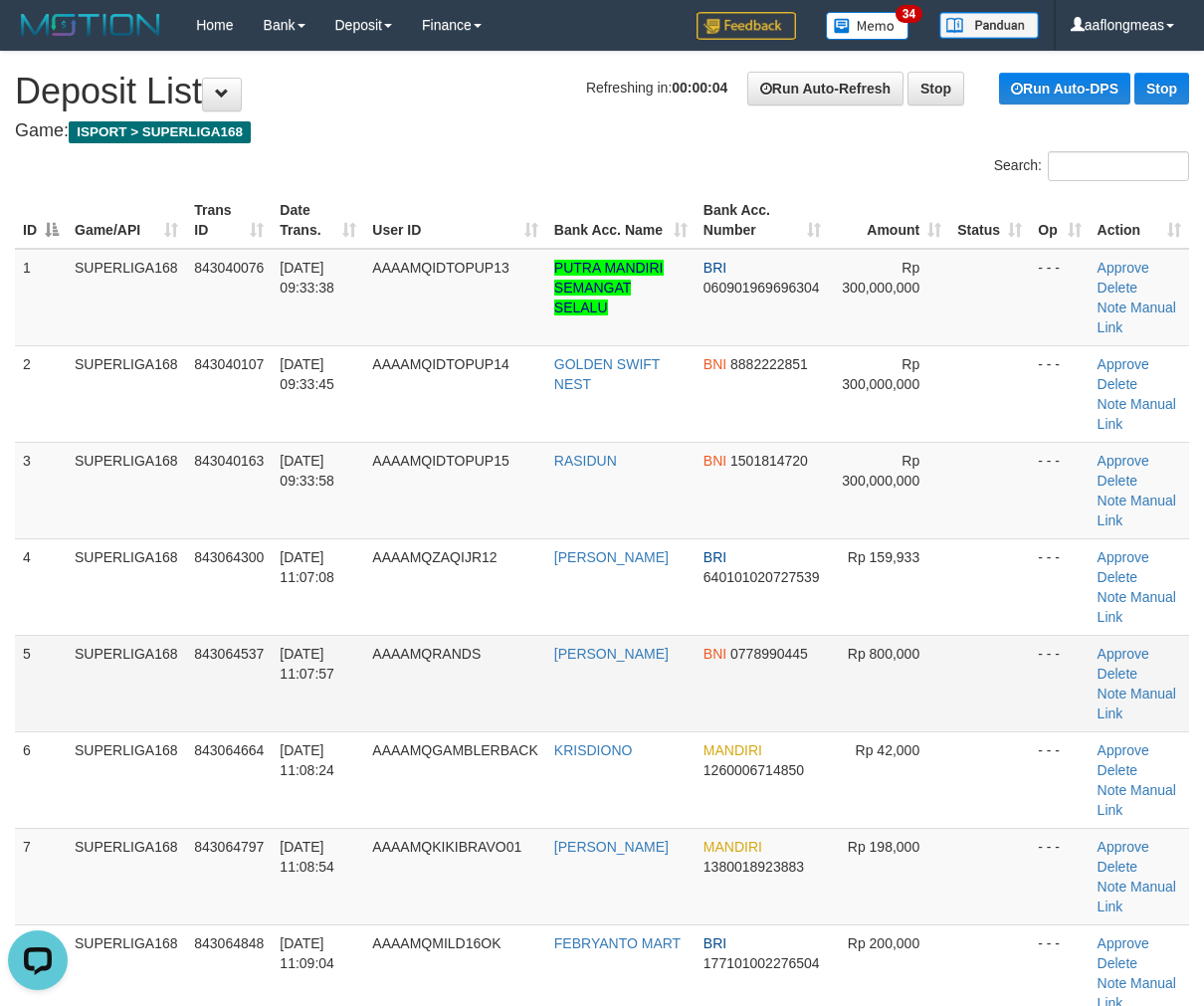 click at bounding box center (989, 683) 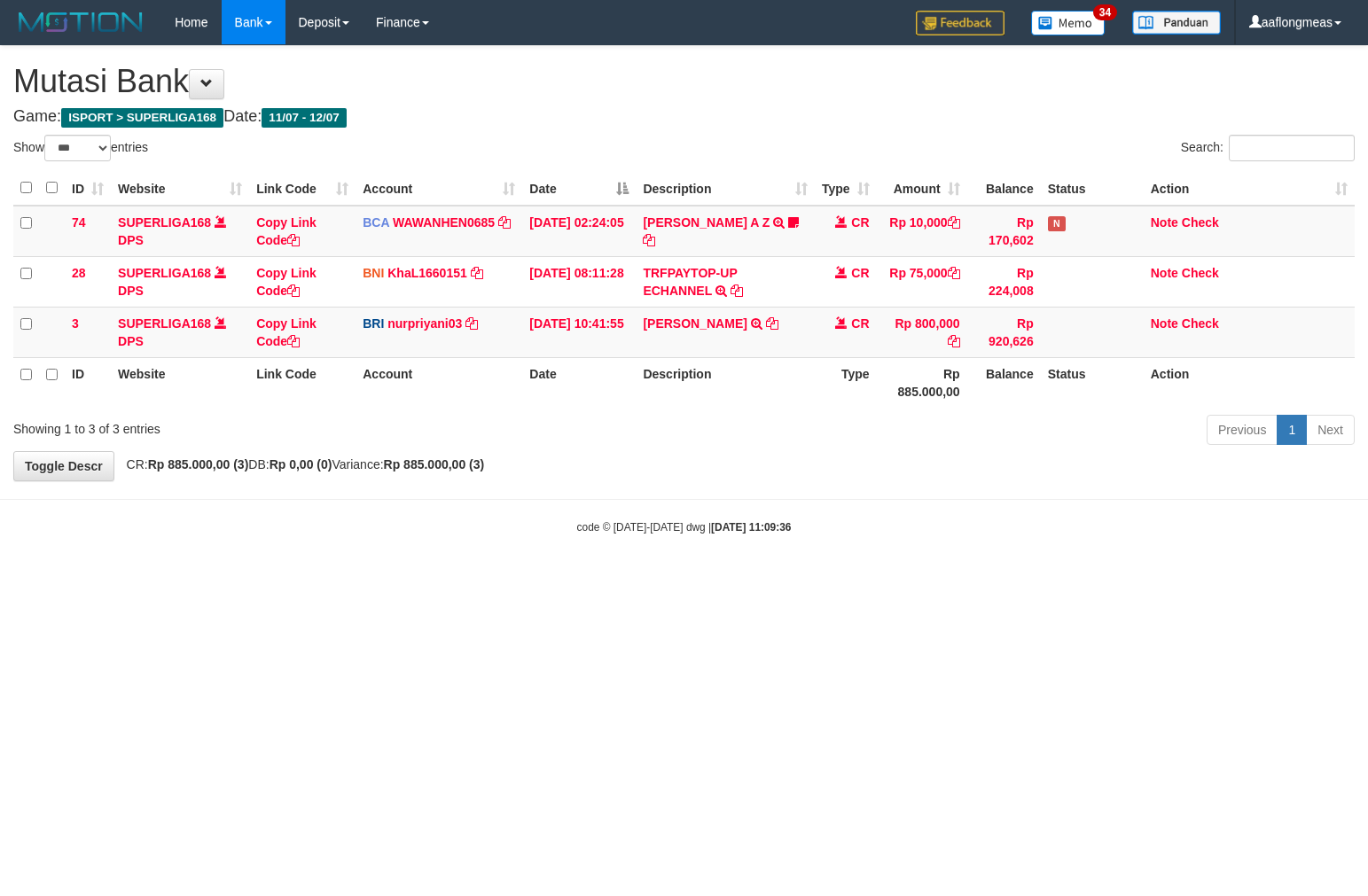 select on "***" 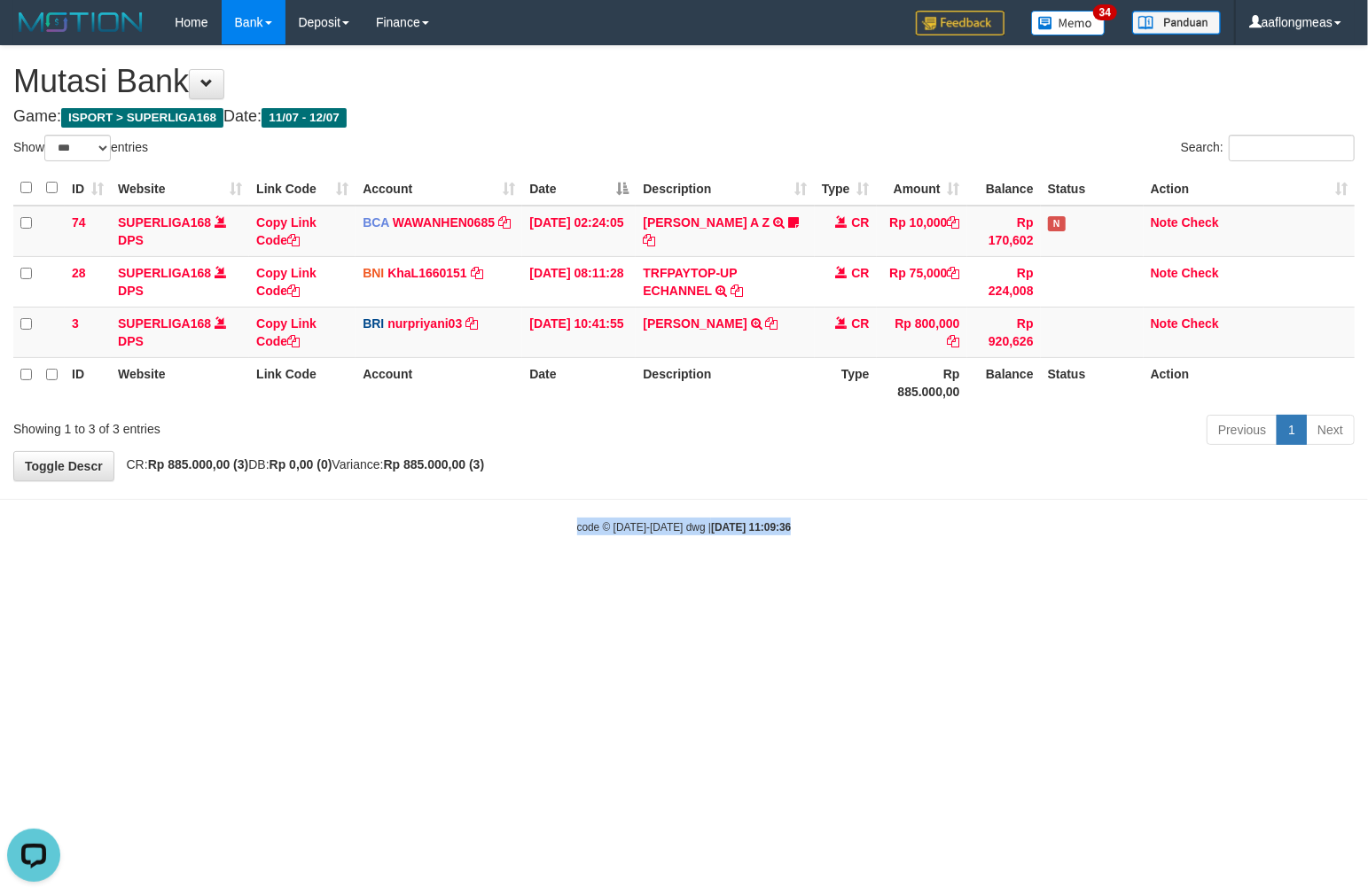 scroll, scrollTop: 0, scrollLeft: 0, axis: both 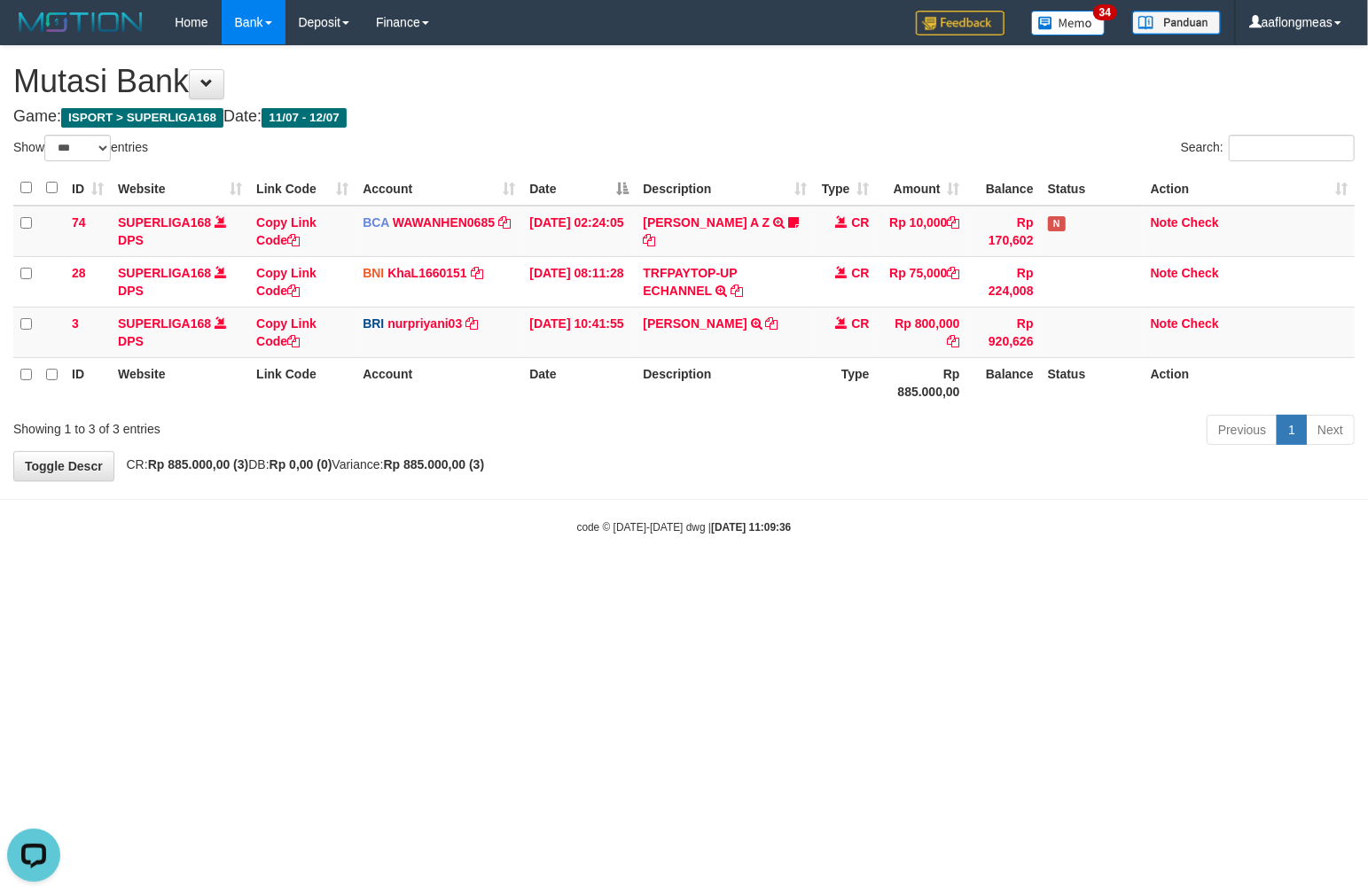 click on "Toggle navigation
Home
Bank
Account List
Load
By Website
Group
[ISPORT]													SUPERLIGA168
By Load Group (DPS)" at bounding box center [684, 290] 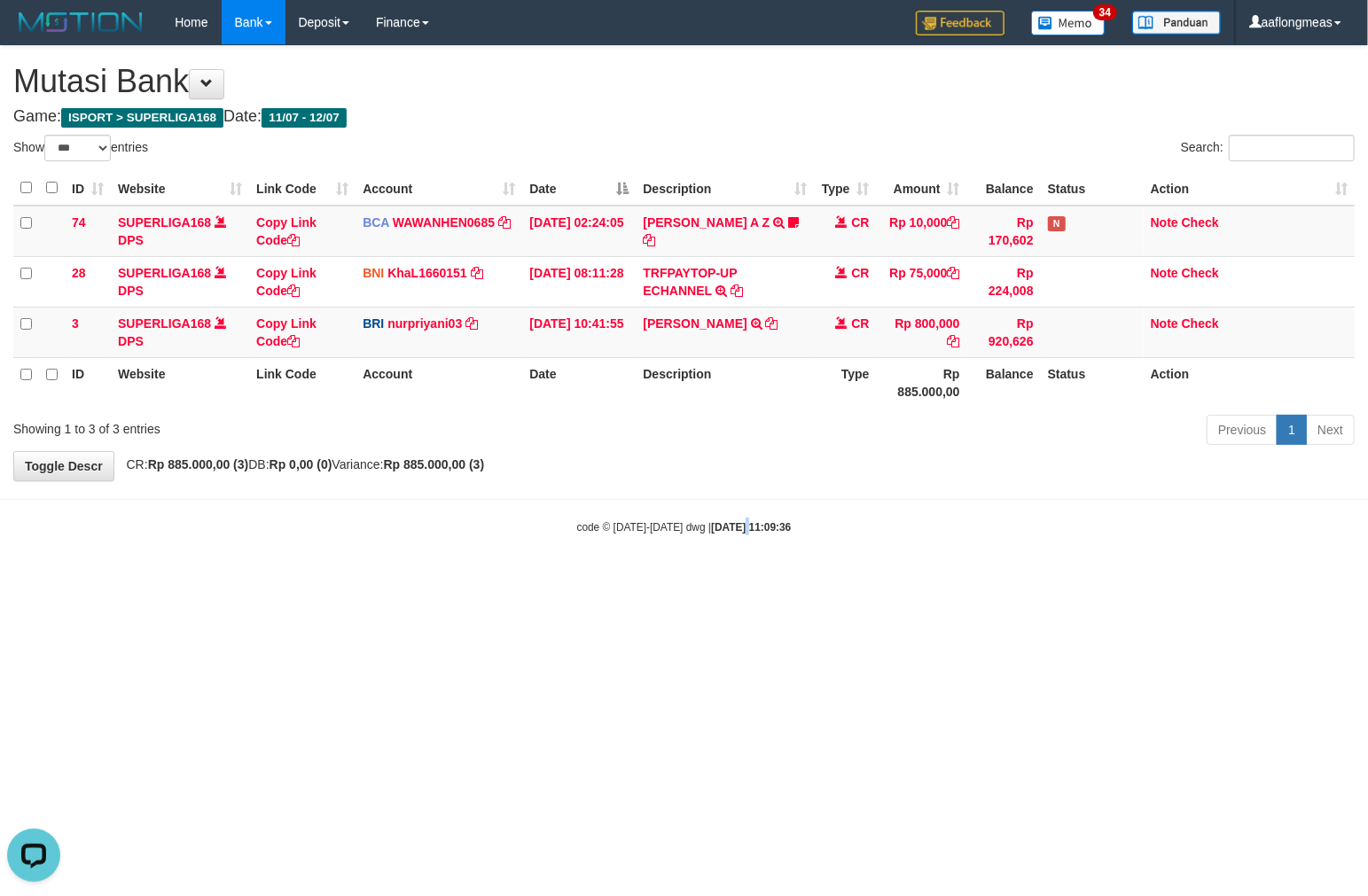 click on "Toggle navigation
Home
Bank
Account List
Load
By Website
Group
[ISPORT]													SUPERLIGA168
By Load Group (DPS)" at bounding box center [684, 290] 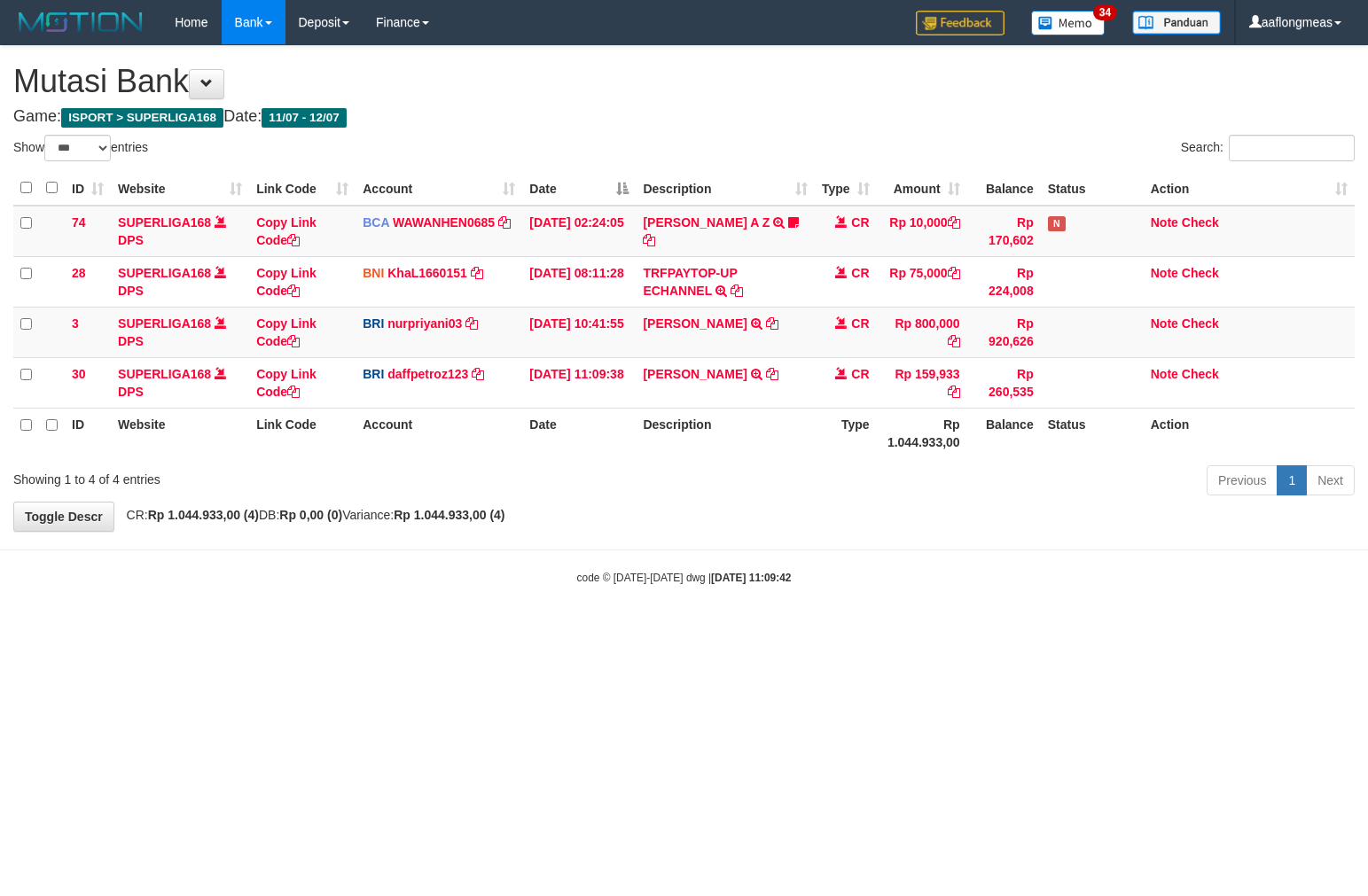 select on "***" 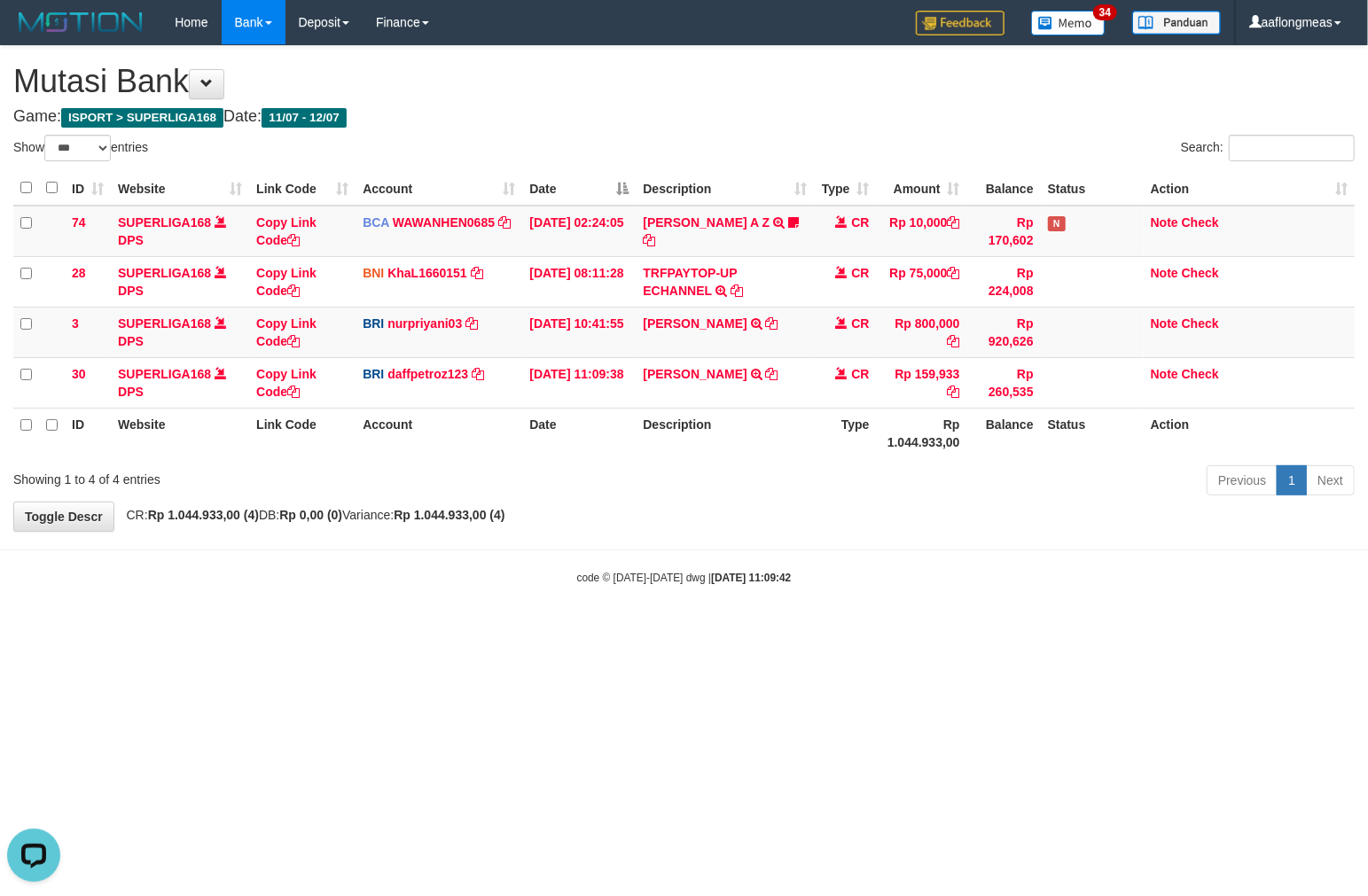 scroll, scrollTop: 0, scrollLeft: 0, axis: both 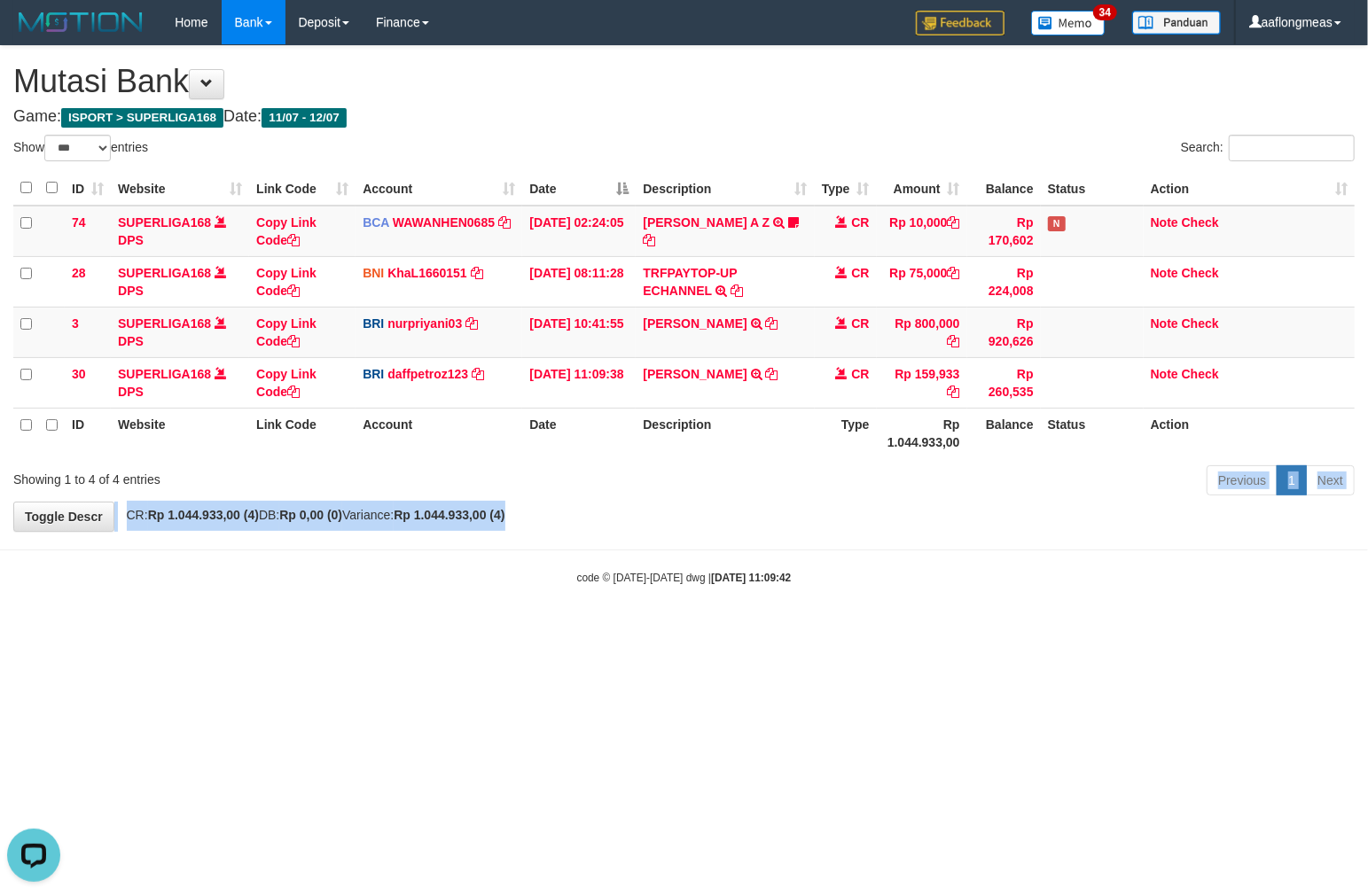 click on "**********" at bounding box center [684, 288] 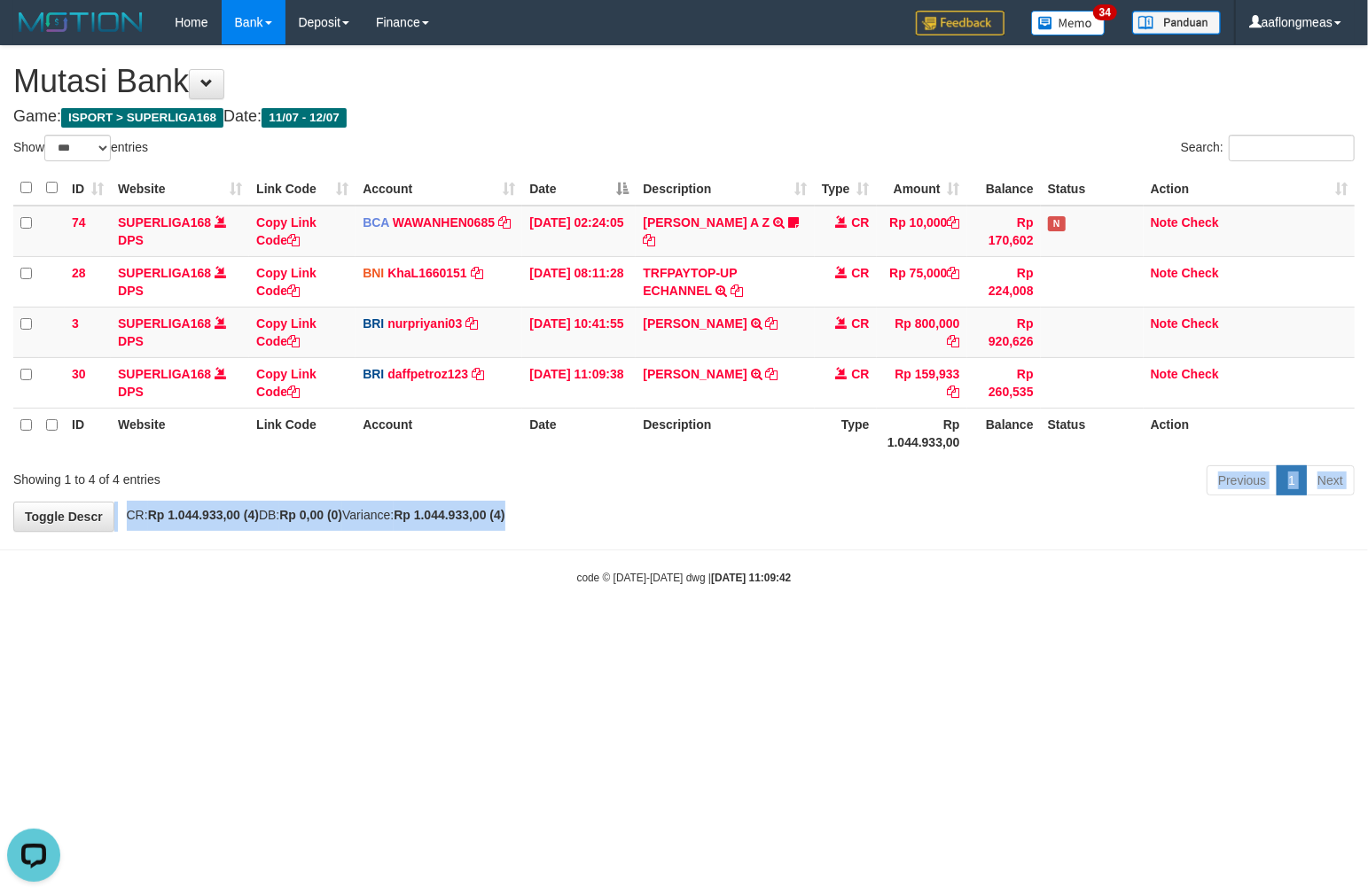 click on "**********" at bounding box center (684, 288) 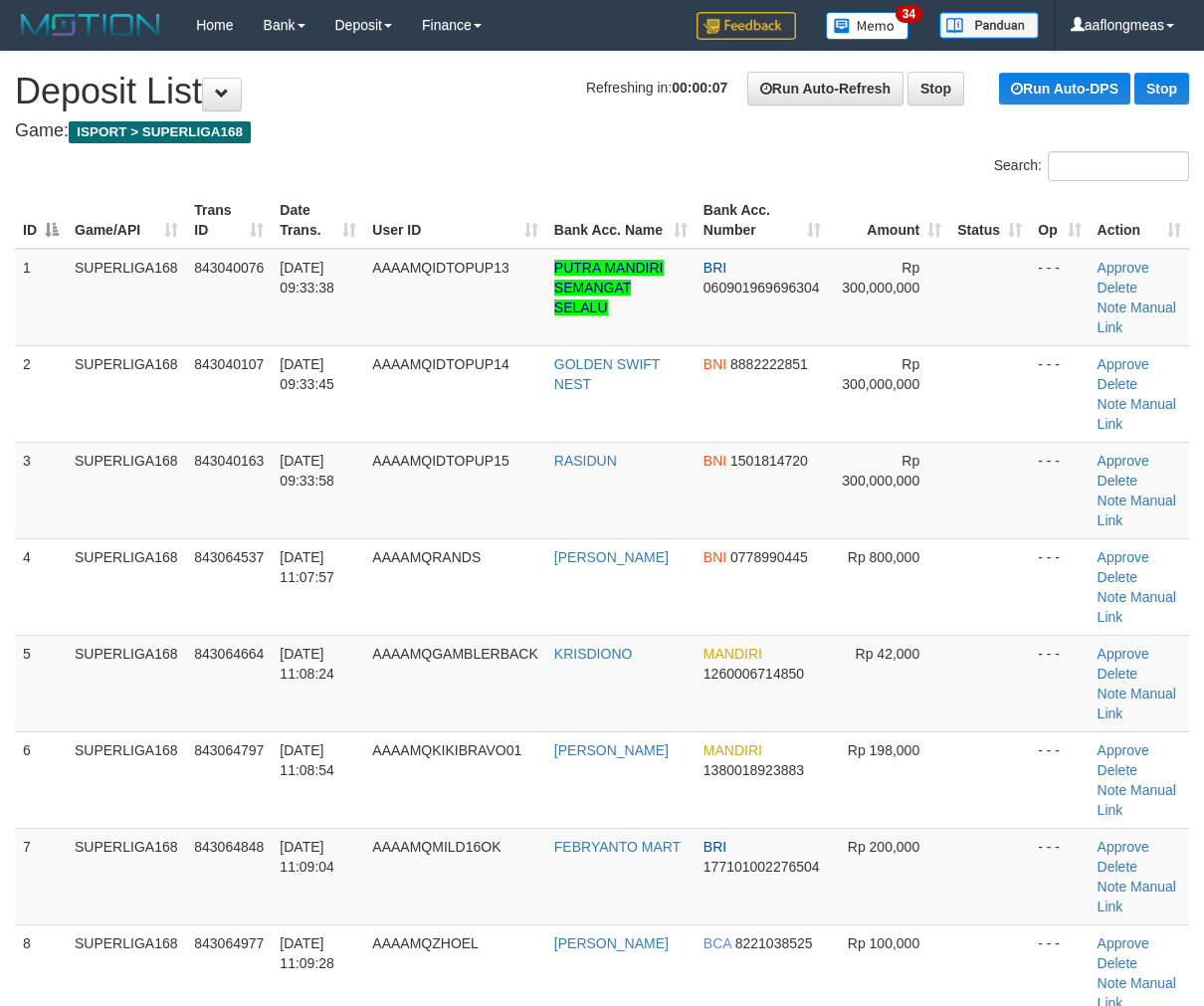scroll, scrollTop: 0, scrollLeft: 0, axis: both 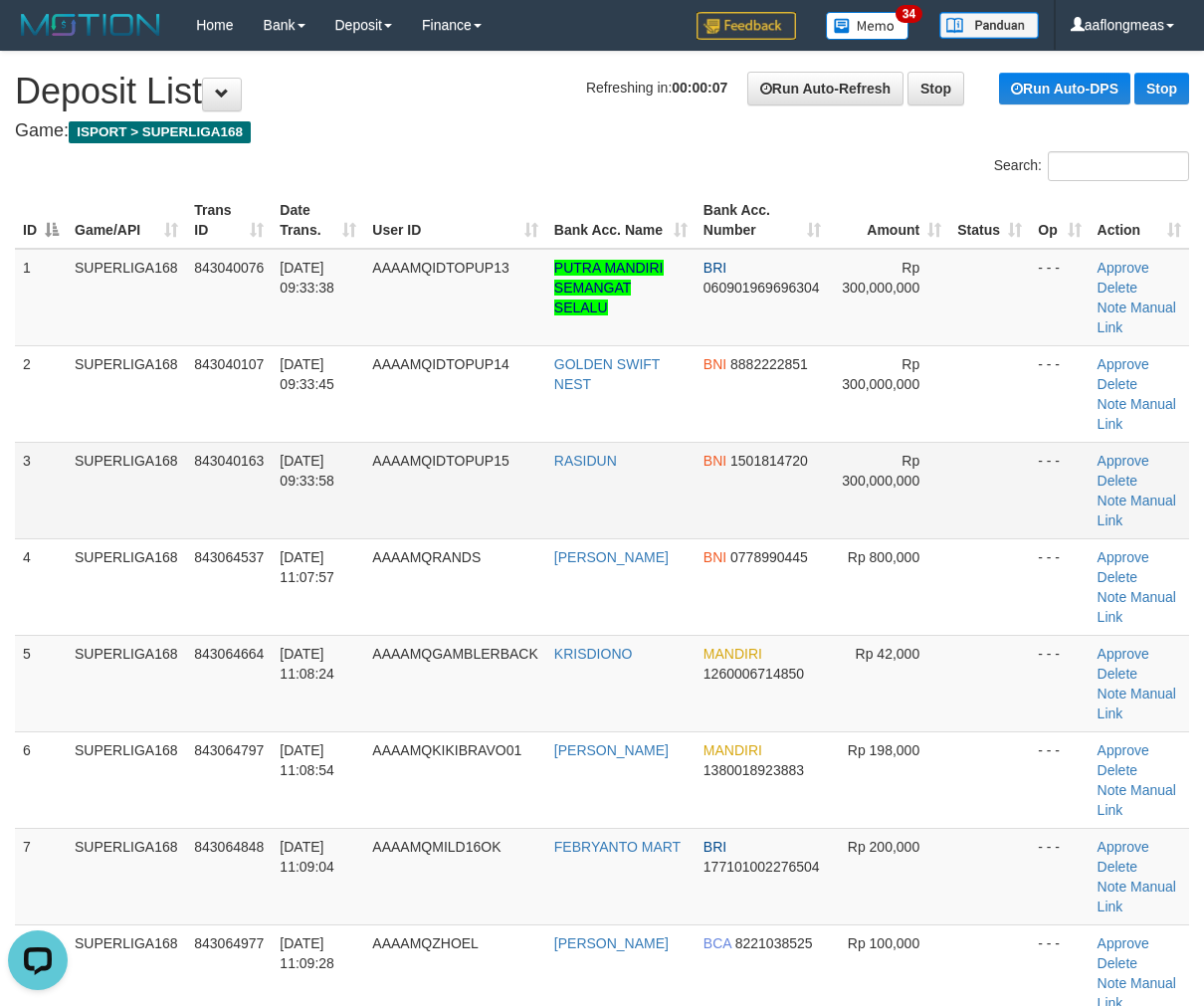 click at bounding box center [989, 490] 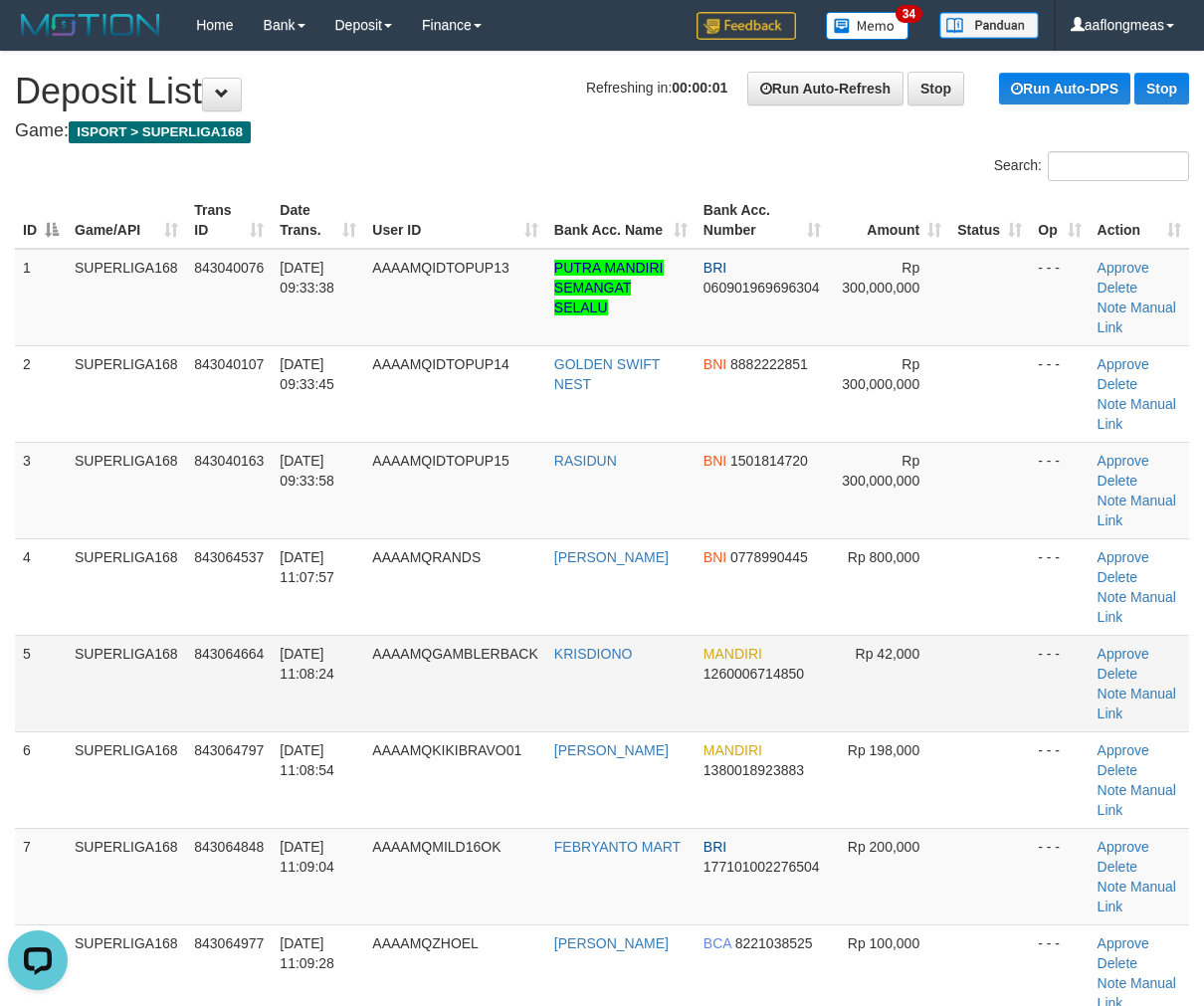 click on "5
SUPERLIGA168
843064664
12/07/2025 11:08:24
AAAAMQGAMBLERBACK
KRISDIONO
MANDIRI
1260006714850
Rp 42,000
- - -
Approve
Delete
Note
Manual Link" at bounding box center [602, 683] 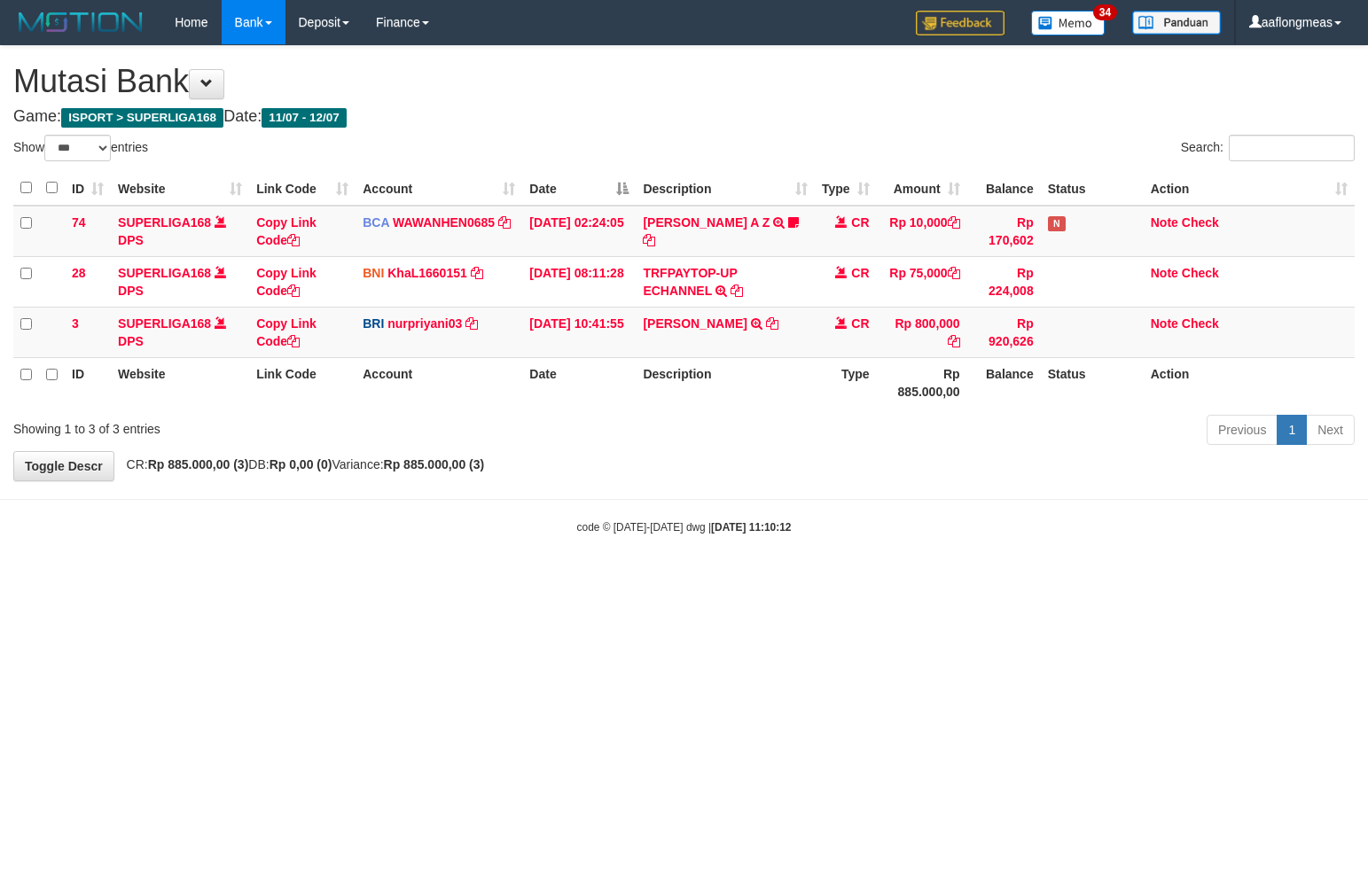 select on "***" 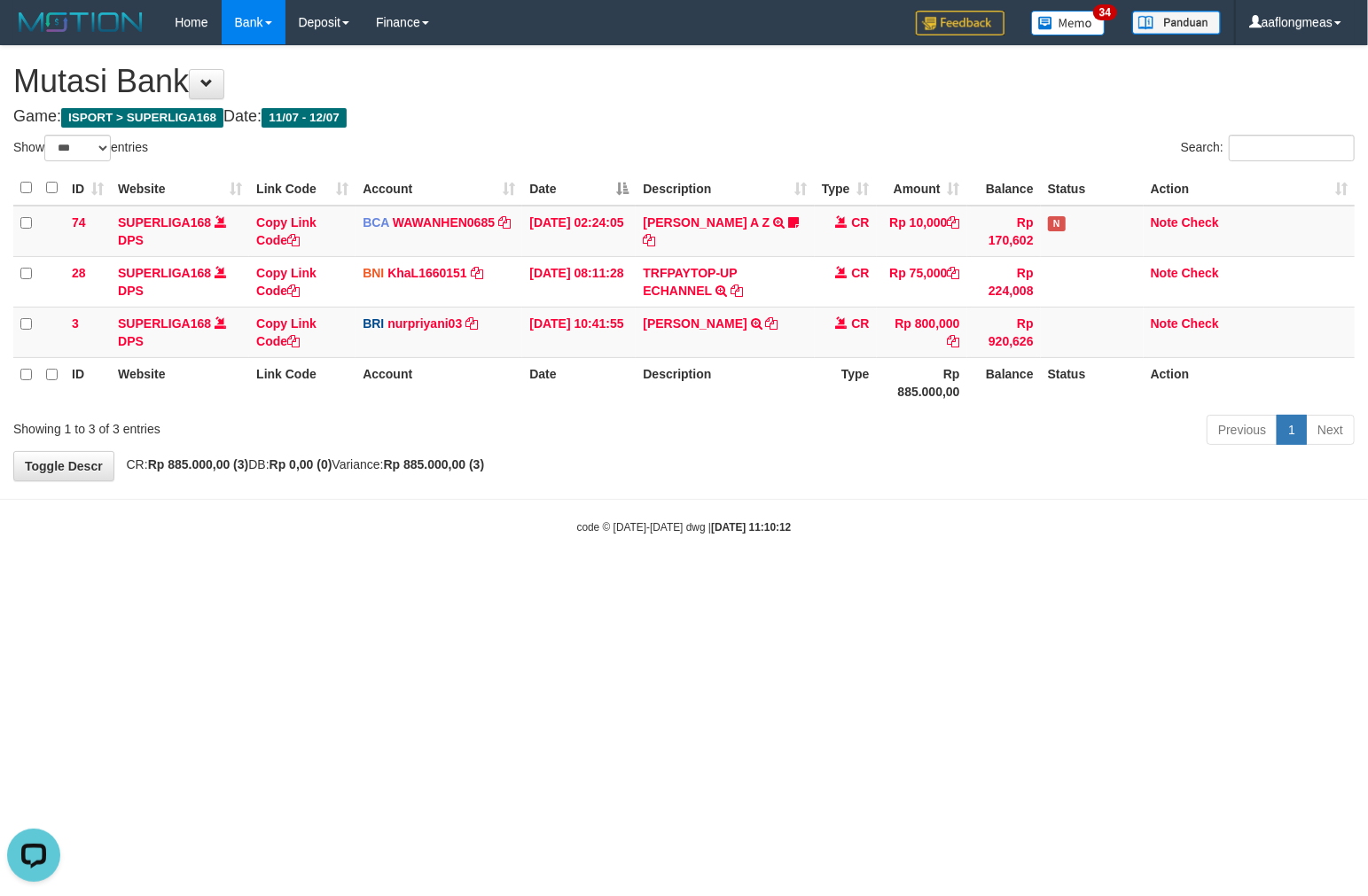 scroll, scrollTop: 0, scrollLeft: 0, axis: both 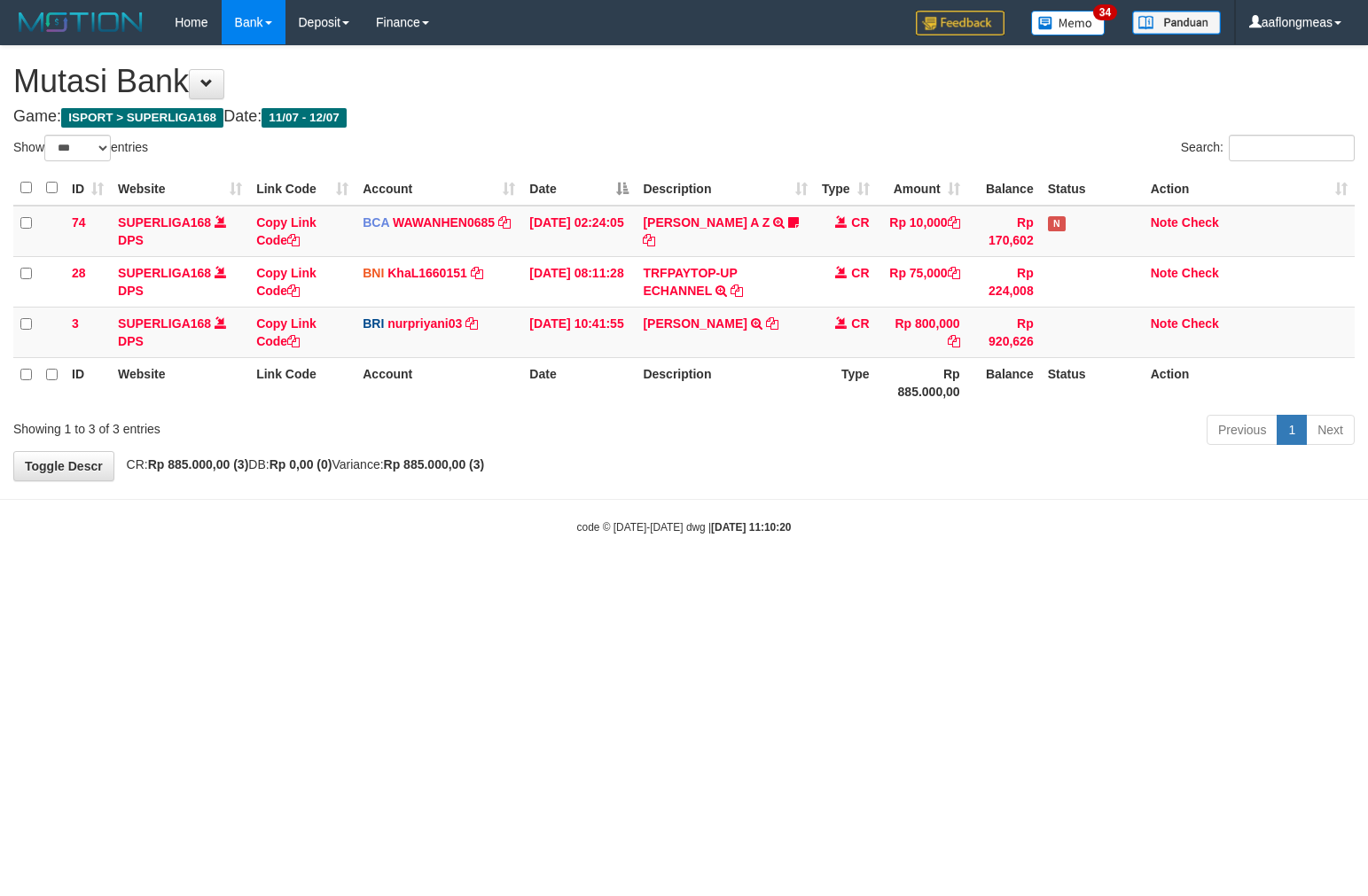 select on "***" 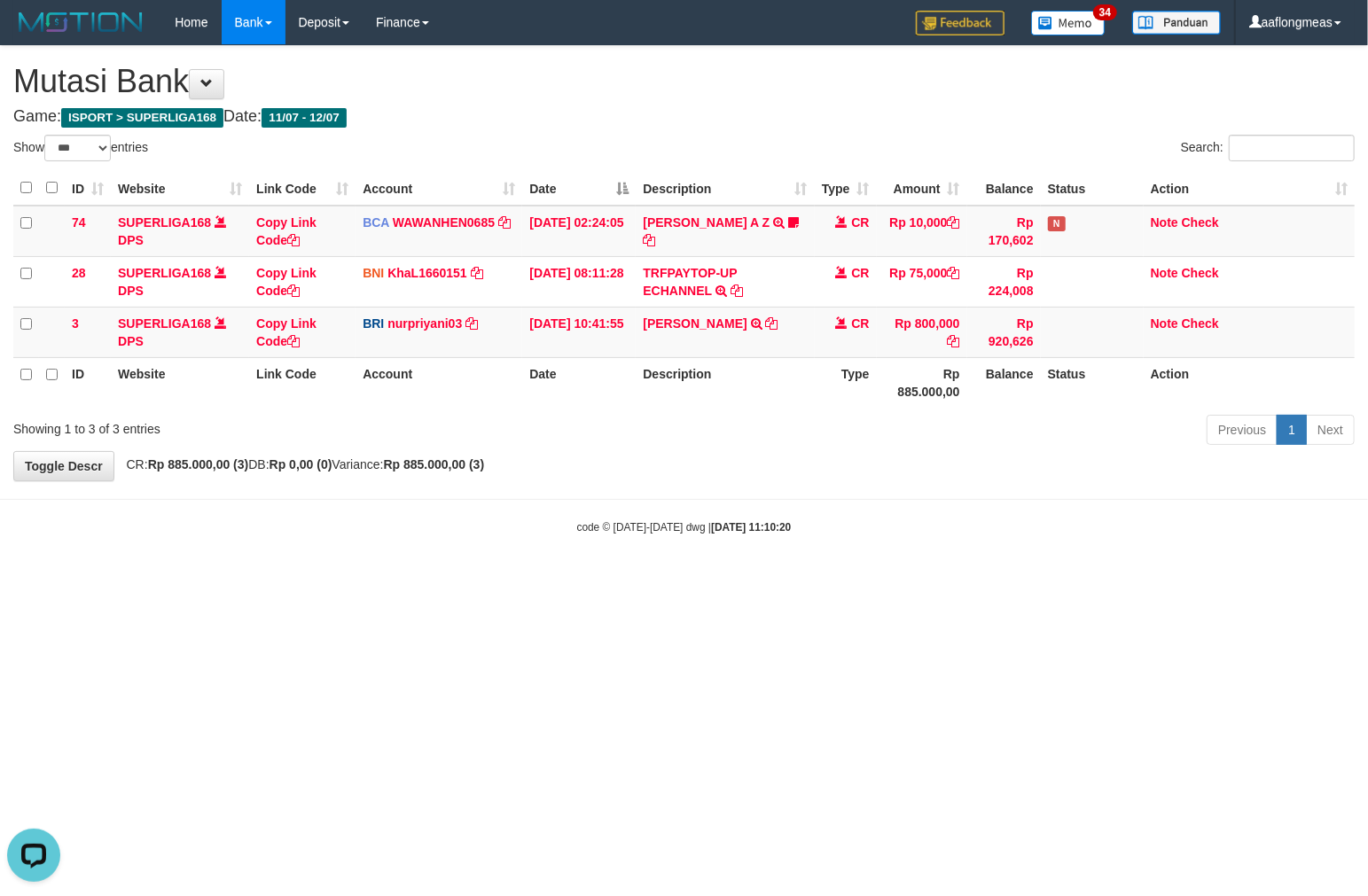 scroll, scrollTop: 0, scrollLeft: 0, axis: both 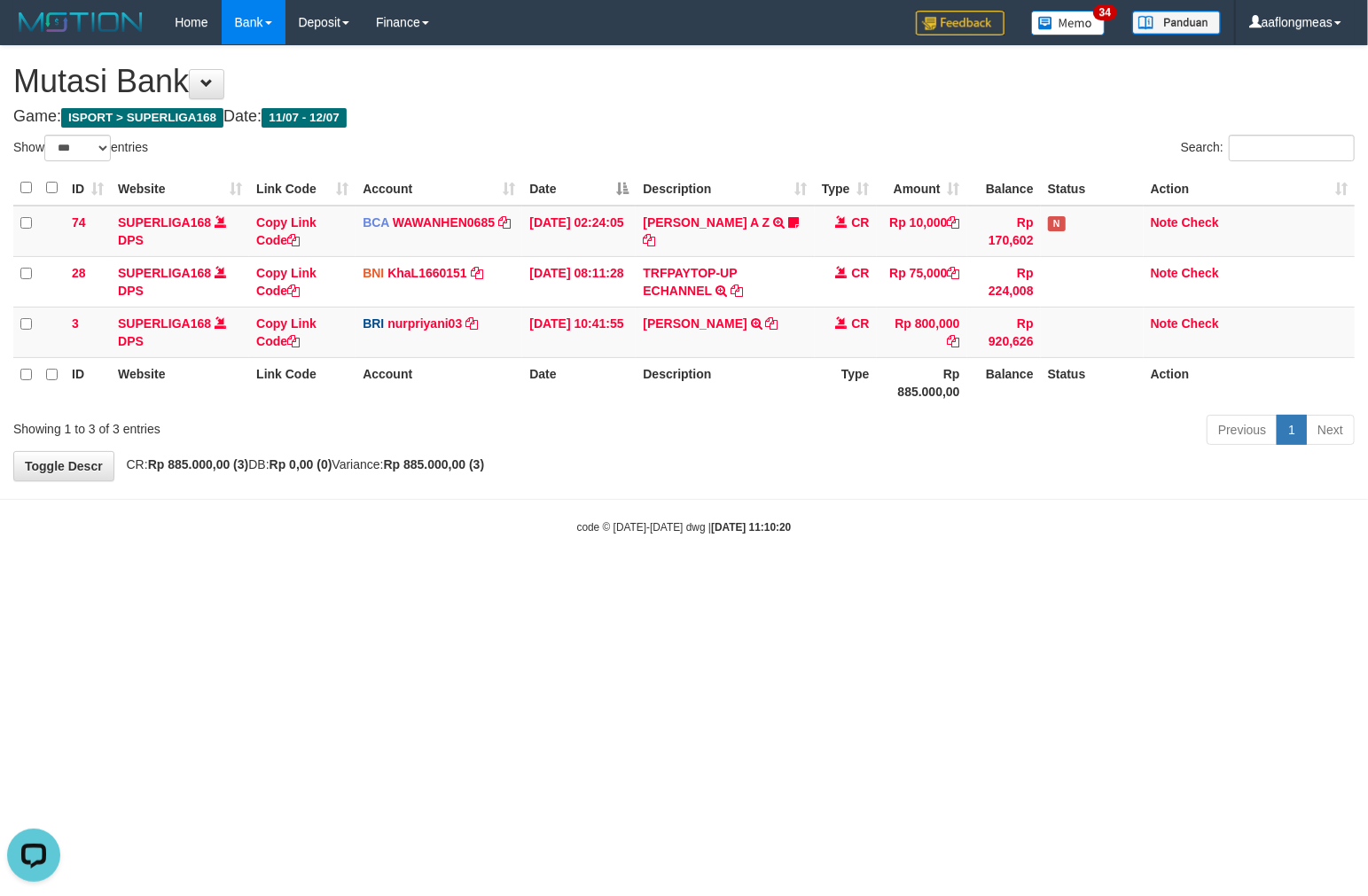click on "Previous 1 Next" at bounding box center (969, 432) 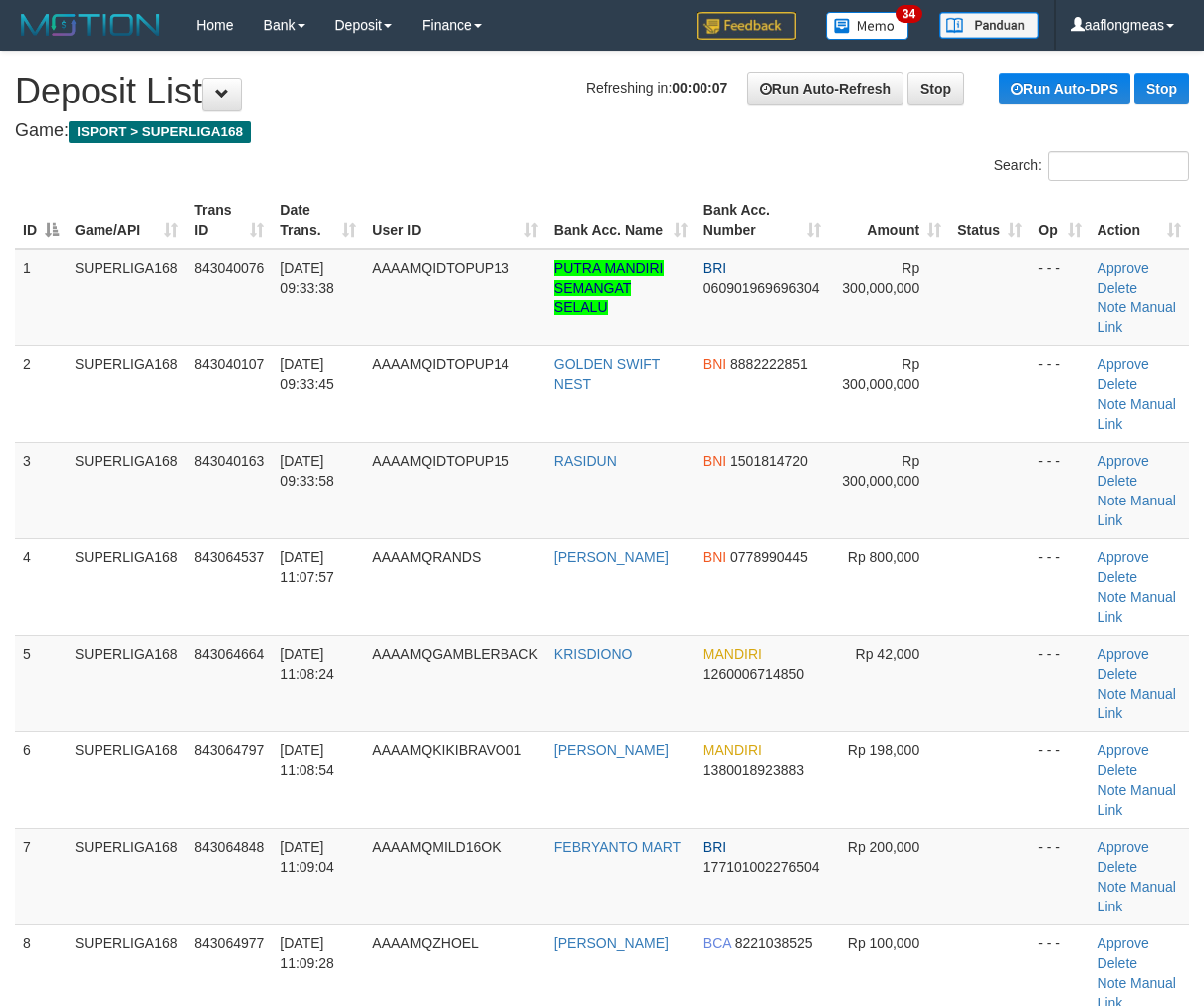 scroll, scrollTop: 0, scrollLeft: 0, axis: both 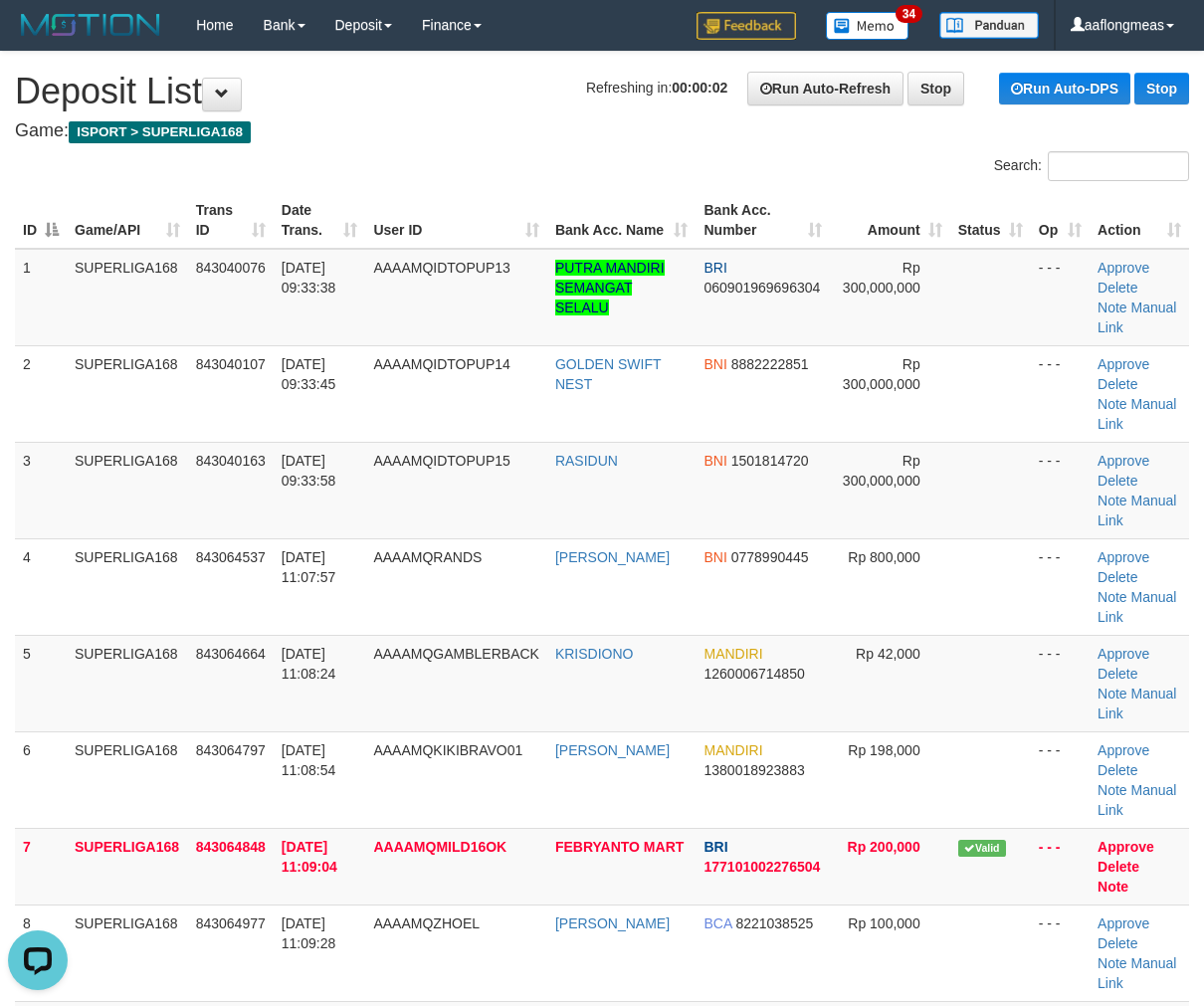 drag, startPoint x: 941, startPoint y: 533, endPoint x: 1211, endPoint y: 535, distance: 270.0074 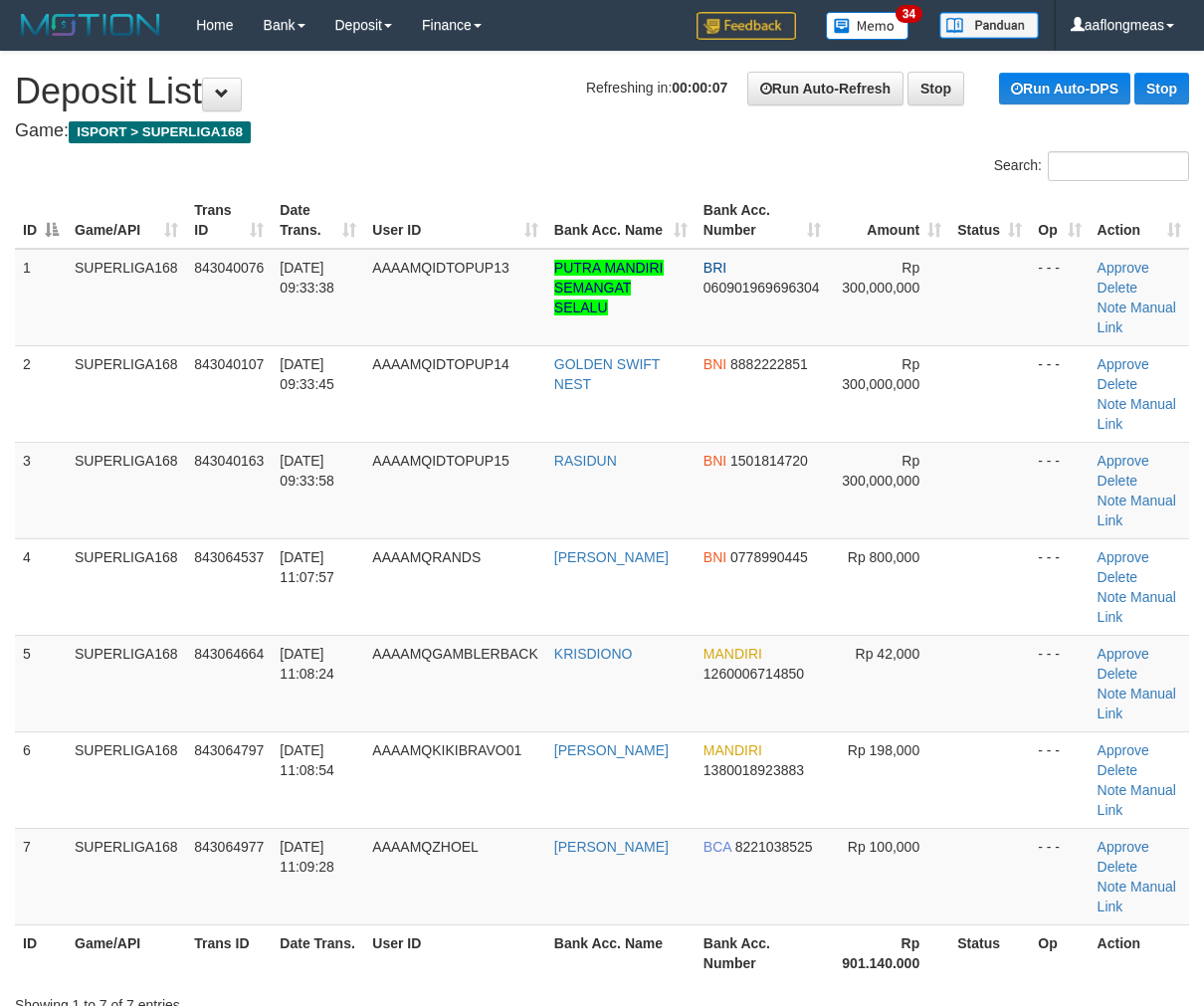scroll, scrollTop: 0, scrollLeft: 0, axis: both 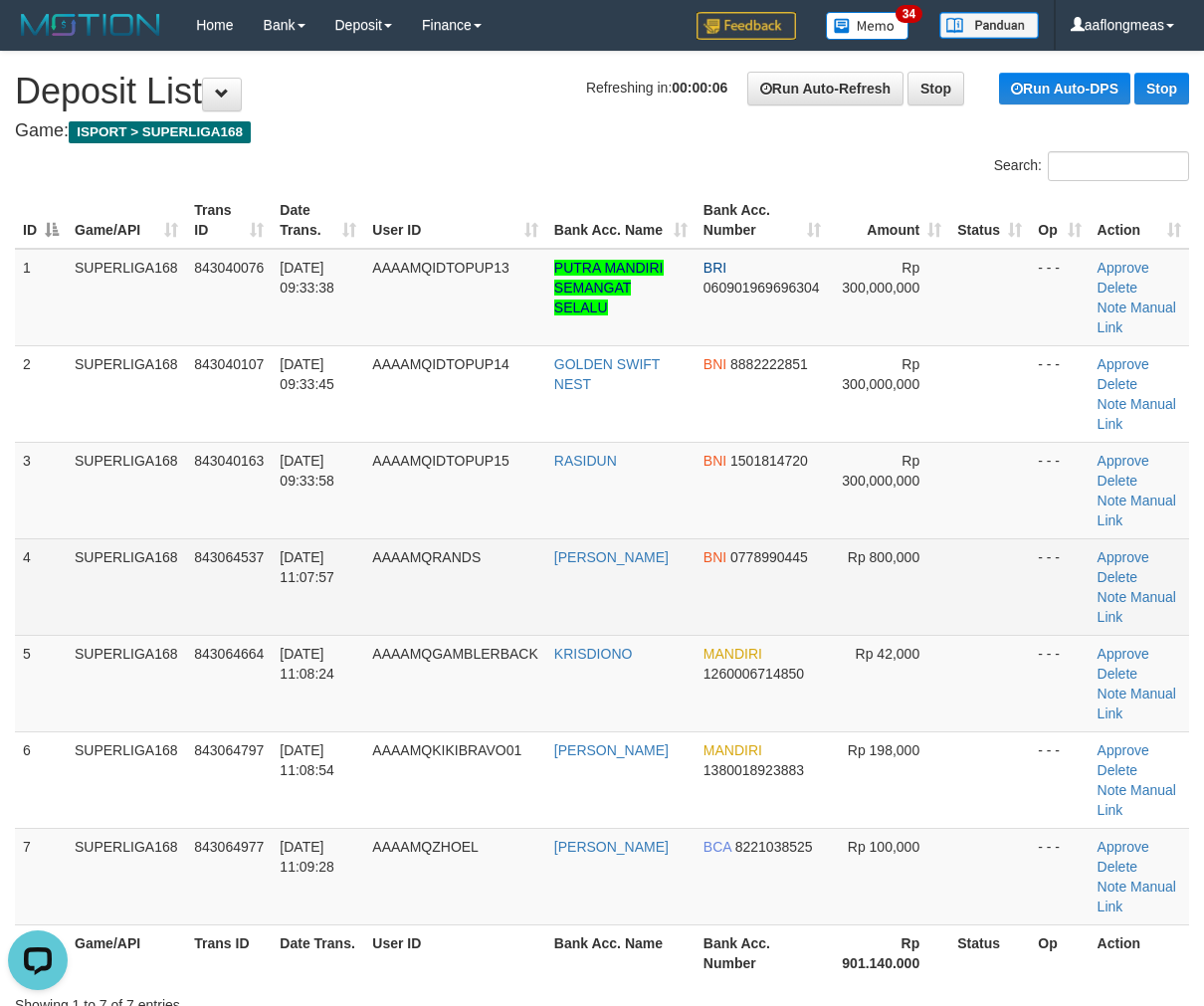 click on "Rp 800,000" at bounding box center (889, 586) 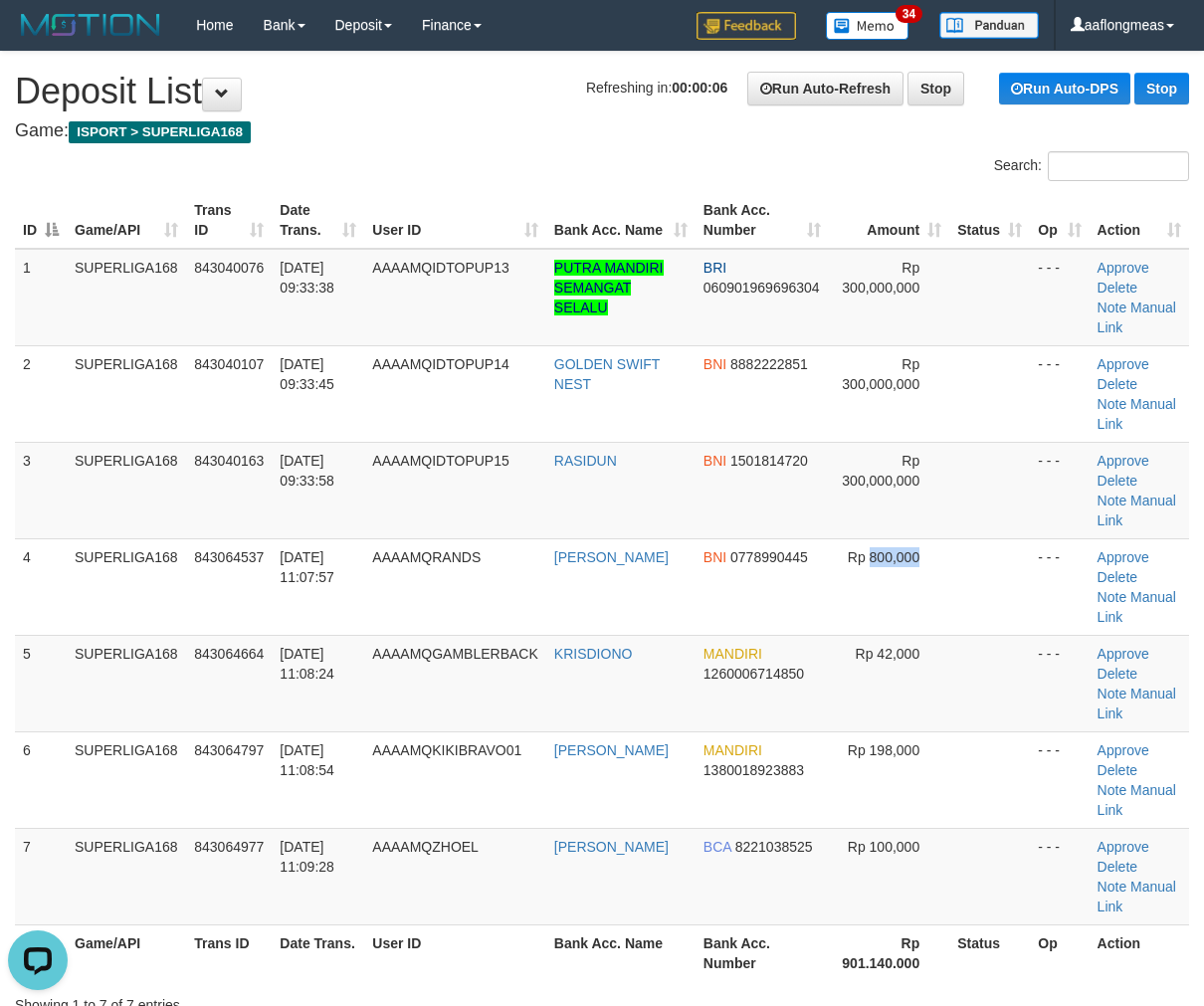 drag, startPoint x: 870, startPoint y: 509, endPoint x: 1218, endPoint y: 580, distance: 355.169 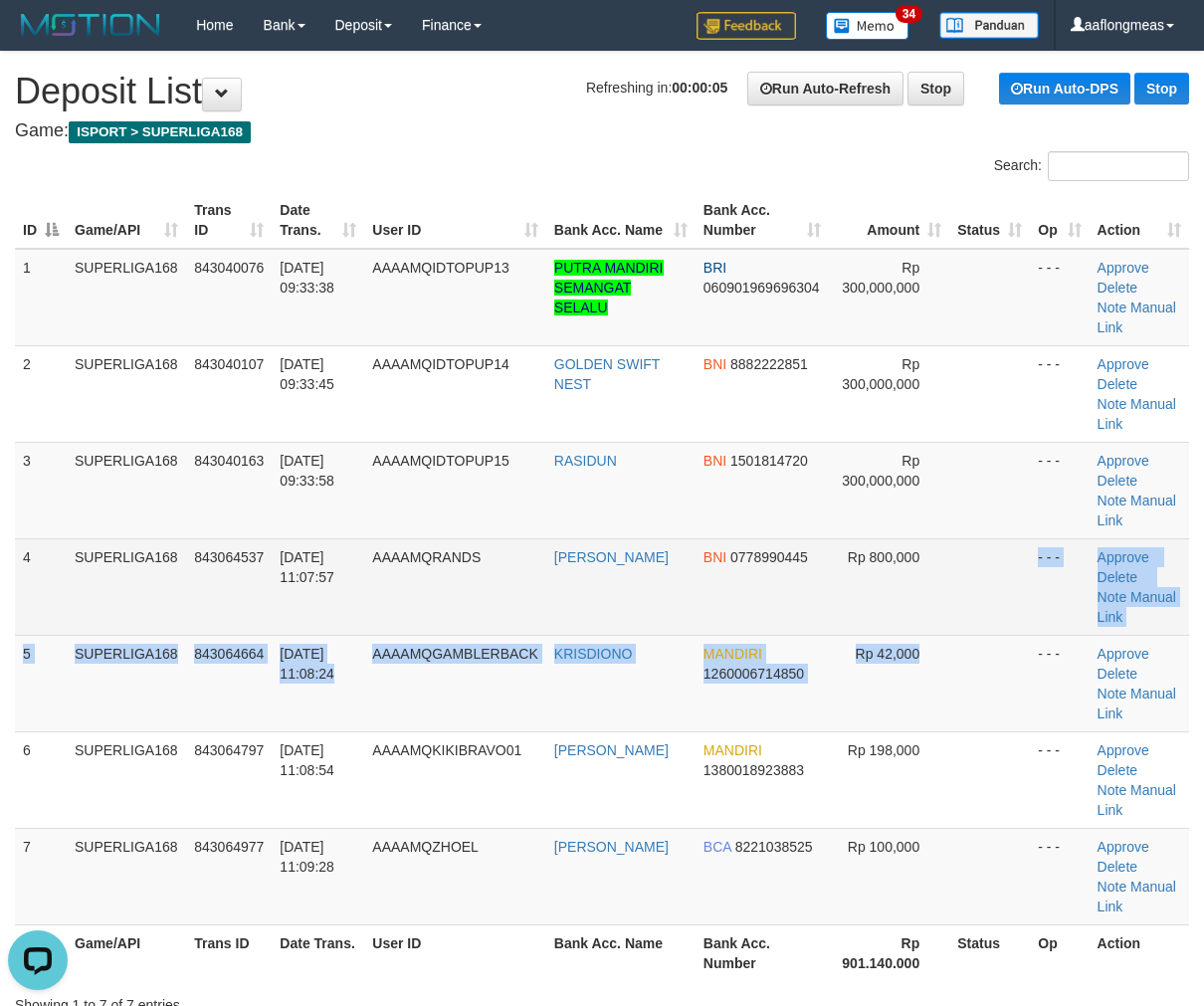 click on "1
SUPERLIGA168
843040076
12/07/2025 09:33:38
AAAAMQIDTOPUP13
PUTRA MANDIRI SEMANGAT SELALU
BRI
060901969696304
Rp 300,000,000
- - -
Approve
Delete
Note
Manual Link
2
SUPERLIGA168
843040107
12/07/2025 09:33:45
AAAAMQIDTOPUP14
GOLDEN SWIFT NEST
BNI
8882222851
Rp 300,000,000" at bounding box center (602, 587) 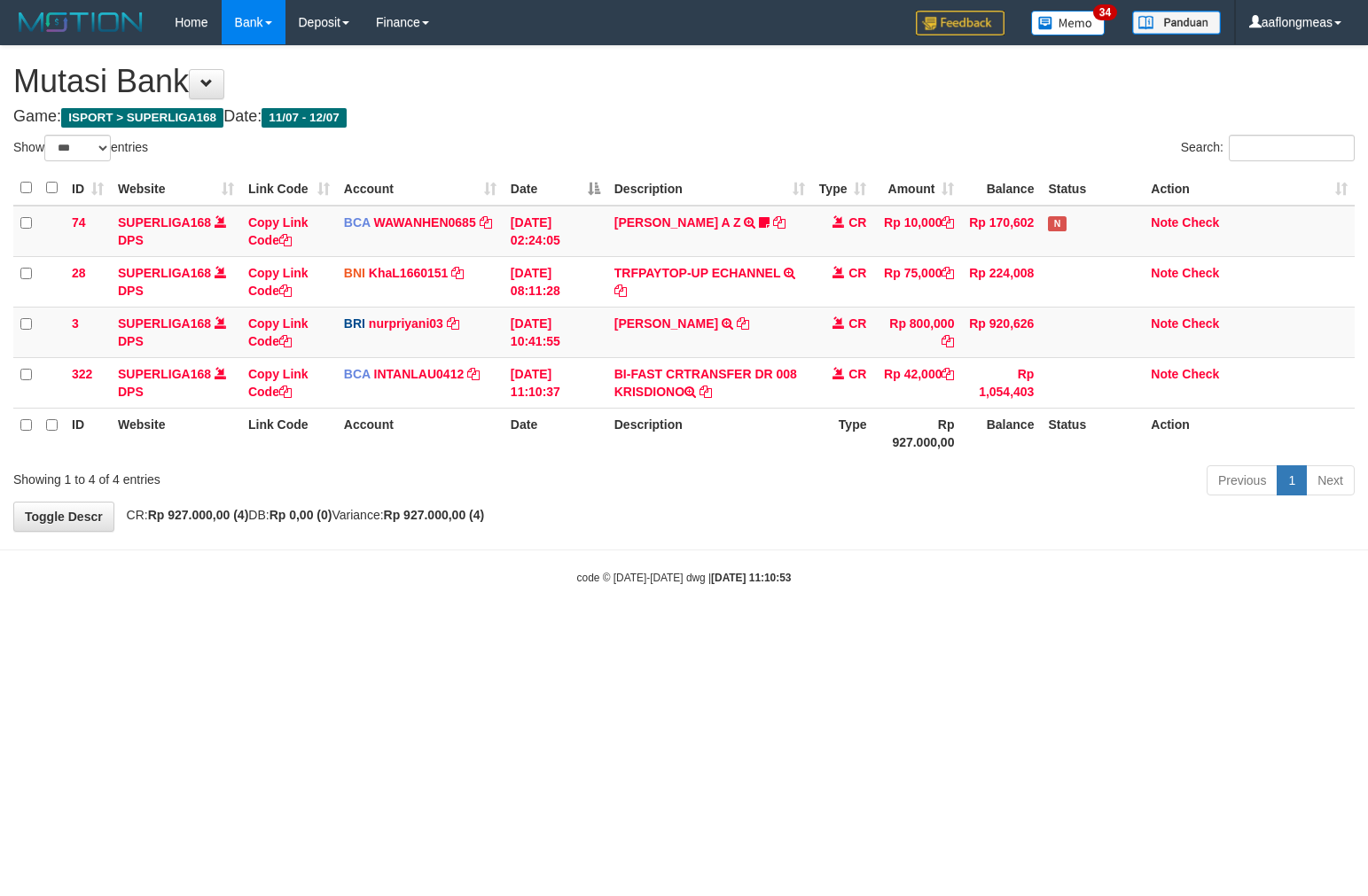 select on "***" 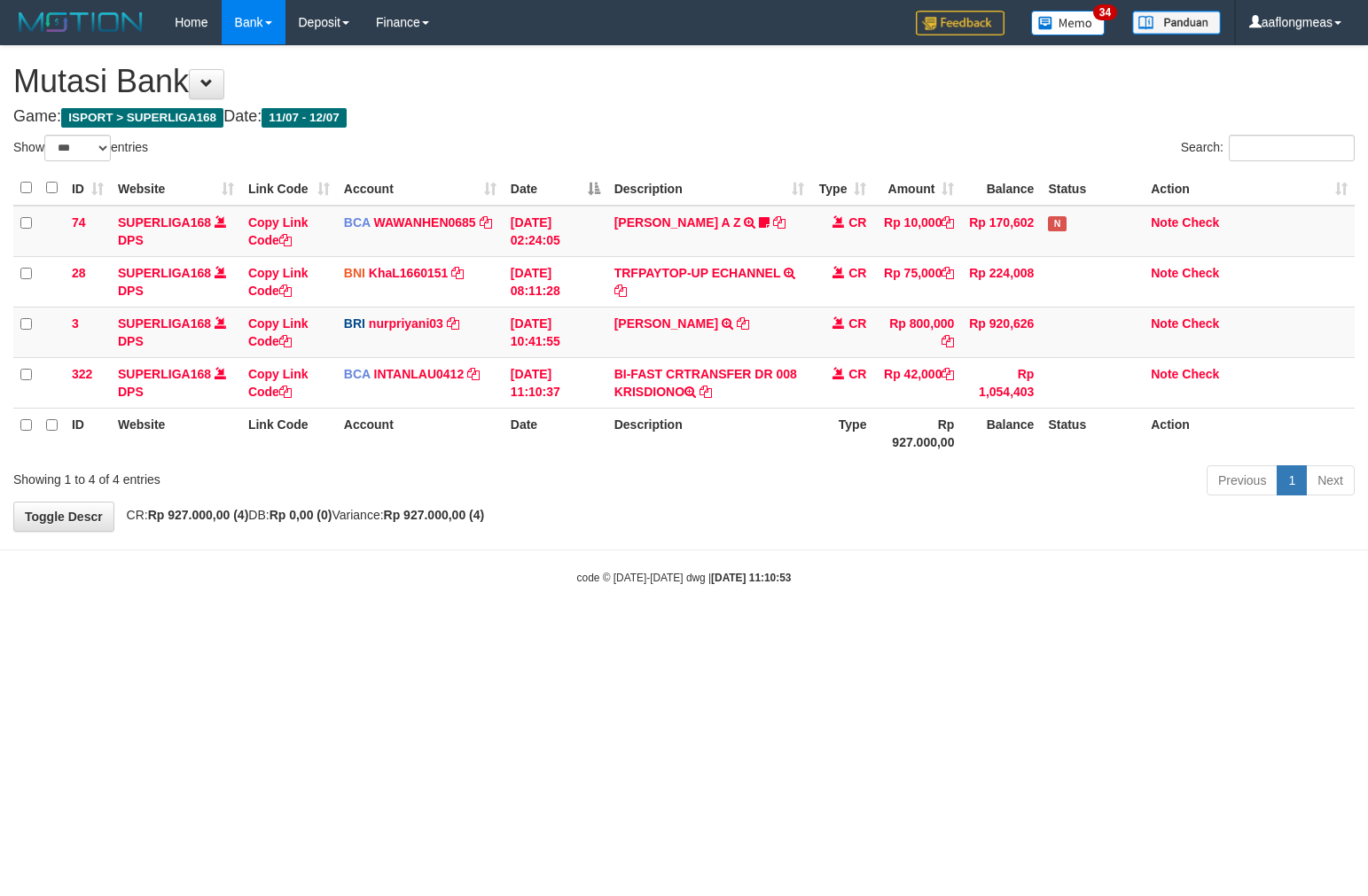 scroll, scrollTop: 0, scrollLeft: 0, axis: both 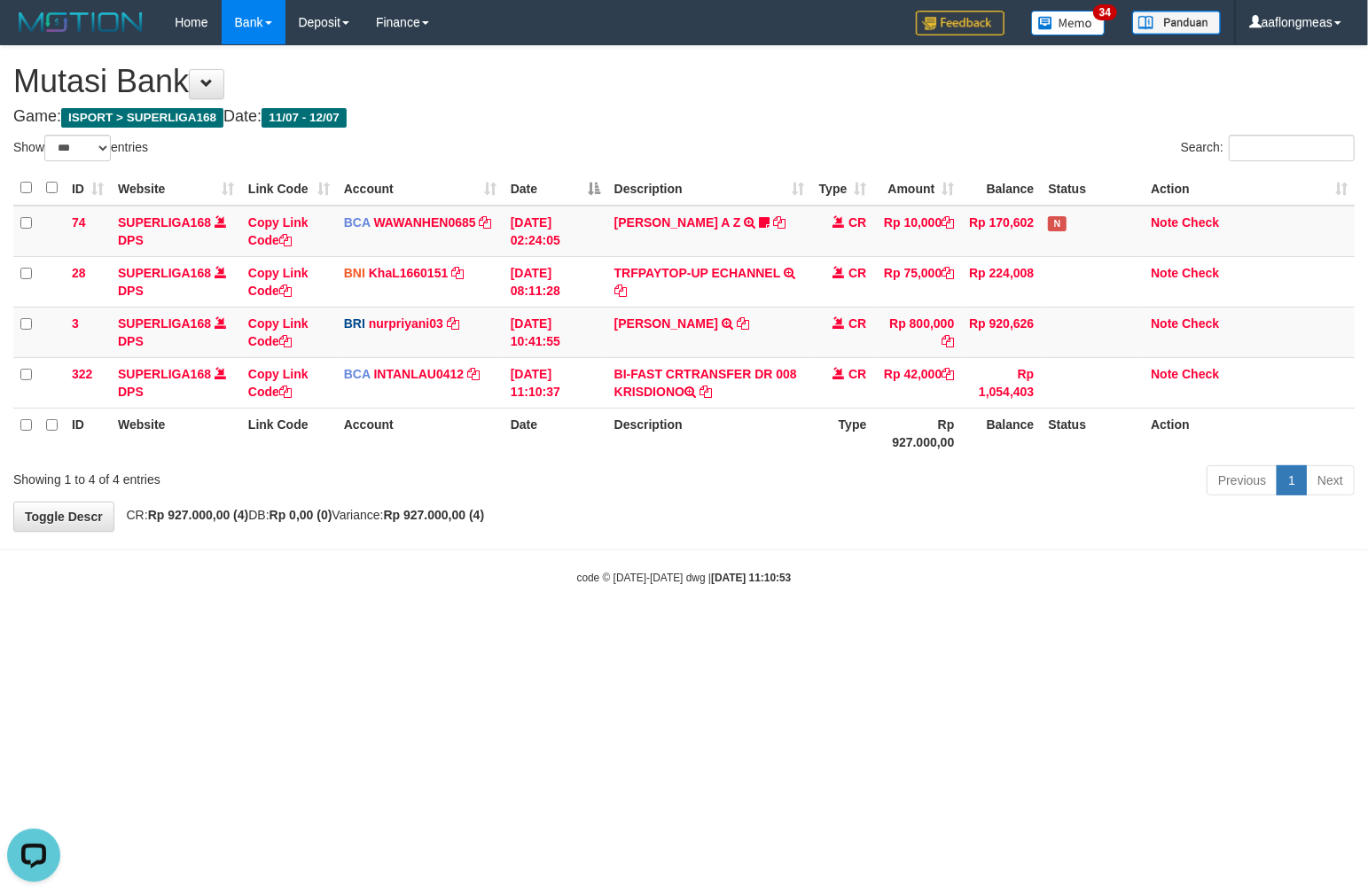 click on "Toggle navigation
Home
Bank
Account List
Load
By Website
Group
[ISPORT]													SUPERLIGA168
By Load Group (DPS)
34" at bounding box center [684, 315] 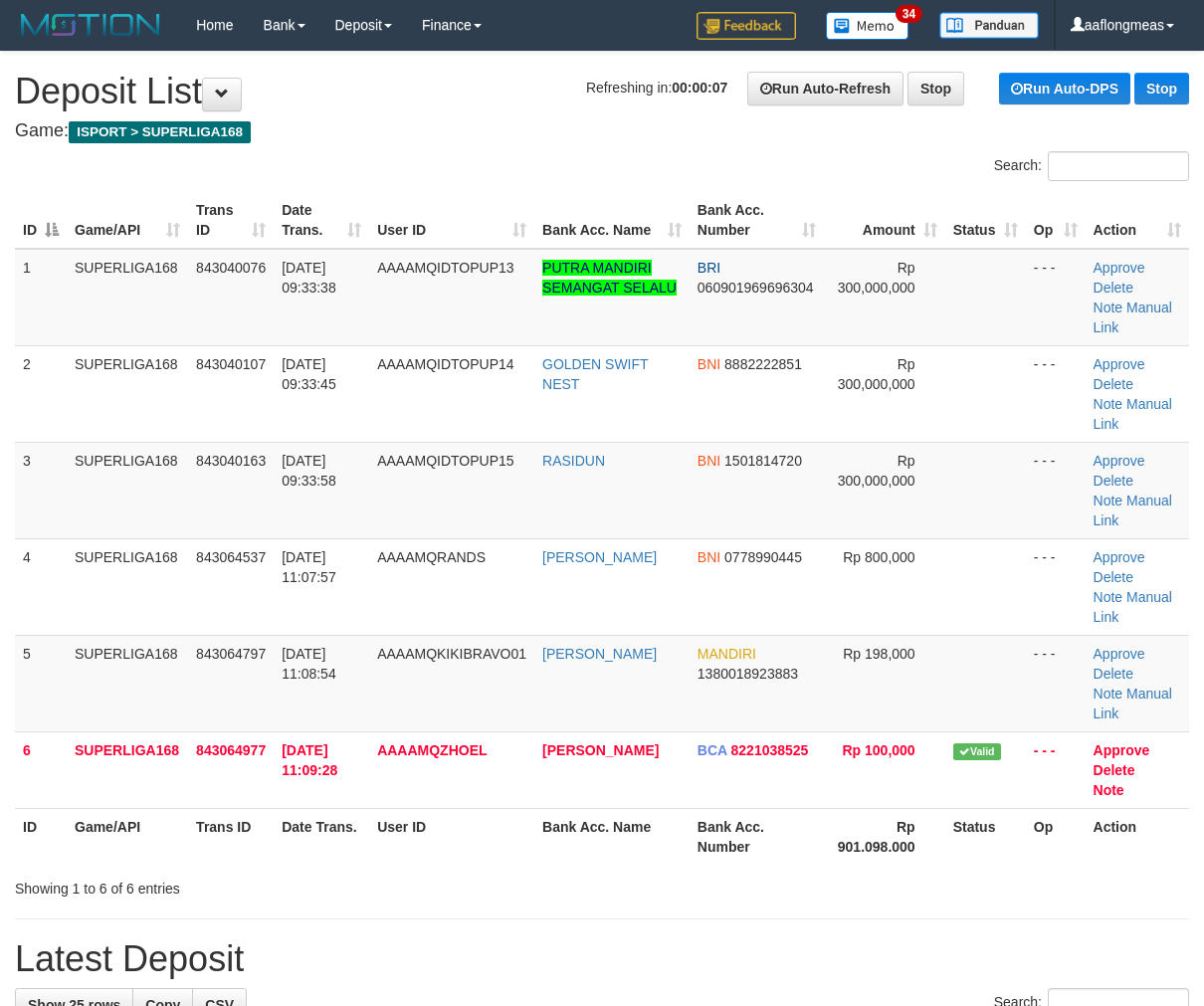 scroll, scrollTop: 0, scrollLeft: 0, axis: both 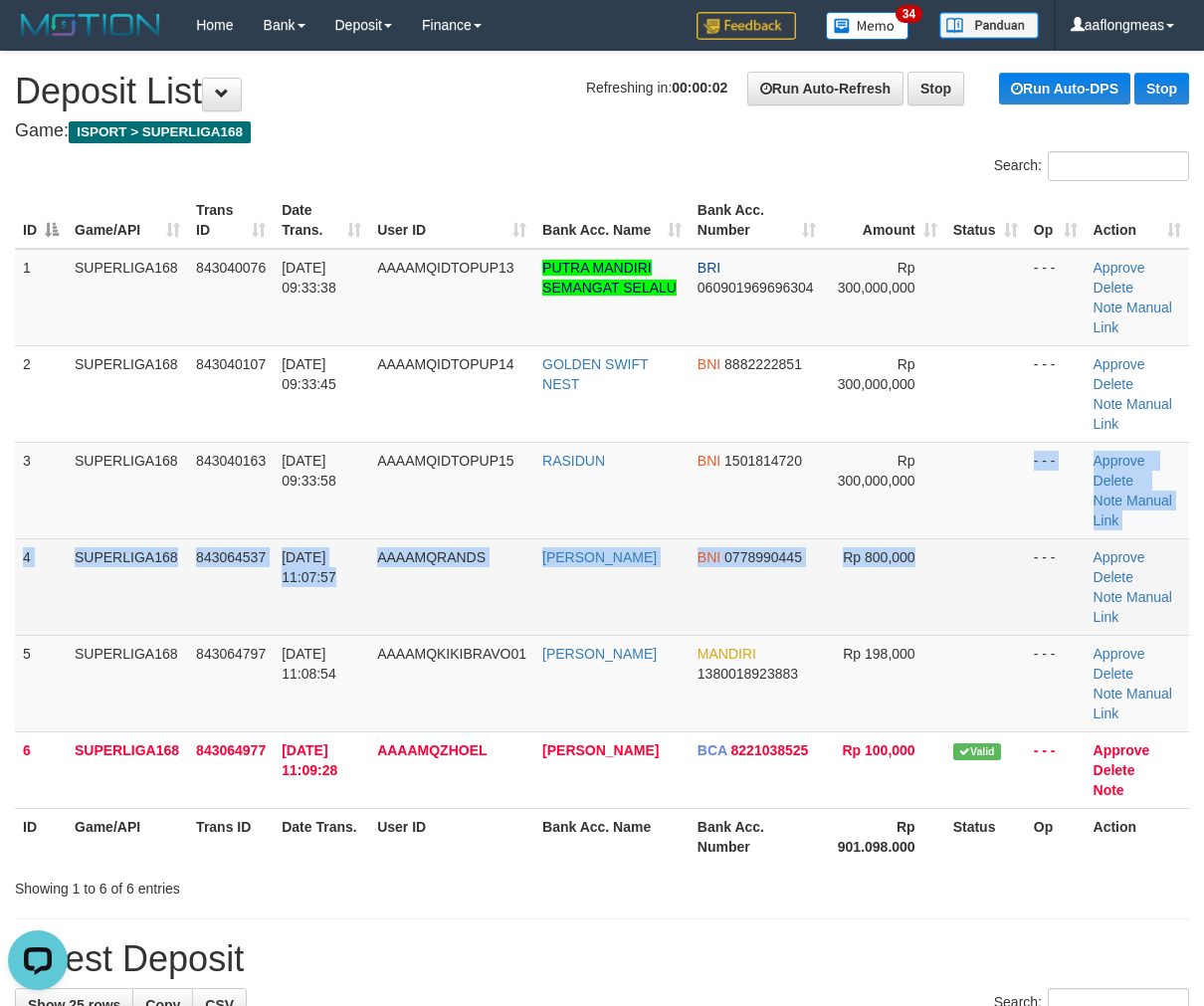 drag, startPoint x: 953, startPoint y: 466, endPoint x: 967, endPoint y: 503, distance: 39.56008 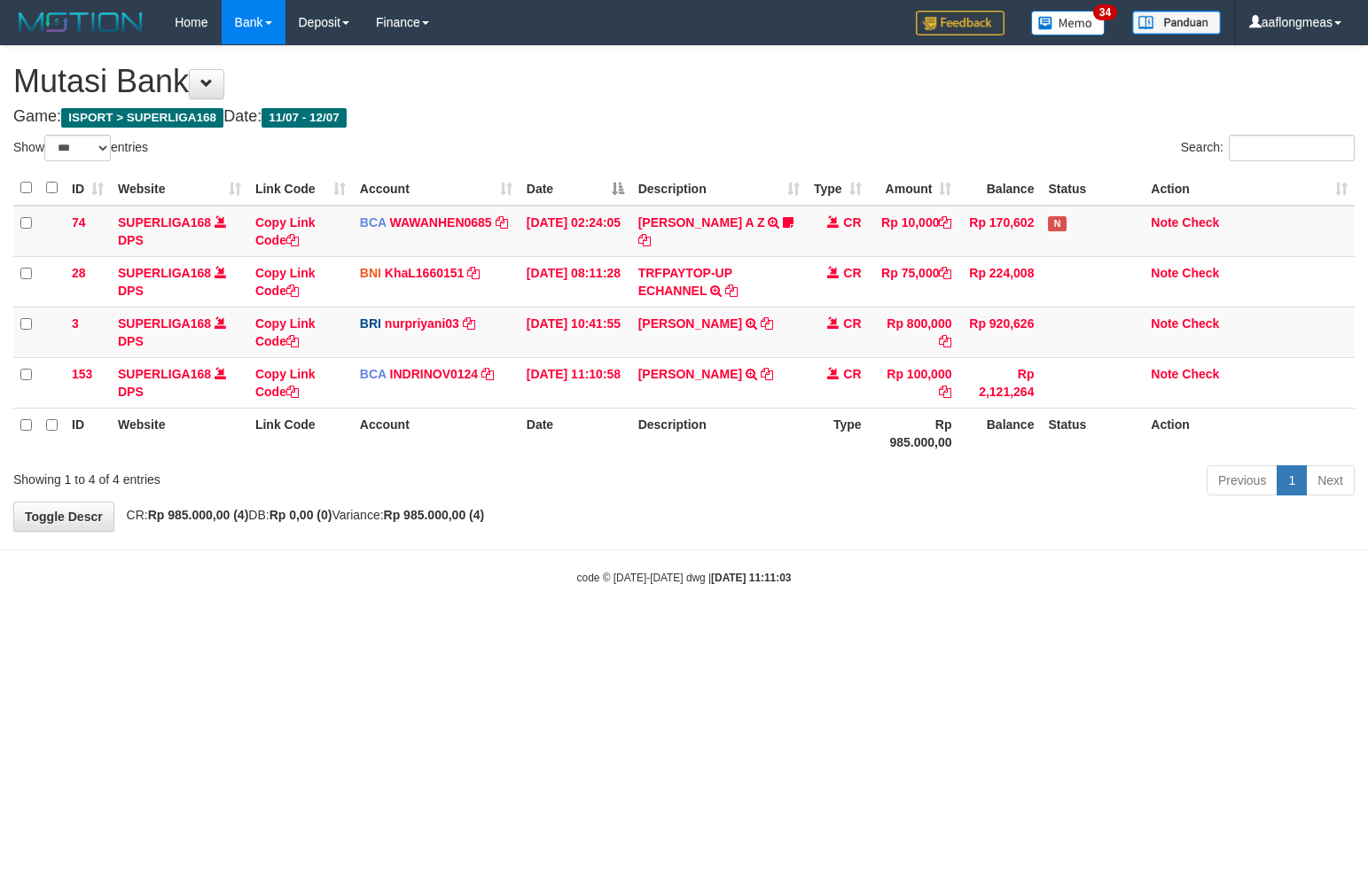 select on "***" 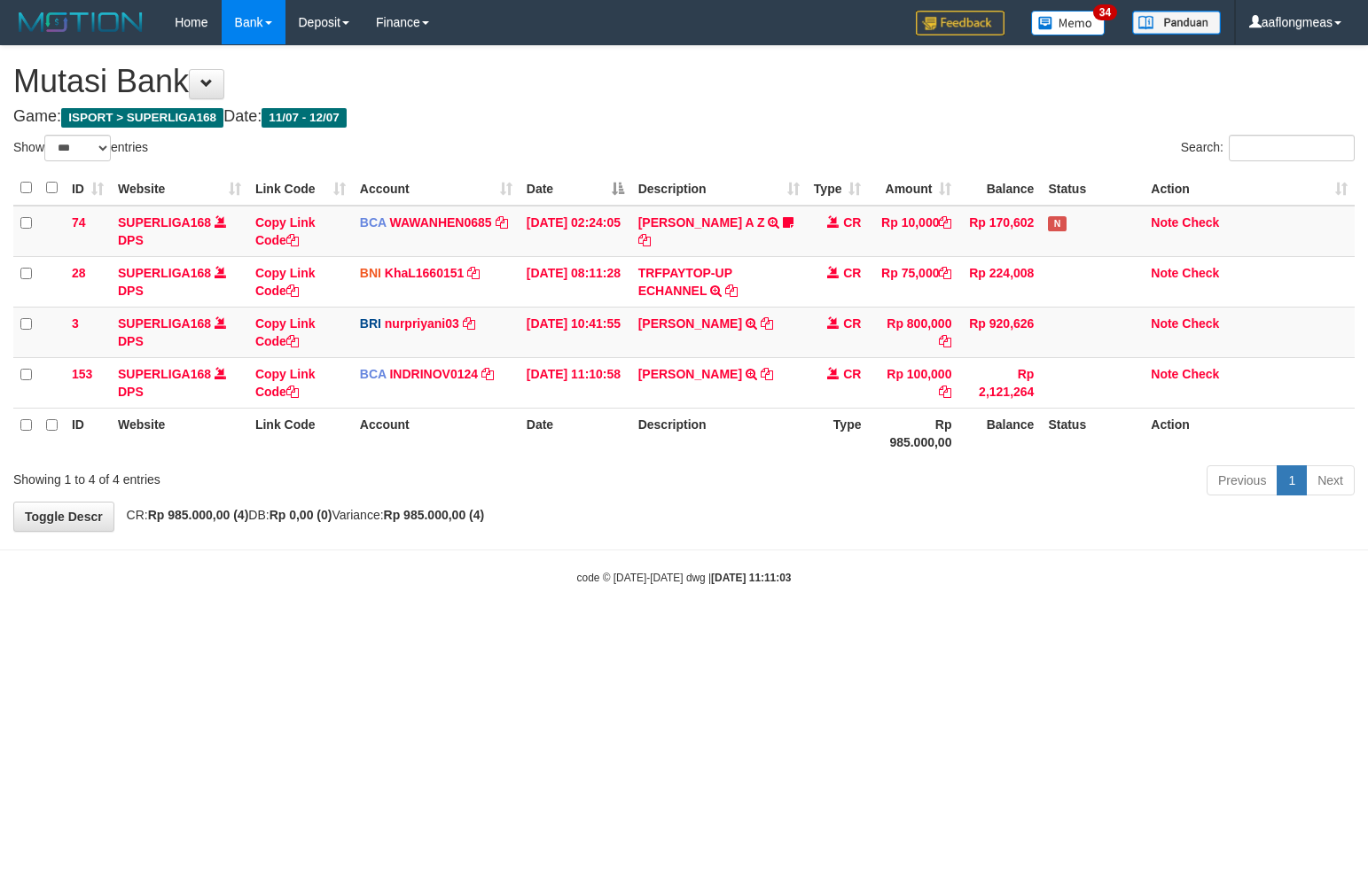 scroll, scrollTop: 0, scrollLeft: 0, axis: both 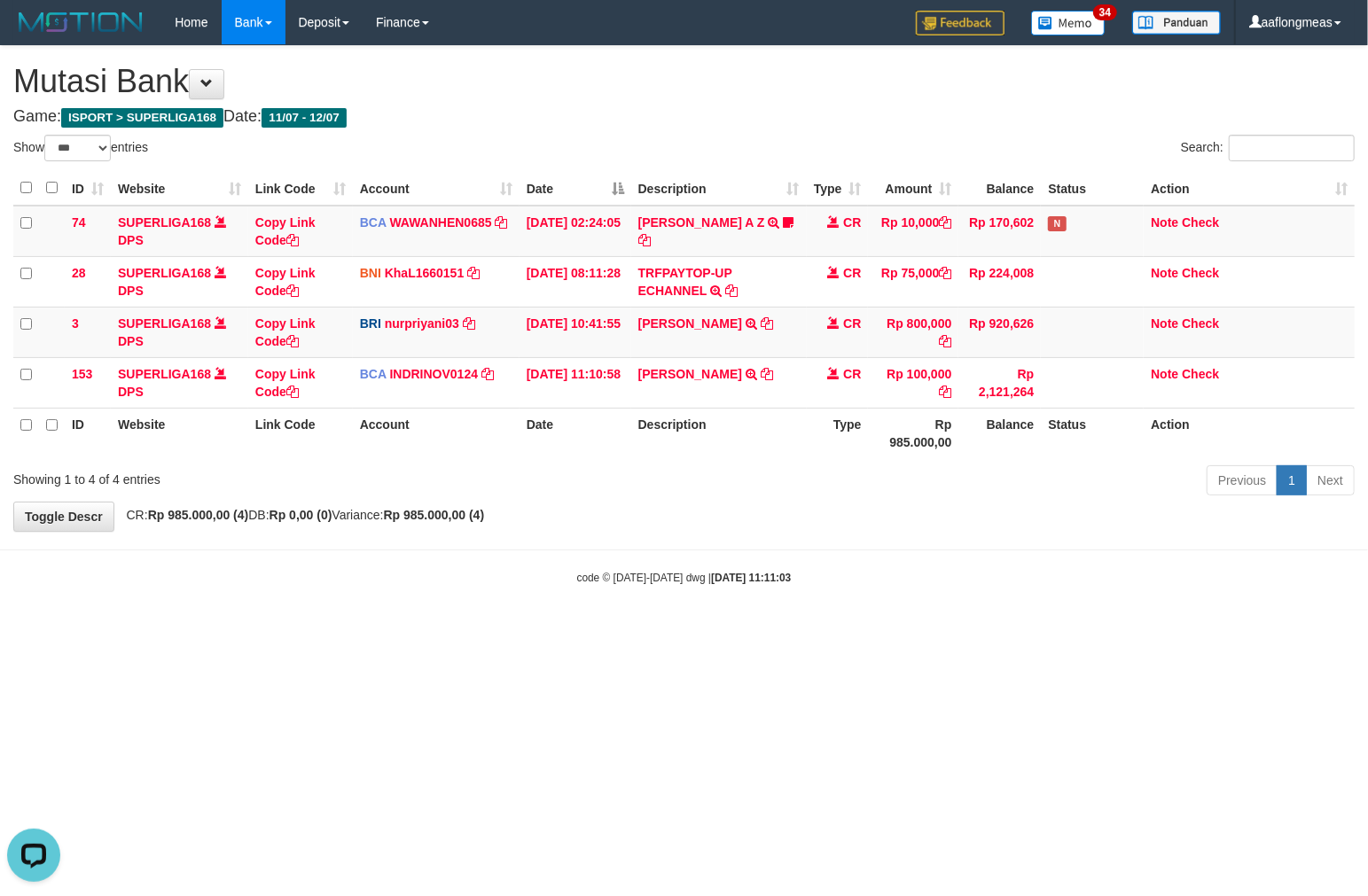 click on "Previous 1 Next" at bounding box center (969, 482) 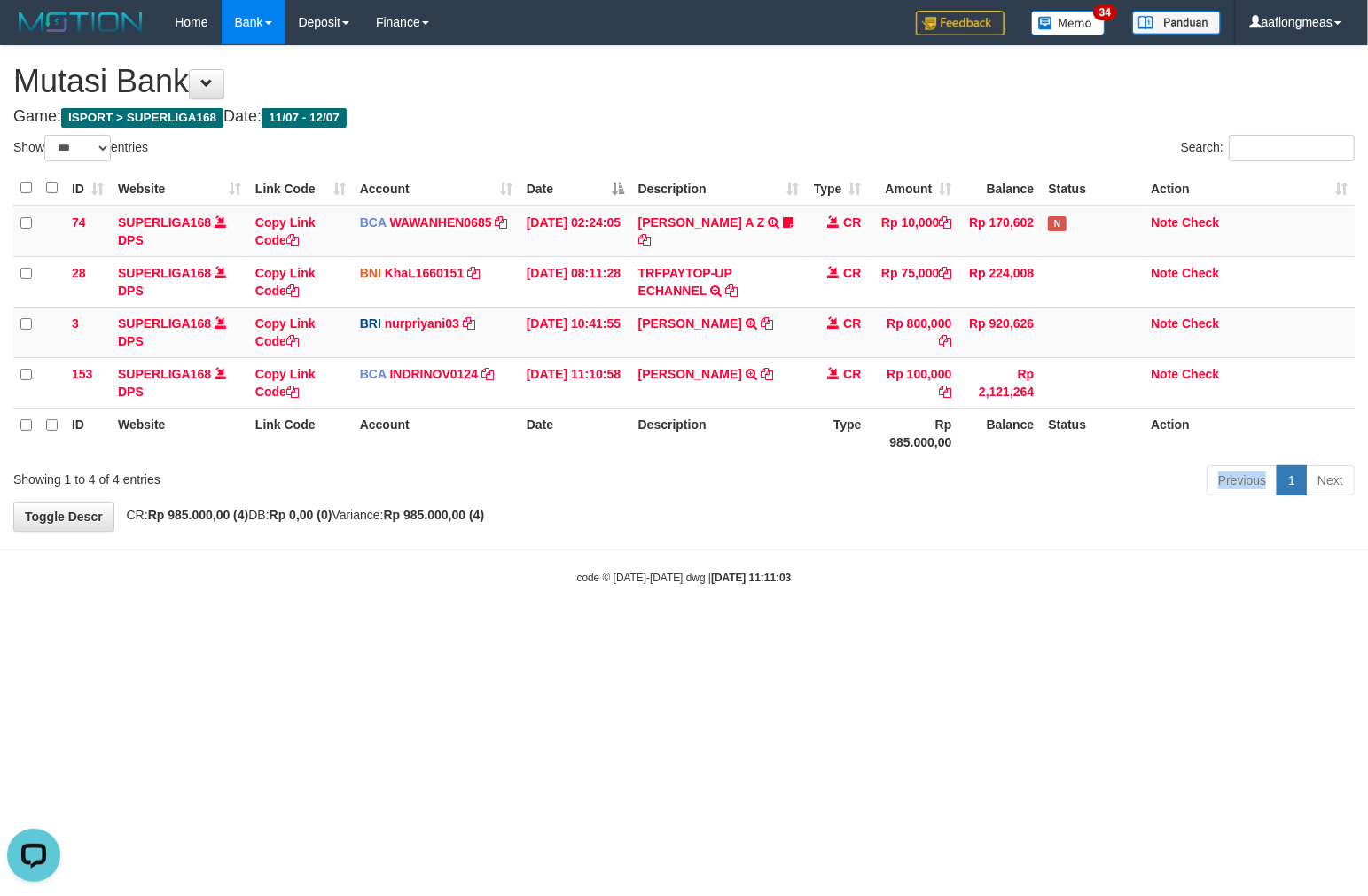 click on "Previous 1 Next" at bounding box center (969, 482) 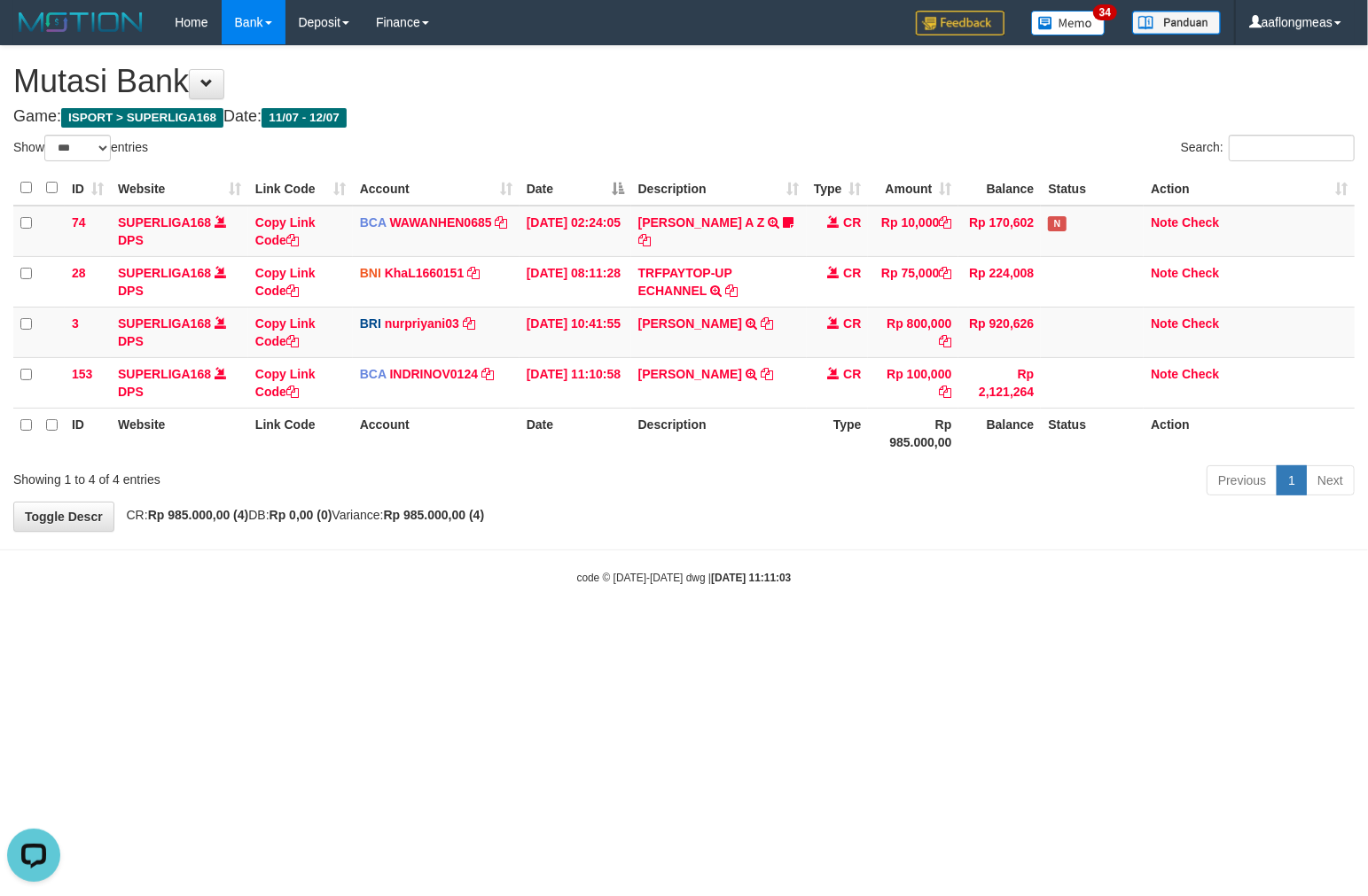 click on "Previous 1 Next" at bounding box center [969, 482] 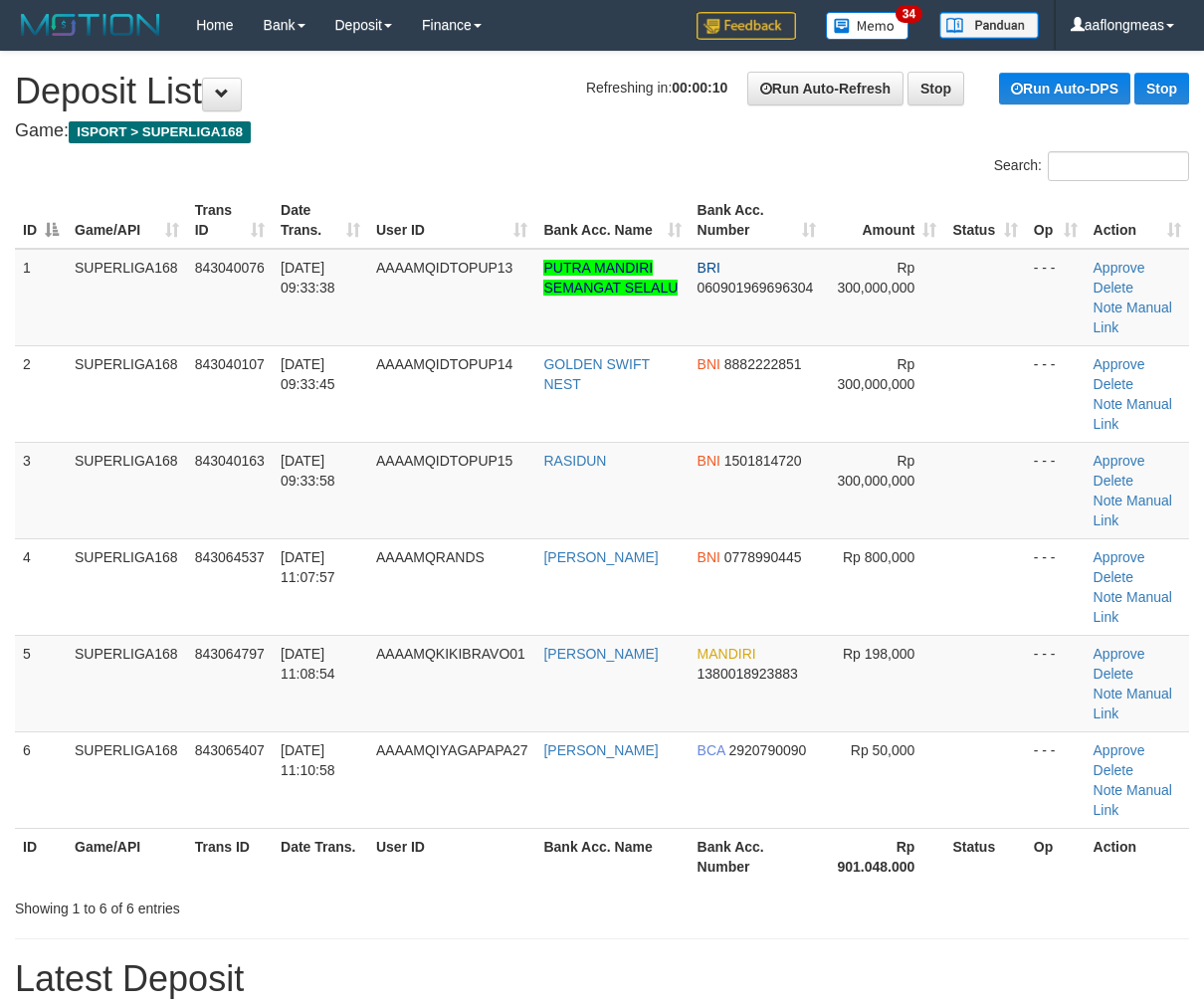 scroll, scrollTop: 0, scrollLeft: 0, axis: both 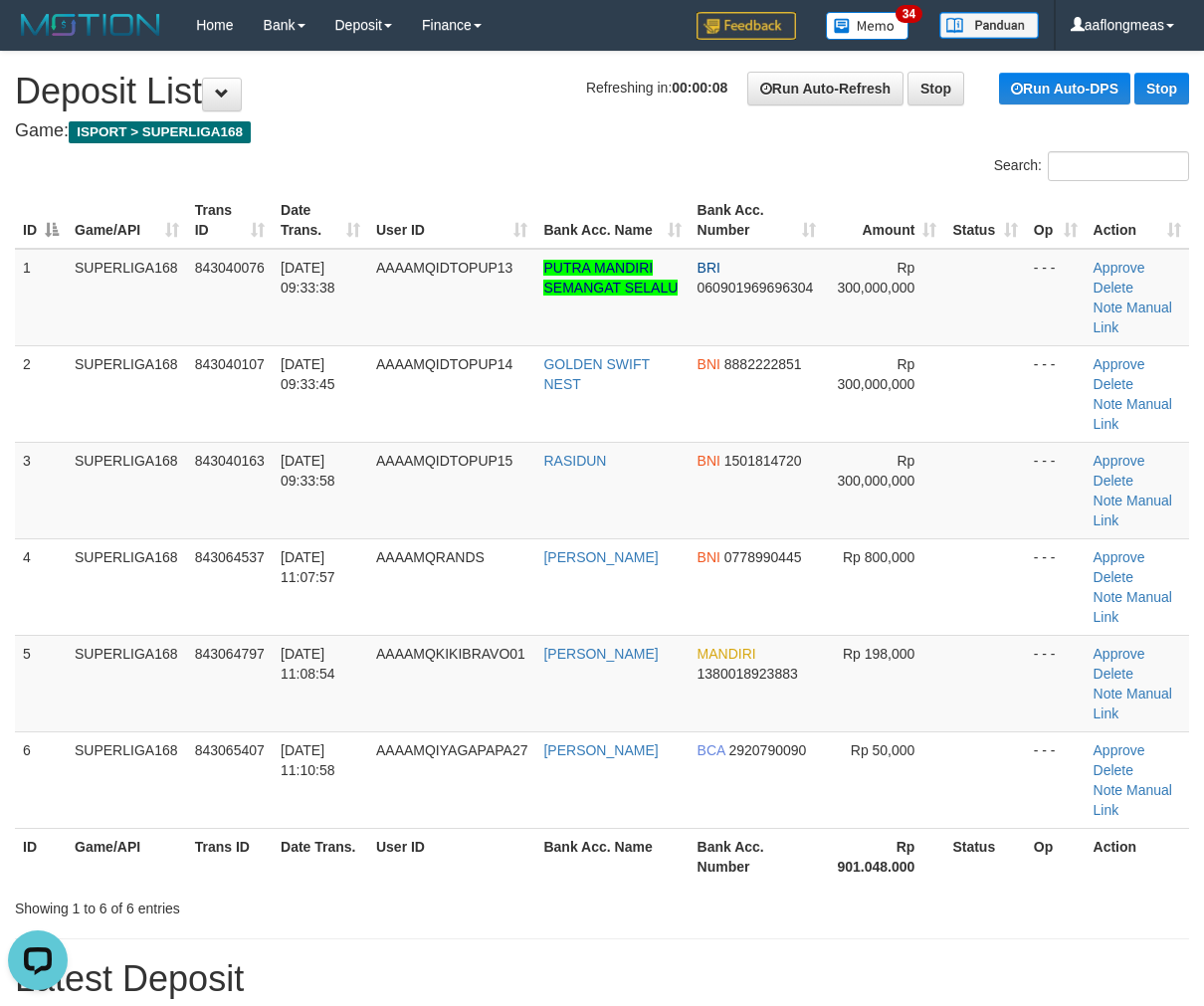 drag, startPoint x: 943, startPoint y: 568, endPoint x: 1210, endPoint y: 555, distance: 267.31629 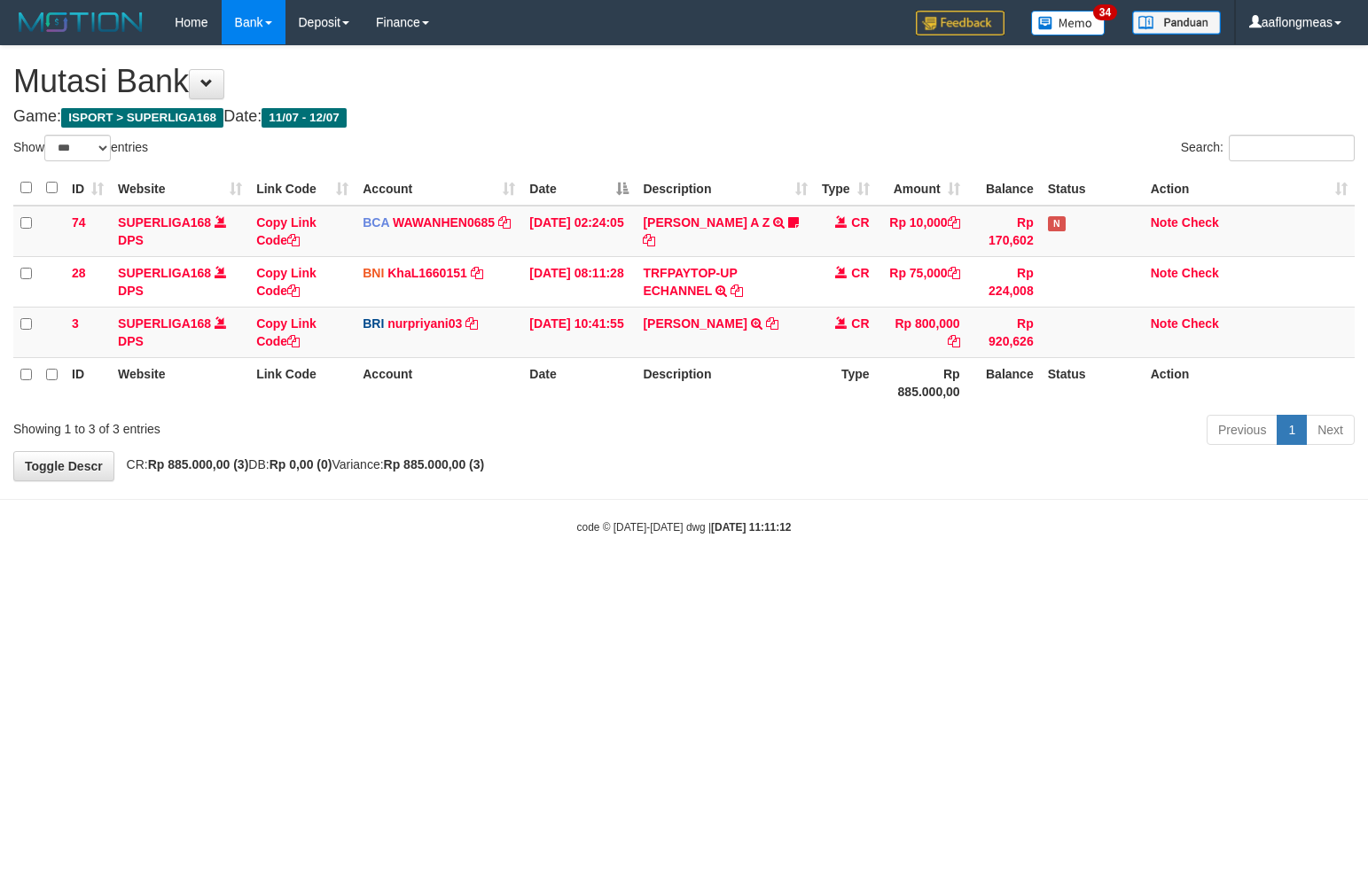 select on "***" 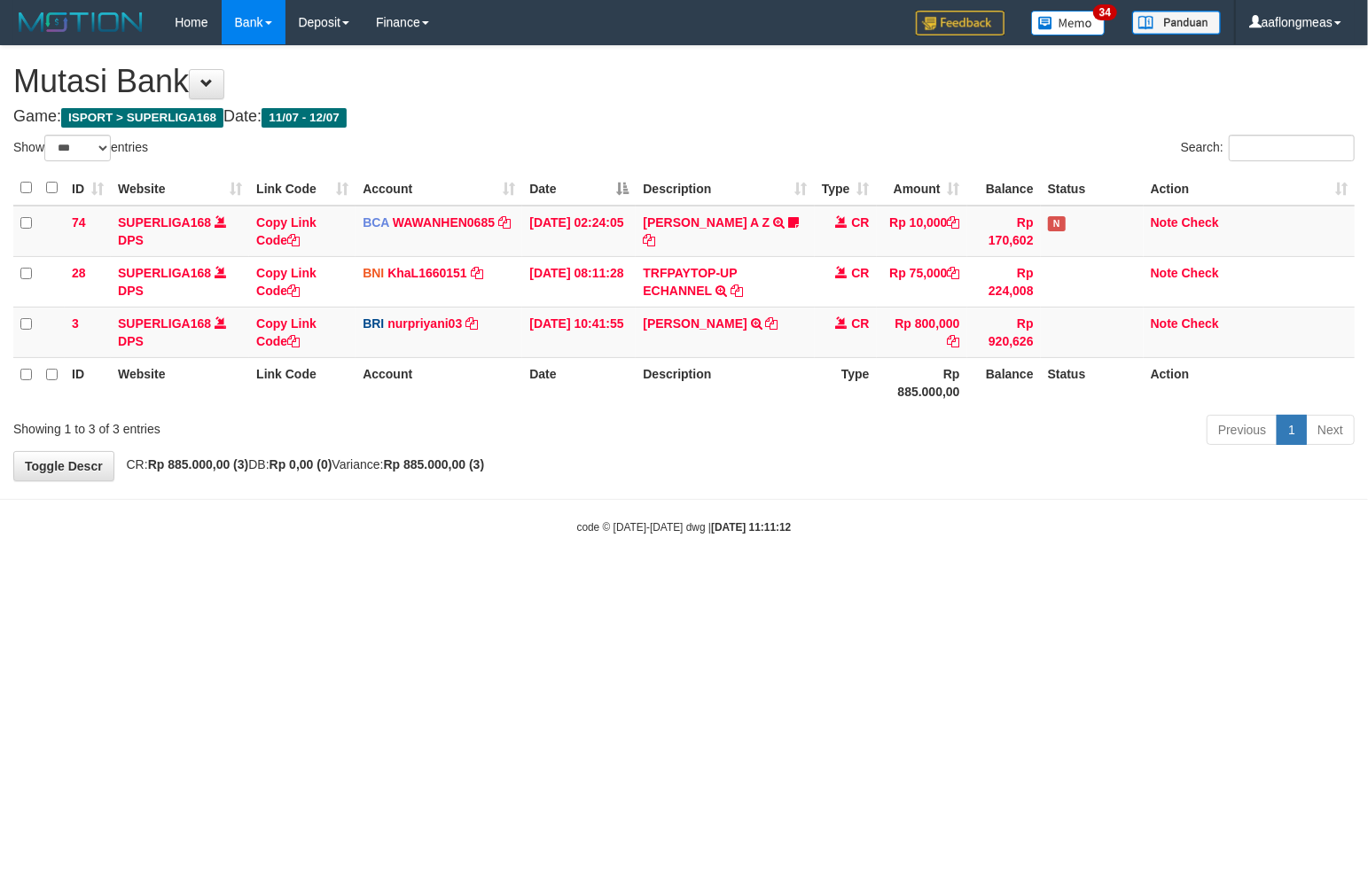 drag, startPoint x: 695, startPoint y: 509, endPoint x: 6, endPoint y: 613, distance: 696.80485 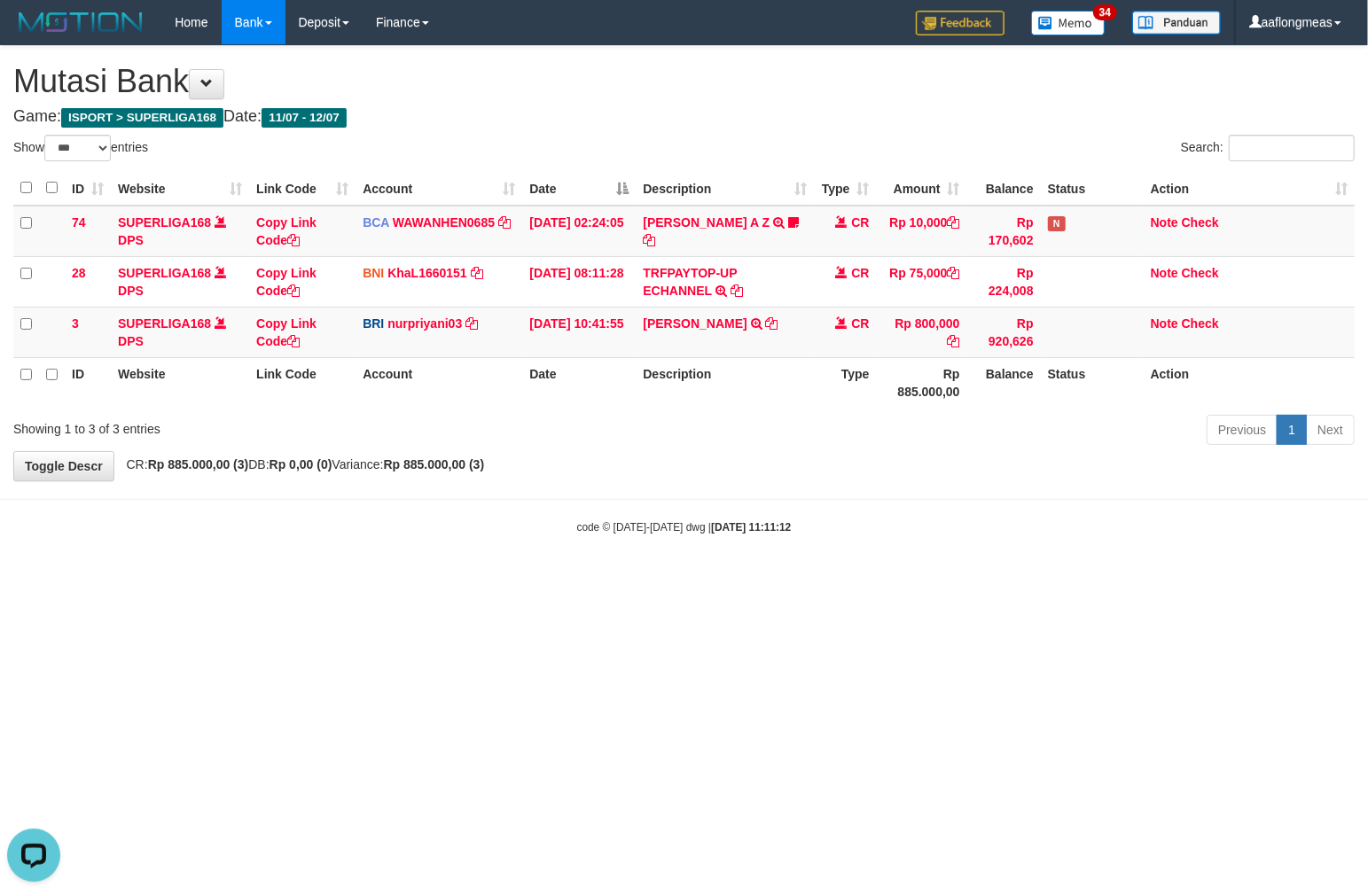 scroll, scrollTop: 0, scrollLeft: 0, axis: both 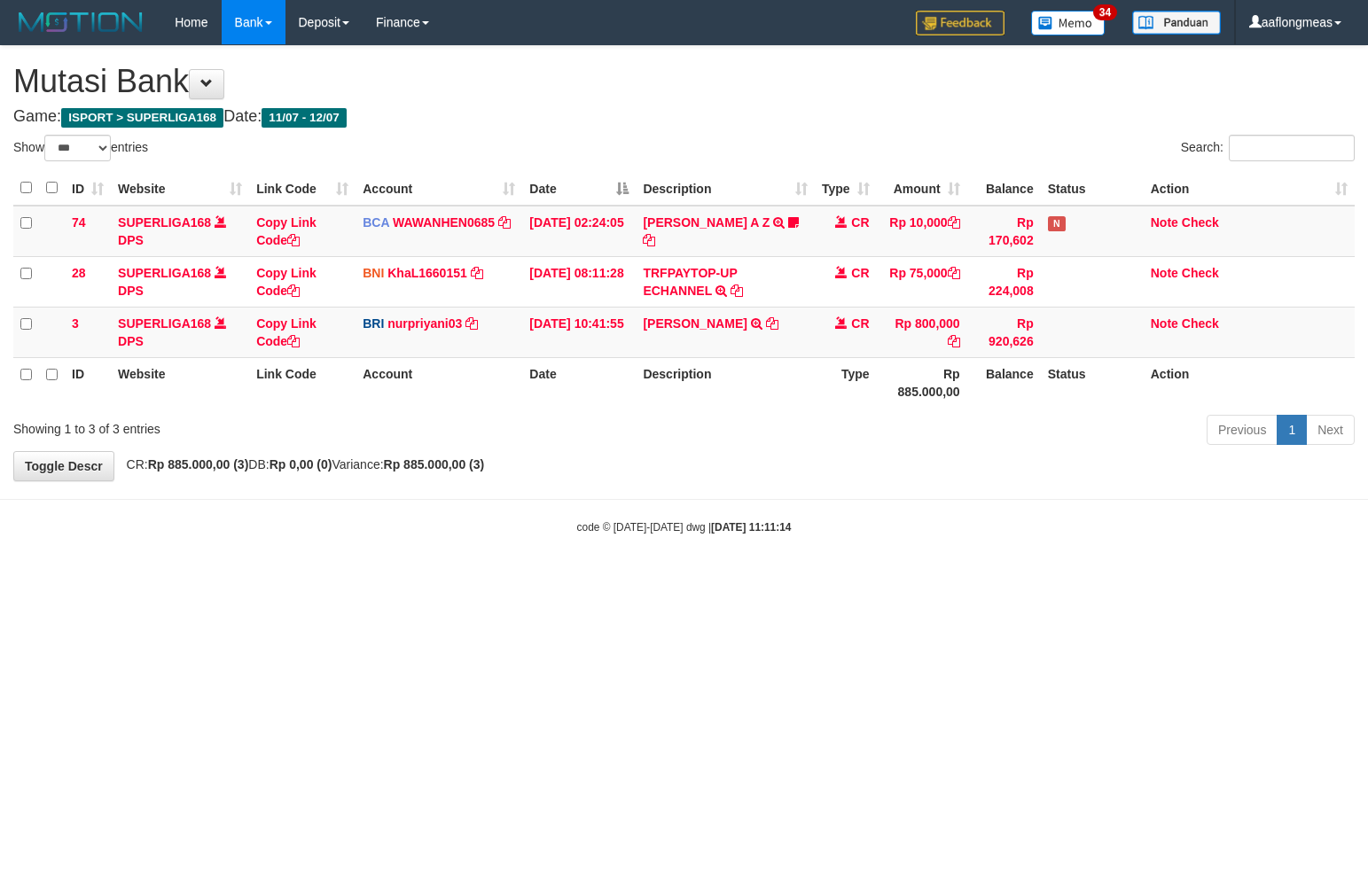 select on "***" 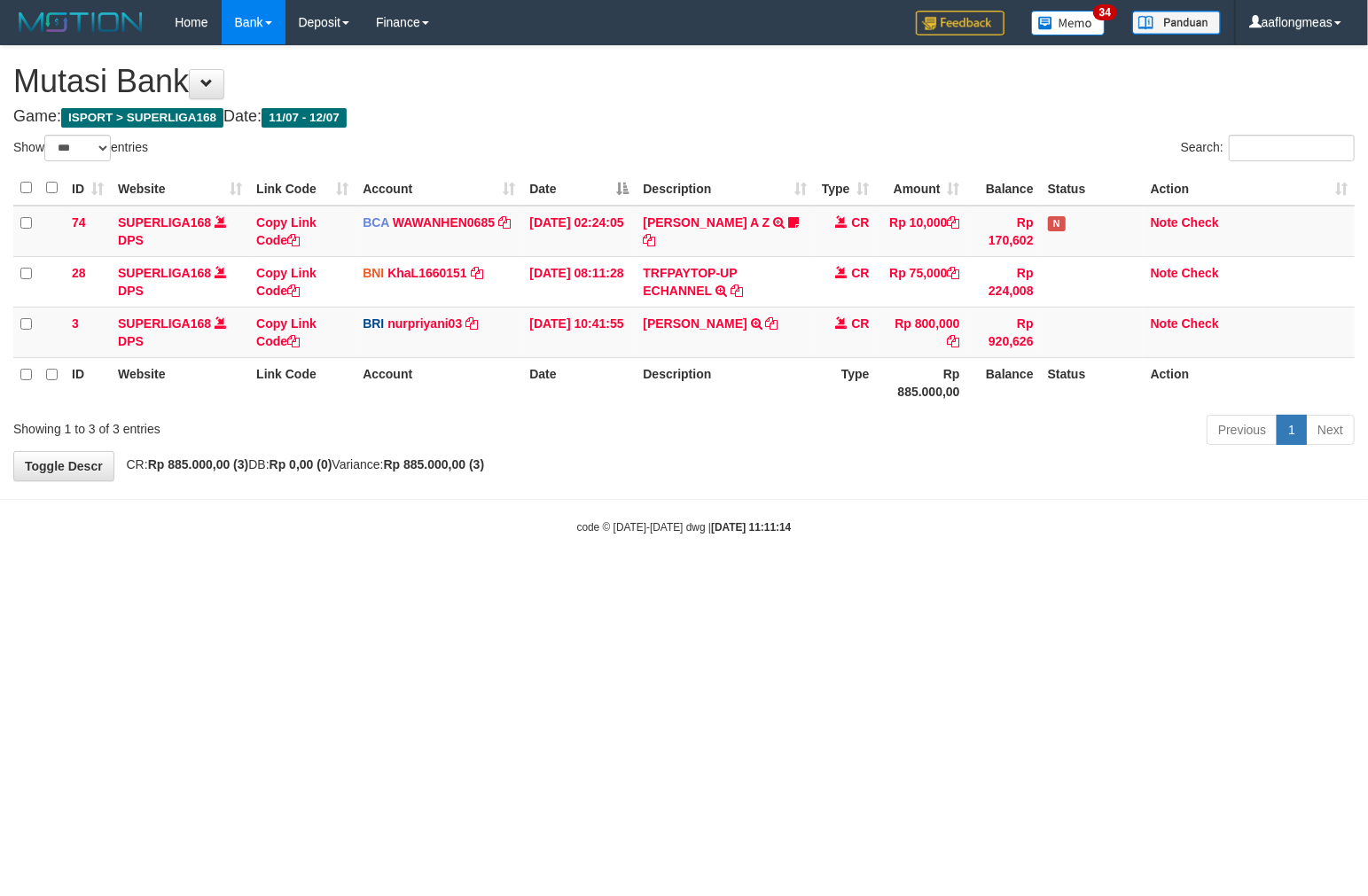 click on "**********" at bounding box center [684, 263] 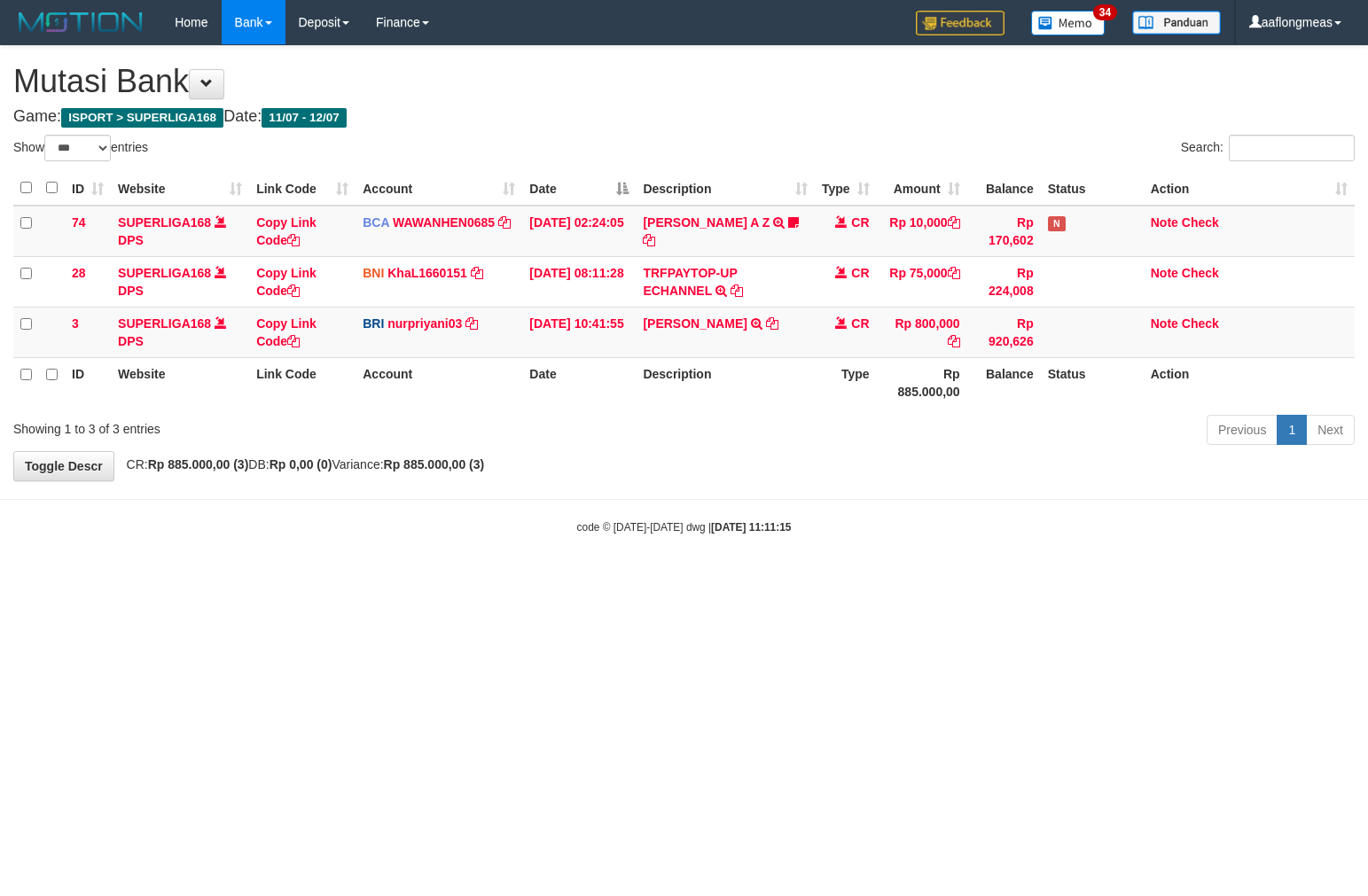 select on "***" 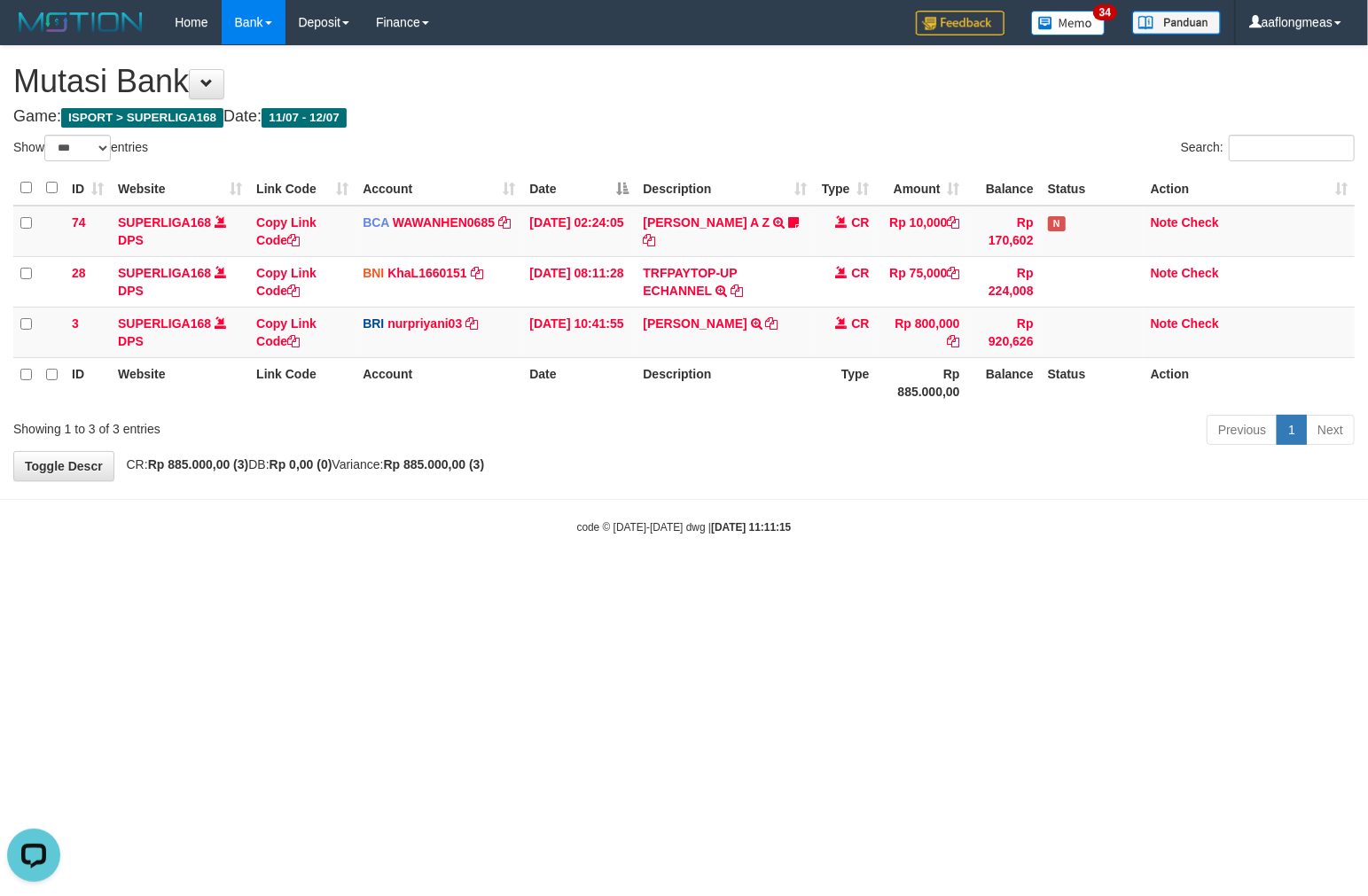 scroll, scrollTop: 0, scrollLeft: 0, axis: both 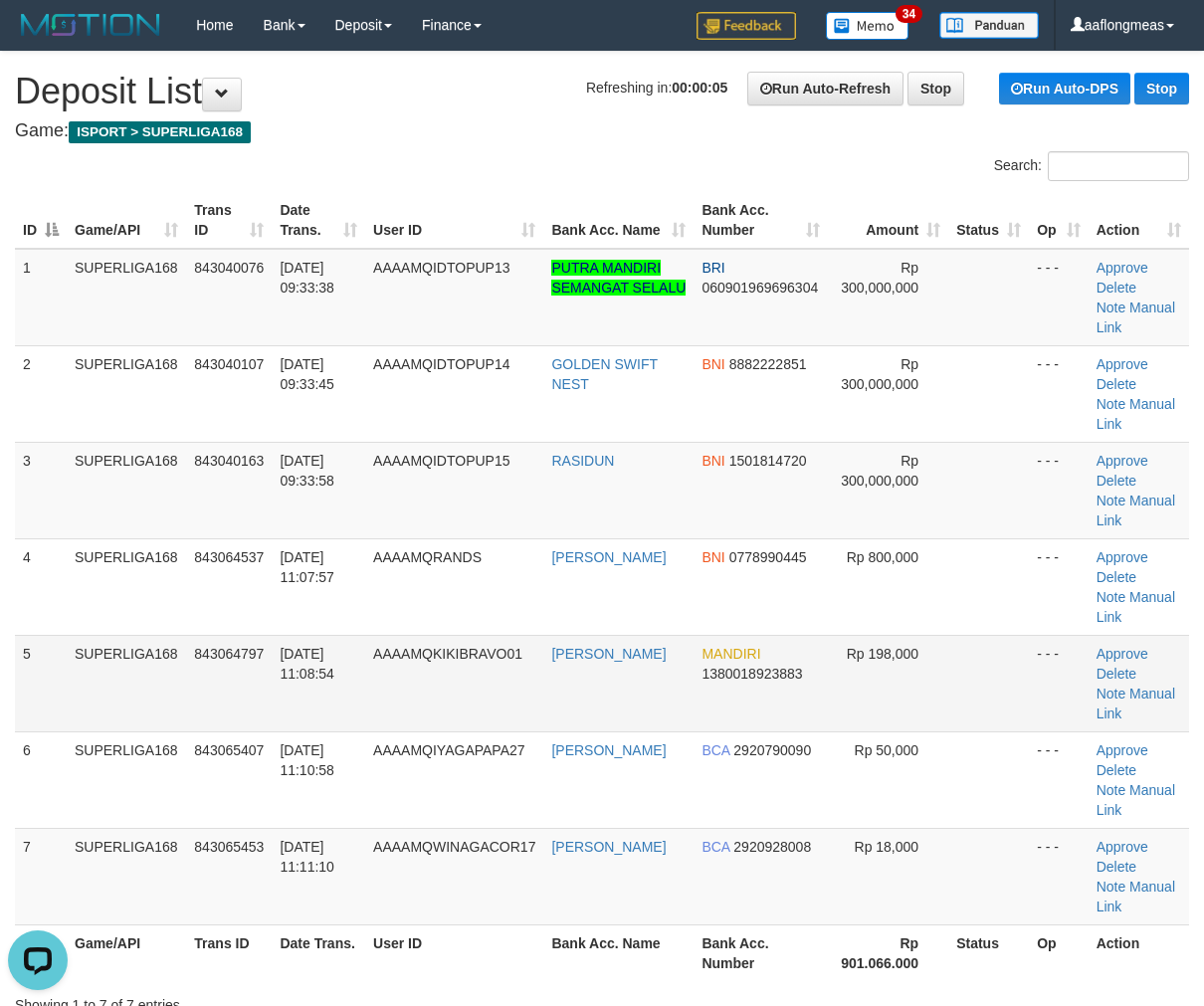click at bounding box center [988, 683] 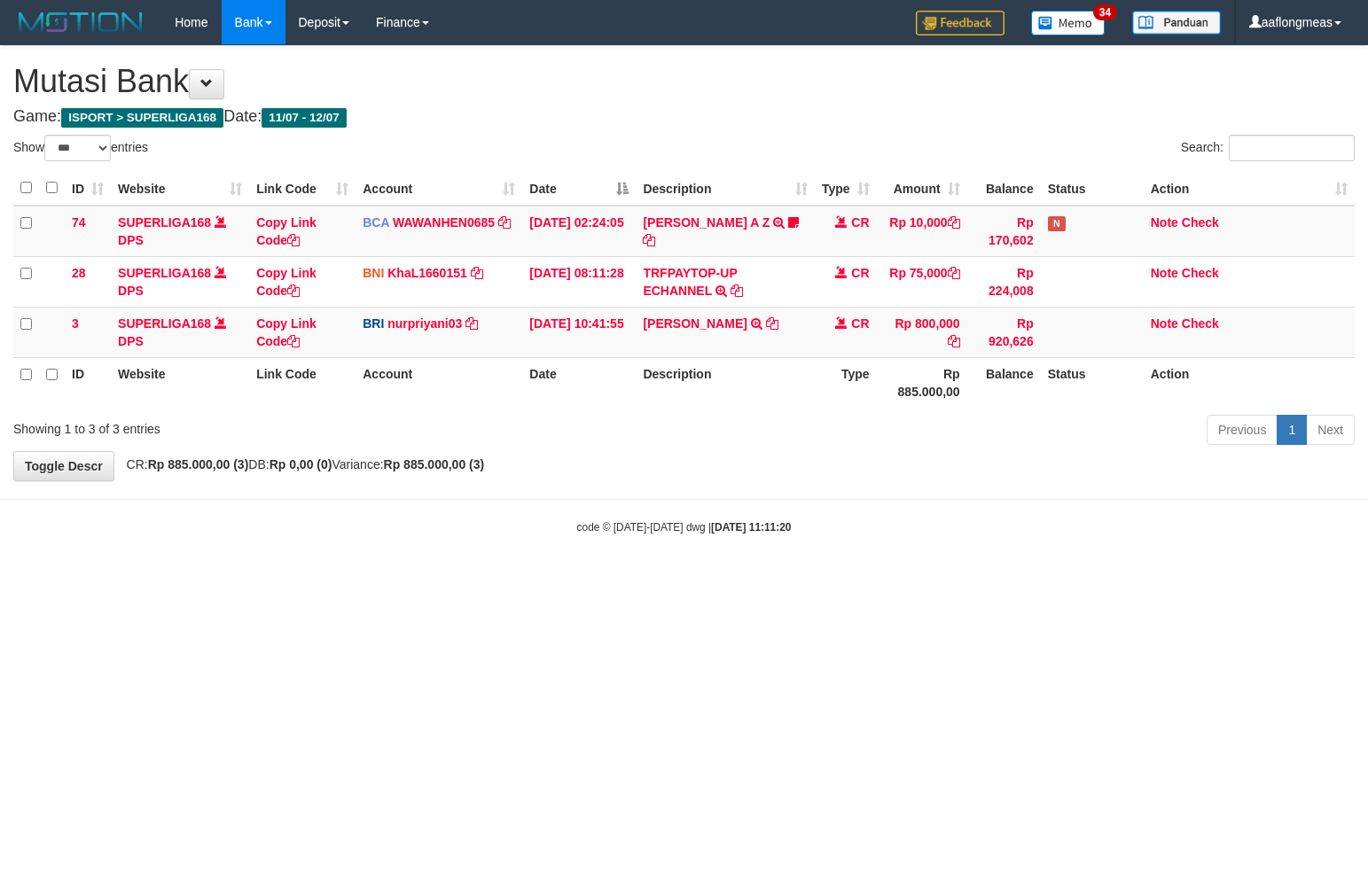 select on "***" 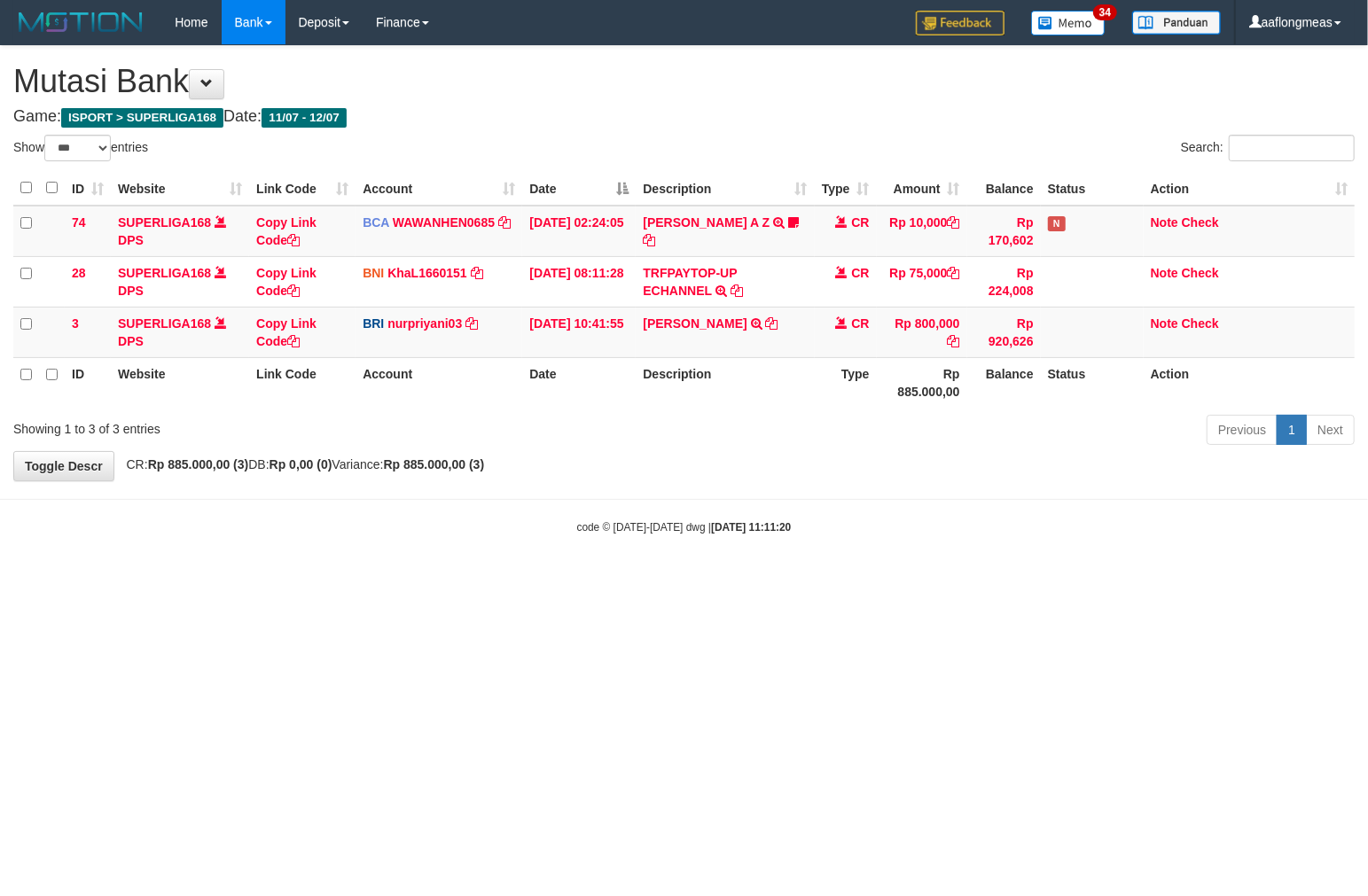 click at bounding box center [684, 499] 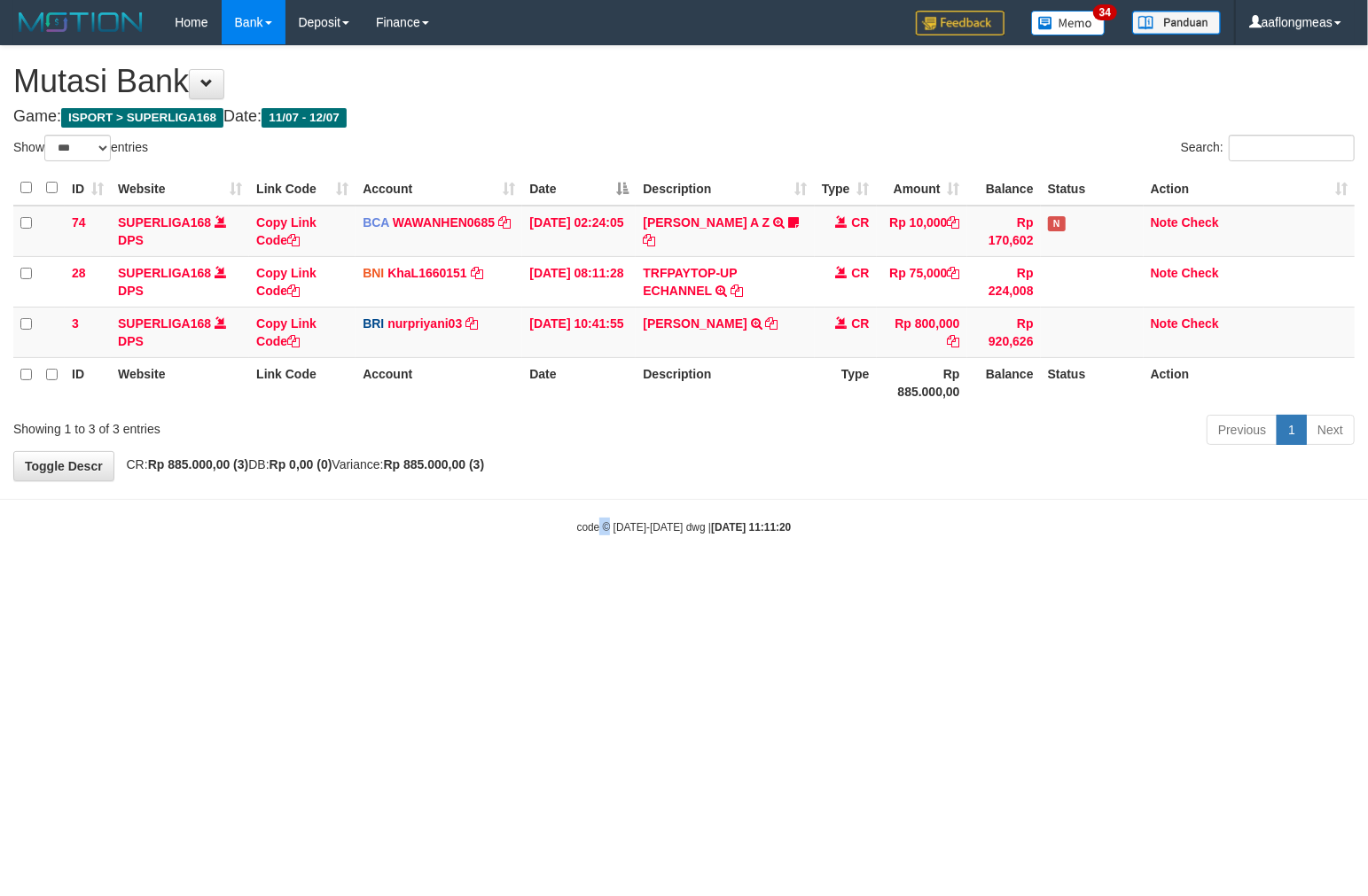 drag, startPoint x: 600, startPoint y: 512, endPoint x: 617, endPoint y: 511, distance: 17.029386 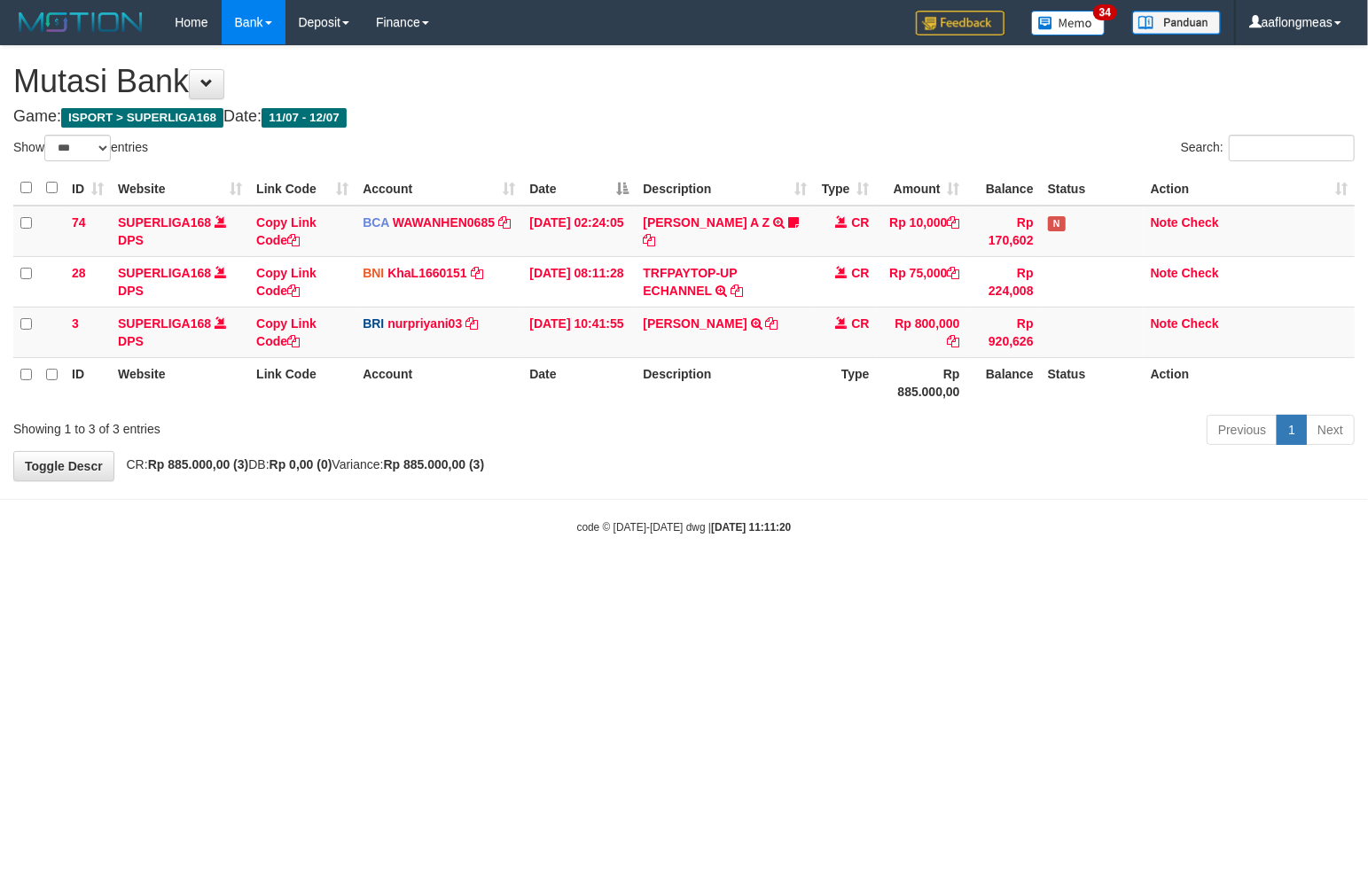 click on "Toggle navigation
Home
Bank
Account List
Load
By Website
Group
[ISPORT]													SUPERLIGA168
By Load Group (DPS)
34" at bounding box center (684, 290) 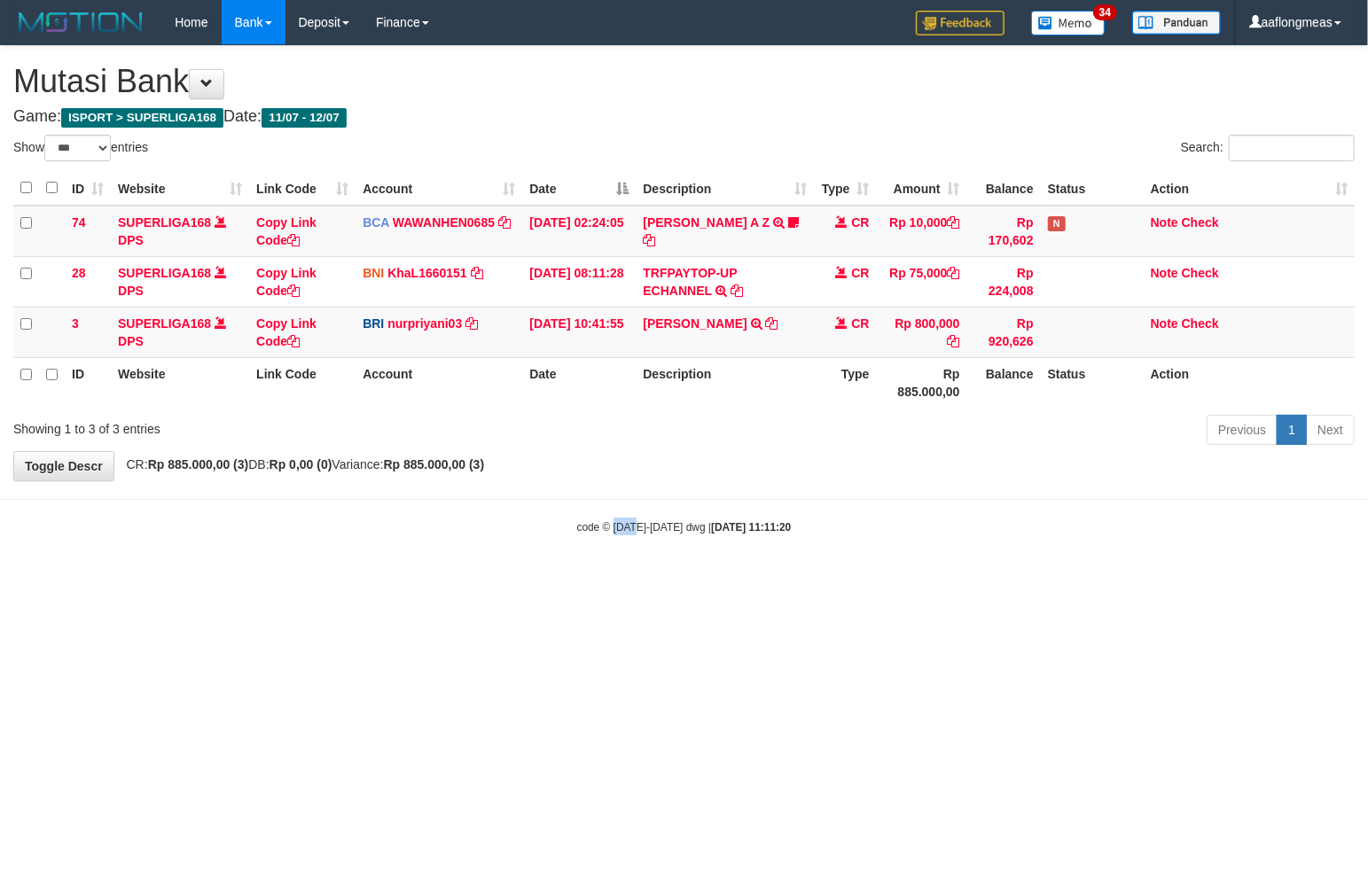 click on "Toggle navigation
Home
Bank
Account List
Load
By Website
Group
[ISPORT]													SUPERLIGA168
By Load Group (DPS)
34" at bounding box center (684, 290) 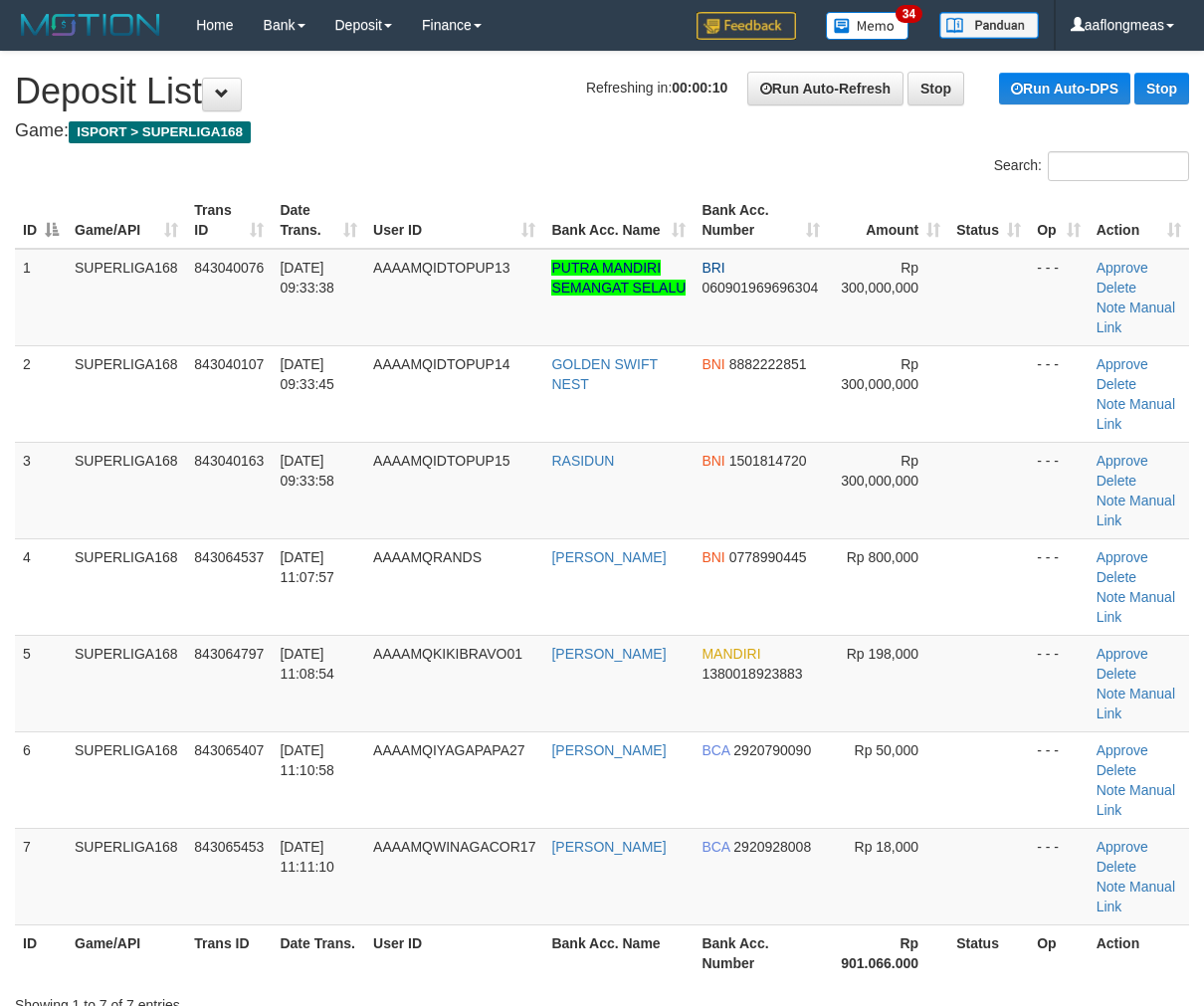 scroll, scrollTop: 0, scrollLeft: 0, axis: both 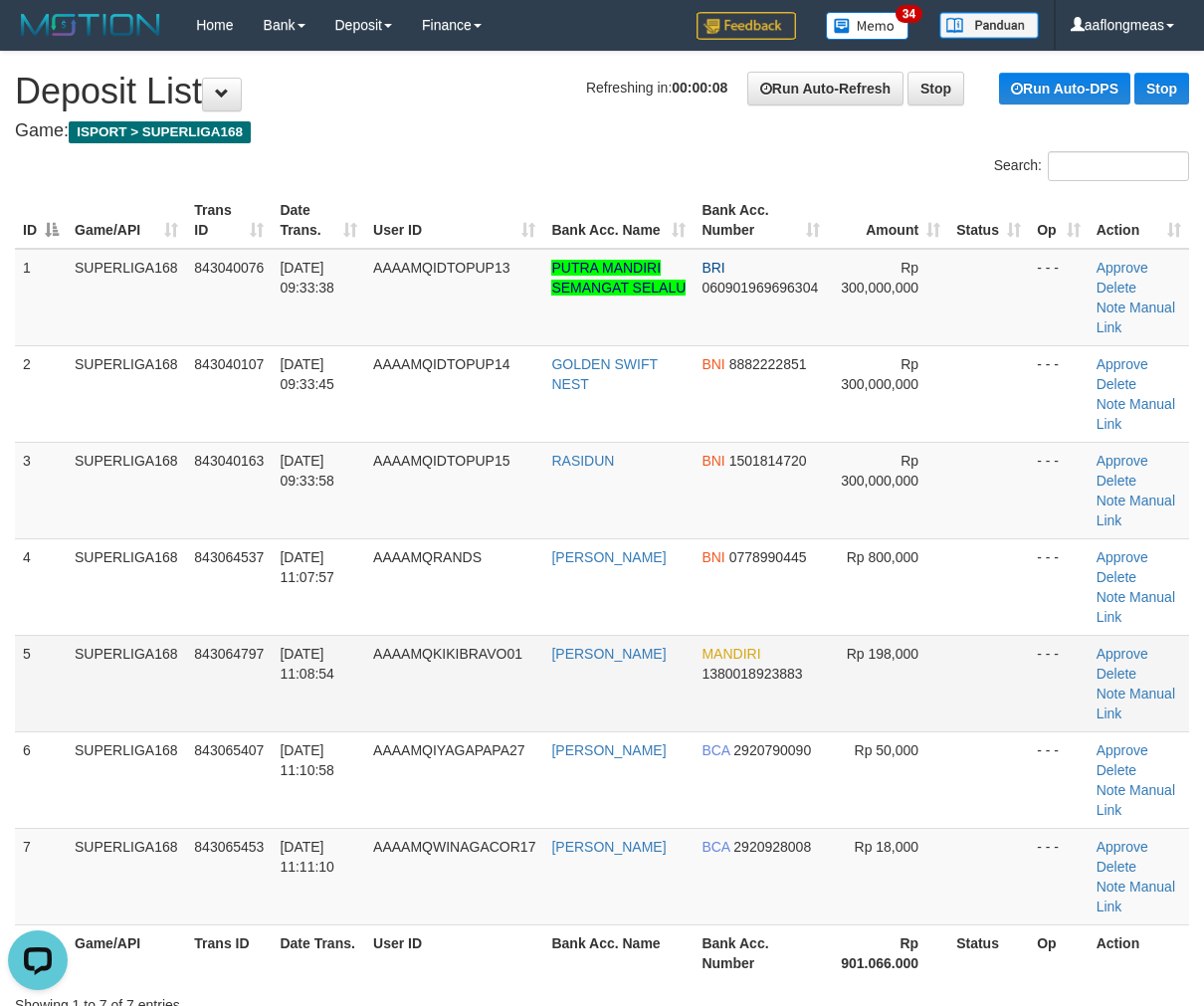 click at bounding box center (988, 683) 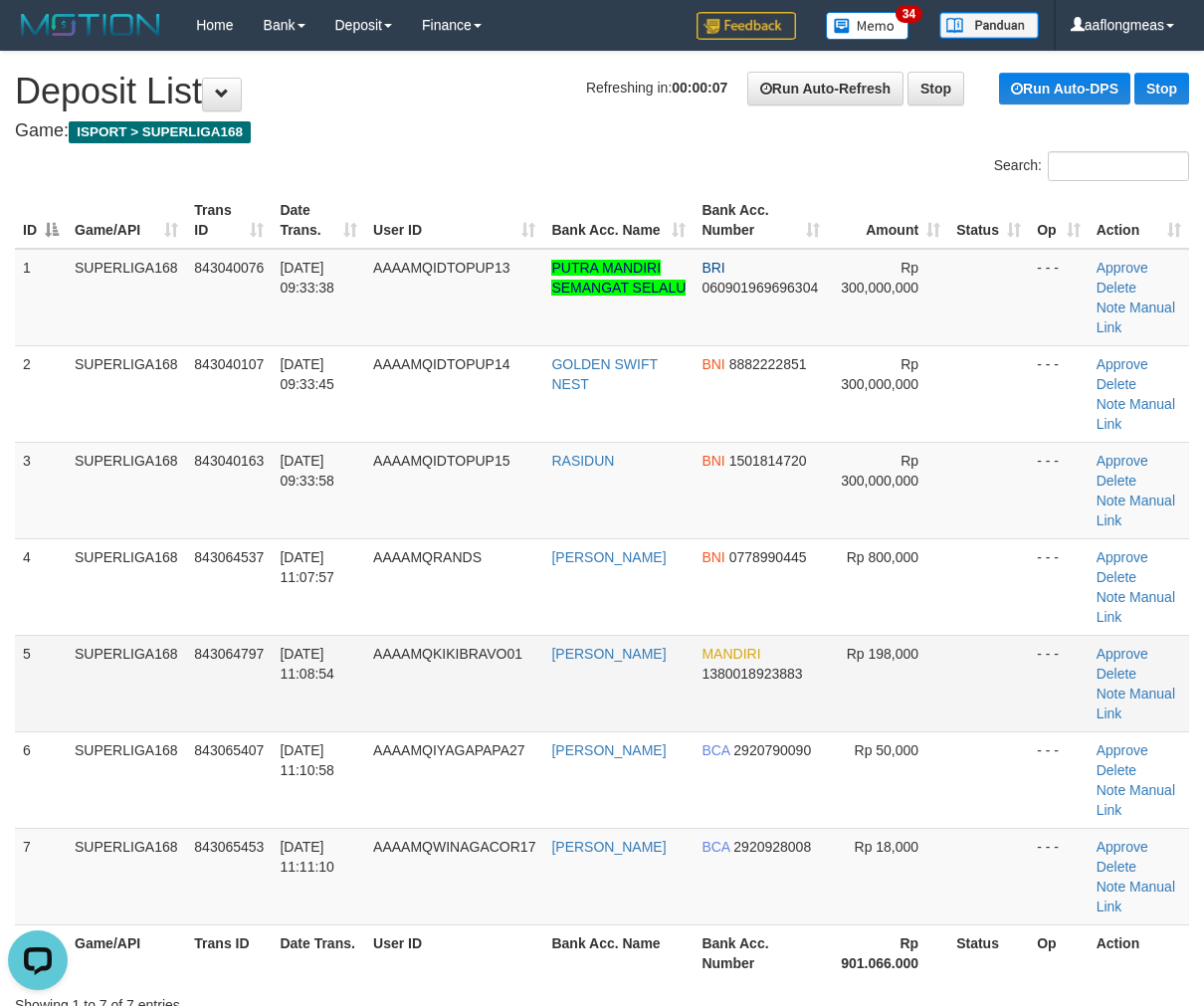 click at bounding box center (988, 683) 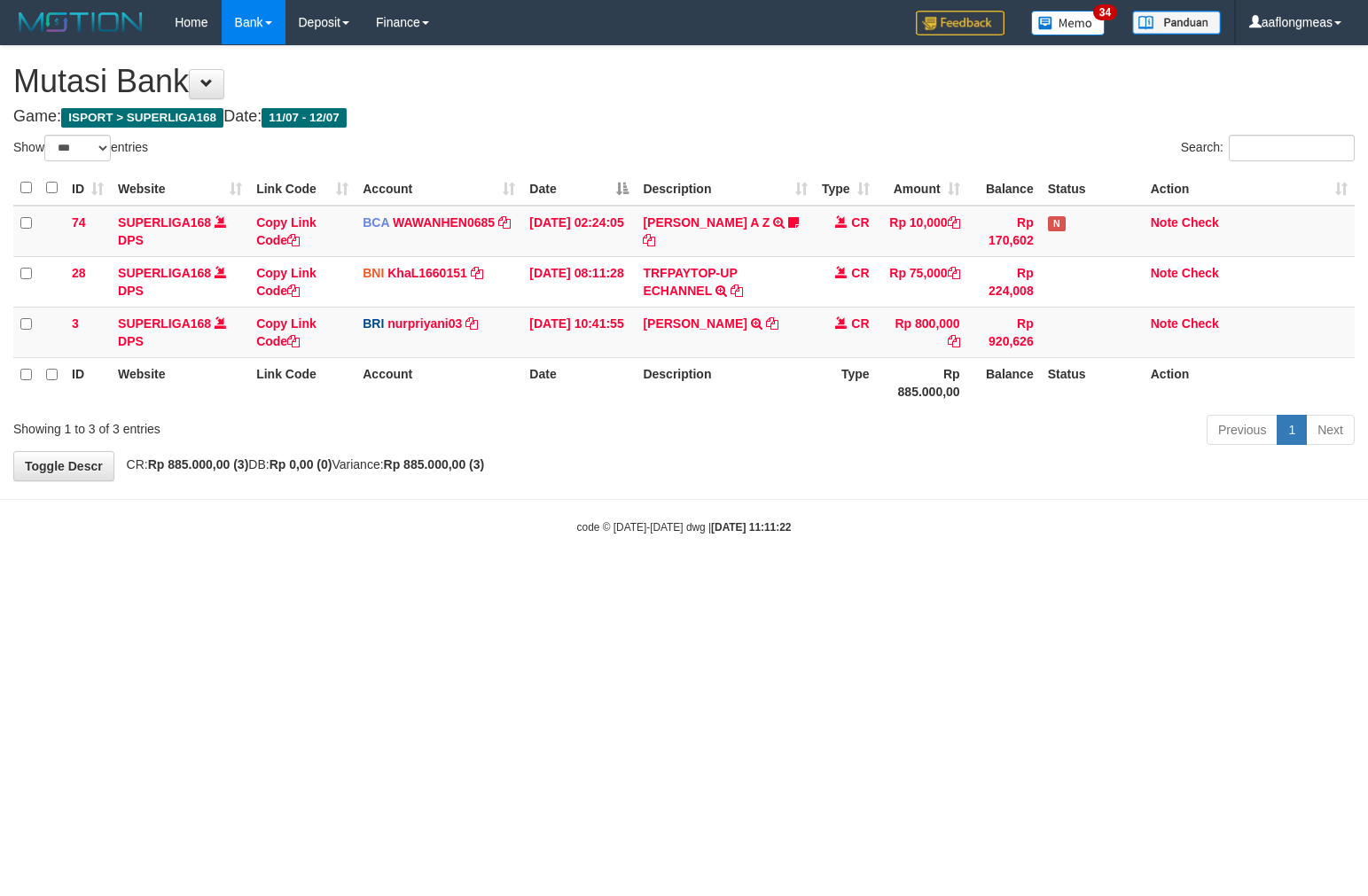 select on "***" 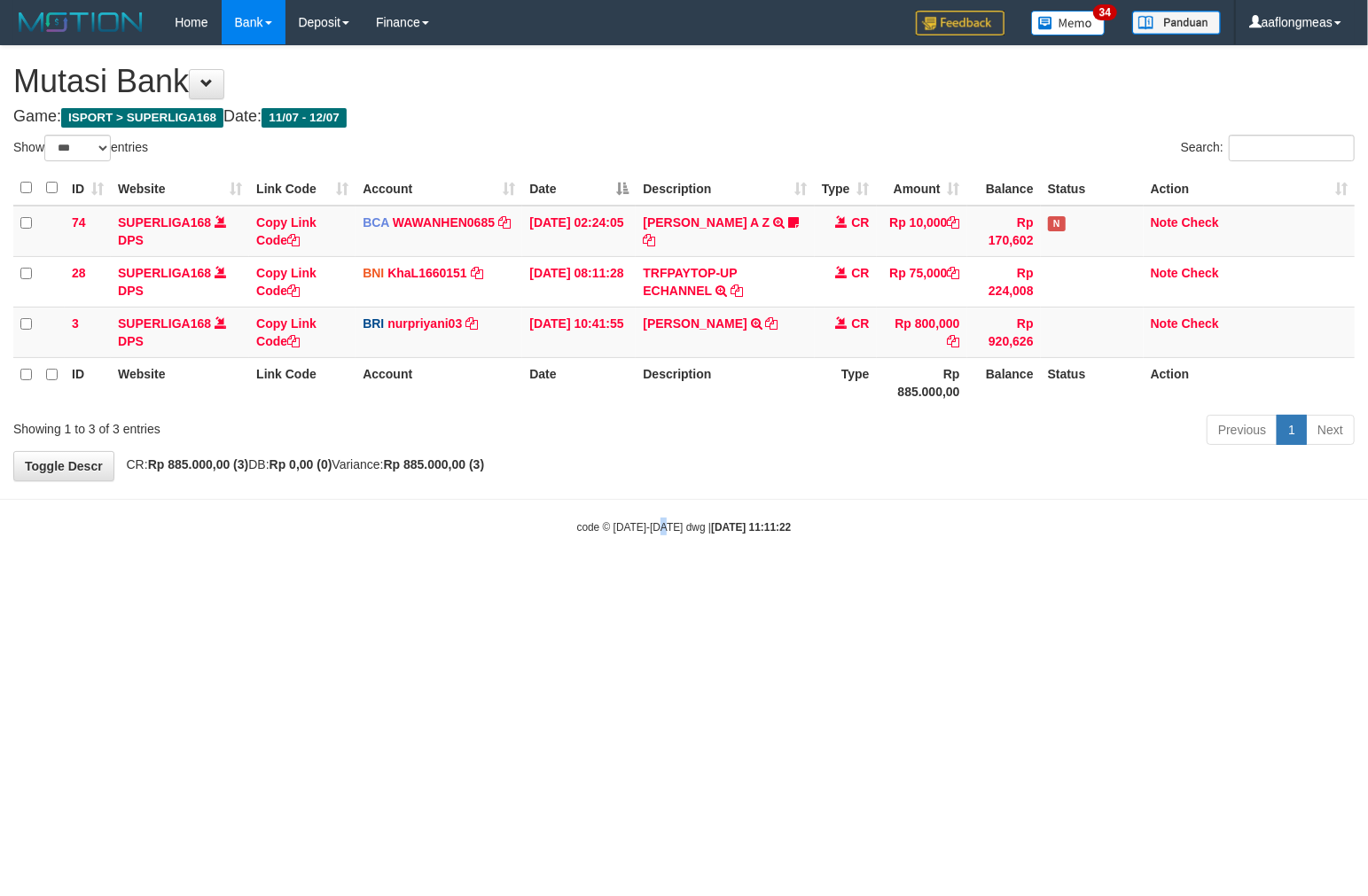 click on "code © [DATE]-[DATE] dwg |  [DATE] 11:11:22" at bounding box center (684, 526) 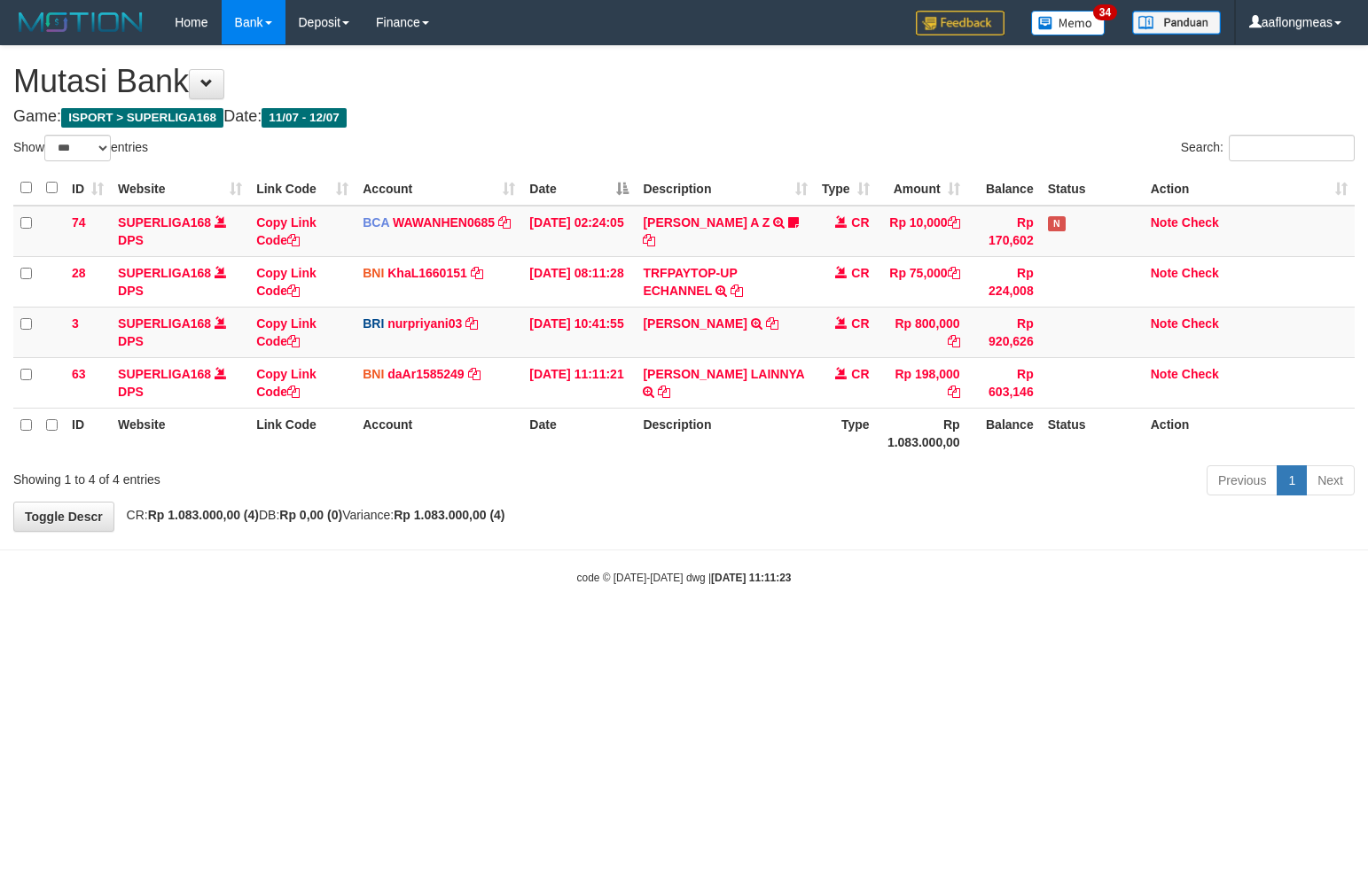 select on "***" 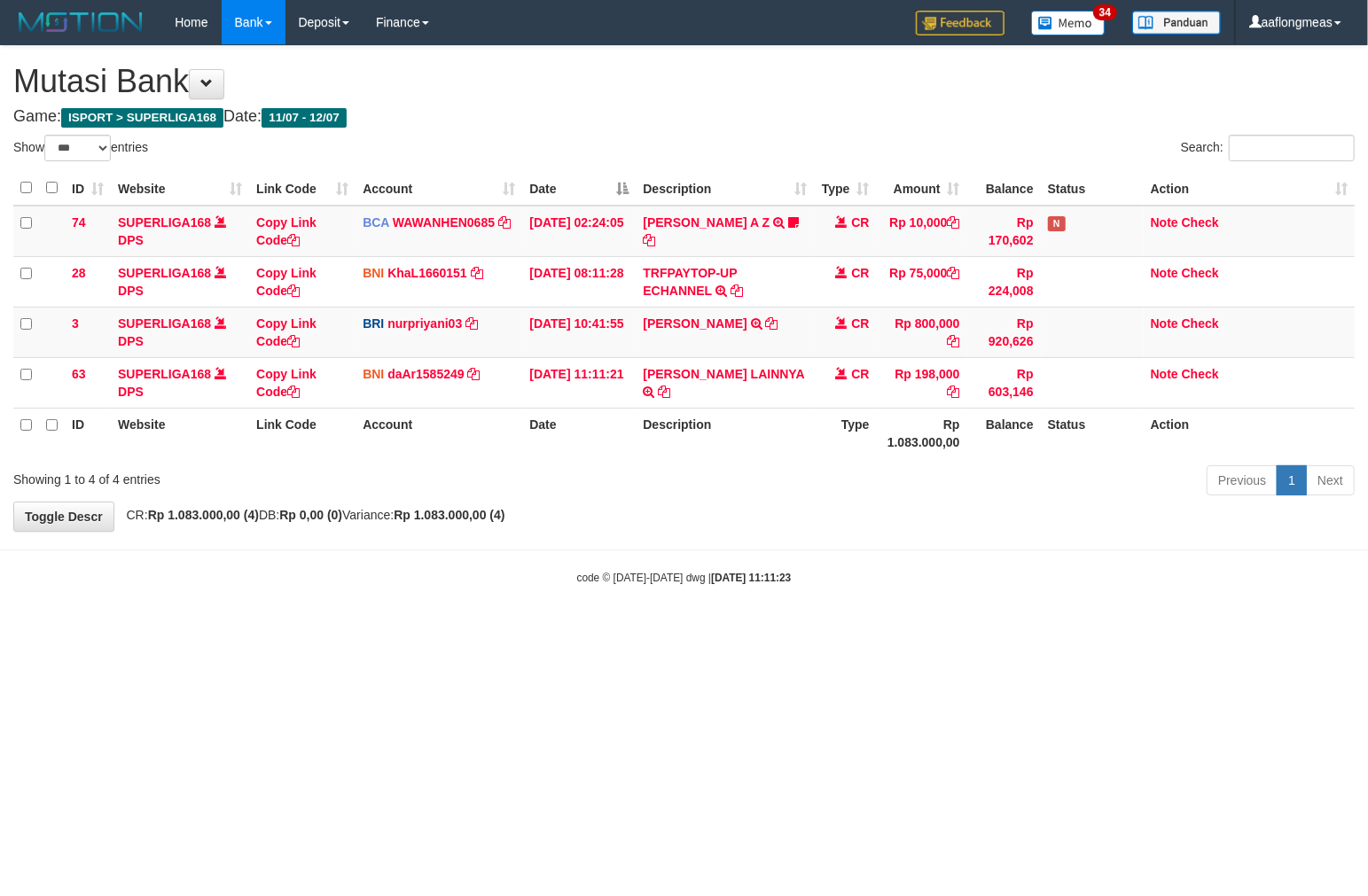 click on "**********" at bounding box center (684, 288) 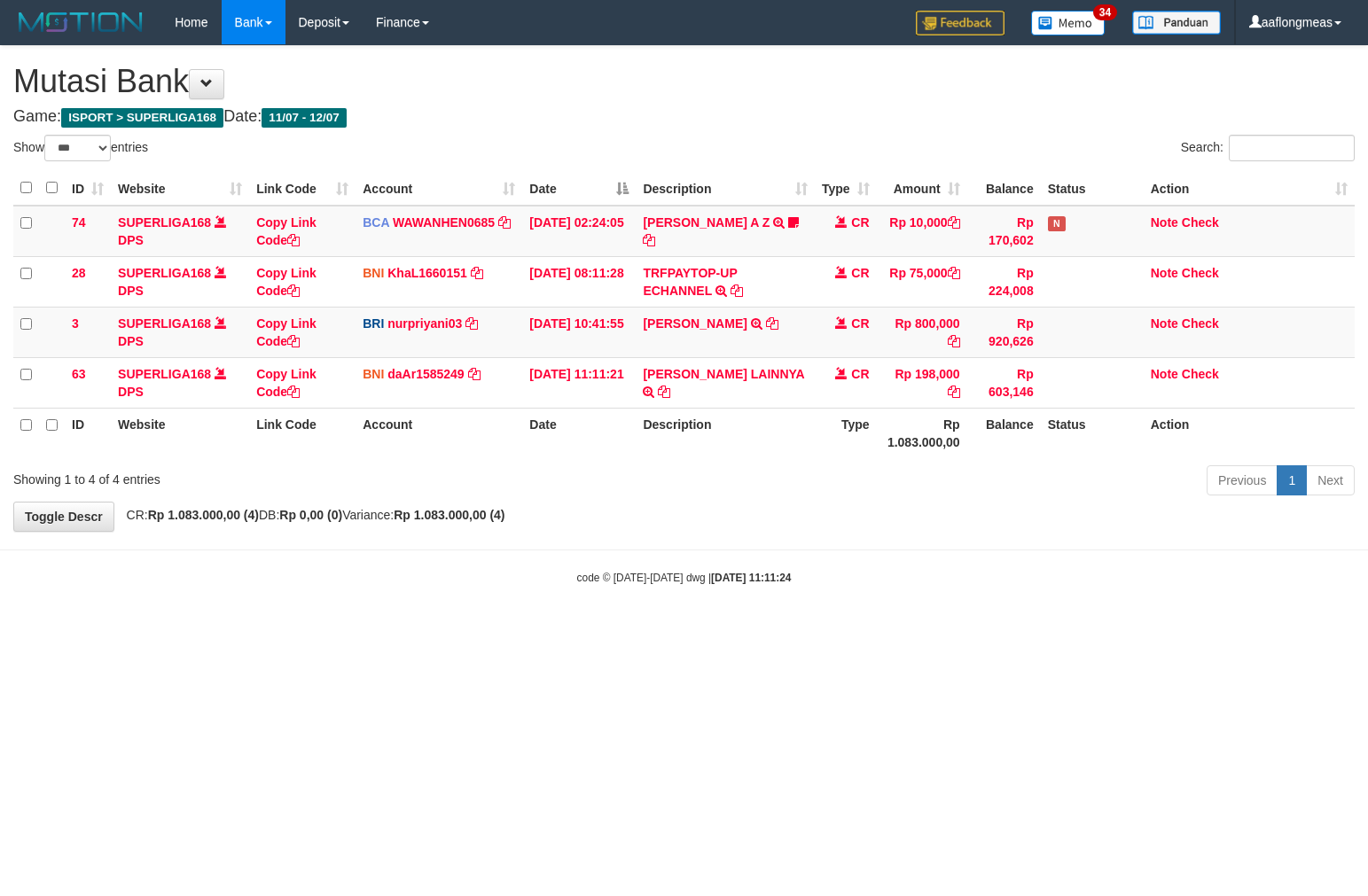 select on "***" 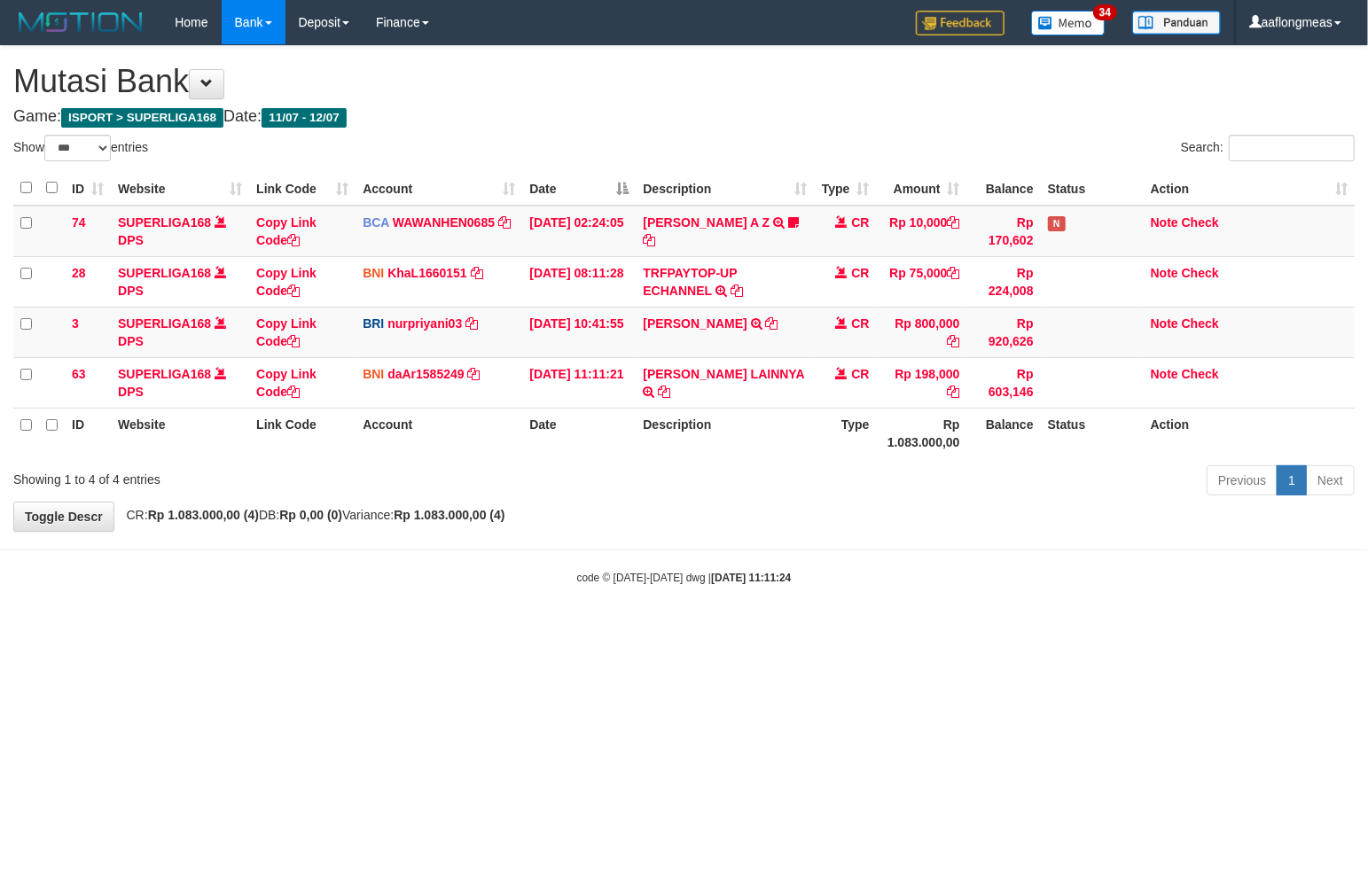 click on "**********" at bounding box center (684, 288) 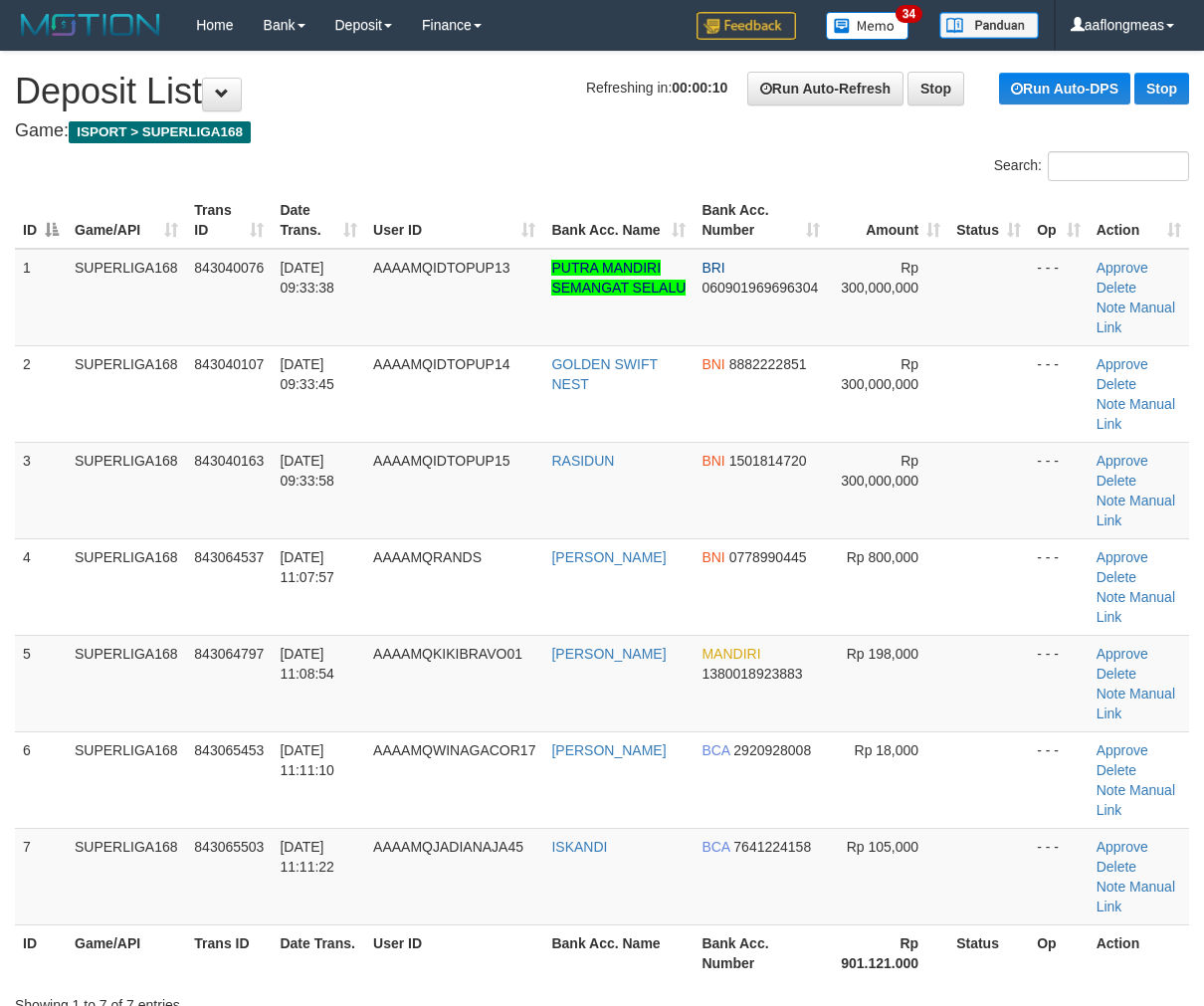 scroll, scrollTop: 0, scrollLeft: 0, axis: both 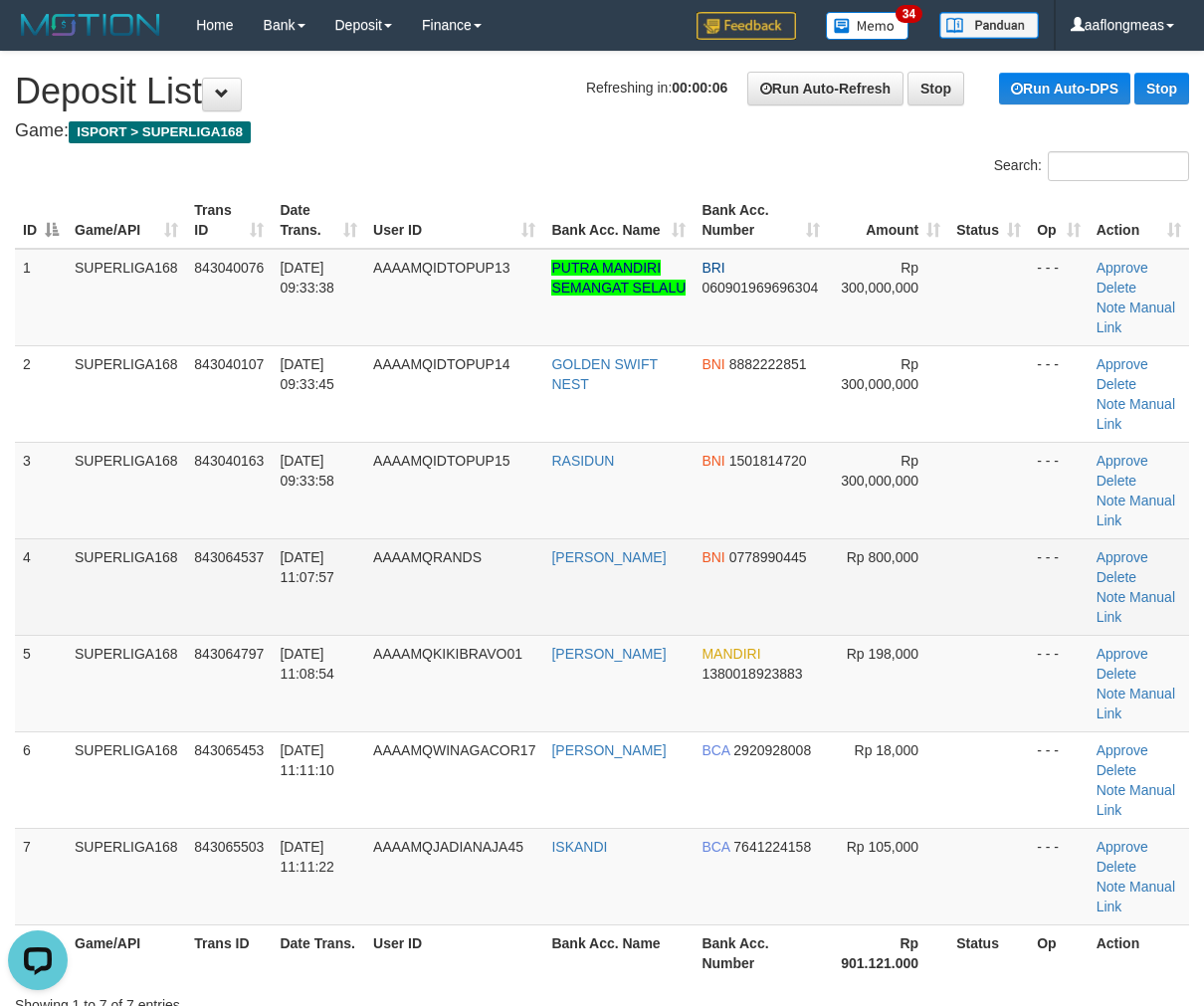 click on "Rp 800,000" at bounding box center (888, 586) 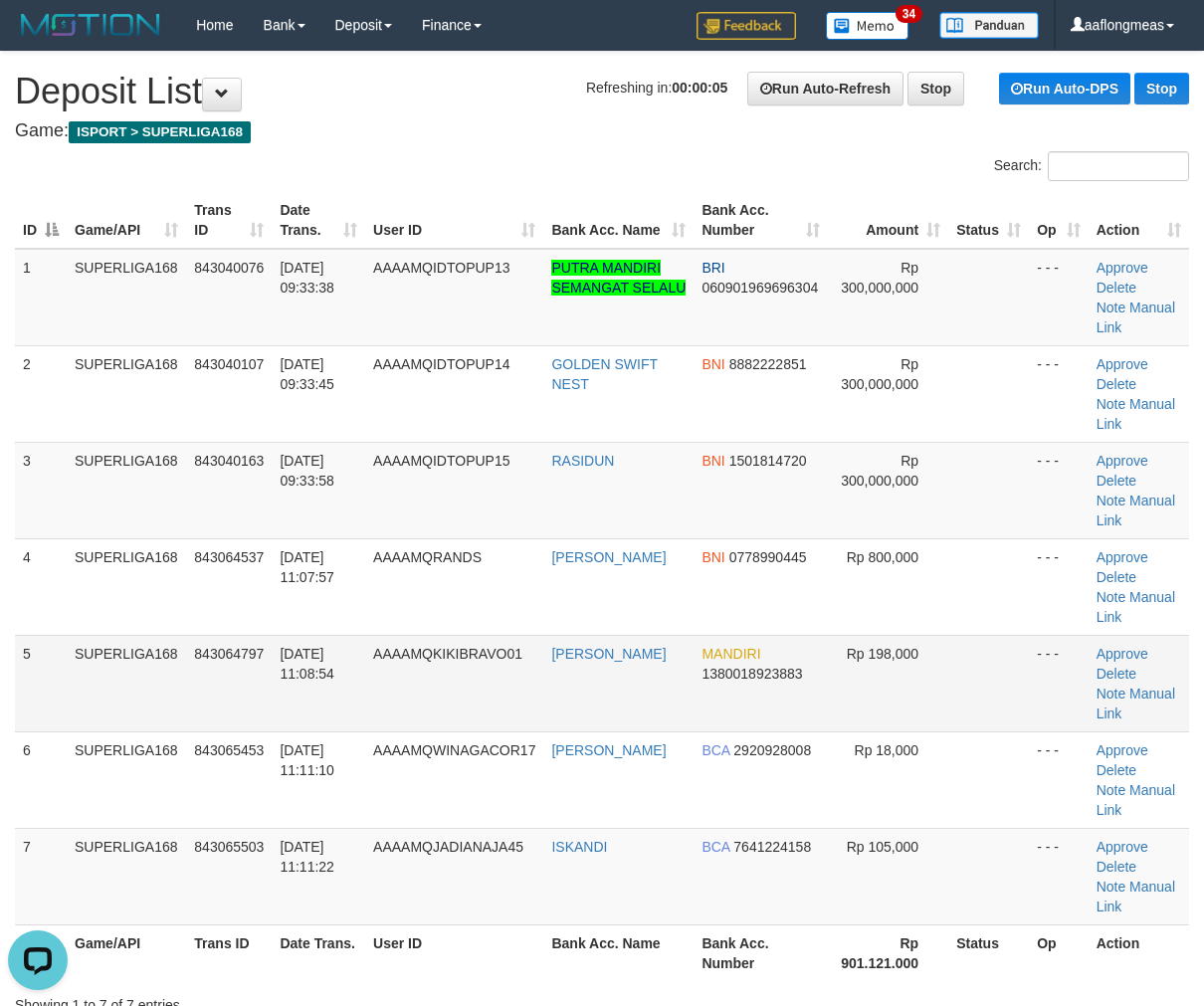 click at bounding box center (988, 683) 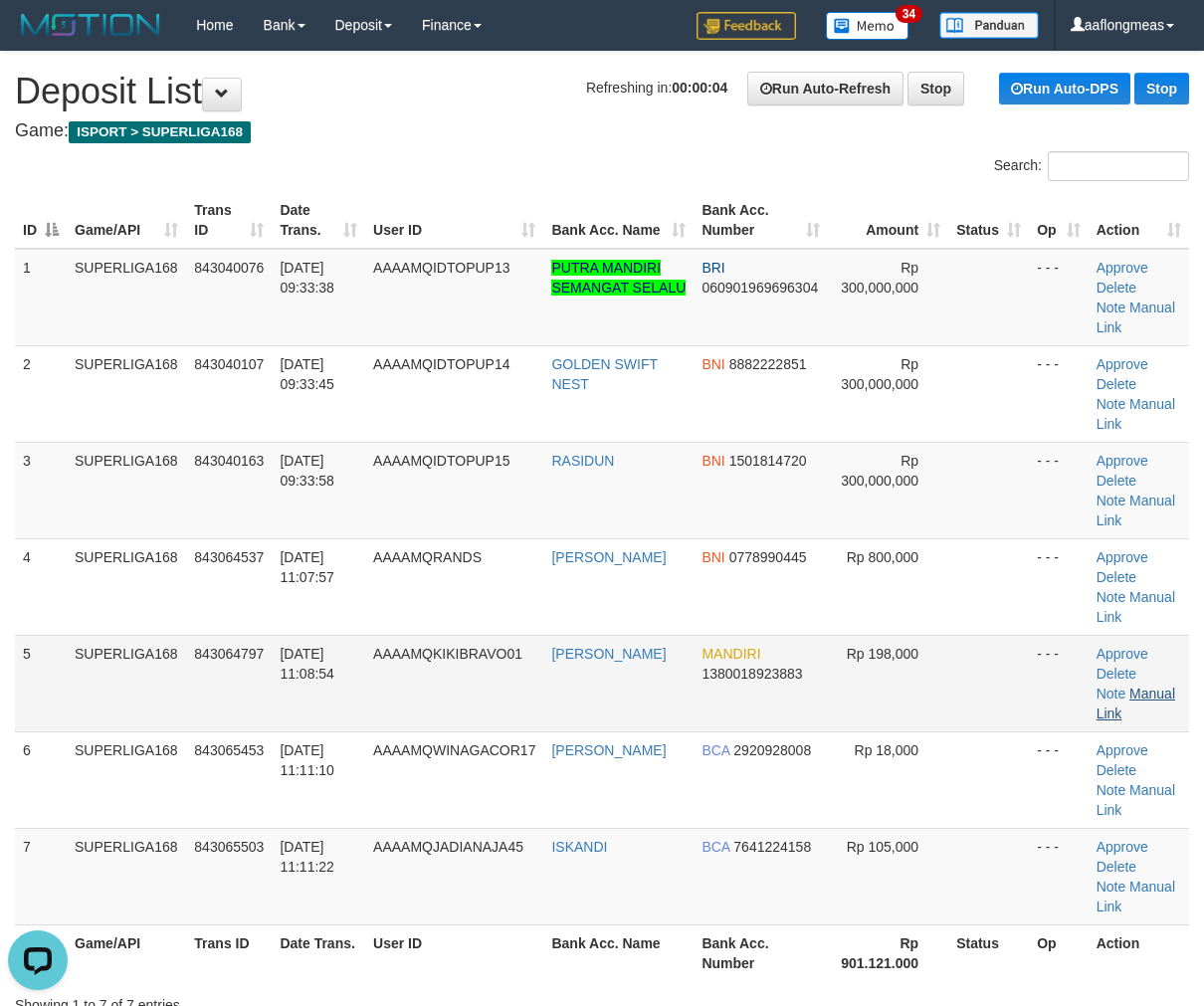 drag, startPoint x: 1030, startPoint y: 607, endPoint x: 1124, endPoint y: 608, distance: 94.005319 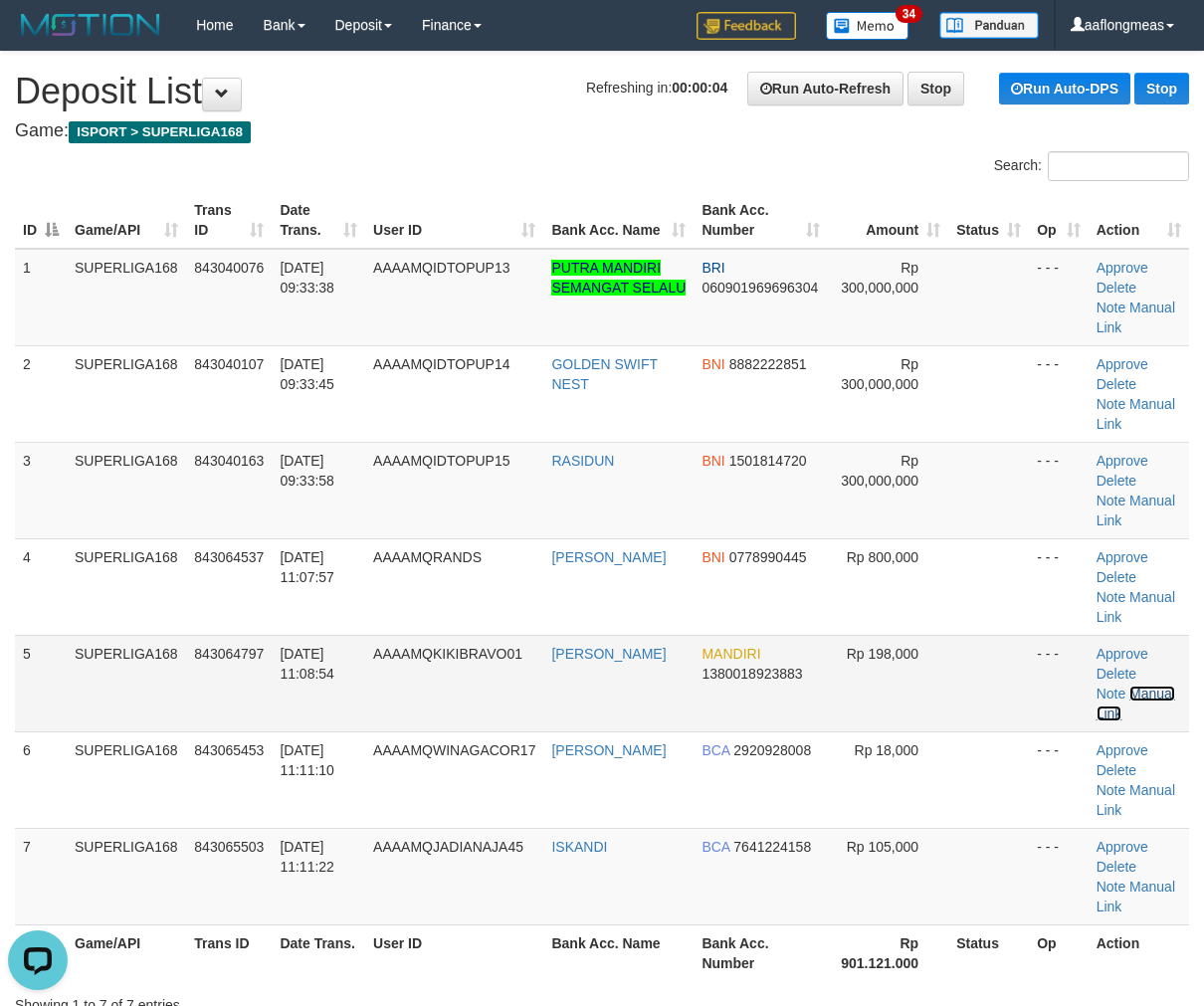 click on "Manual Link" at bounding box center [1135, 704] 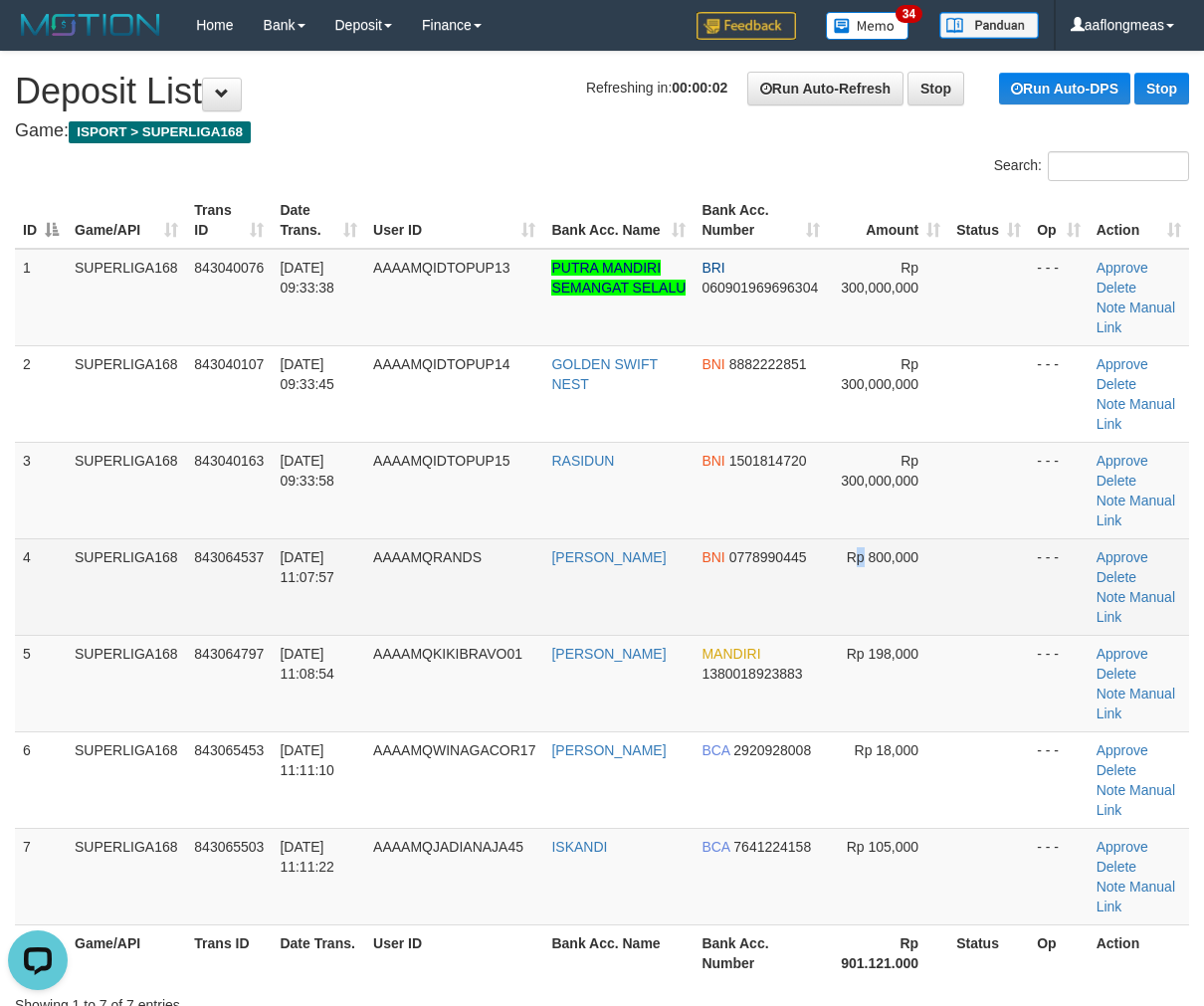 drag, startPoint x: 852, startPoint y: 527, endPoint x: 879, endPoint y: 525, distance: 27.073973 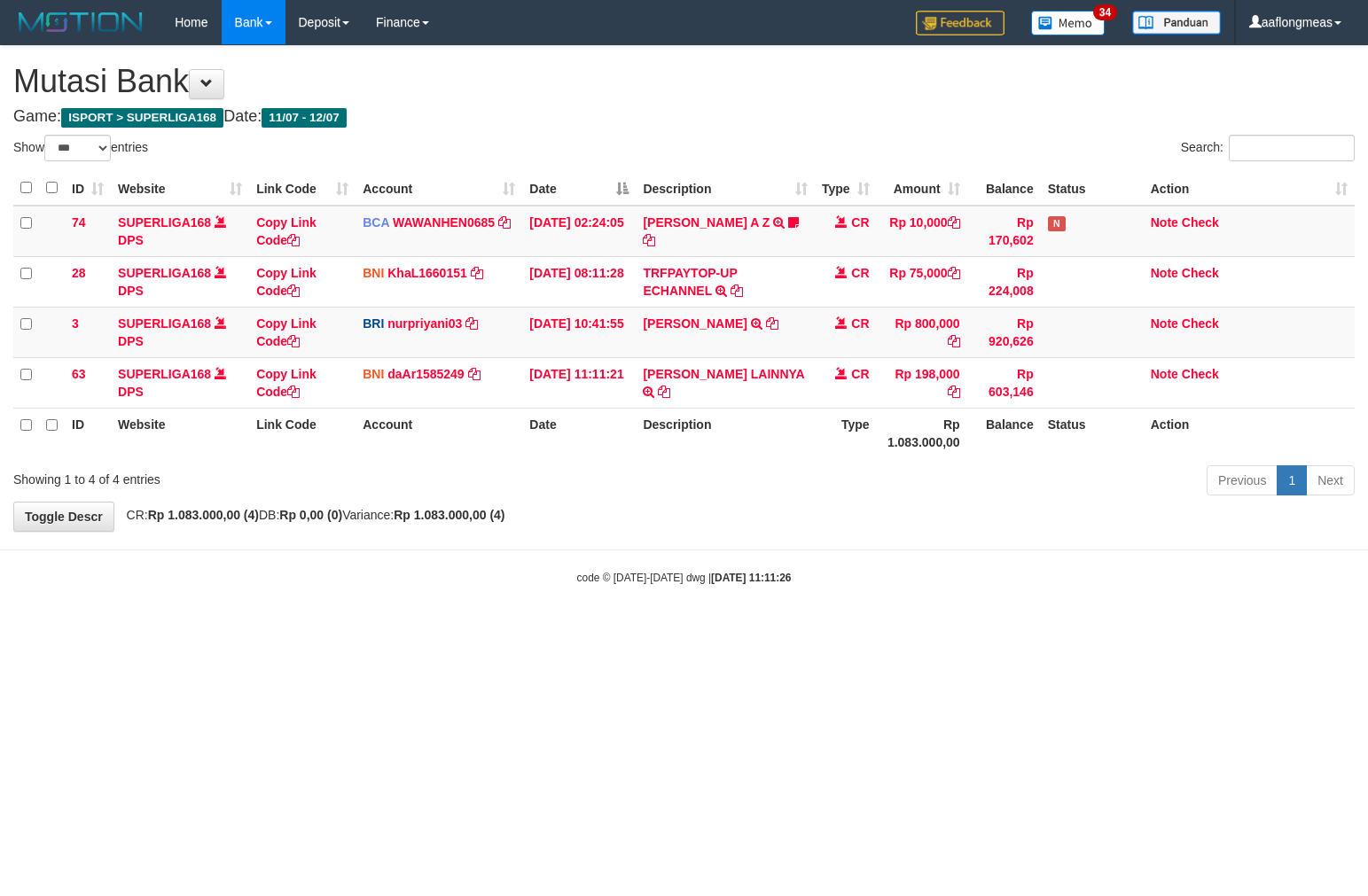 select on "***" 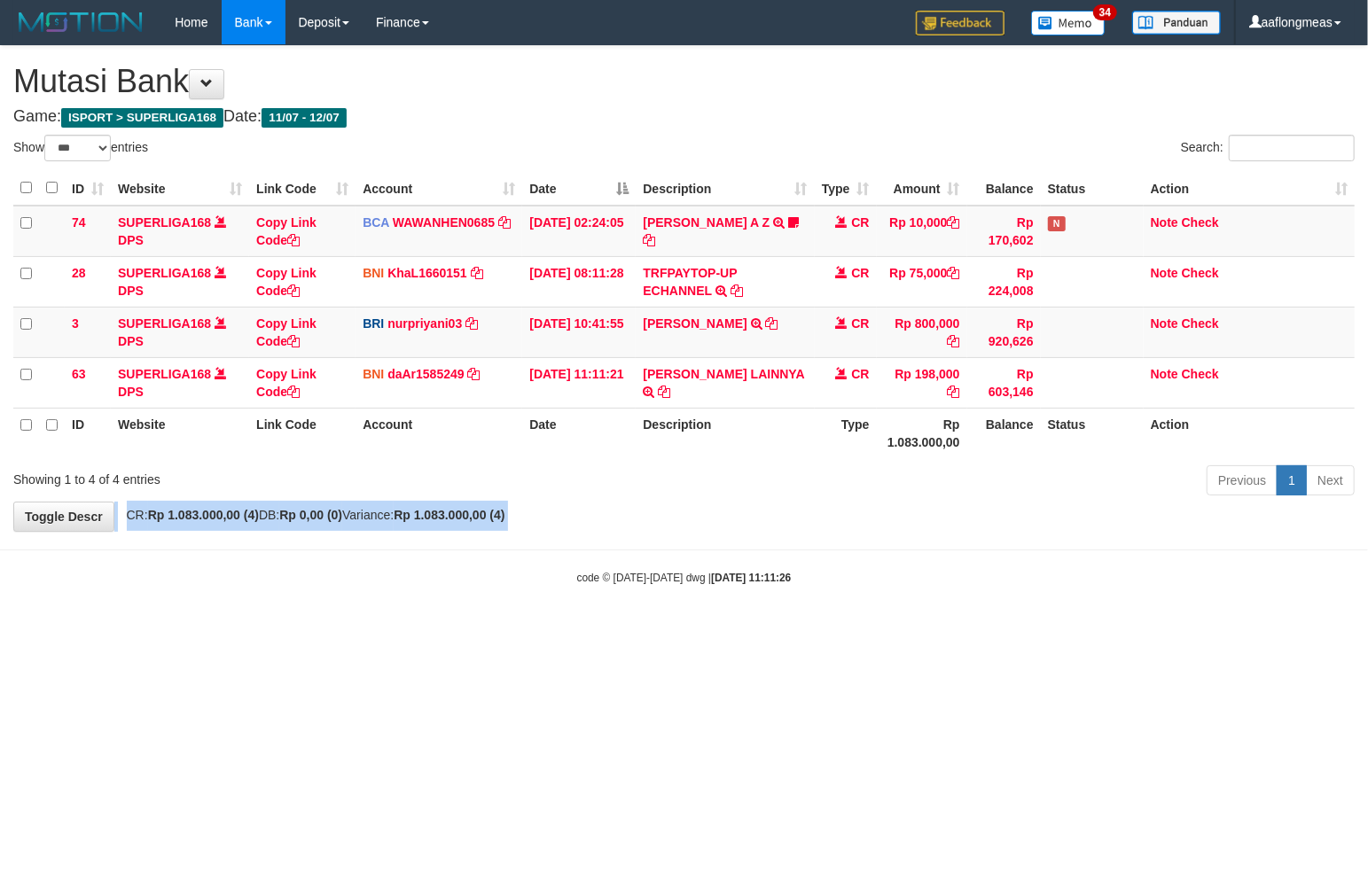 click on "**********" at bounding box center (684, 288) 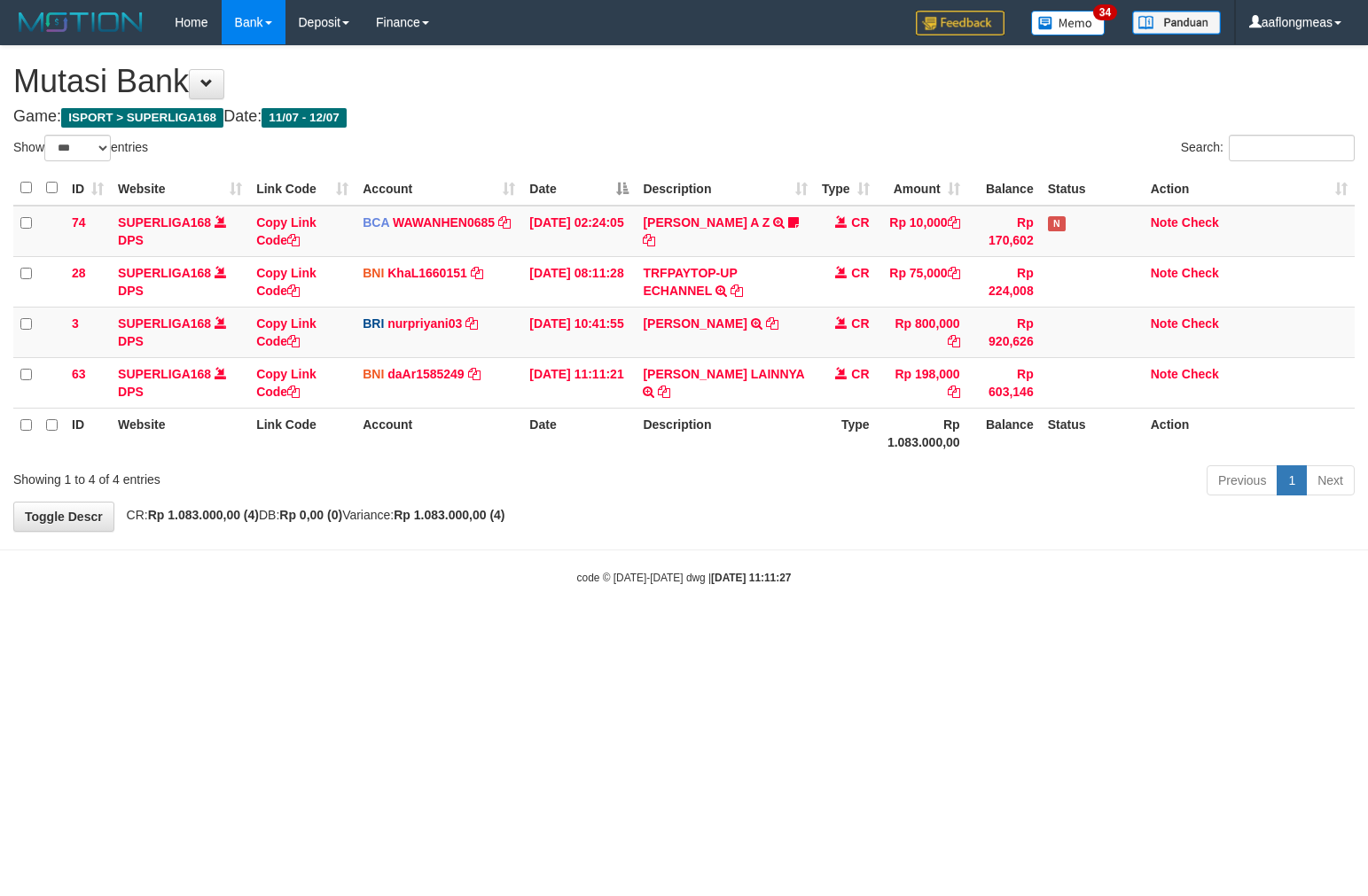 select on "***" 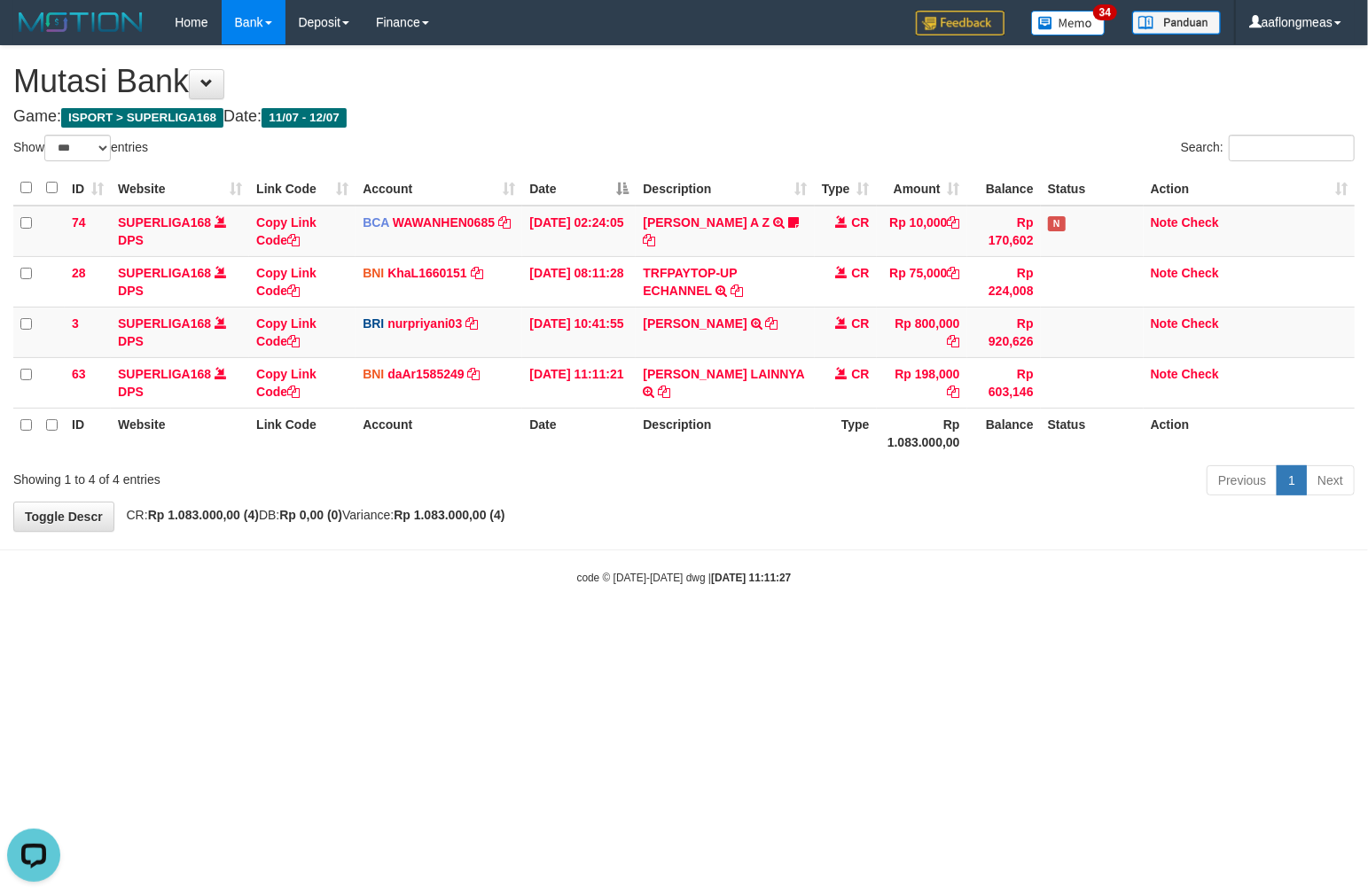 scroll, scrollTop: 0, scrollLeft: 0, axis: both 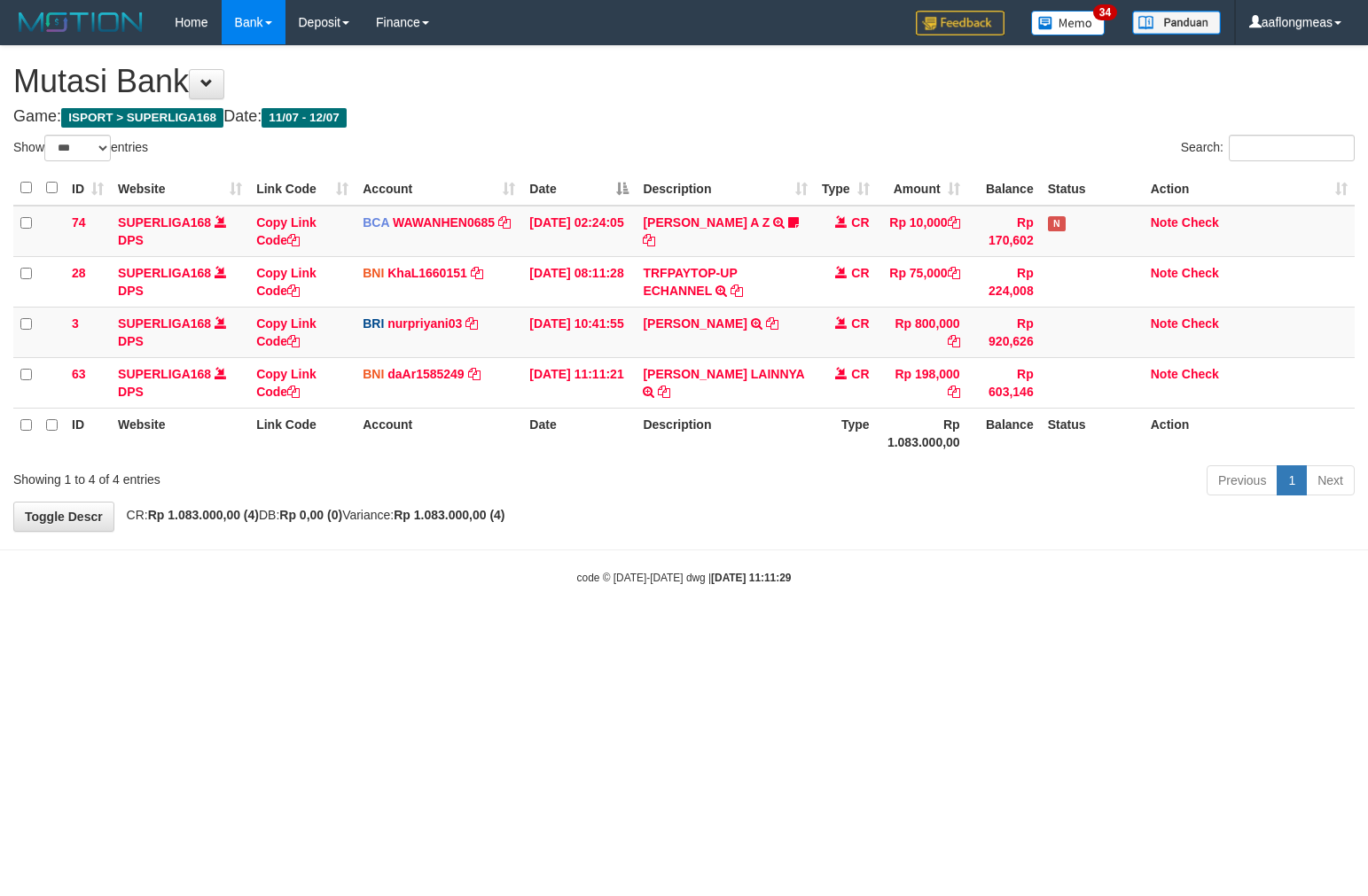 select on "***" 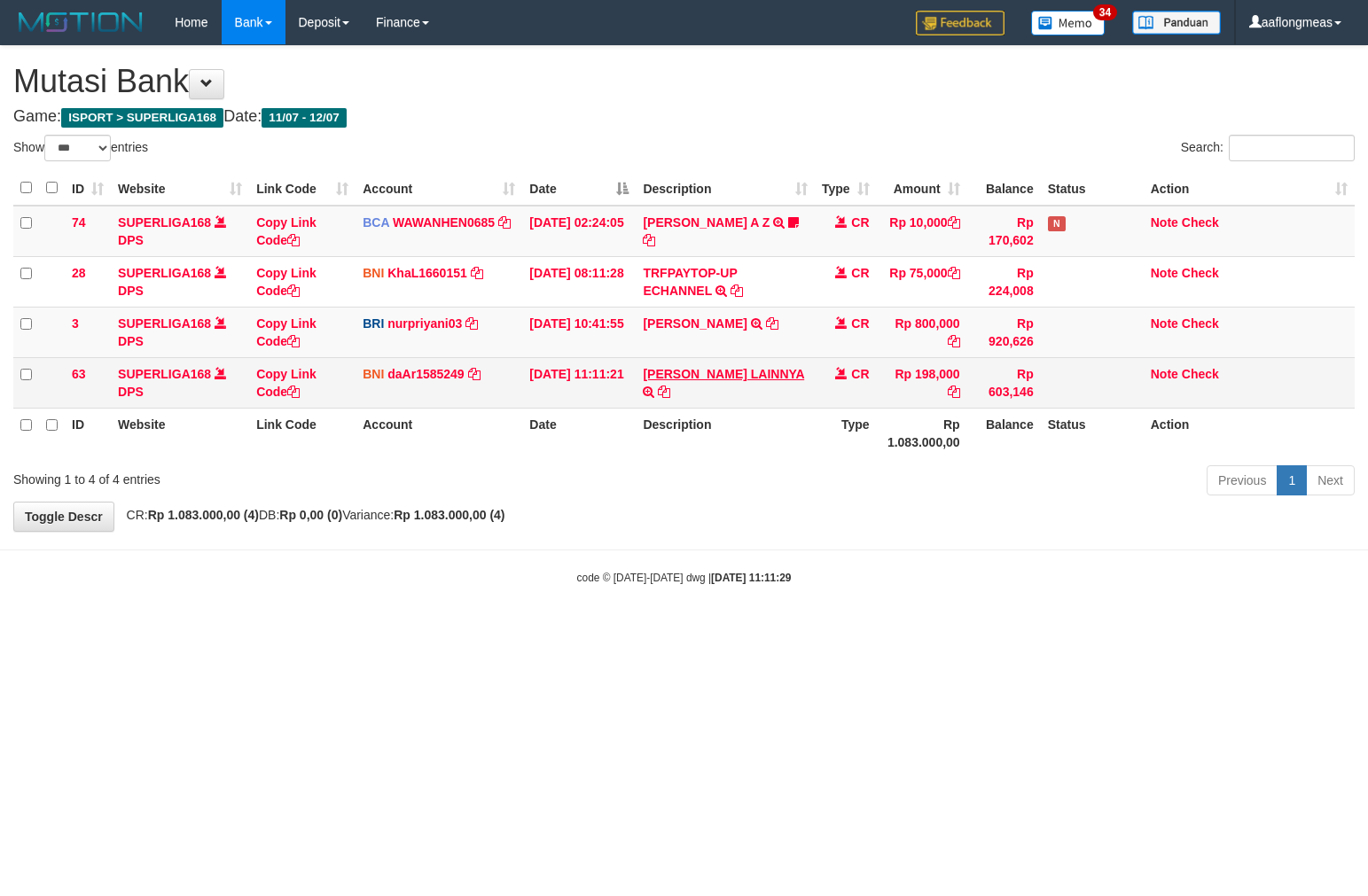 scroll, scrollTop: 0, scrollLeft: 0, axis: both 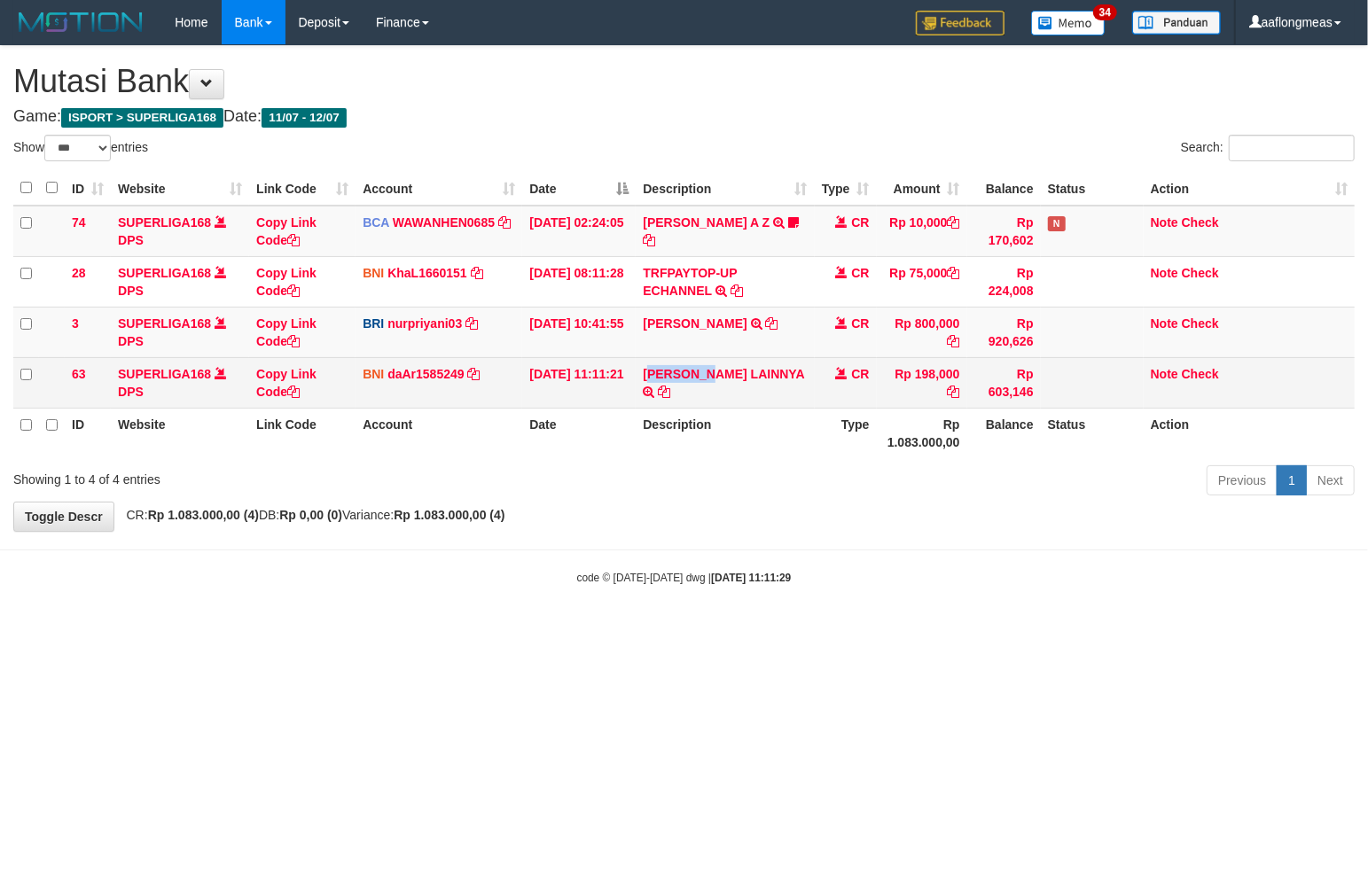 copy on "IKI SUSA" 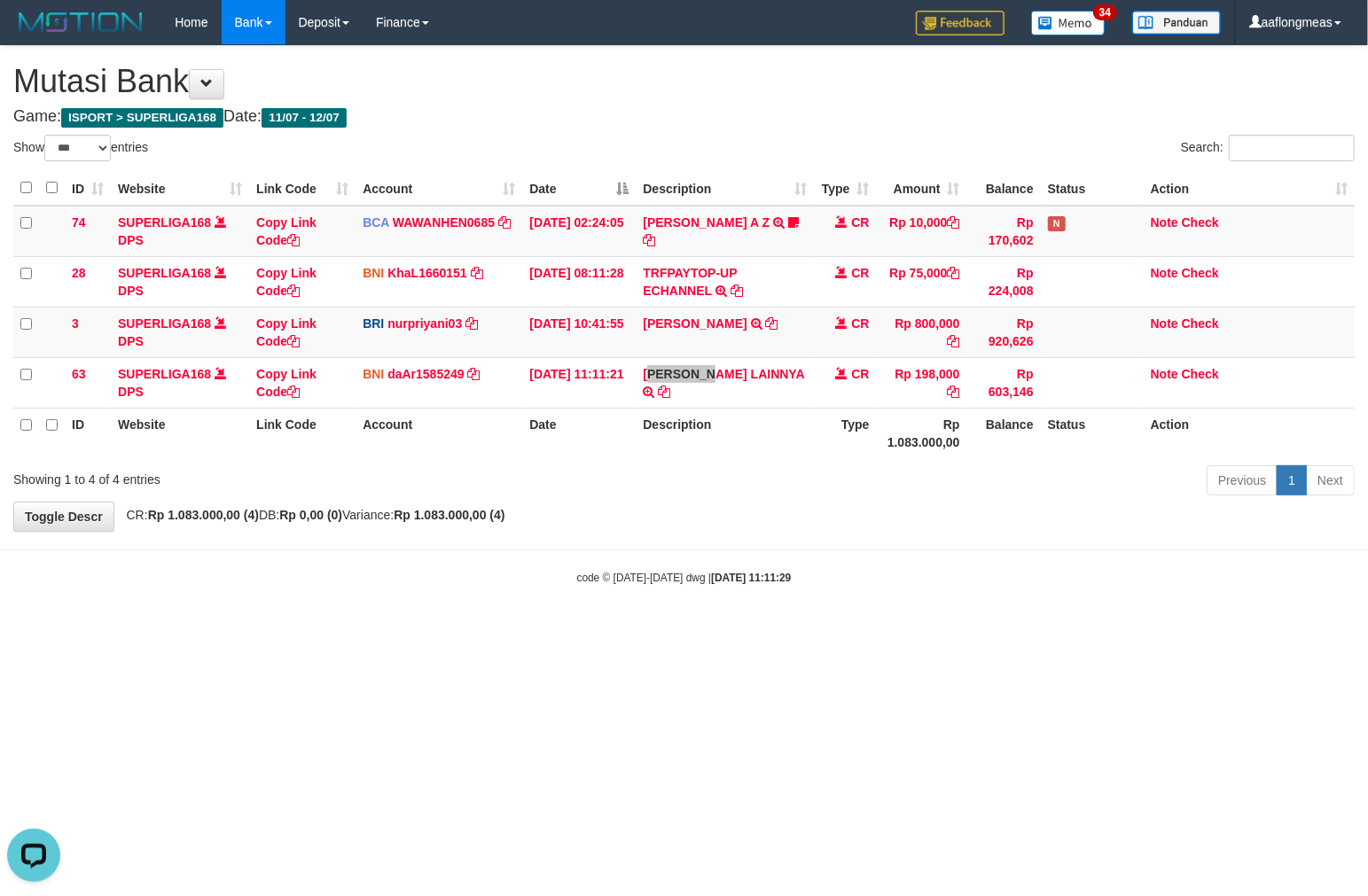scroll, scrollTop: 0, scrollLeft: 0, axis: both 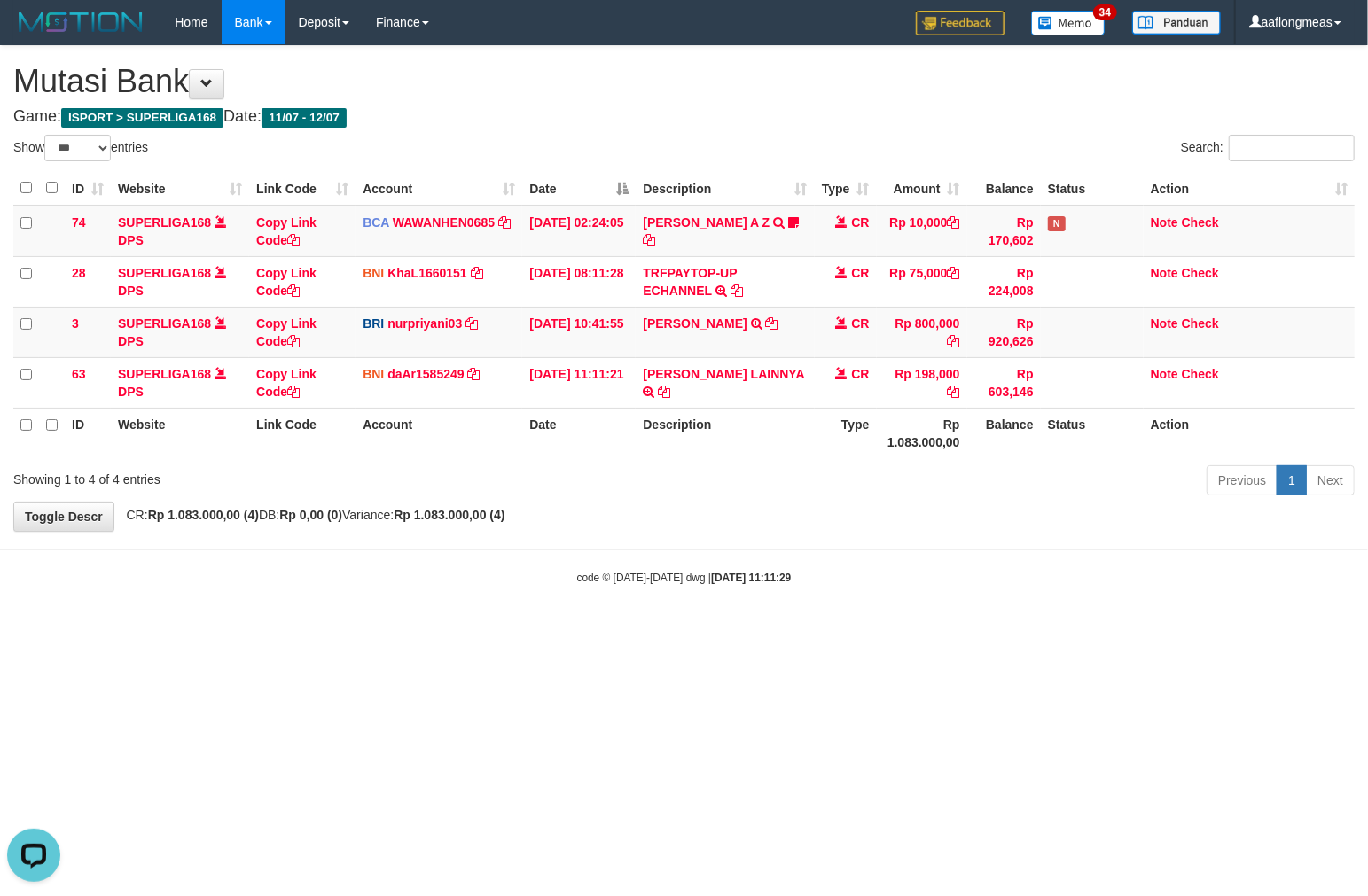 drag, startPoint x: 643, startPoint y: 538, endPoint x: 310, endPoint y: 560, distance: 333.7259 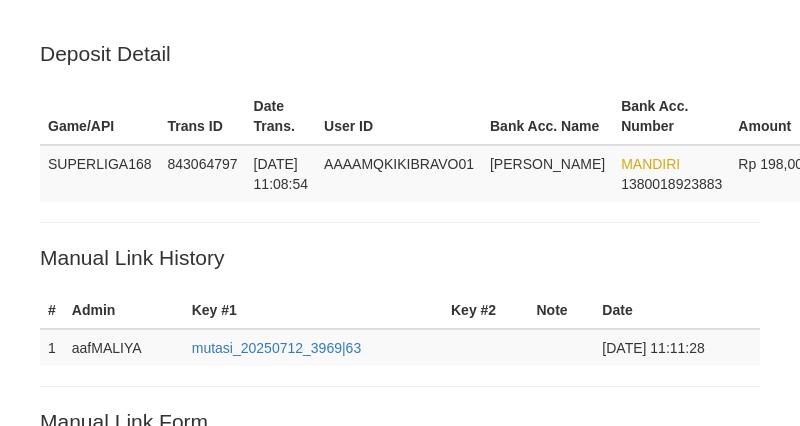 scroll, scrollTop: 405, scrollLeft: 0, axis: vertical 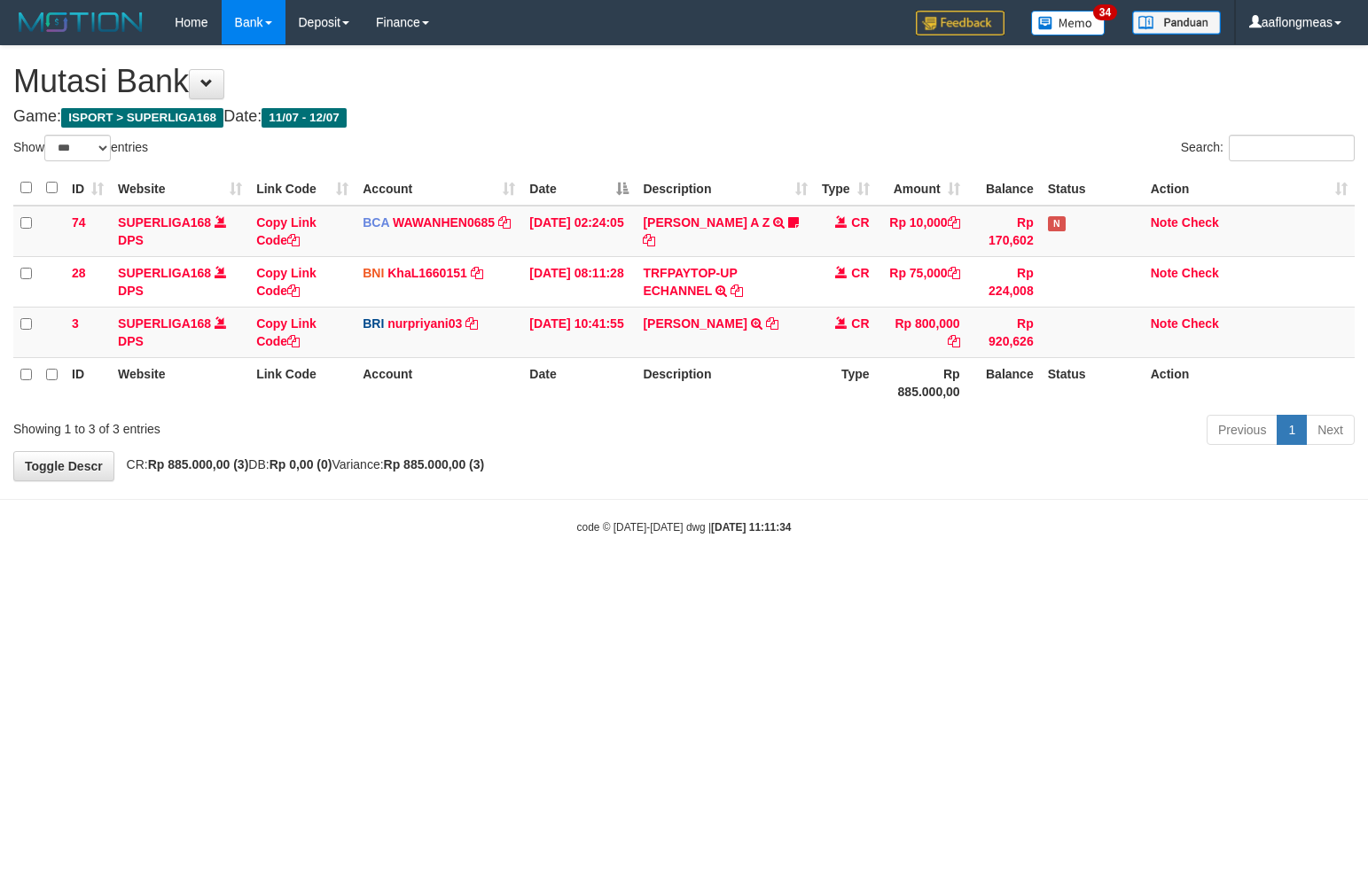 select on "***" 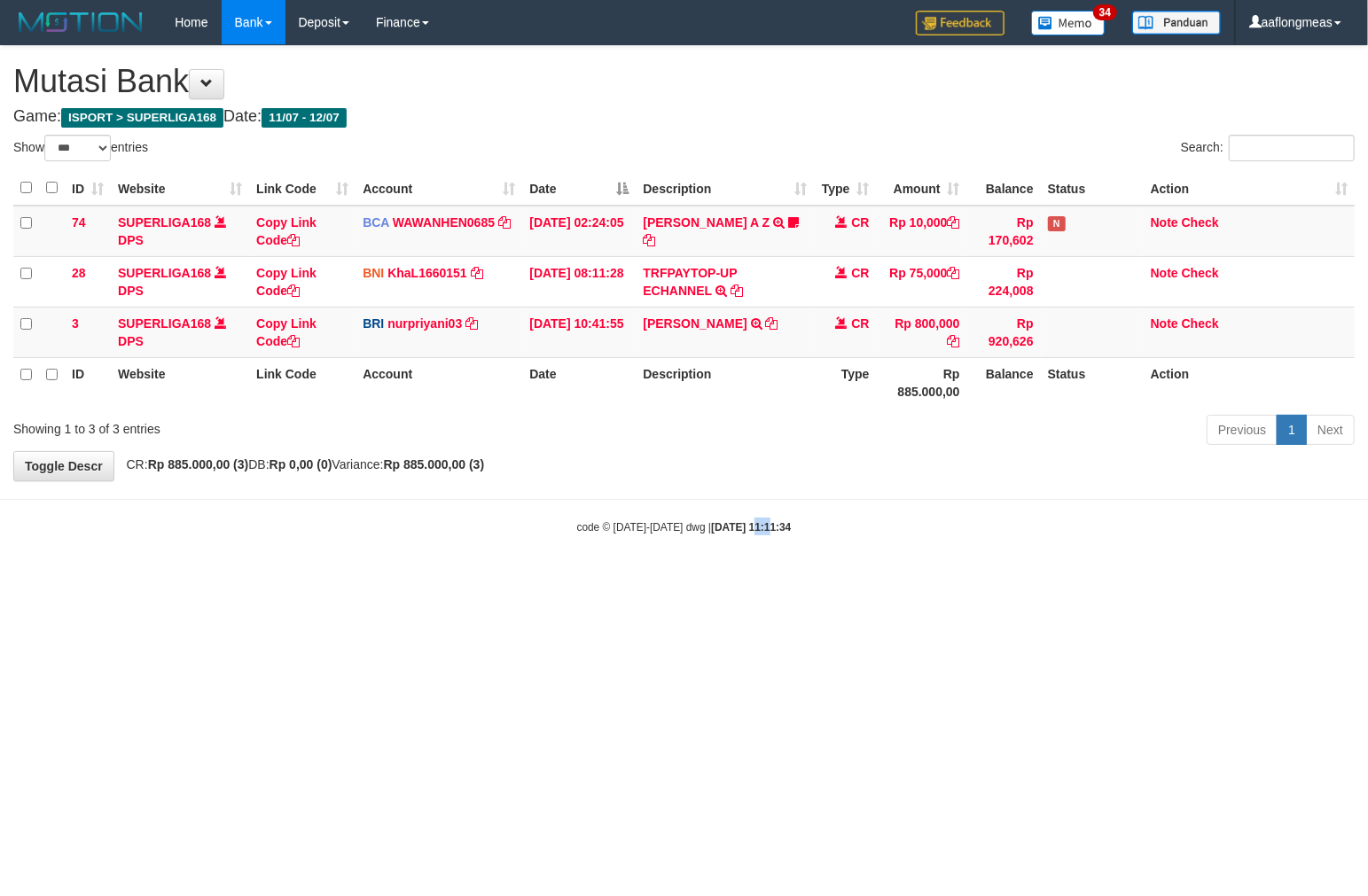 drag, startPoint x: 0, startPoint y: 0, endPoint x: 739, endPoint y: 534, distance: 911.7439 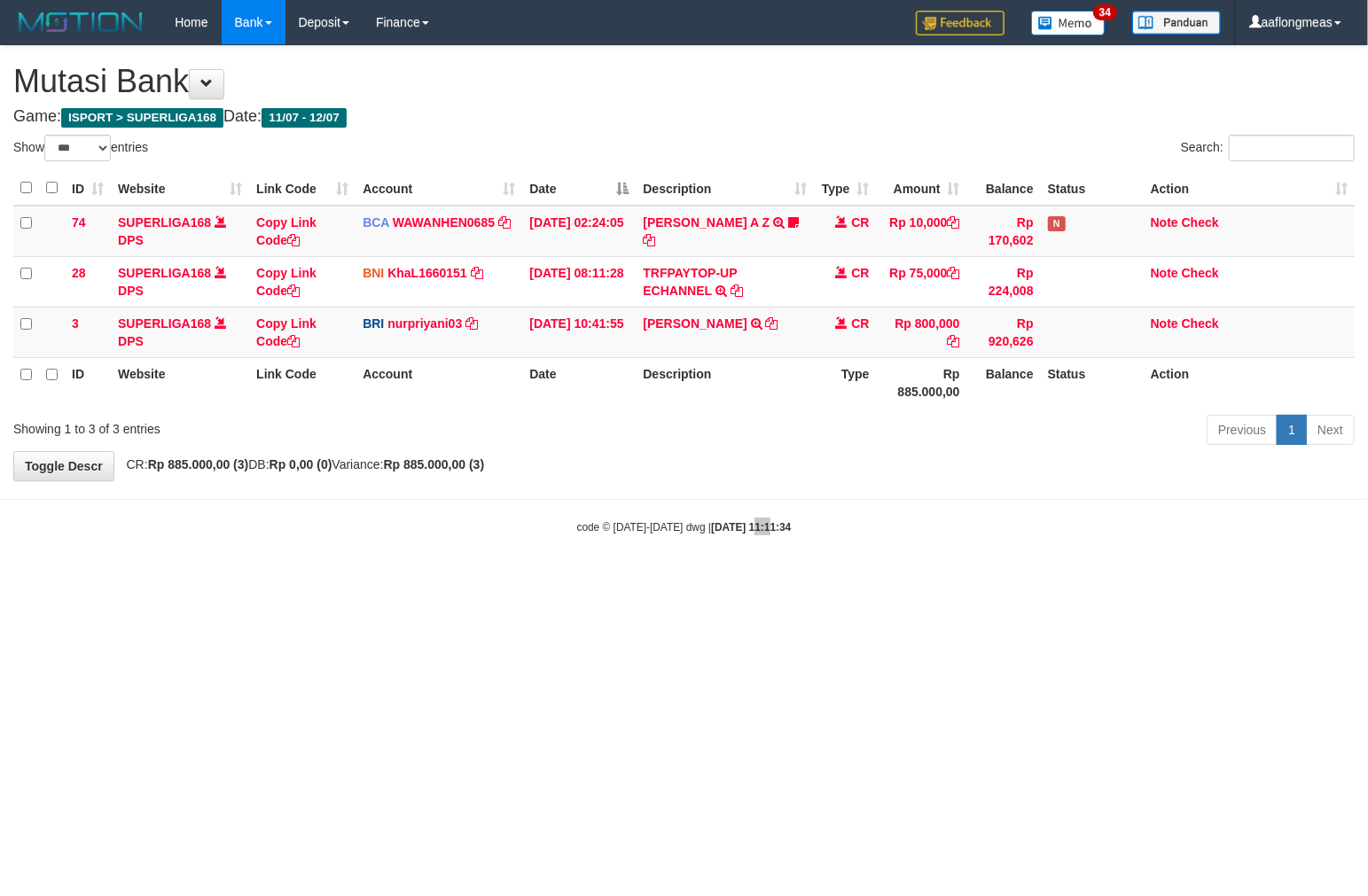 click on "Toggle navigation
Home
Bank
Account List
Load
By Website
Group
[ISPORT]													SUPERLIGA168
By Load Group (DPS)
34" at bounding box center [684, 290] 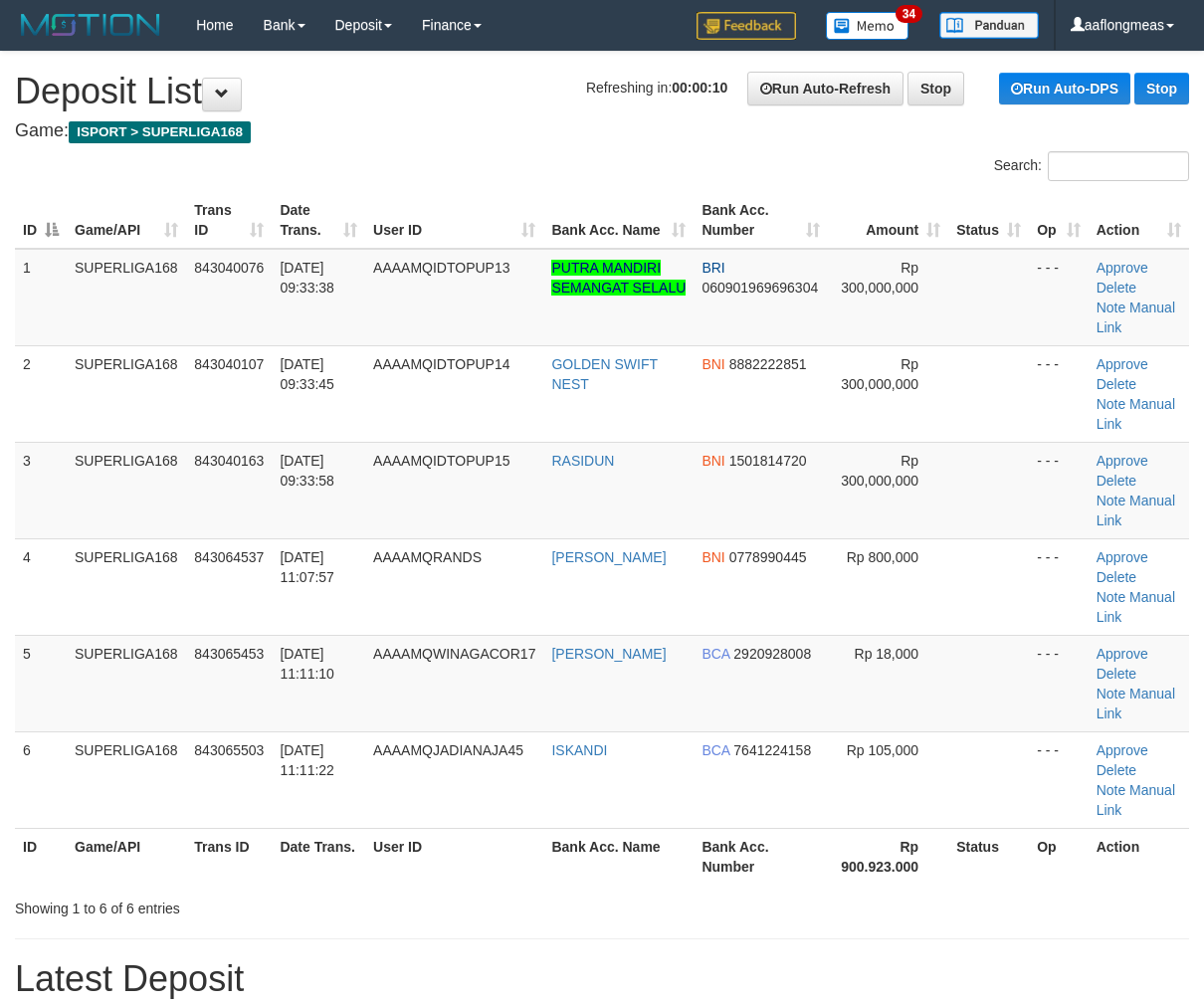 scroll, scrollTop: 0, scrollLeft: 0, axis: both 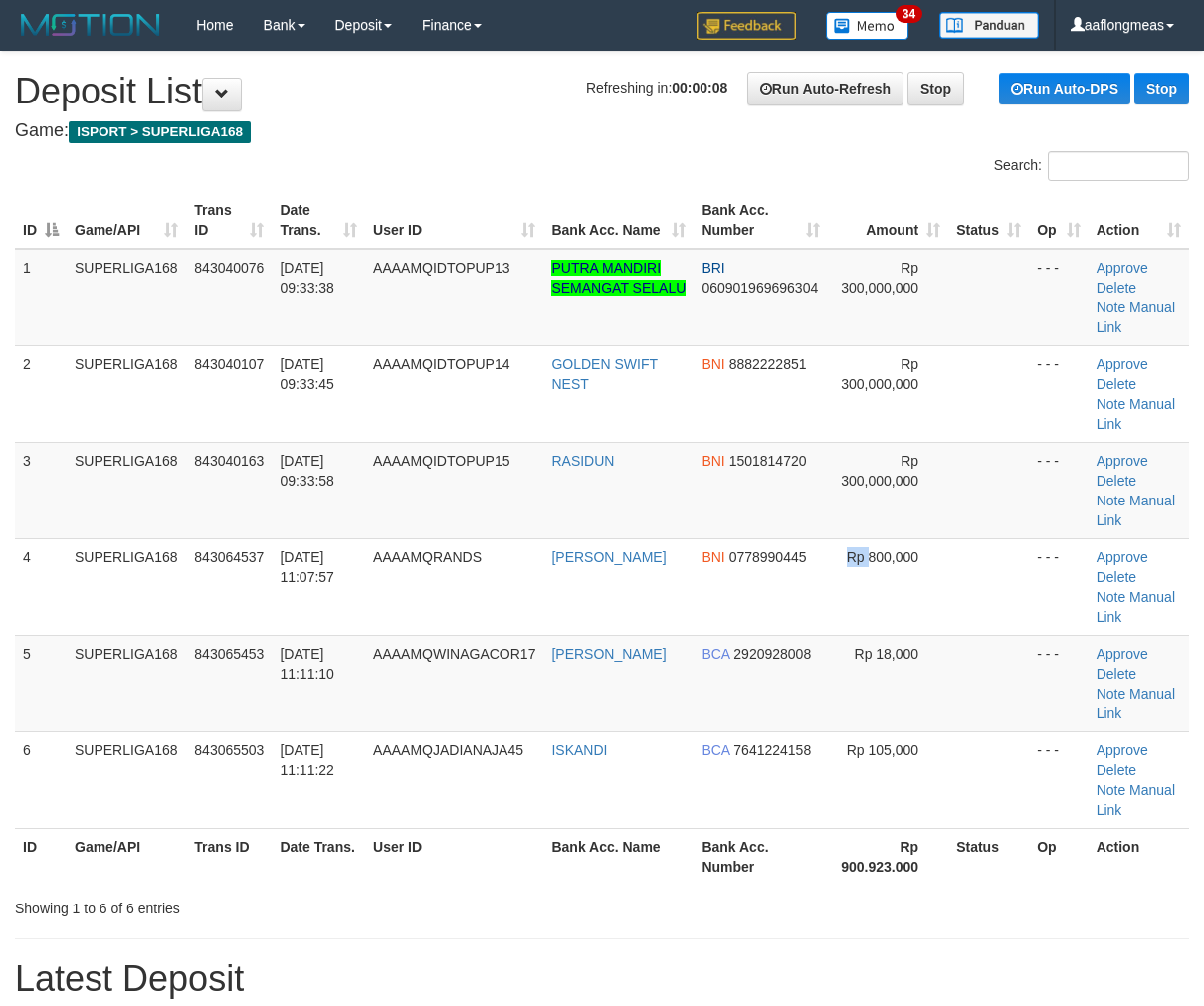 drag, startPoint x: 836, startPoint y: 493, endPoint x: 1209, endPoint y: 513, distance: 373.53581 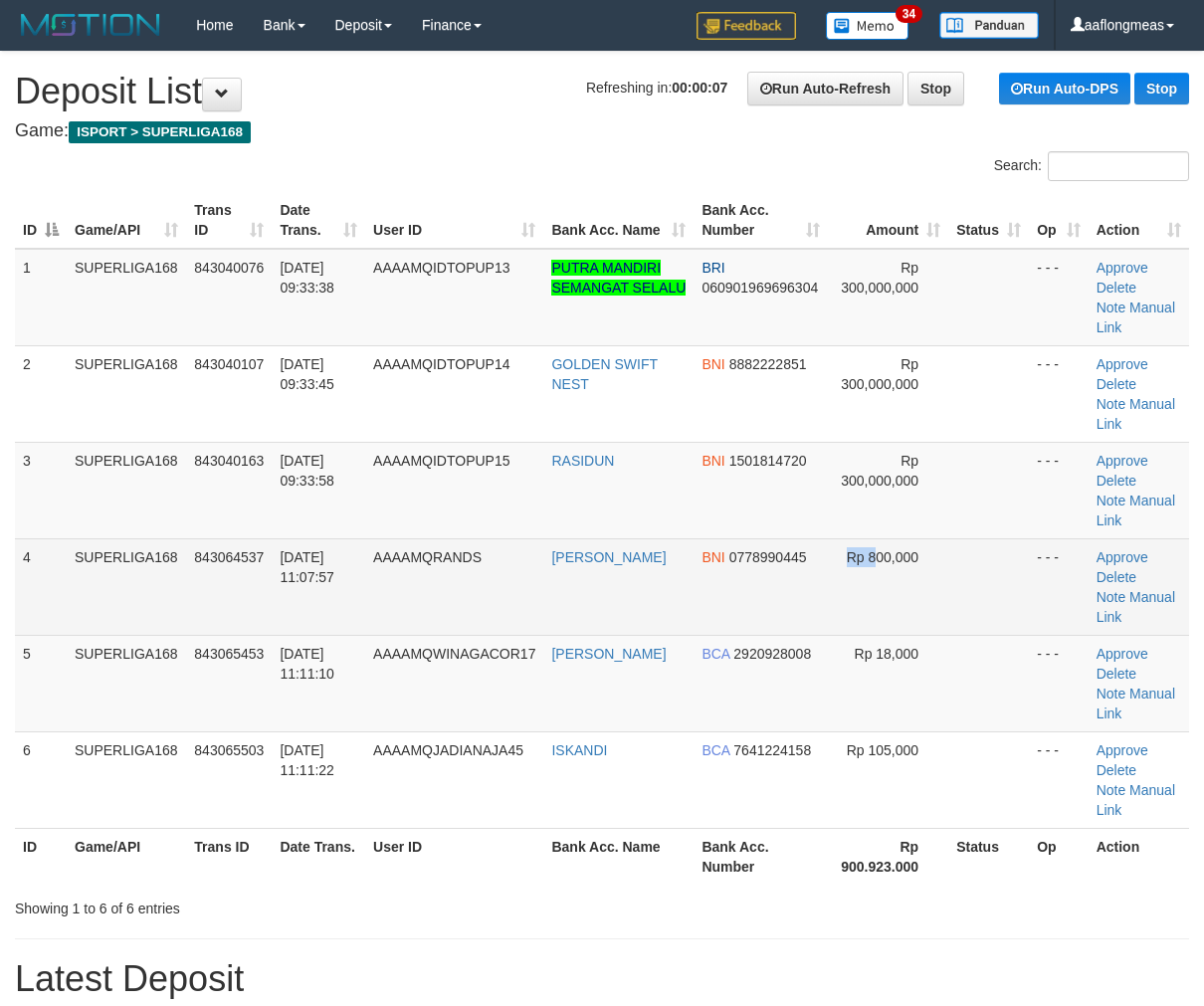 click on "Rp 800,000" at bounding box center (888, 586) 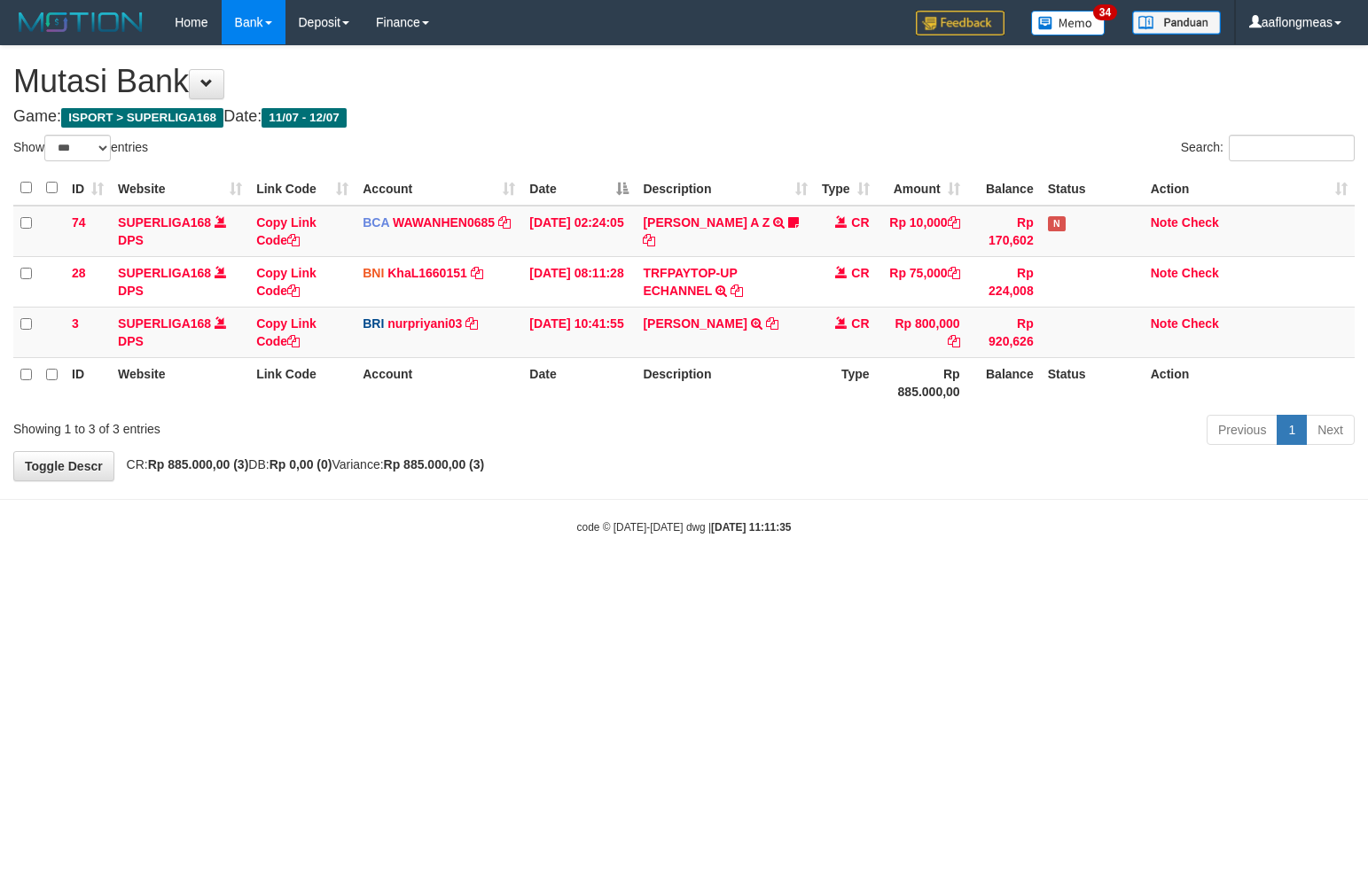 select on "***" 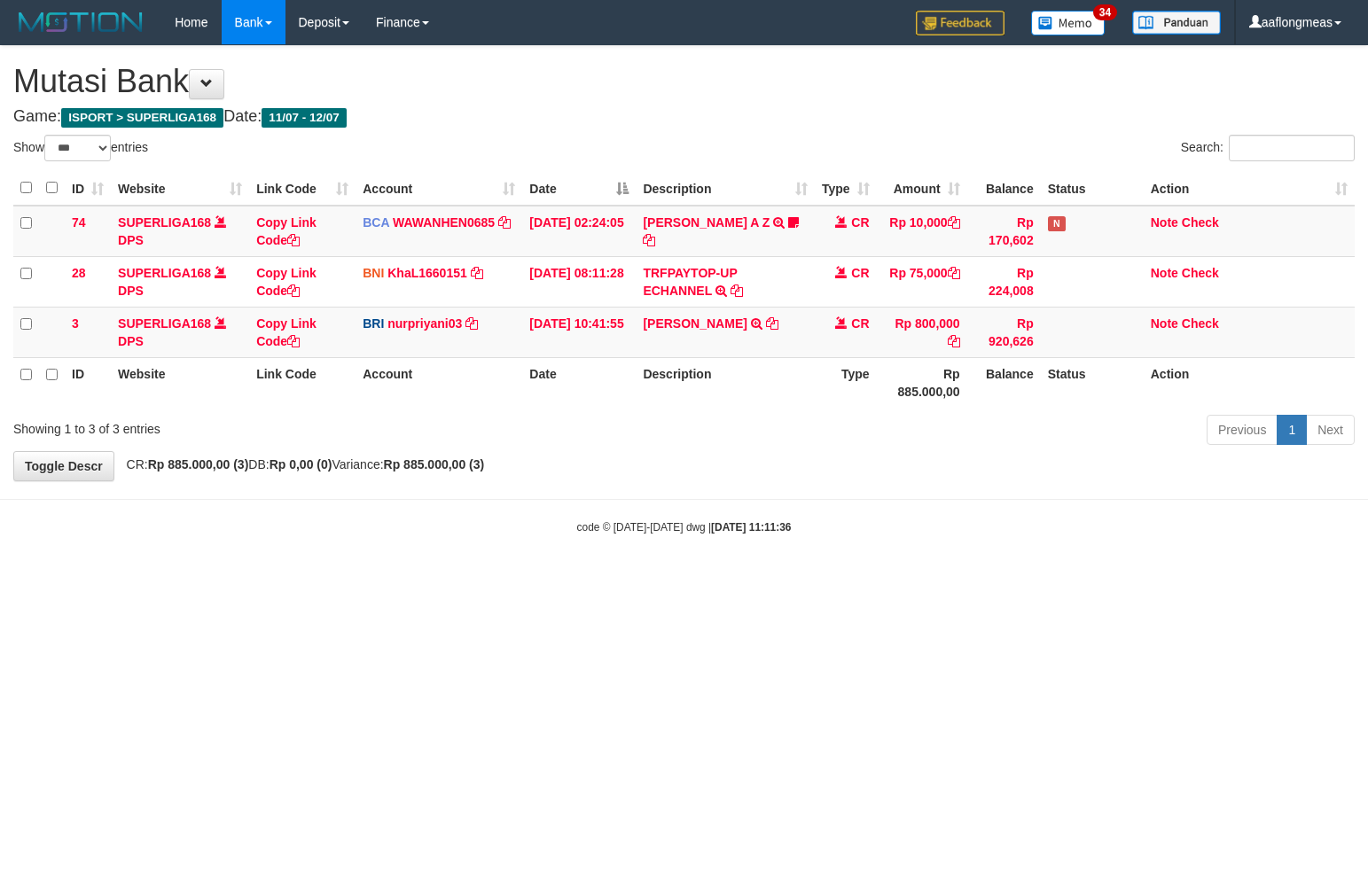 select on "***" 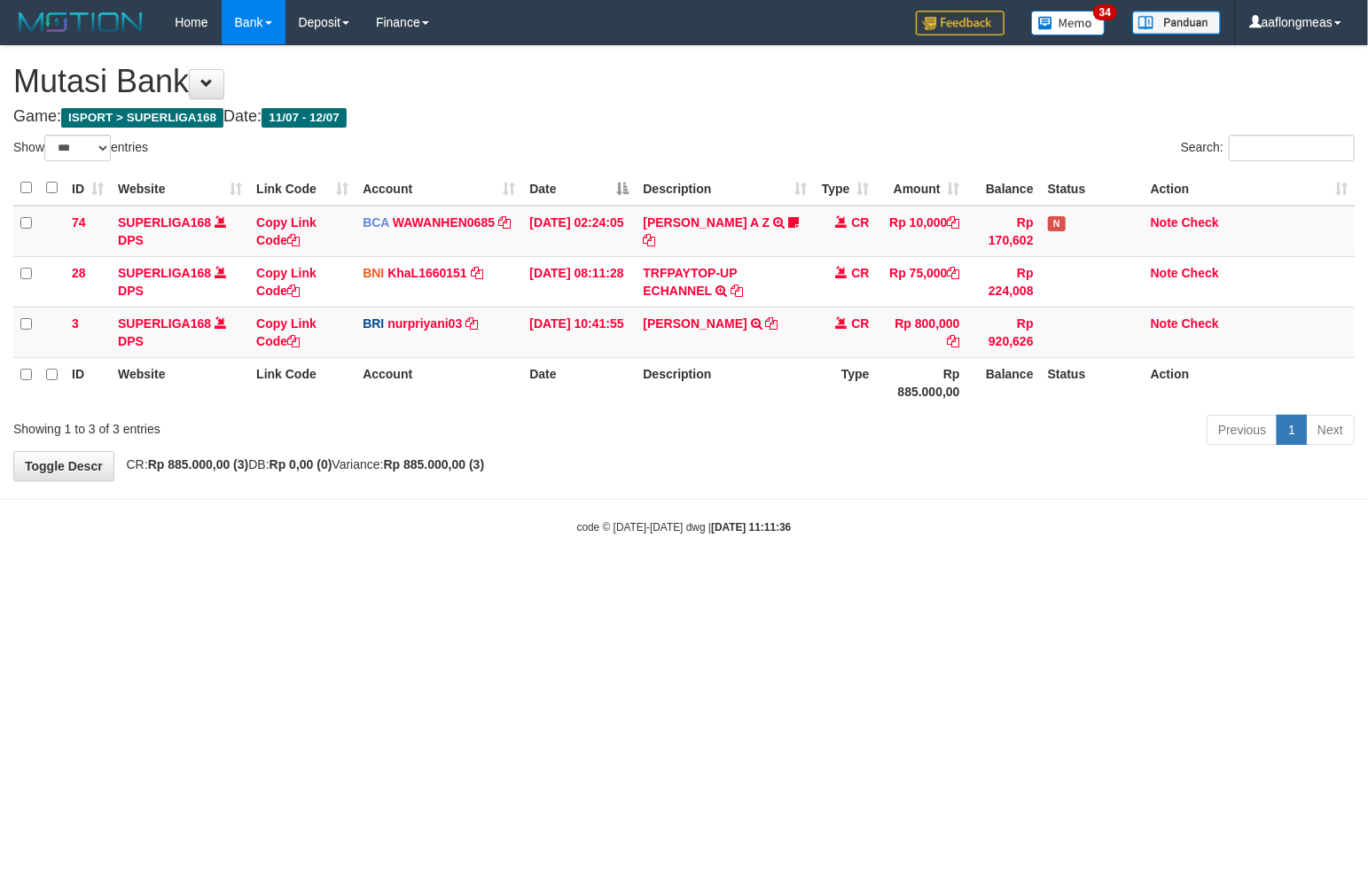 click on "Toggle navigation
Home
Bank
Account List
Load
By Website
Group
[ISPORT]													SUPERLIGA168
By Load Group (DPS)
34" at bounding box center [684, 290] 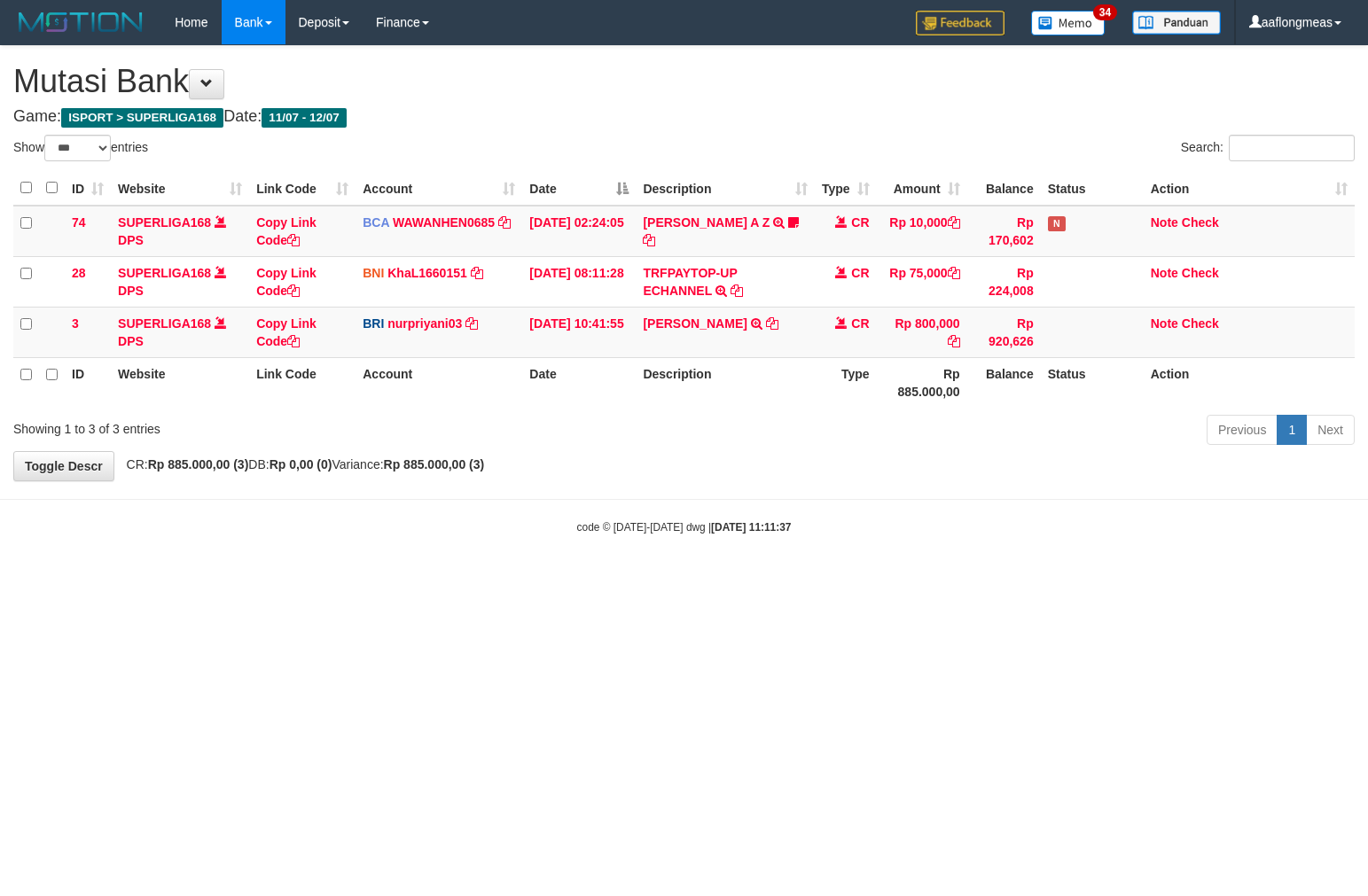 select on "***" 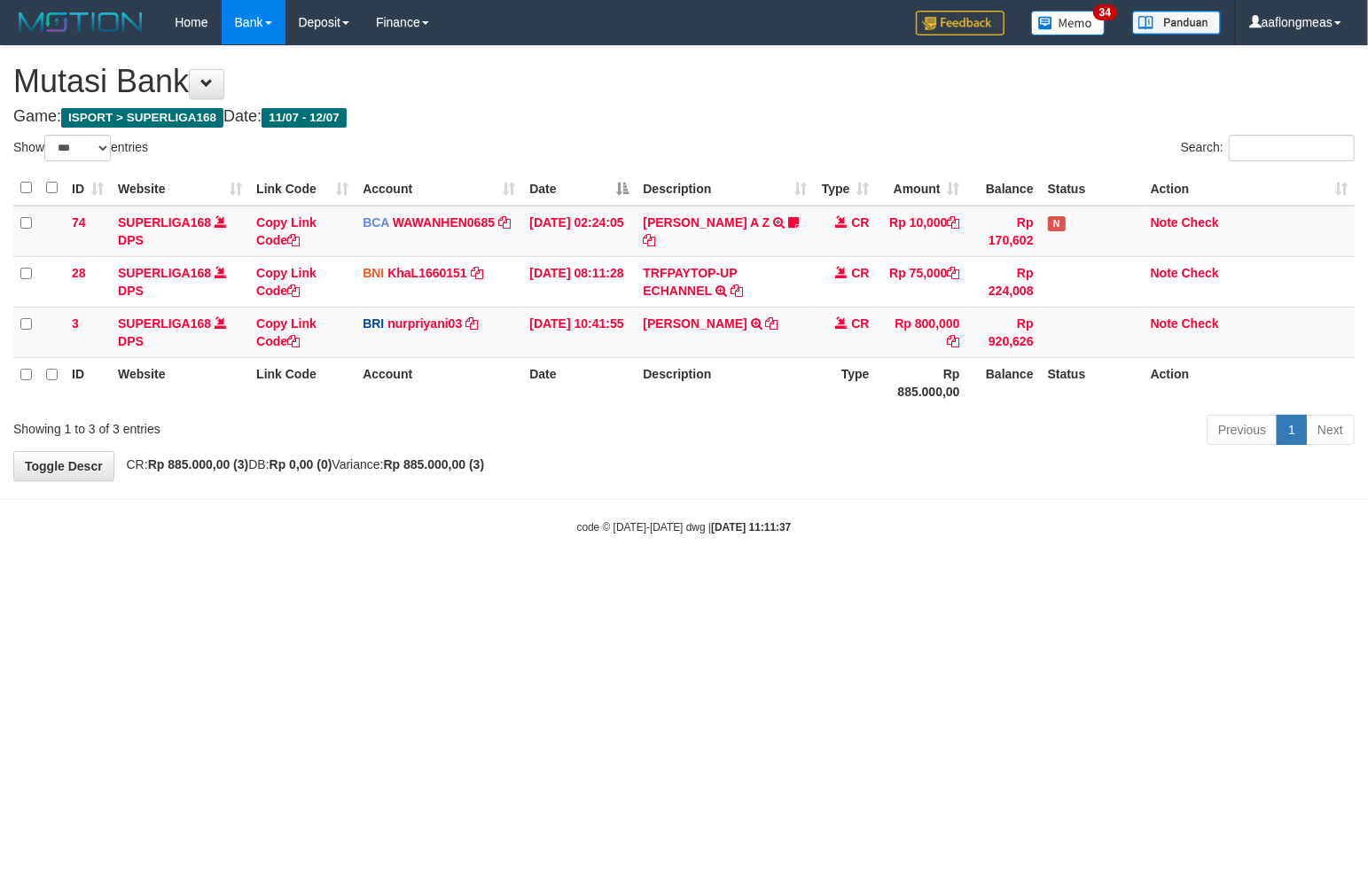 click on "Toggle navigation
Home
Bank
Account List
Load
By Website
Group
[ISPORT]													SUPERLIGA168
By Load Group (DPS)
34" at bounding box center [684, 290] 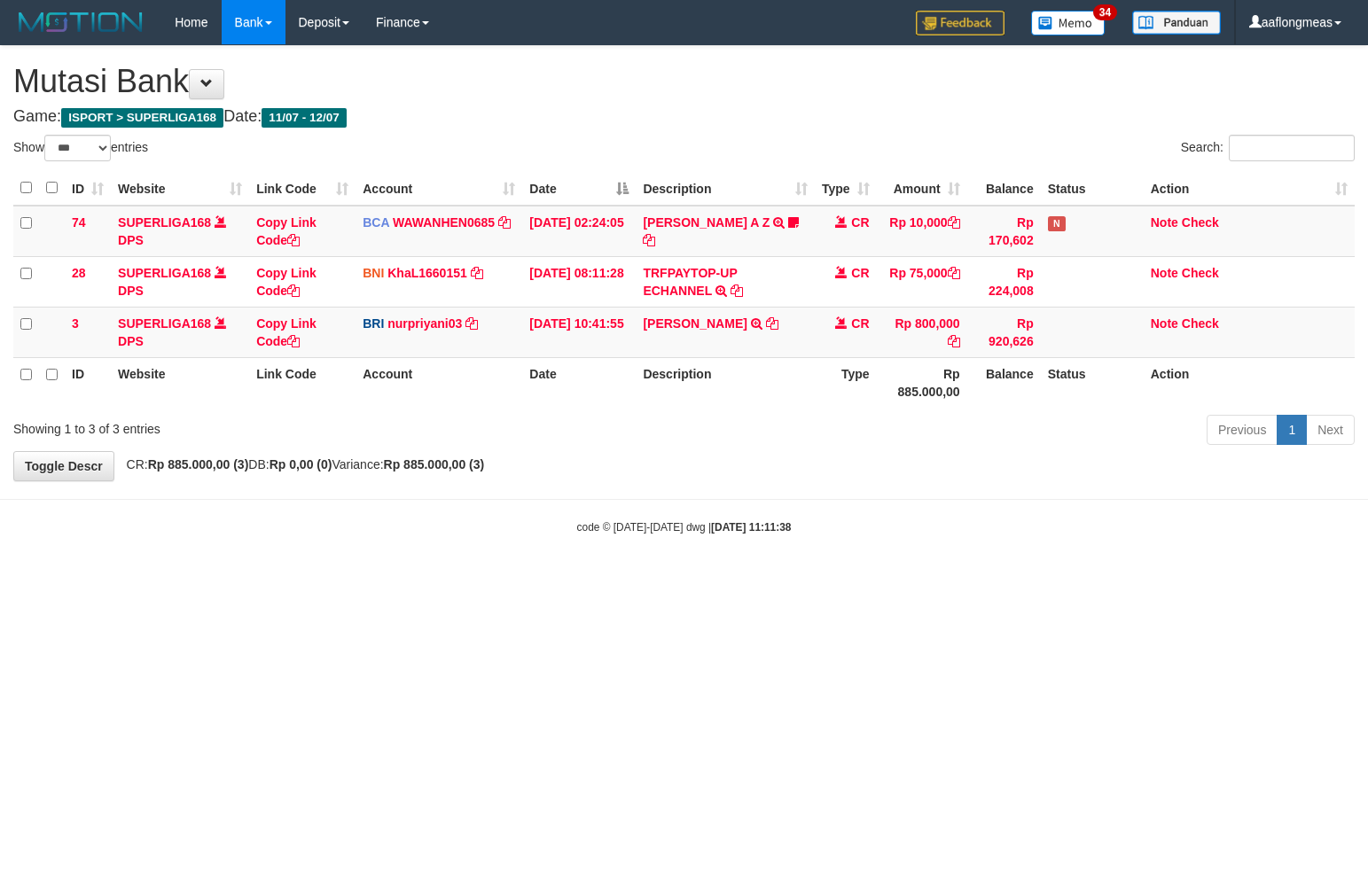 select on "***" 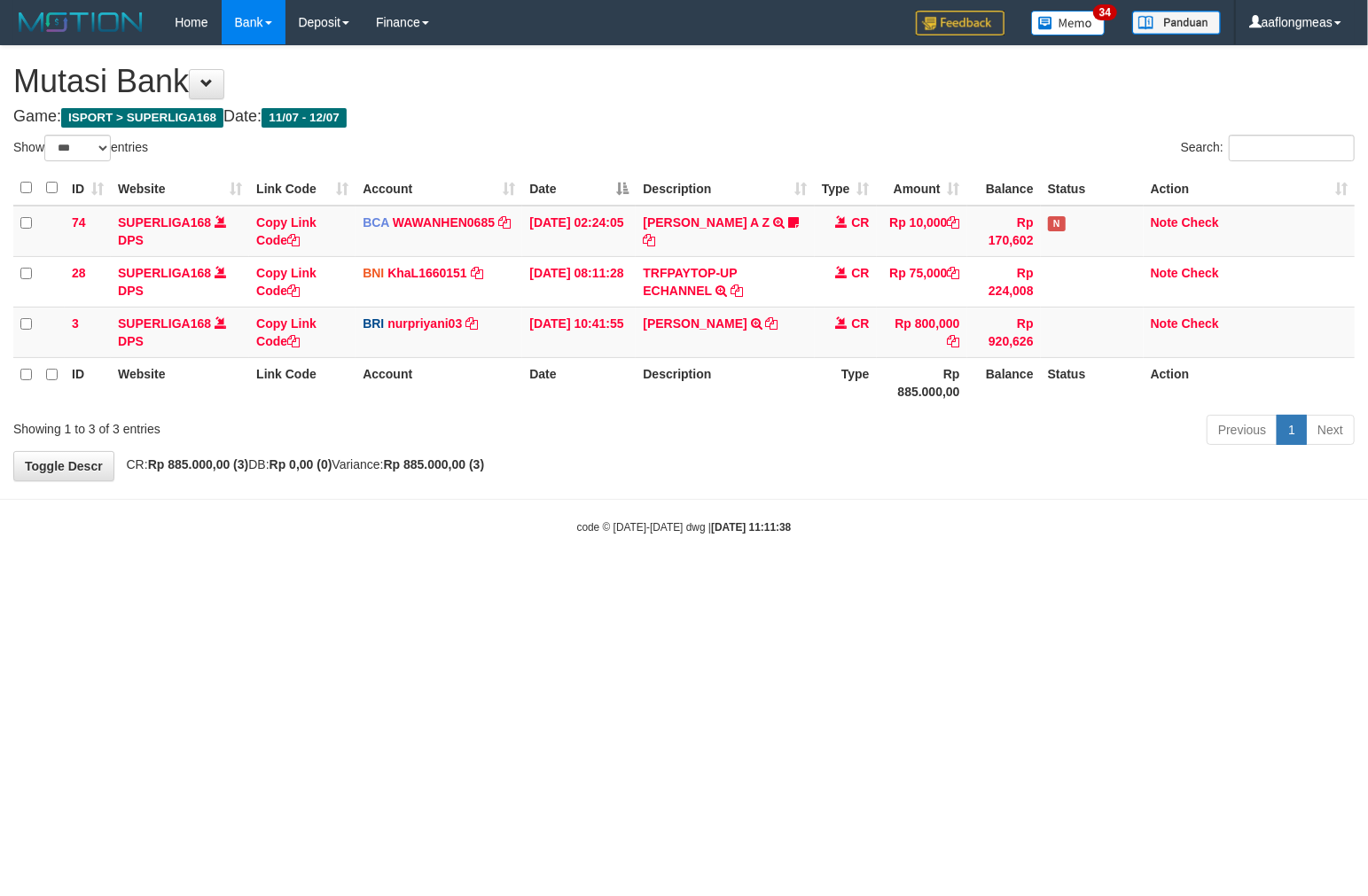 click on "**********" at bounding box center [684, 263] 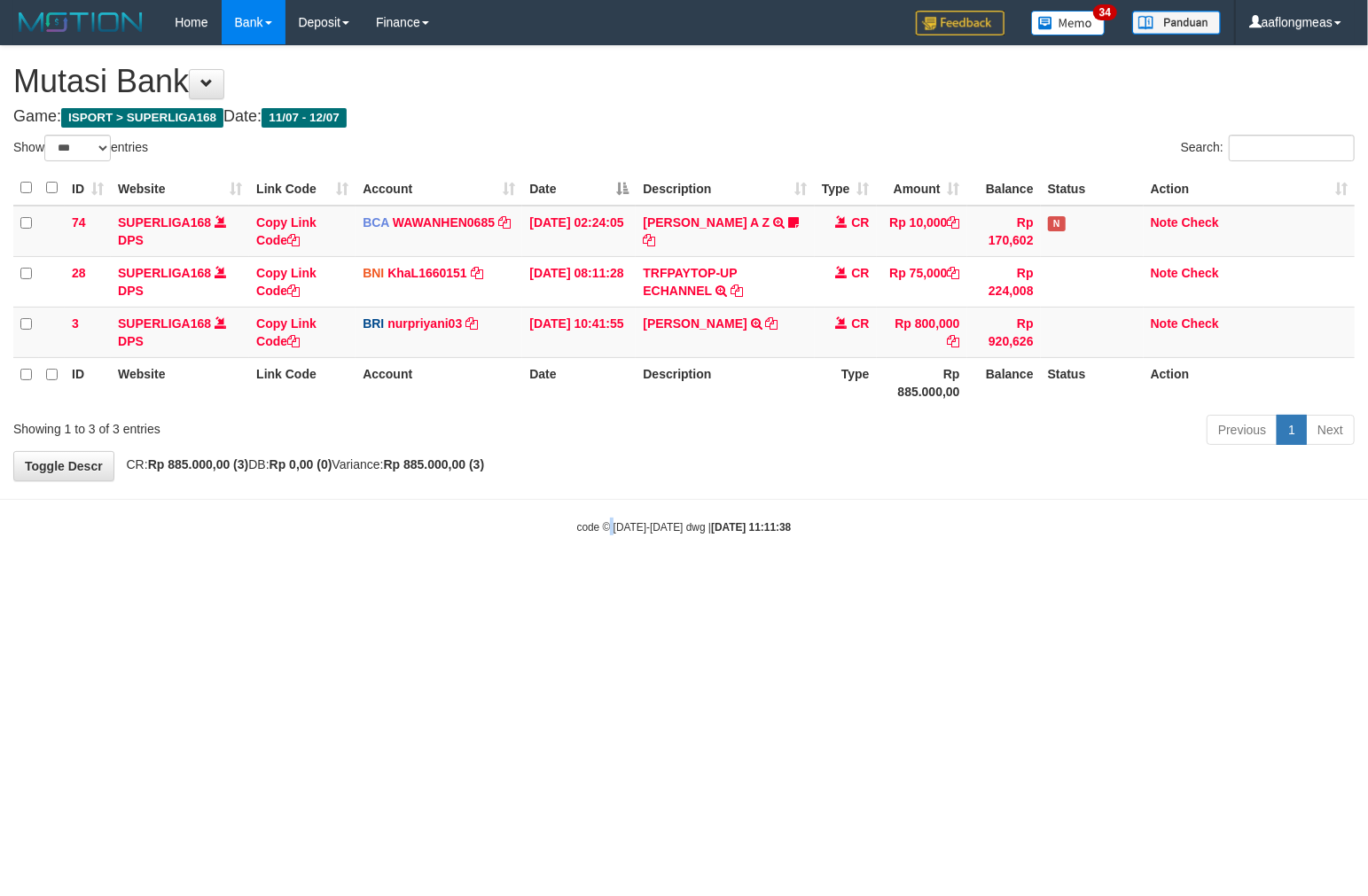drag, startPoint x: 607, startPoint y: 519, endPoint x: 642, endPoint y: 510, distance: 36.138622 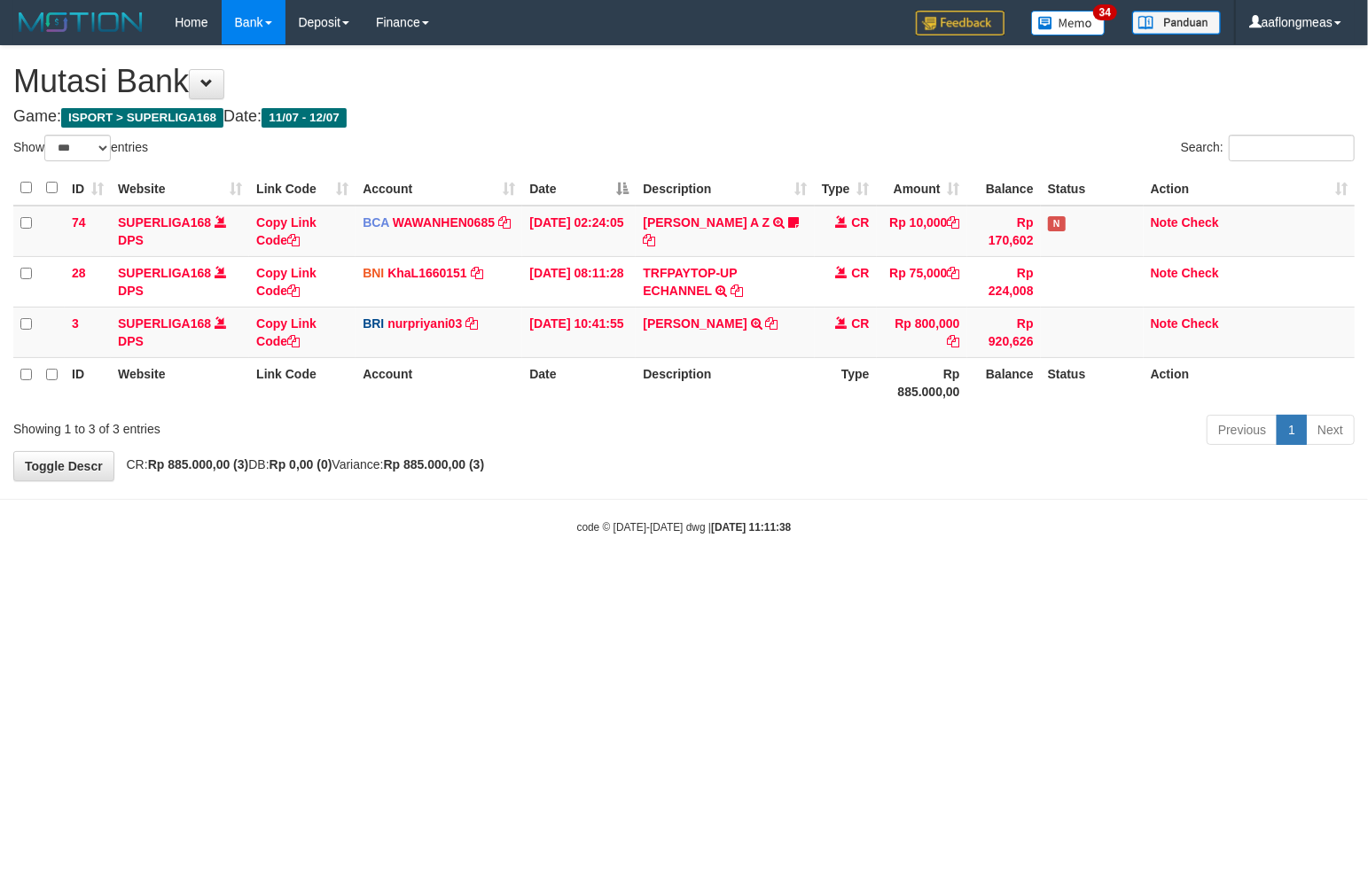 click on "Toggle navigation
Home
Bank
Account List
Load
By Website
Group
[ISPORT]													SUPERLIGA168
By Load Group (DPS)
34" at bounding box center (684, 290) 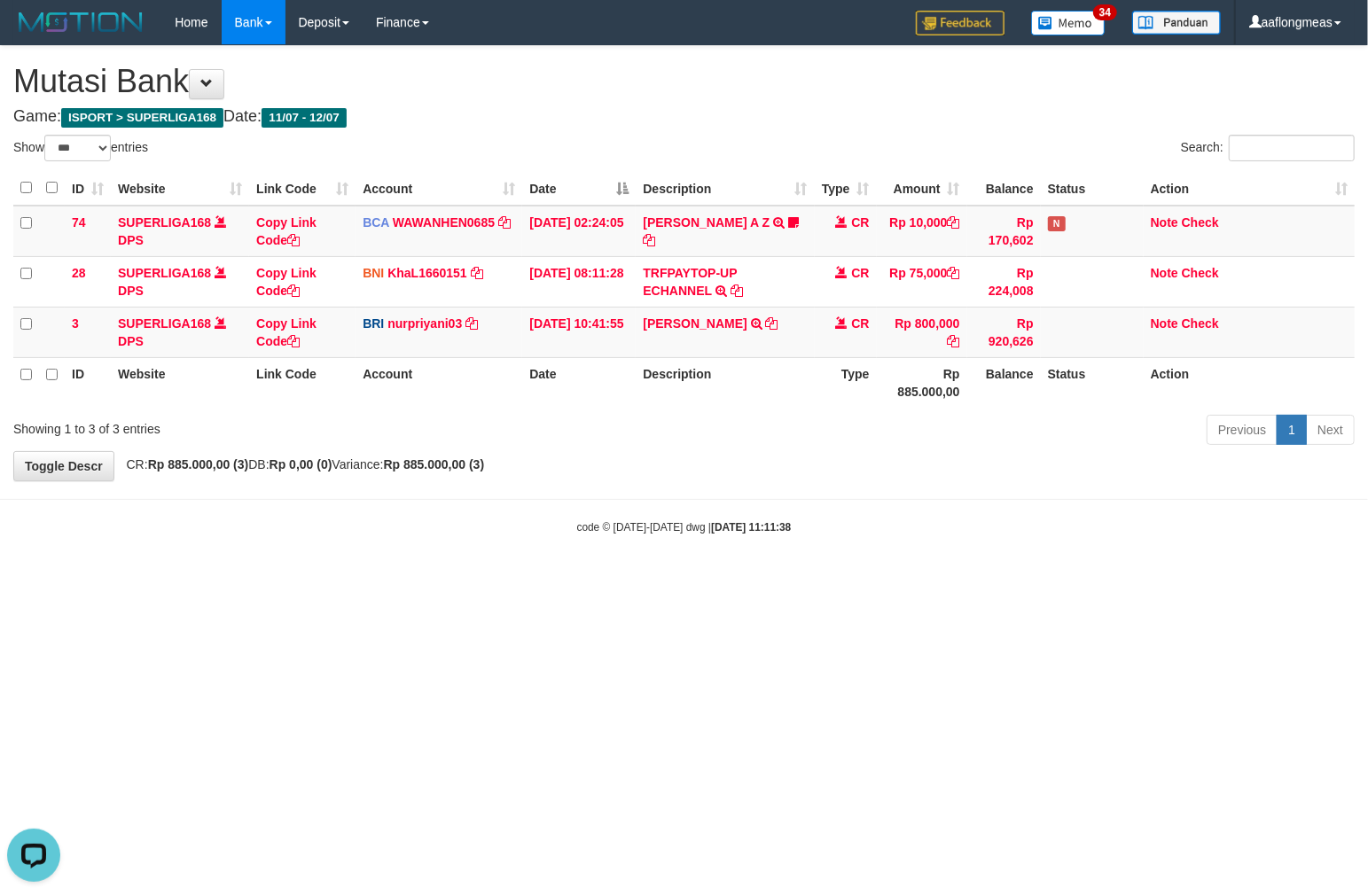 scroll, scrollTop: 0, scrollLeft: 0, axis: both 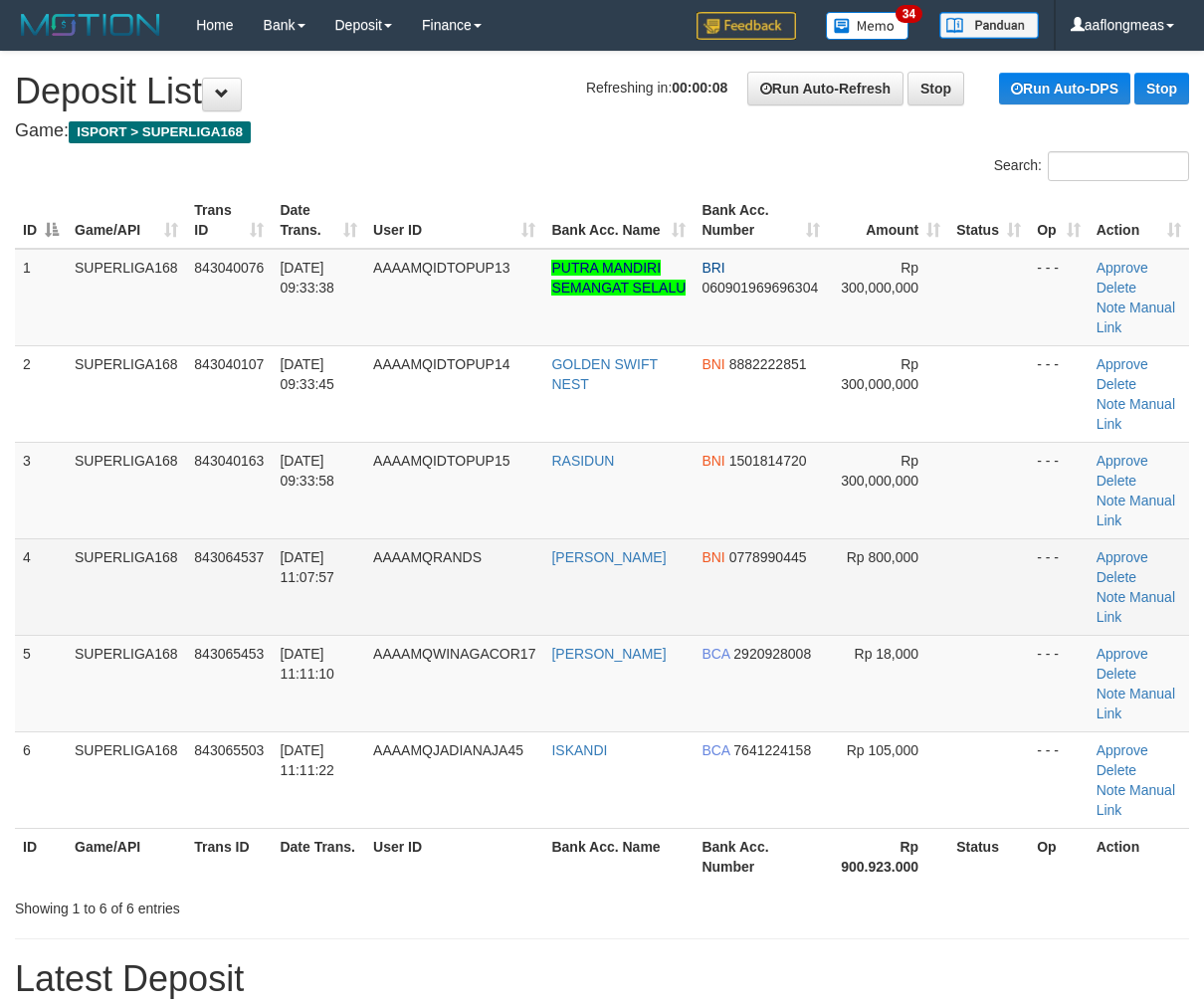 click at bounding box center (988, 586) 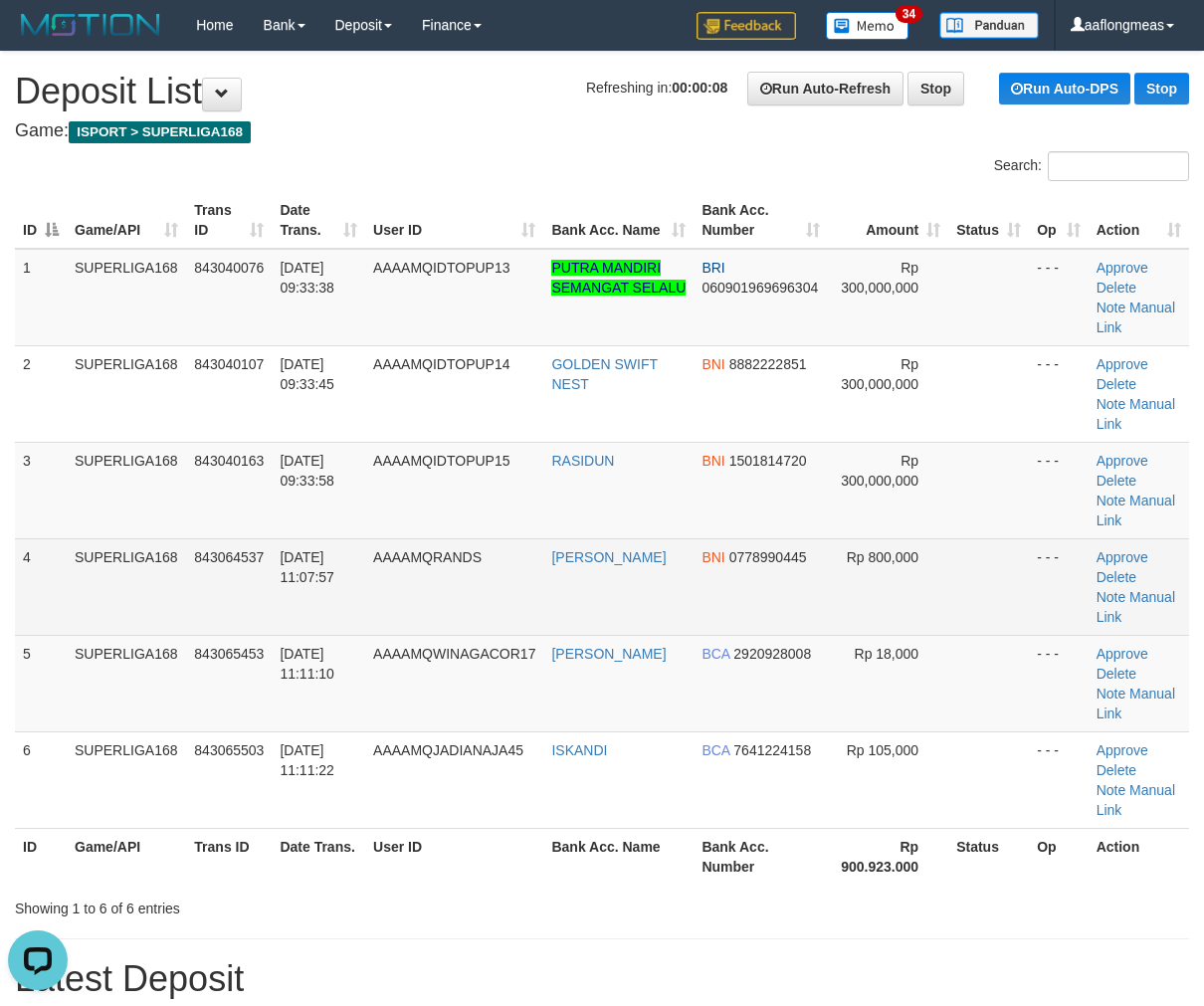 scroll, scrollTop: 0, scrollLeft: 0, axis: both 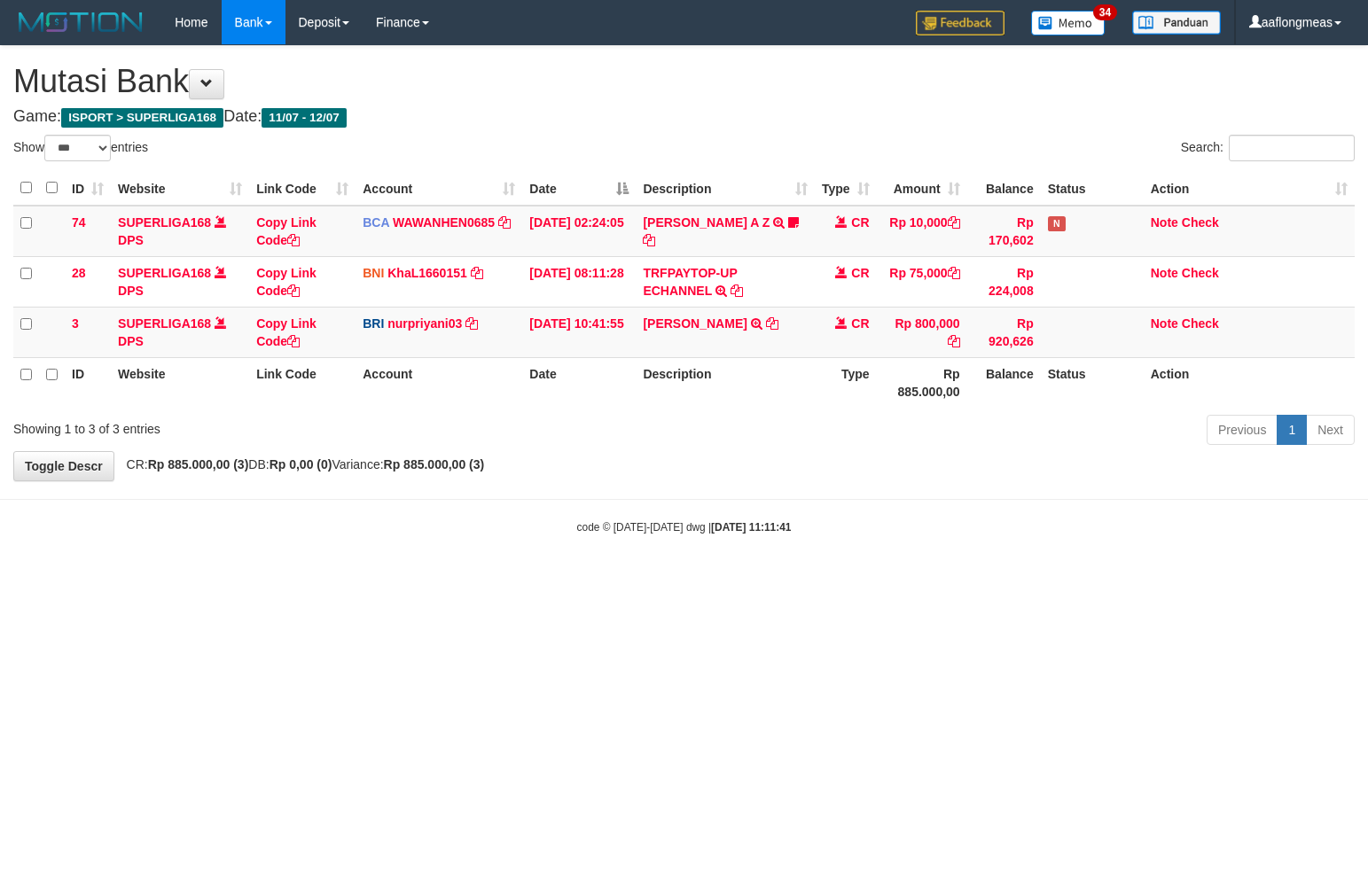 select on "***" 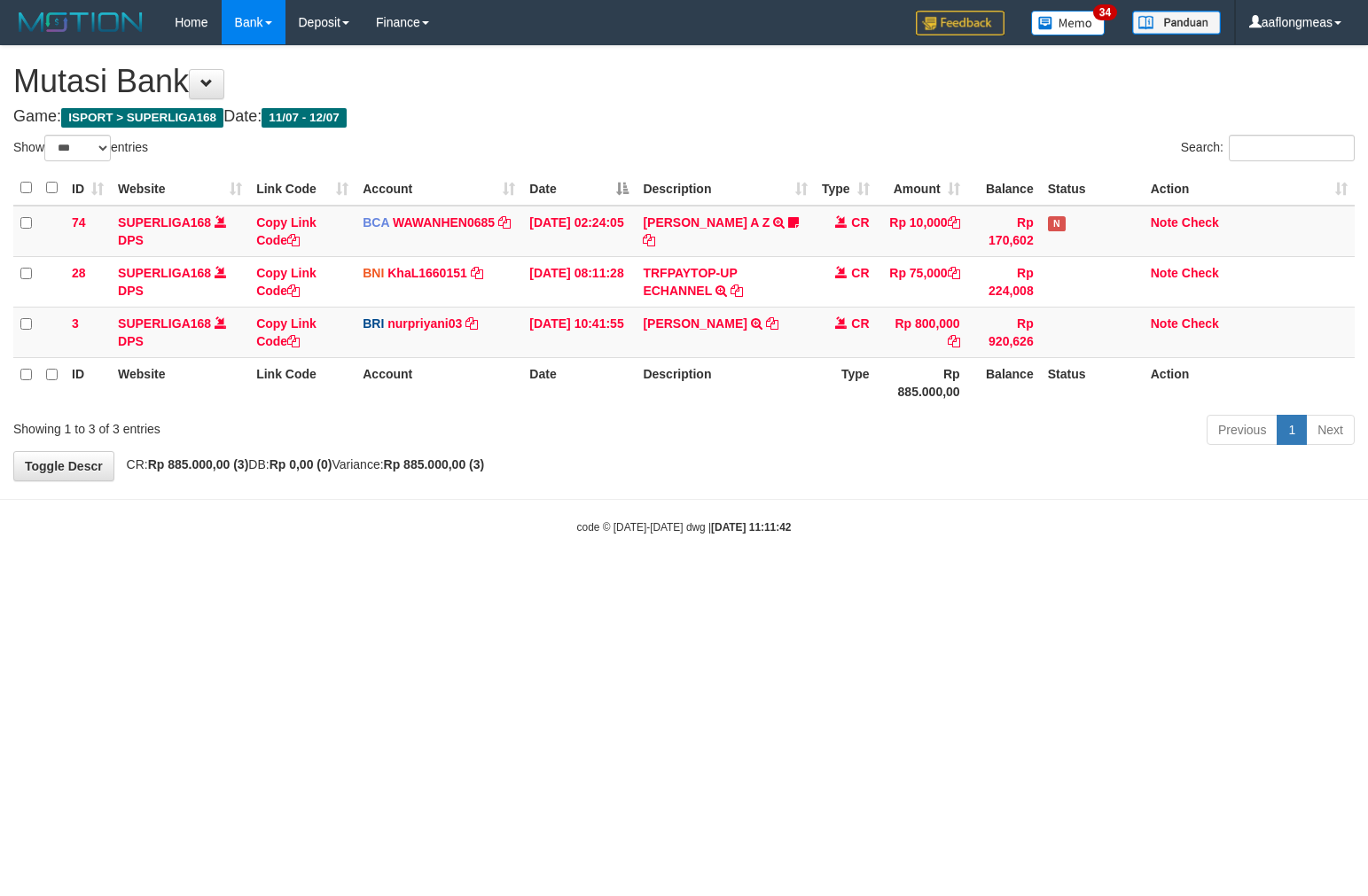 select on "***" 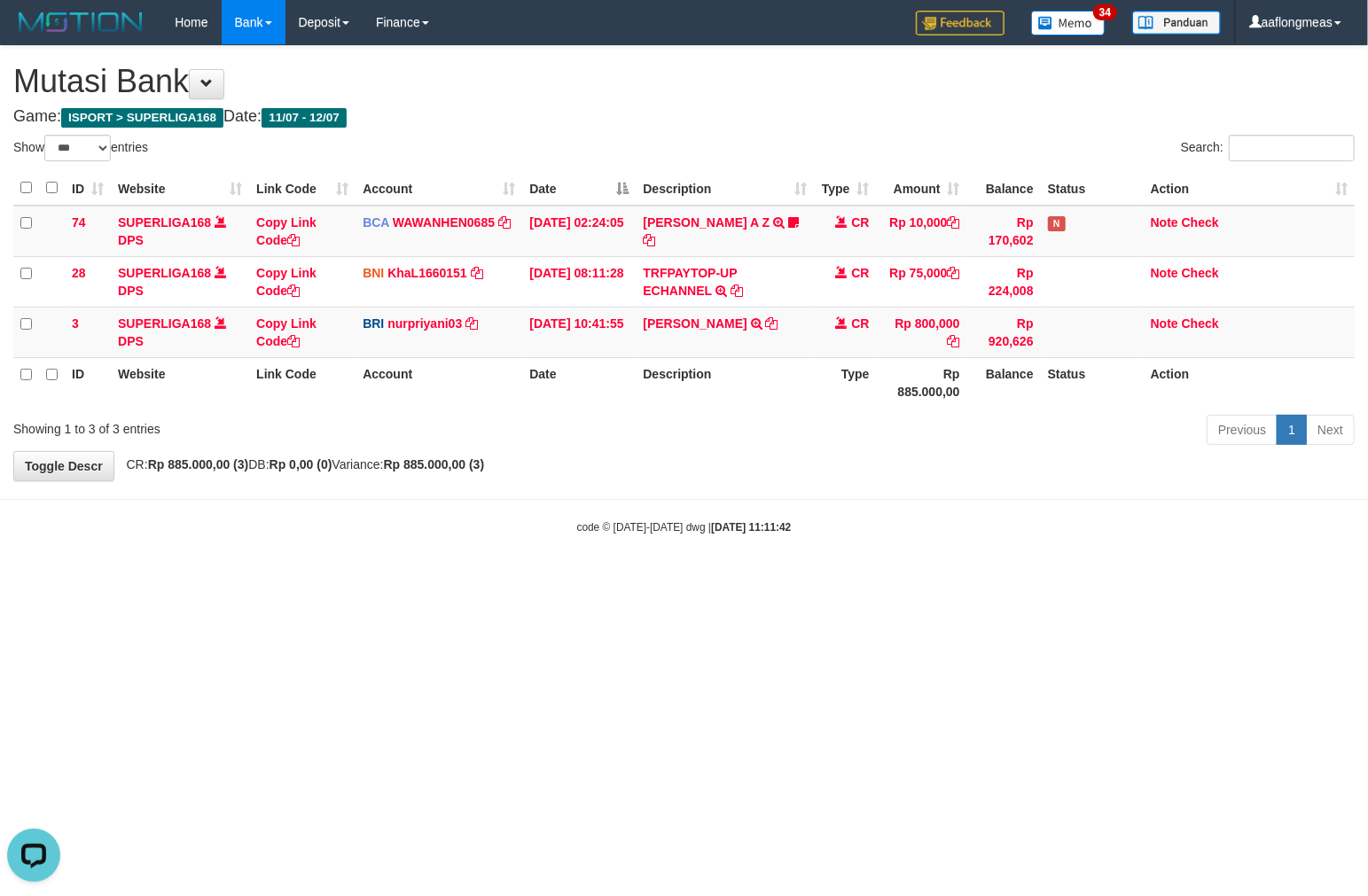 scroll, scrollTop: 0, scrollLeft: 0, axis: both 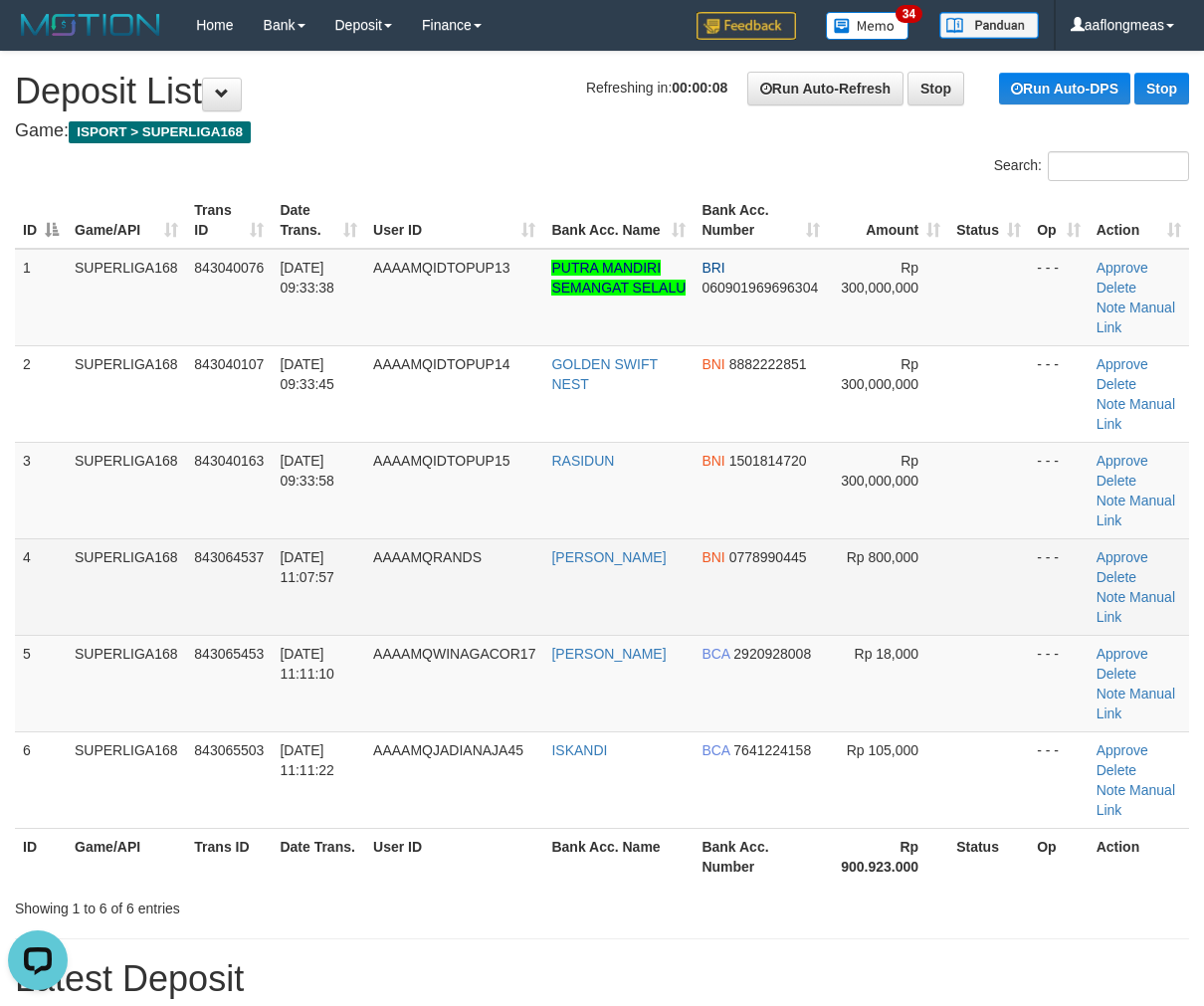 click on "Rp 800,000" at bounding box center [888, 586] 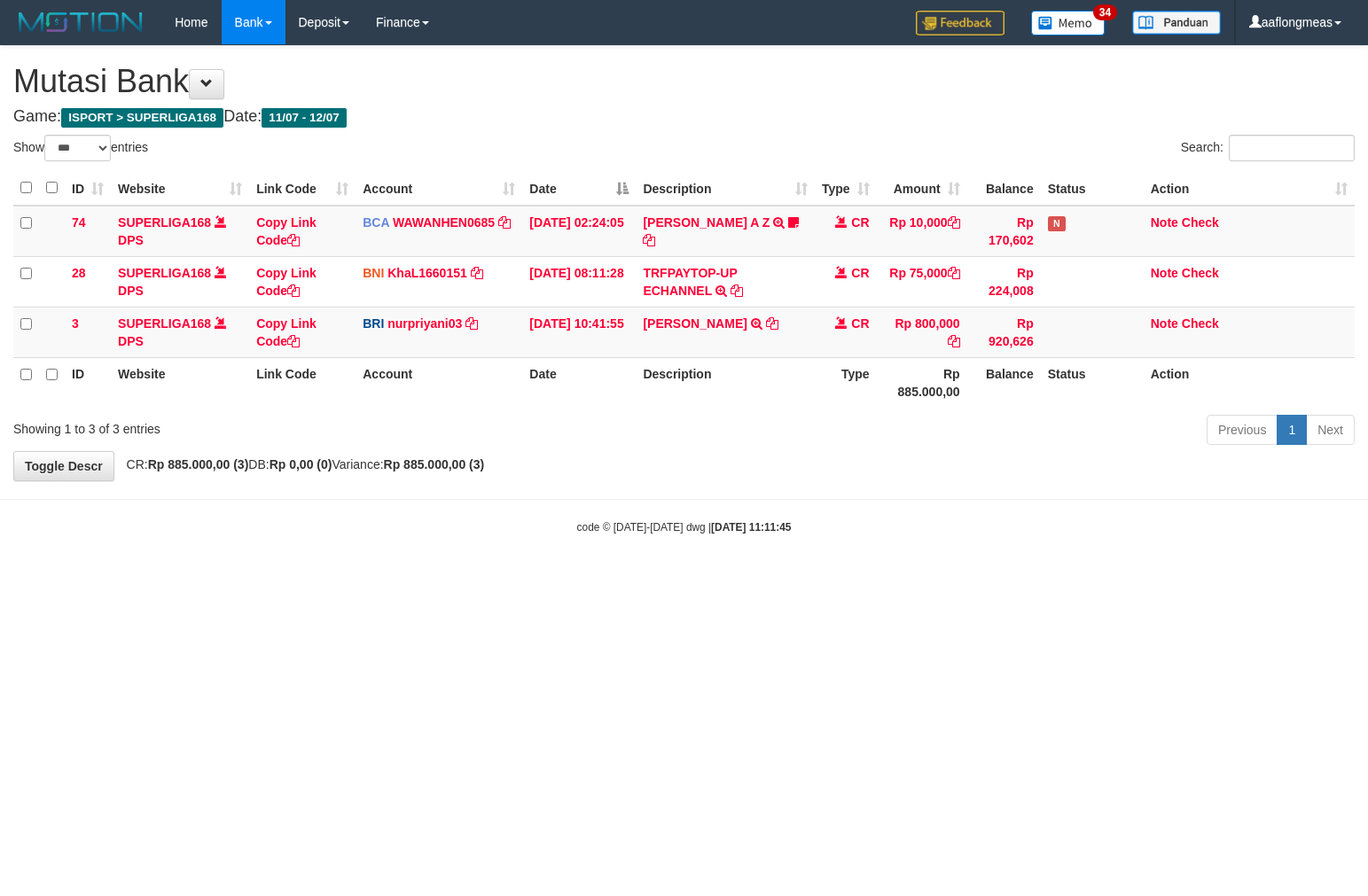 select on "***" 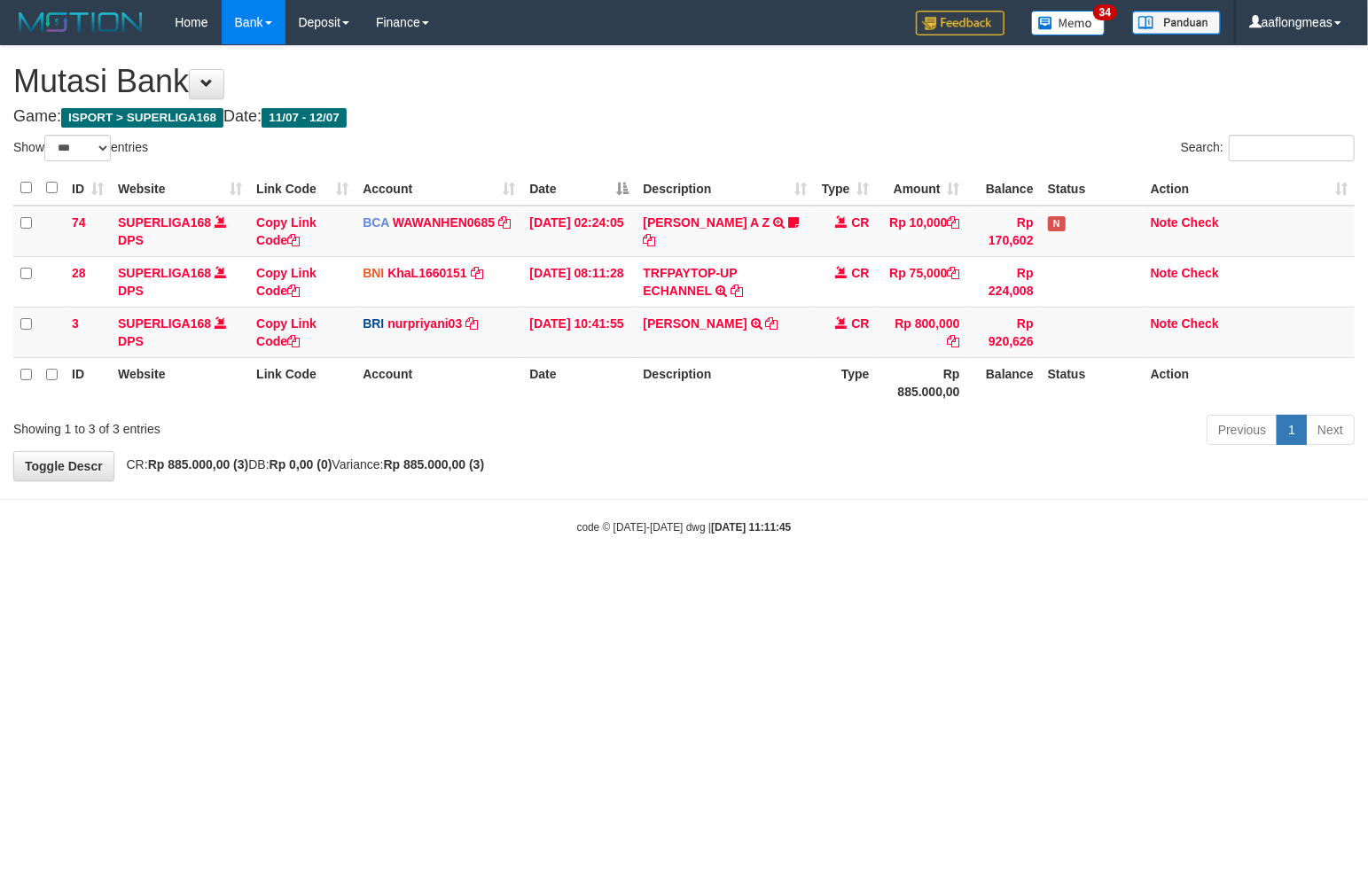 click on "**********" at bounding box center (684, 263) 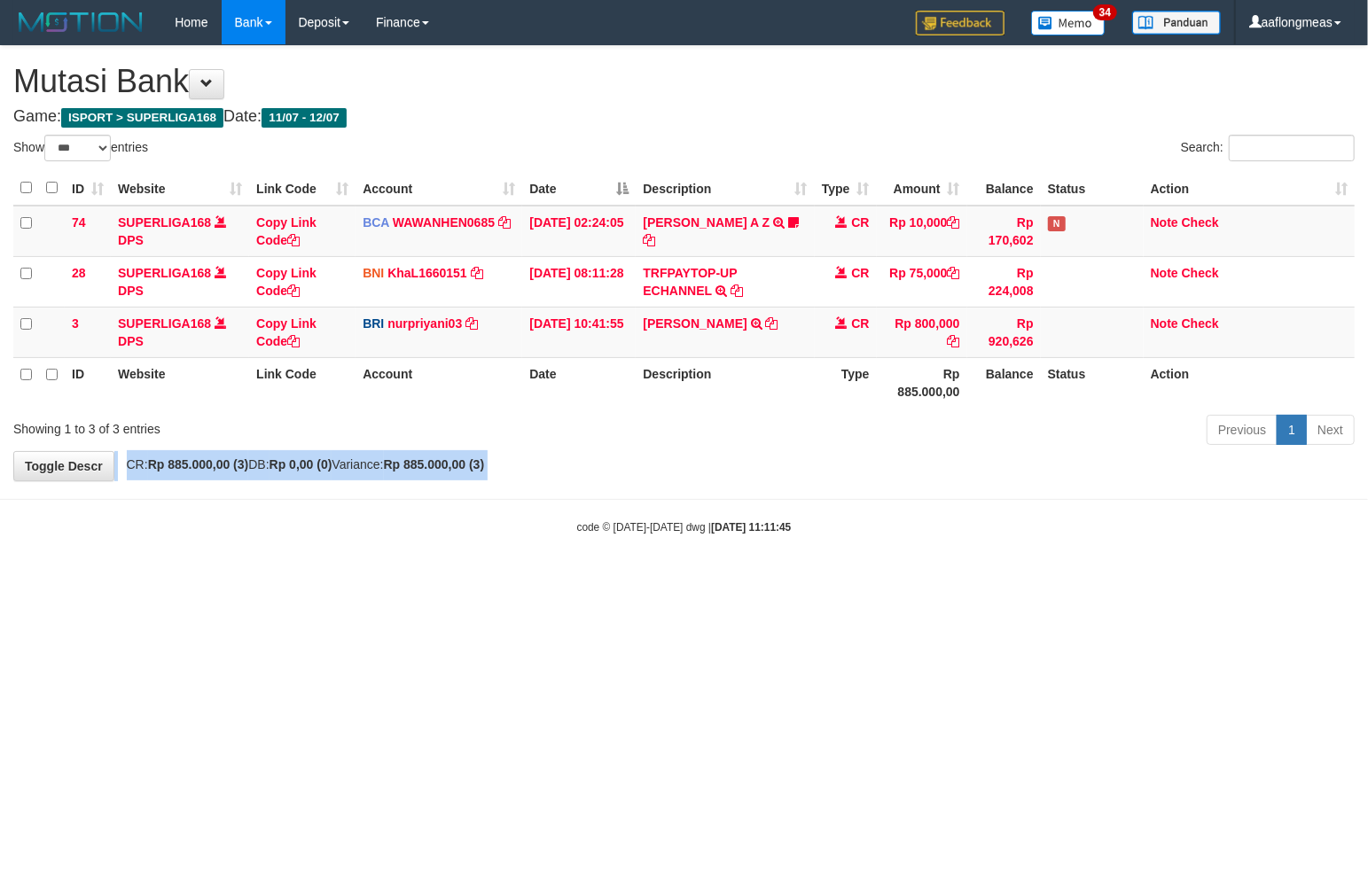 click on "**********" at bounding box center (684, 263) 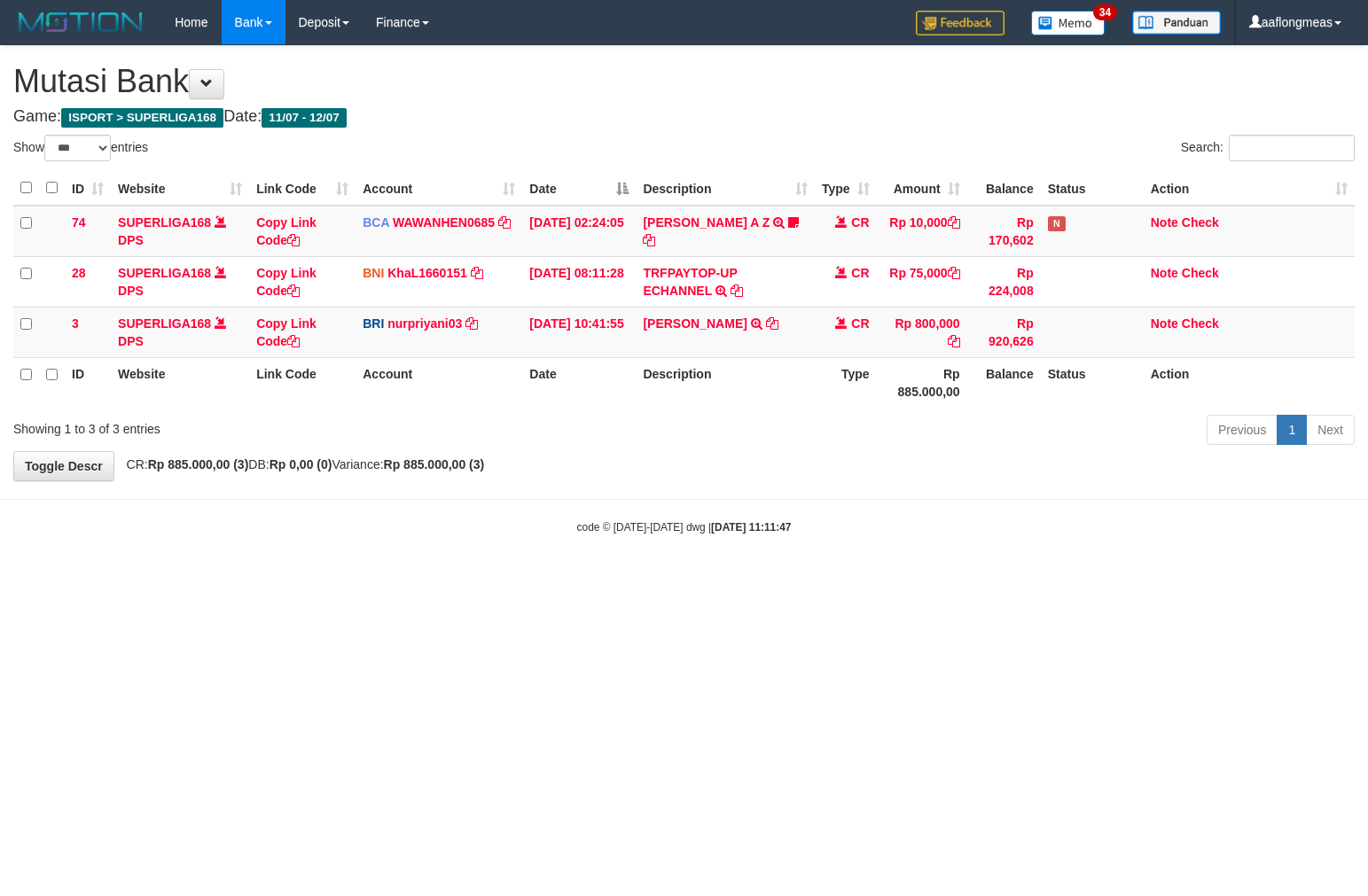 select on "***" 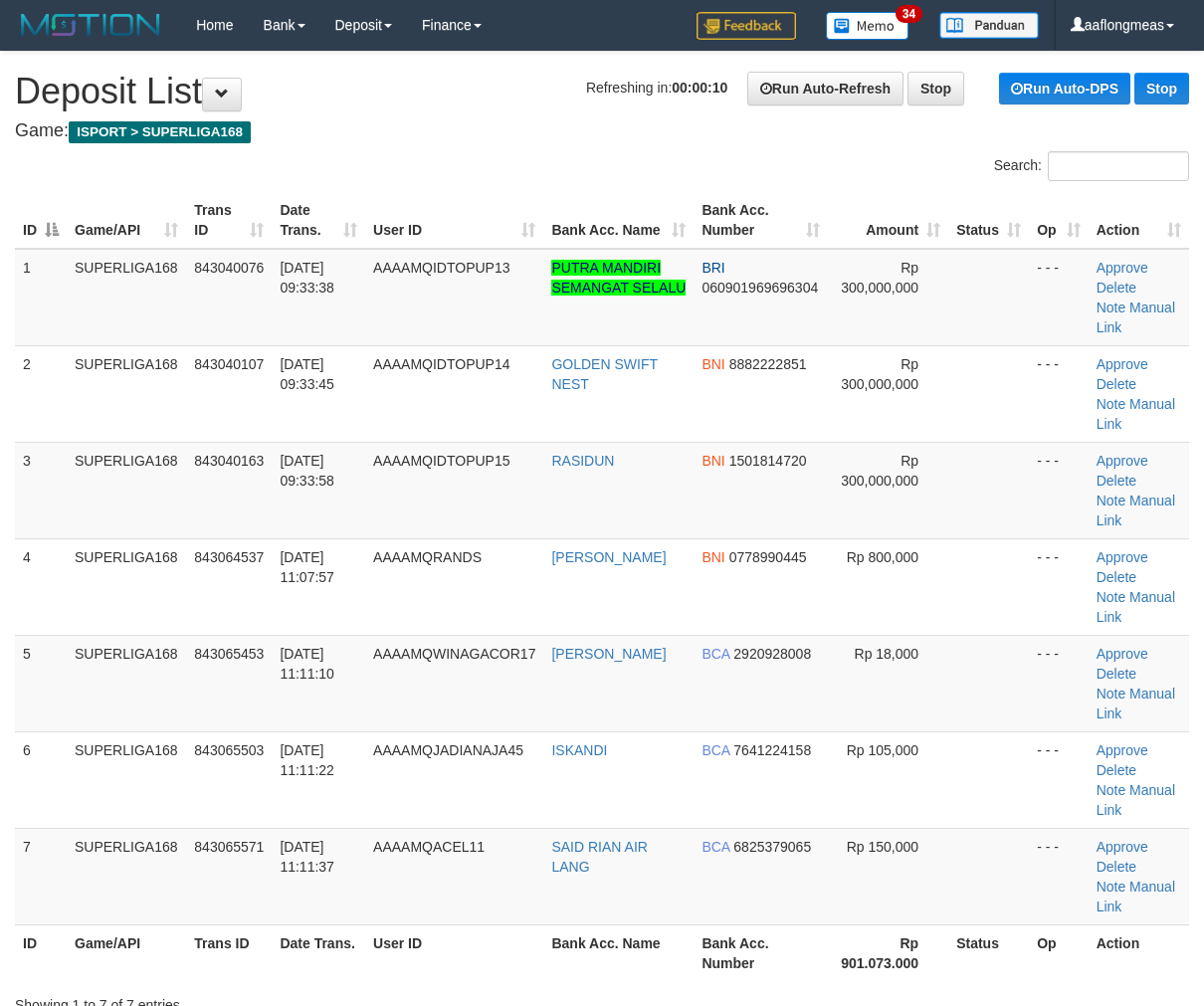 scroll, scrollTop: 0, scrollLeft: 0, axis: both 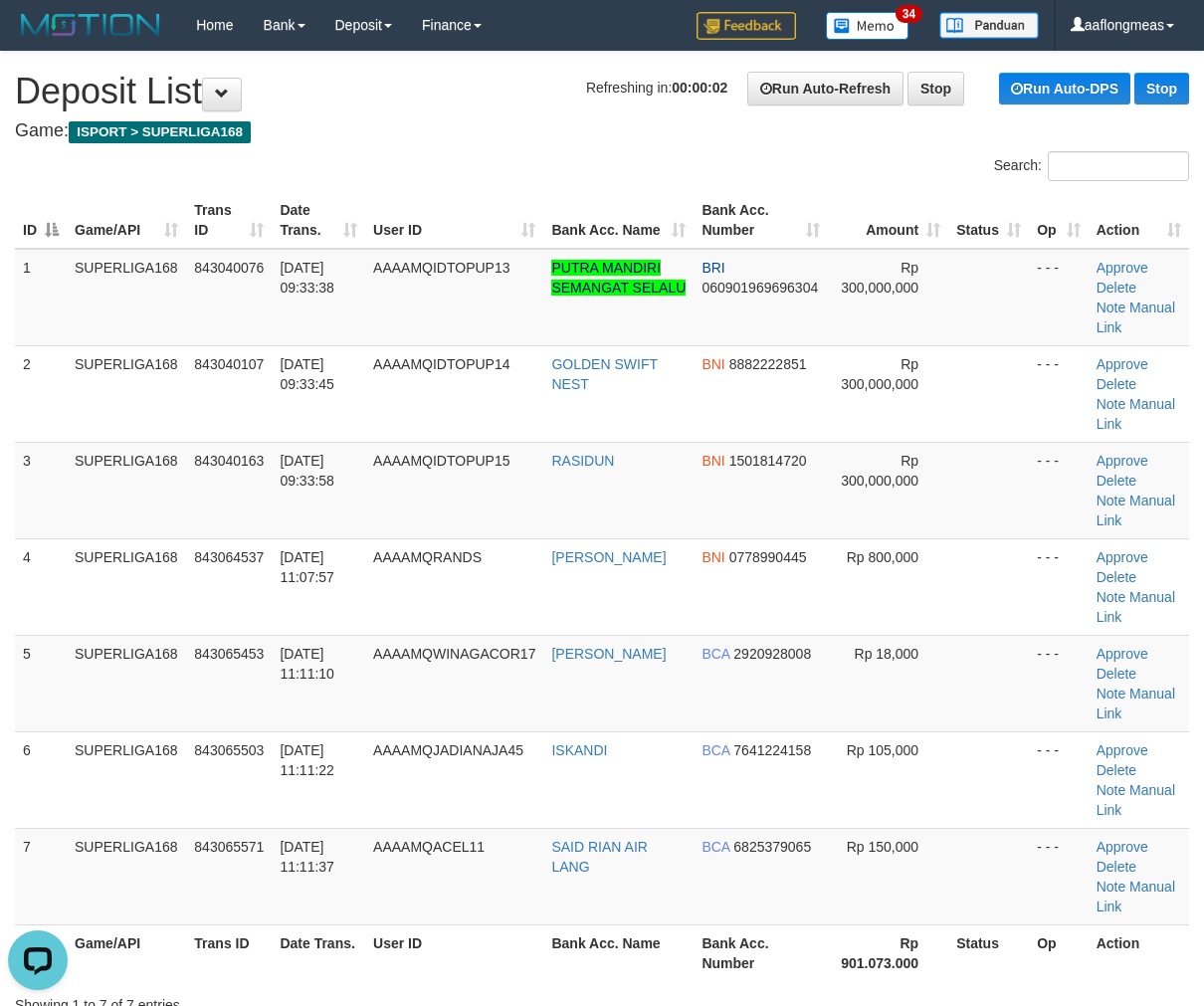 drag, startPoint x: 918, startPoint y: 594, endPoint x: 1215, endPoint y: 595, distance: 297.00168 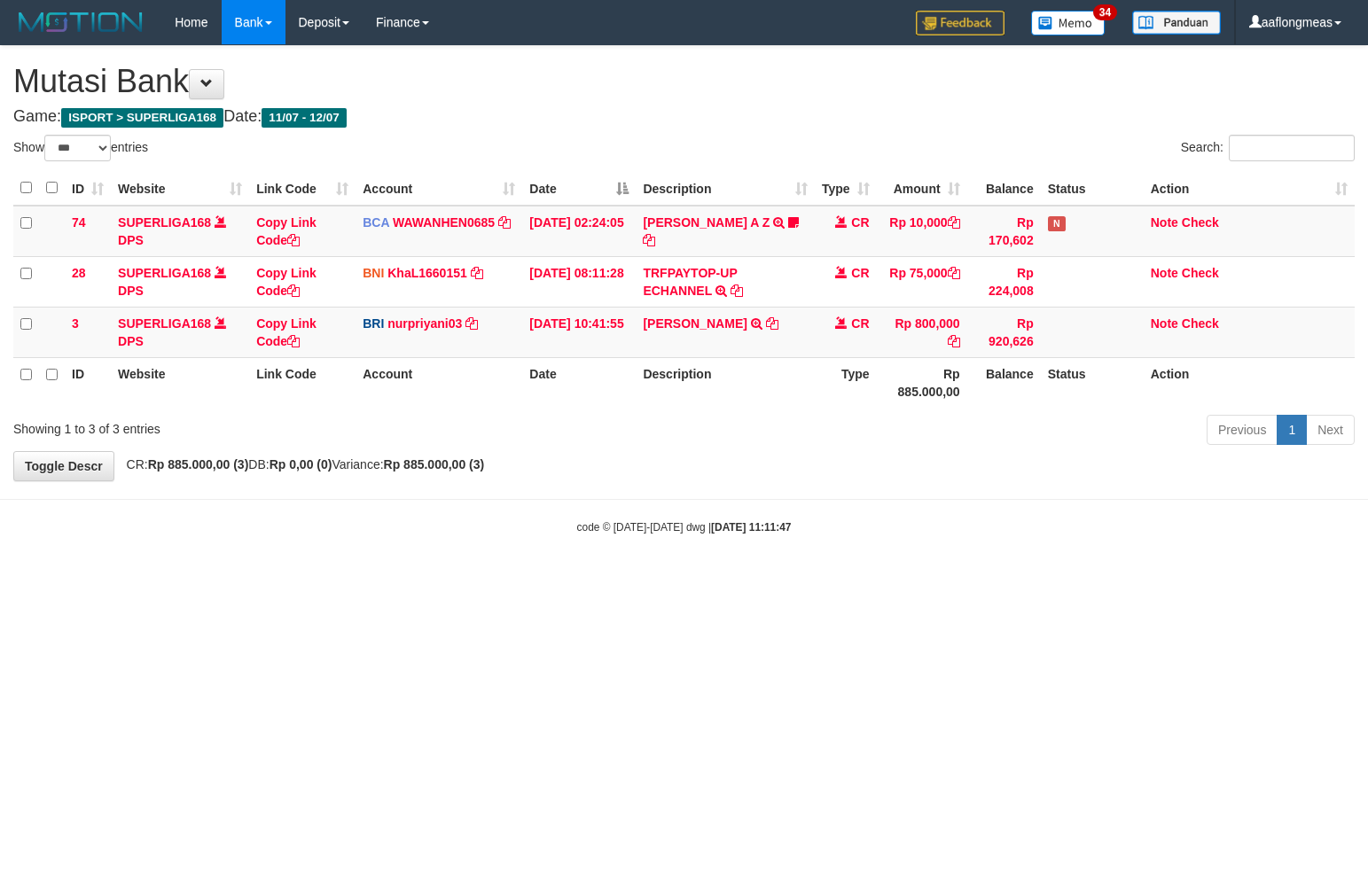 select on "***" 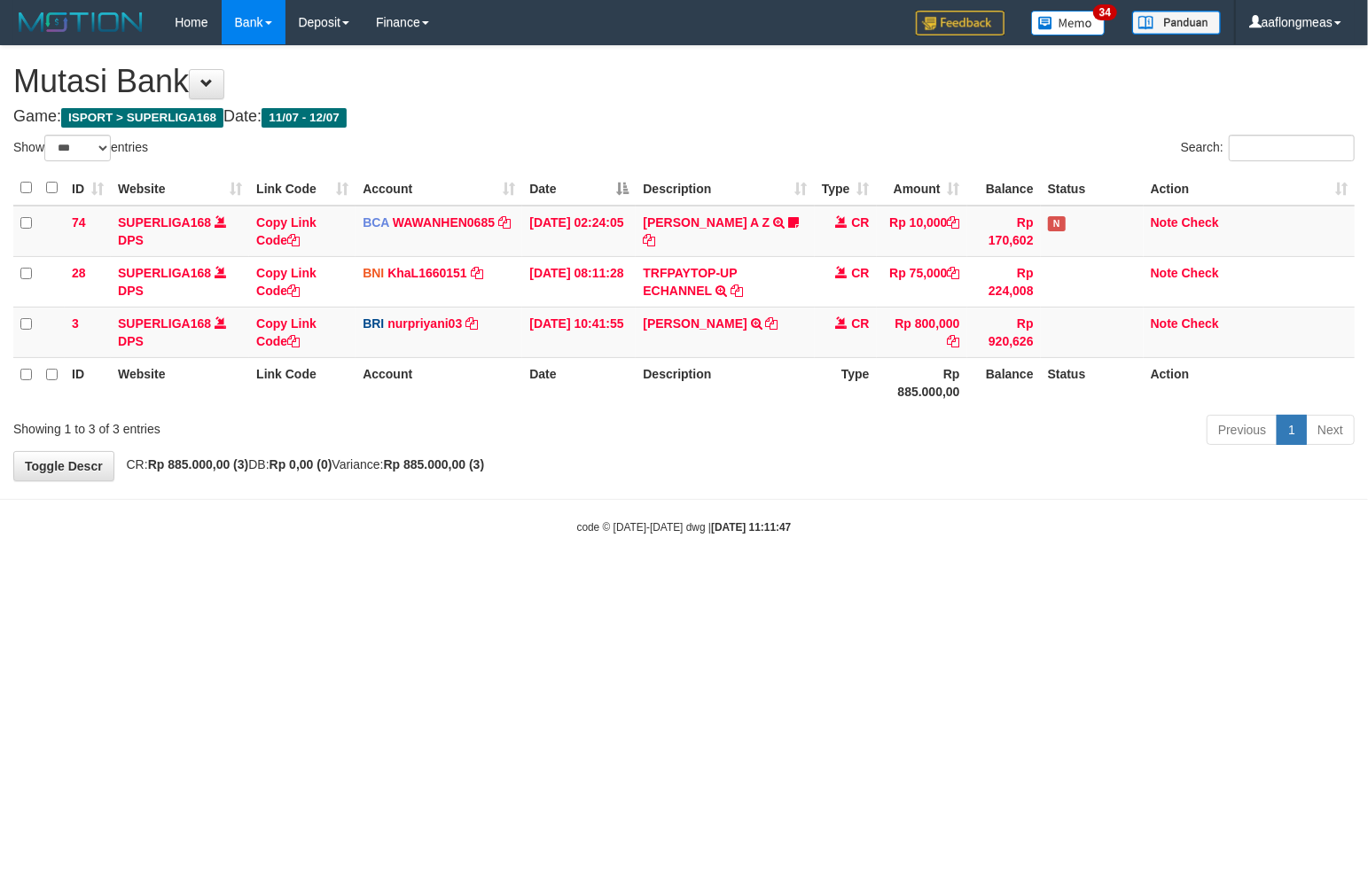 click on "**********" at bounding box center [684, 263] 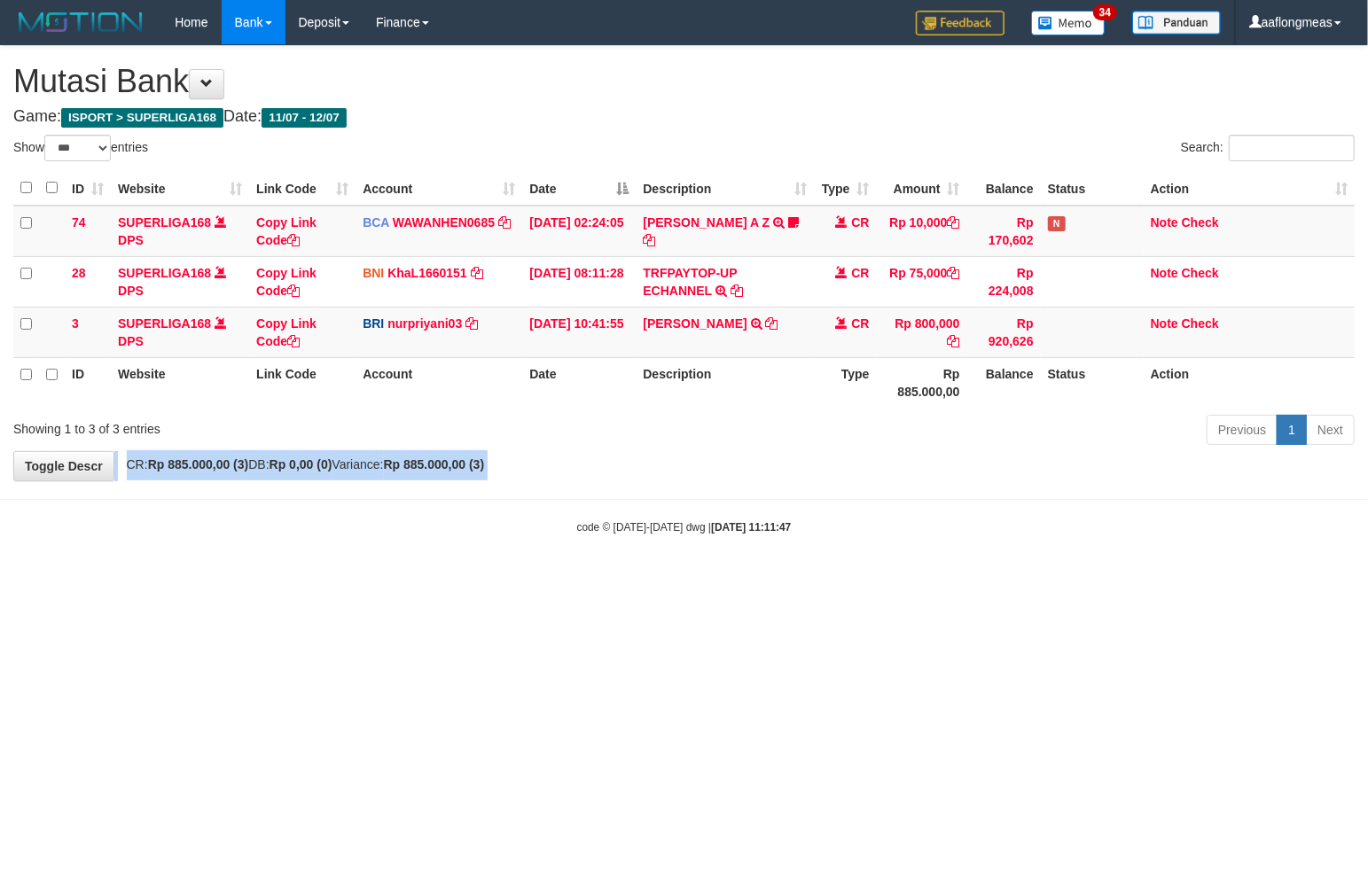 drag, startPoint x: 0, startPoint y: 0, endPoint x: 728, endPoint y: 471, distance: 867.07843 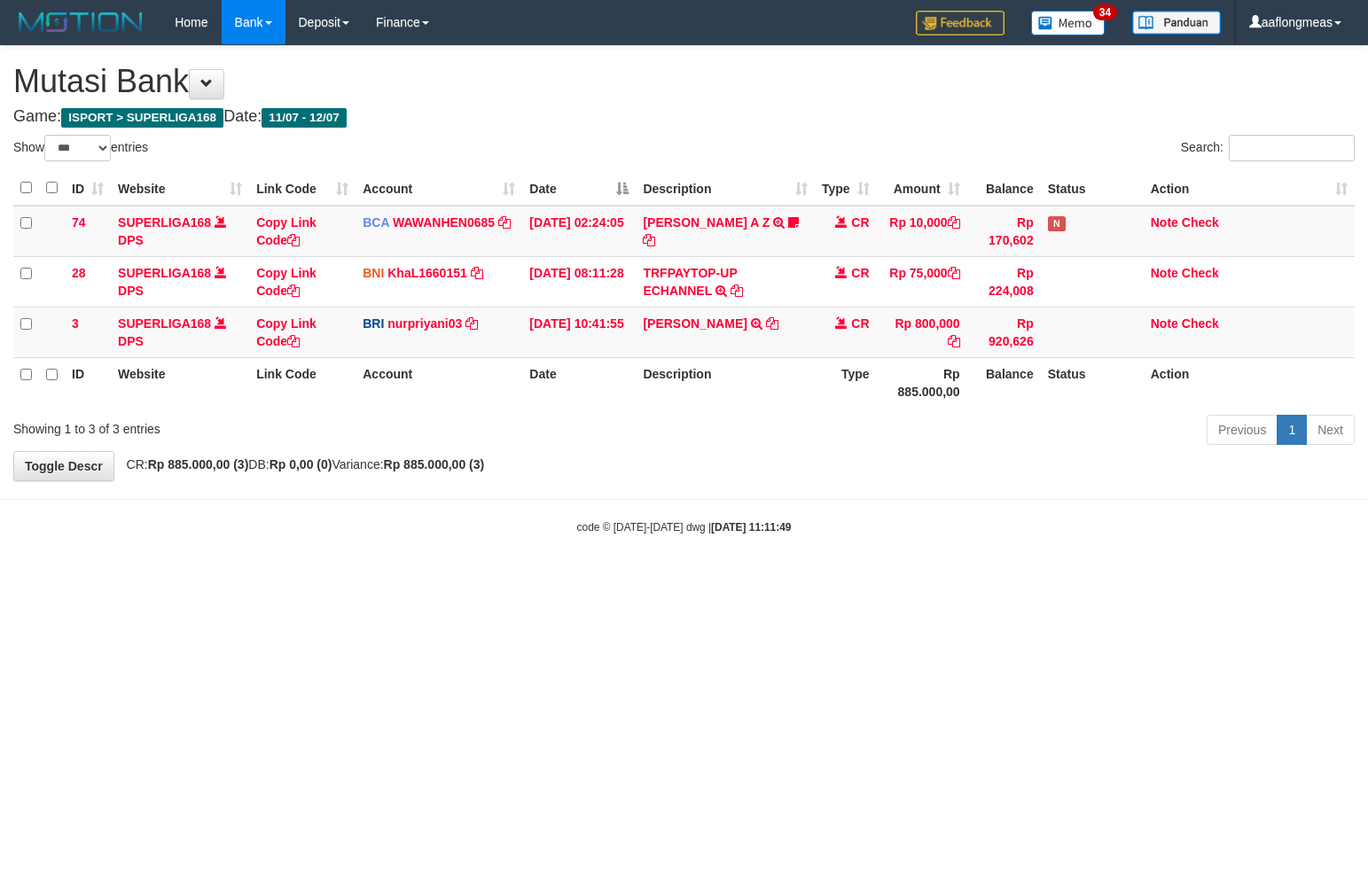 select on "***" 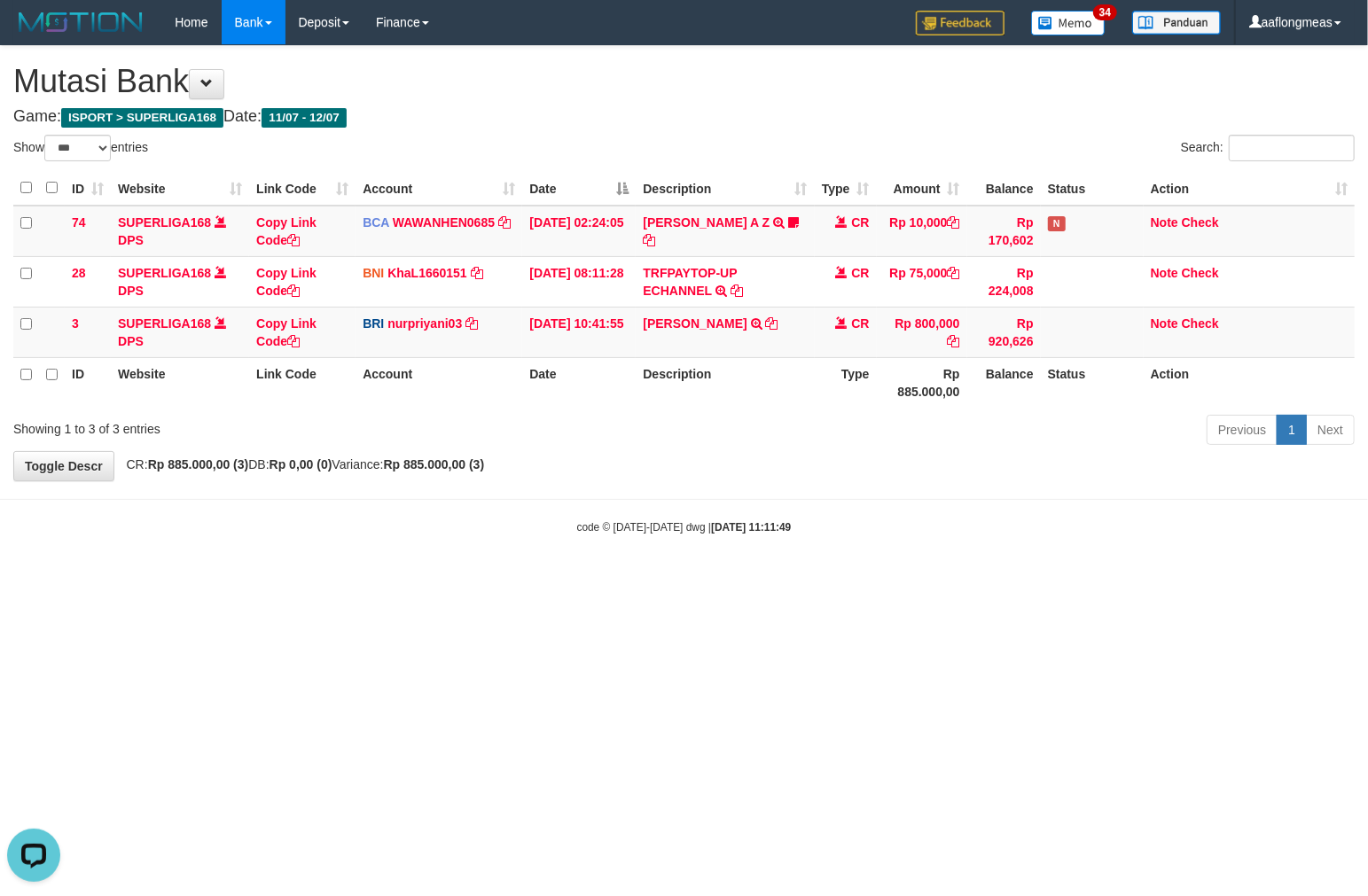 scroll, scrollTop: 0, scrollLeft: 0, axis: both 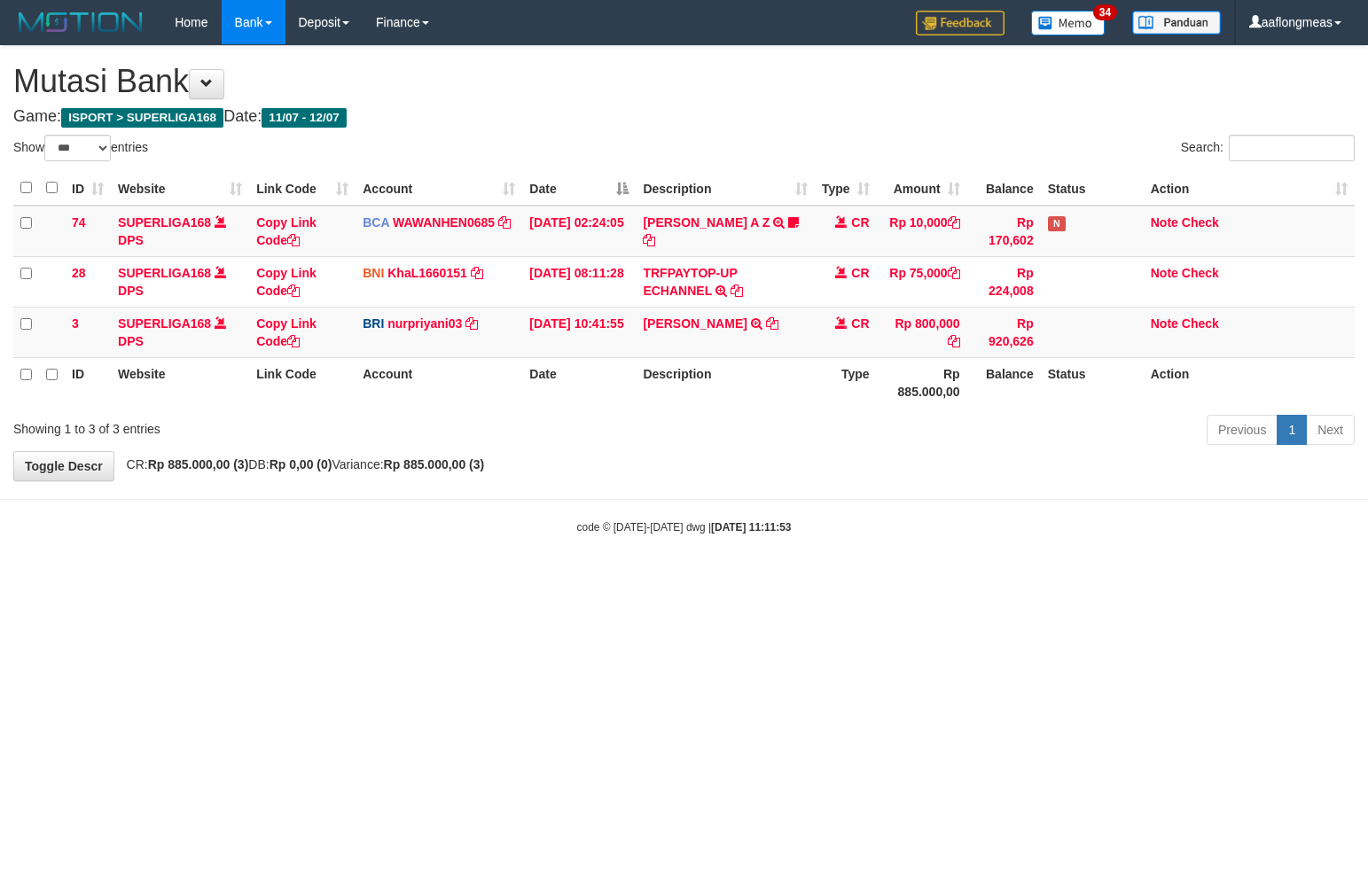select on "***" 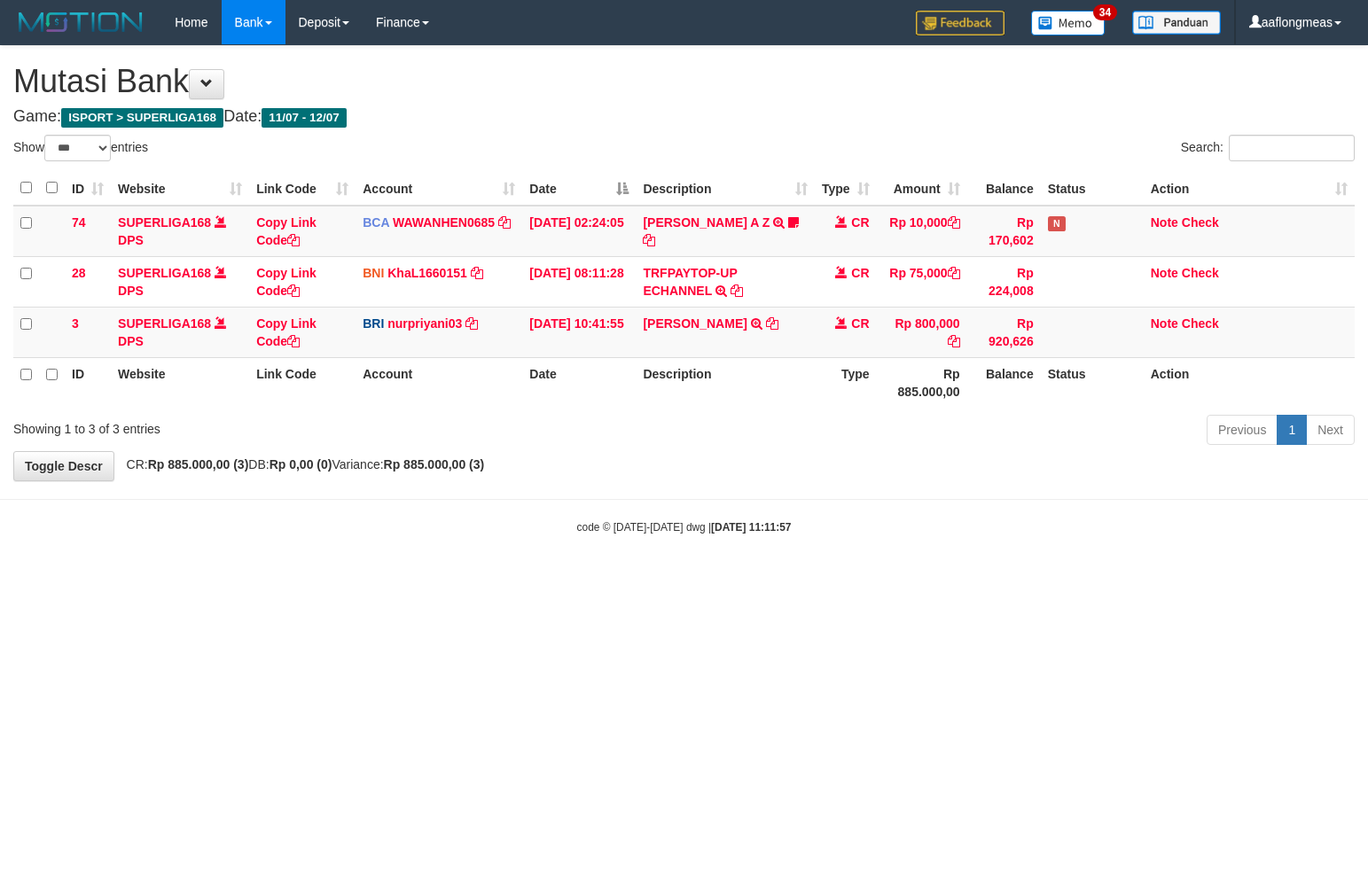 select on "***" 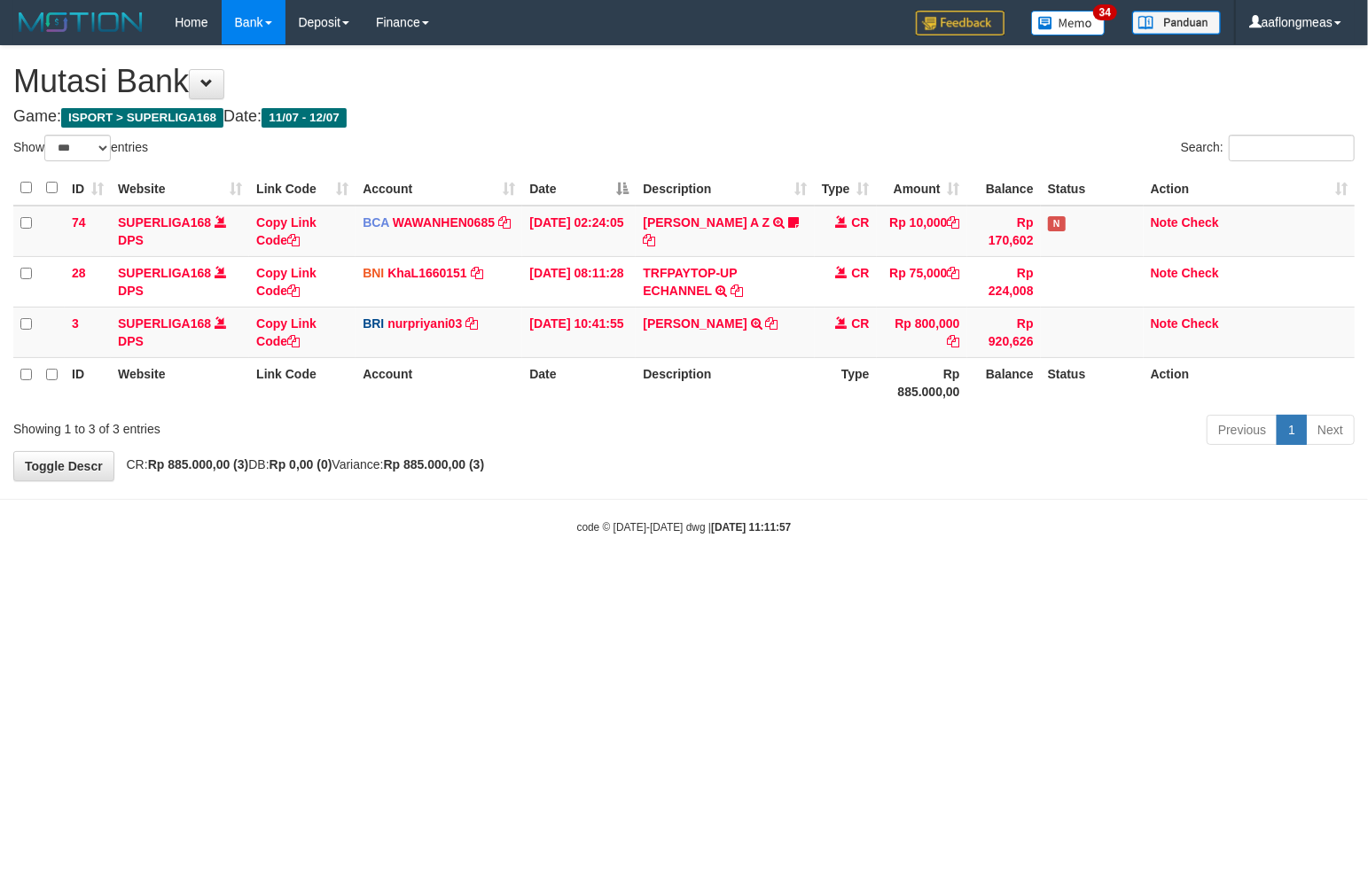 click on "Toggle navigation
Home
Bank
Account List
Load
By Website
Group
[ISPORT]													SUPERLIGA168
By Load Group (DPS)
34" at bounding box center (684, 290) 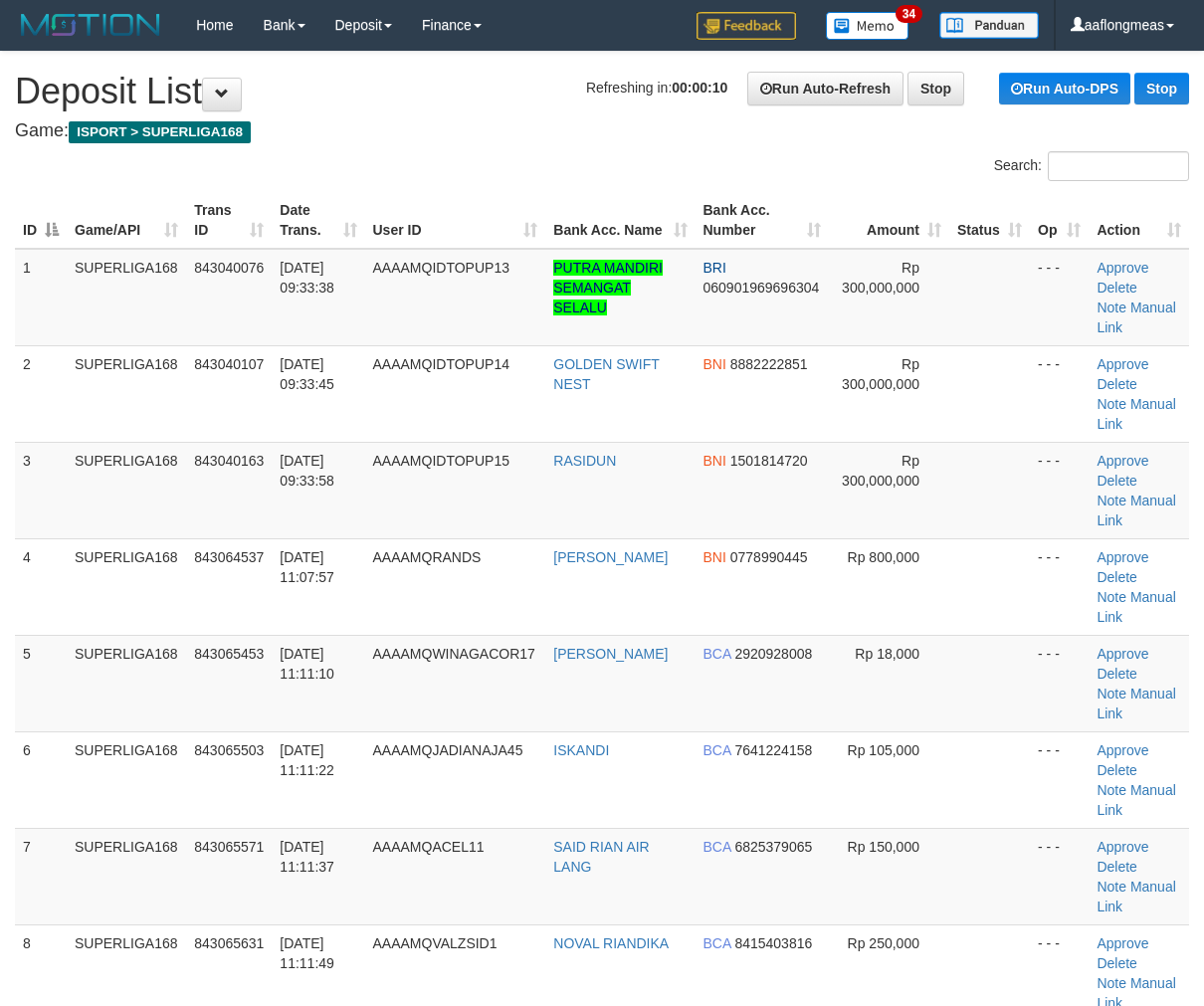 scroll, scrollTop: 0, scrollLeft: 0, axis: both 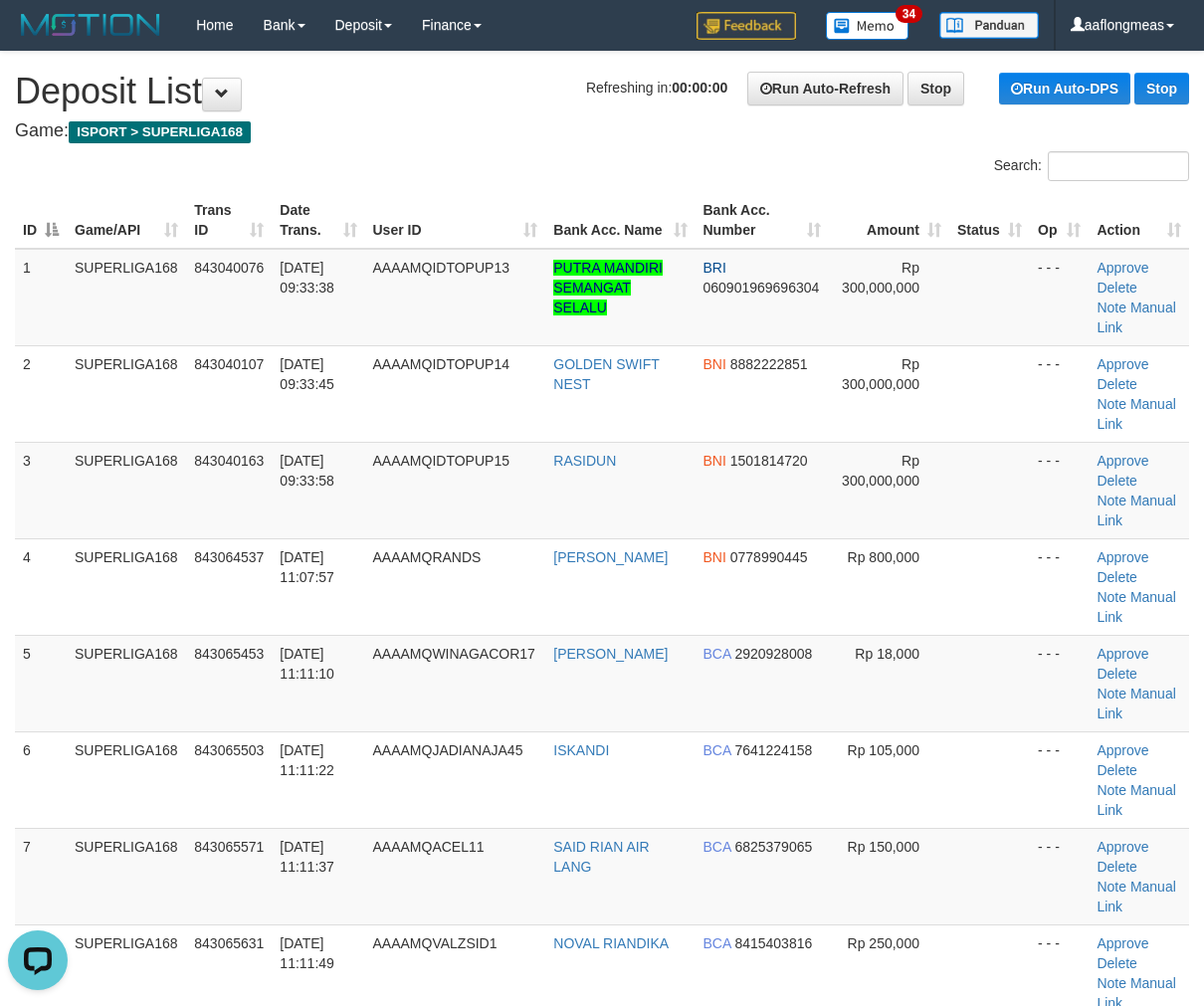click at bounding box center (989, 683) 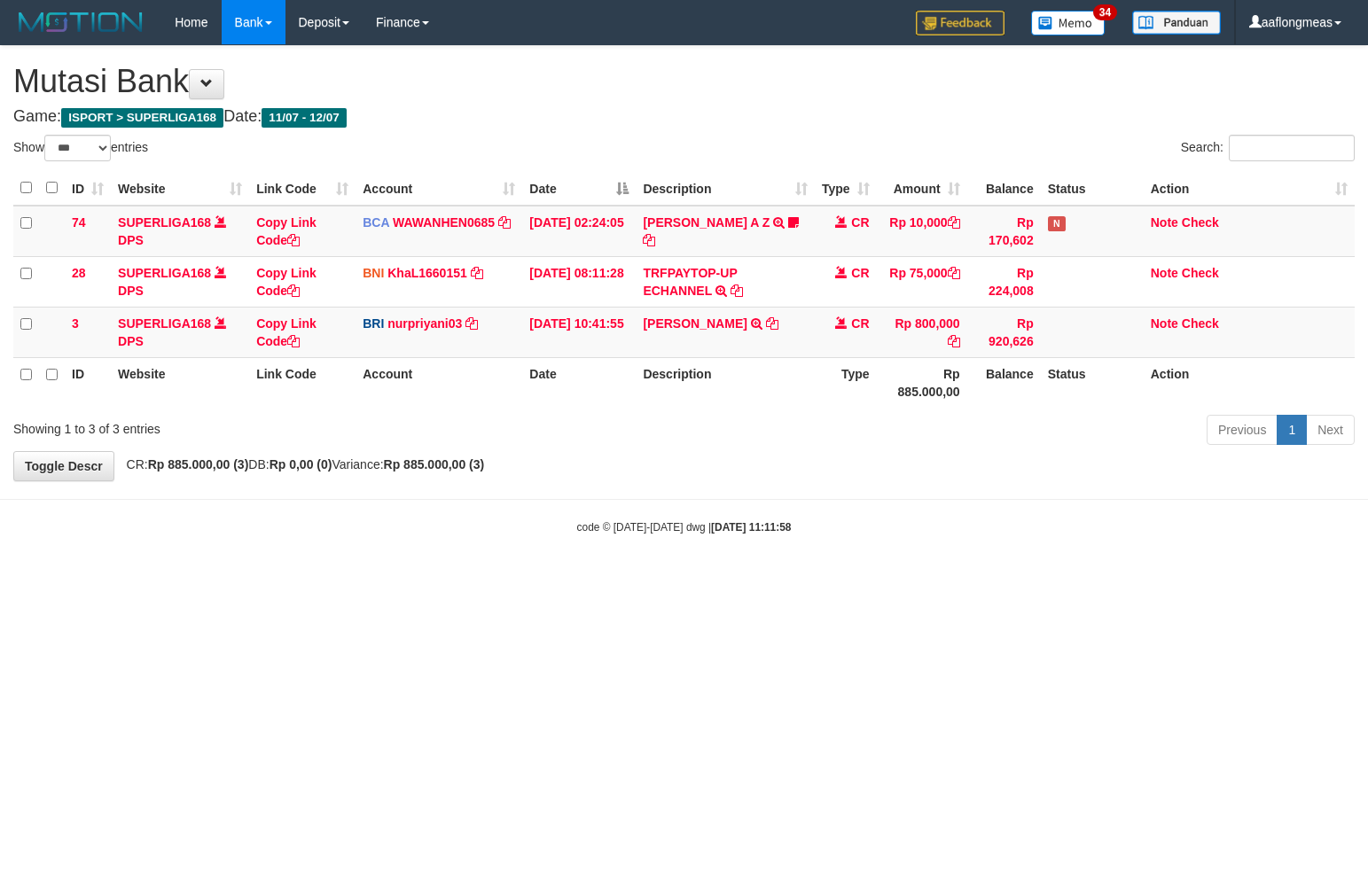 select on "***" 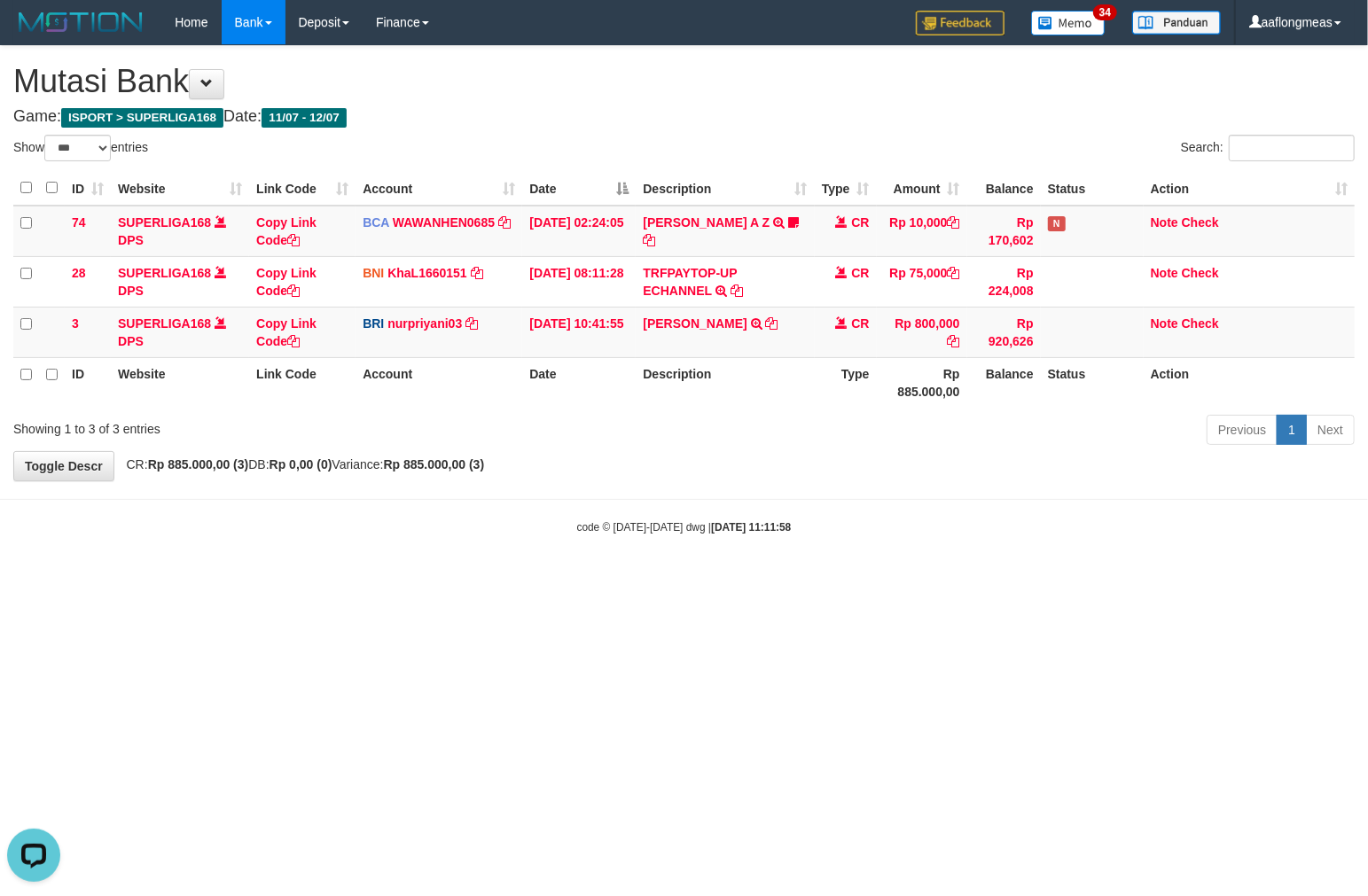 scroll, scrollTop: 0, scrollLeft: 0, axis: both 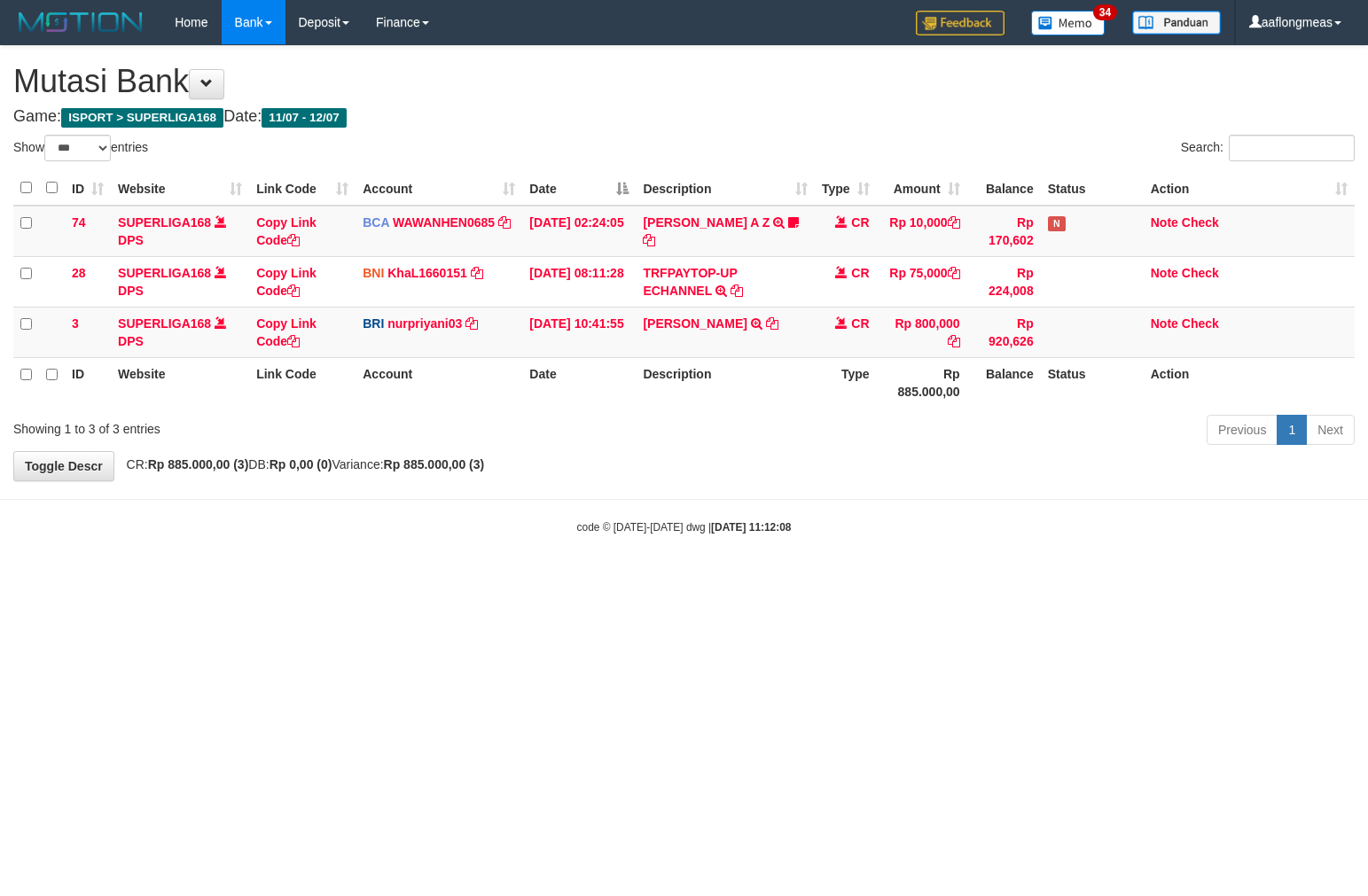 select on "***" 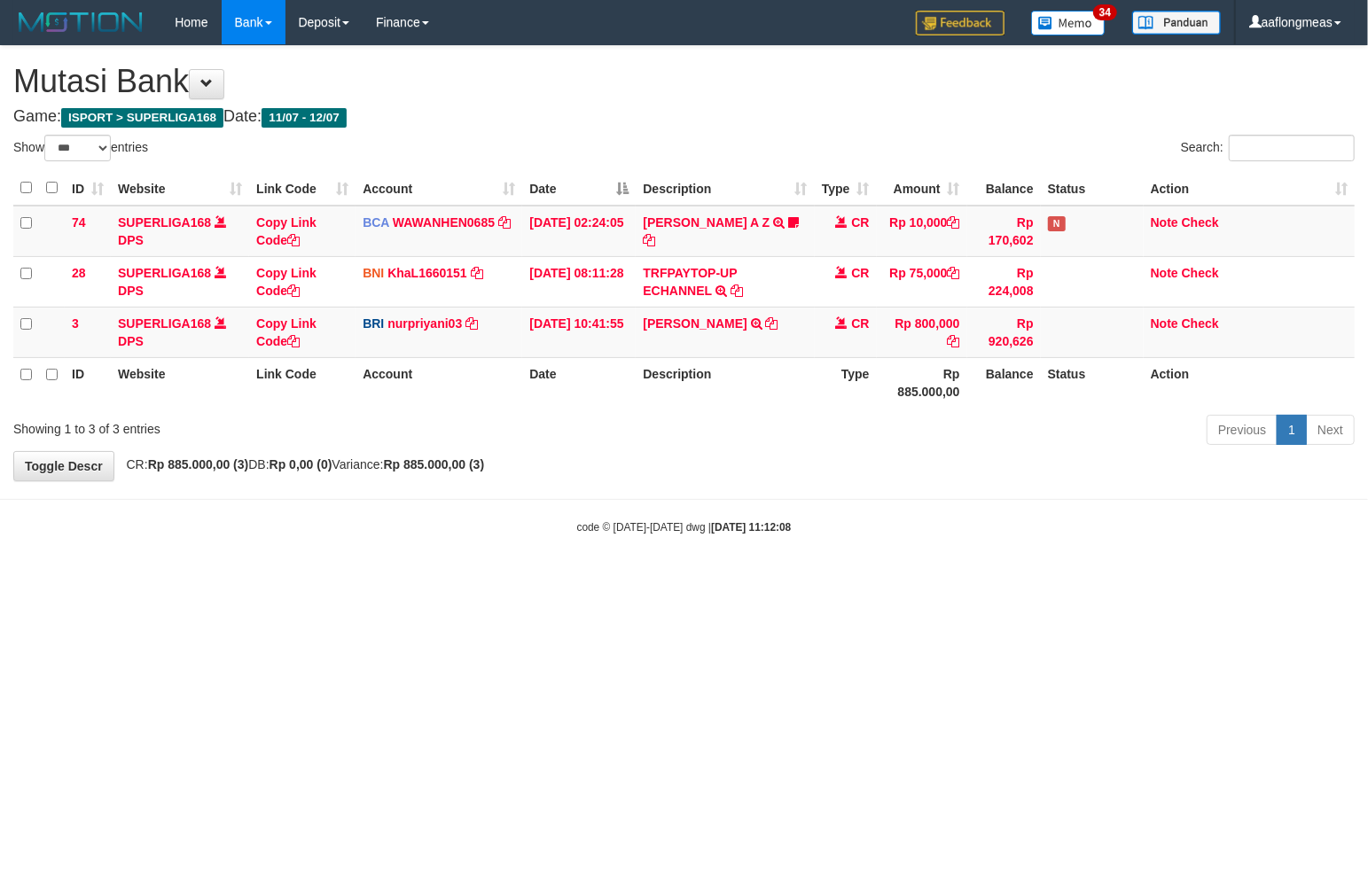 click on "**********" at bounding box center [684, 263] 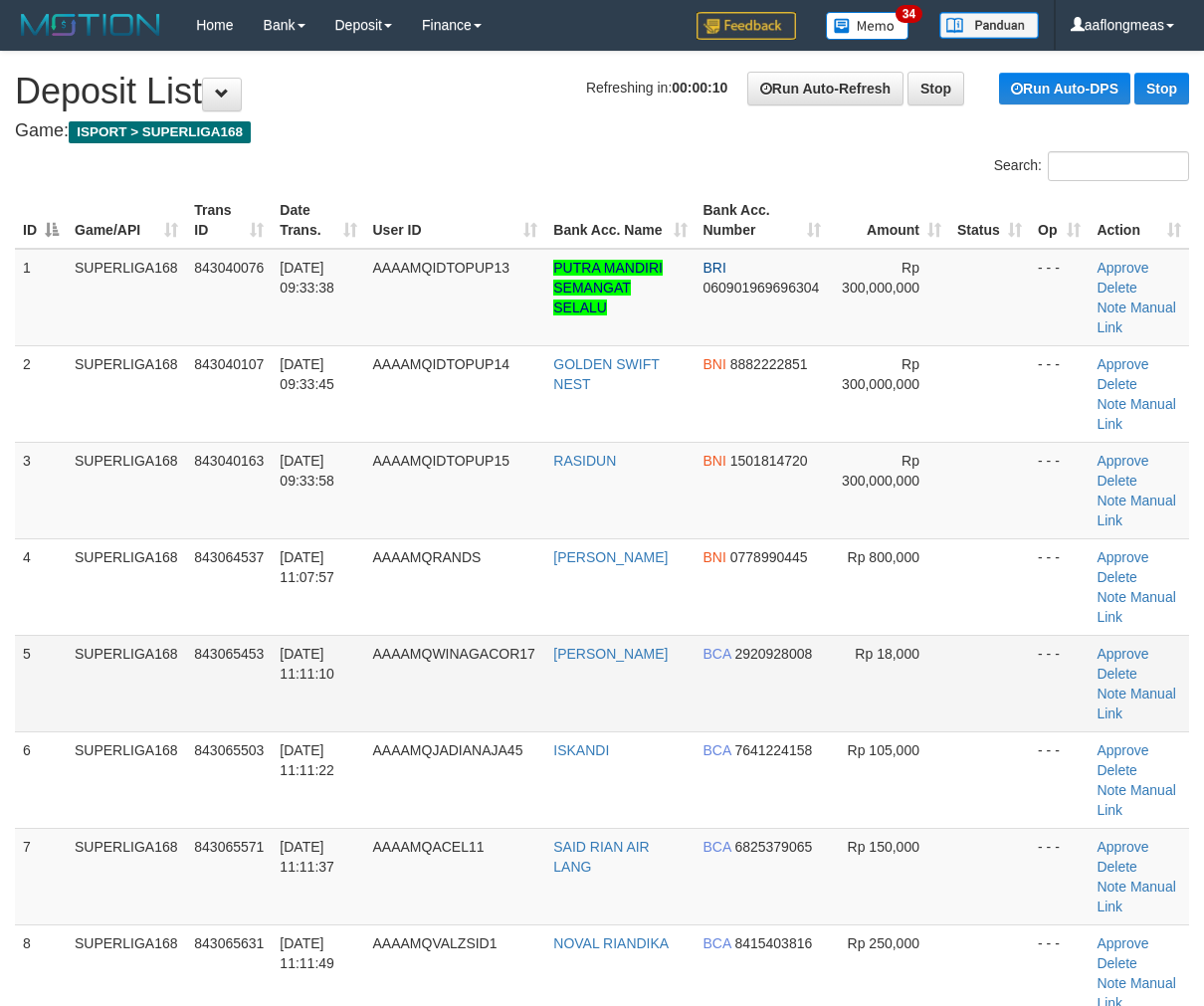 scroll, scrollTop: 0, scrollLeft: 0, axis: both 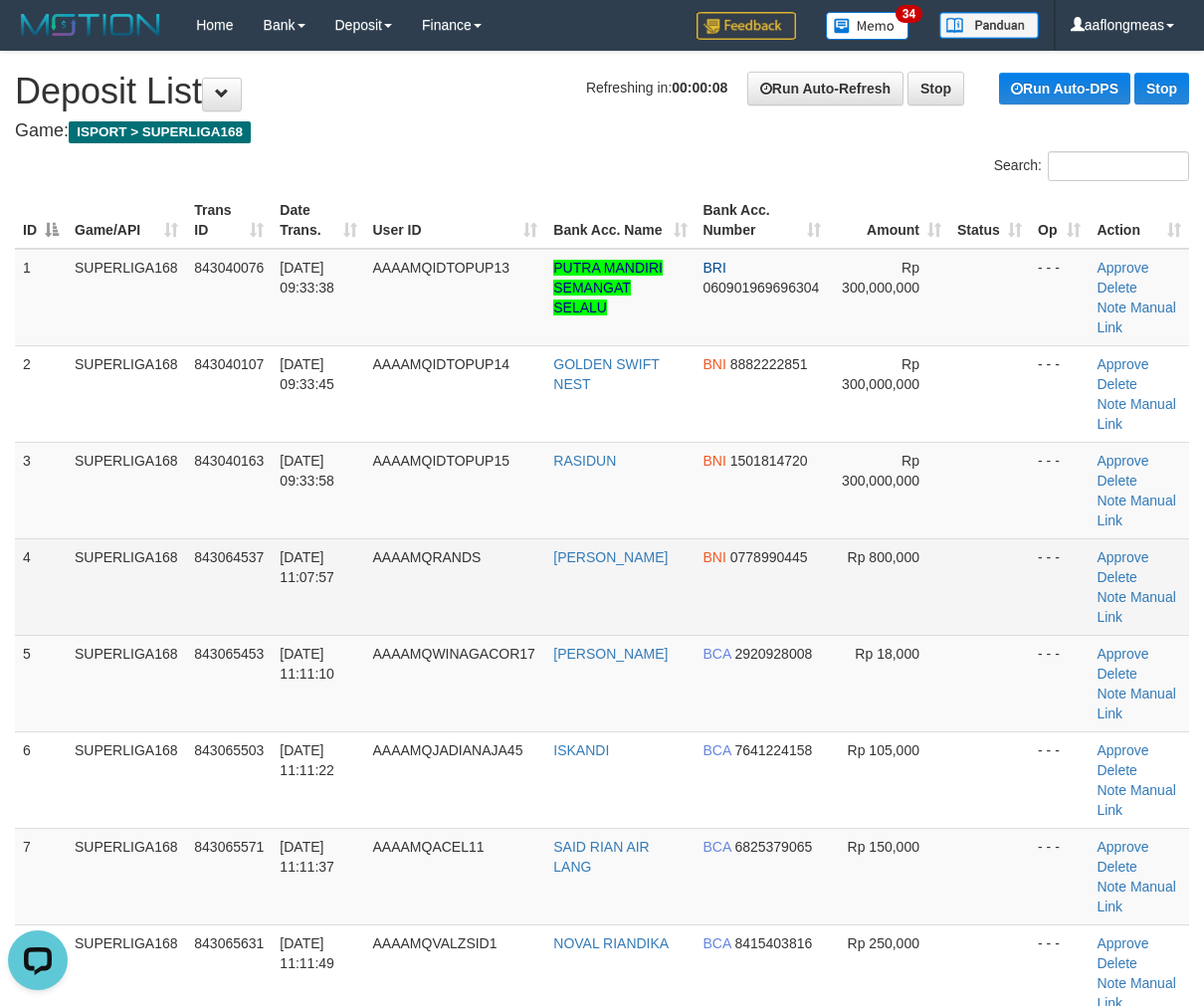 click on "Rp 800,000" at bounding box center [889, 586] 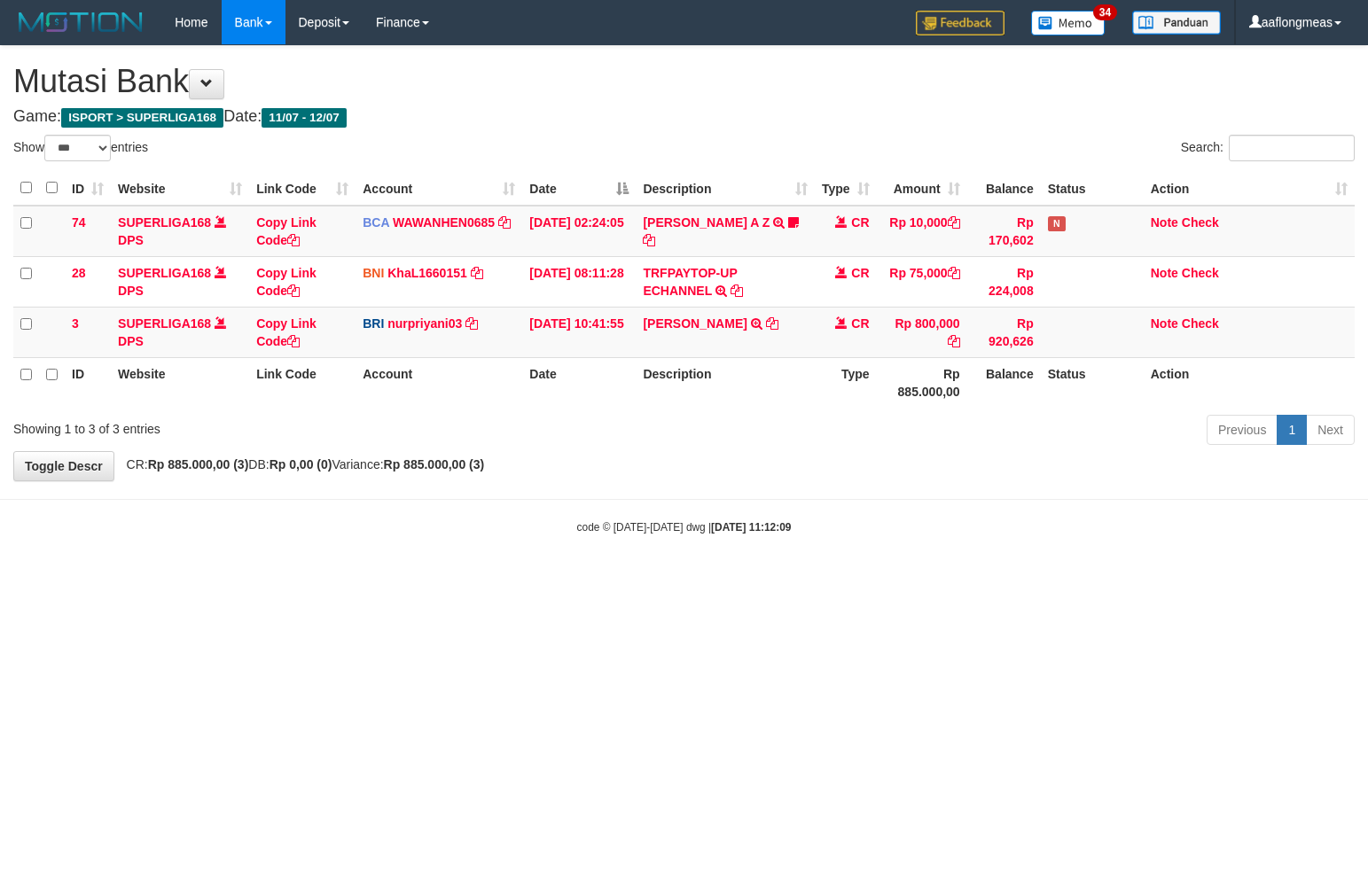 select on "***" 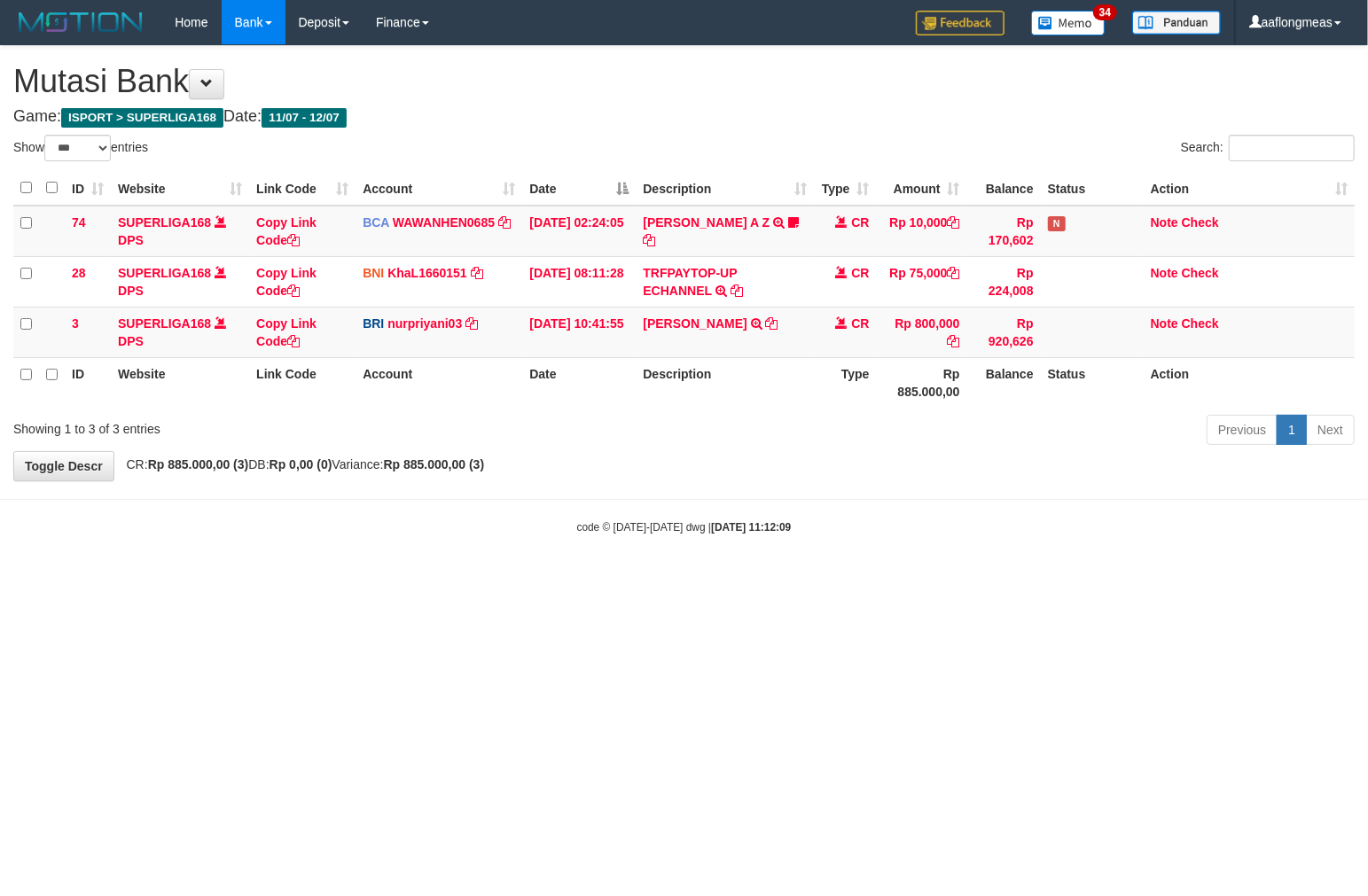 click on "Toggle navigation
Home
Bank
Account List
Load
By Website
Group
[ISPORT]													SUPERLIGA168
By Load Group (DPS)
34" at bounding box center (684, 290) 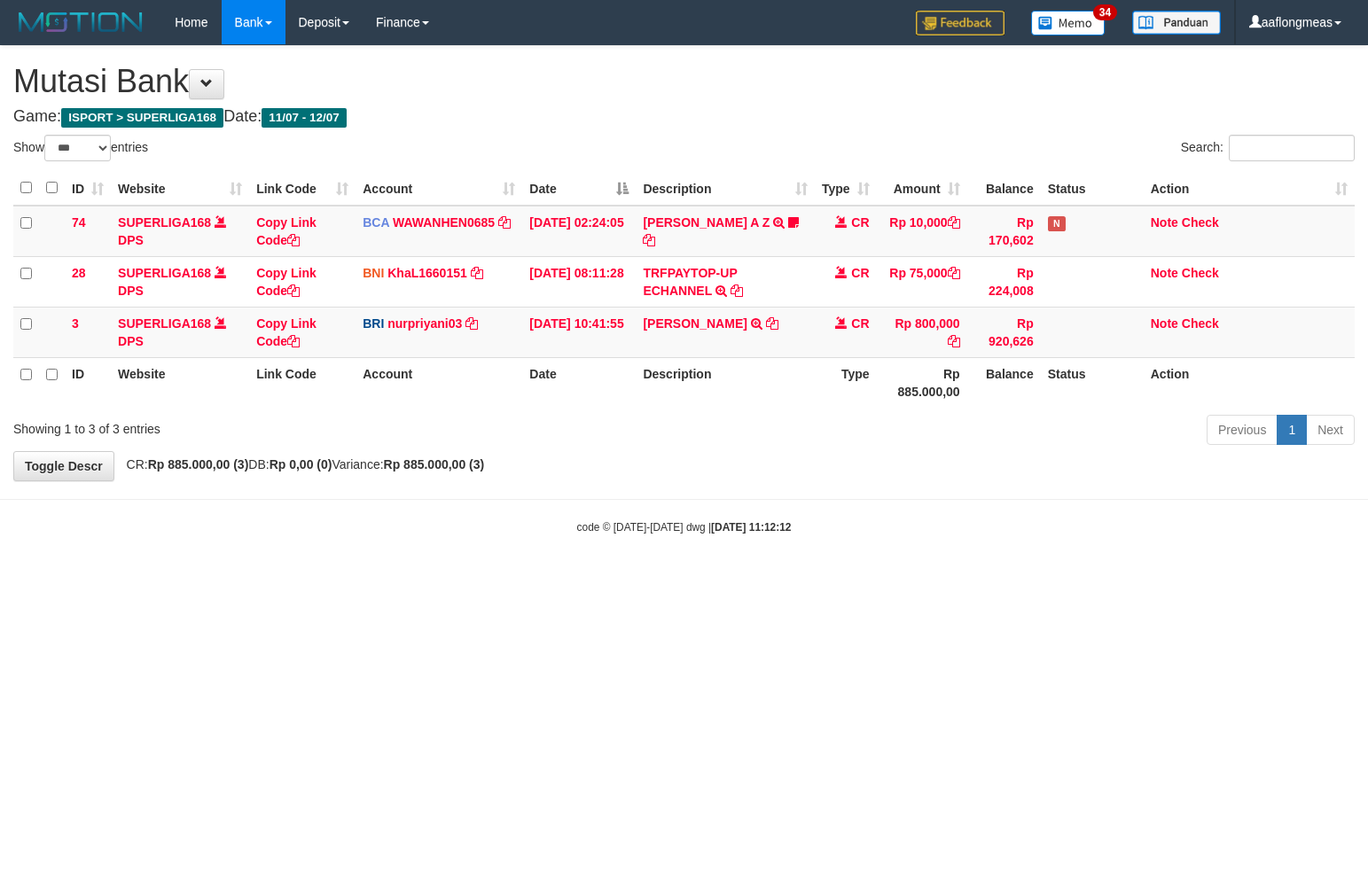 select on "***" 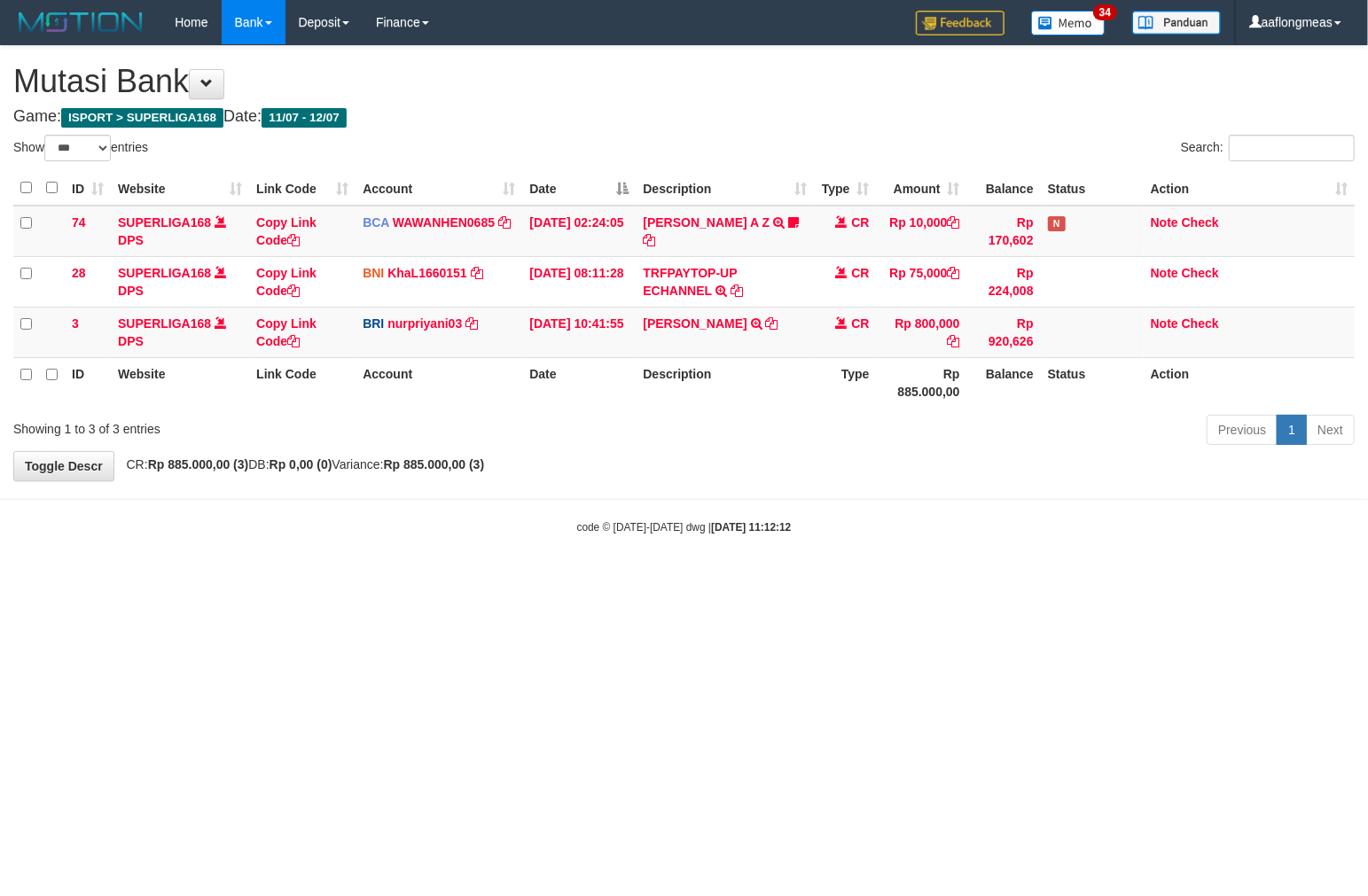 click on "Previous 1 Next" at bounding box center [969, 432] 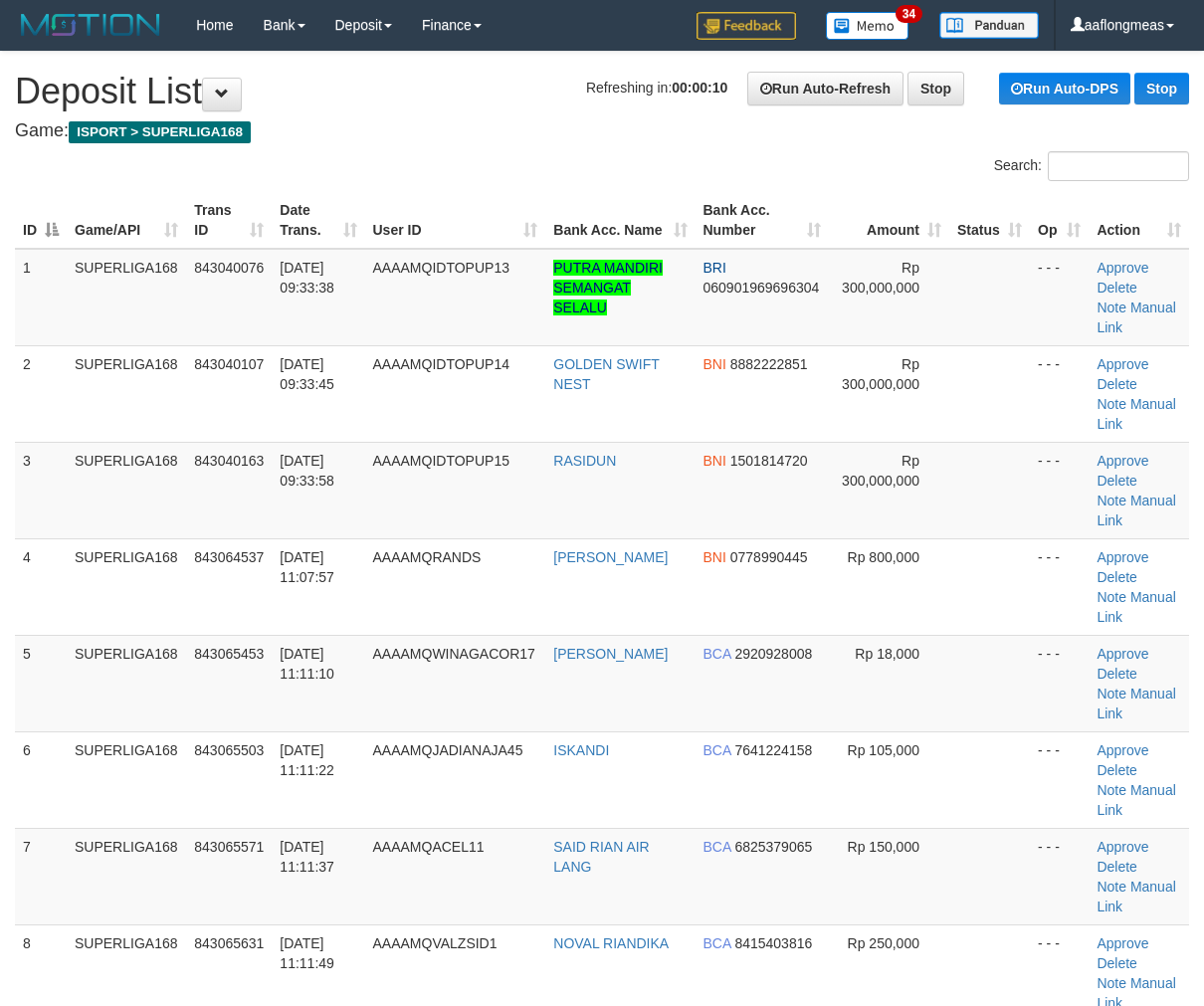 click at bounding box center [989, 683] 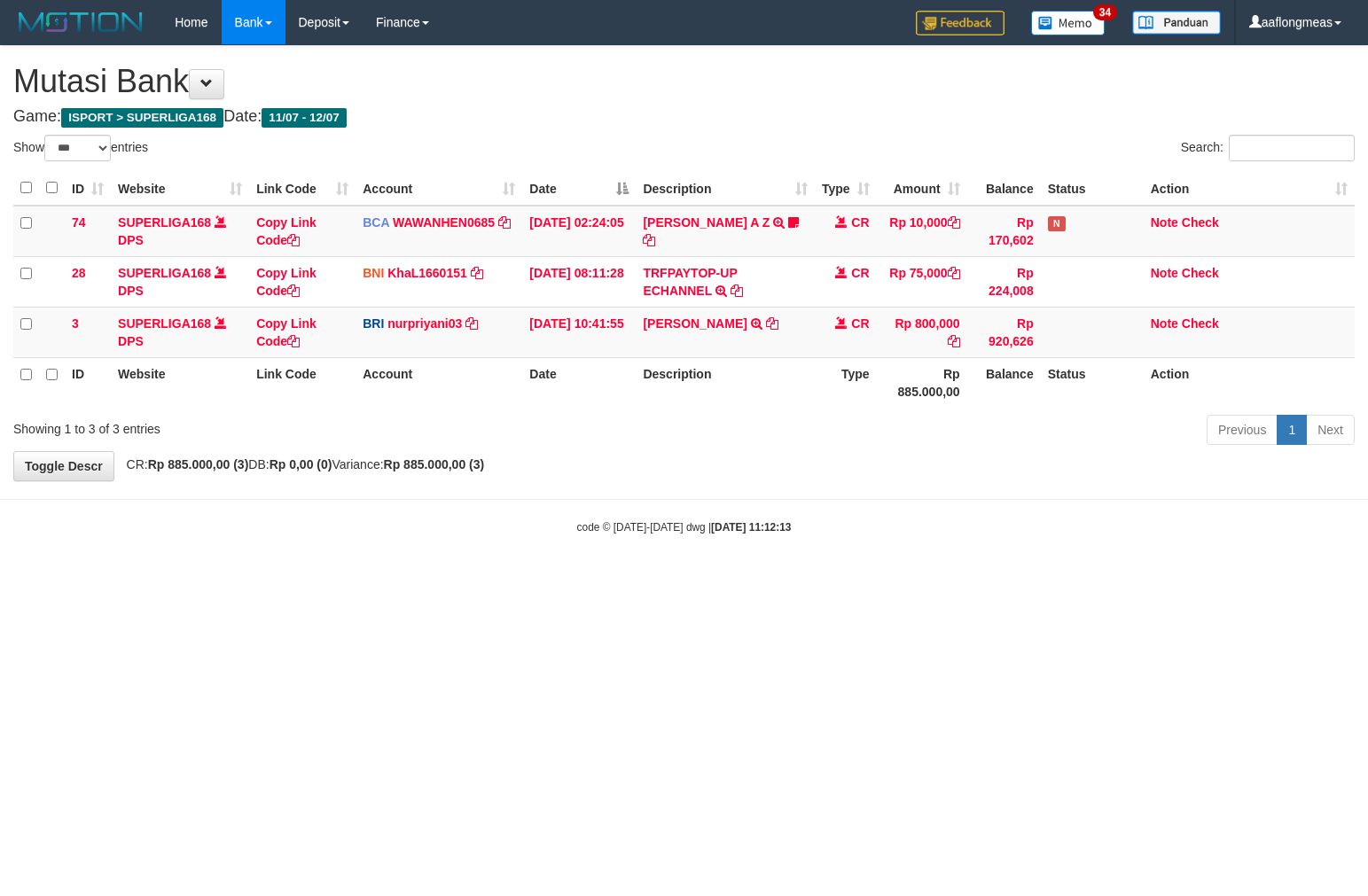select on "***" 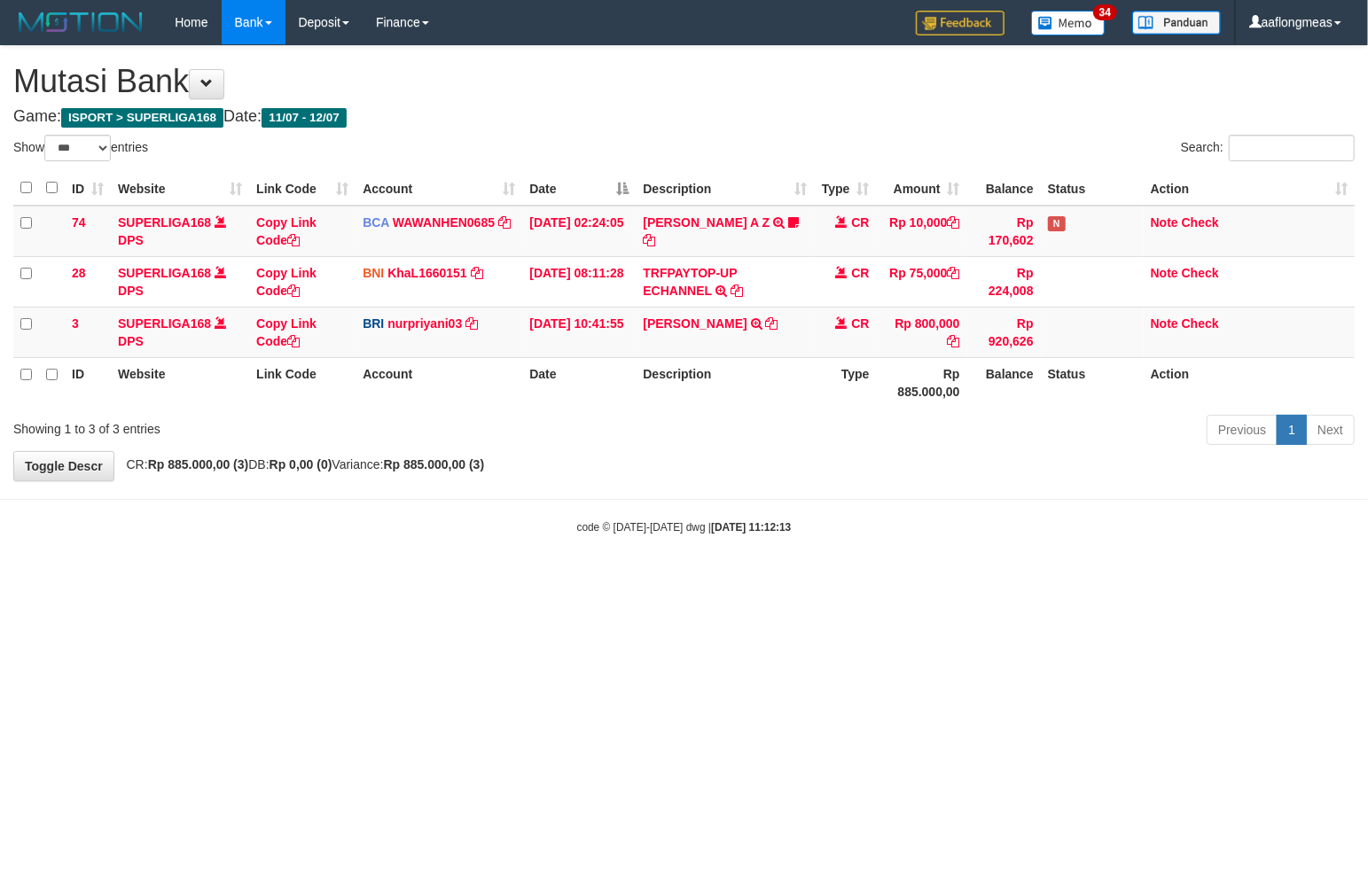click on "**********" at bounding box center [684, 263] 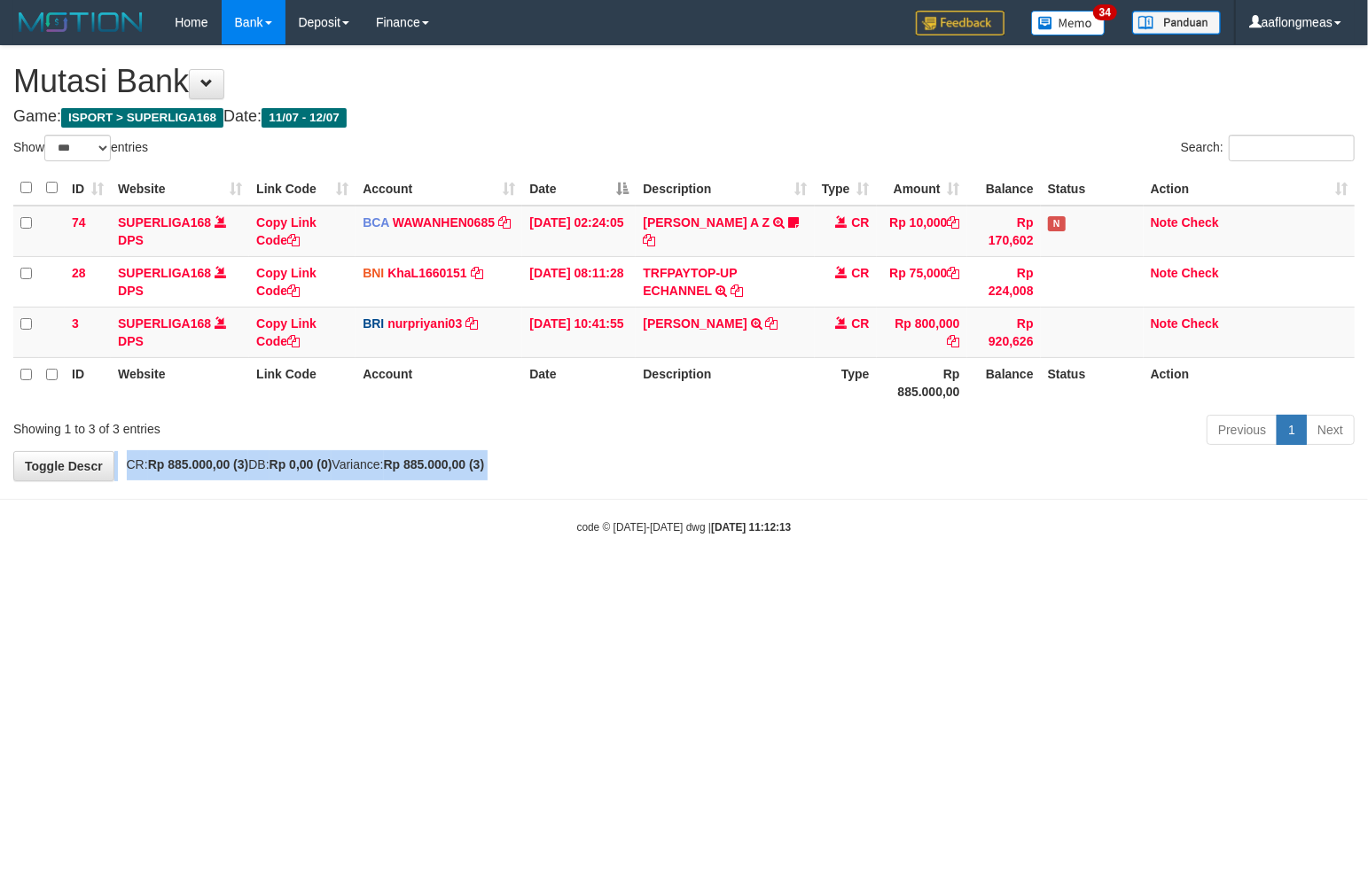 click on "**********" at bounding box center (684, 263) 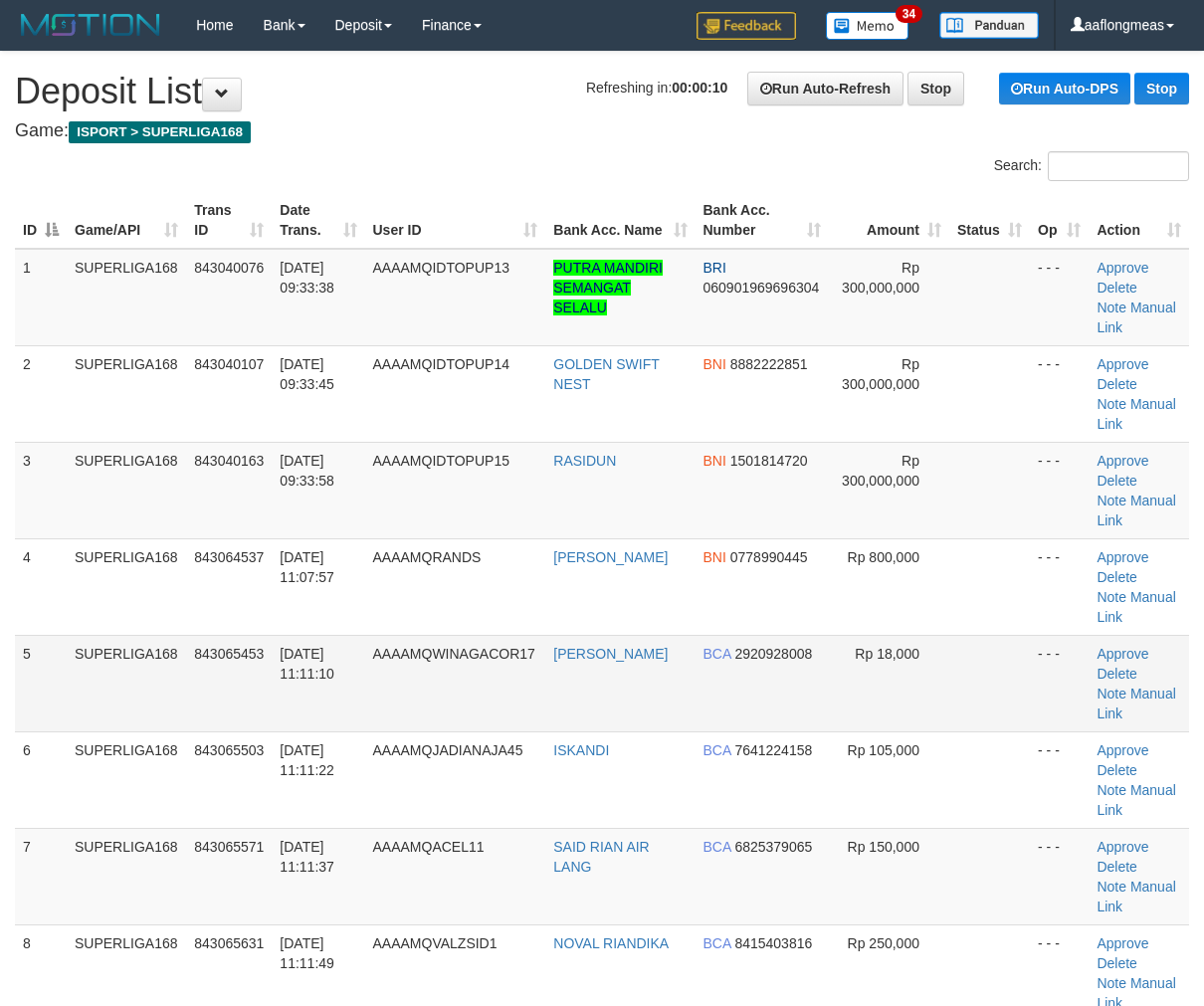 scroll, scrollTop: 0, scrollLeft: 0, axis: both 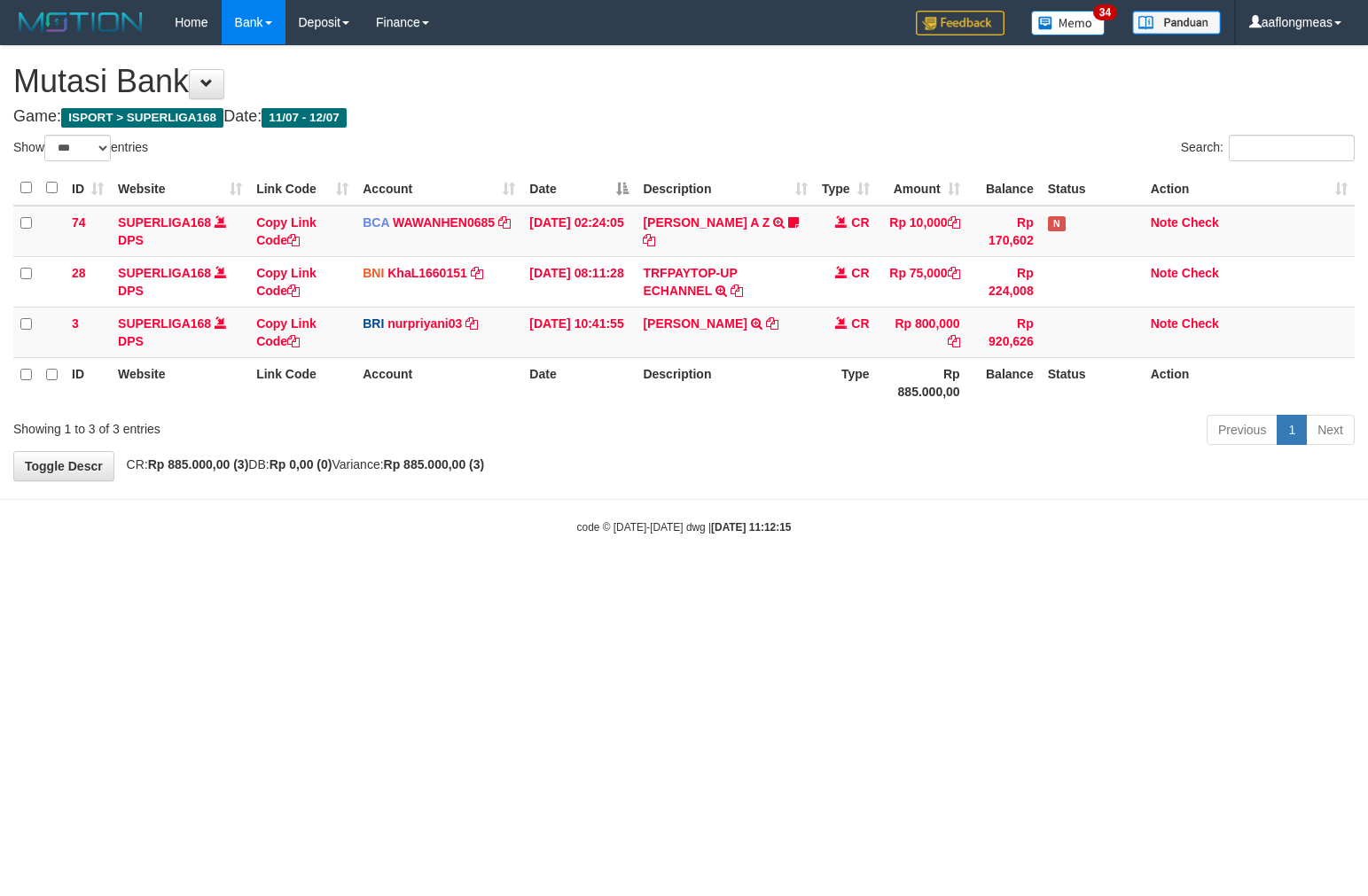 select on "***" 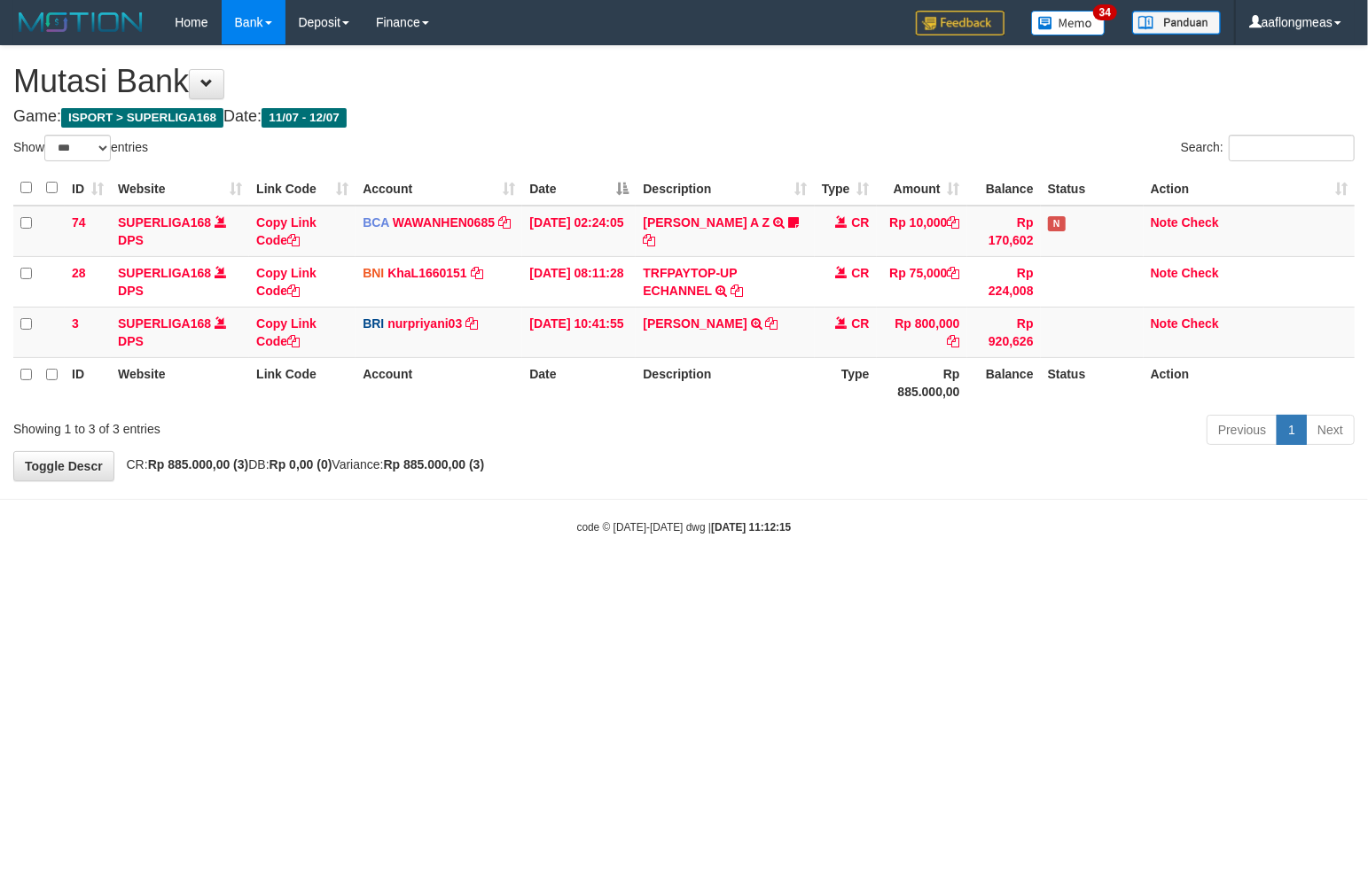 click on "Toggle navigation
Home
Bank
Account List
Load
By Website
Group
[ISPORT]													SUPERLIGA168
By Load Group (DPS)
34" at bounding box center (684, 290) 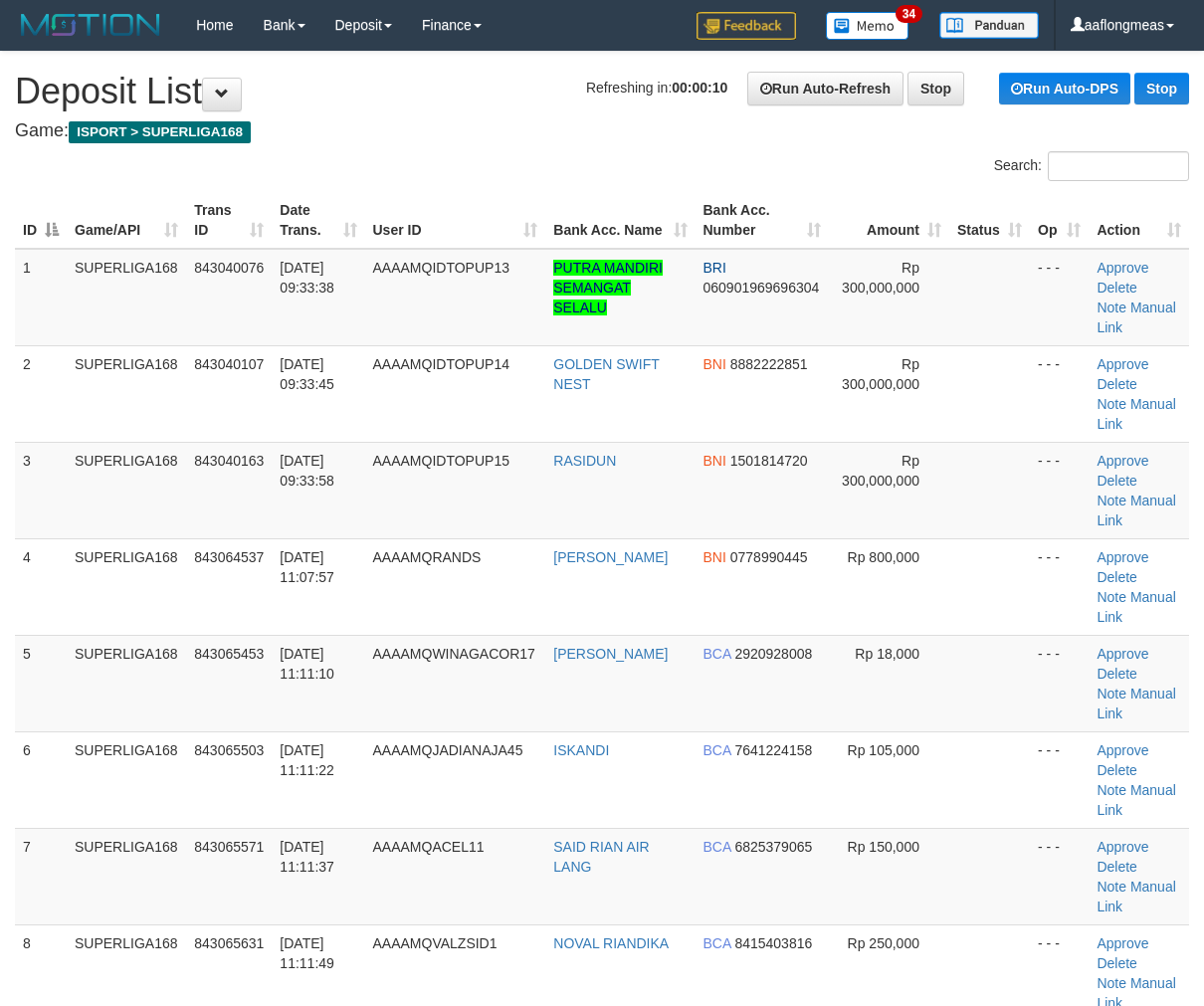 scroll, scrollTop: 0, scrollLeft: 0, axis: both 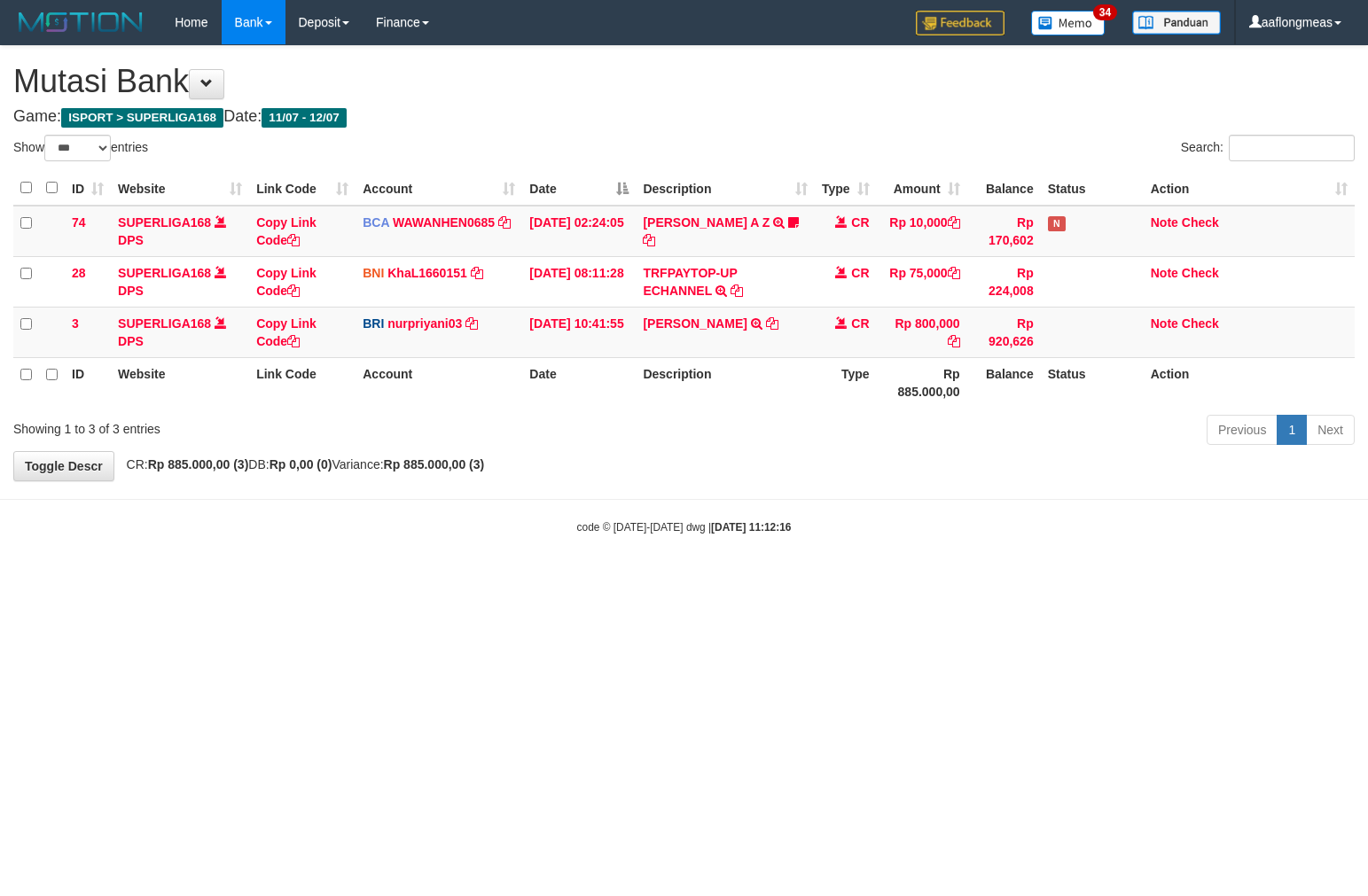 select on "***" 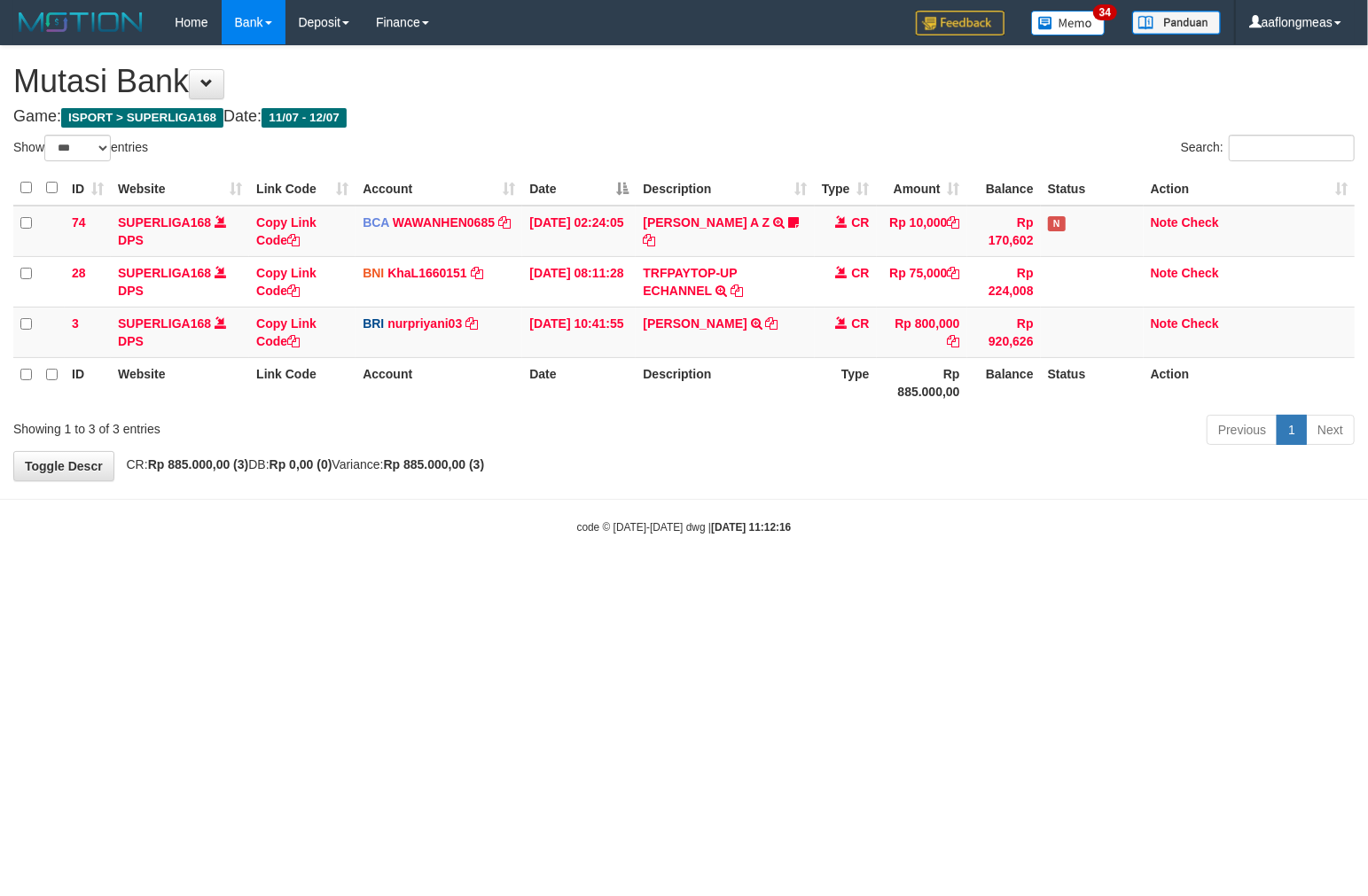click on "**********" at bounding box center [684, 263] 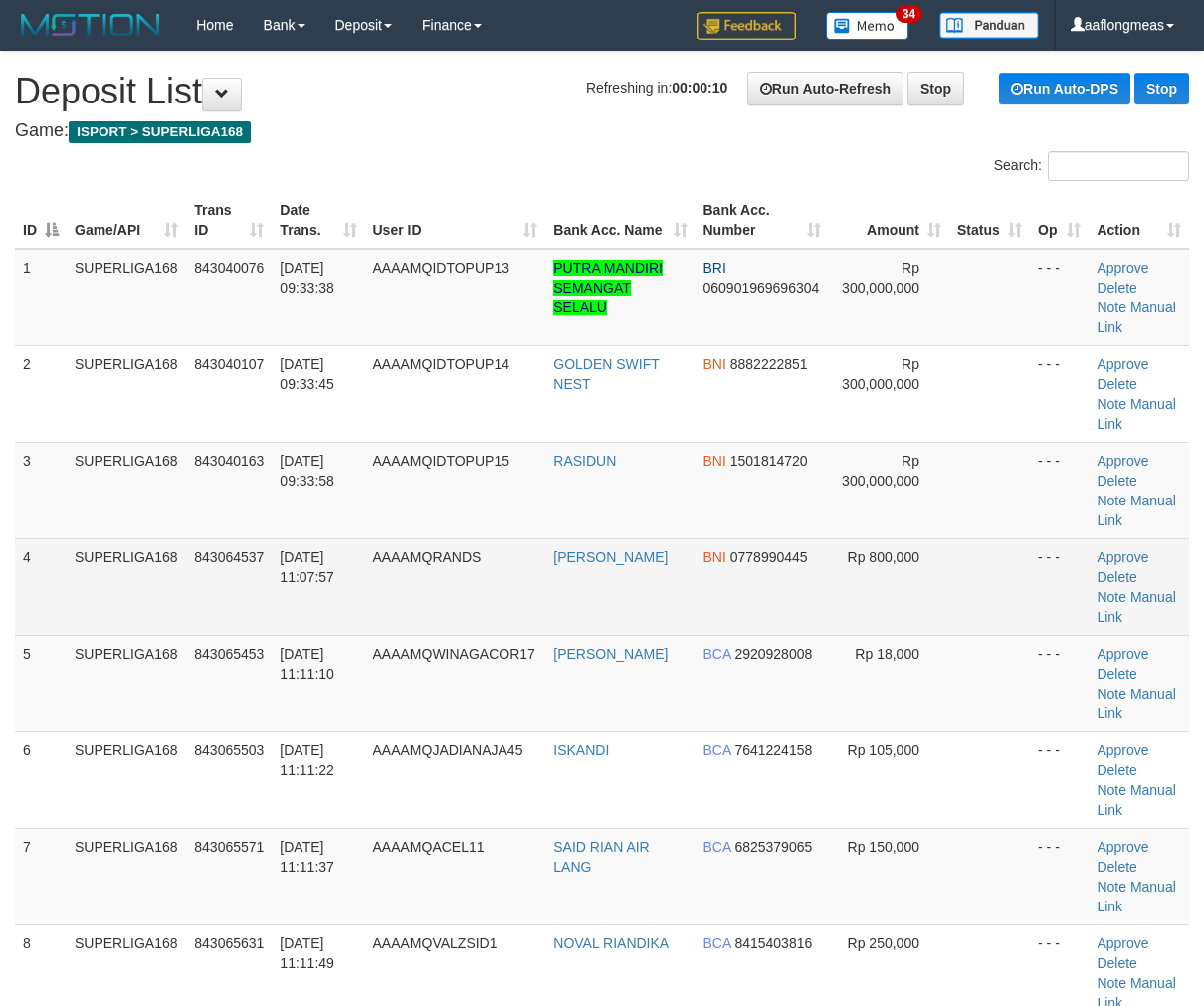 scroll, scrollTop: 0, scrollLeft: 0, axis: both 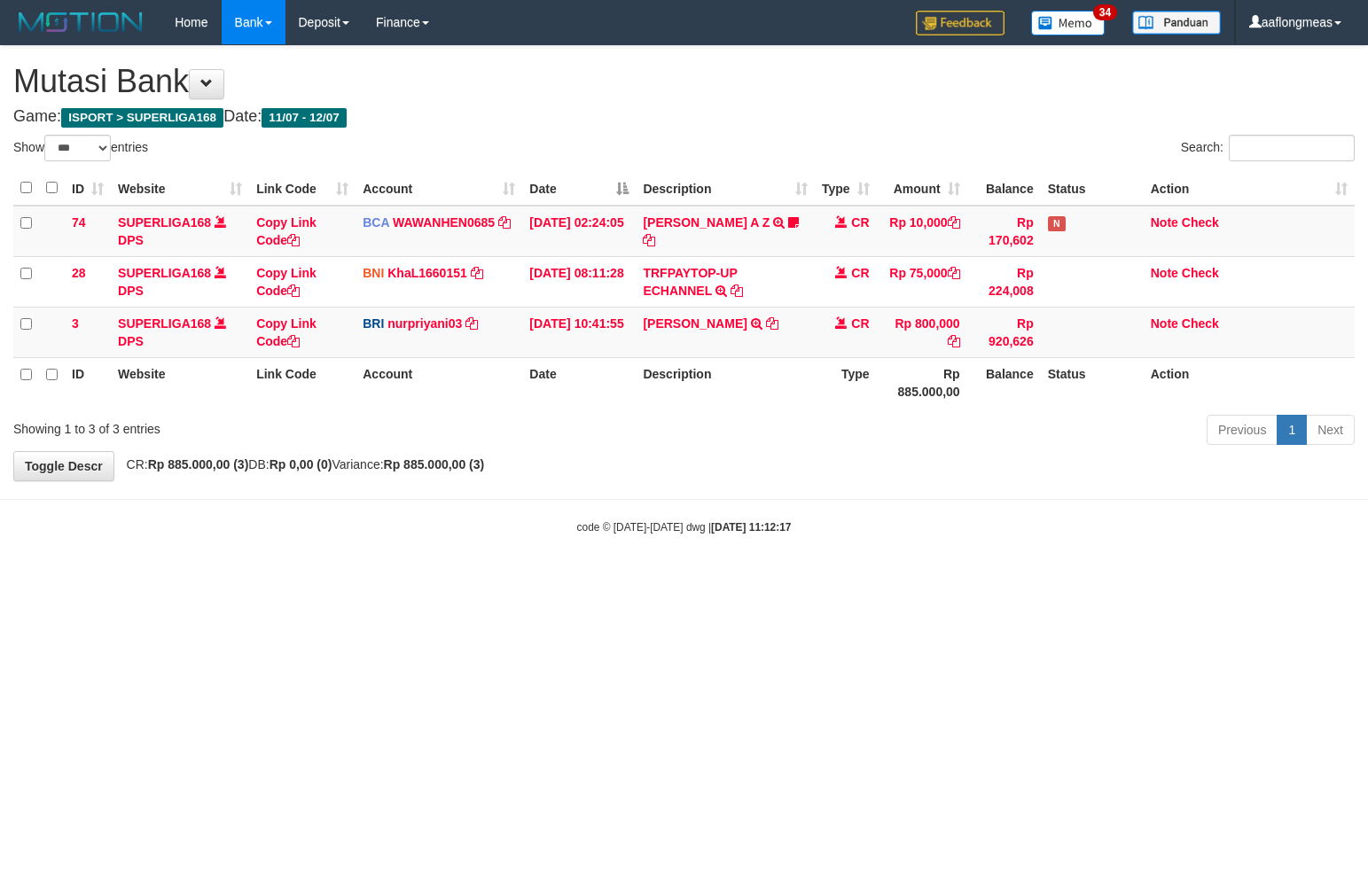 select on "***" 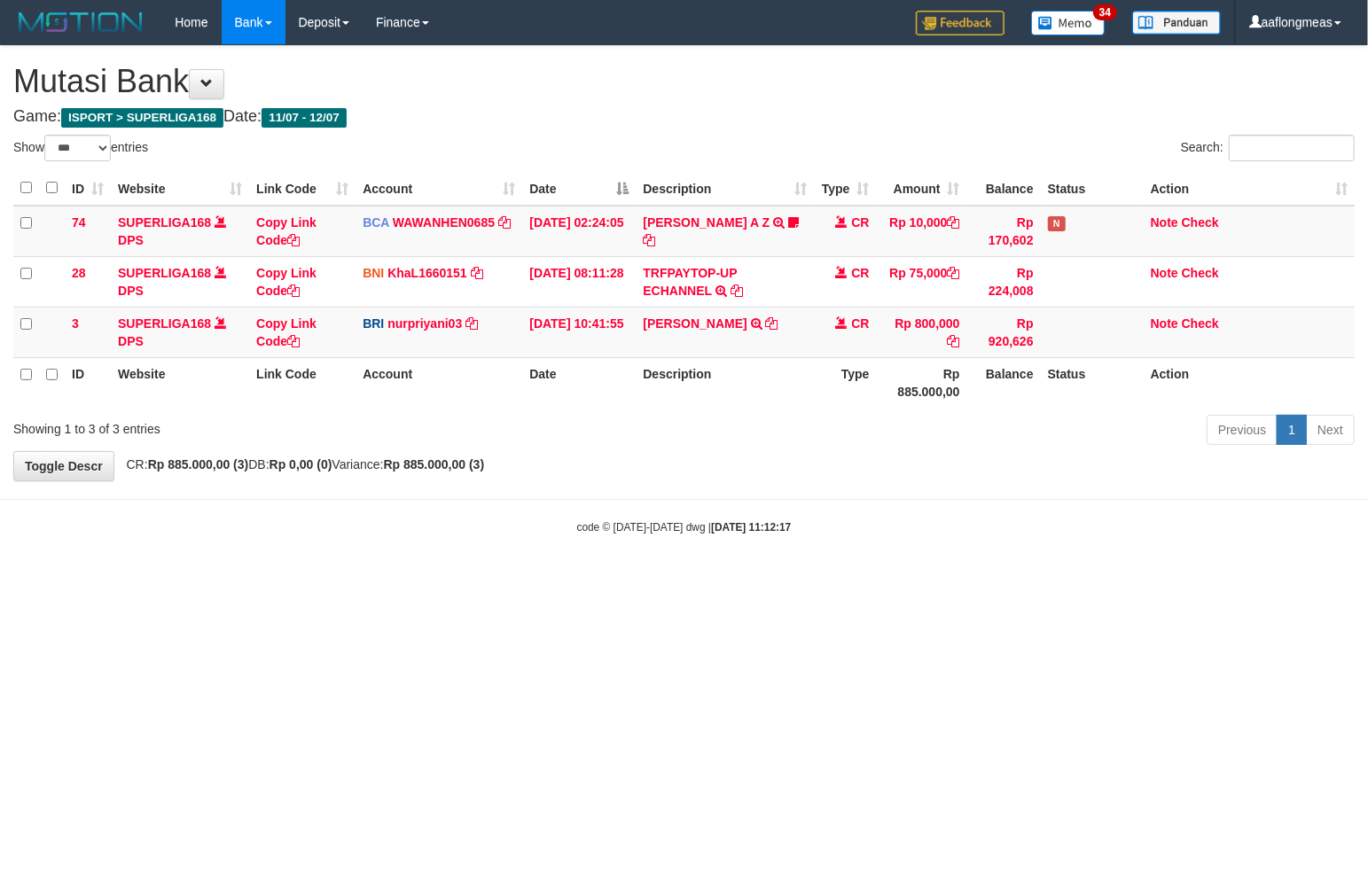 click on "**********" at bounding box center (684, 263) 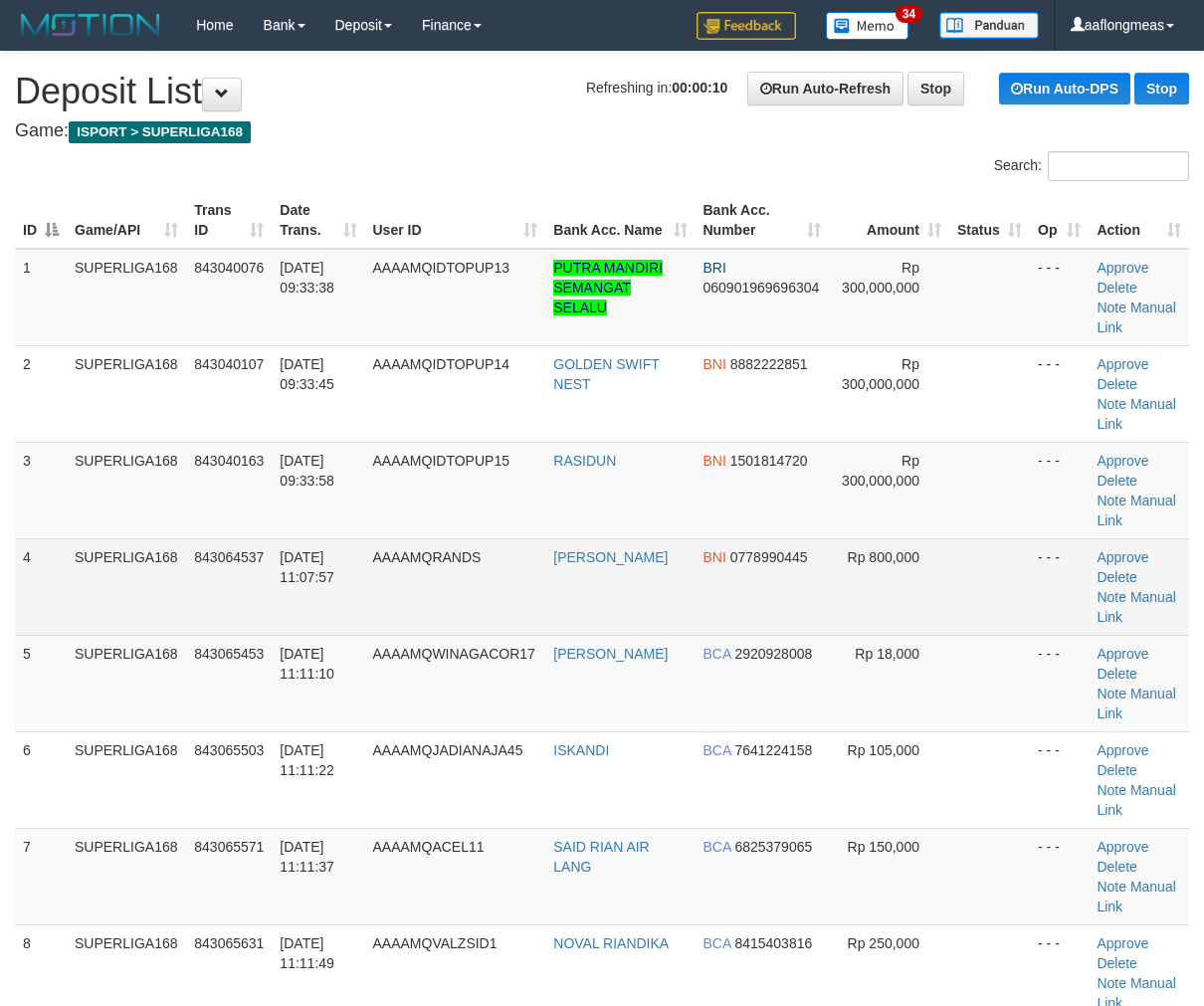 scroll, scrollTop: 0, scrollLeft: 0, axis: both 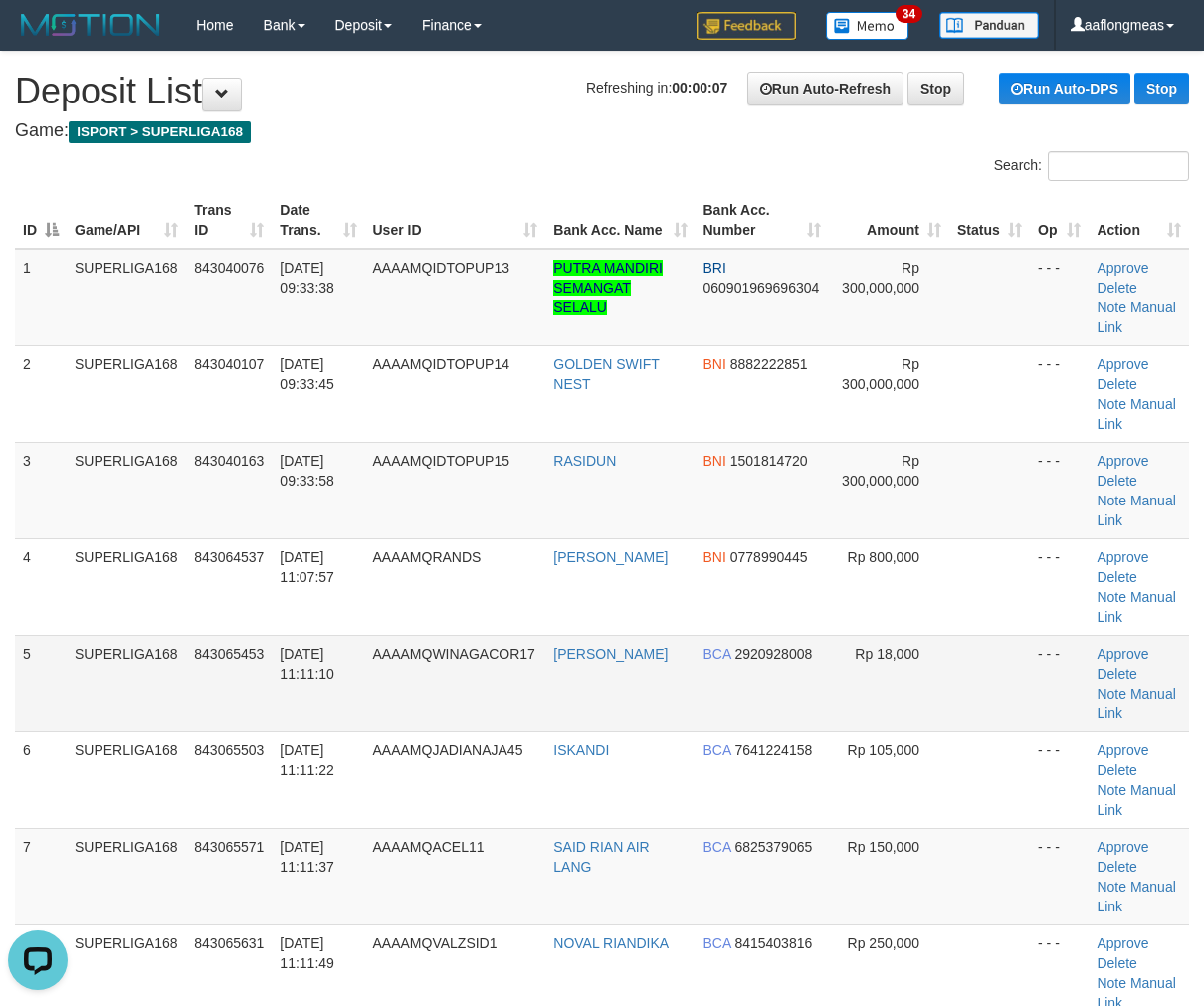 drag, startPoint x: 961, startPoint y: 630, endPoint x: 1168, endPoint y: 597, distance: 209.61393 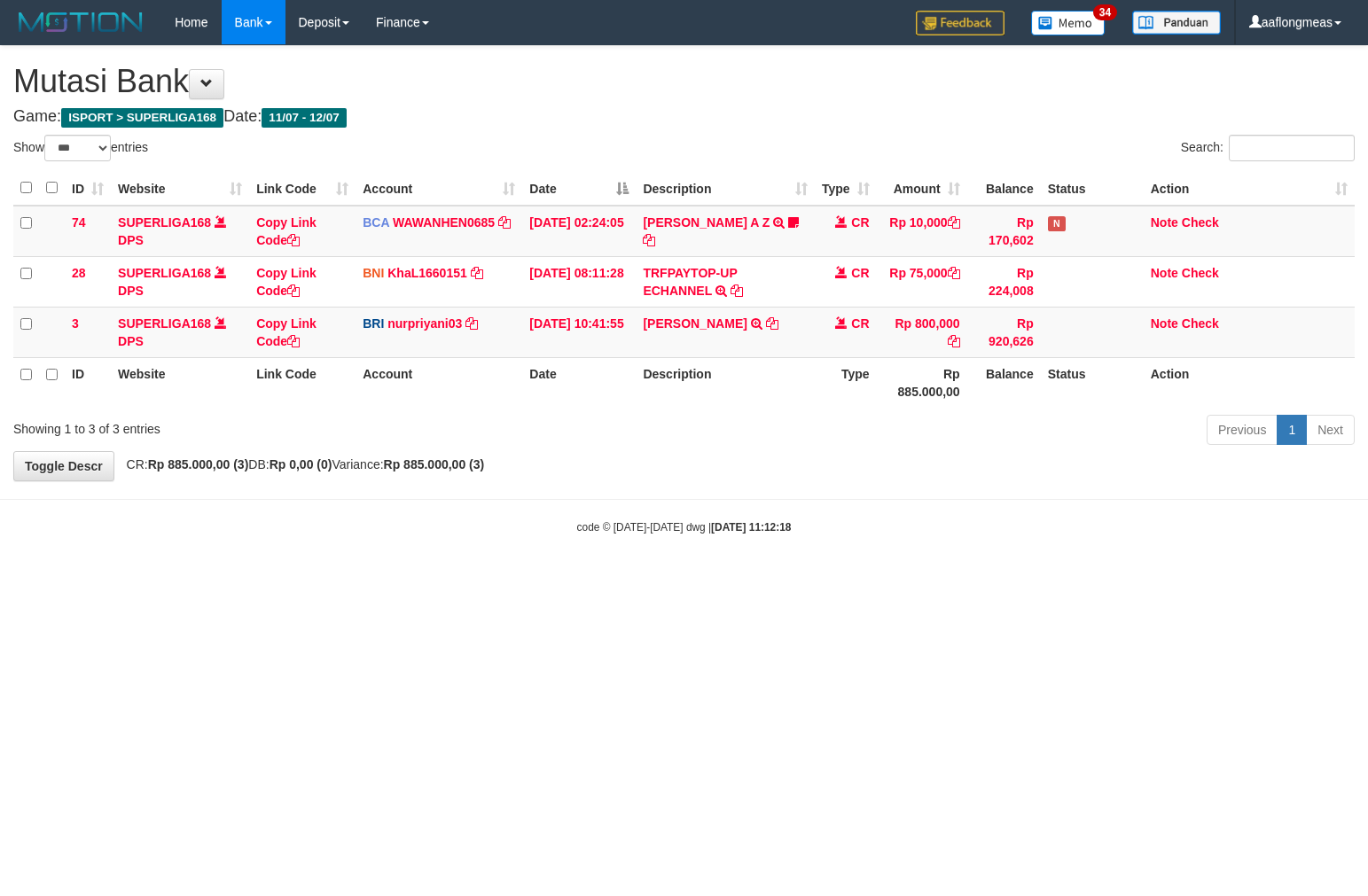 select on "***" 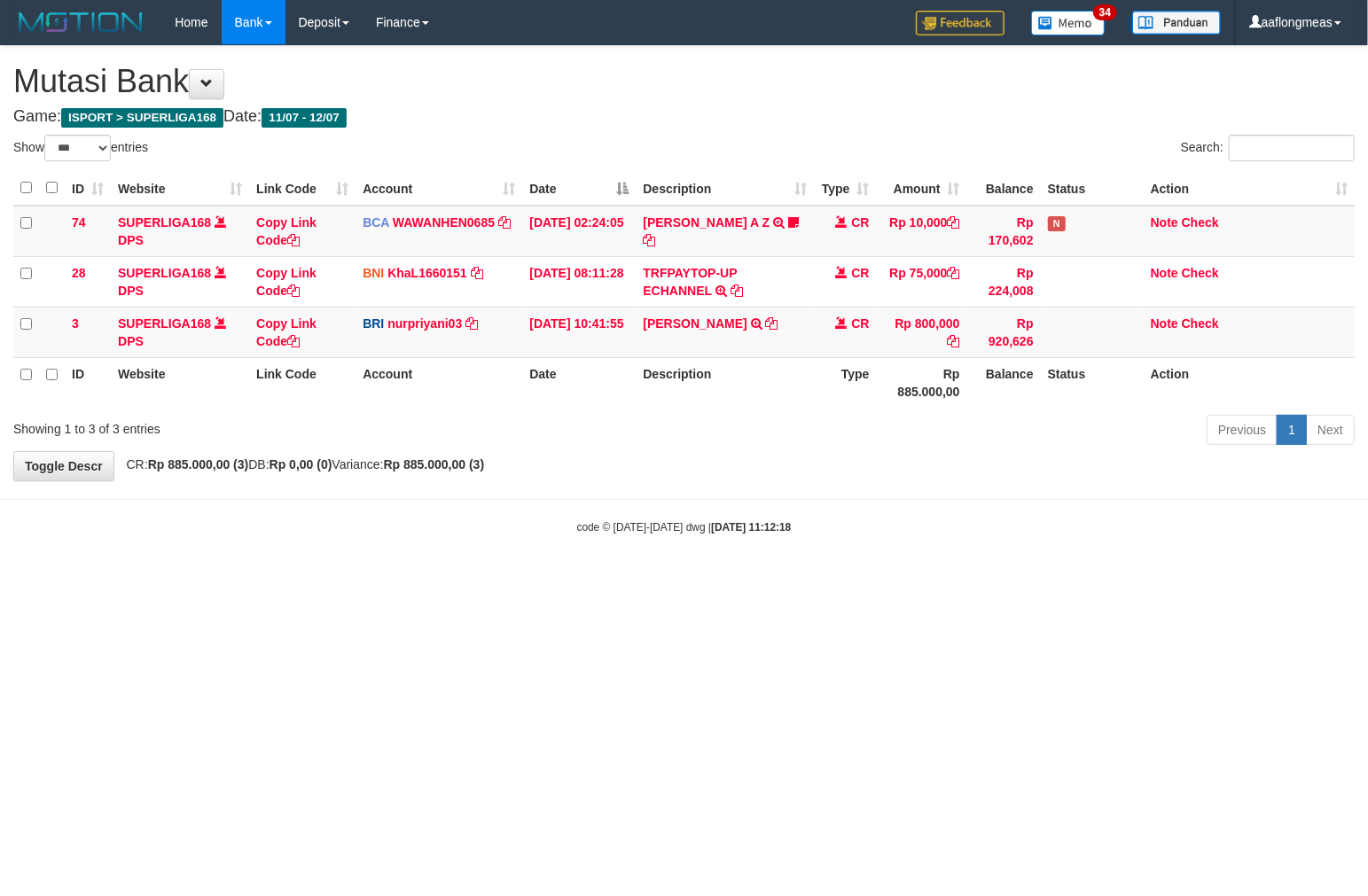 click on "Previous 1 Next" at bounding box center [969, 432] 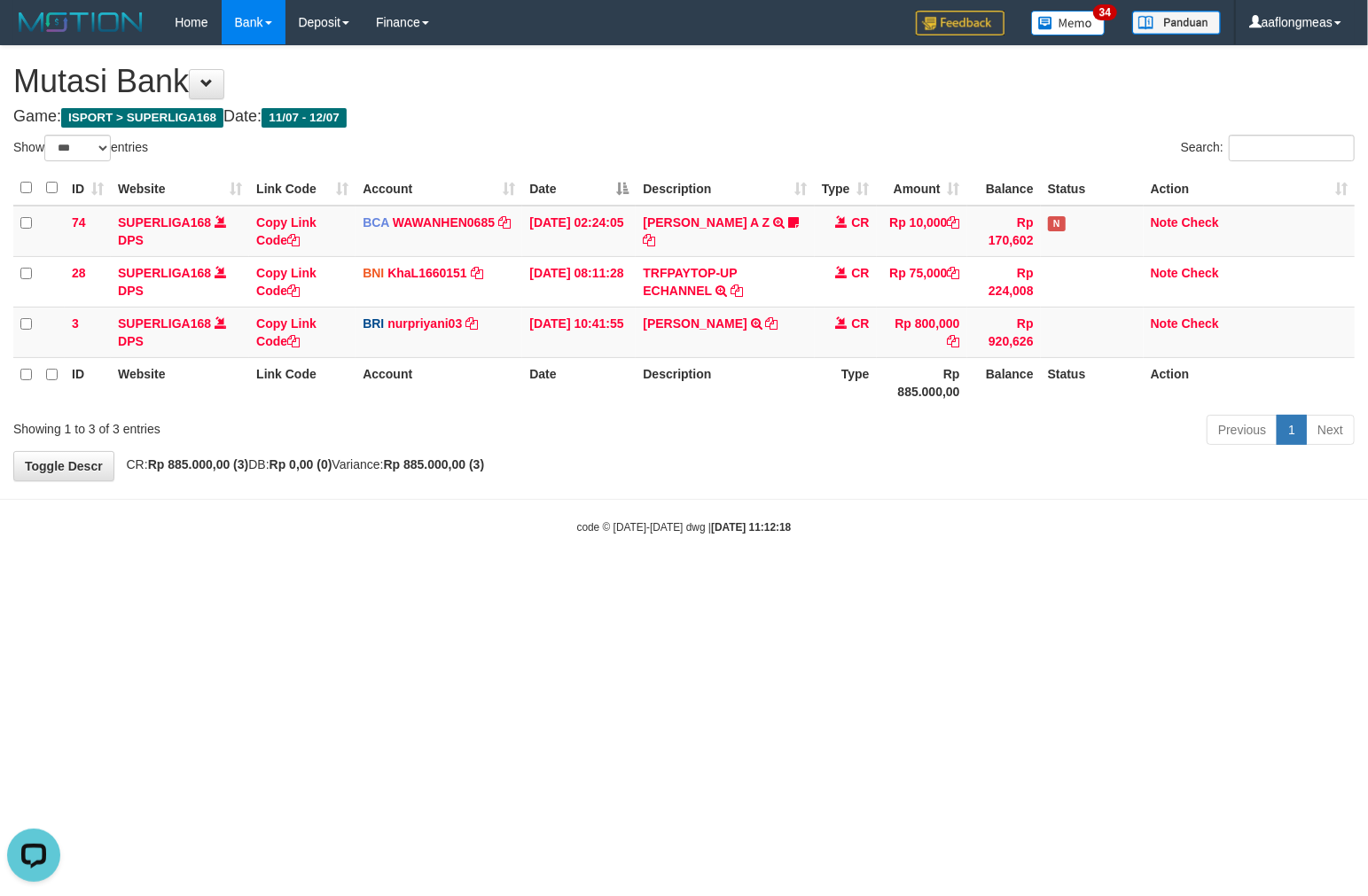 scroll, scrollTop: 0, scrollLeft: 0, axis: both 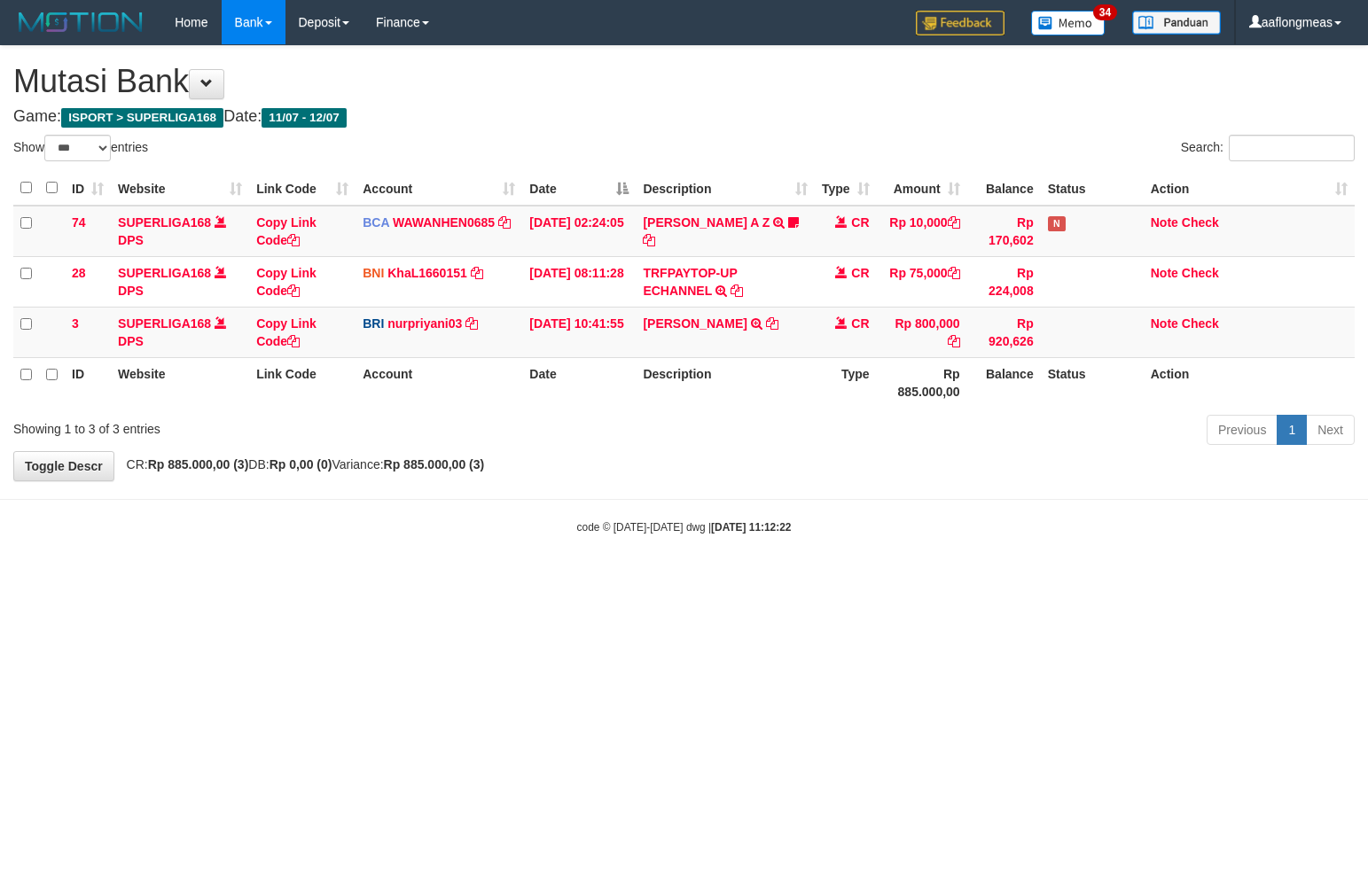 select on "***" 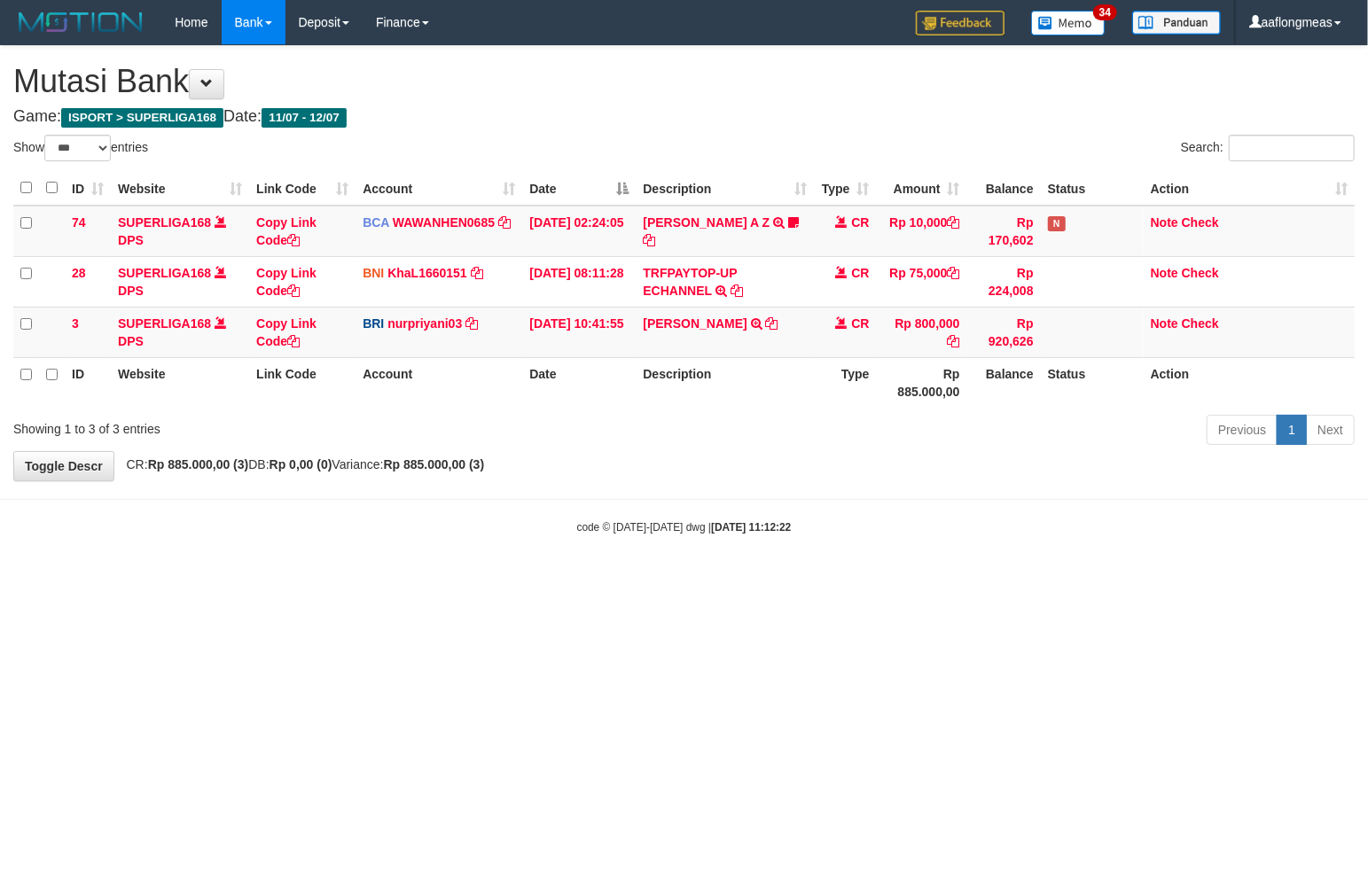 click on "Toggle navigation
Home
Bank
Account List
Load
By Website
Group
[ISPORT]													SUPERLIGA168
By Load Group (DPS)
34" at bounding box center (684, 290) 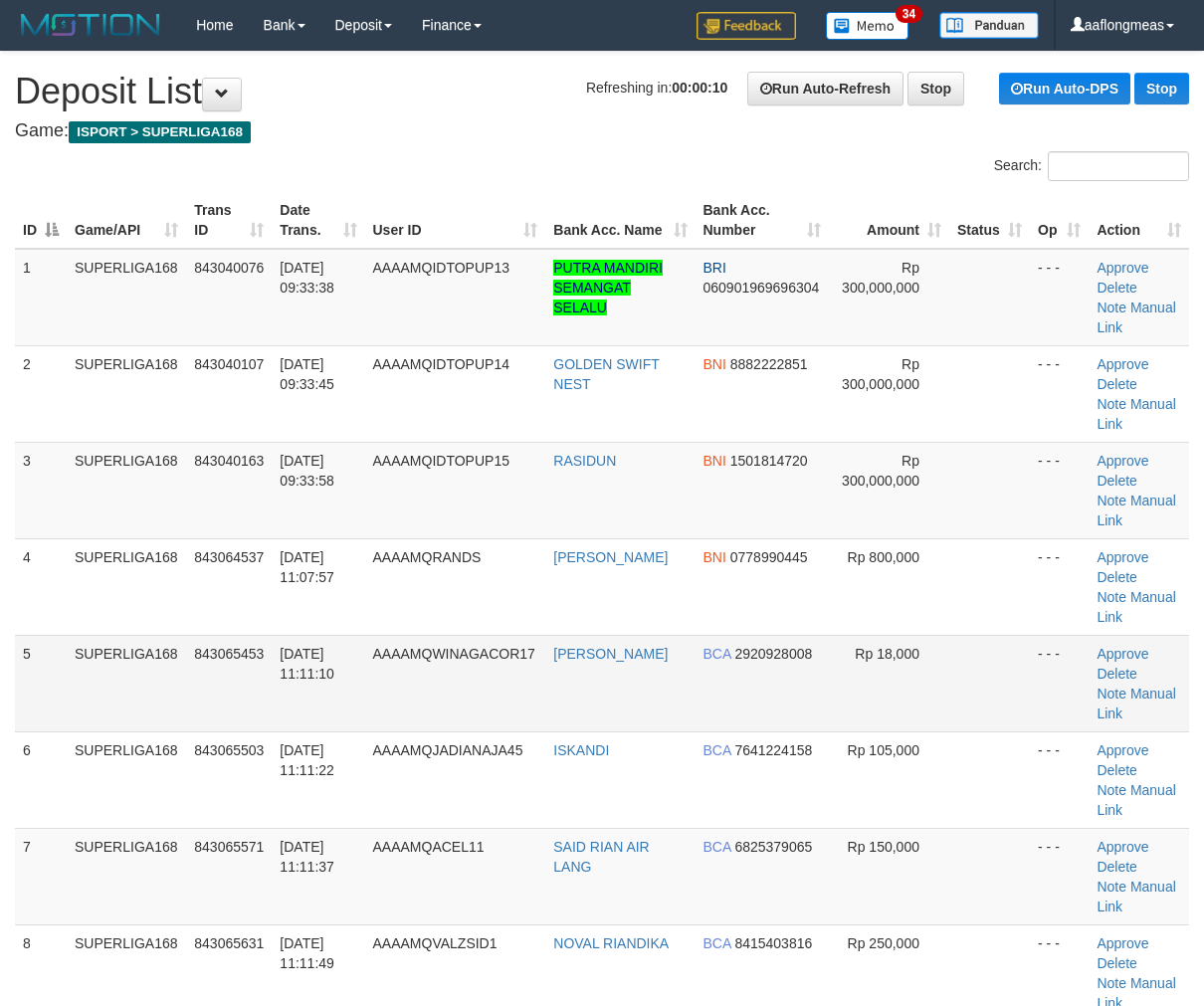 scroll, scrollTop: 0, scrollLeft: 0, axis: both 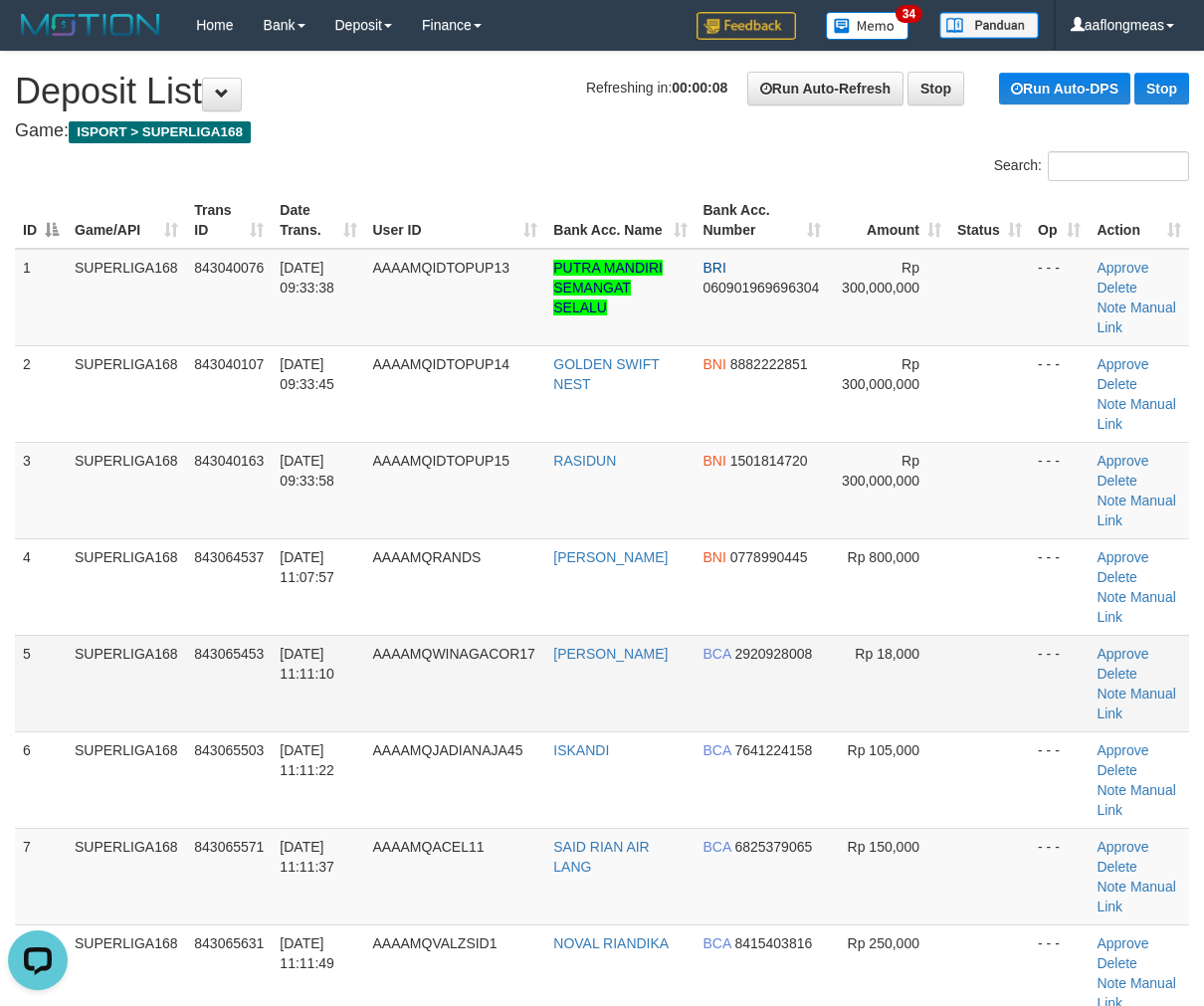 click at bounding box center (989, 683) 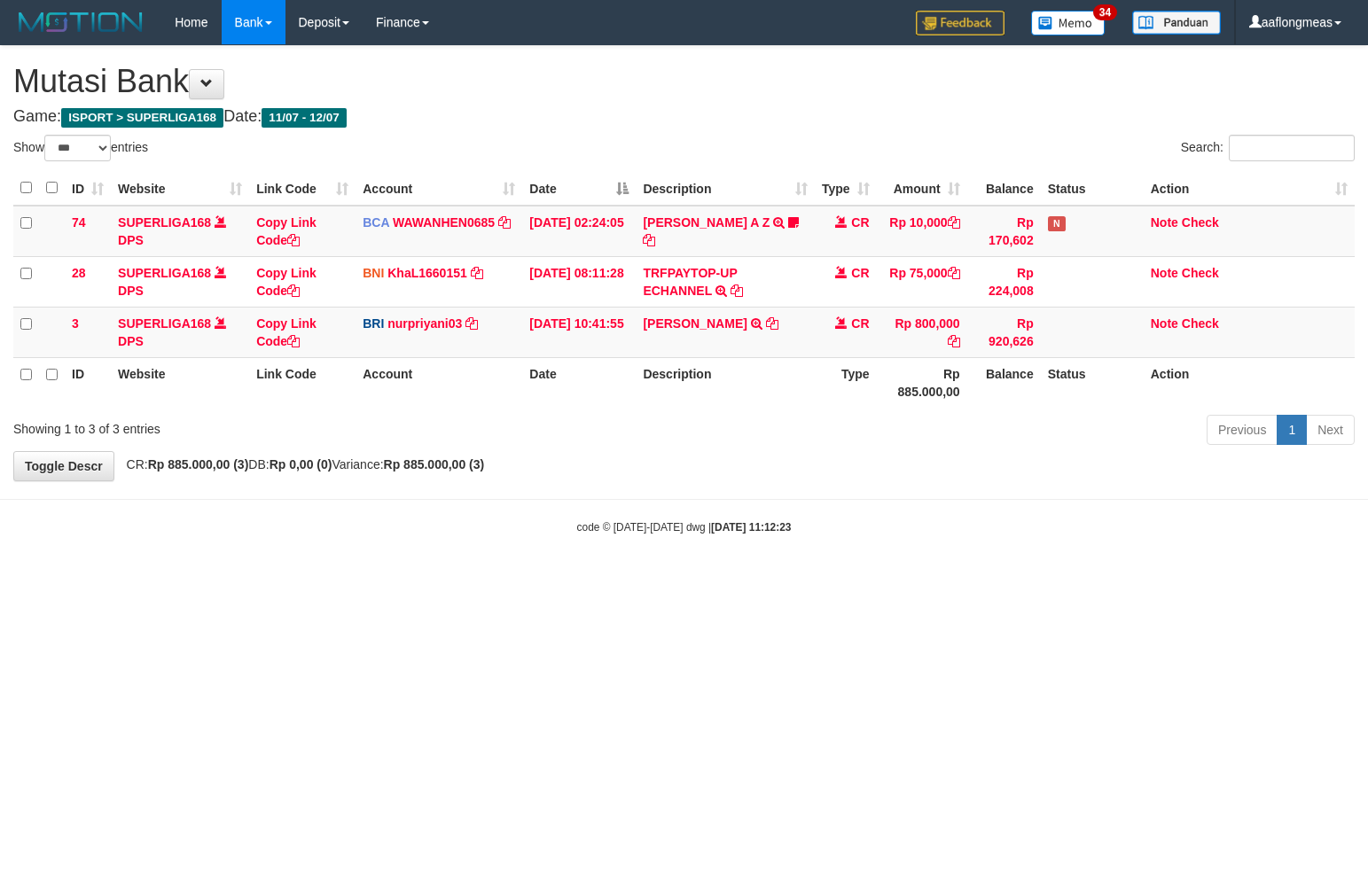 select on "***" 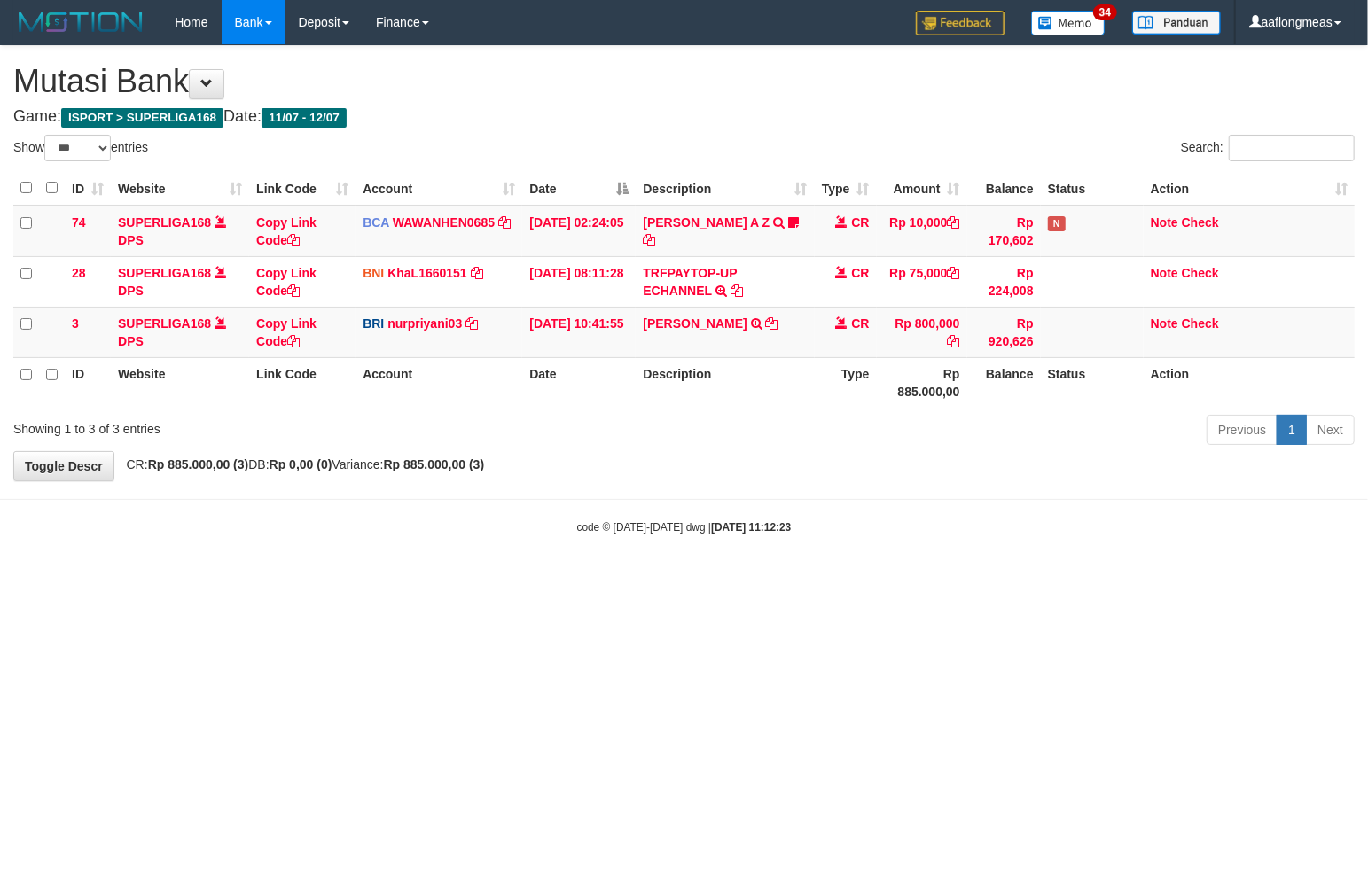 click on "**********" at bounding box center (684, 263) 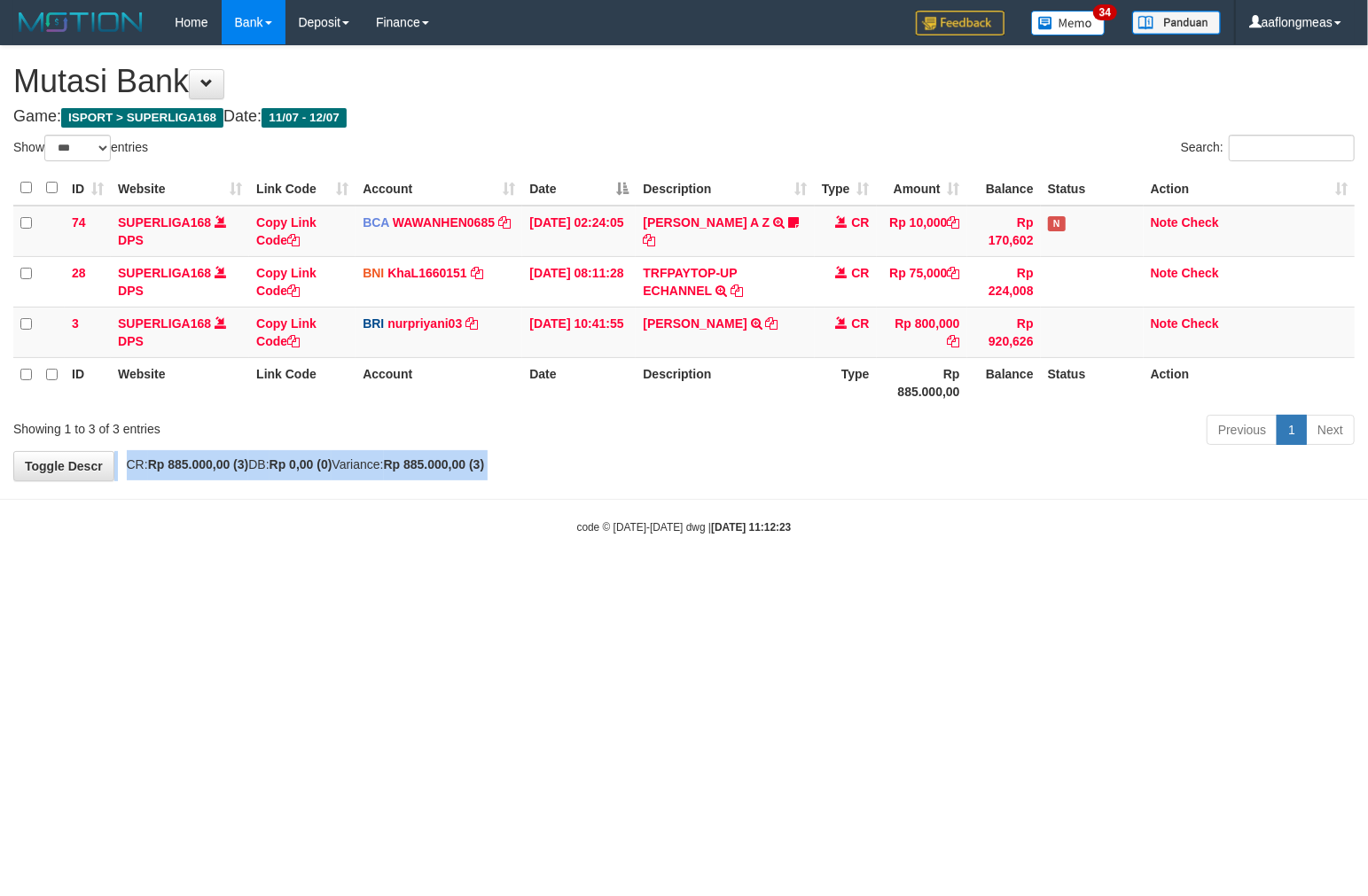 click on "**********" at bounding box center [684, 263] 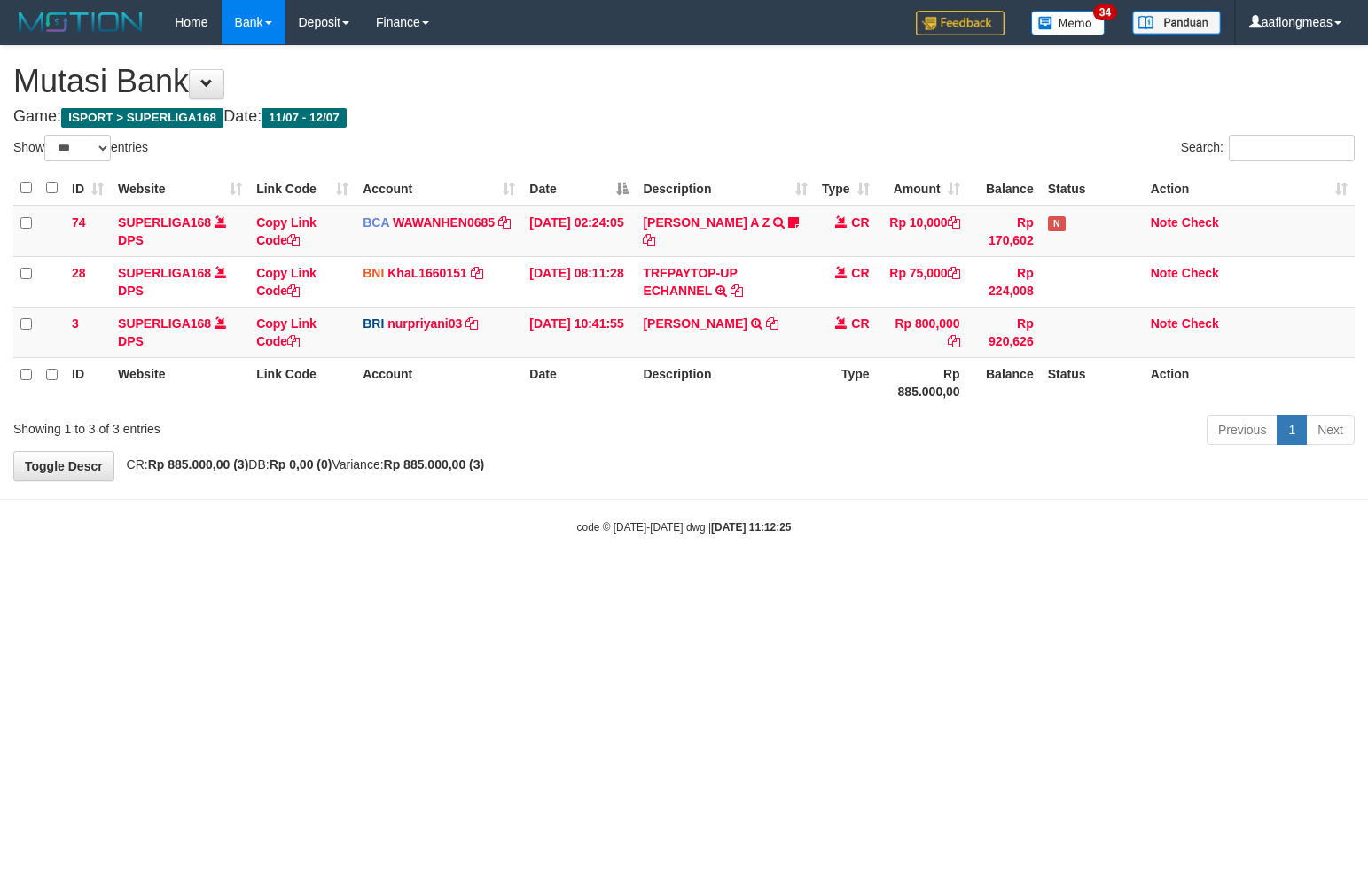 select on "***" 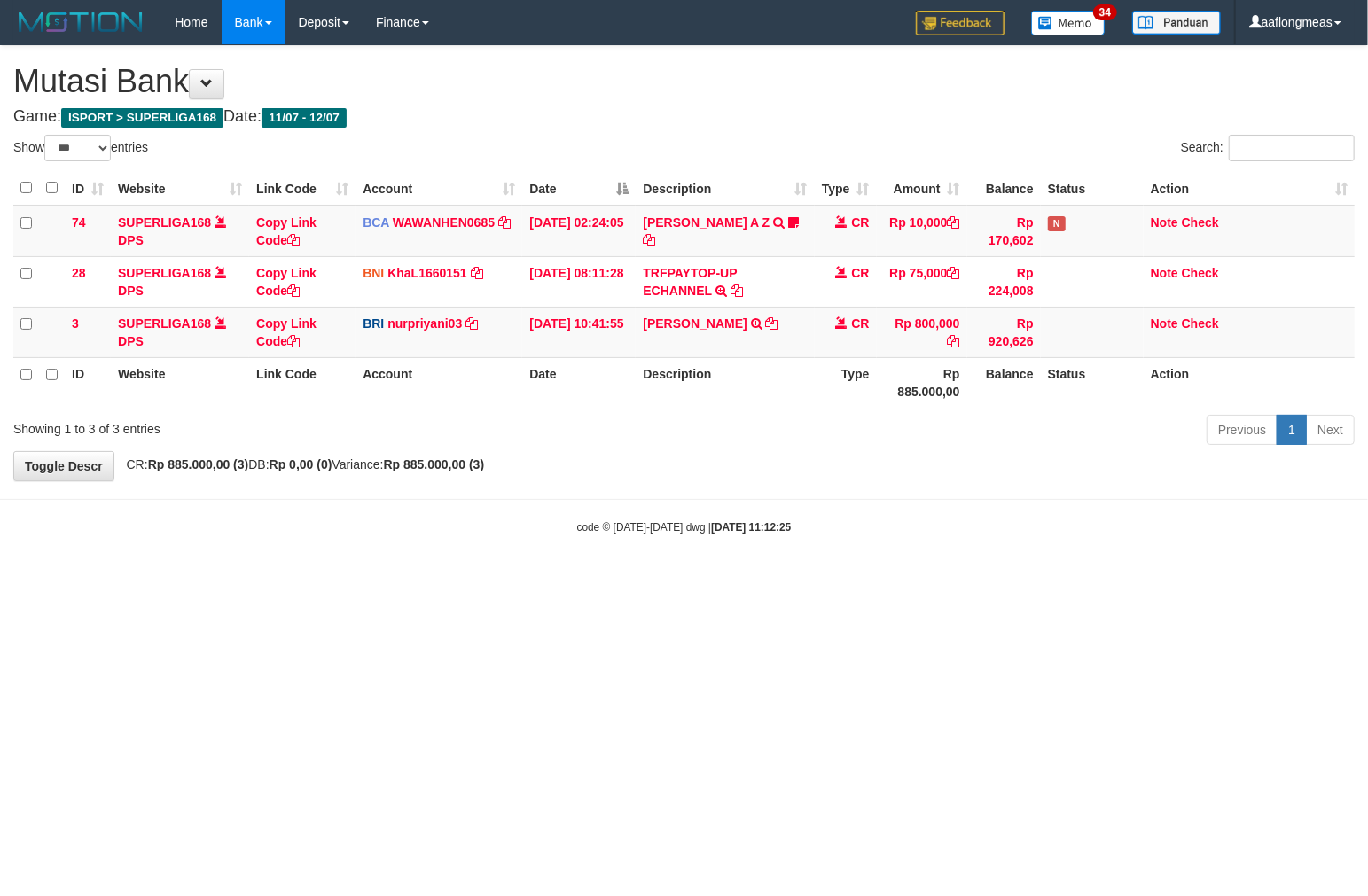 click on "**********" at bounding box center [684, 263] 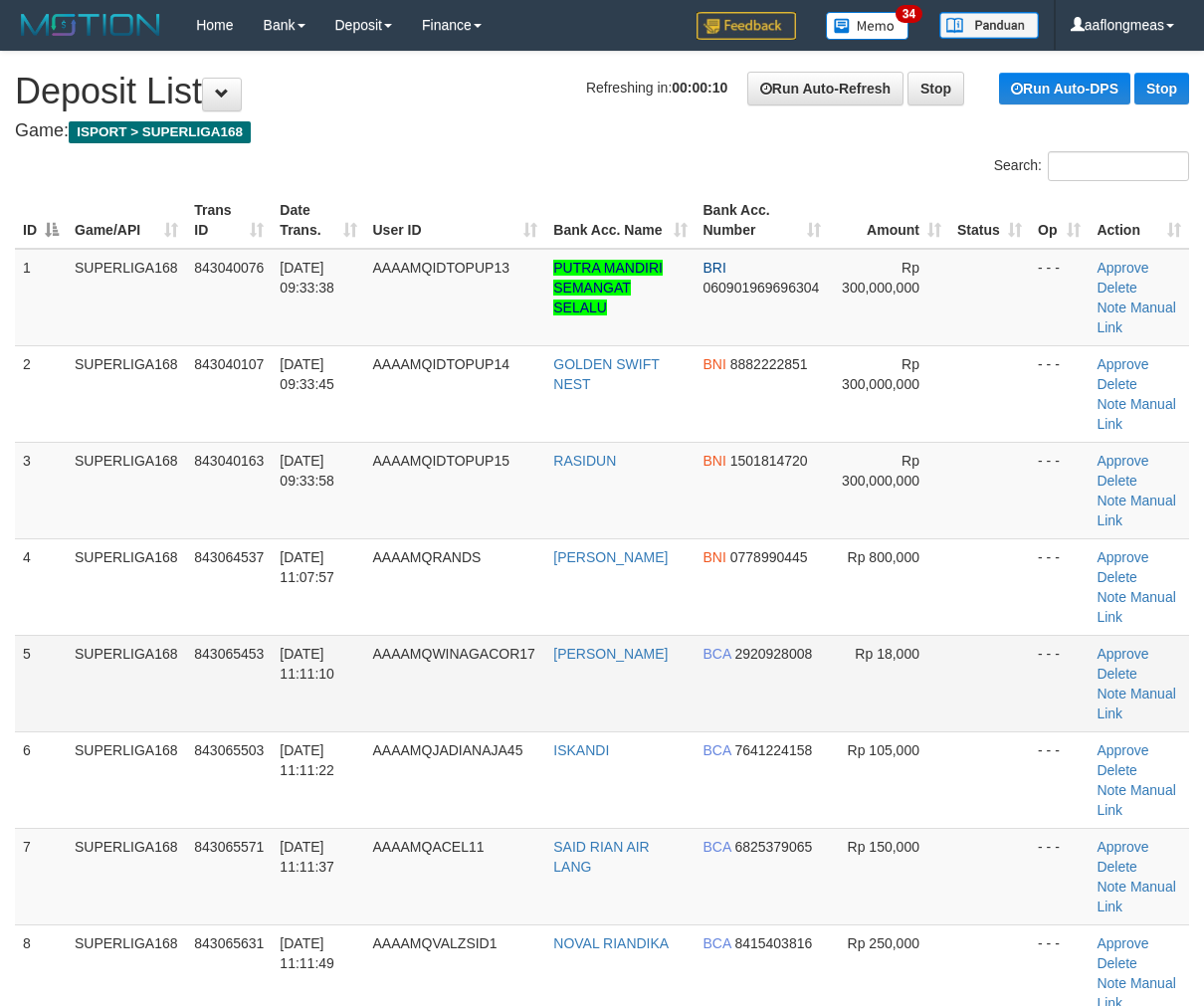 scroll, scrollTop: 0, scrollLeft: 0, axis: both 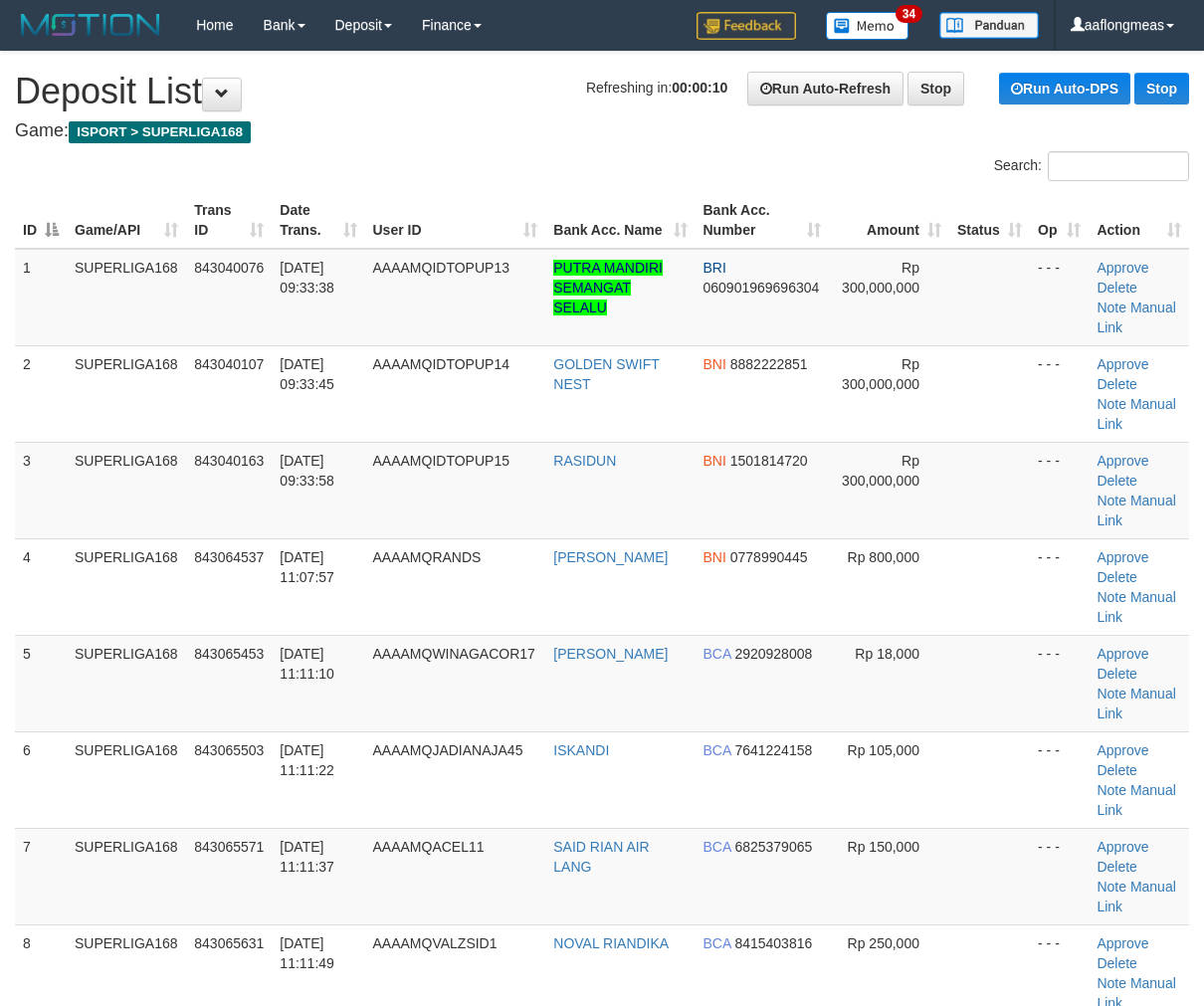 drag, startPoint x: 976, startPoint y: 548, endPoint x: 1214, endPoint y: 528, distance: 238.83886 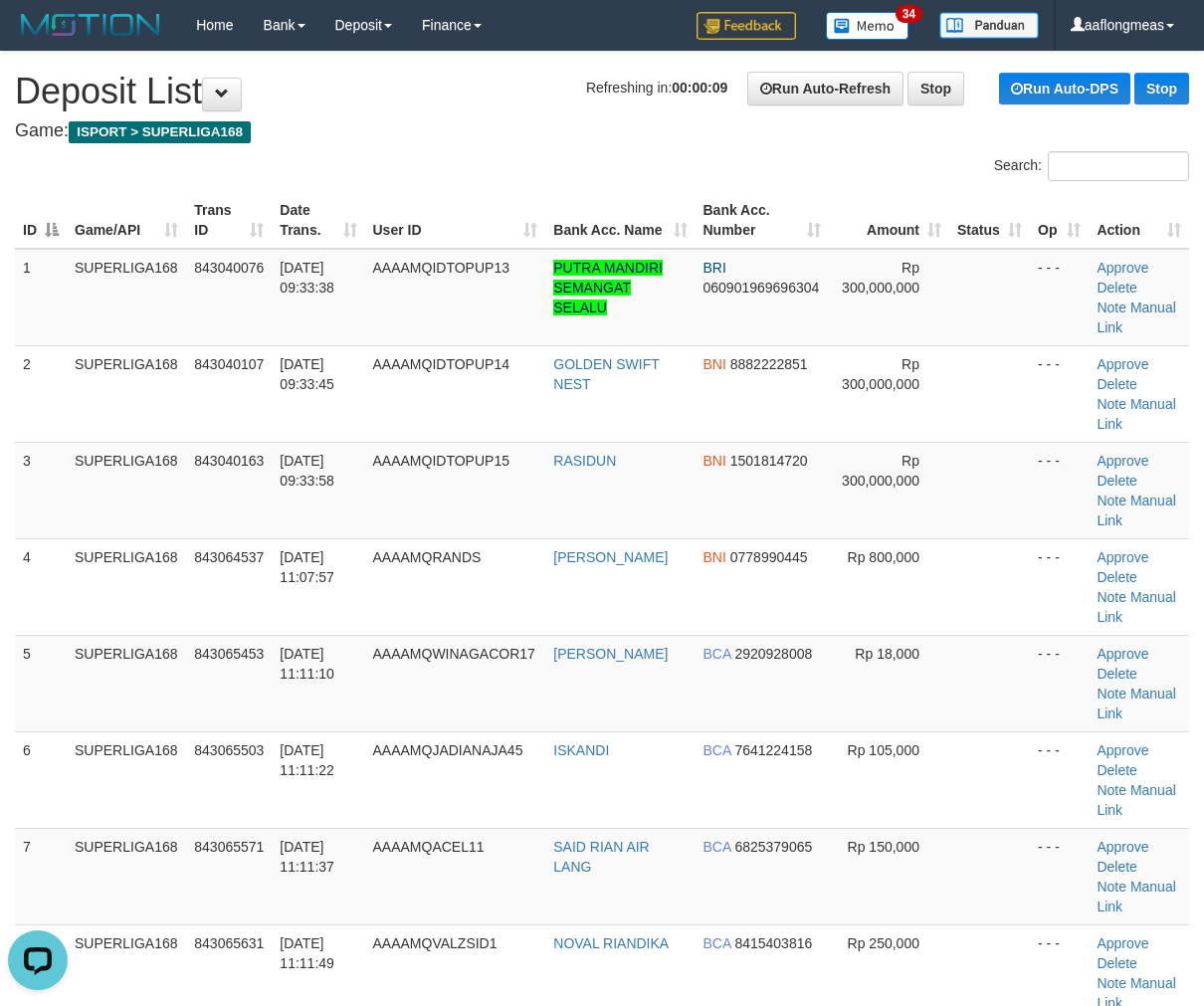 scroll, scrollTop: 0, scrollLeft: 0, axis: both 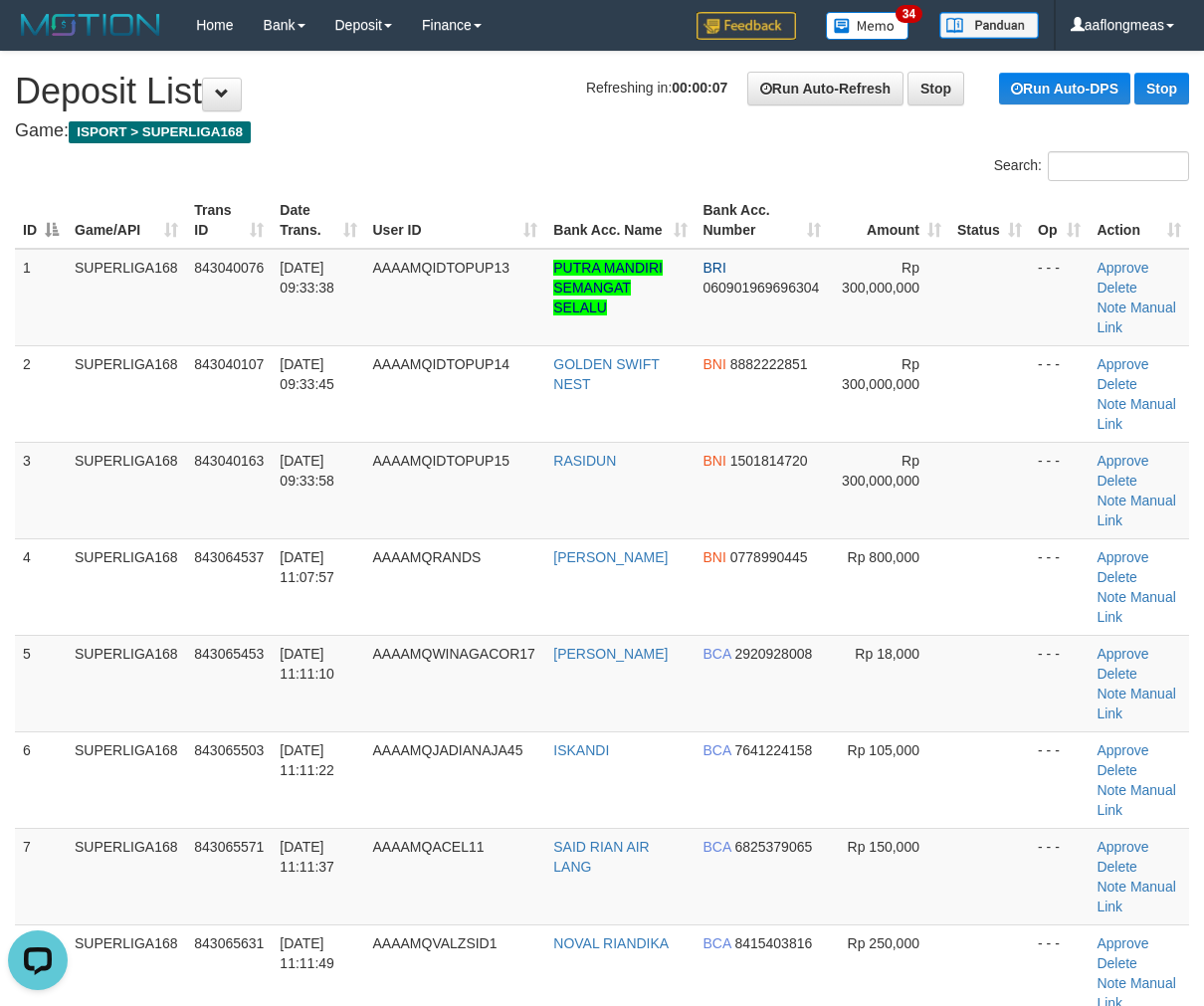 drag, startPoint x: 938, startPoint y: 562, endPoint x: 1214, endPoint y: 550, distance: 276.2607 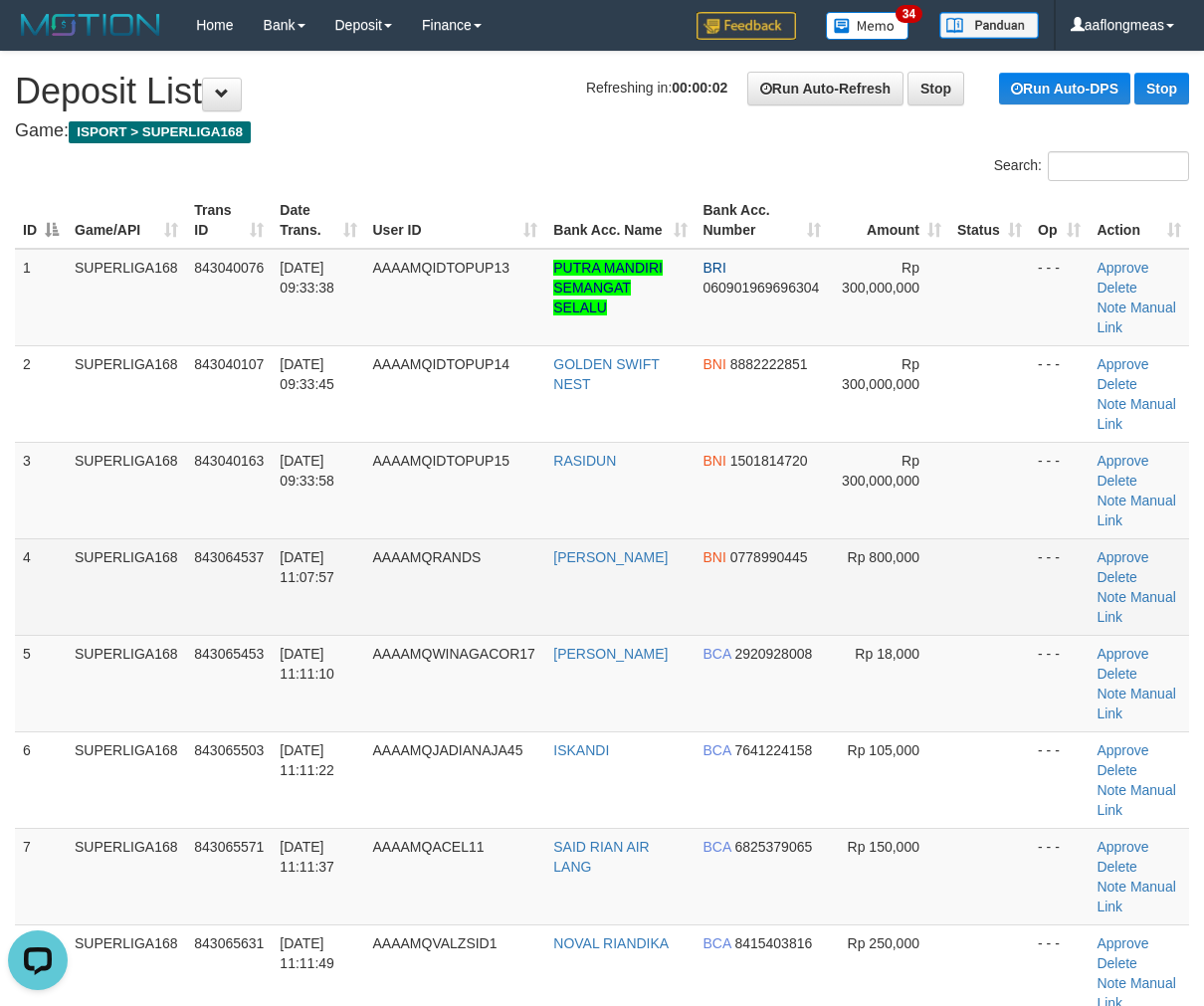 click on "- - -" at bounding box center [1059, 586] 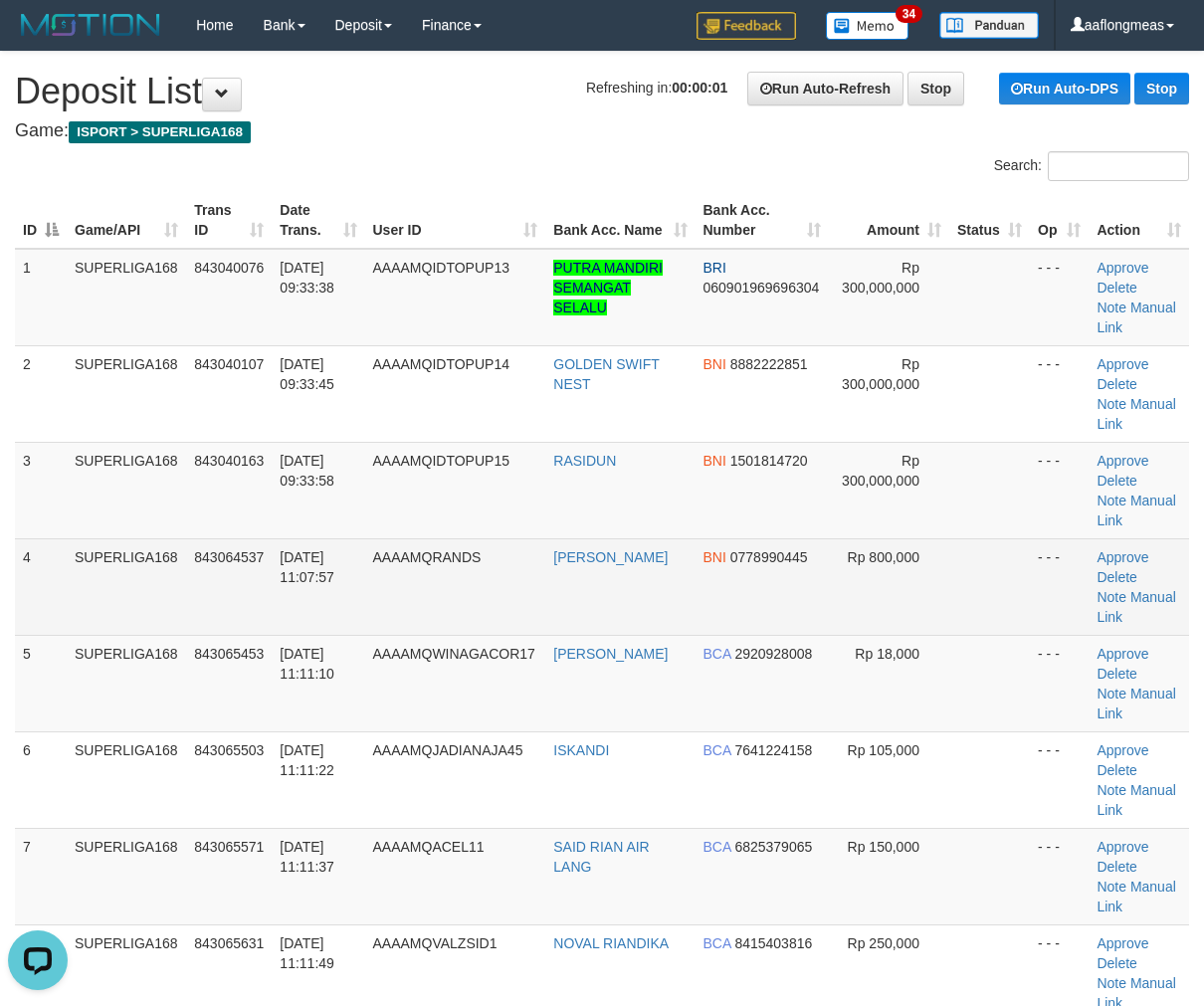 click at bounding box center [989, 586] 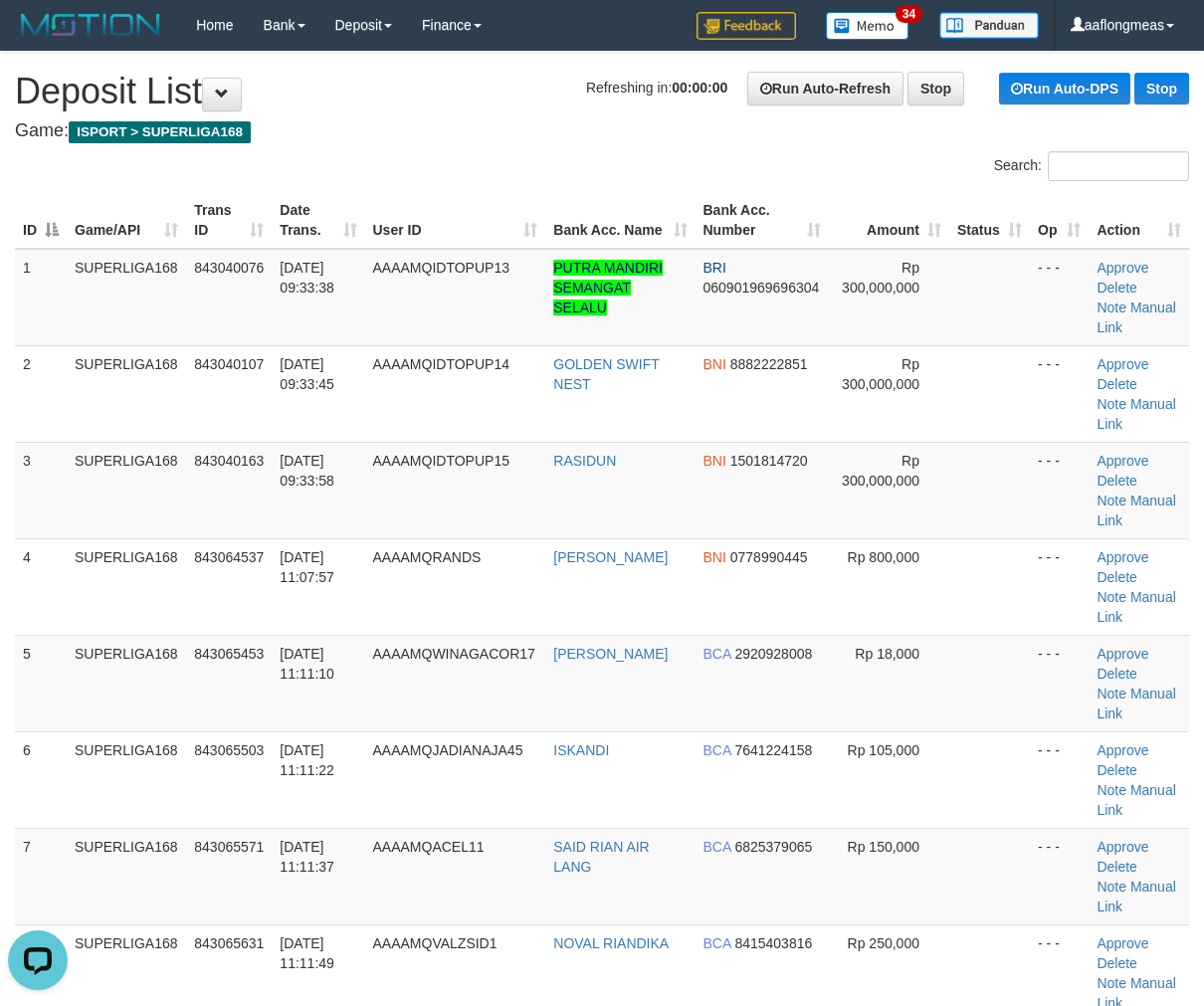 drag, startPoint x: 905, startPoint y: 542, endPoint x: 1218, endPoint y: 545, distance: 313.01438 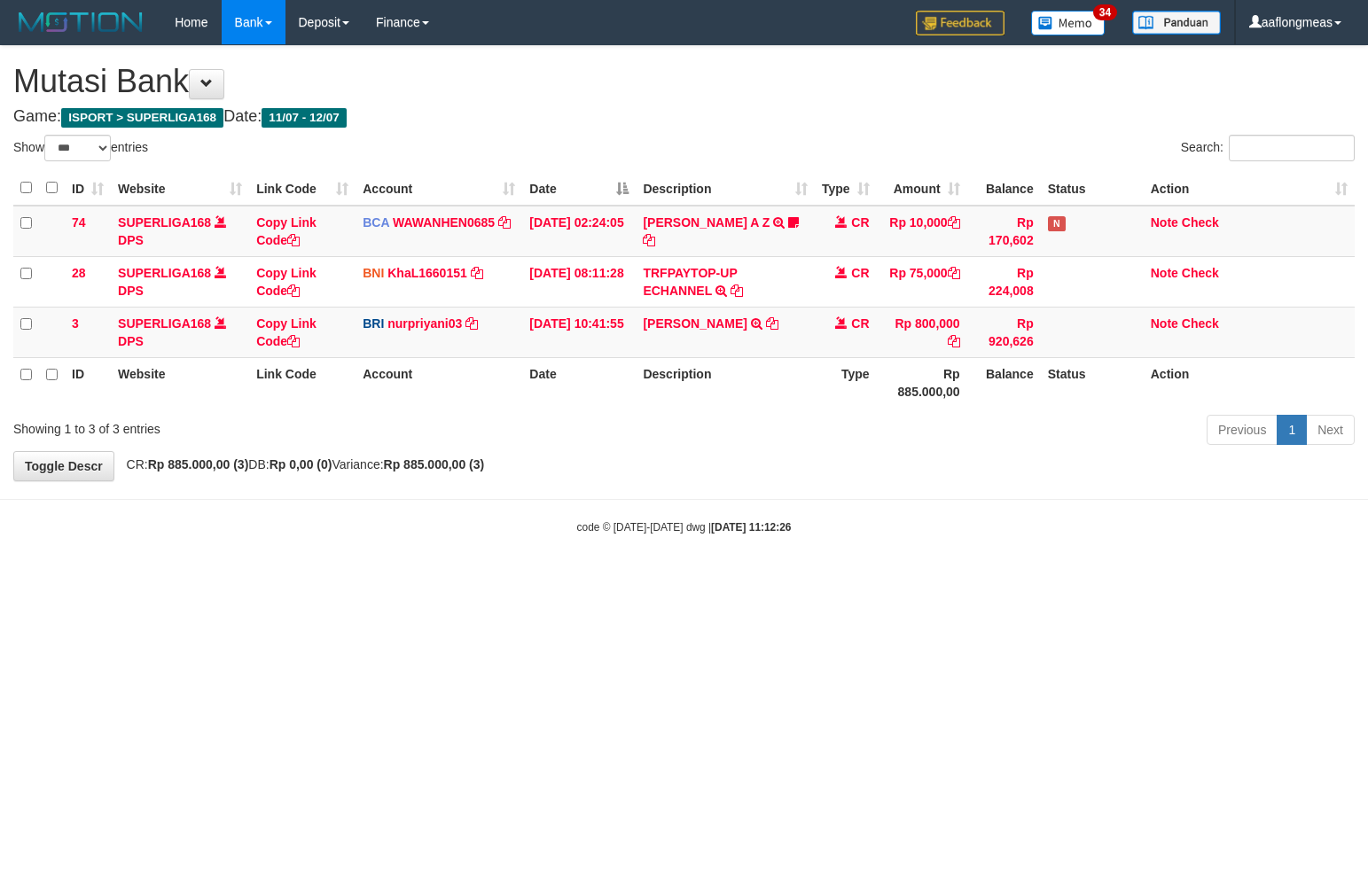 select on "***" 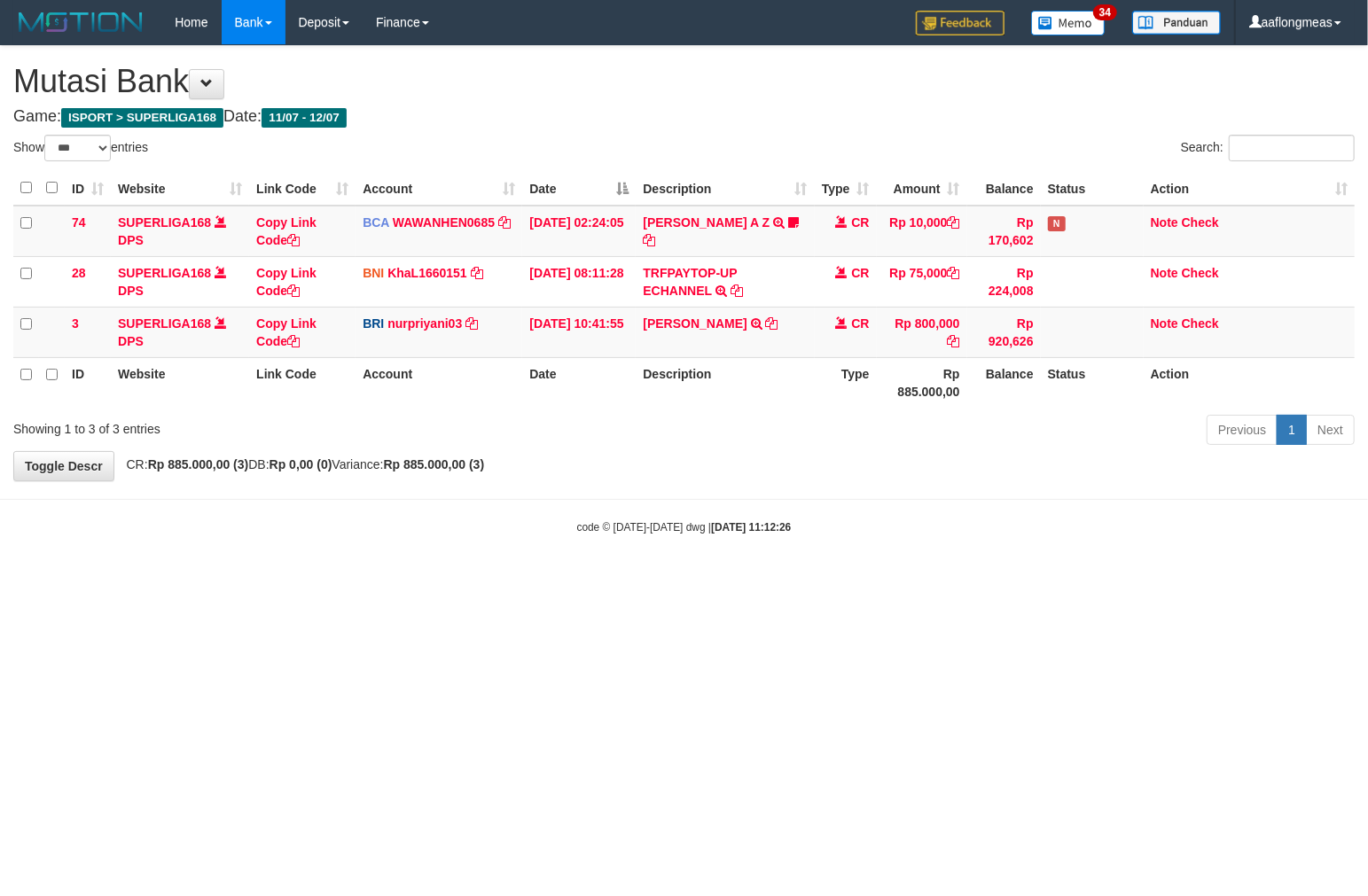 click on "Toggle navigation
Home
Bank
Account List
Load
By Website
Group
[ISPORT]													SUPERLIGA168
By Load Group (DPS)
34" at bounding box center (684, 290) 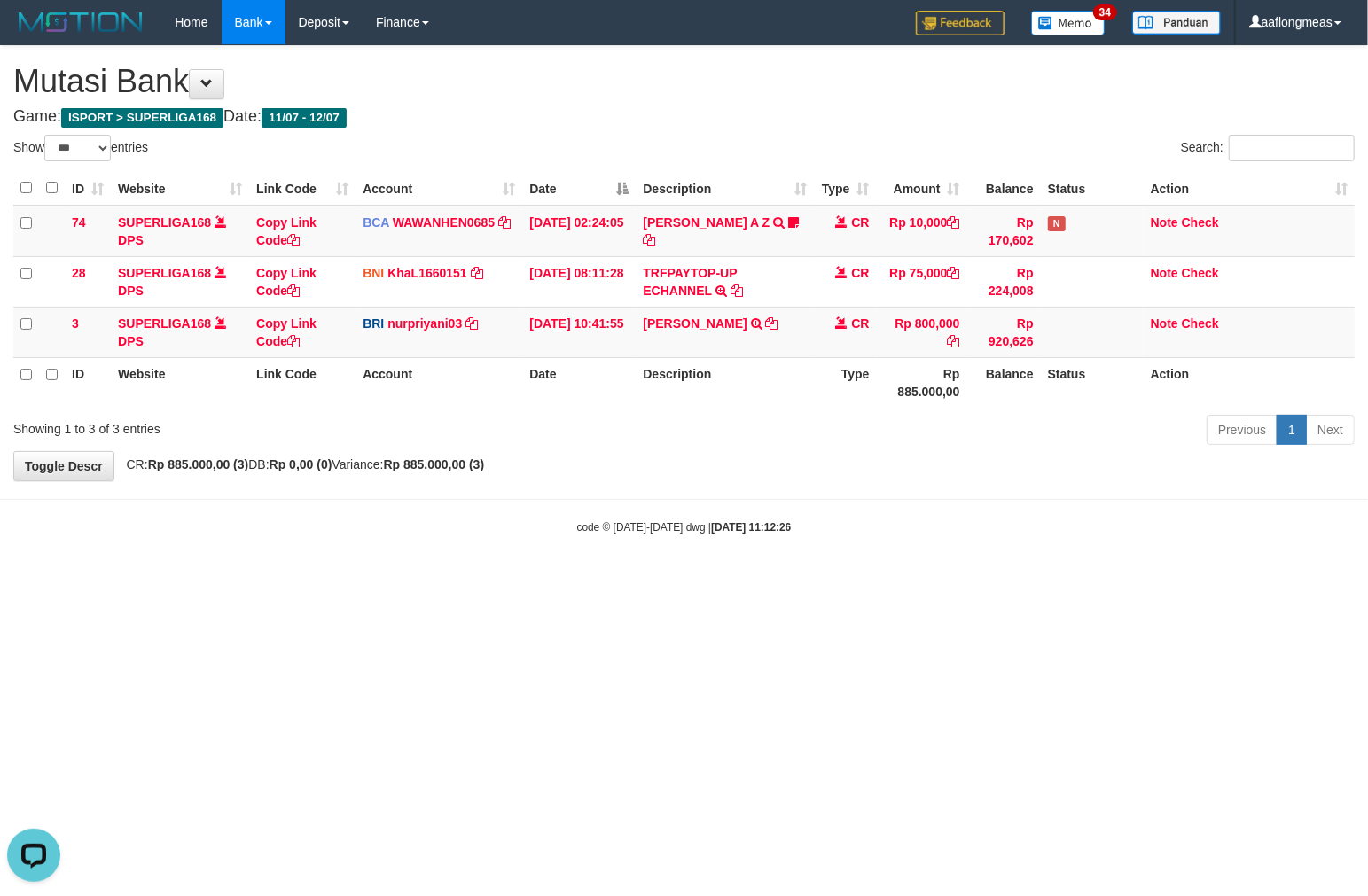 scroll, scrollTop: 0, scrollLeft: 0, axis: both 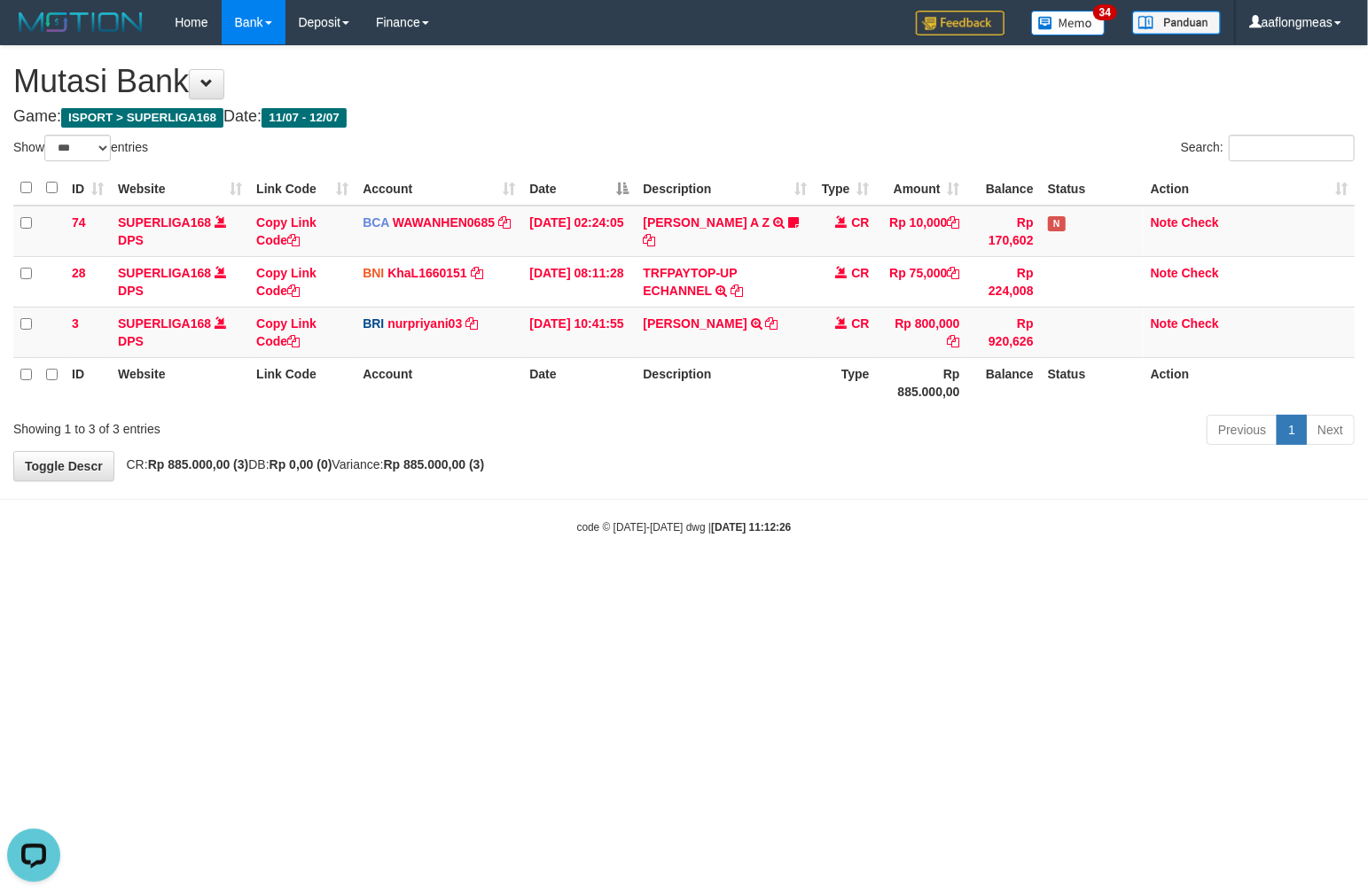 click on "**********" at bounding box center (684, 263) 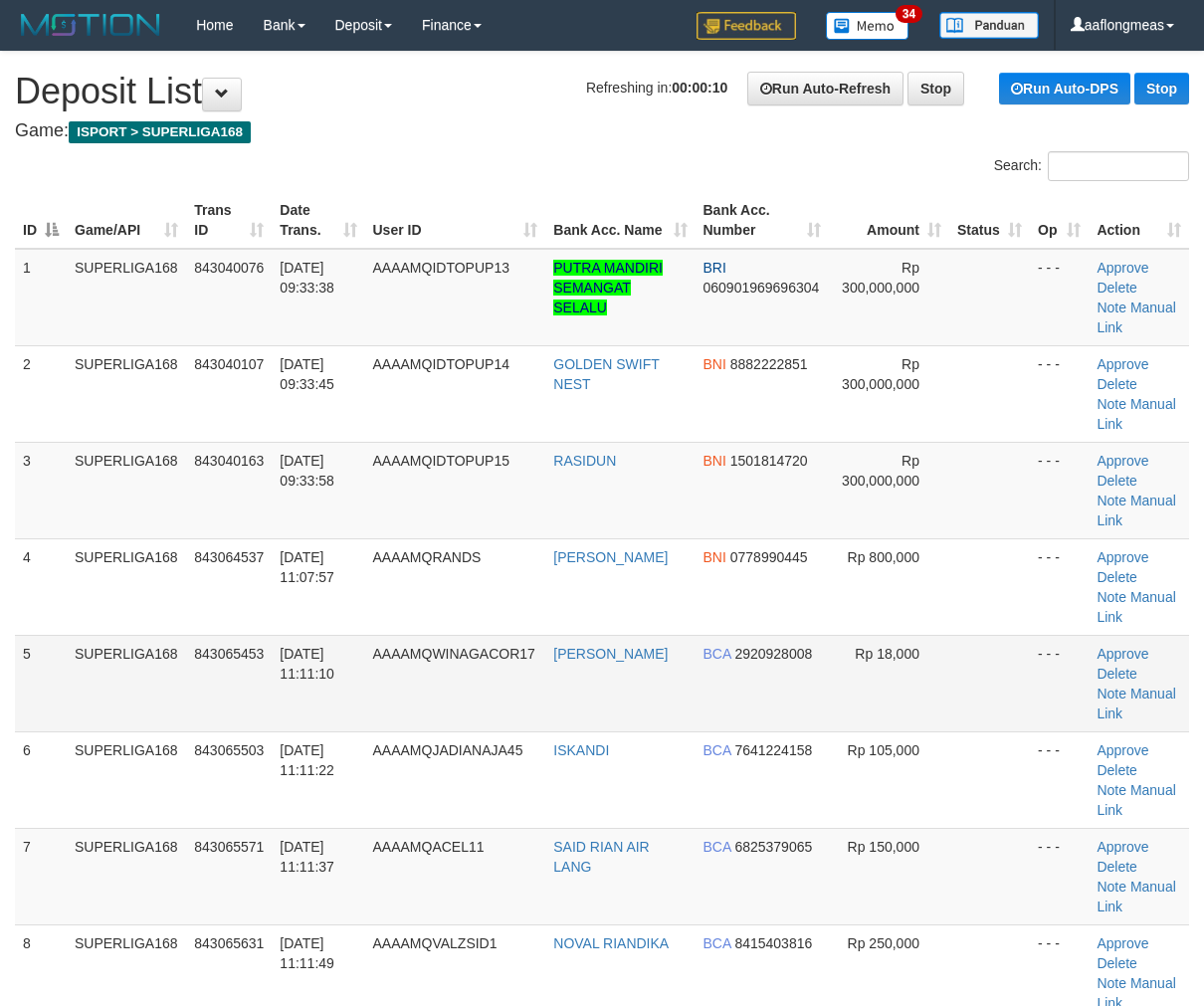 scroll, scrollTop: 0, scrollLeft: 0, axis: both 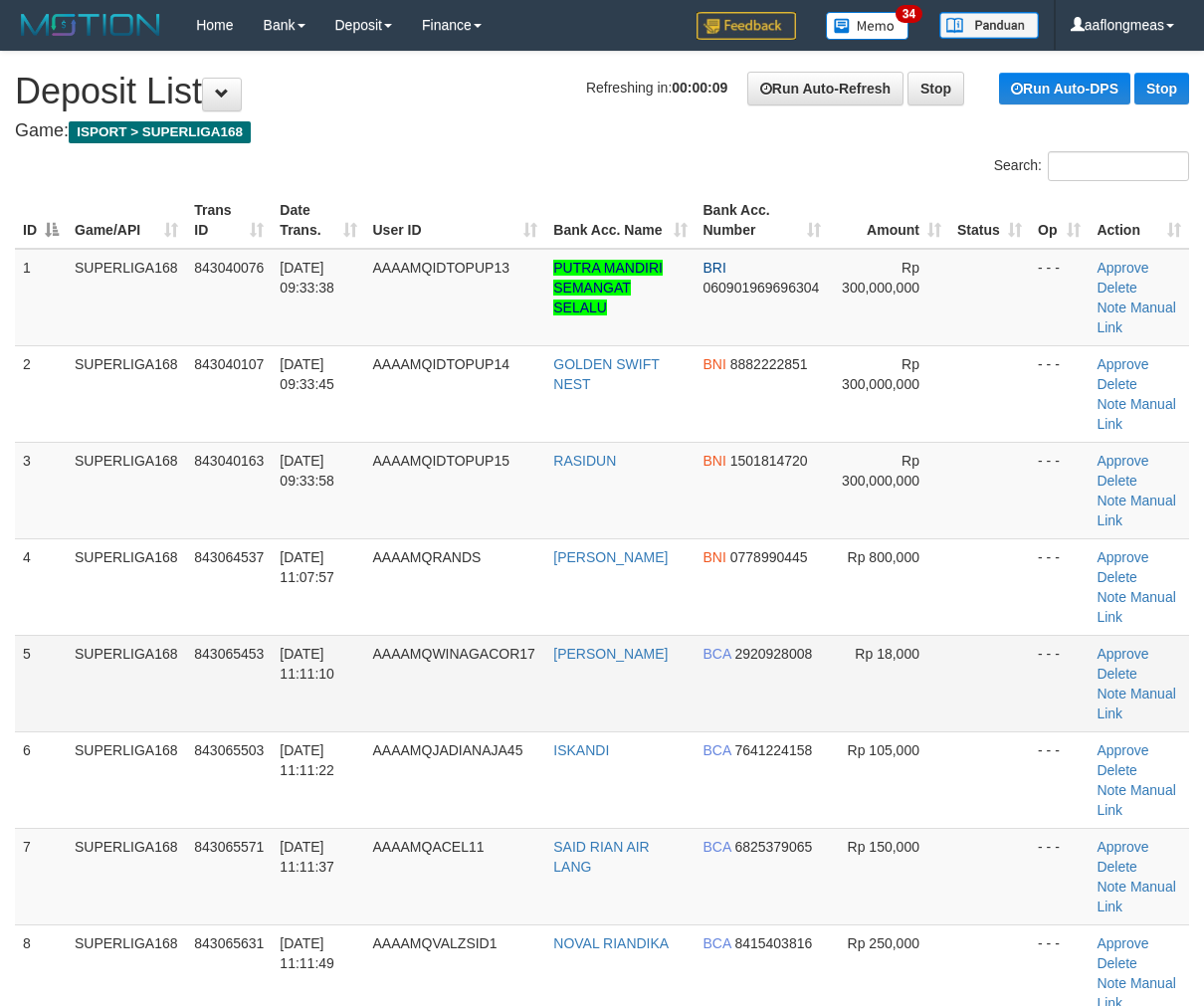 click on "Rp 18,000" at bounding box center (887, 654) 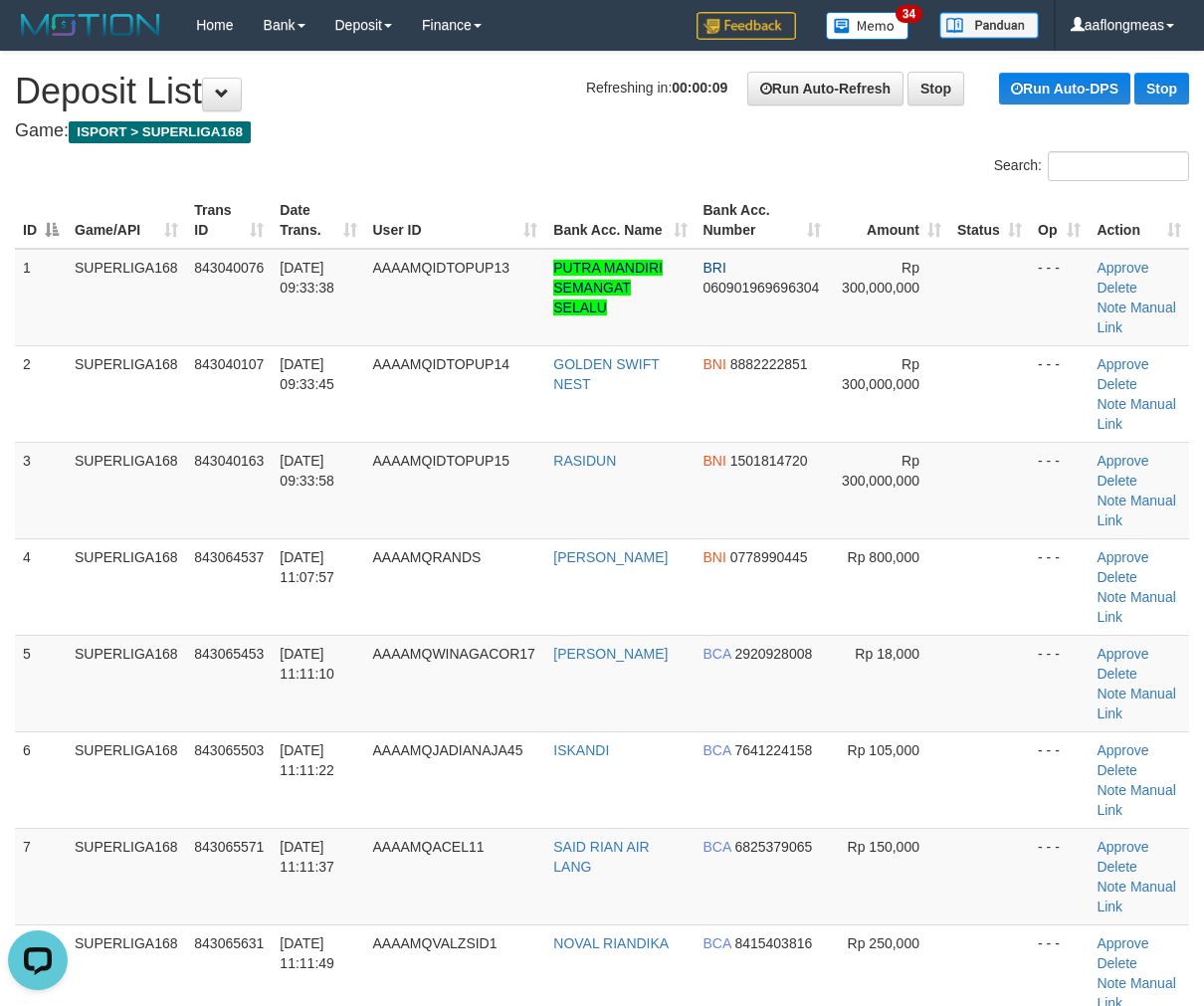 scroll, scrollTop: 0, scrollLeft: 0, axis: both 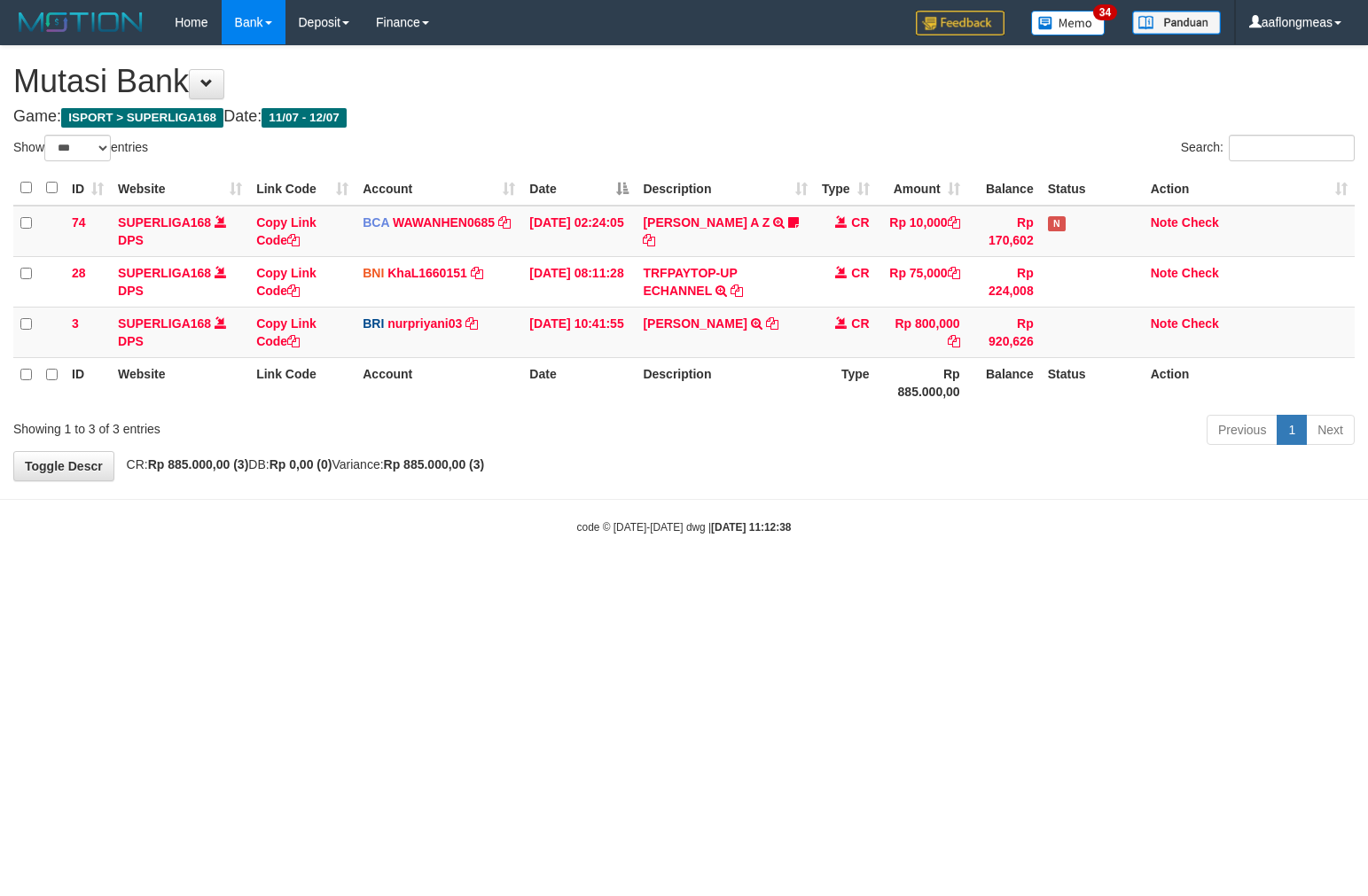 select on "***" 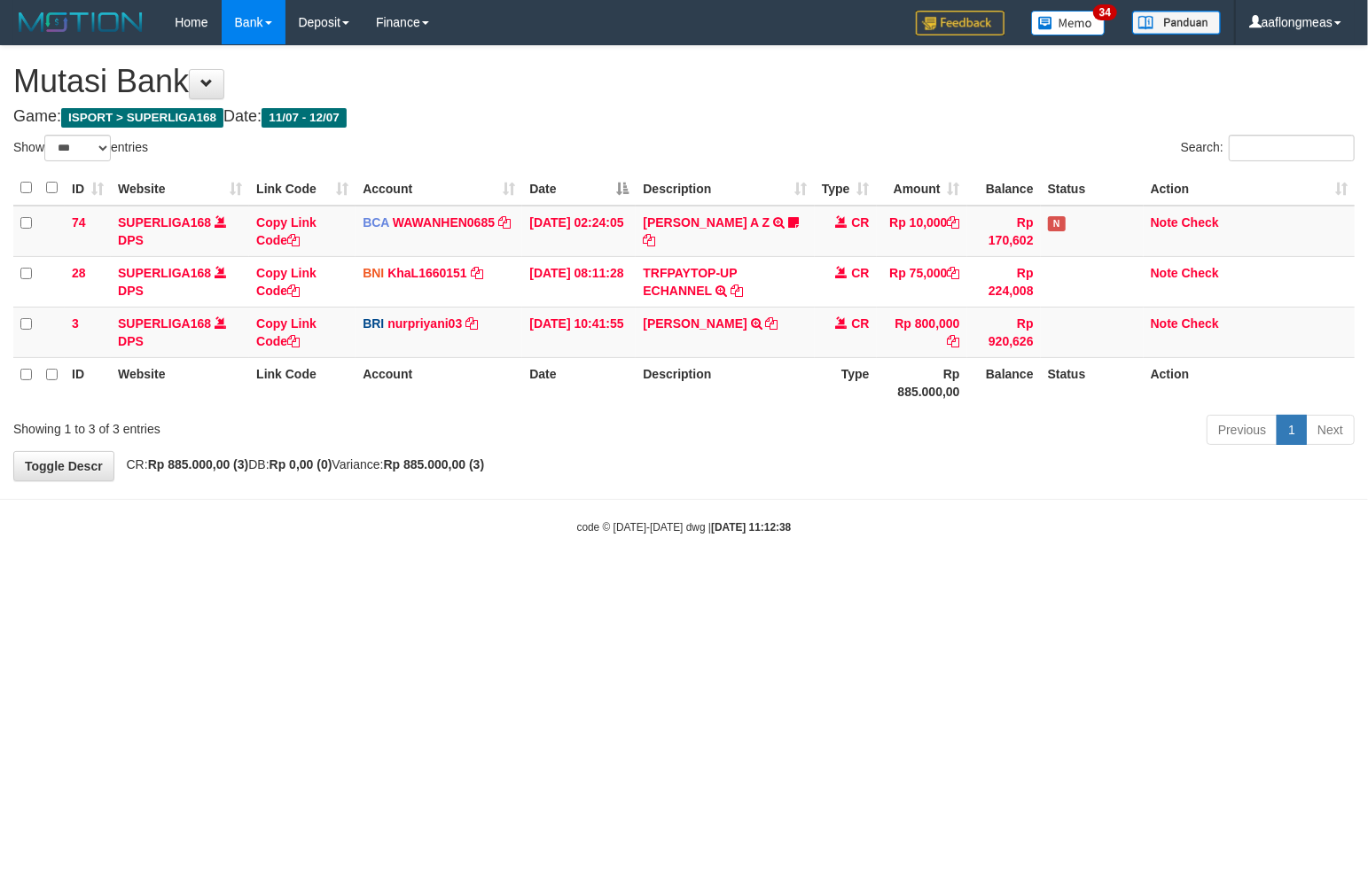 click on "Toggle navigation
Home
Bank
Account List
Load
By Website
Group
[ISPORT]													SUPERLIGA168
By Load Group (DPS)
34" at bounding box center [684, 290] 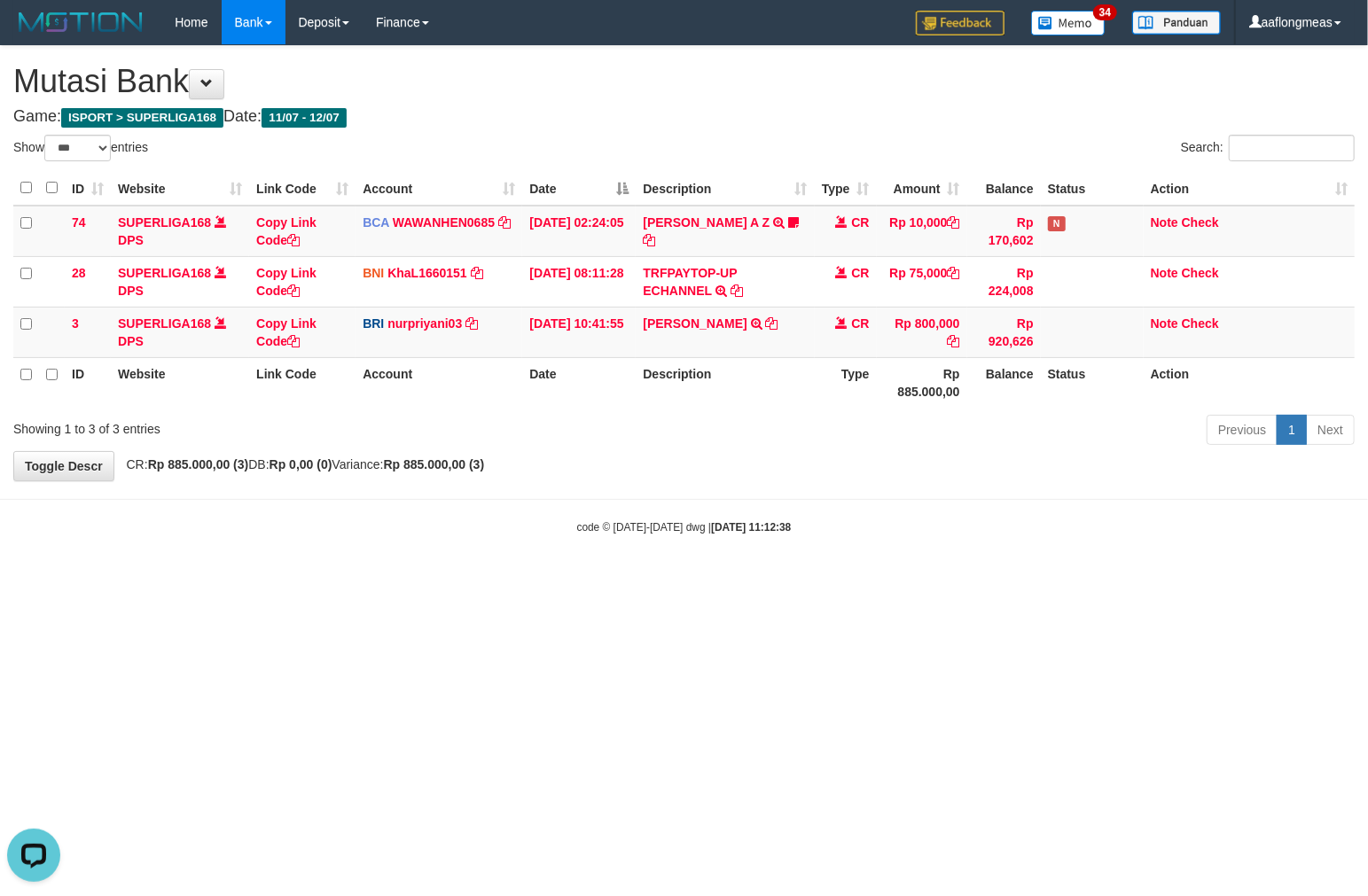scroll, scrollTop: 0, scrollLeft: 0, axis: both 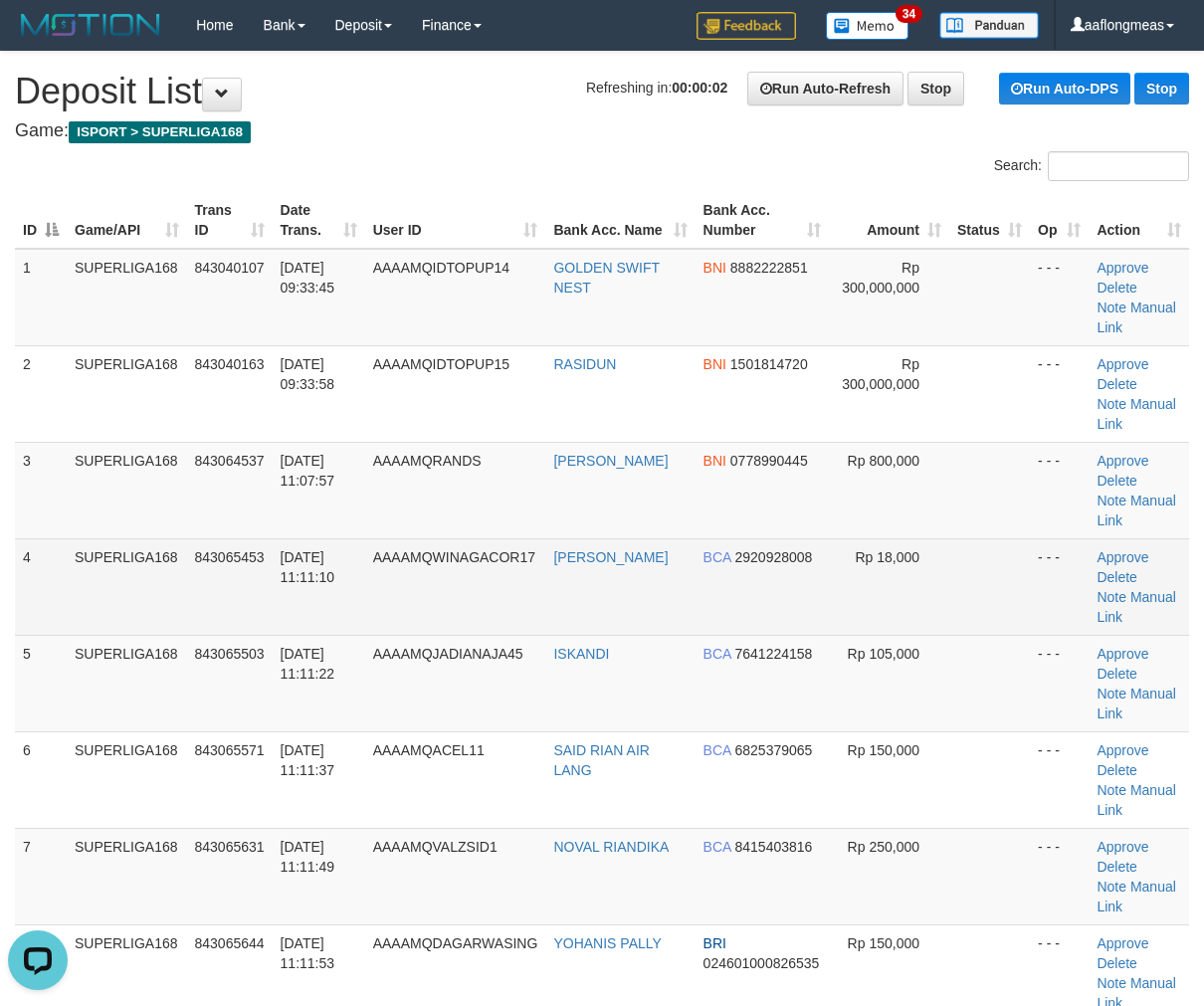 drag, startPoint x: 989, startPoint y: 498, endPoint x: 1214, endPoint y: 484, distance: 225.43513 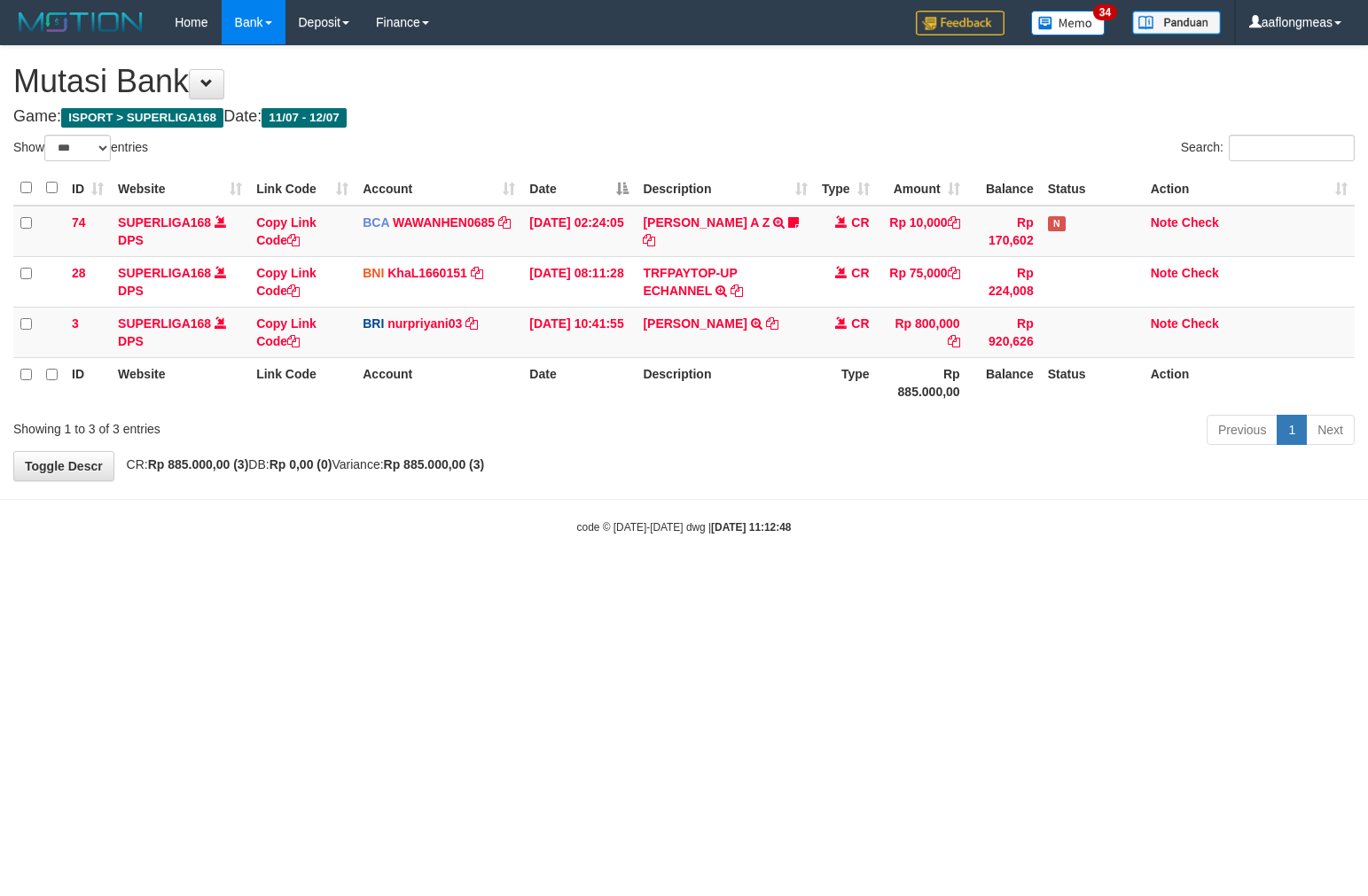 select on "***" 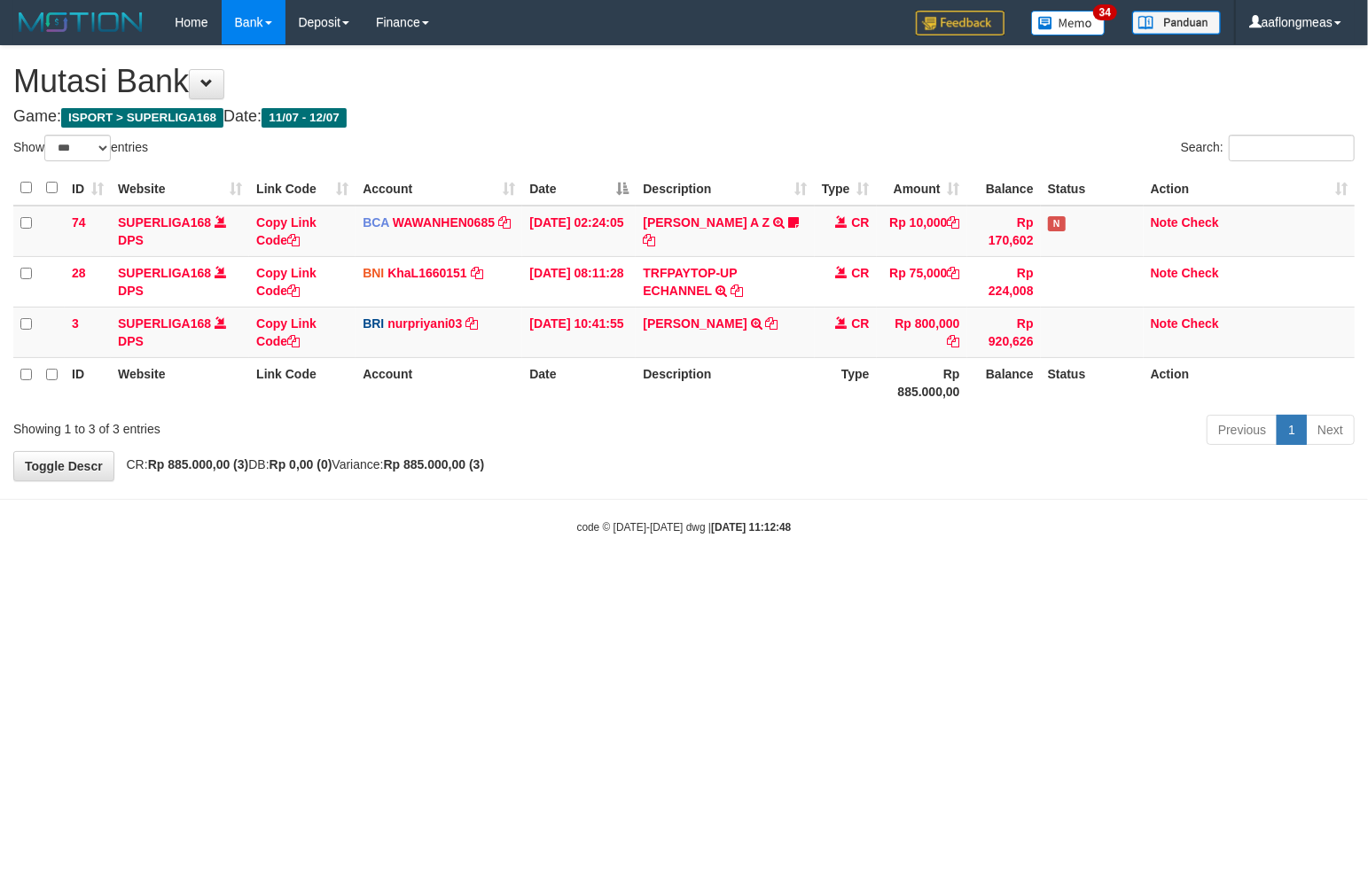 click on "Previous 1 Next" at bounding box center [969, 432] 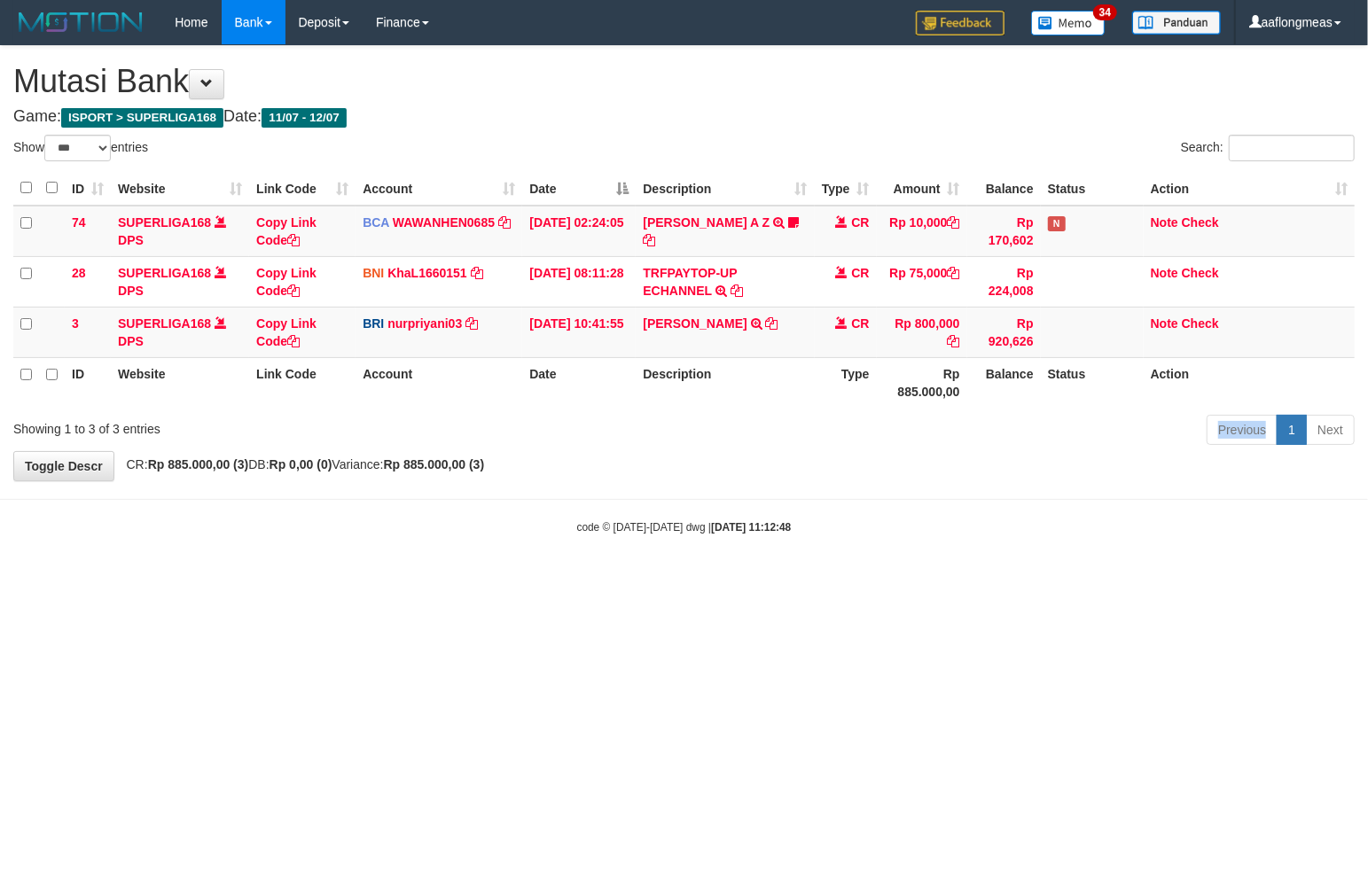 click on "Previous 1 Next" at bounding box center (969, 432) 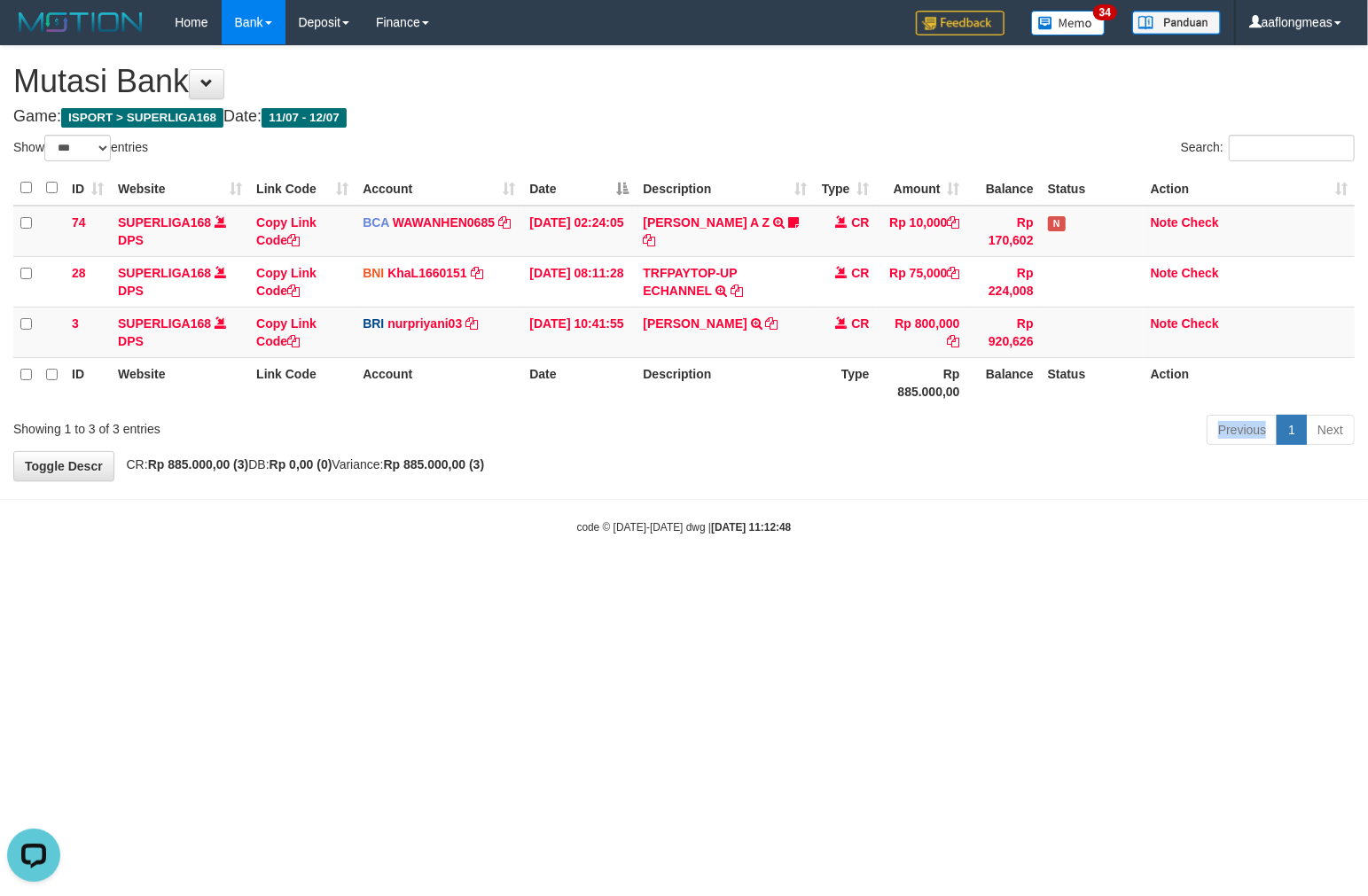 scroll, scrollTop: 0, scrollLeft: 0, axis: both 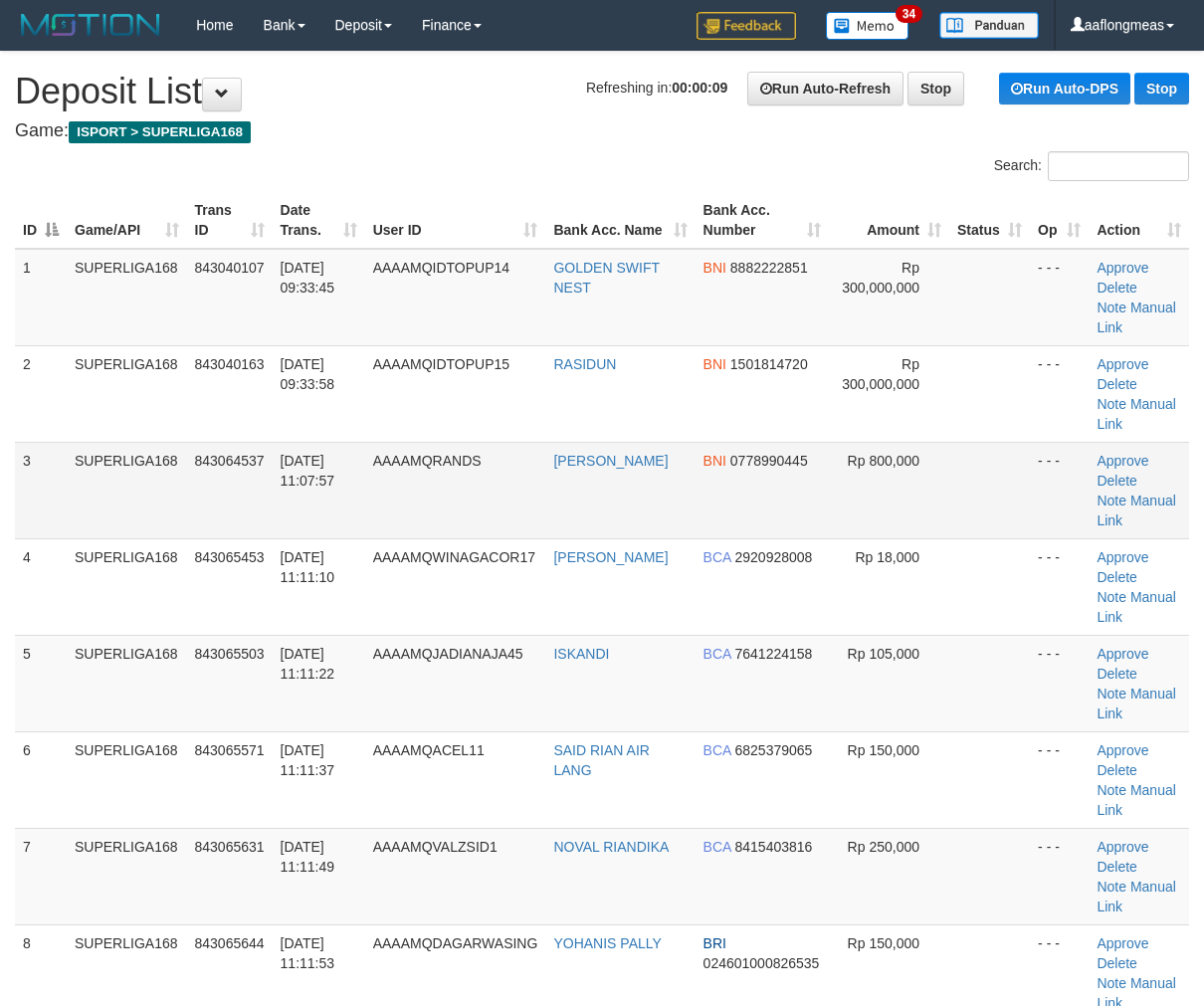 drag, startPoint x: 1008, startPoint y: 465, endPoint x: 1216, endPoint y: 440, distance: 209.497 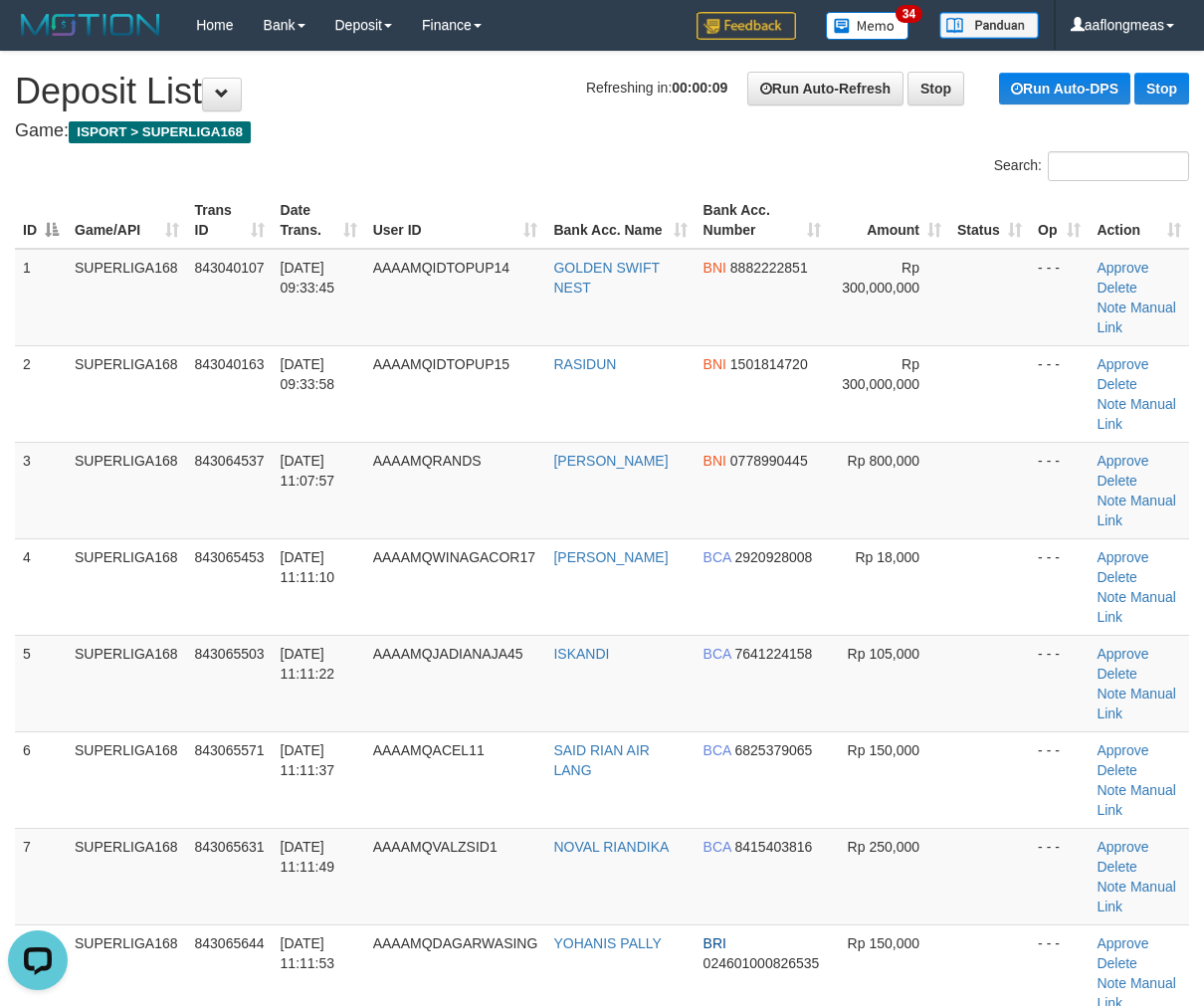 scroll, scrollTop: 0, scrollLeft: 0, axis: both 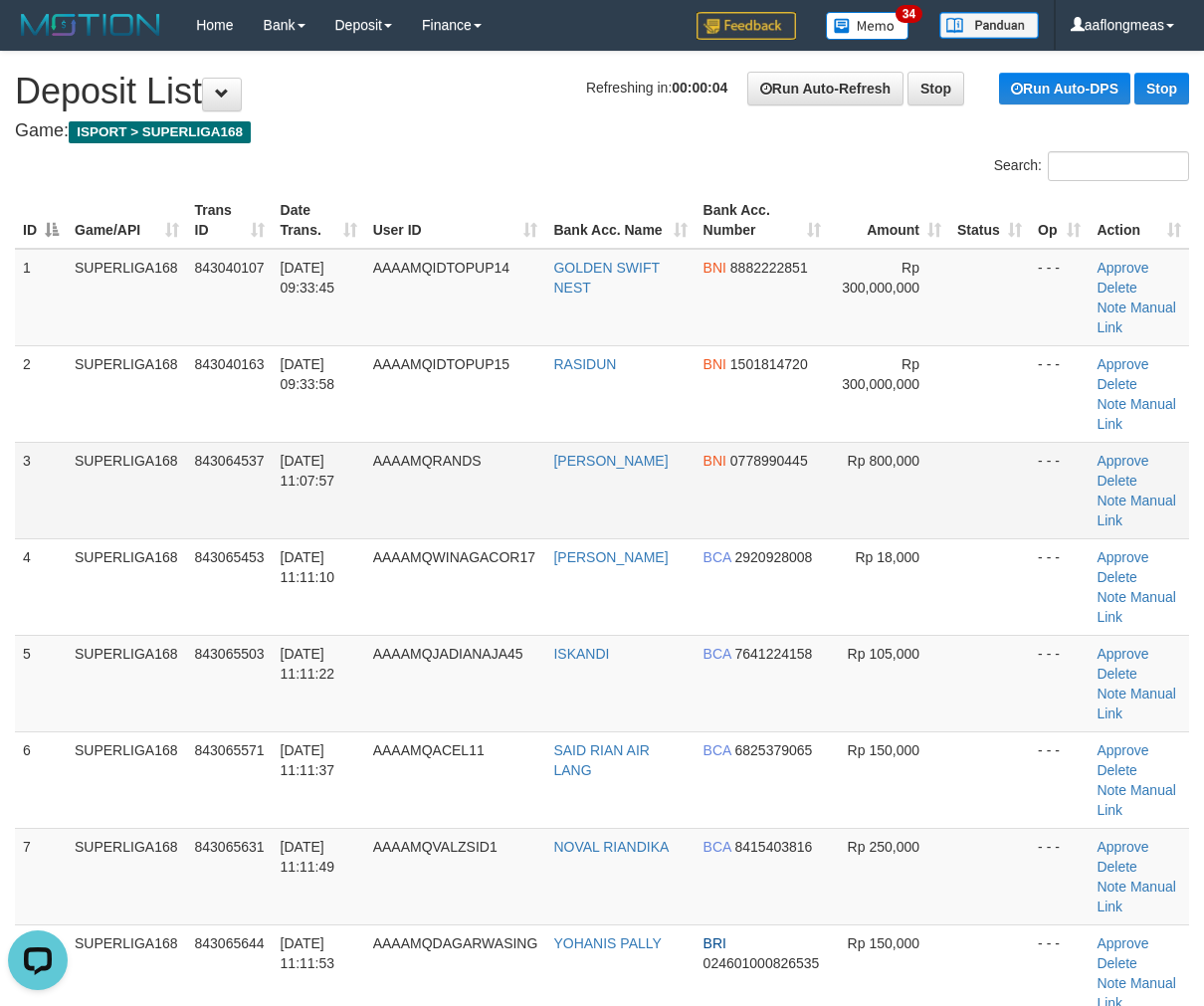 drag, startPoint x: 939, startPoint y: 475, endPoint x: 1035, endPoint y: 470, distance: 96.13012 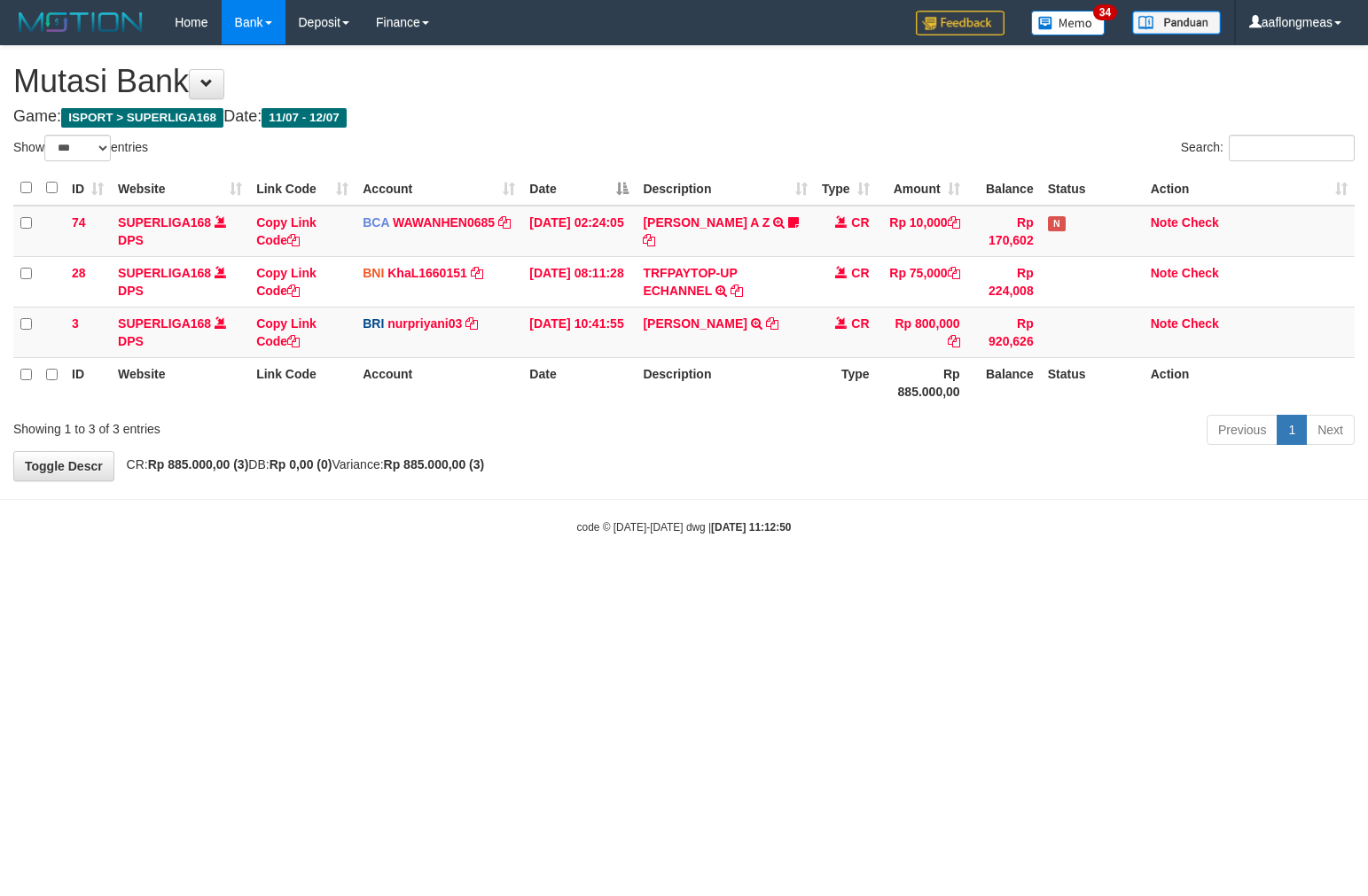 select on "***" 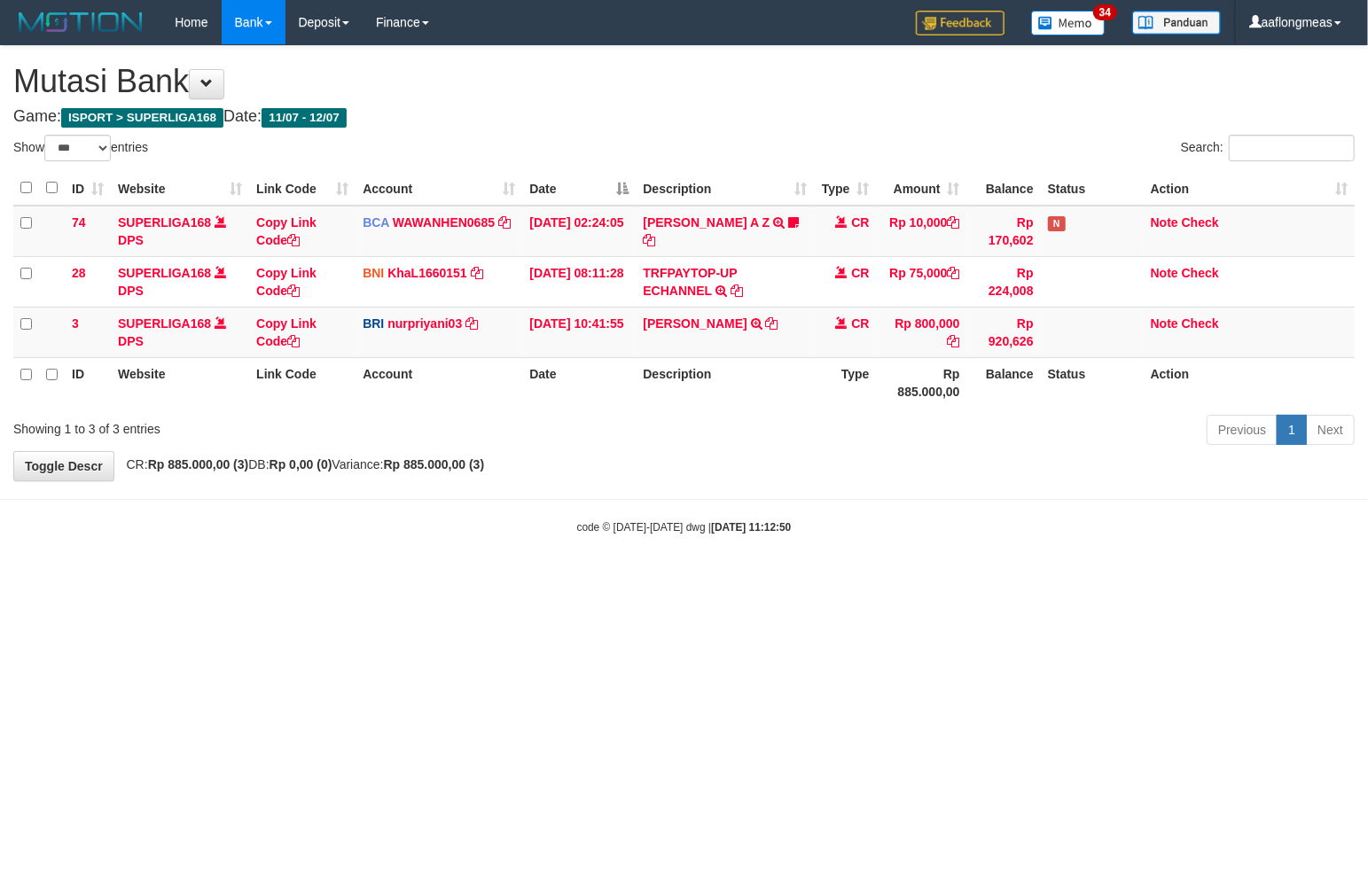 click on "**********" at bounding box center (684, 263) 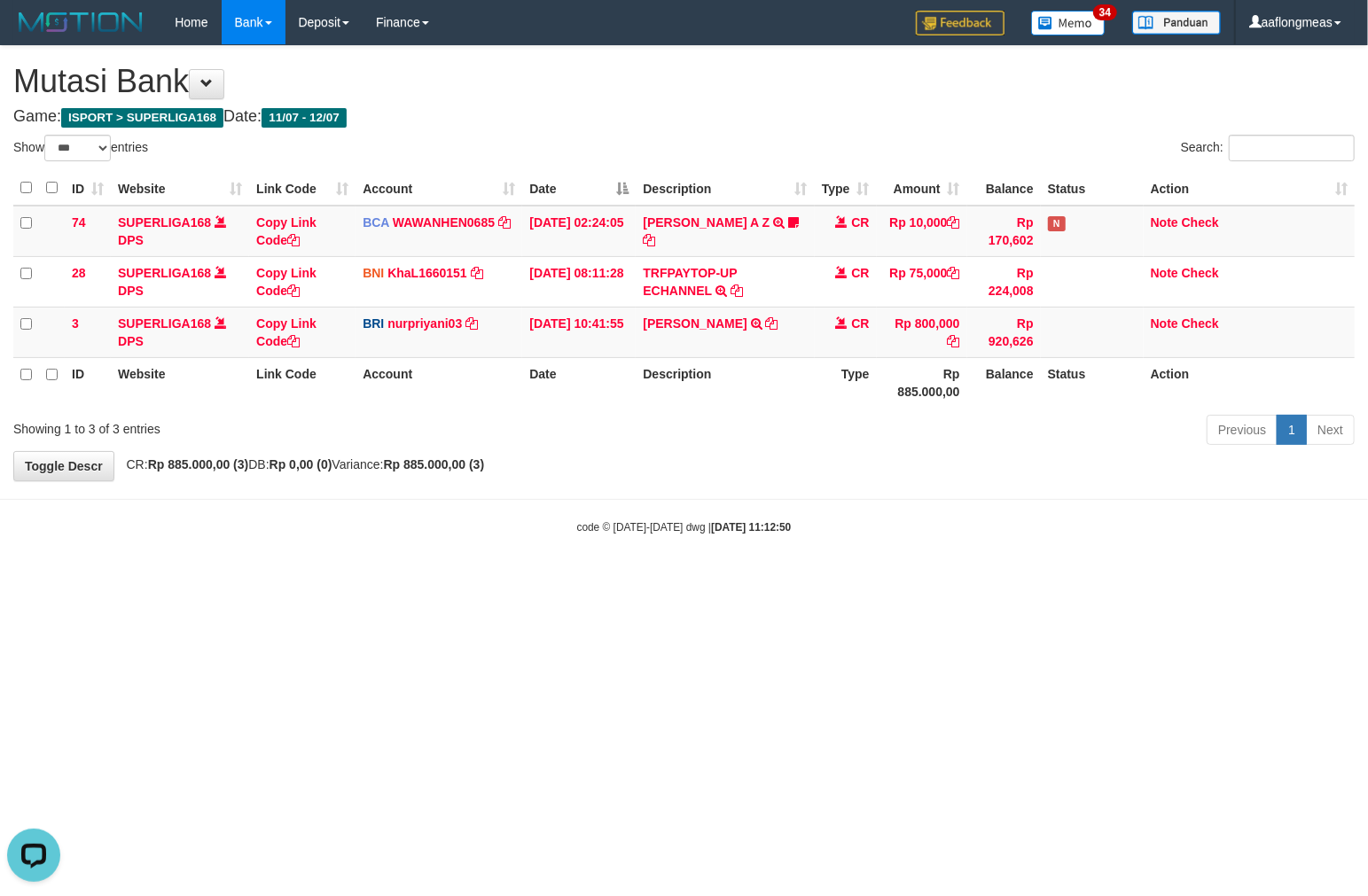 scroll, scrollTop: 0, scrollLeft: 0, axis: both 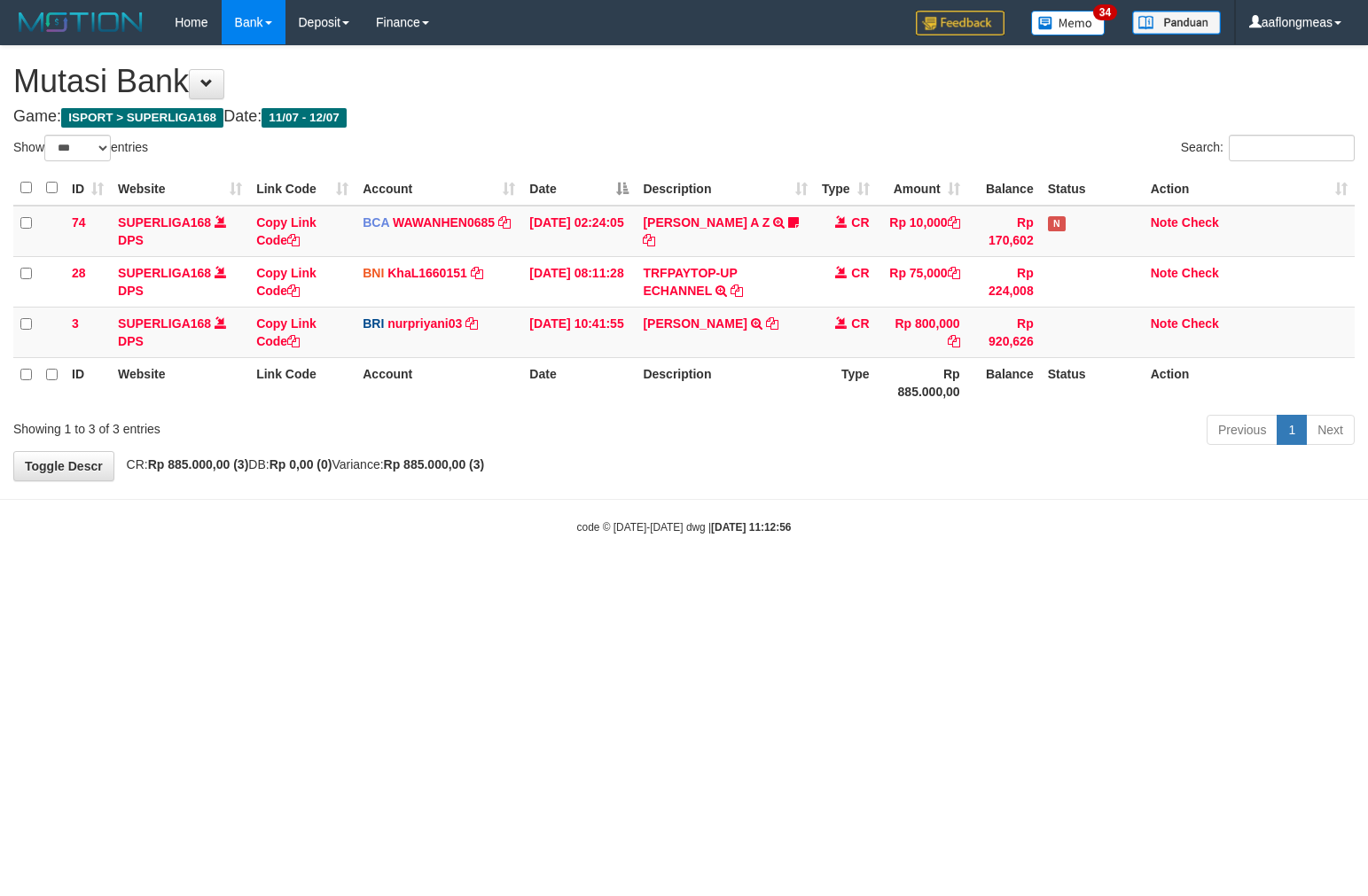 select on "***" 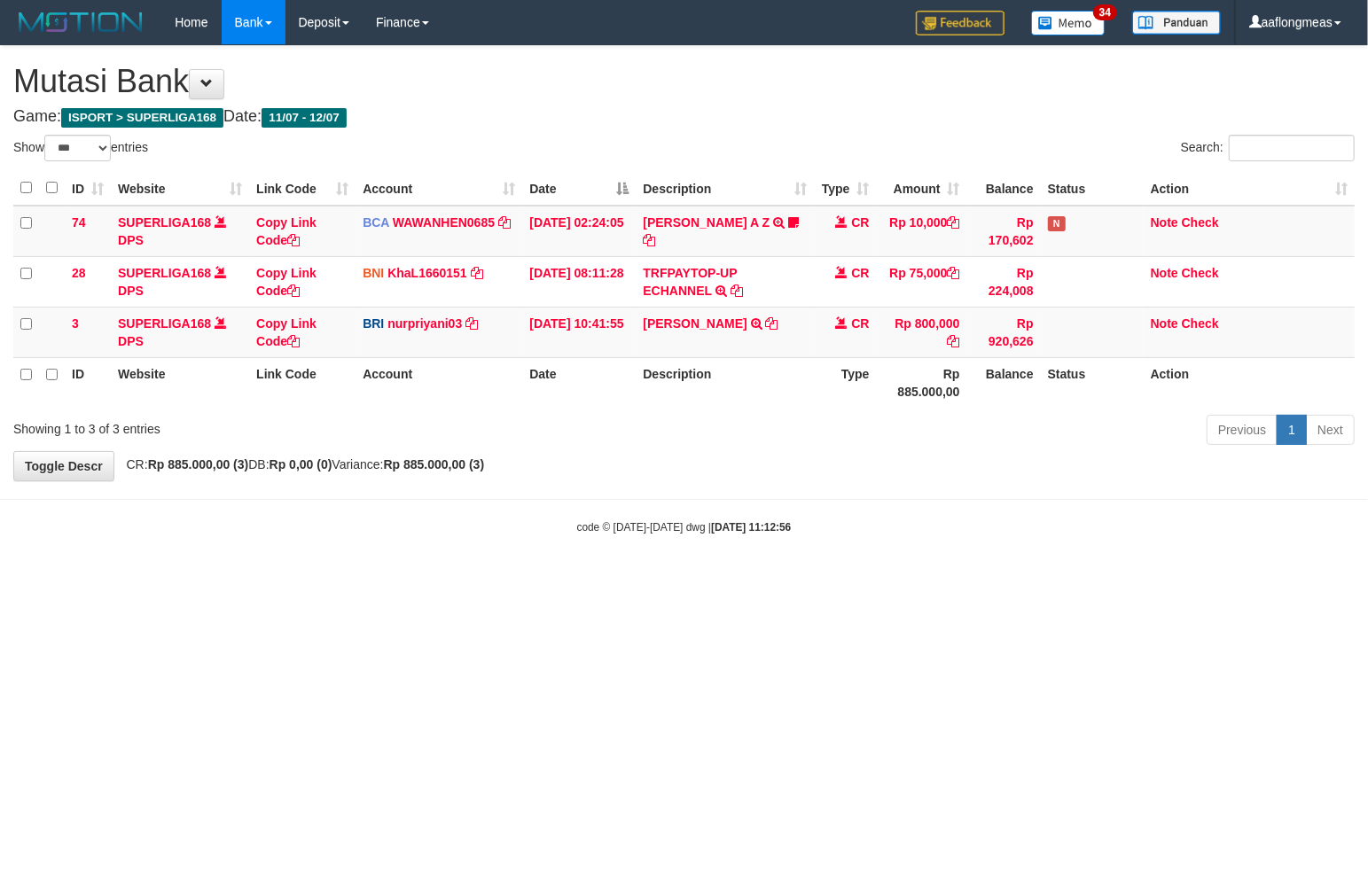 click on "**********" at bounding box center [684, 263] 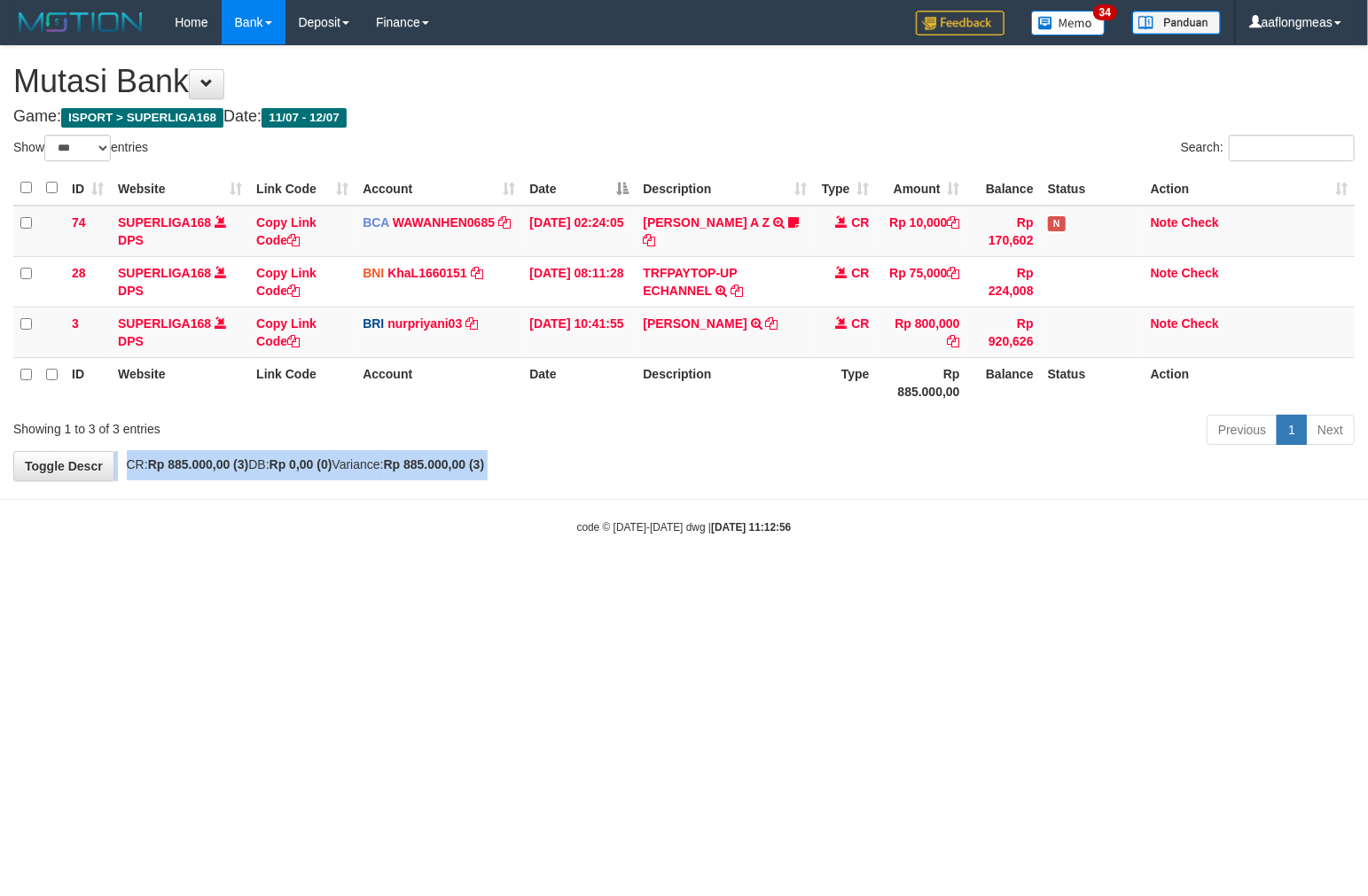 click on "**********" at bounding box center [684, 263] 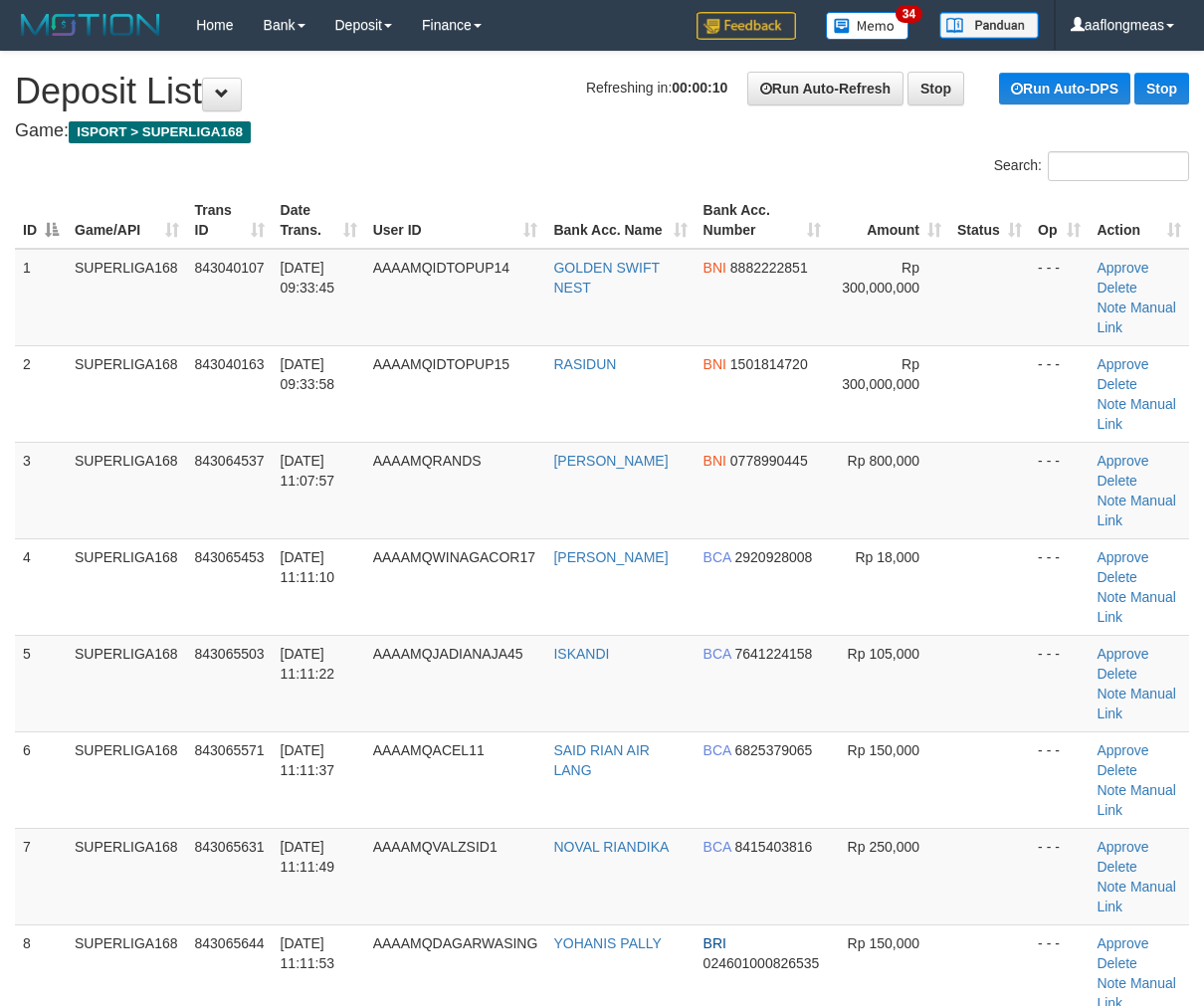 scroll, scrollTop: 0, scrollLeft: 0, axis: both 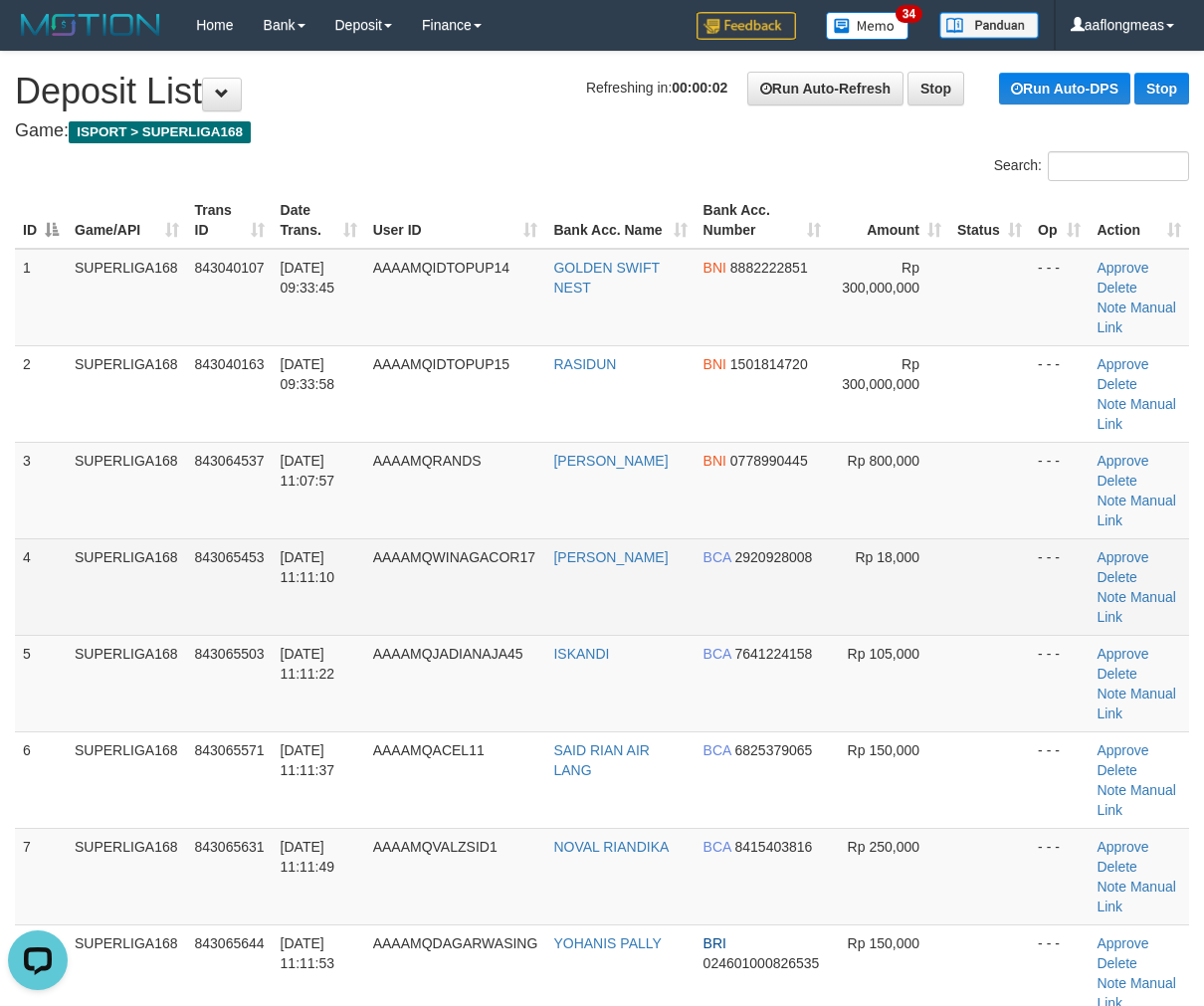 click at bounding box center (989, 586) 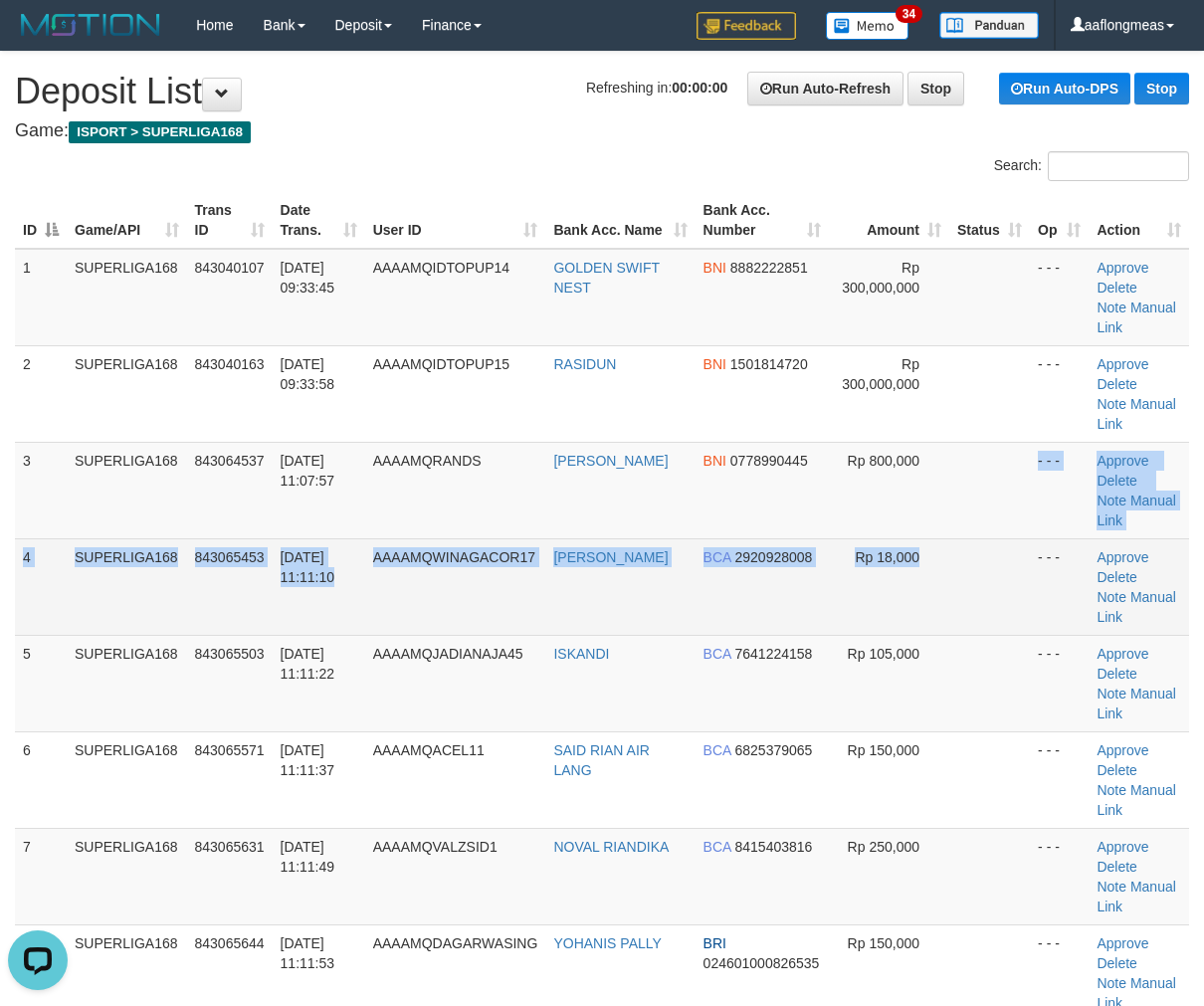 click on "Rp 18,000" at bounding box center (889, 586) 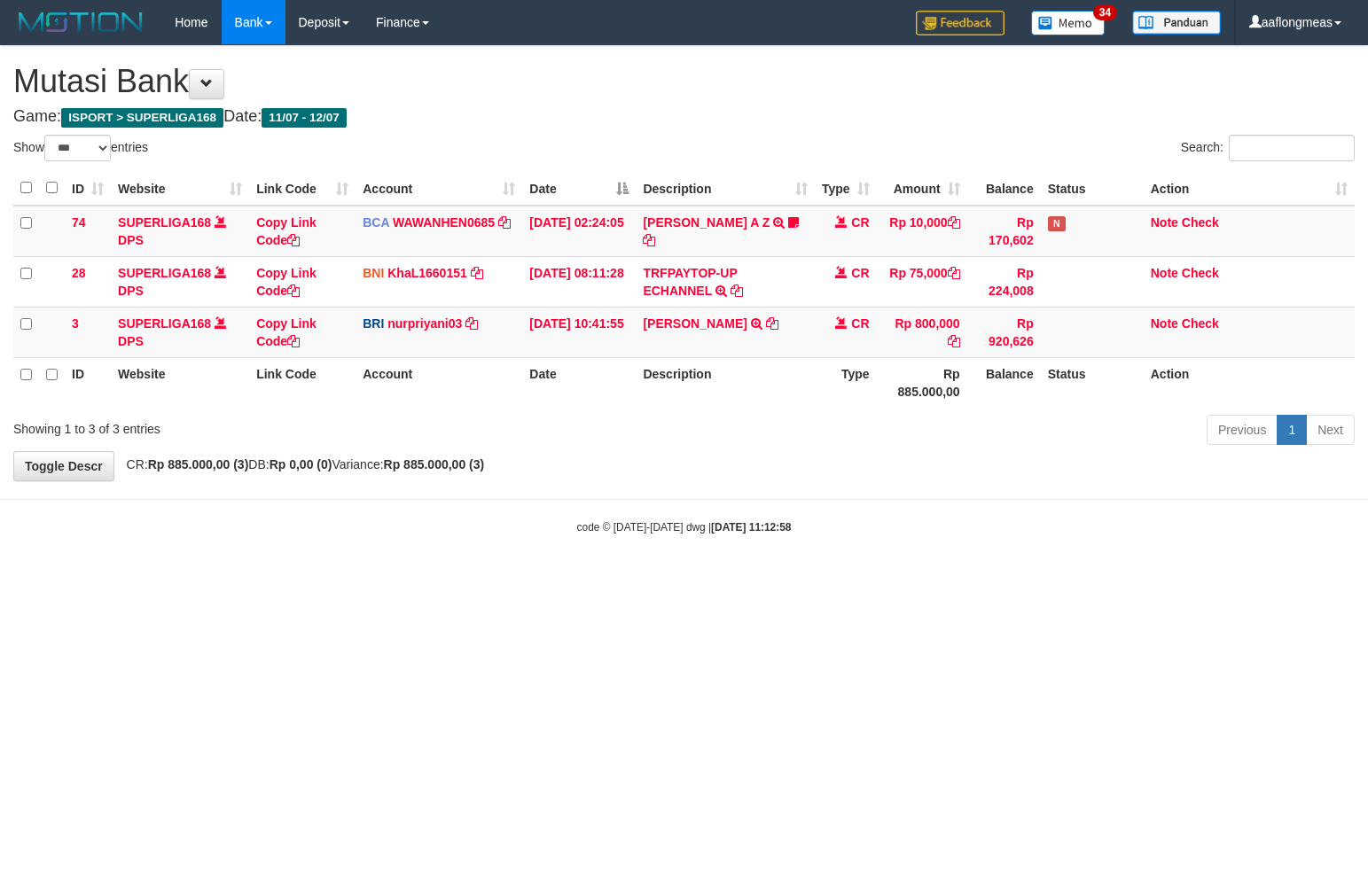 select on "***" 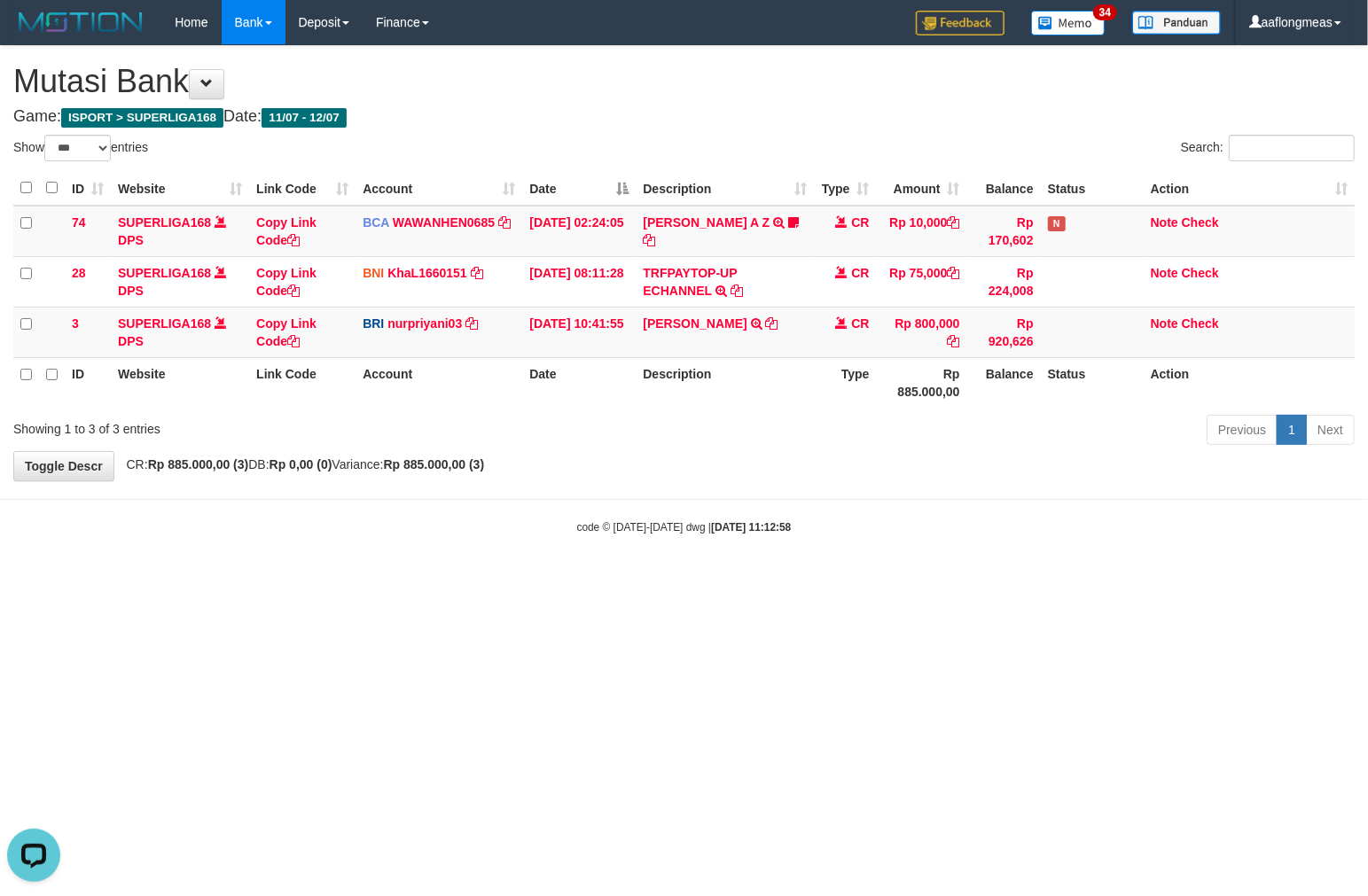 scroll, scrollTop: 0, scrollLeft: 0, axis: both 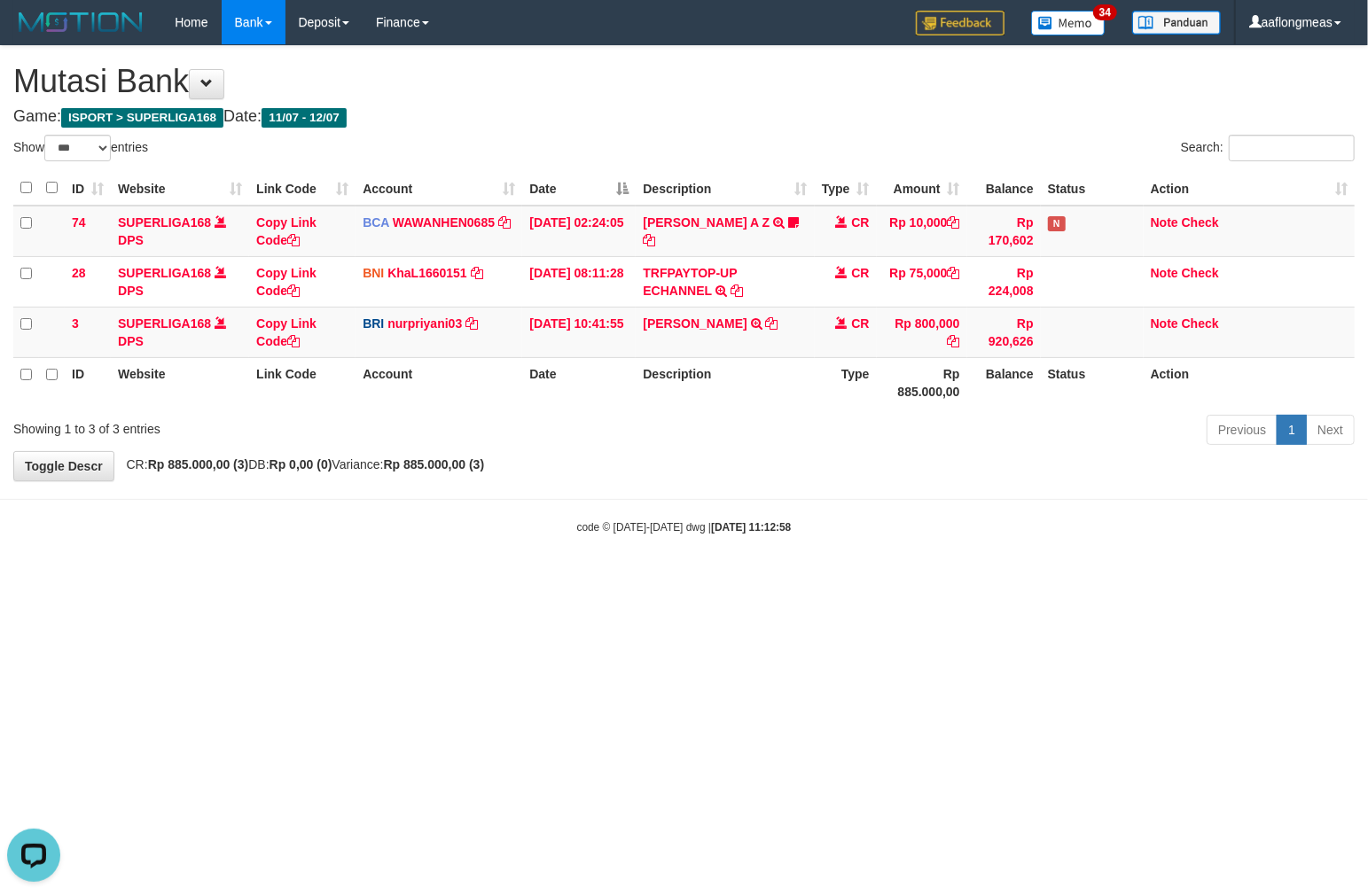 click on "**********" at bounding box center [684, 263] 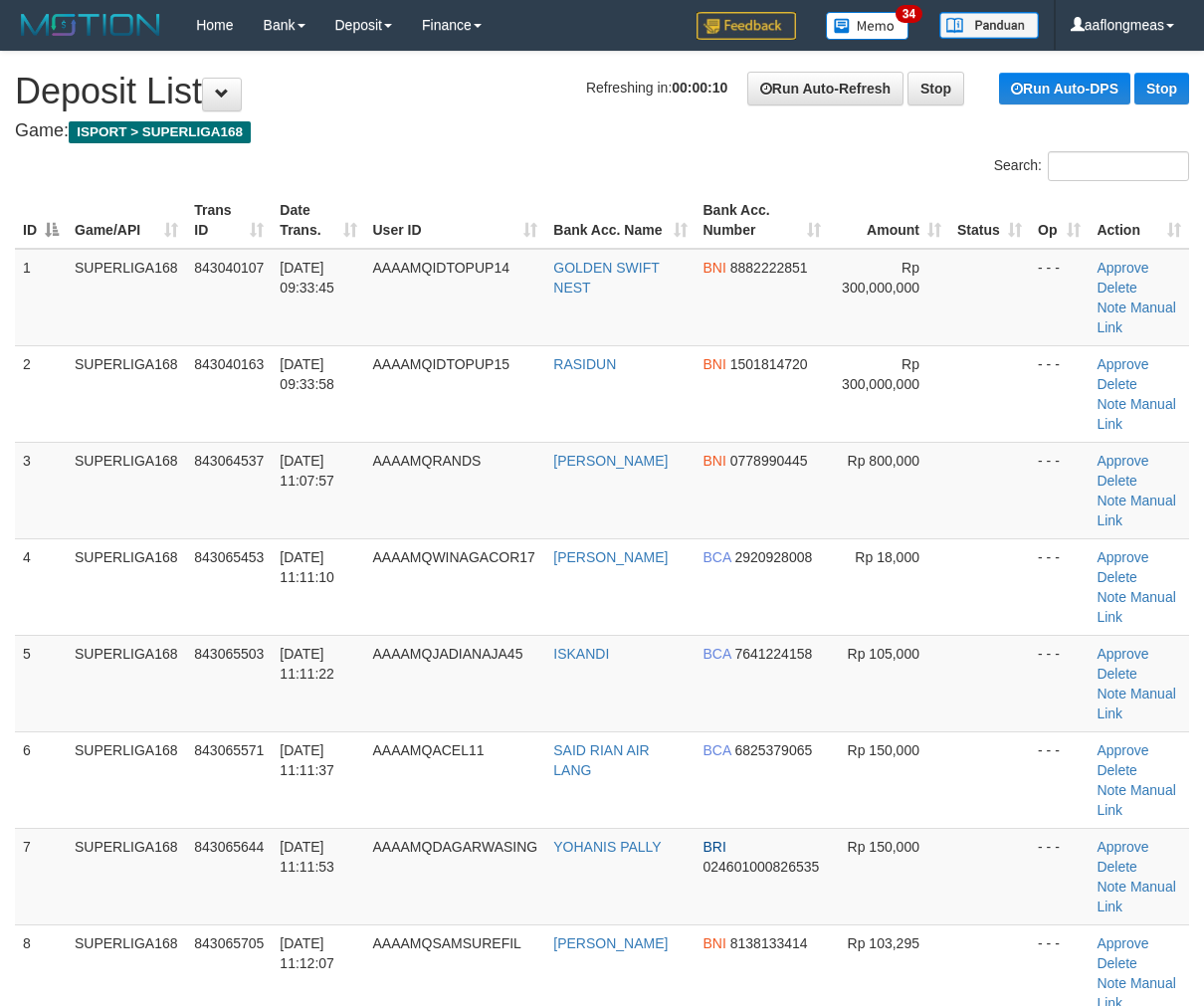 scroll, scrollTop: 0, scrollLeft: 0, axis: both 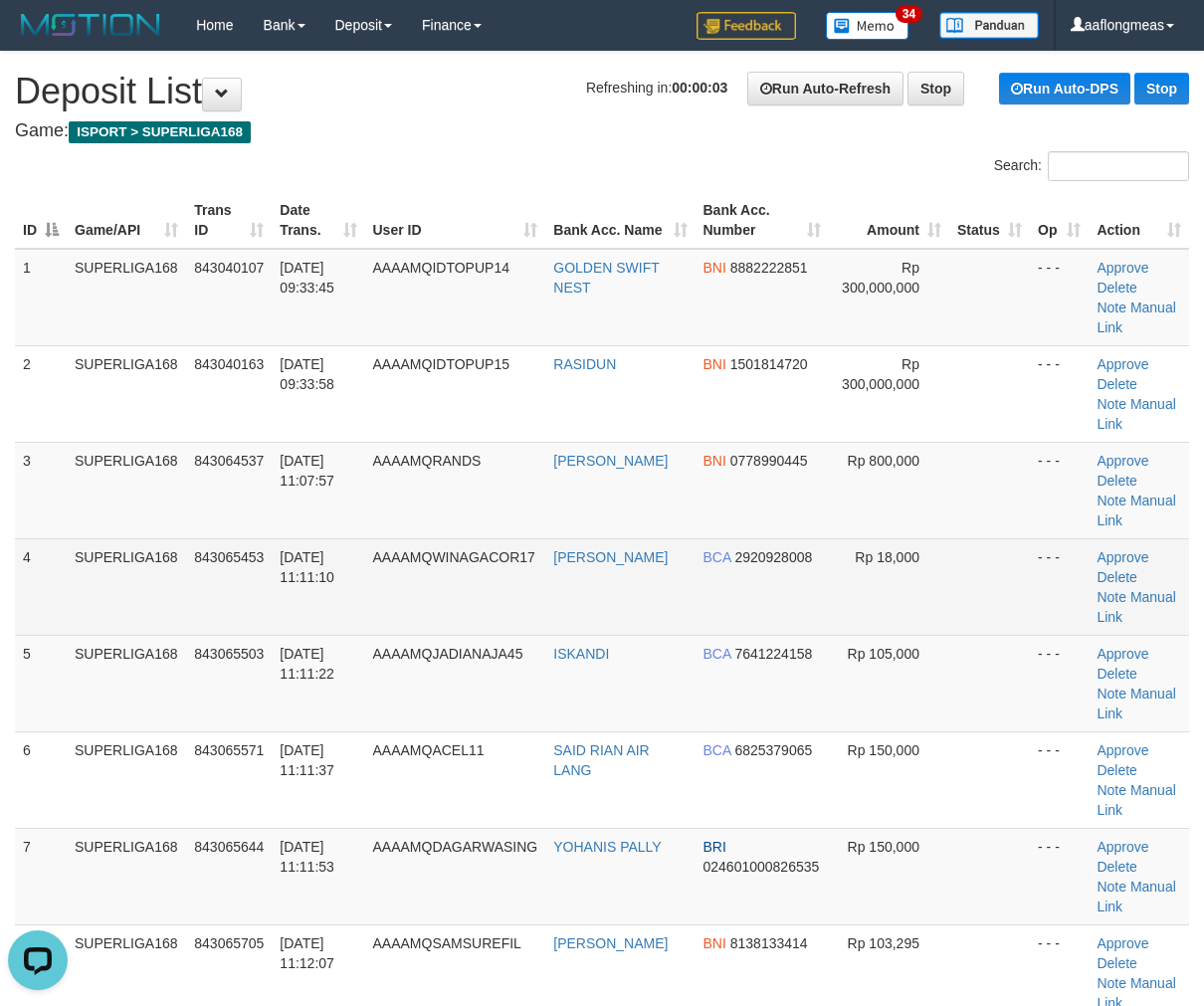 click at bounding box center [989, 586] 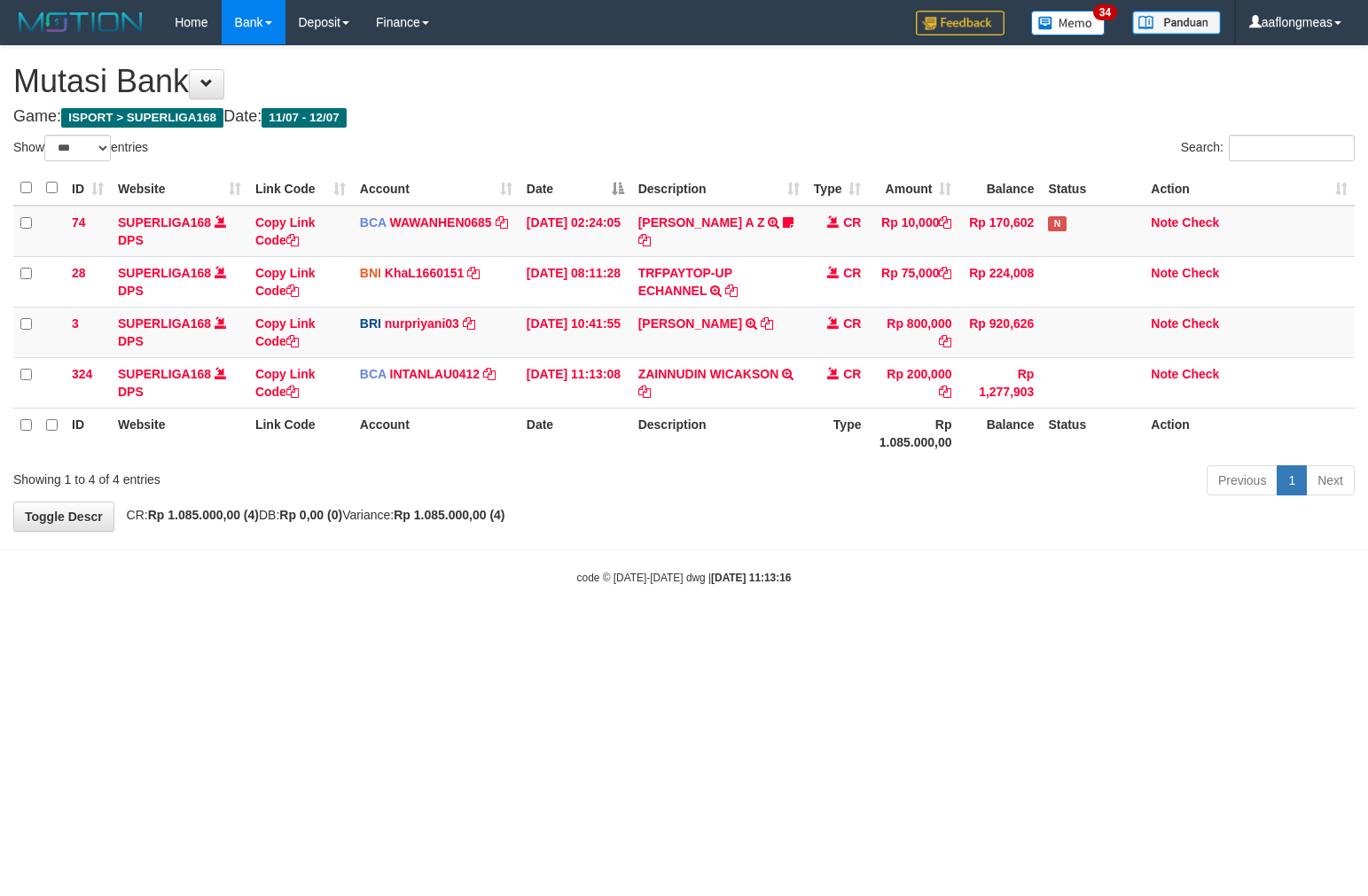select on "***" 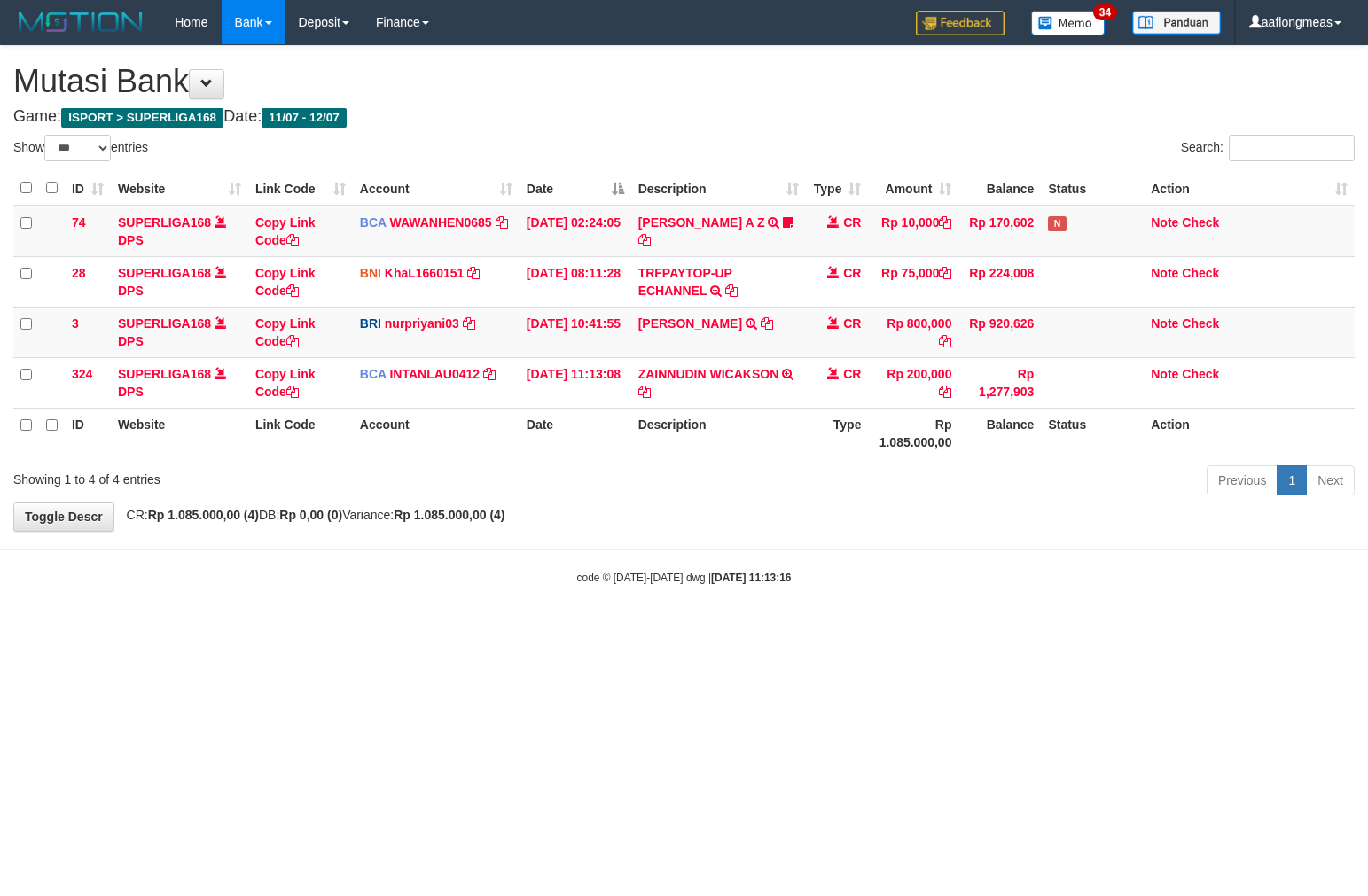 scroll, scrollTop: 0, scrollLeft: 0, axis: both 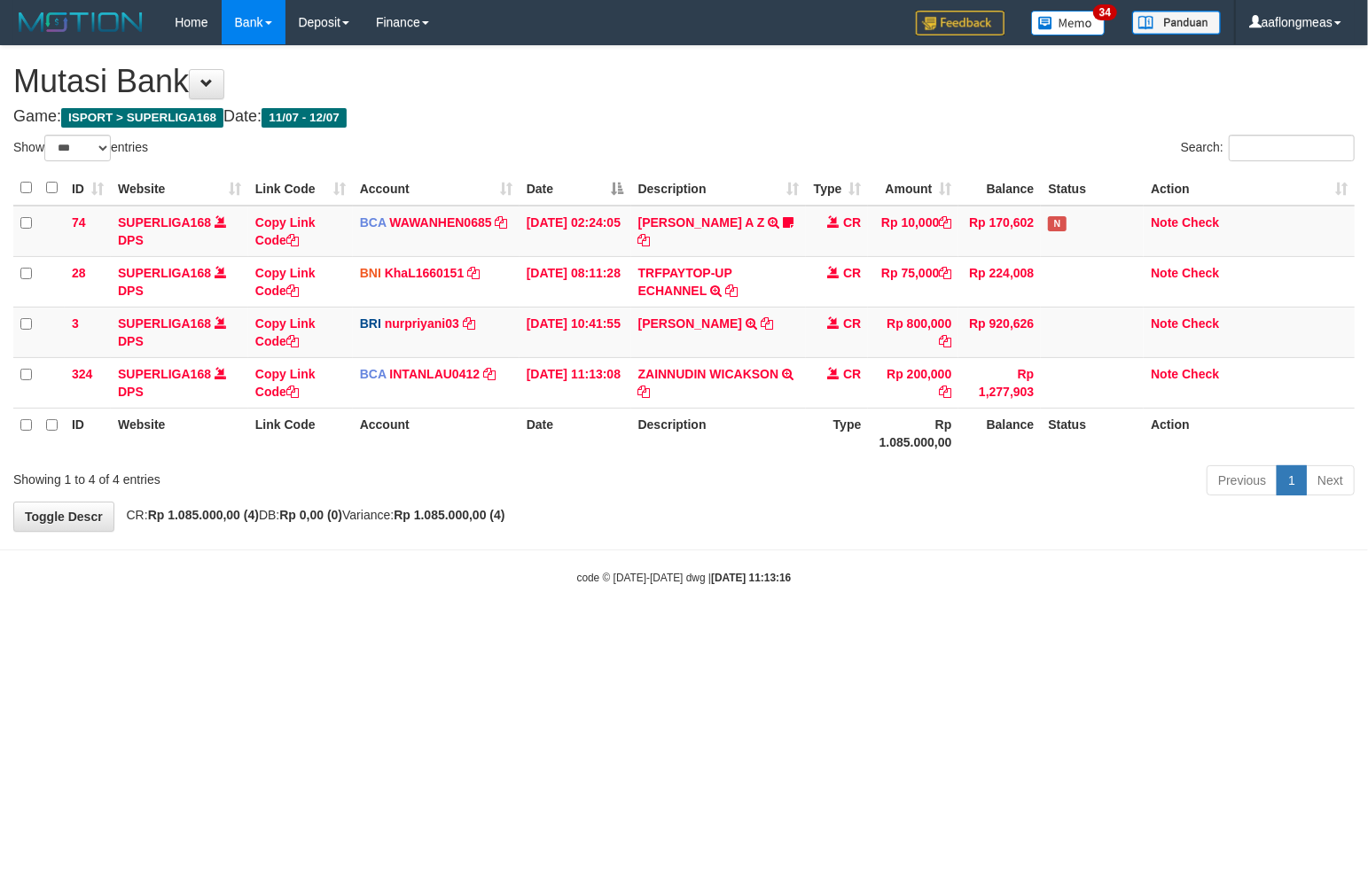 click on "**********" at bounding box center (684, 288) 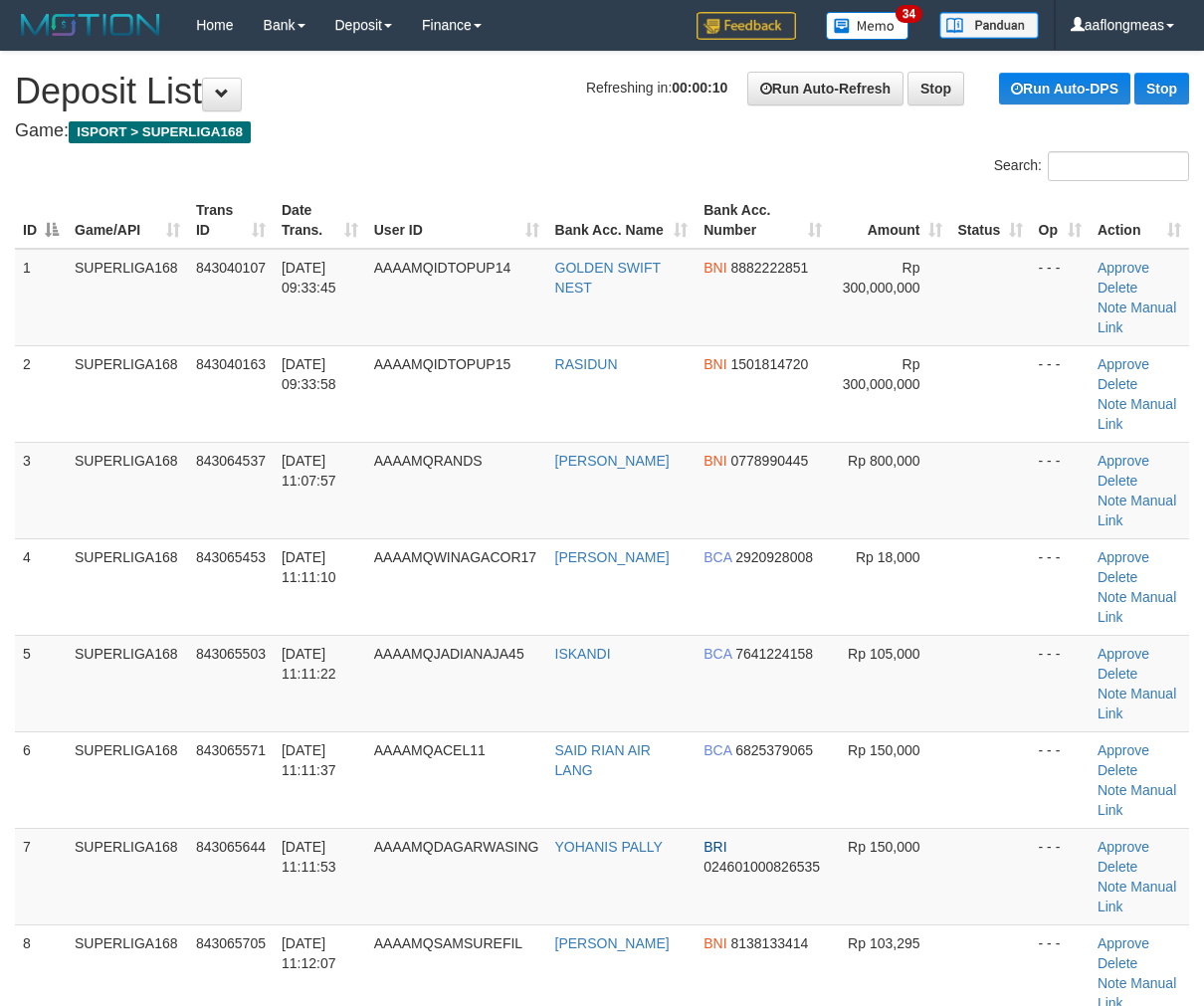 scroll, scrollTop: 0, scrollLeft: 0, axis: both 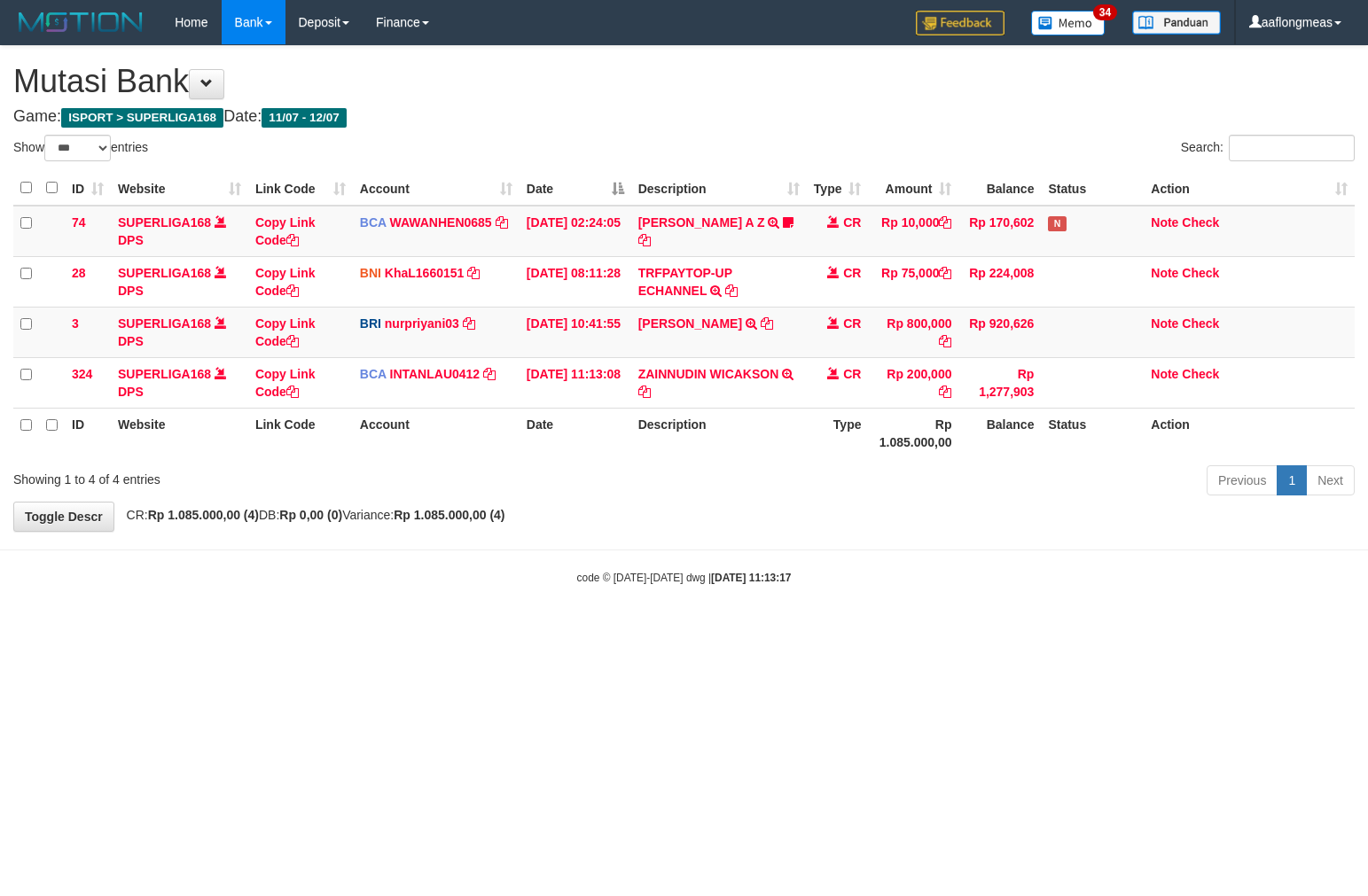 select on "***" 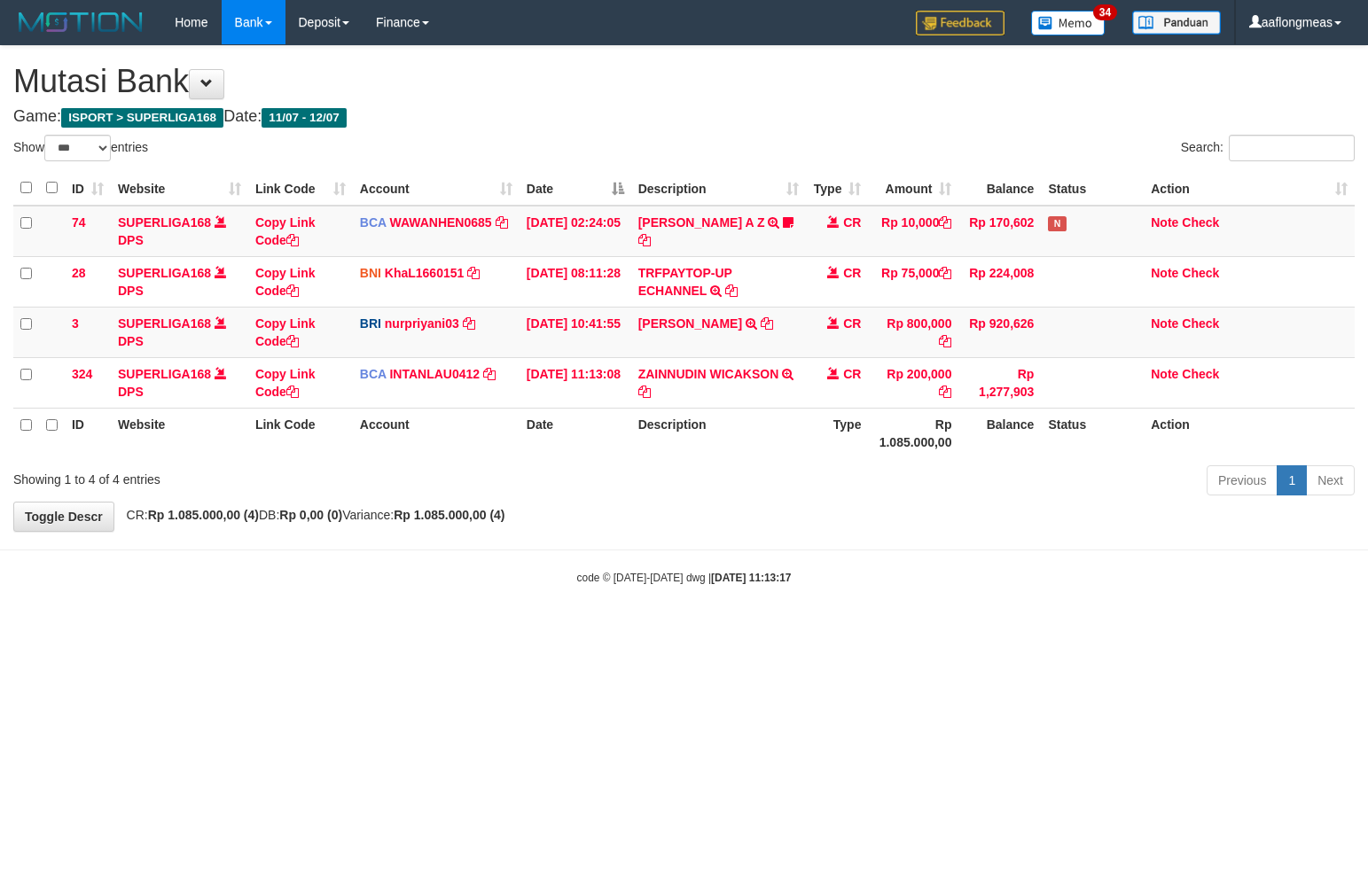 scroll, scrollTop: 0, scrollLeft: 0, axis: both 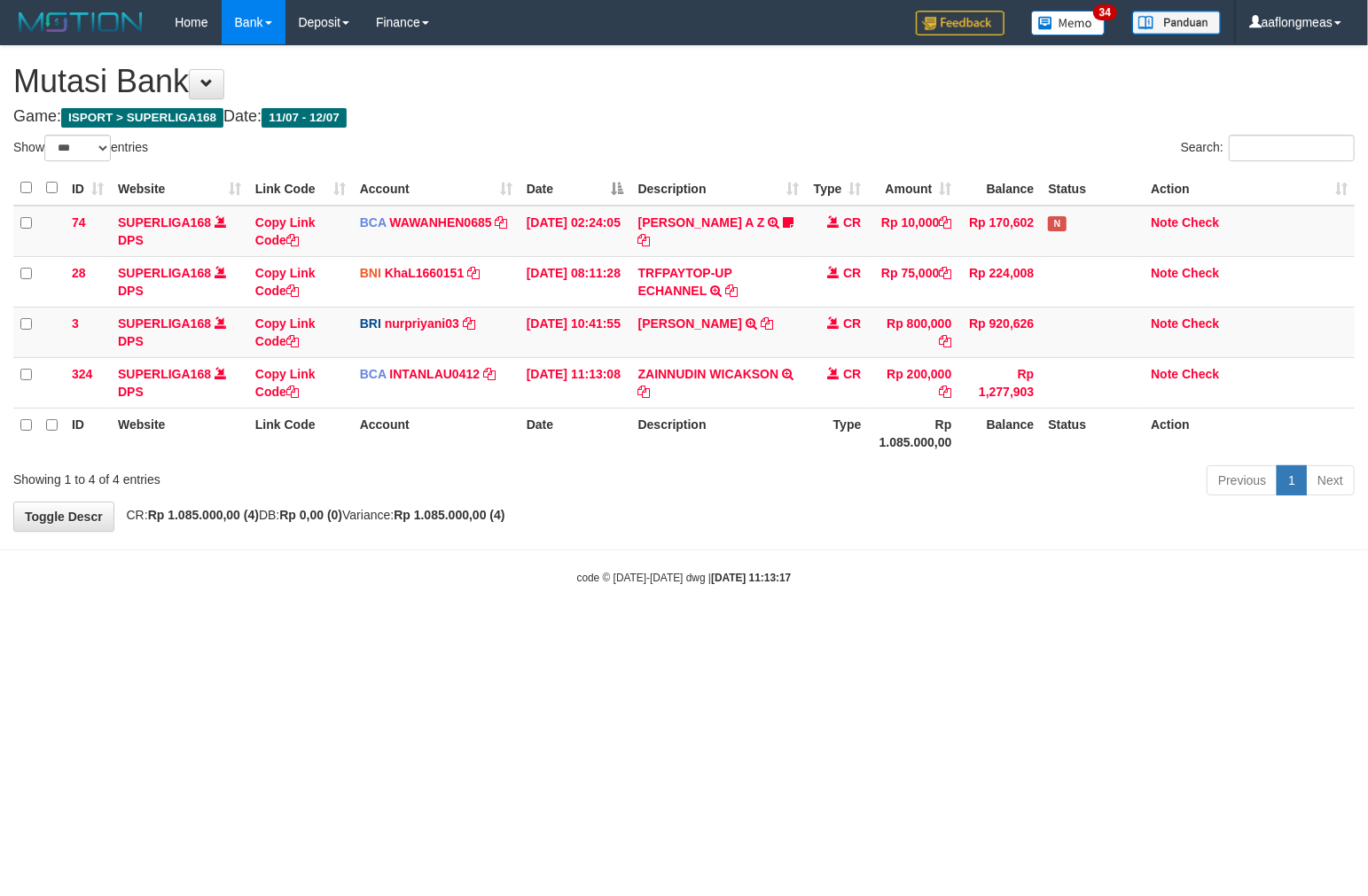 click on "**********" at bounding box center [684, 288] 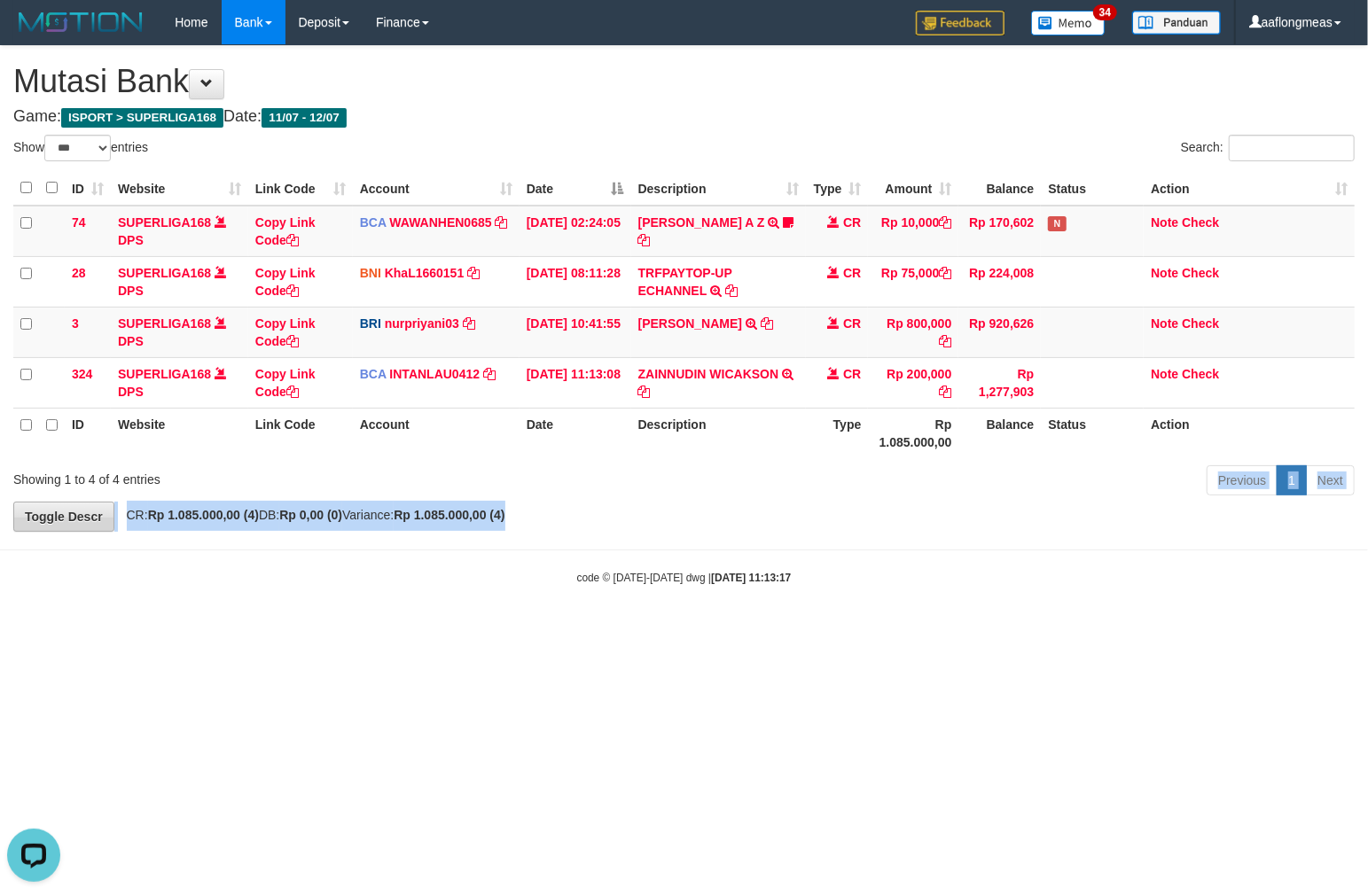 scroll, scrollTop: 0, scrollLeft: 0, axis: both 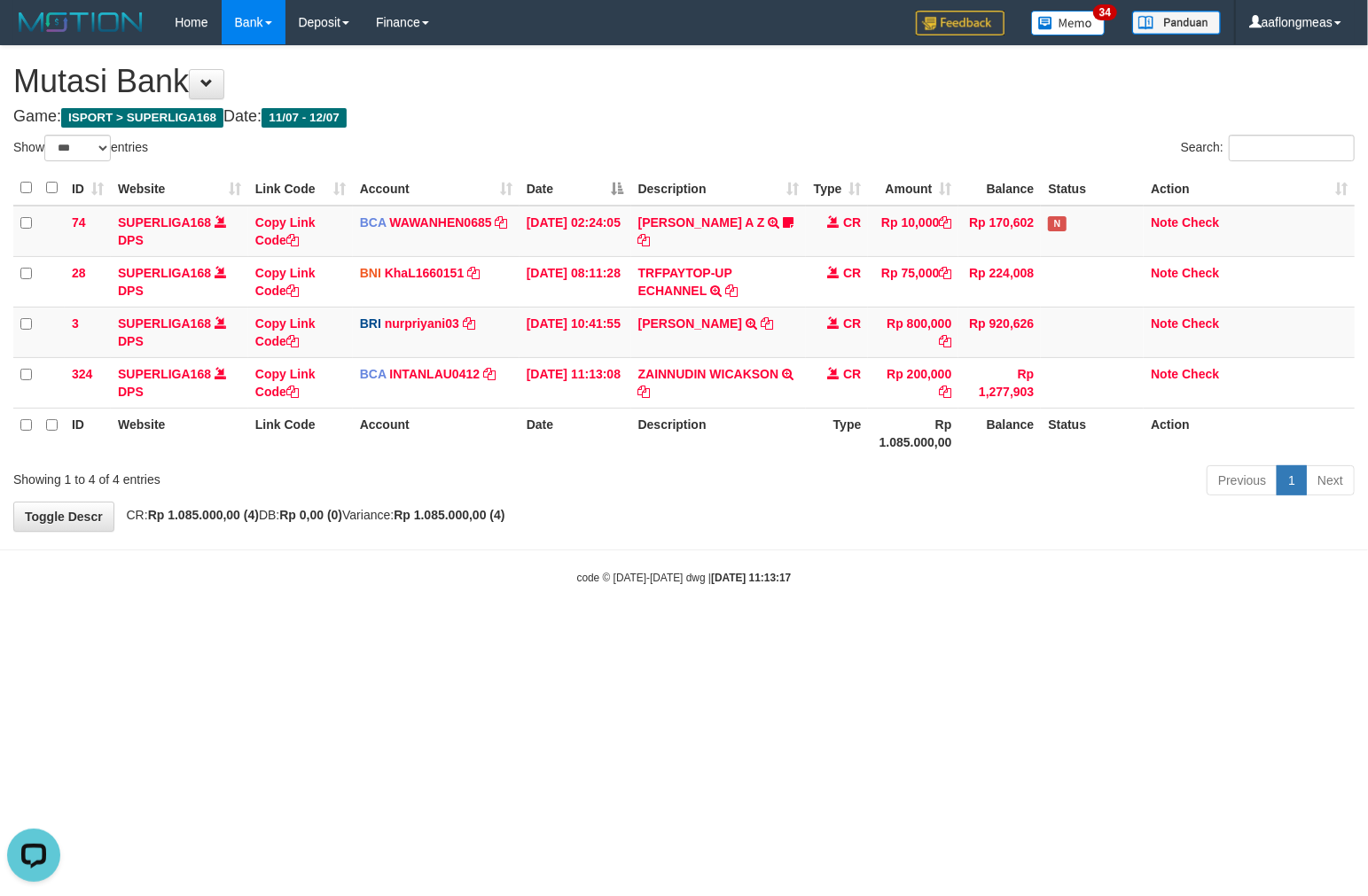 click on "Previous 1 Next" at bounding box center [969, 482] 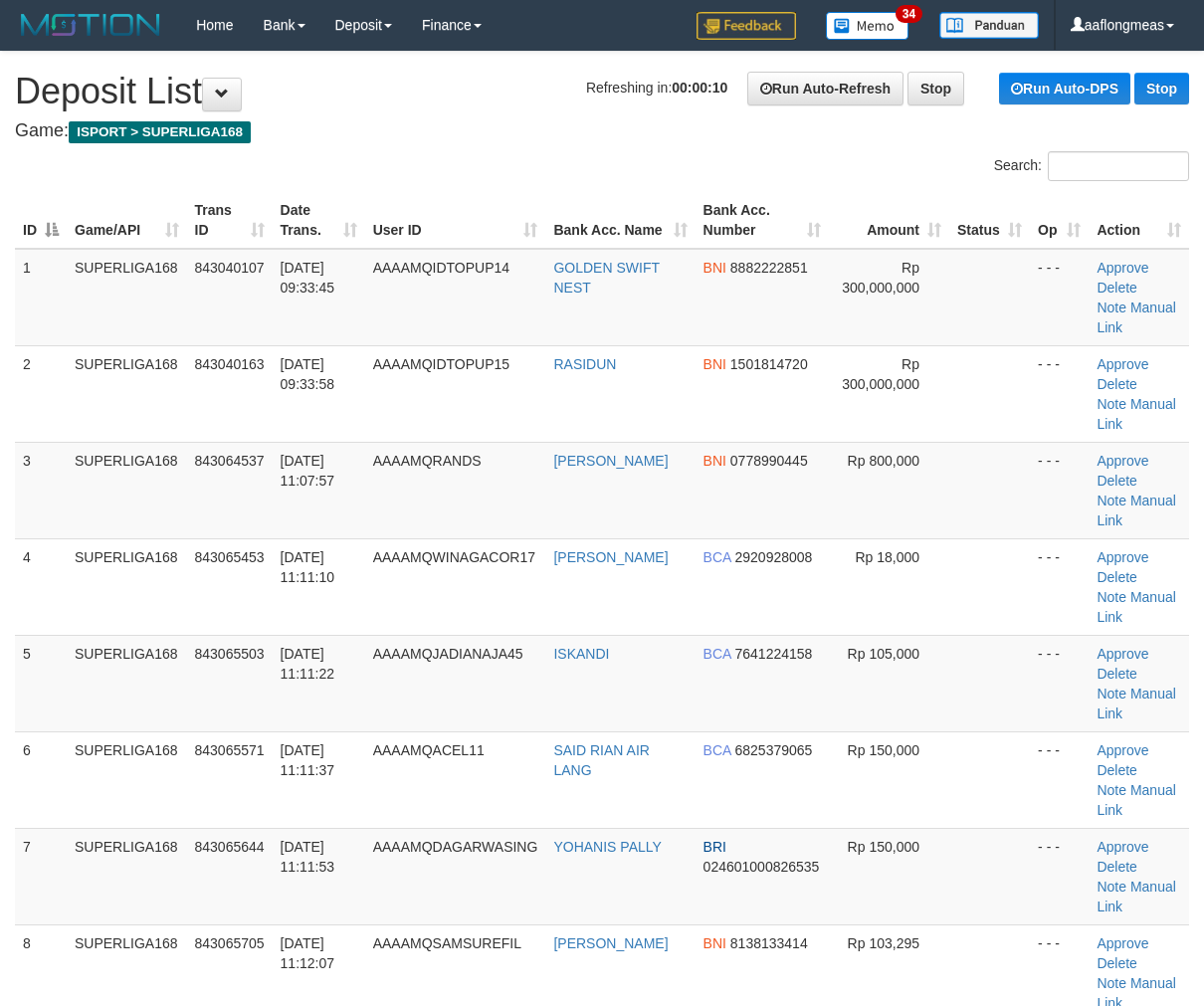 scroll, scrollTop: 0, scrollLeft: 0, axis: both 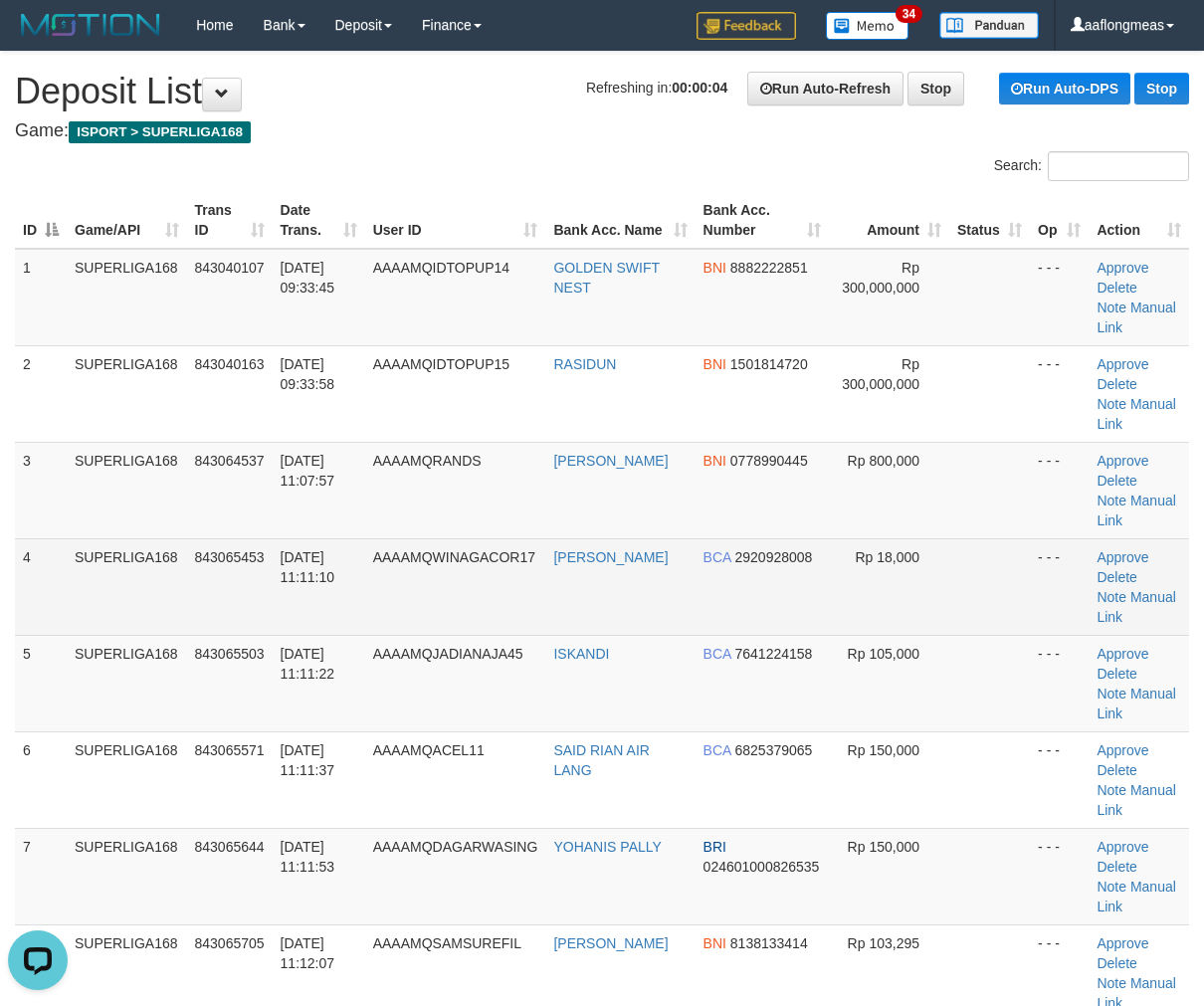 click at bounding box center (989, 586) 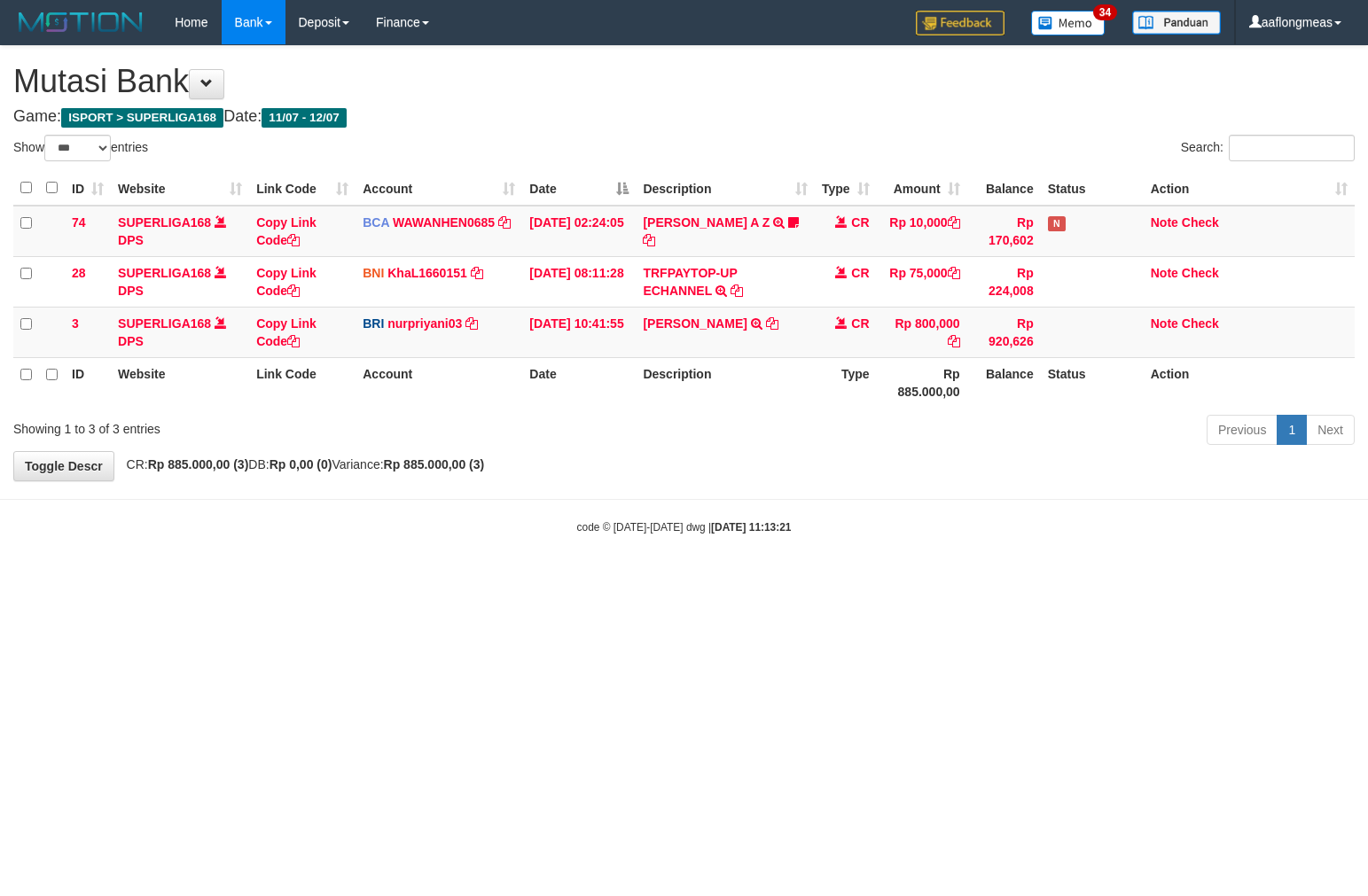 select on "***" 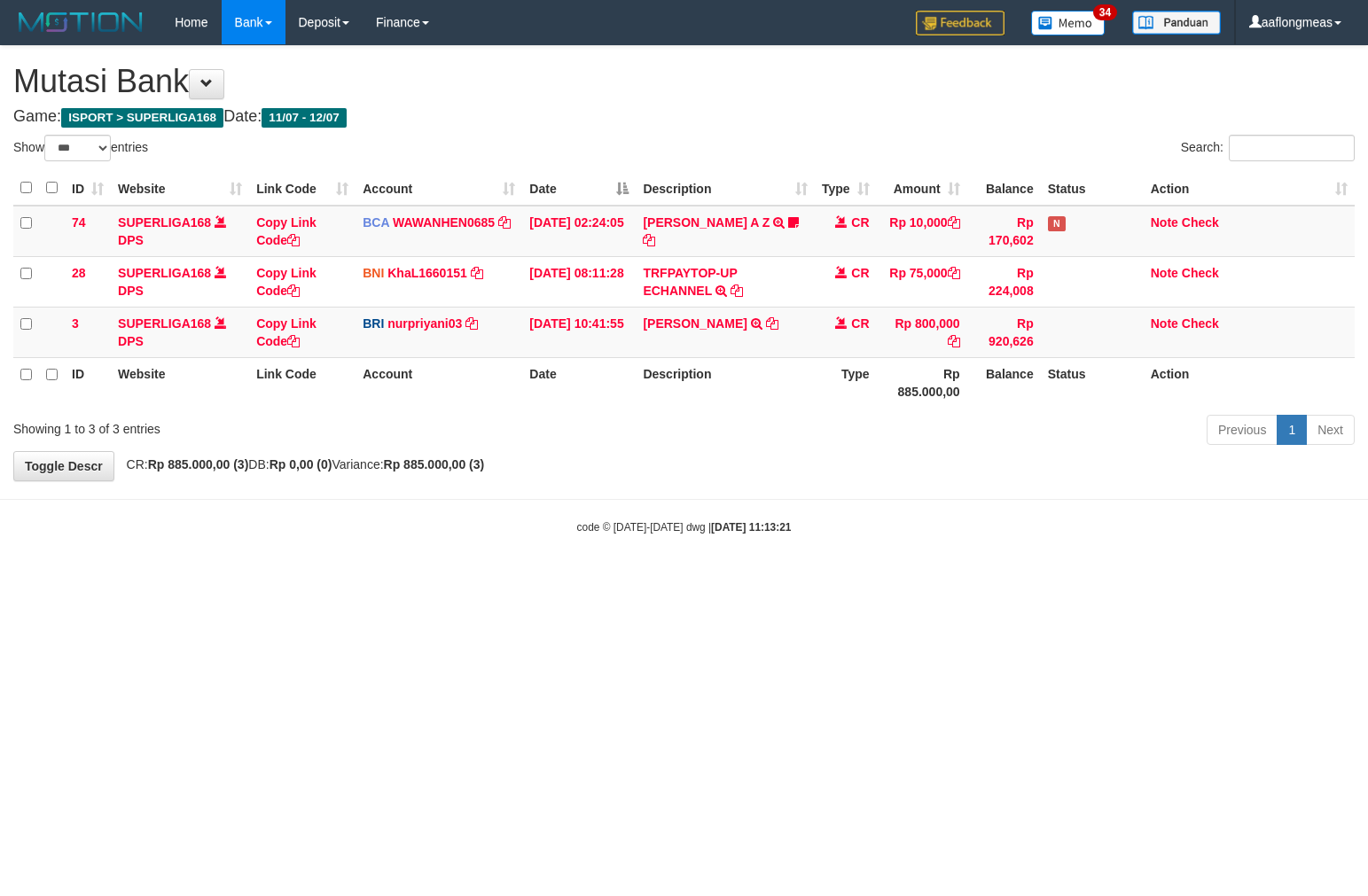 scroll, scrollTop: 0, scrollLeft: 0, axis: both 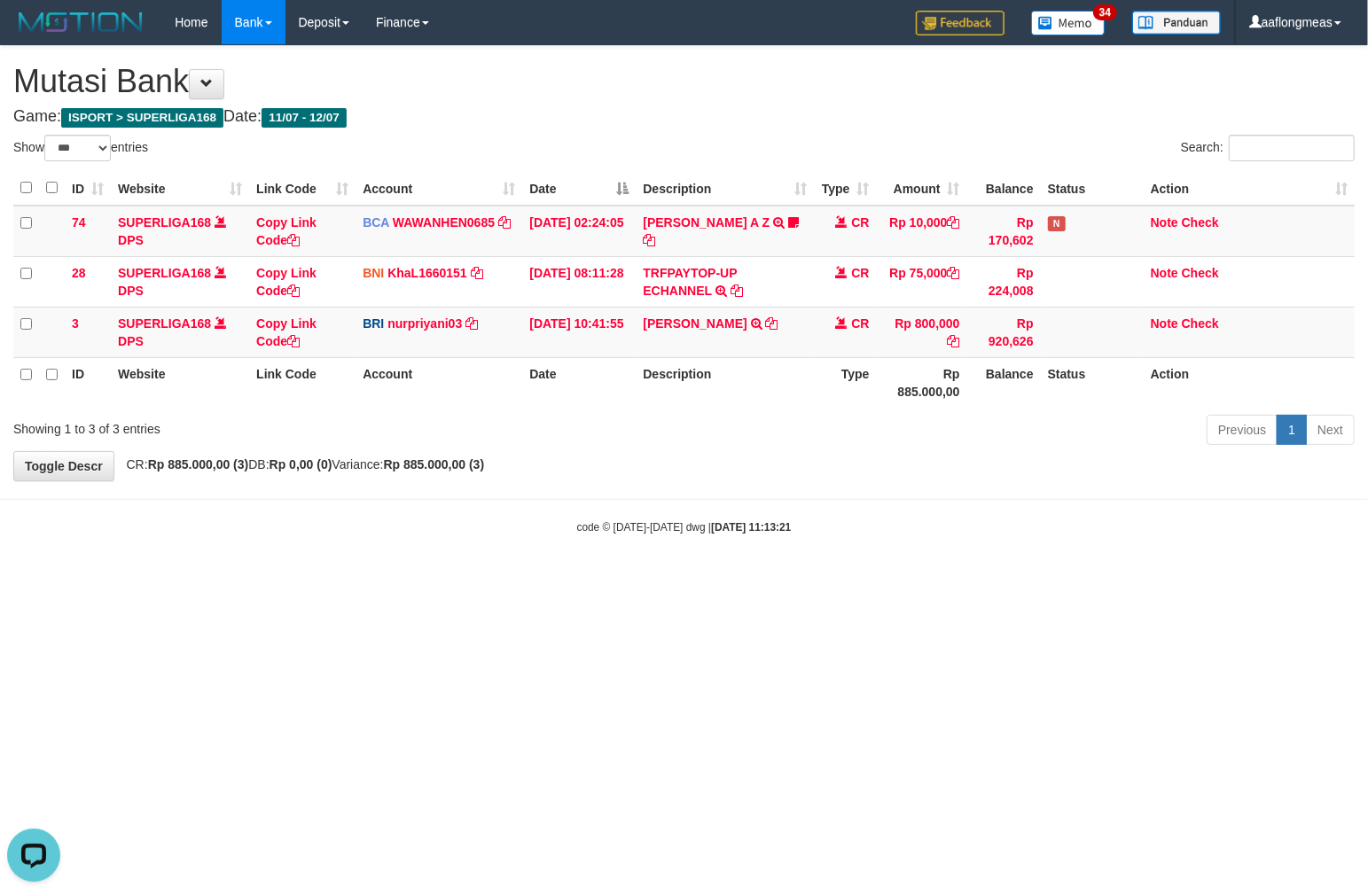 click on "**********" at bounding box center [684, 263] 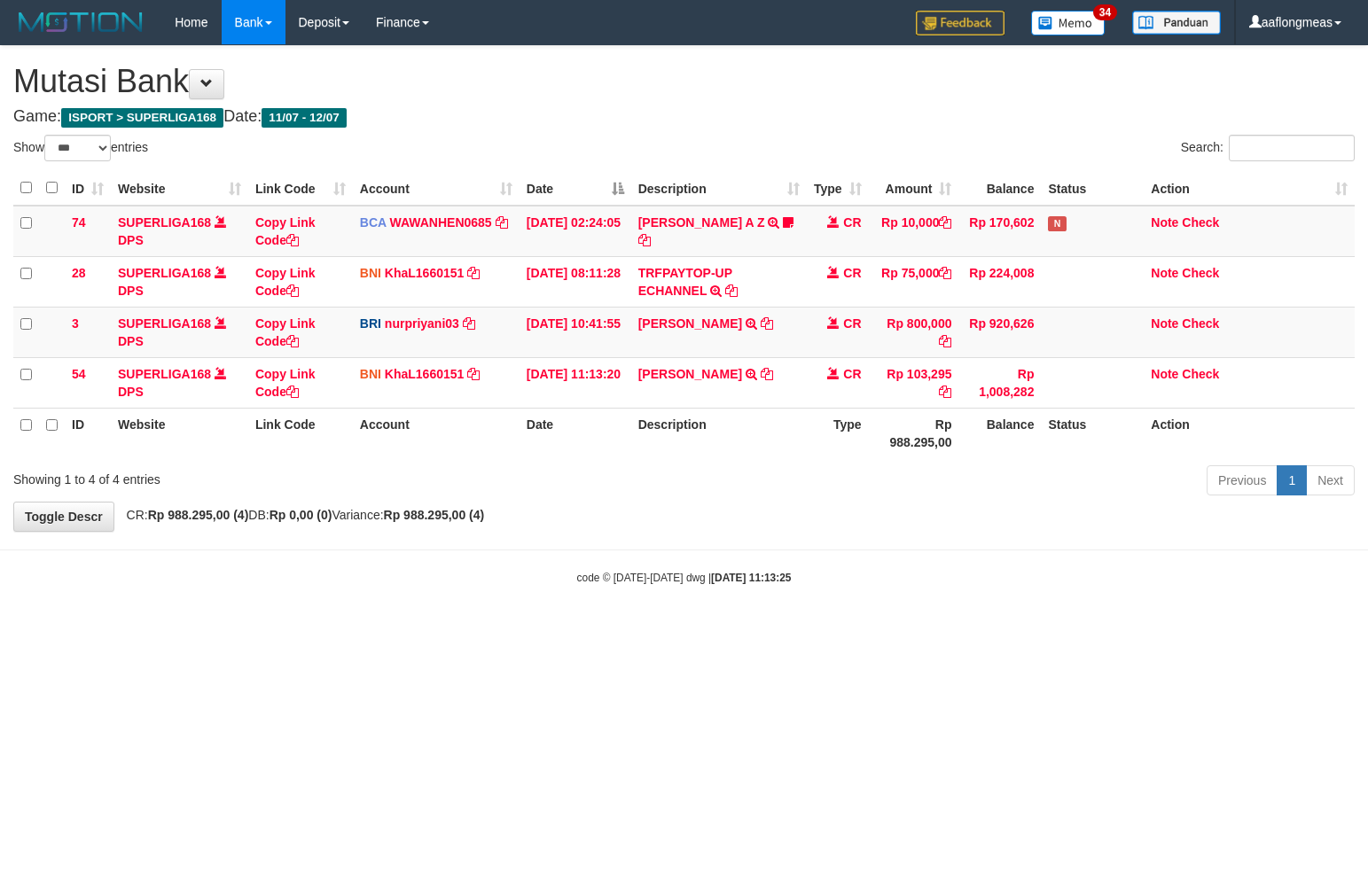 select on "***" 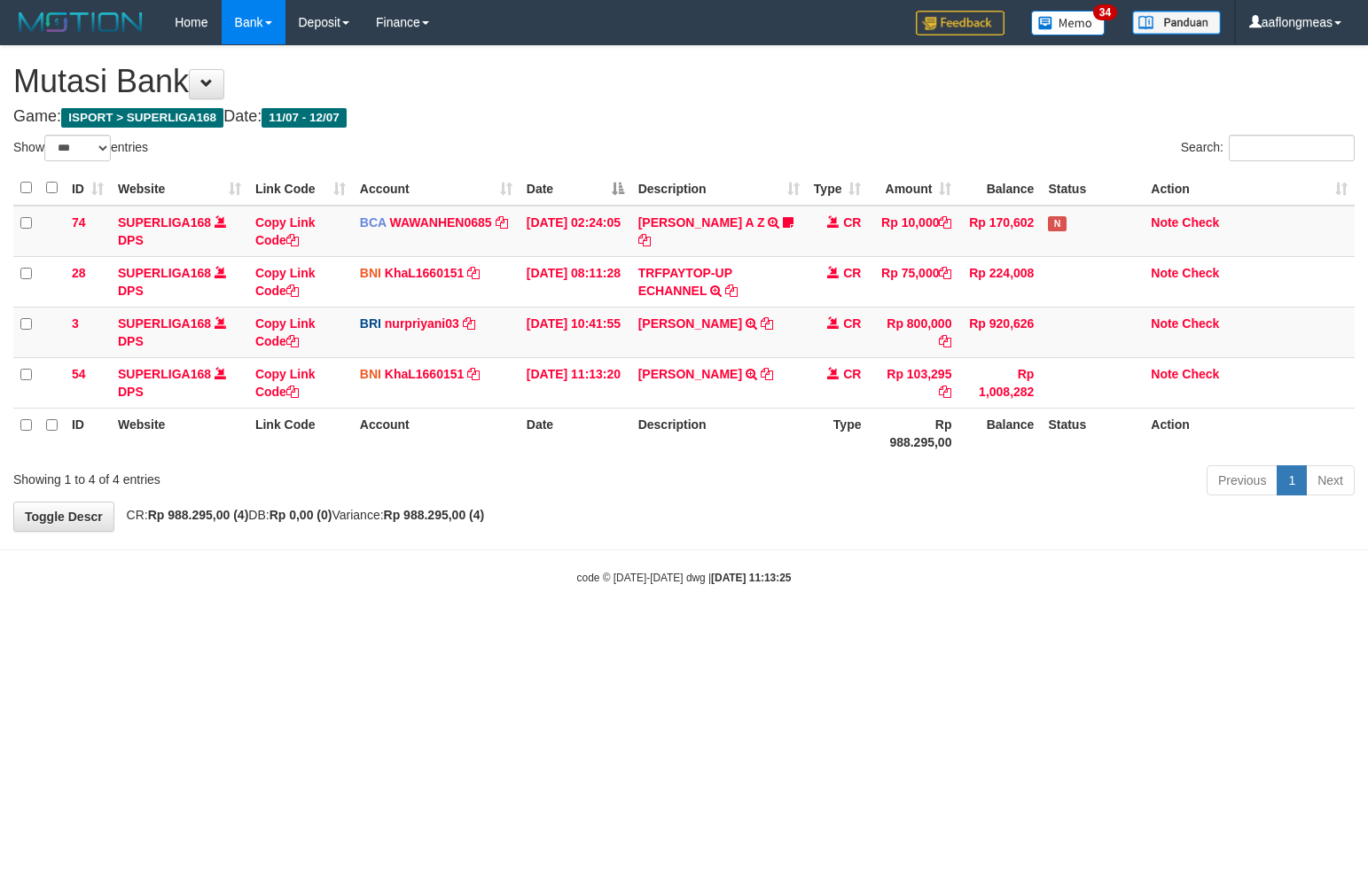 scroll, scrollTop: 0, scrollLeft: 0, axis: both 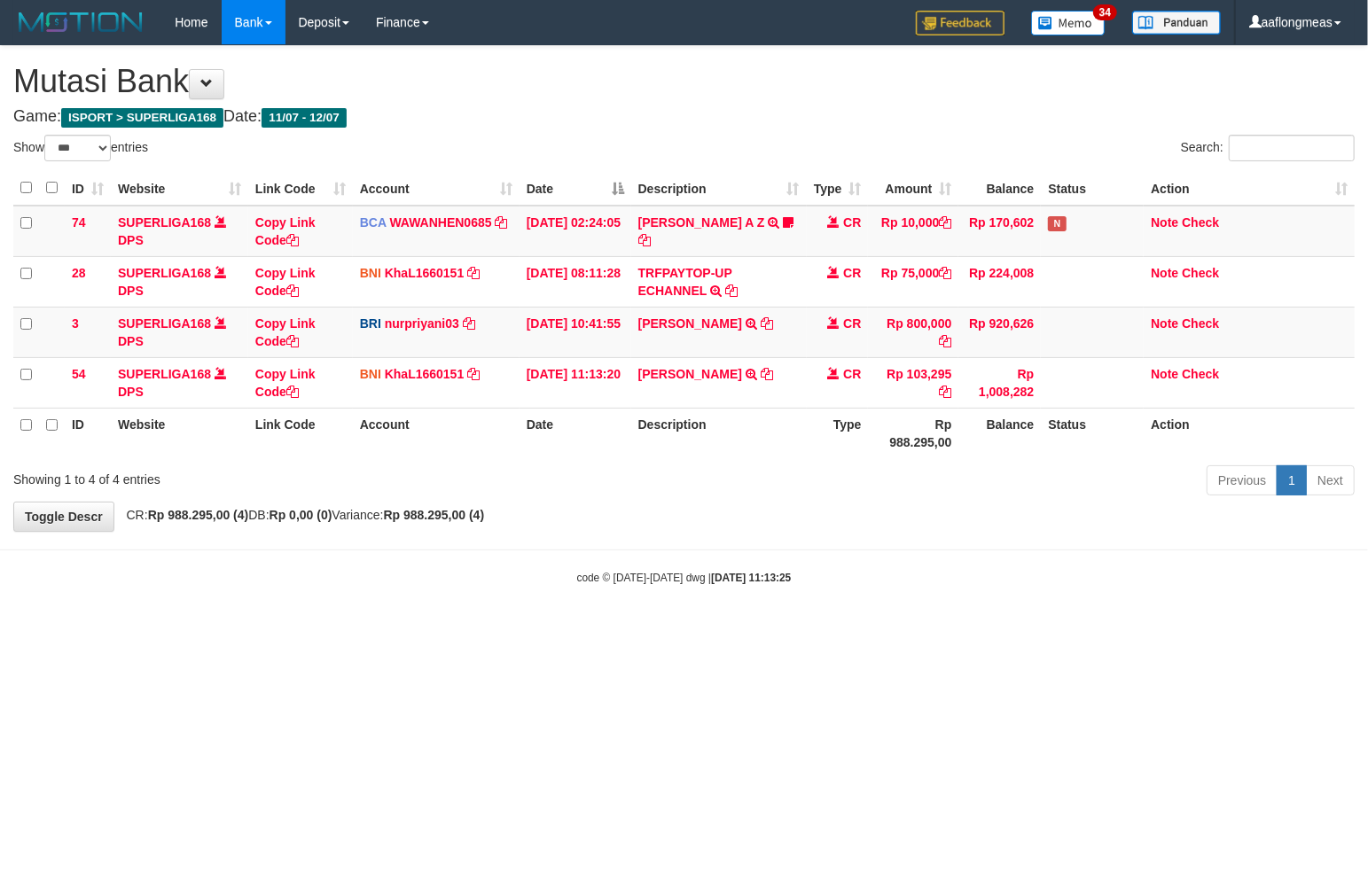 click on "Previous 1 Next" at bounding box center (969, 482) 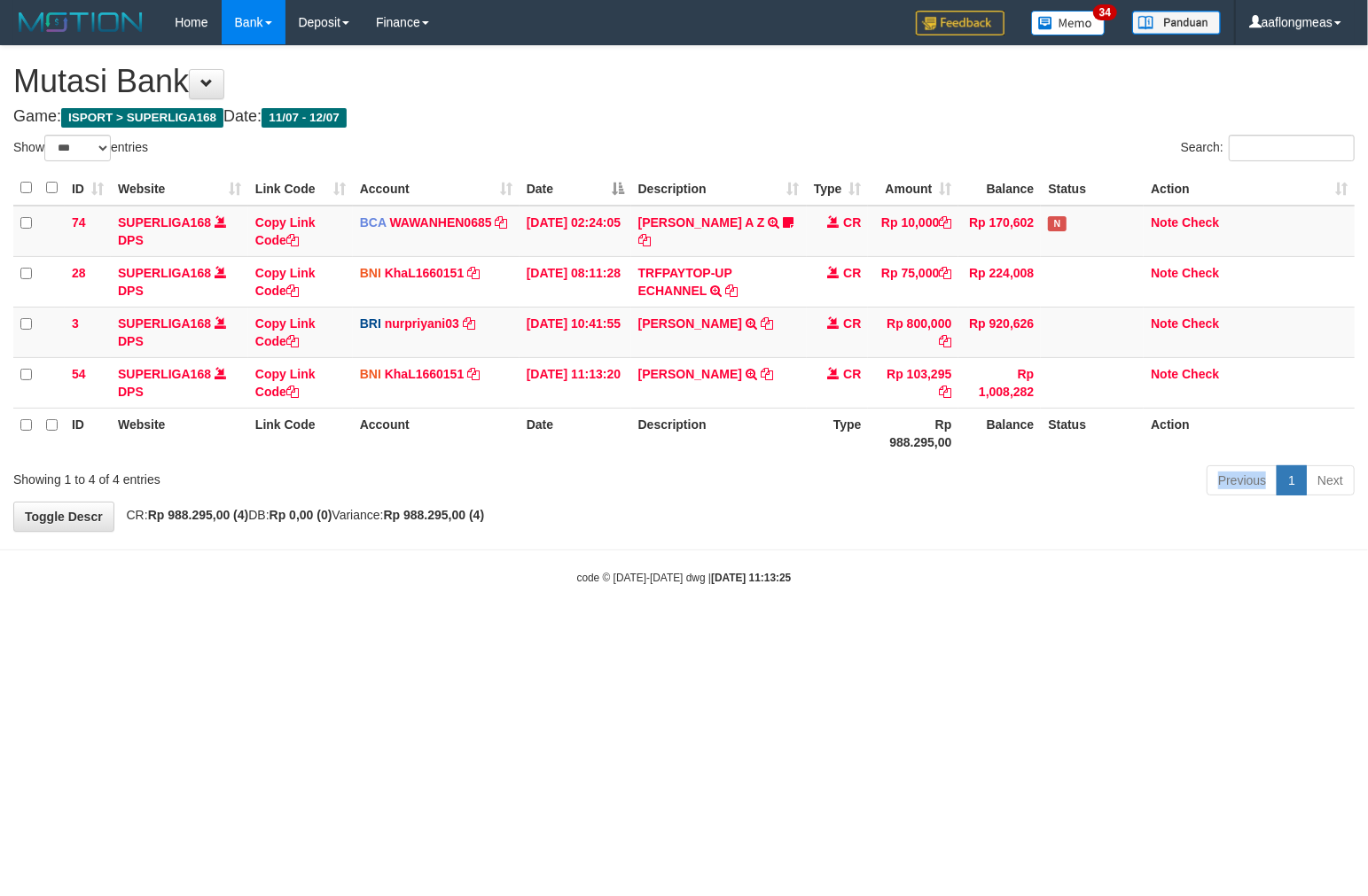 click on "Previous 1 Next" at bounding box center (969, 482) 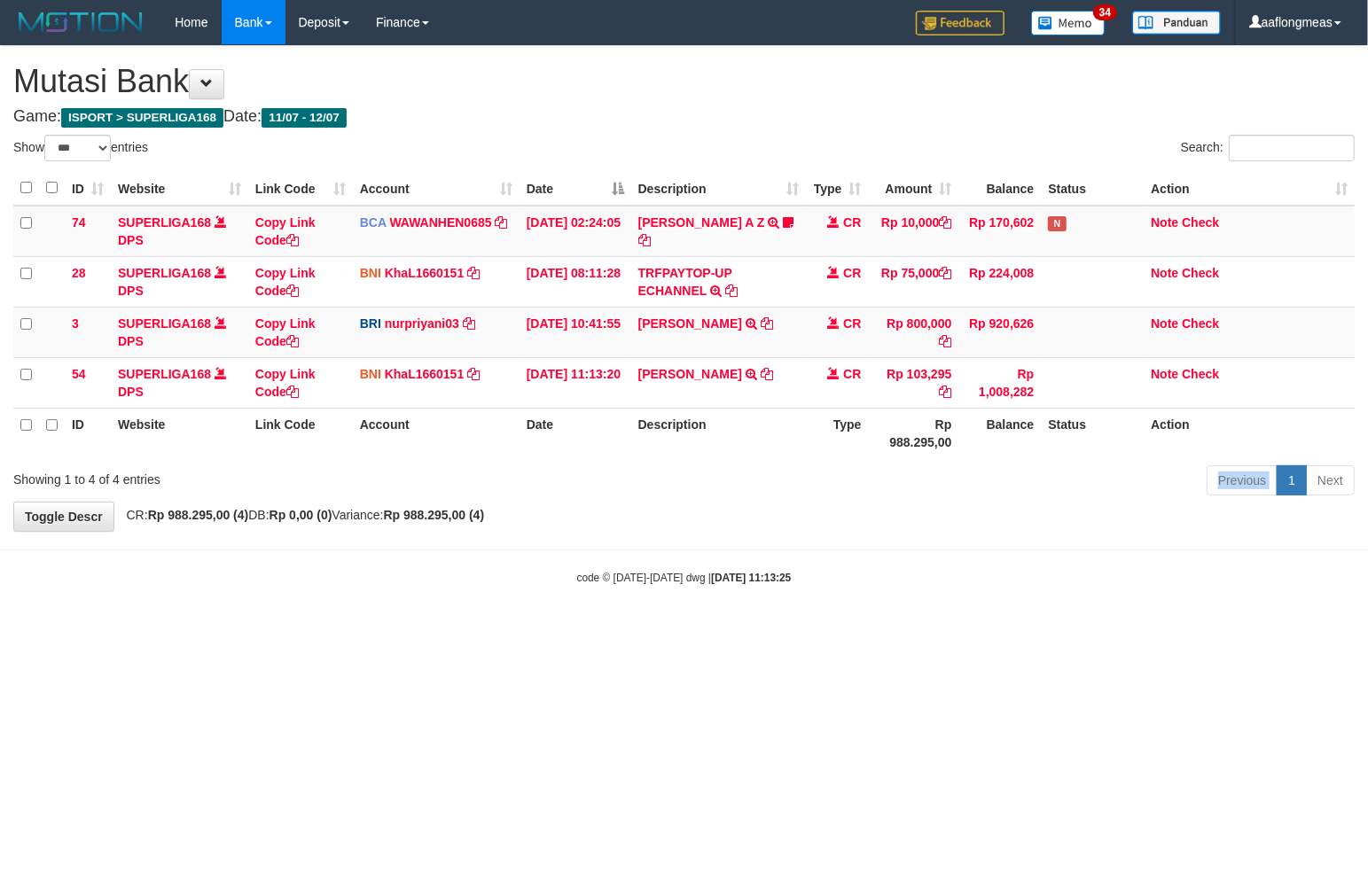 drag, startPoint x: 722, startPoint y: 479, endPoint x: 3, endPoint y: 597, distance: 728.6186 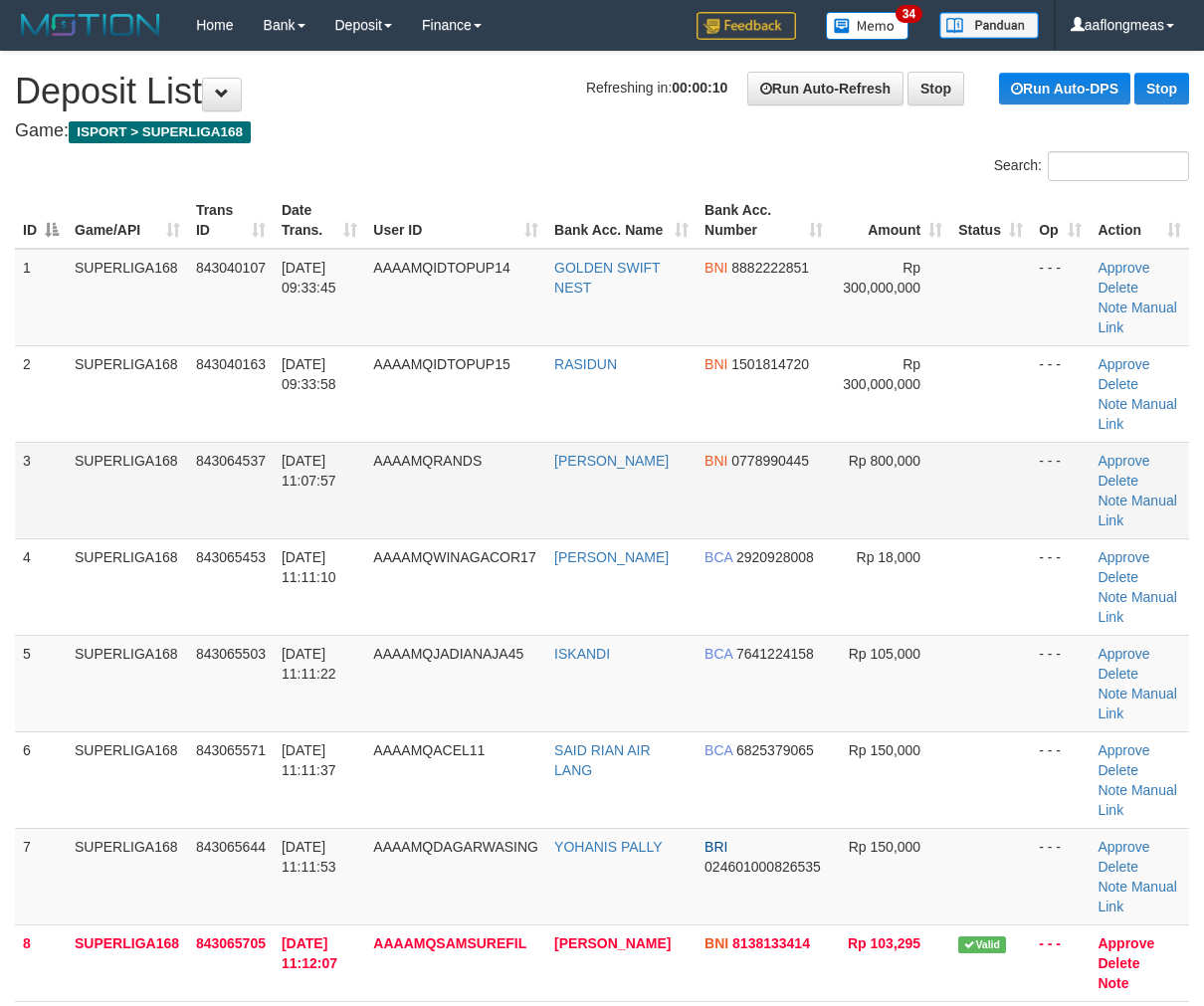 scroll, scrollTop: 0, scrollLeft: 0, axis: both 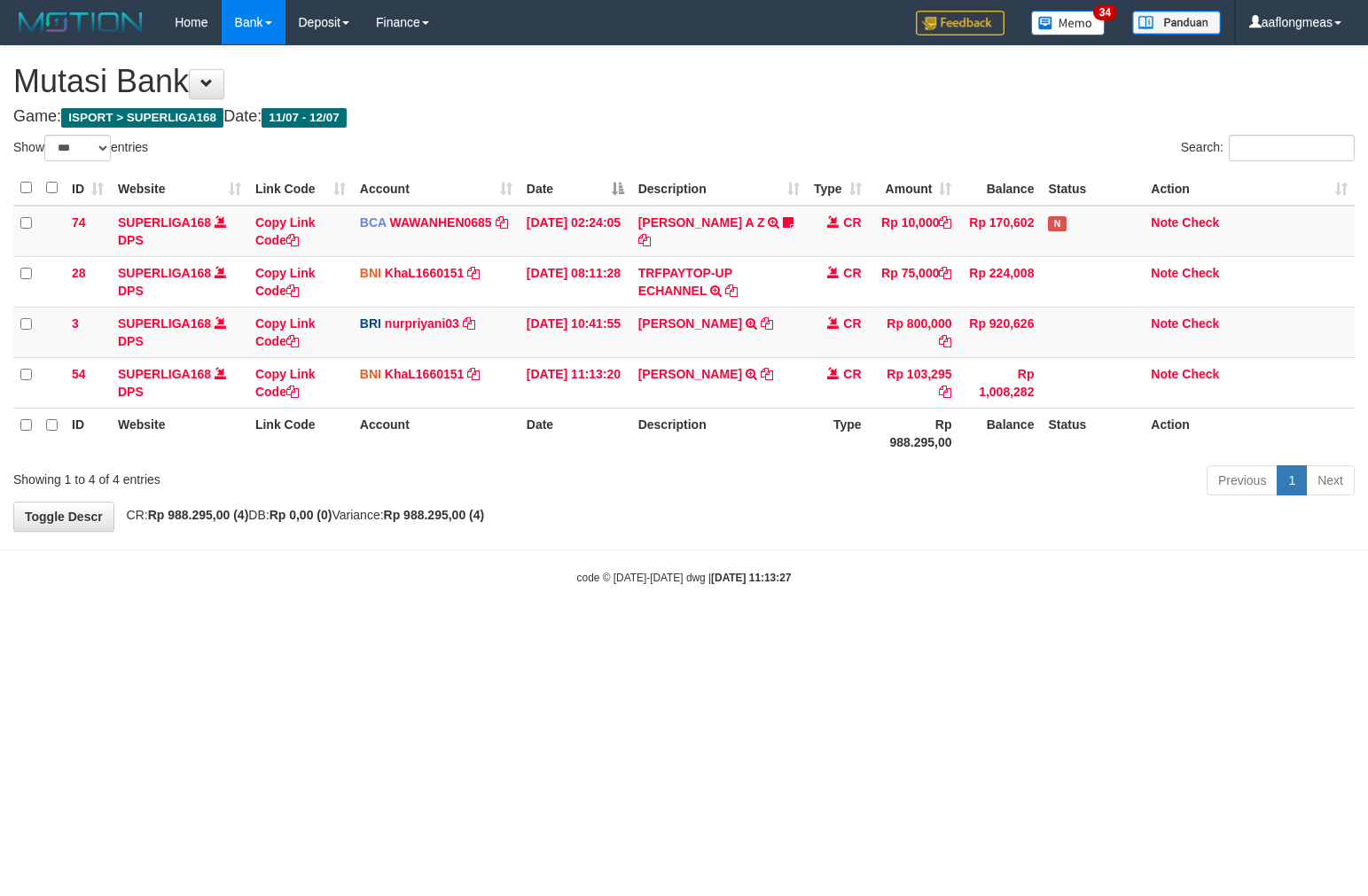 select on "***" 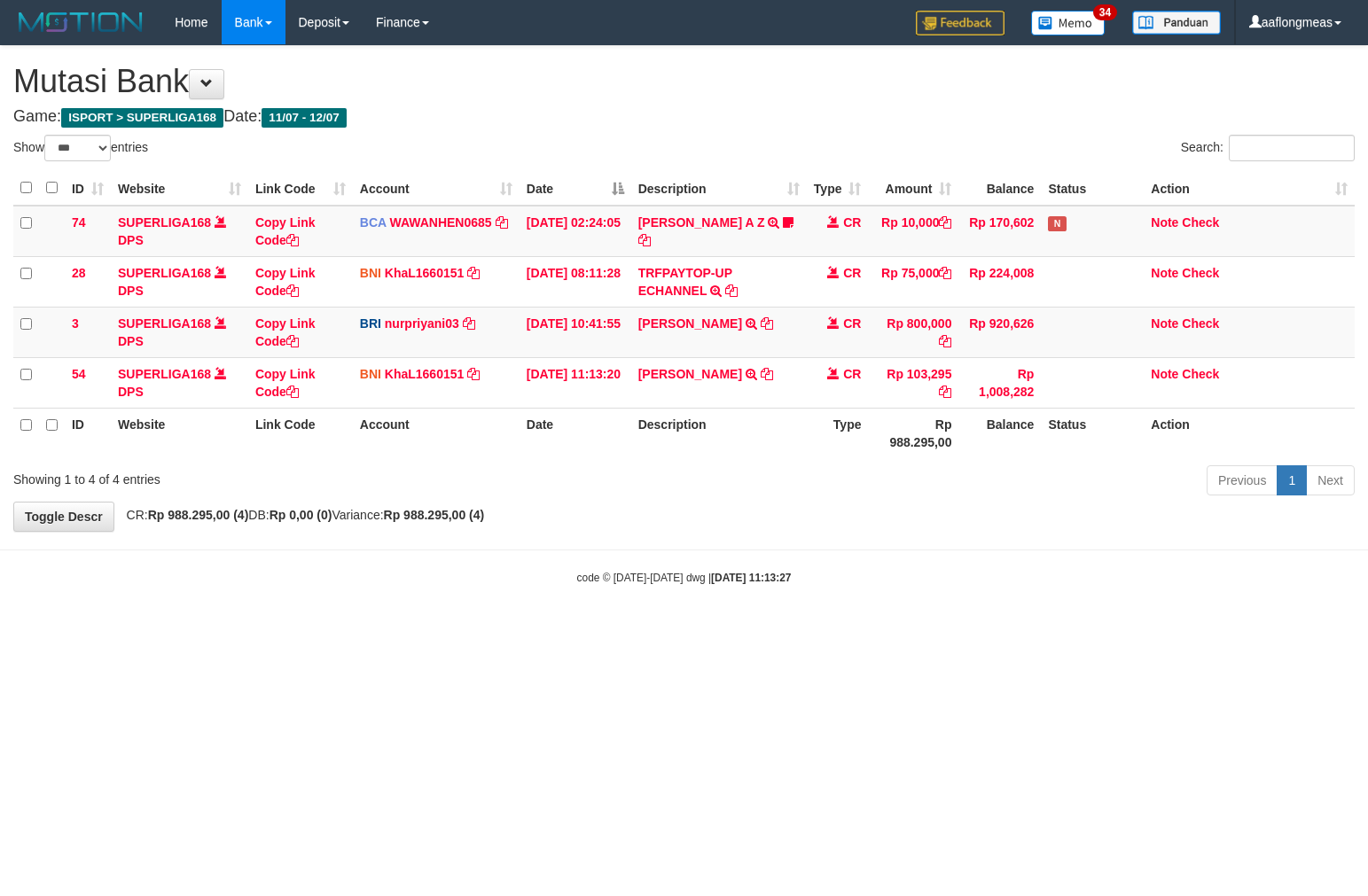 scroll, scrollTop: 0, scrollLeft: 0, axis: both 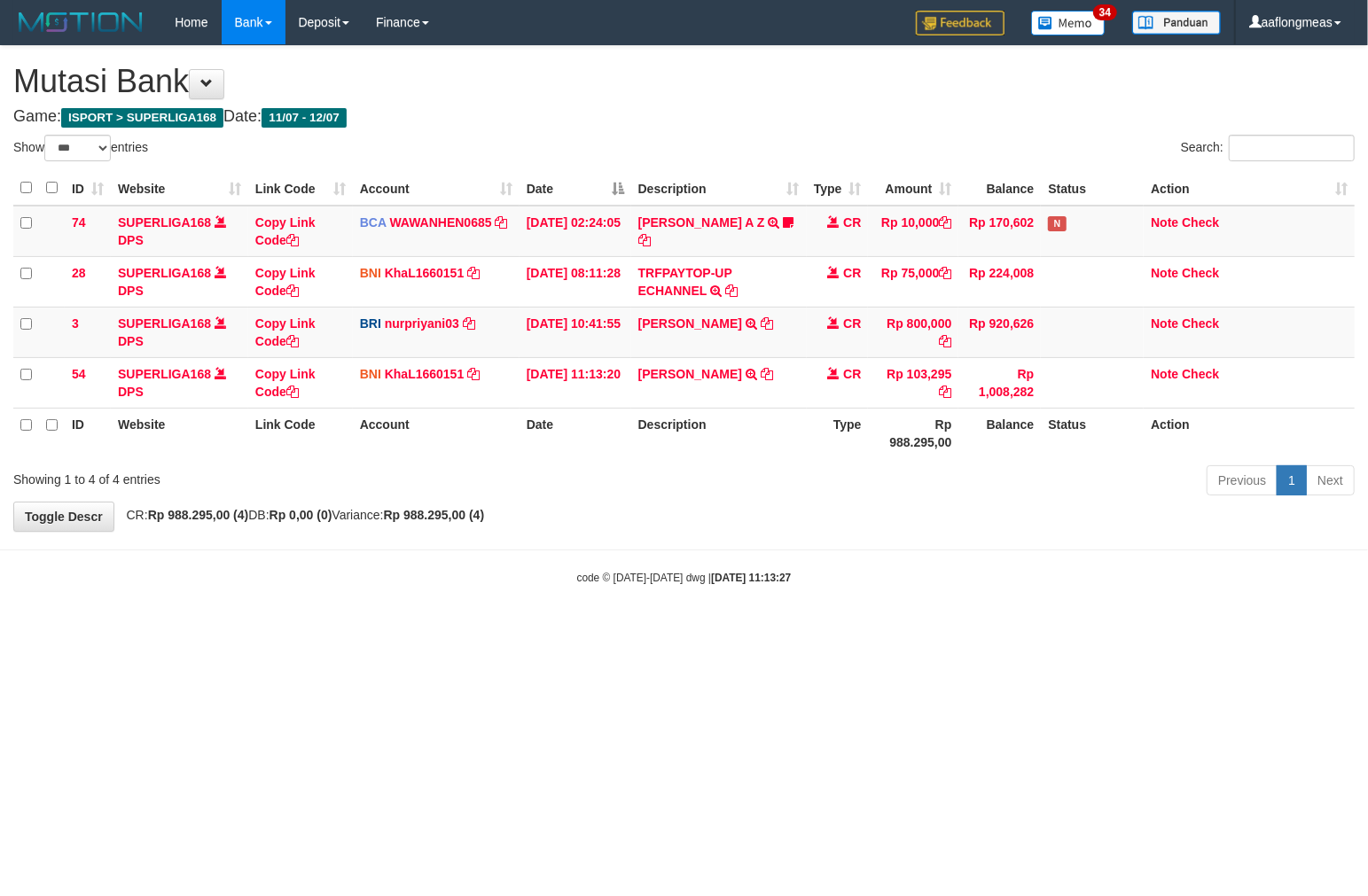 drag, startPoint x: 0, startPoint y: 0, endPoint x: 776, endPoint y: 510, distance: 928.5882 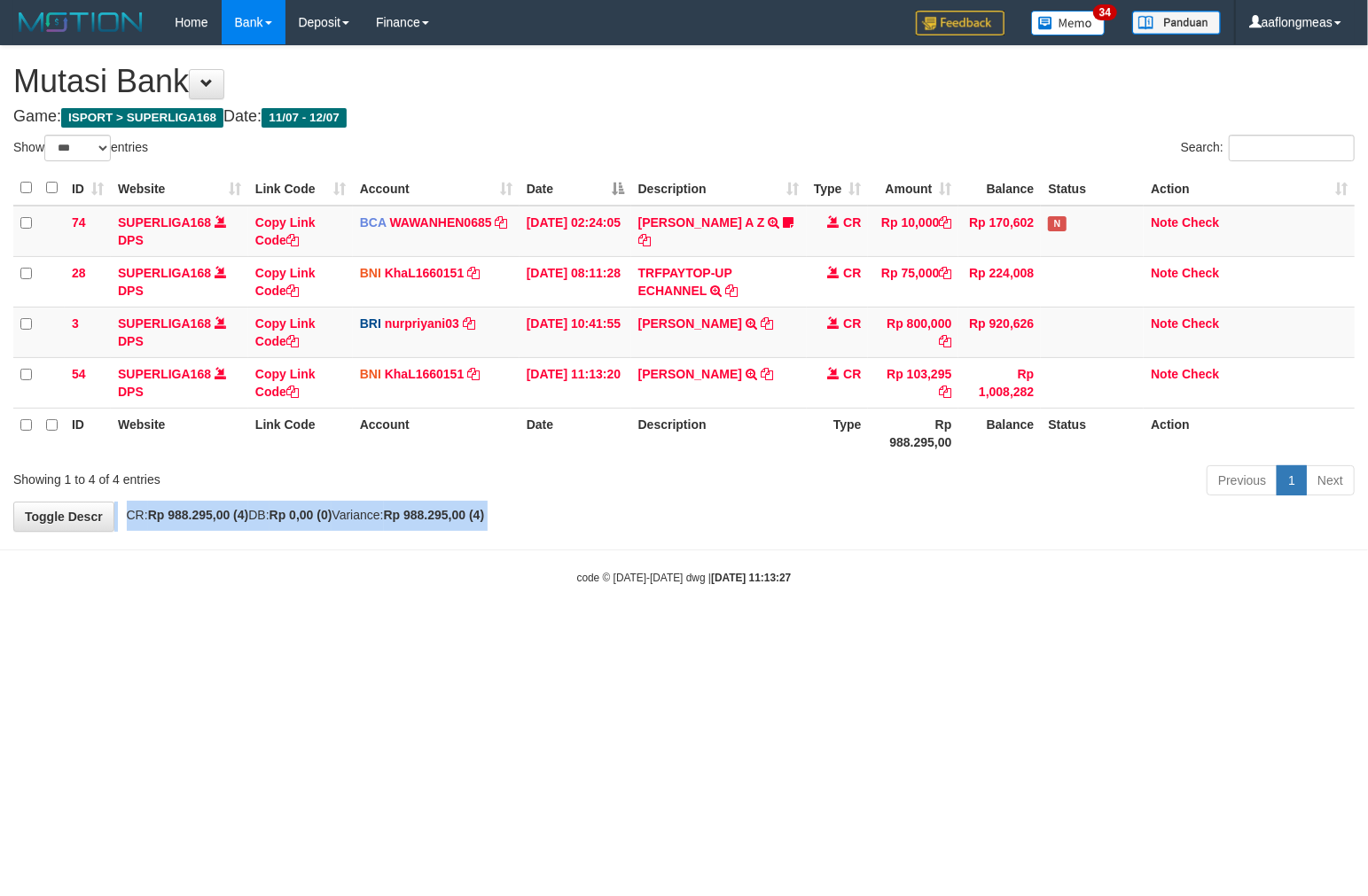 click on "**********" at bounding box center [684, 288] 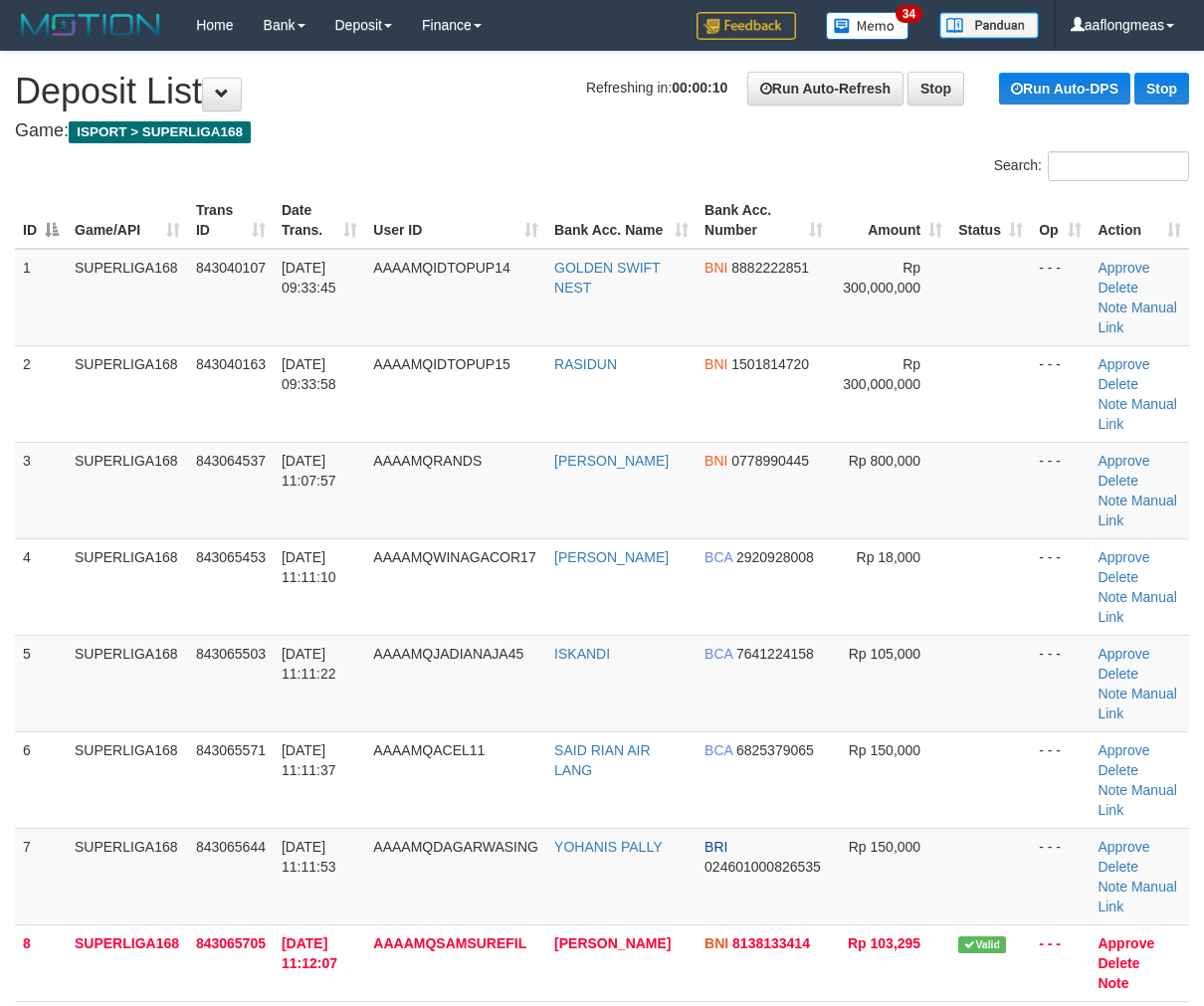 scroll, scrollTop: 0, scrollLeft: 0, axis: both 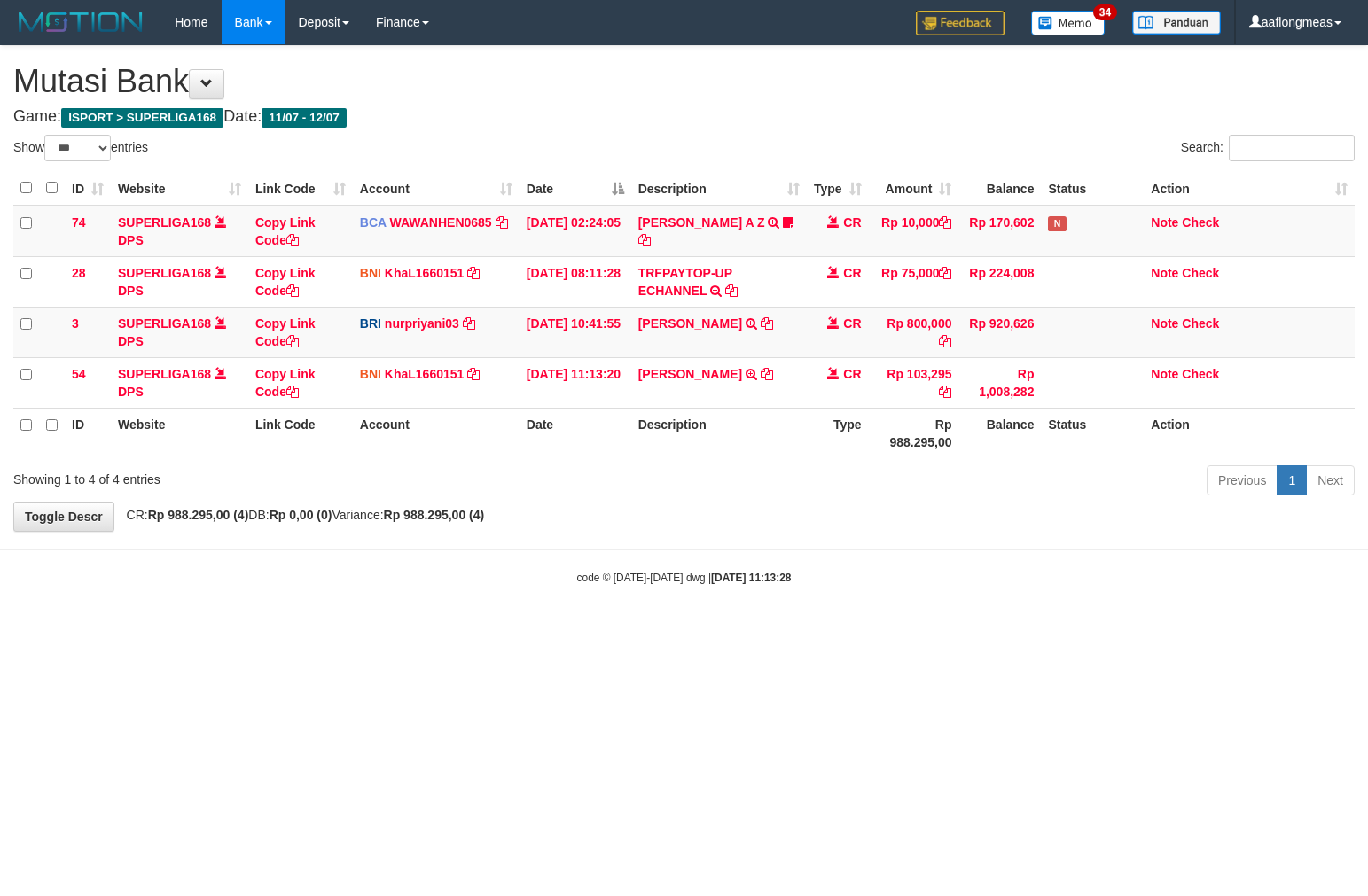 select on "***" 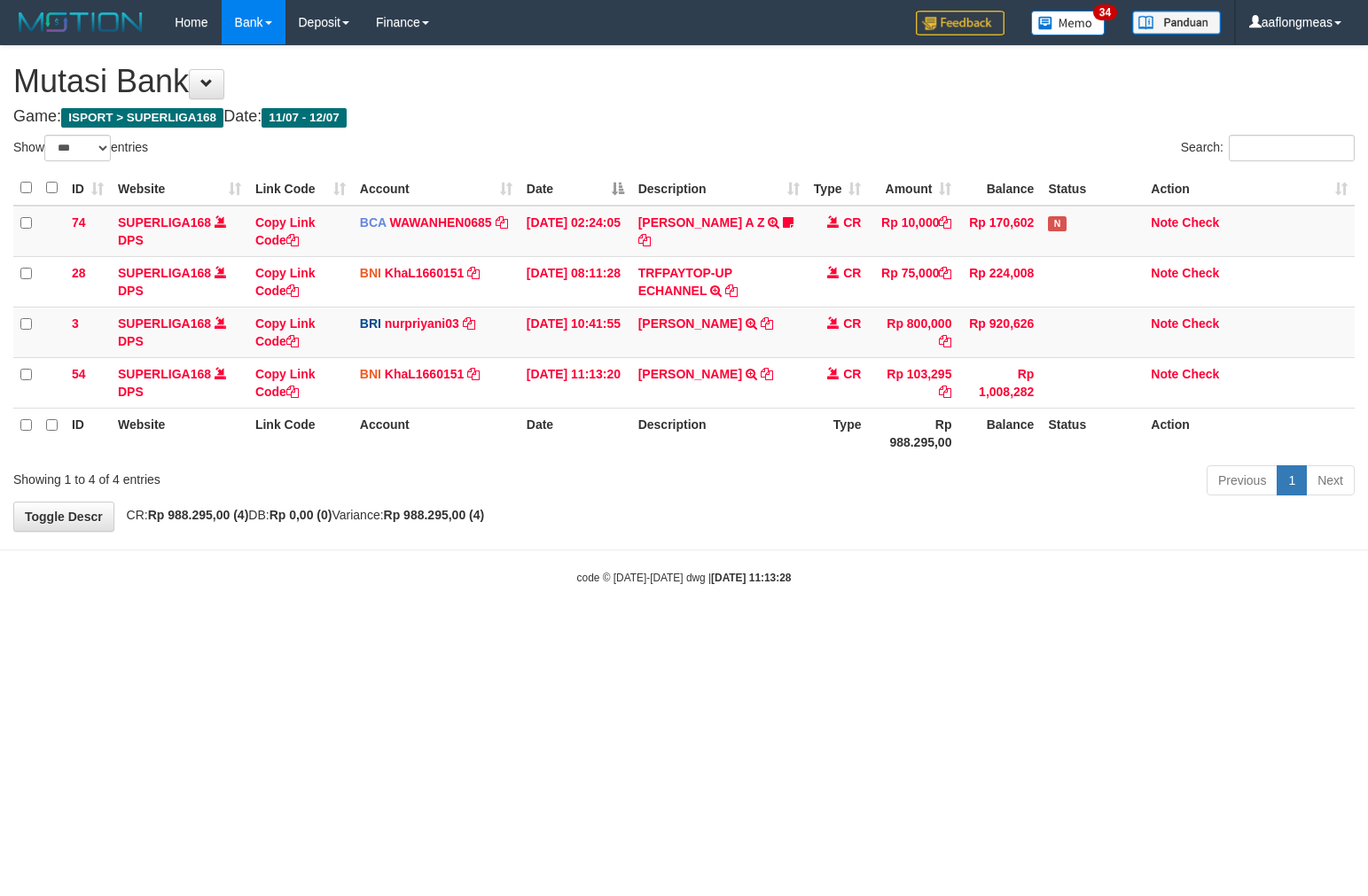 scroll, scrollTop: 0, scrollLeft: 0, axis: both 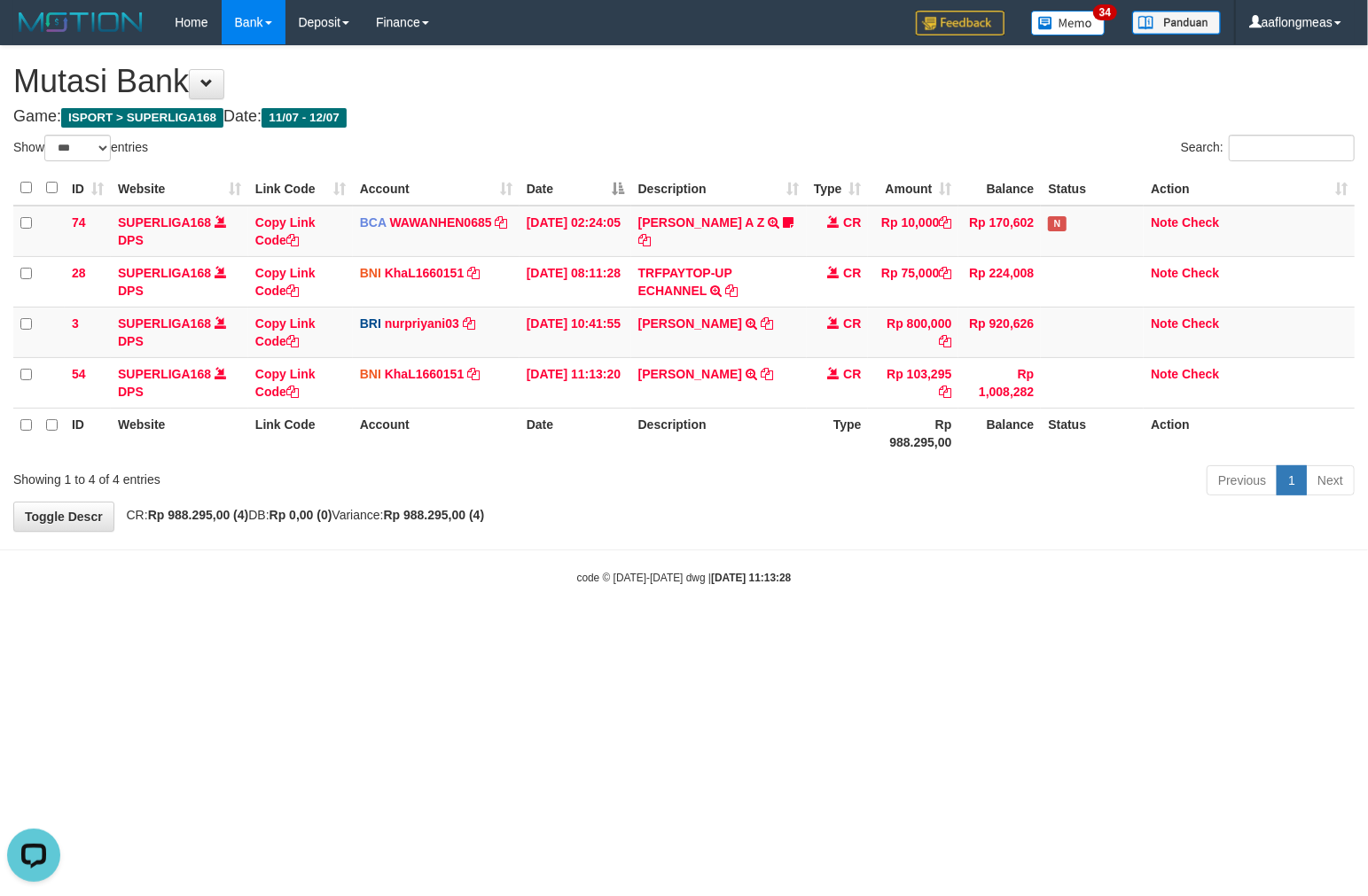 click on "**********" at bounding box center [684, 288] 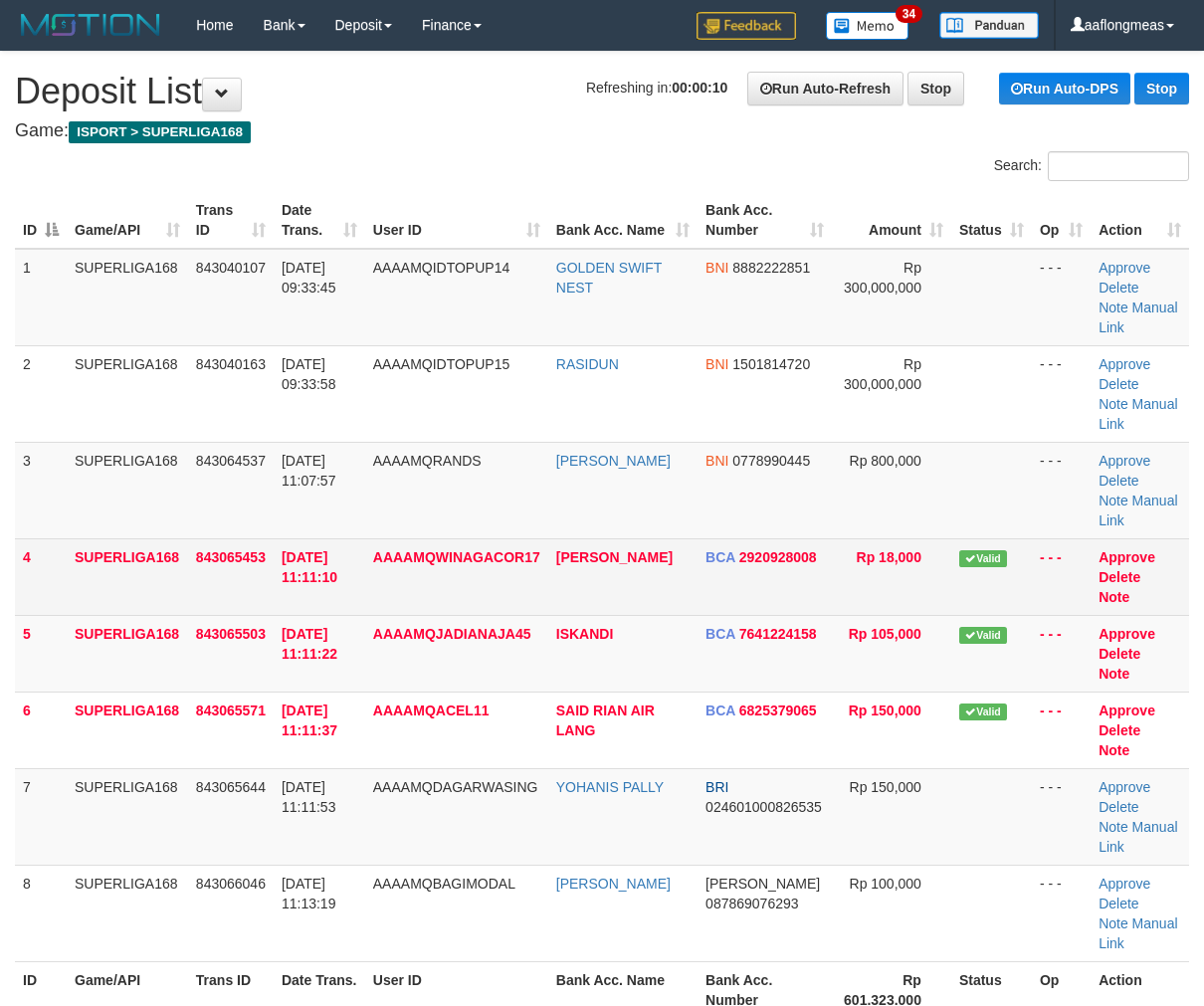scroll, scrollTop: 0, scrollLeft: 0, axis: both 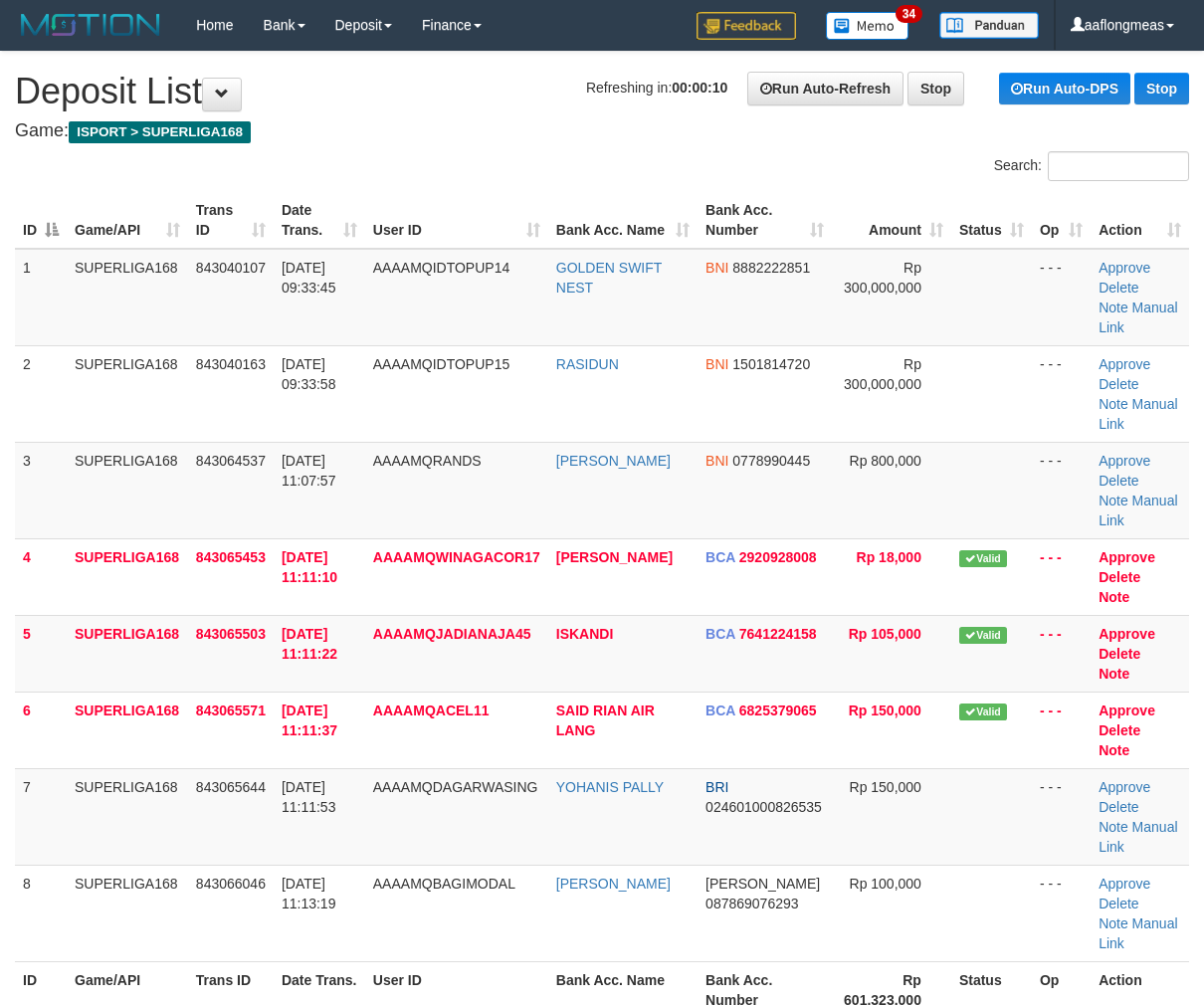 drag, startPoint x: 981, startPoint y: 445, endPoint x: 1210, endPoint y: 460, distance: 229.49074 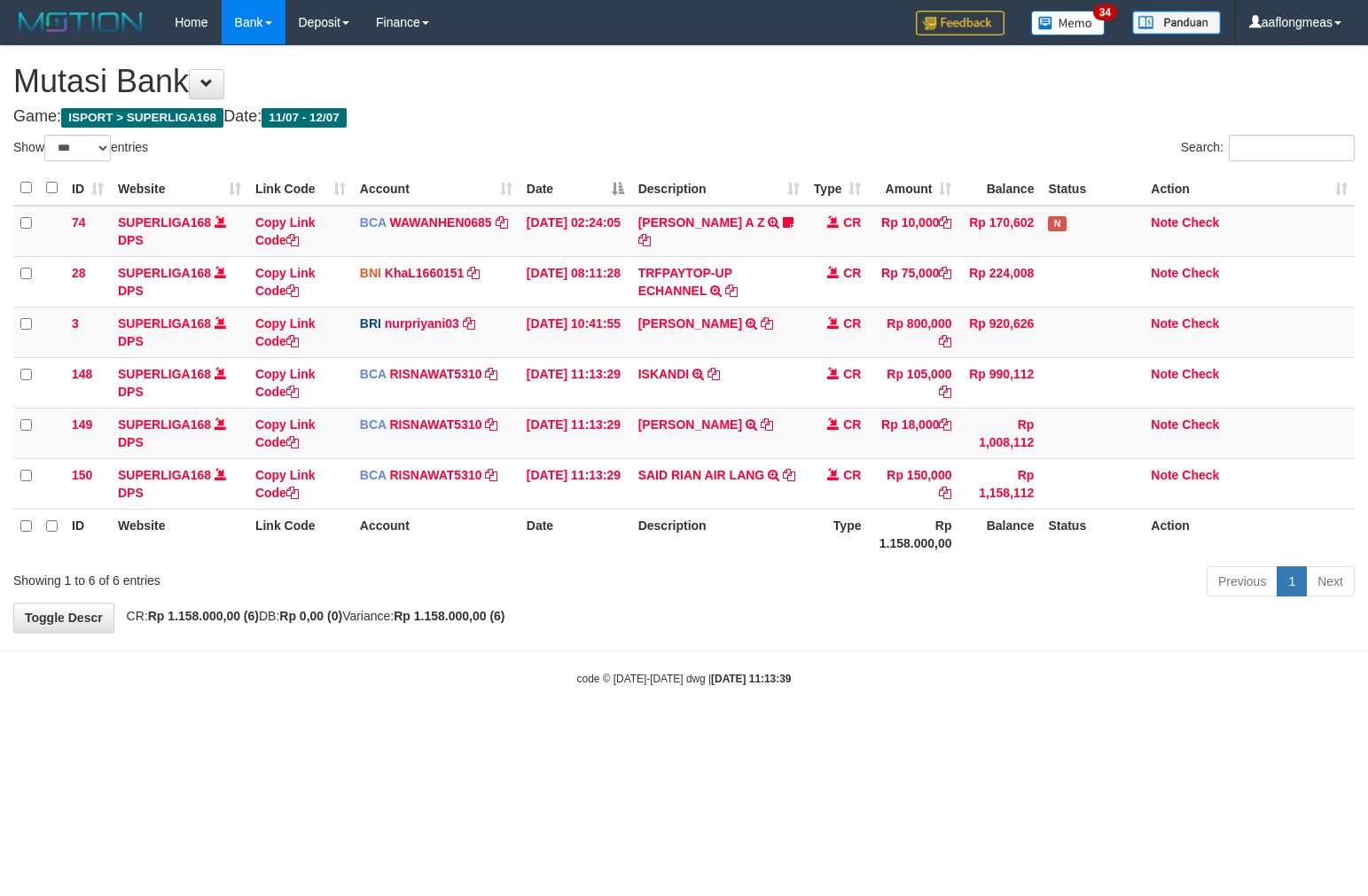 select on "***" 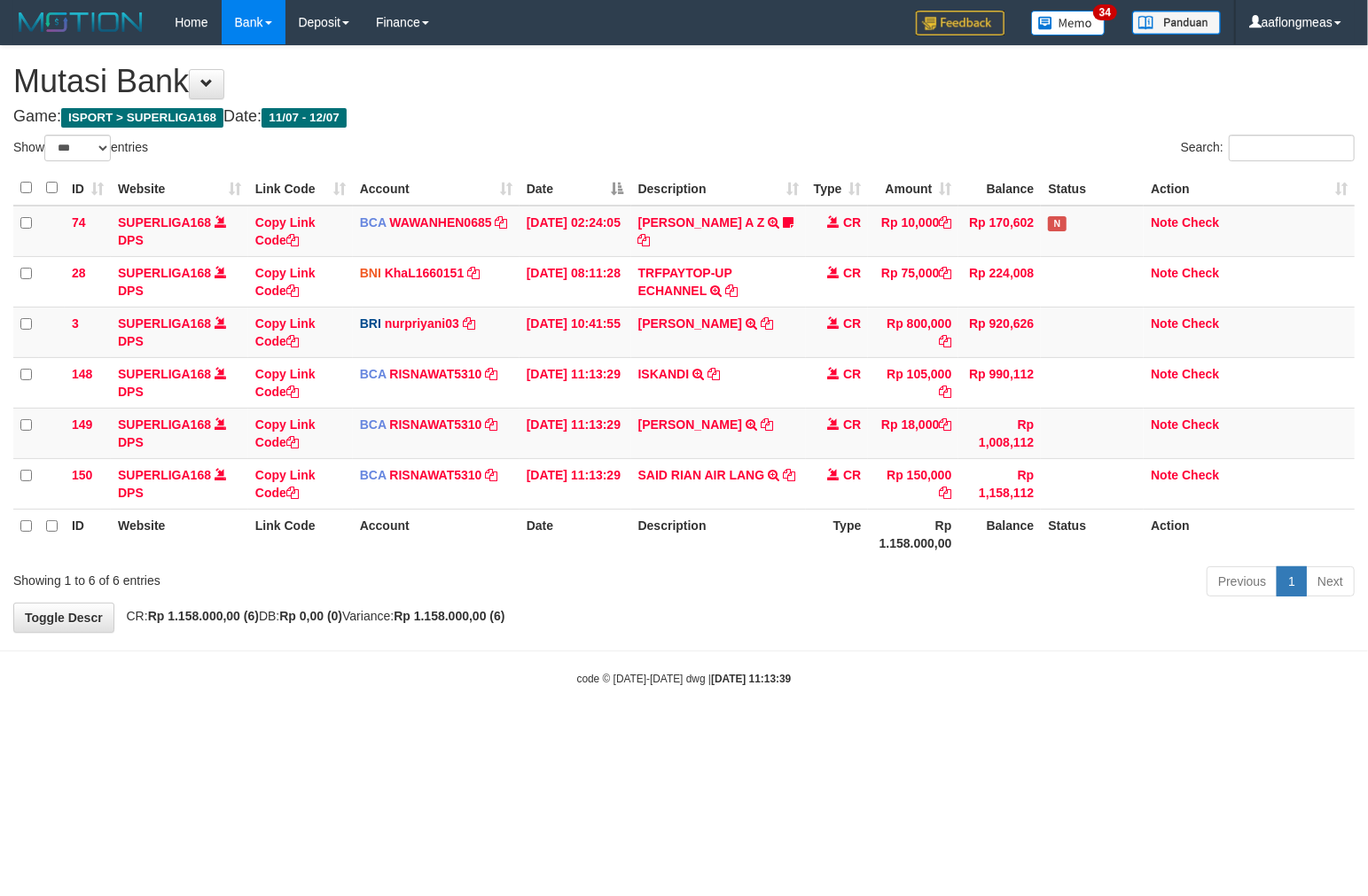 click on "Previous 1 Next" at bounding box center (969, 583) 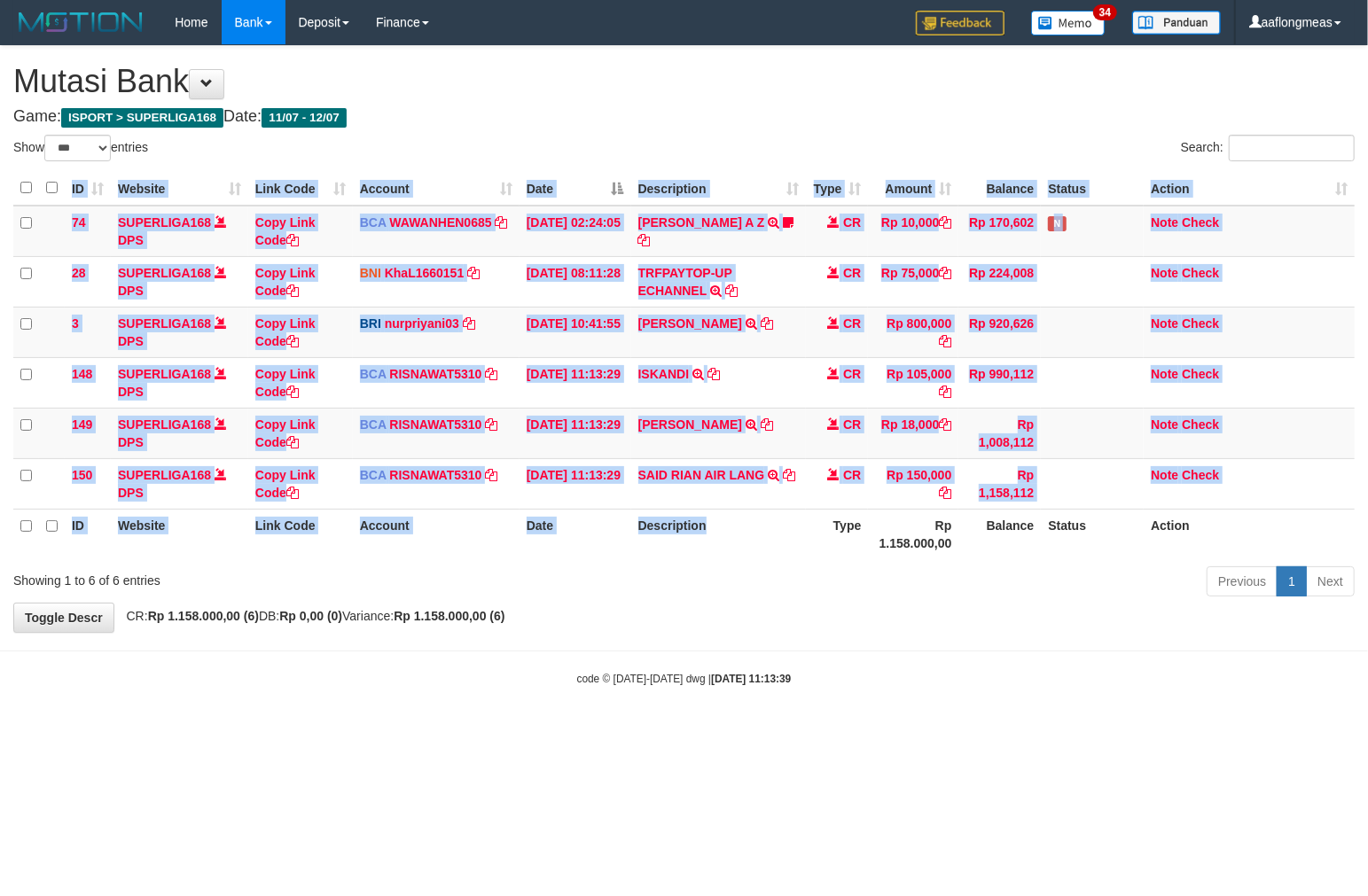 drag, startPoint x: 738, startPoint y: 561, endPoint x: 464, endPoint y: 580, distance: 274.658 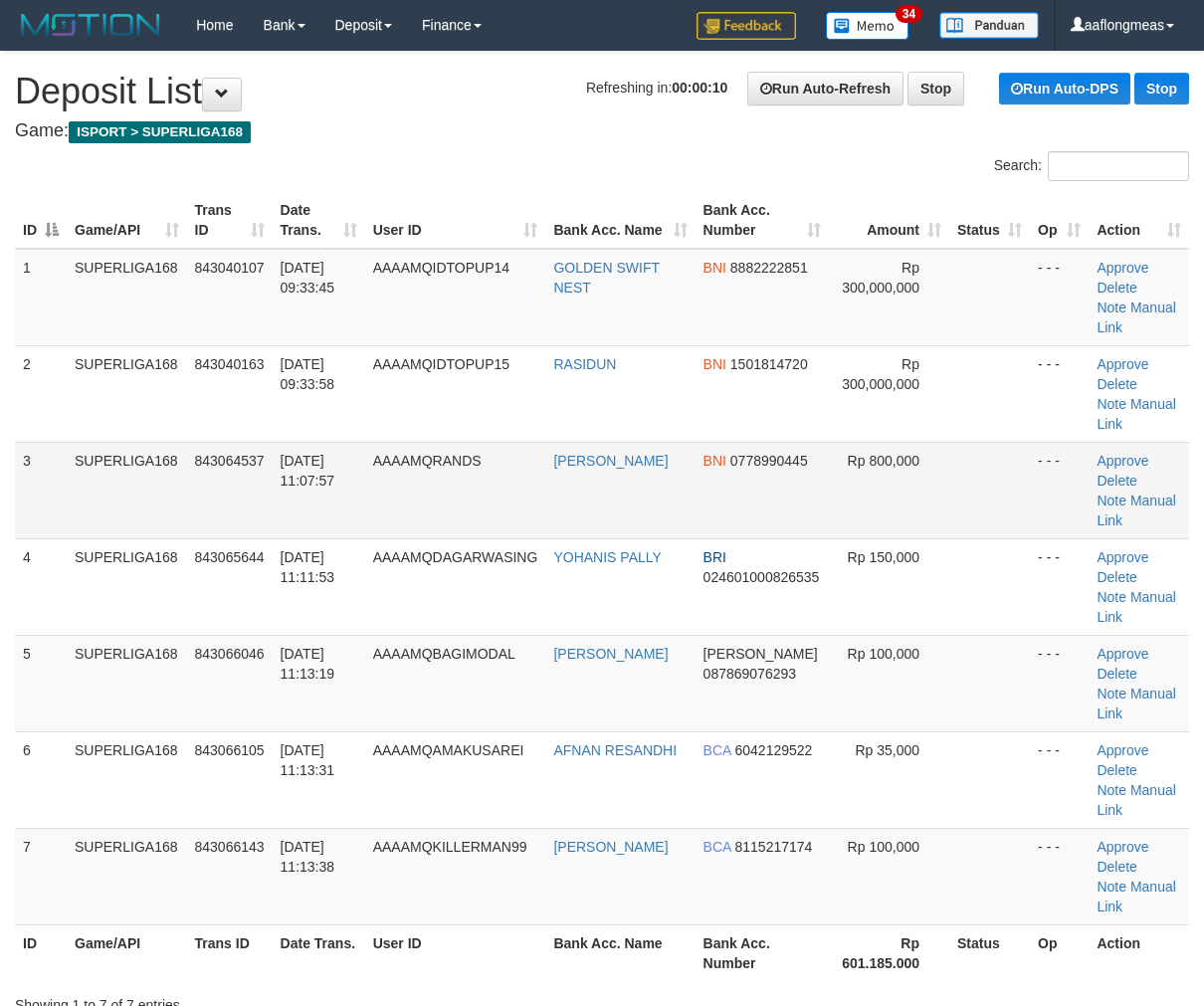 scroll, scrollTop: 0, scrollLeft: 0, axis: both 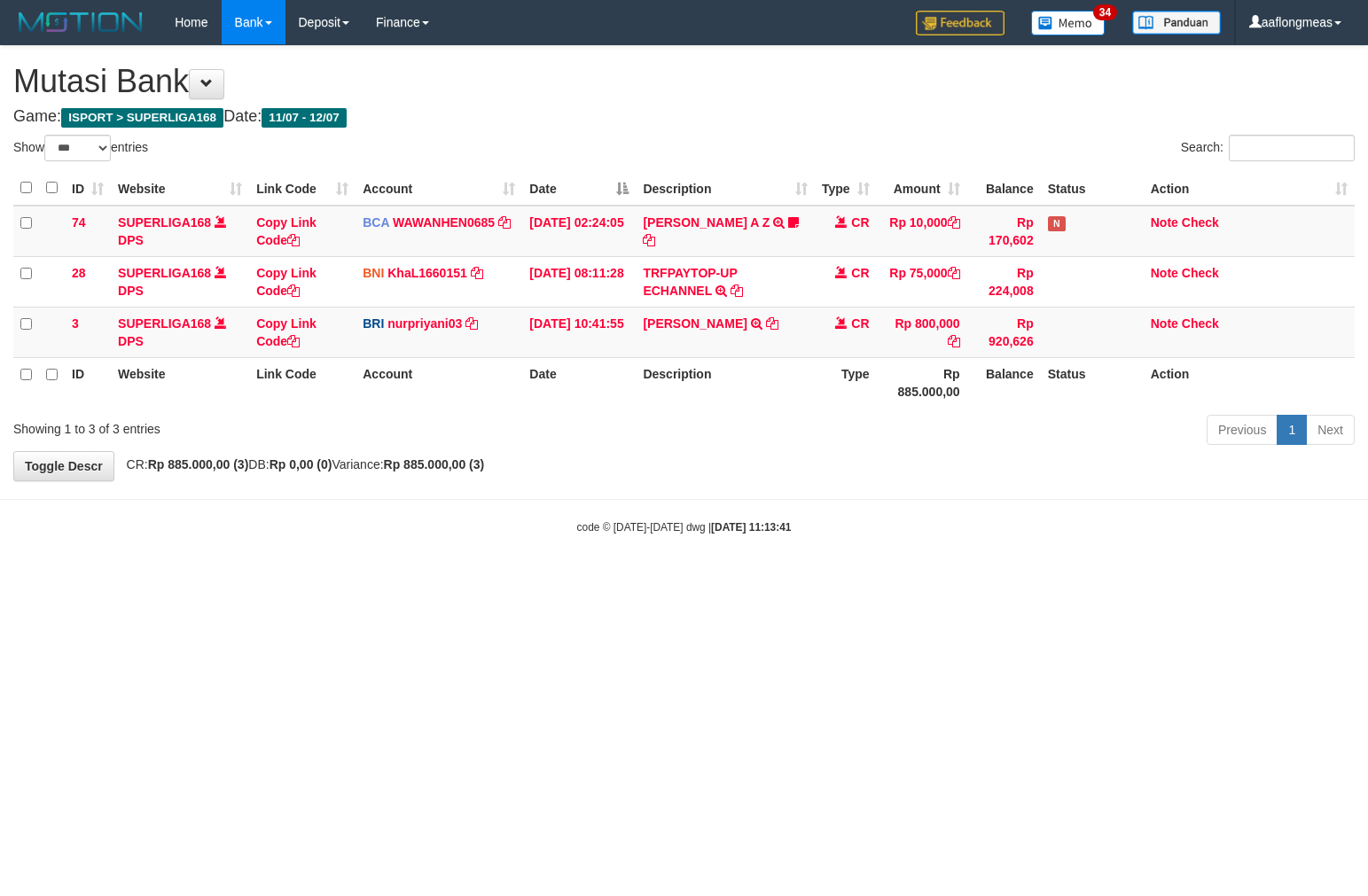 select on "***" 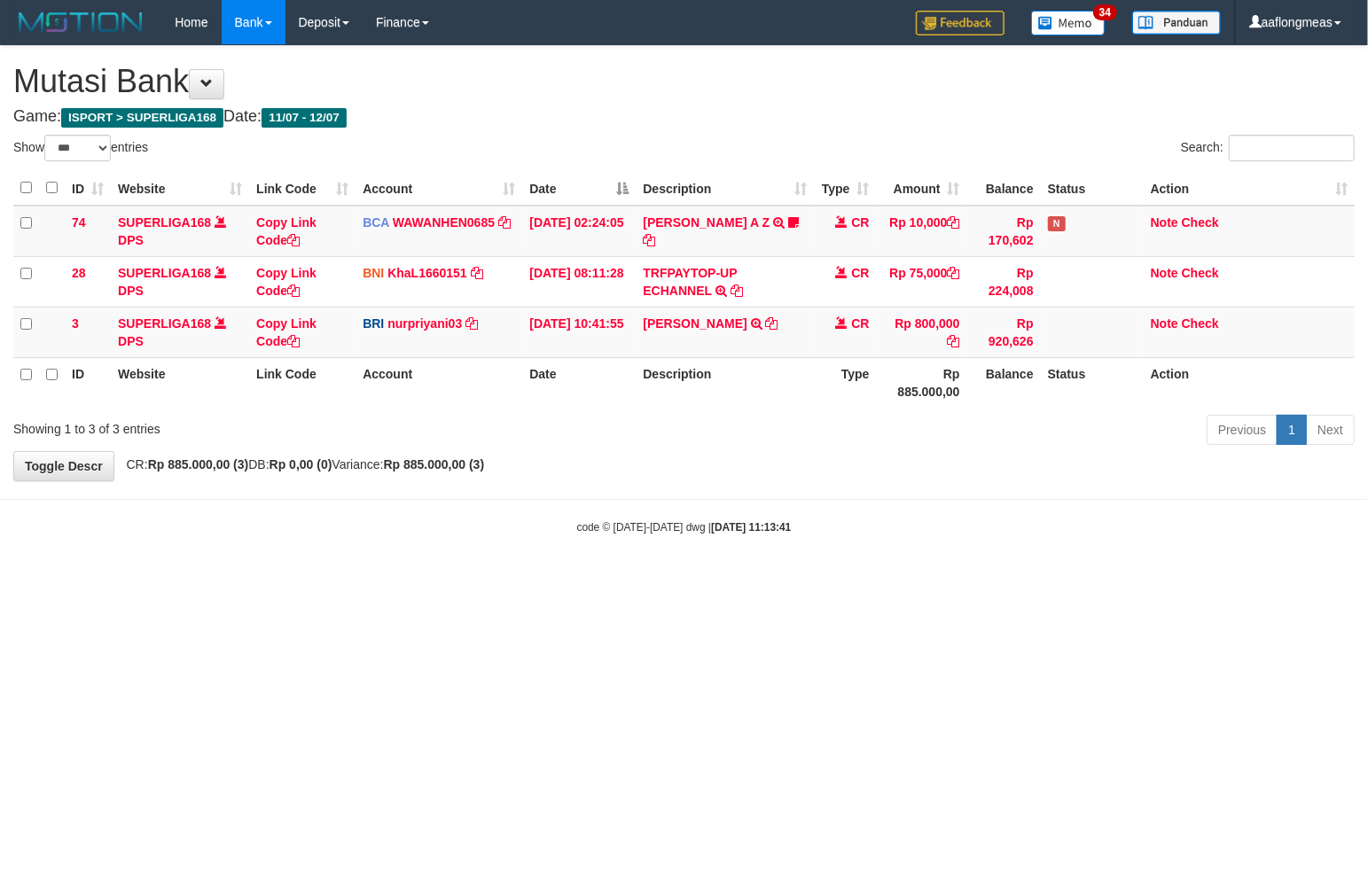 click on "**********" at bounding box center [684, 263] 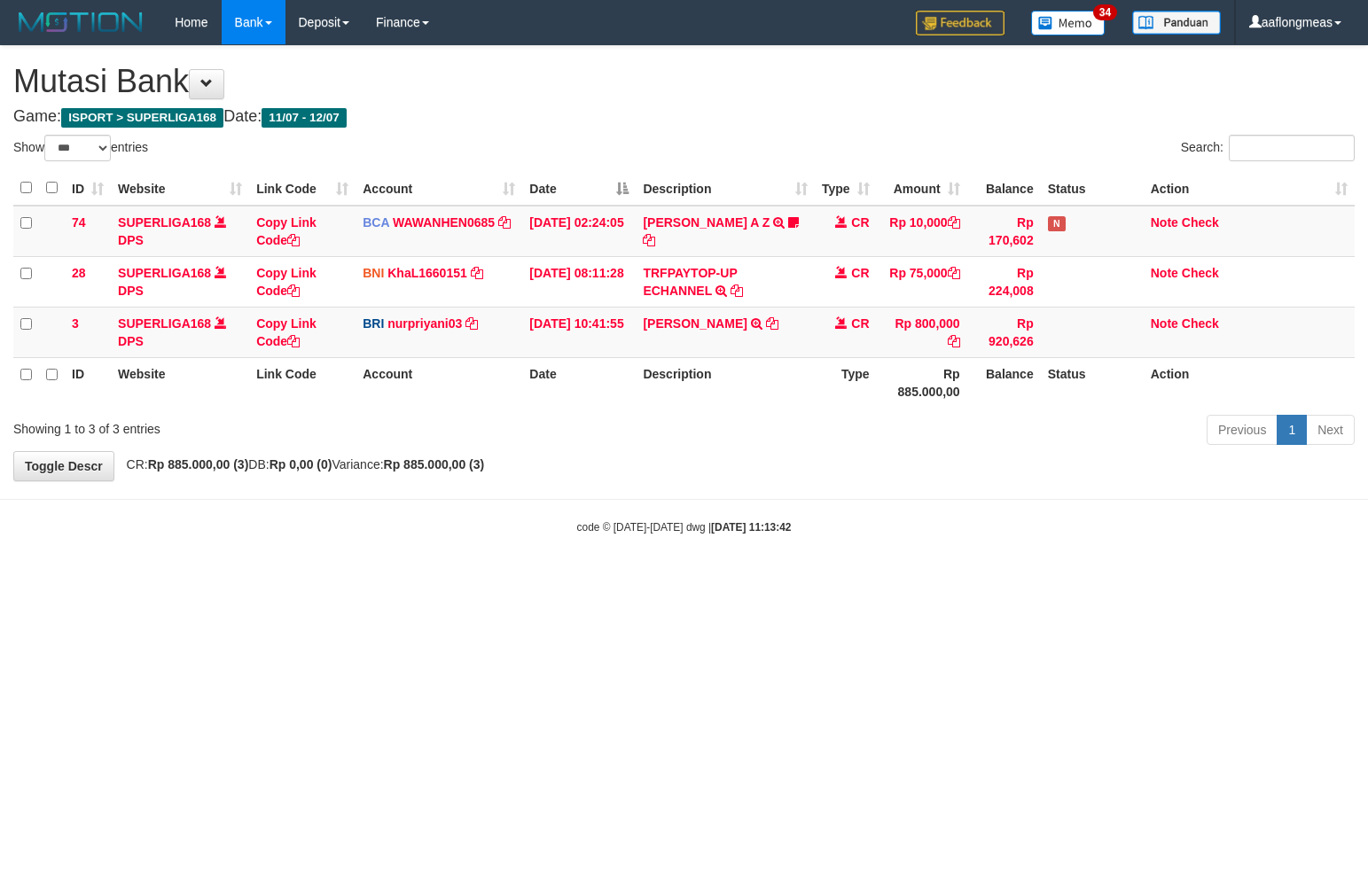 select on "***" 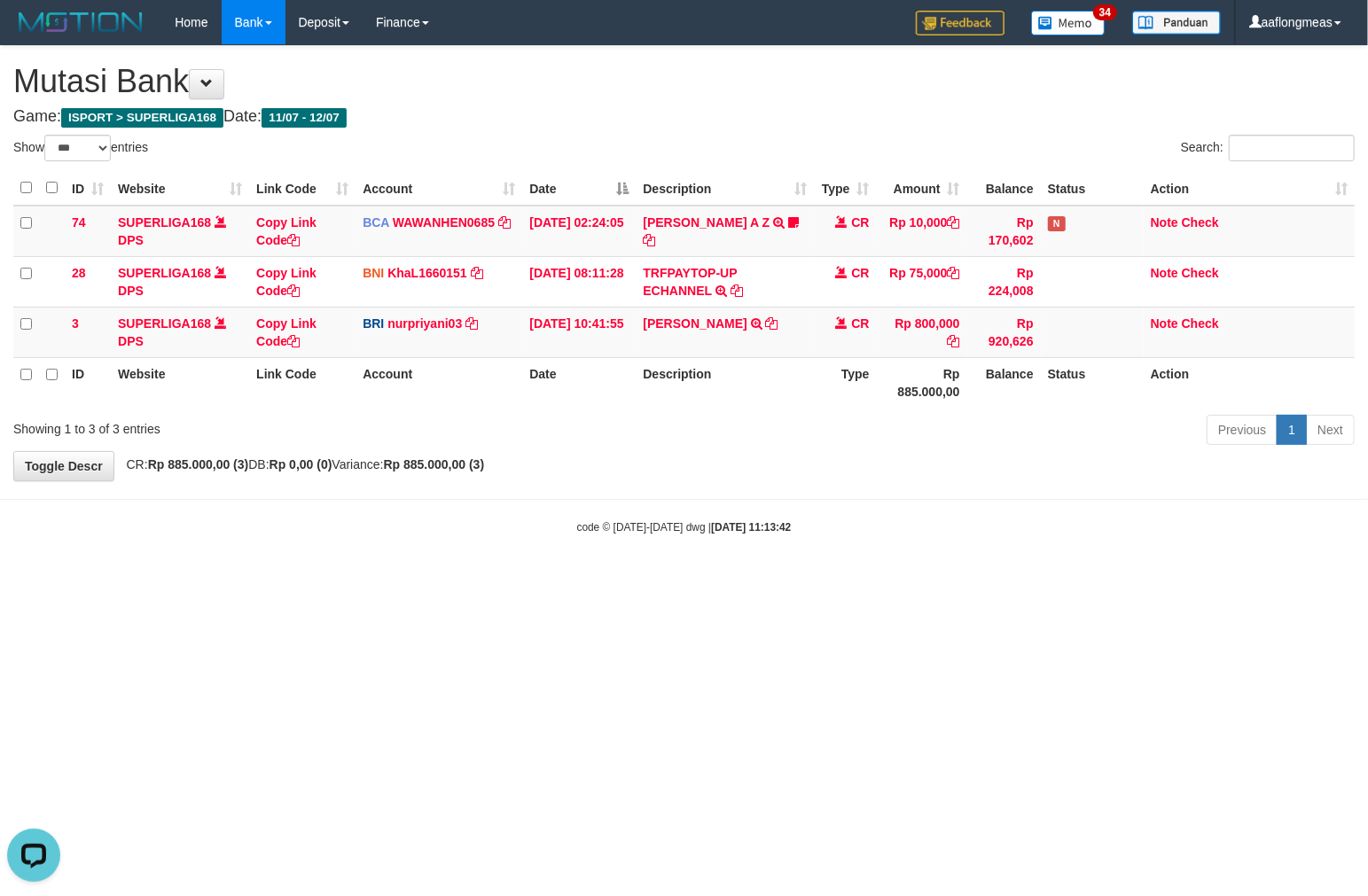 scroll, scrollTop: 0, scrollLeft: 0, axis: both 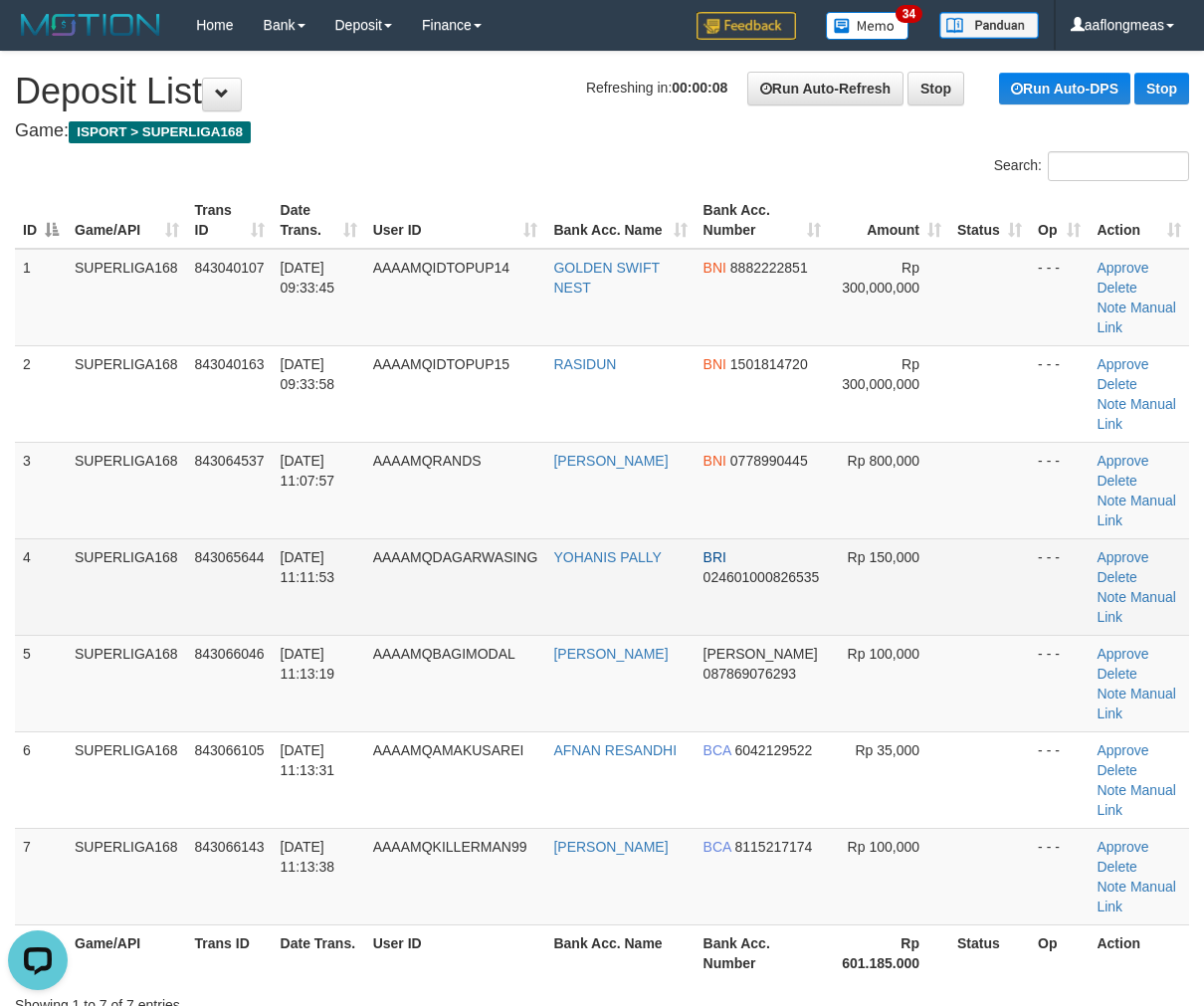 drag, startPoint x: 912, startPoint y: 471, endPoint x: 1162, endPoint y: 479, distance: 250.12797 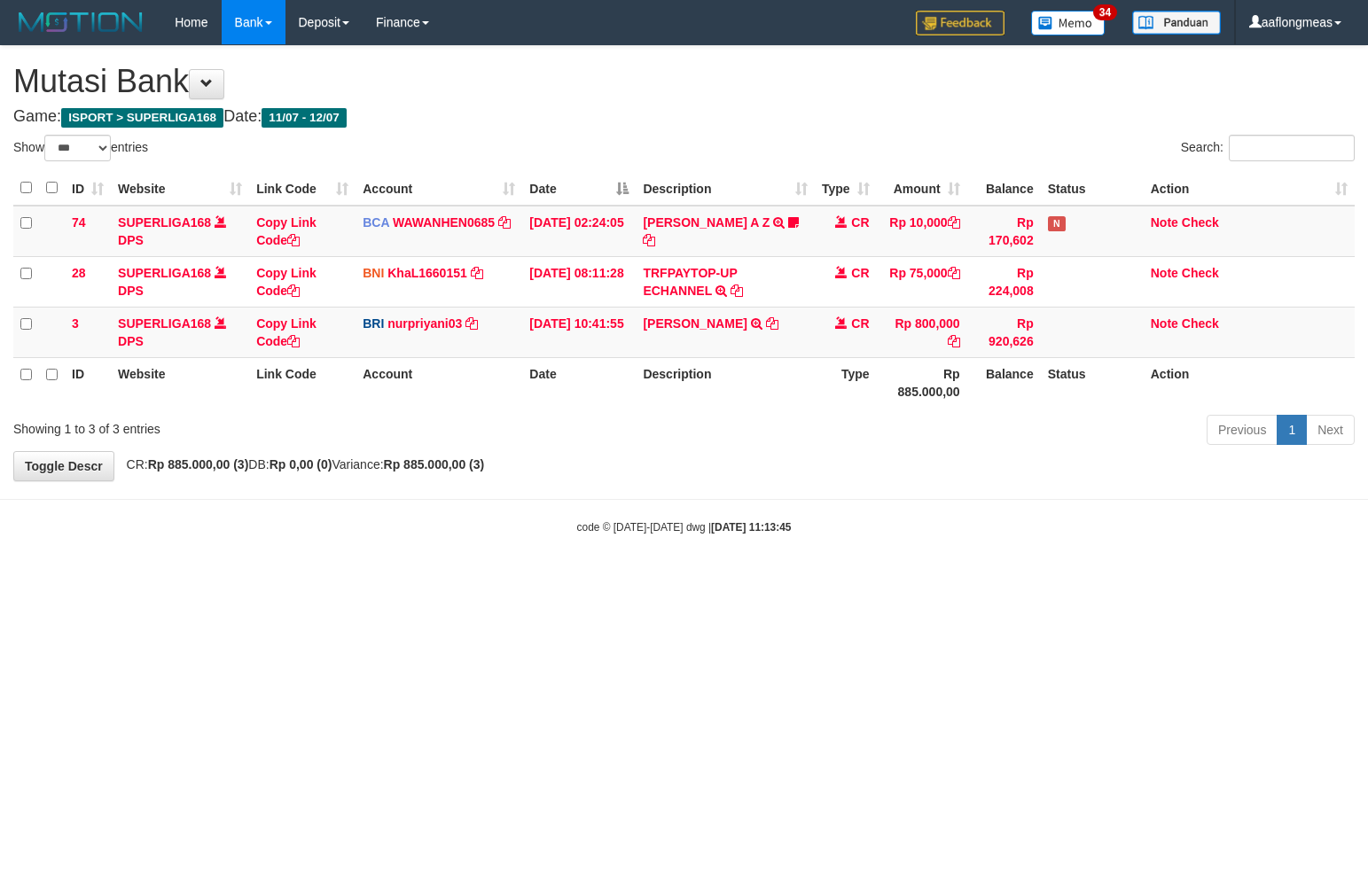 select on "***" 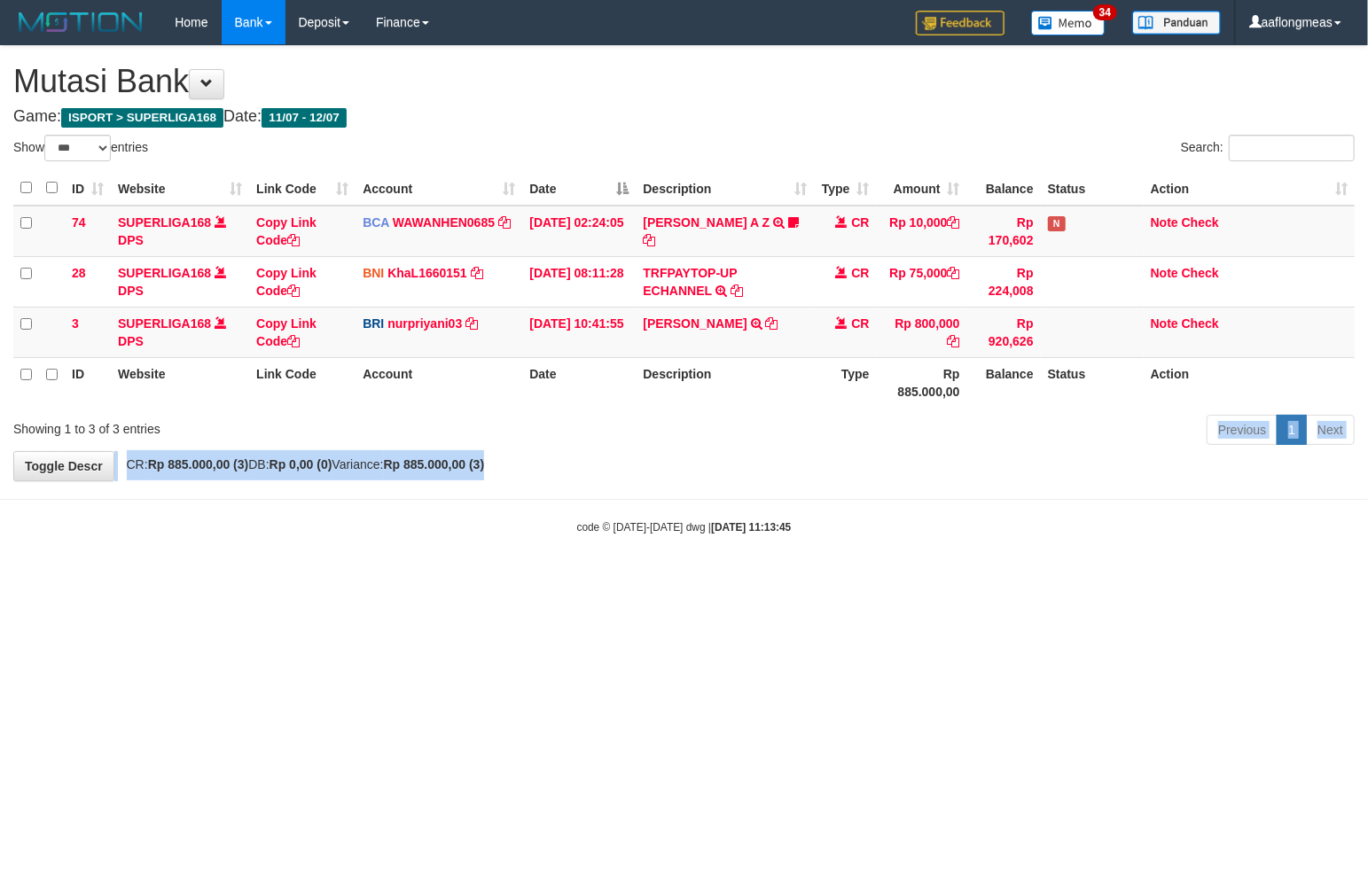 click on "**********" at bounding box center [684, 263] 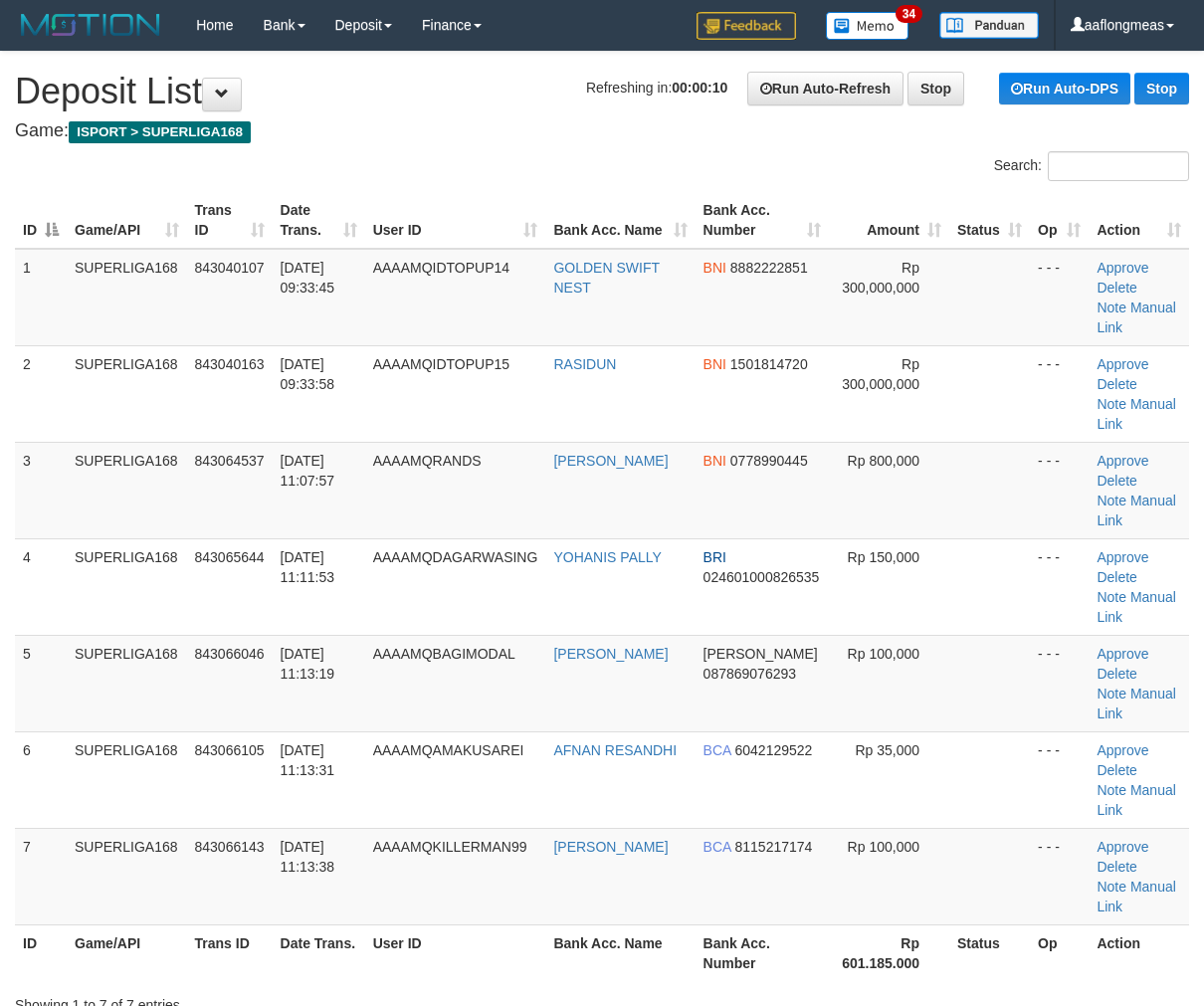 scroll, scrollTop: 0, scrollLeft: 0, axis: both 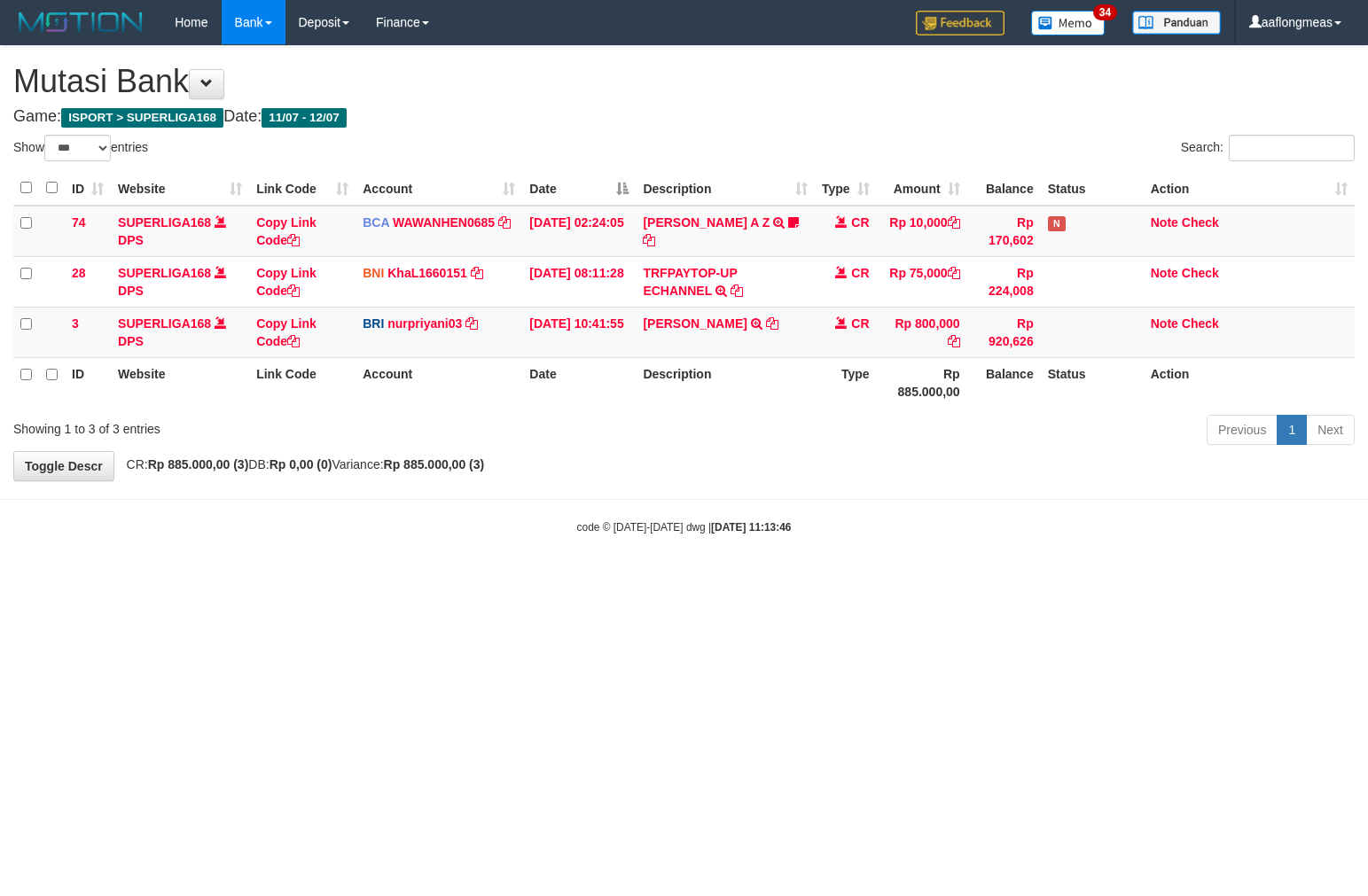 select on "***" 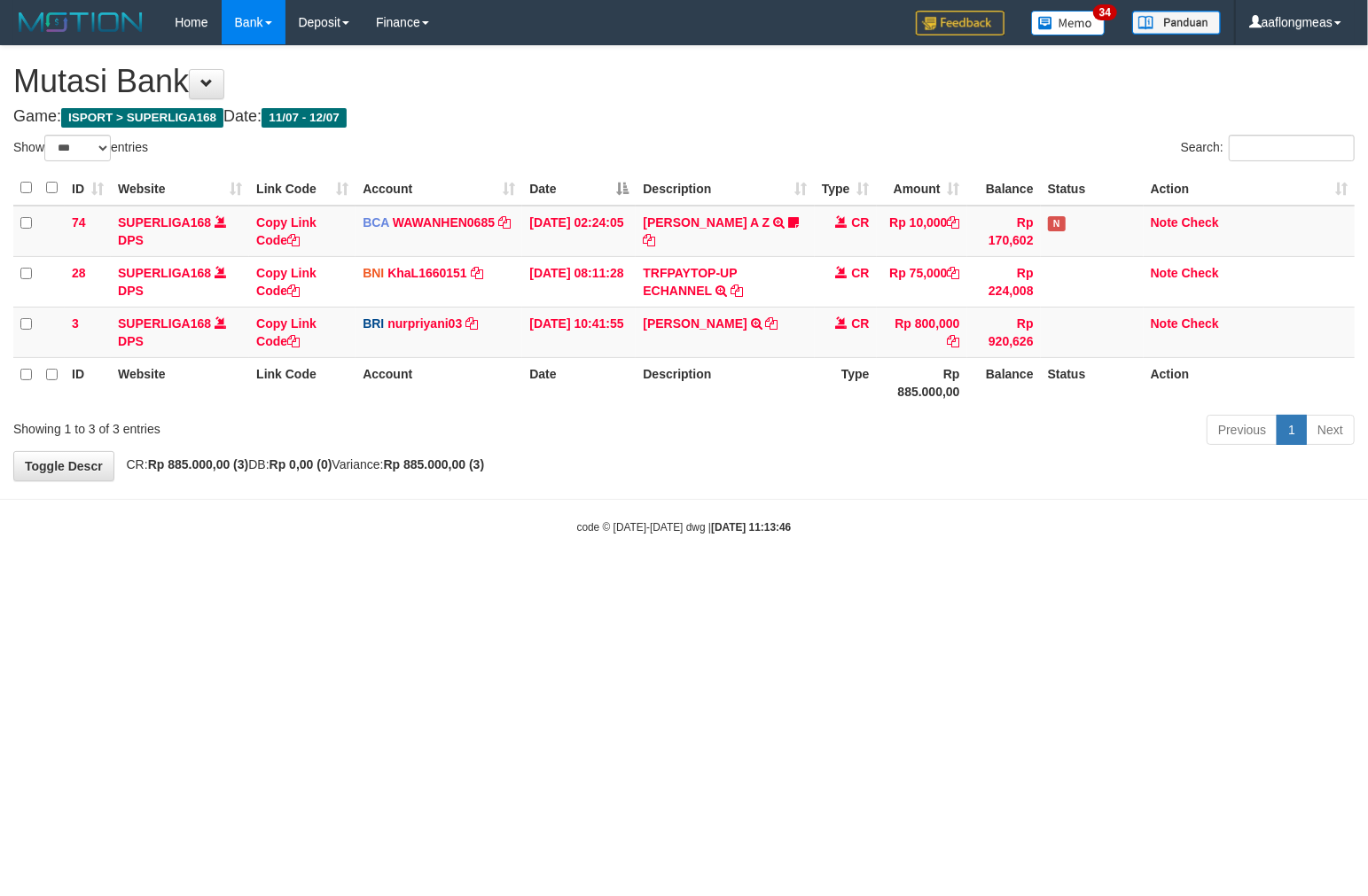 click on "**********" at bounding box center [684, 263] 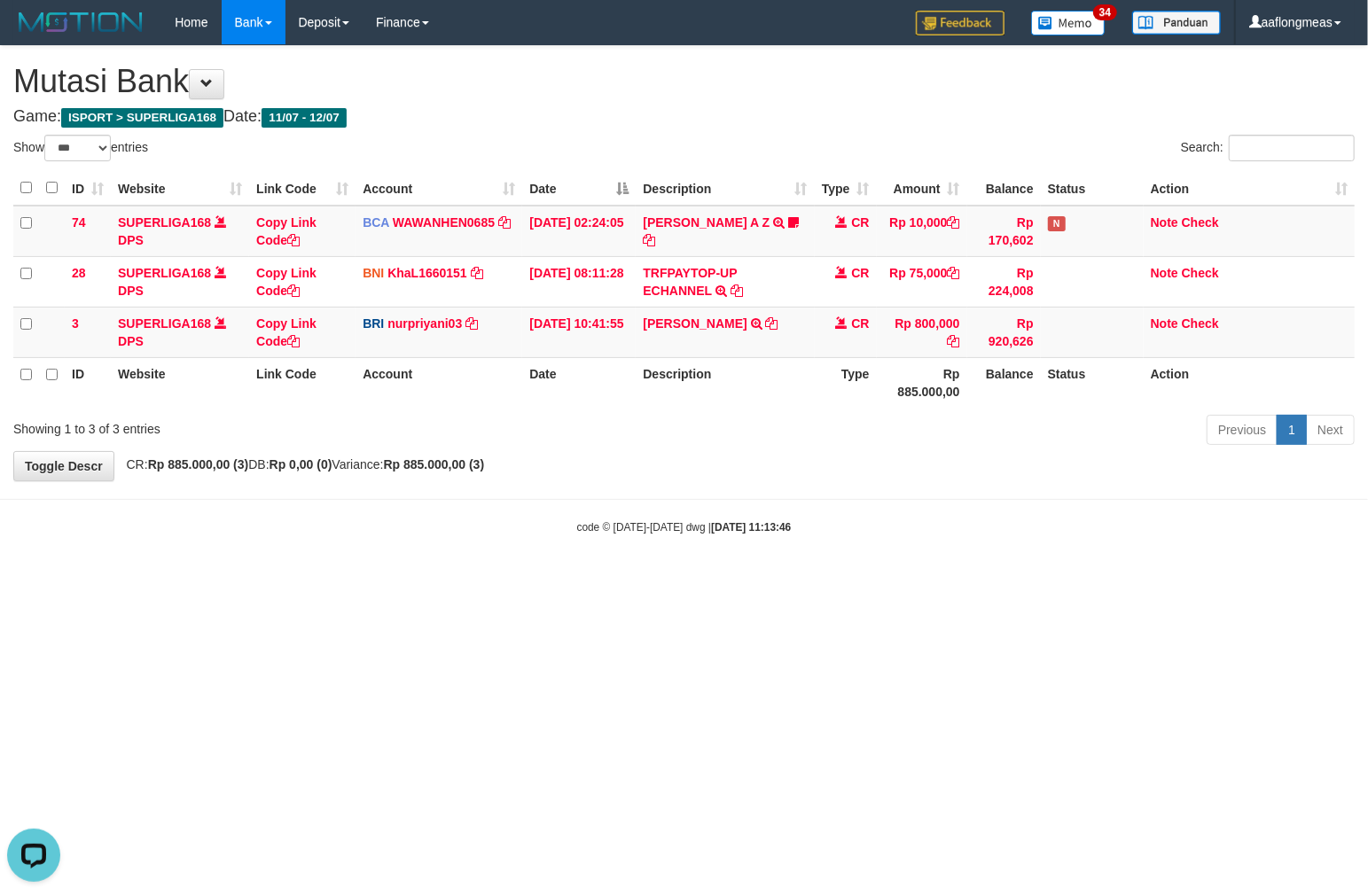 scroll, scrollTop: 0, scrollLeft: 0, axis: both 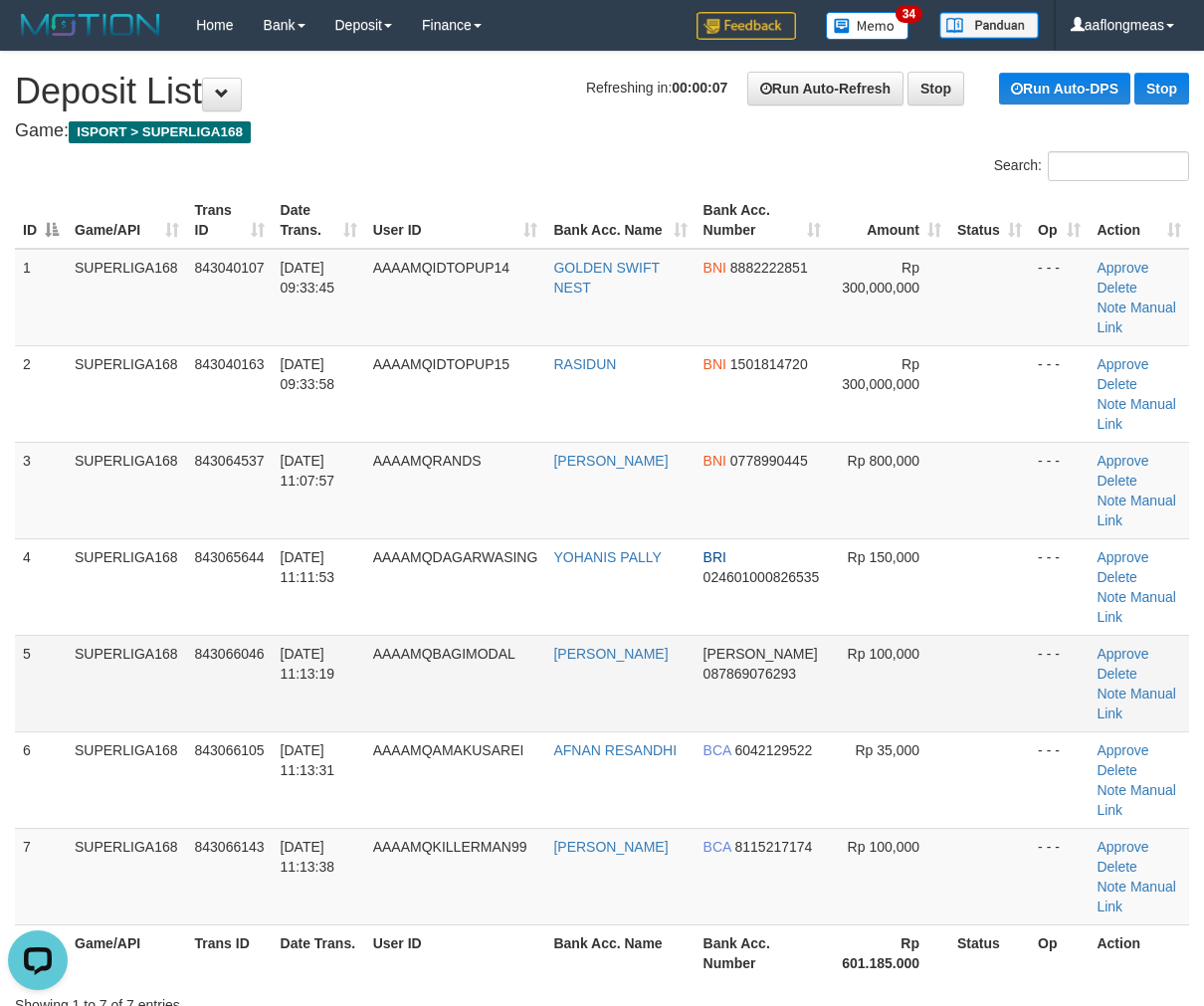 click at bounding box center (989, 683) 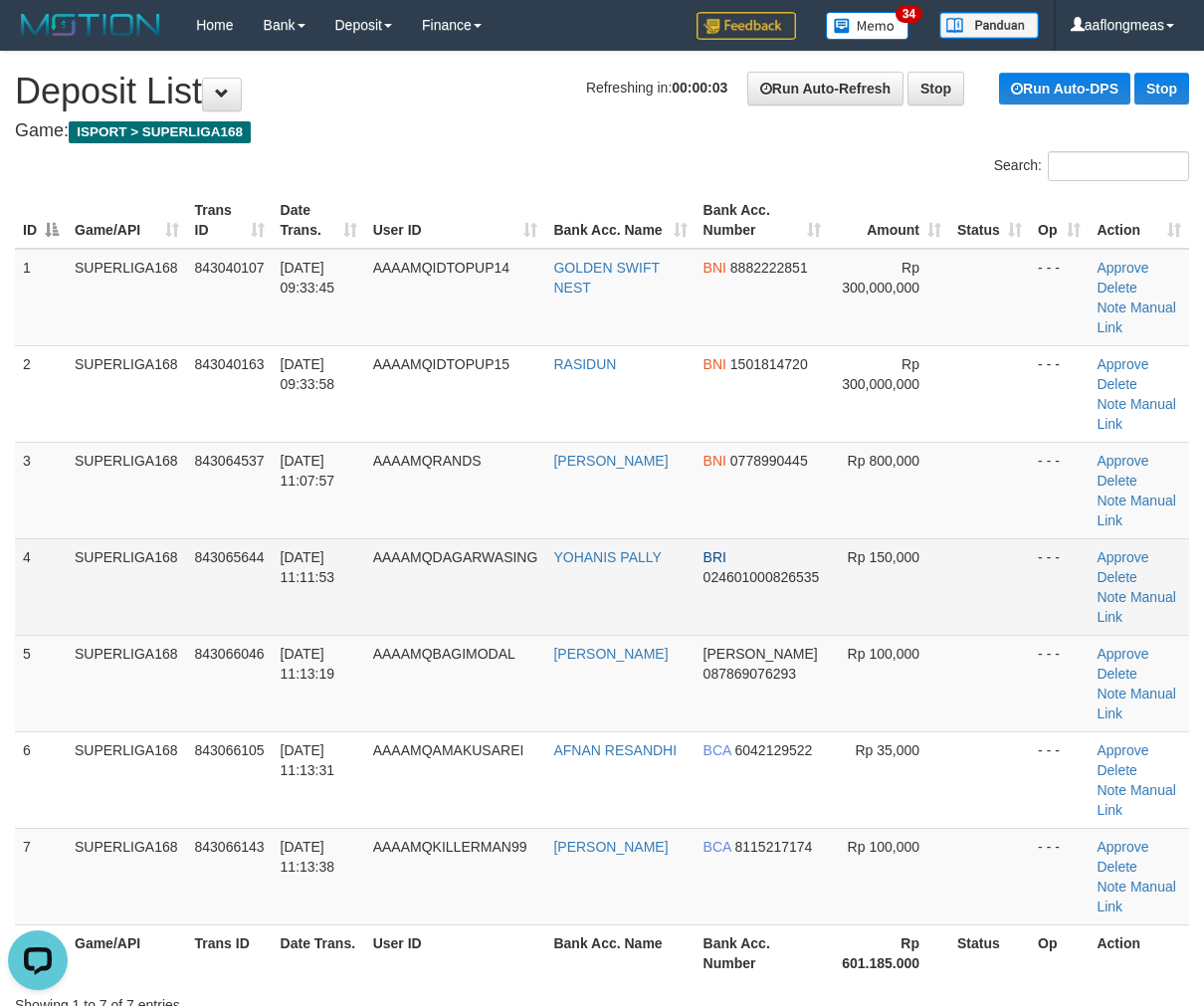 drag, startPoint x: 967, startPoint y: 552, endPoint x: 1218, endPoint y: 573, distance: 251.87695 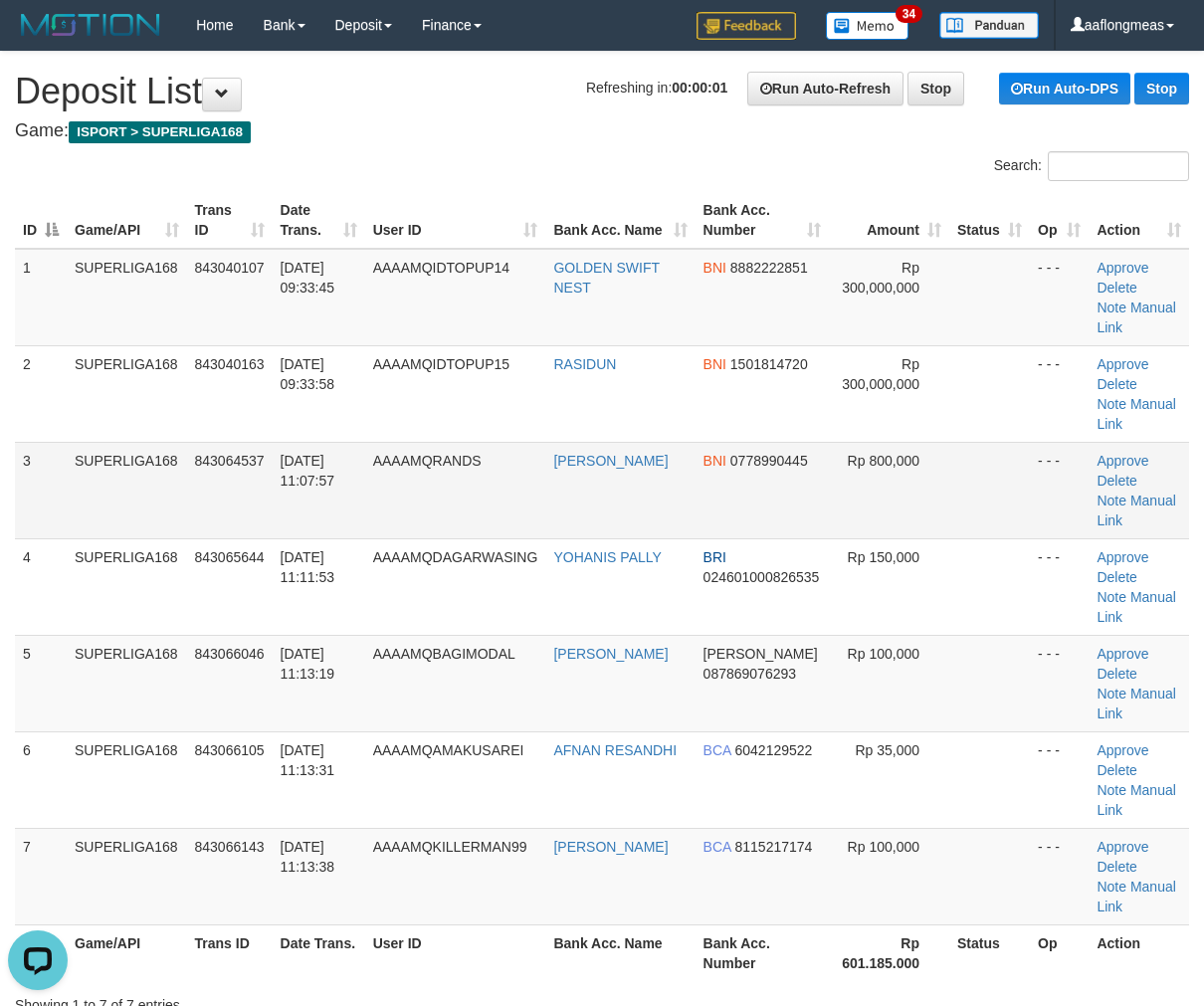 click at bounding box center [989, 490] 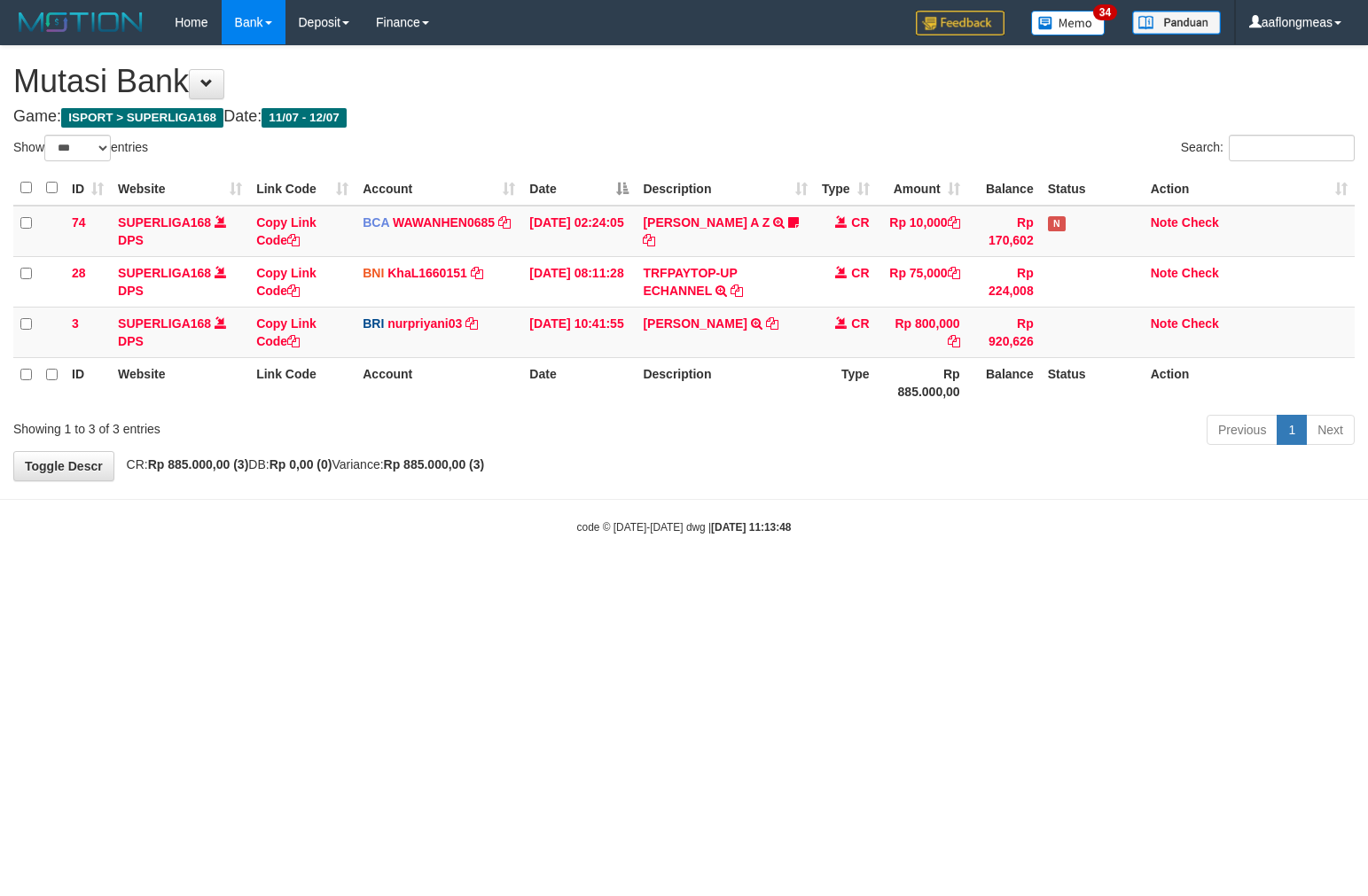 select on "***" 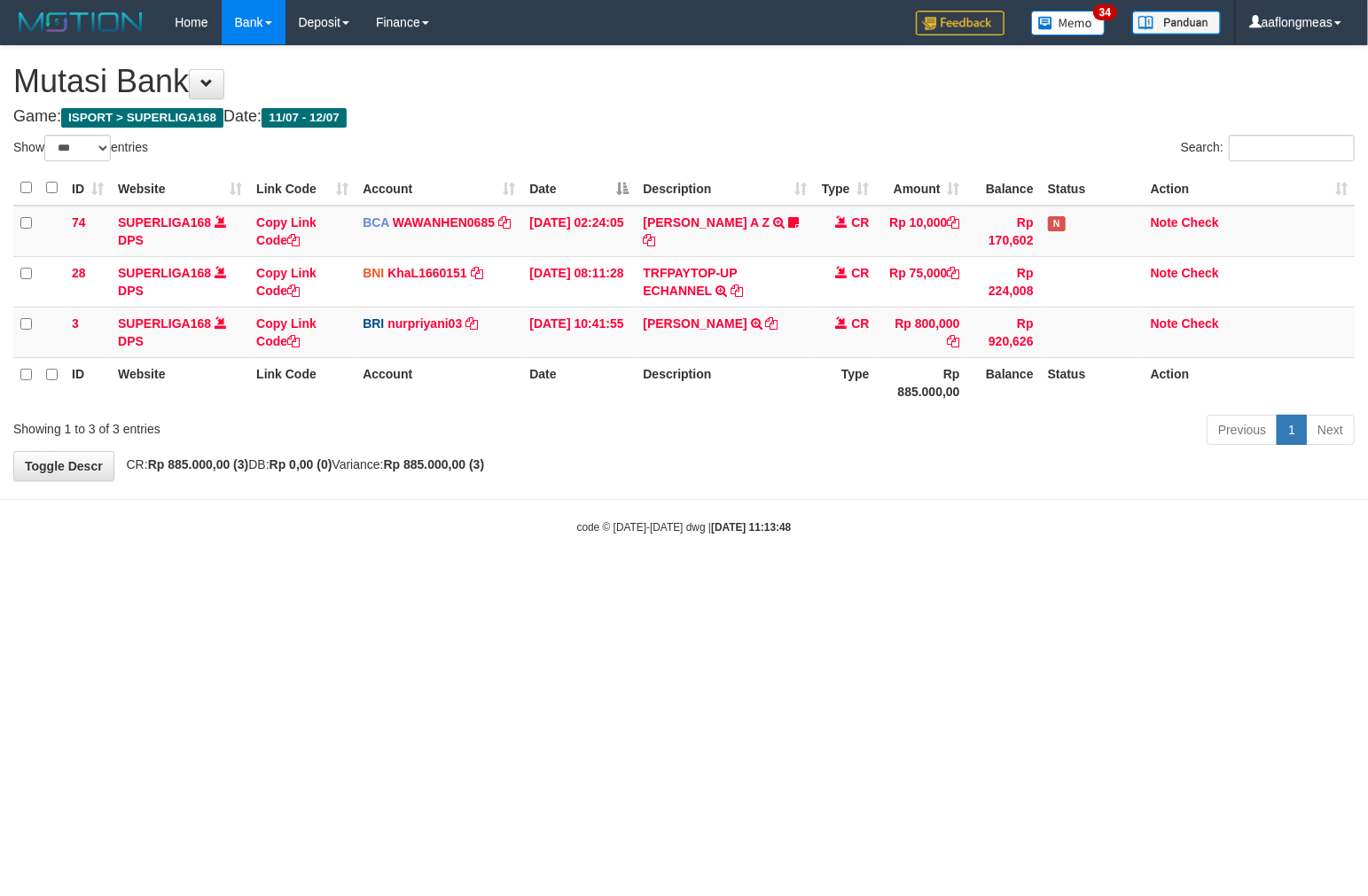 click on "**********" at bounding box center [684, 263] 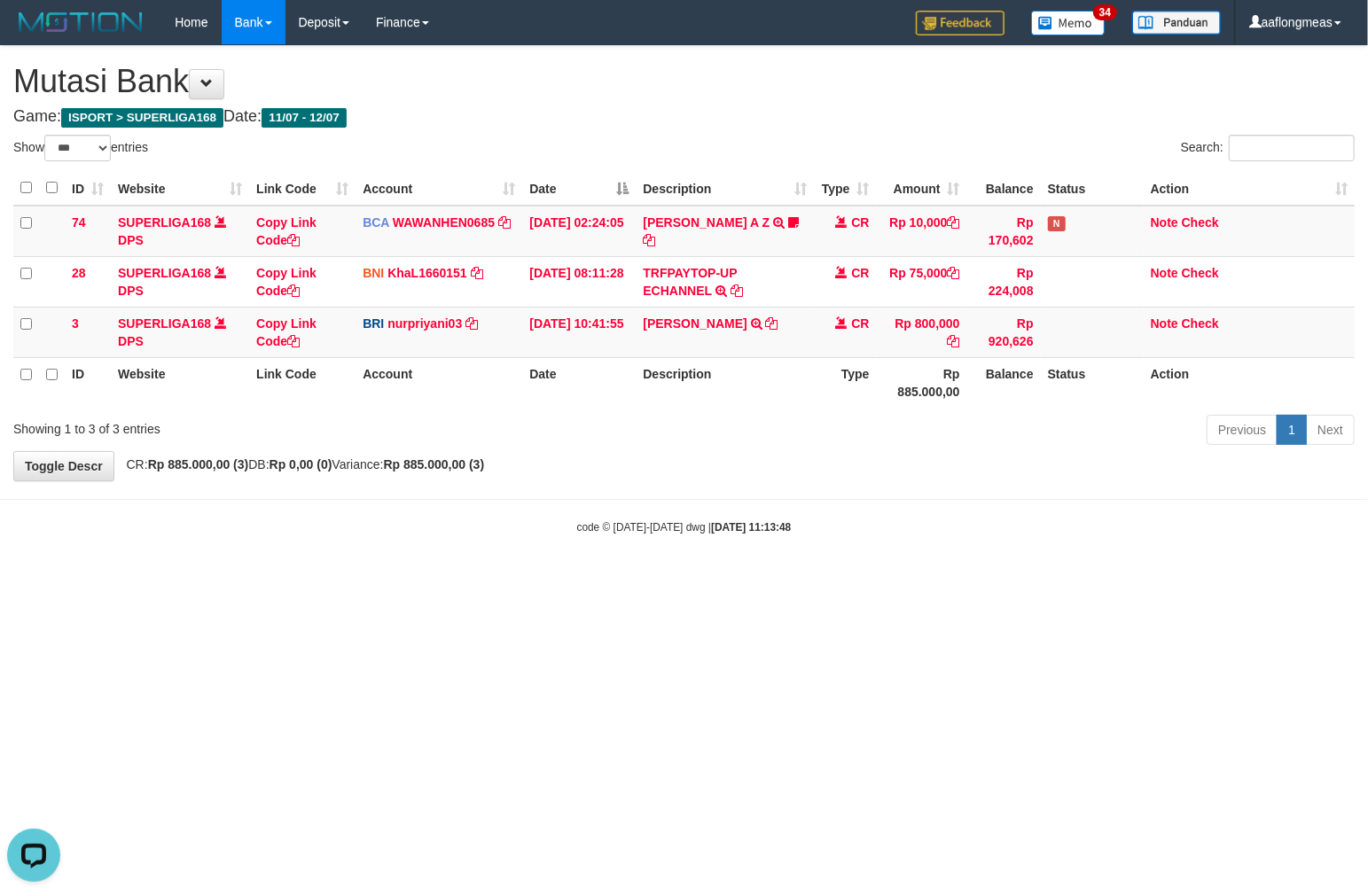scroll, scrollTop: 0, scrollLeft: 0, axis: both 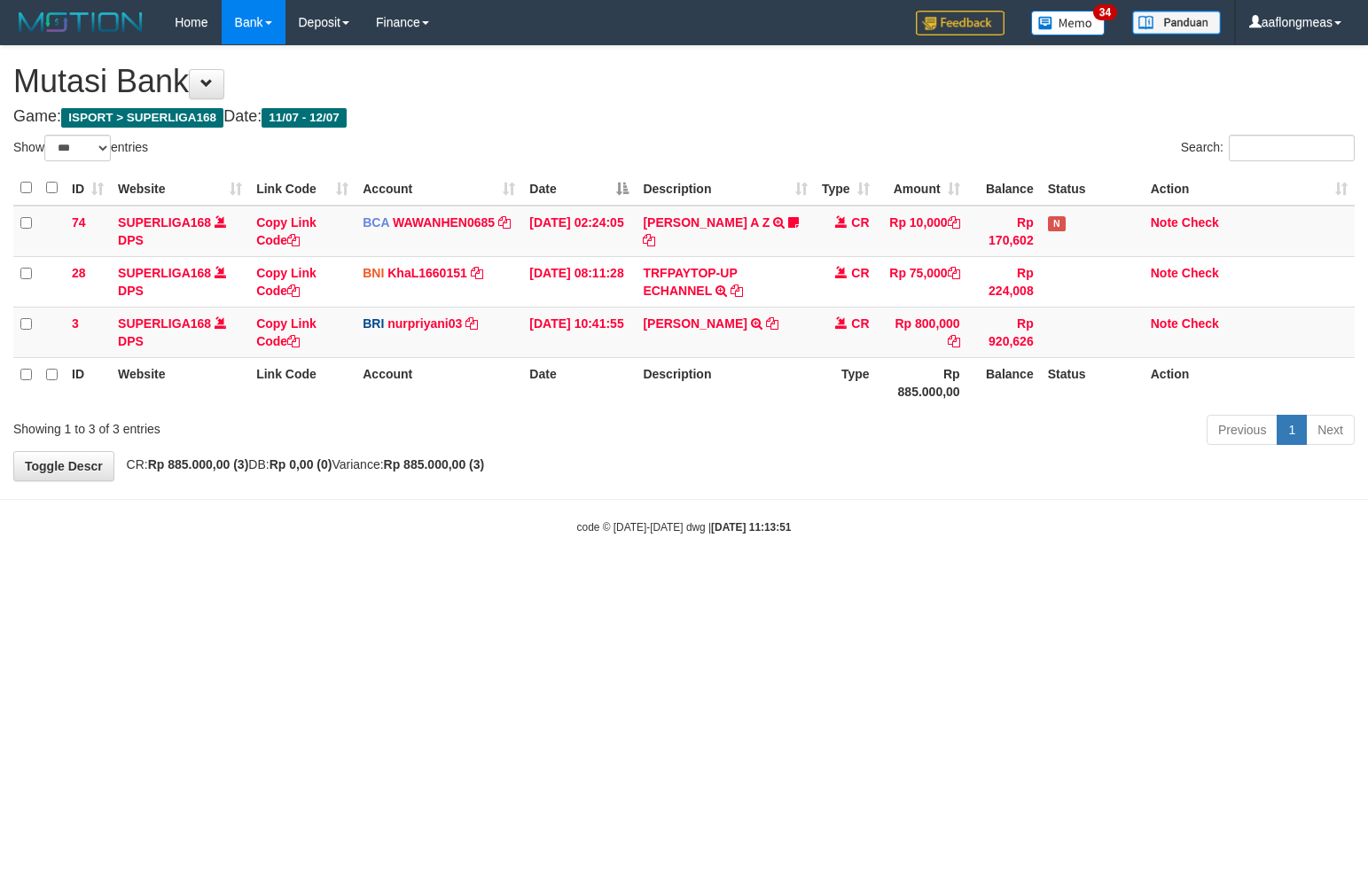 select on "***" 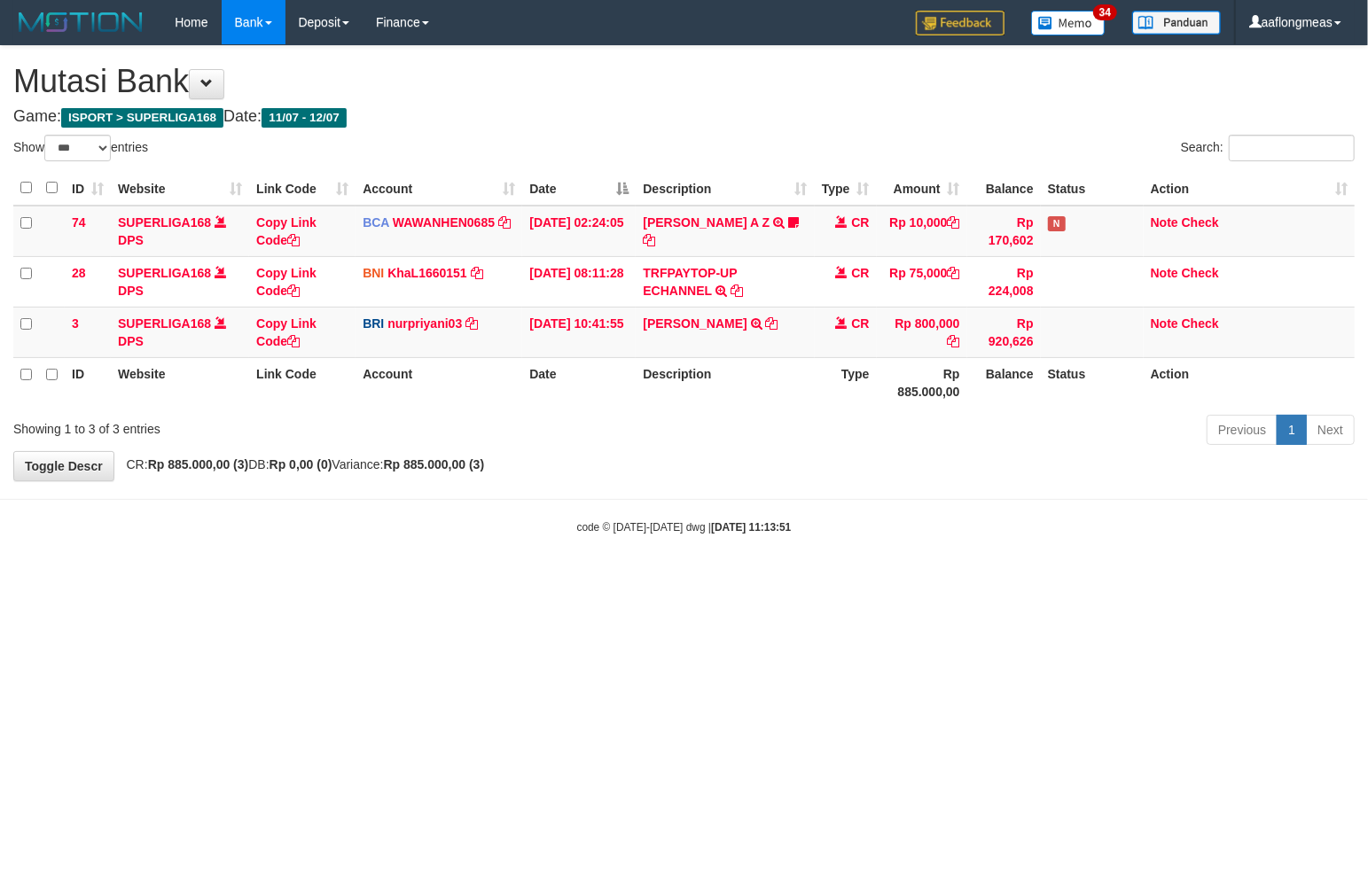 drag, startPoint x: 622, startPoint y: 475, endPoint x: 683, endPoint y: 488, distance: 62.36986 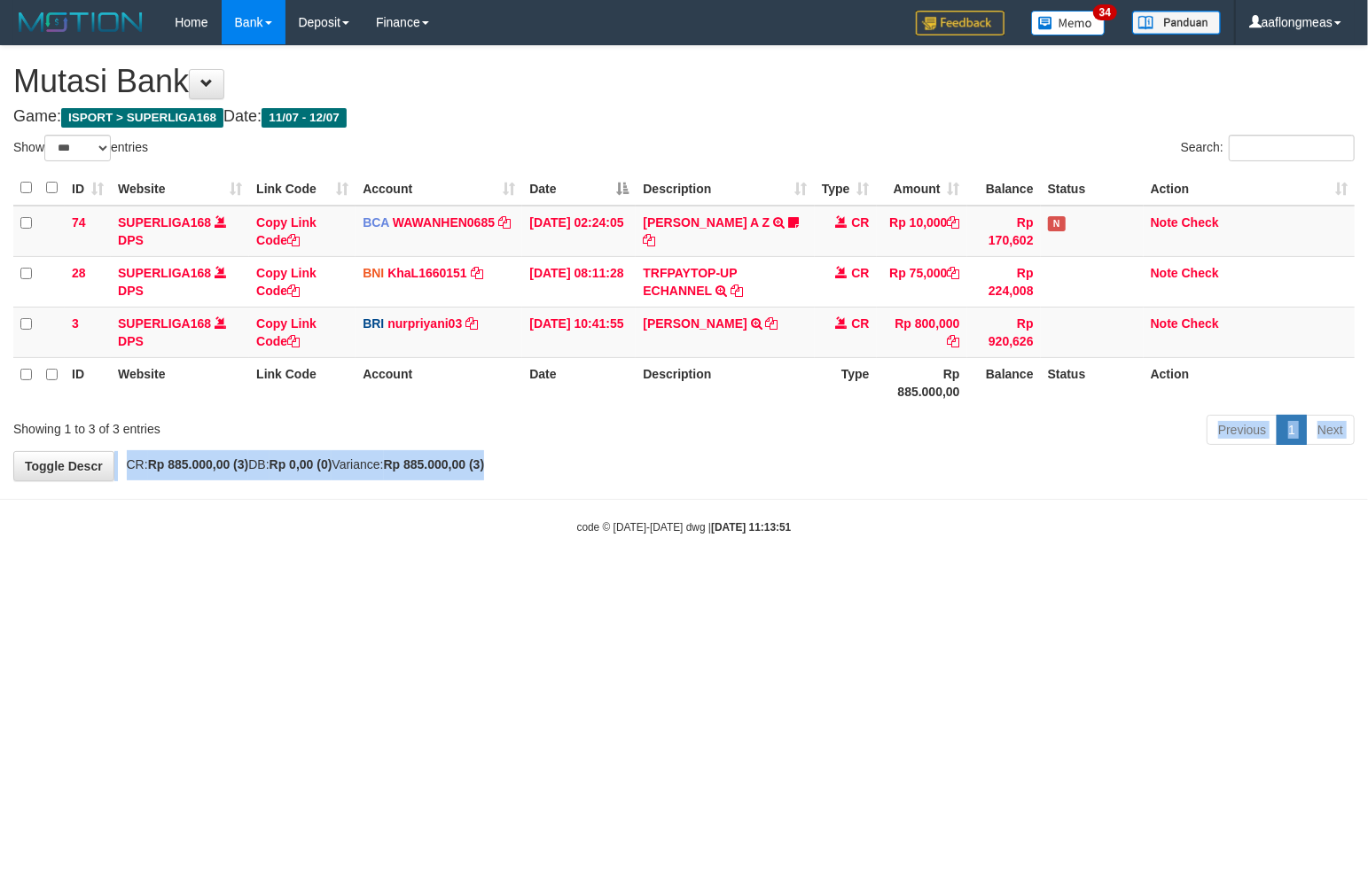 click on "**********" at bounding box center (684, 263) 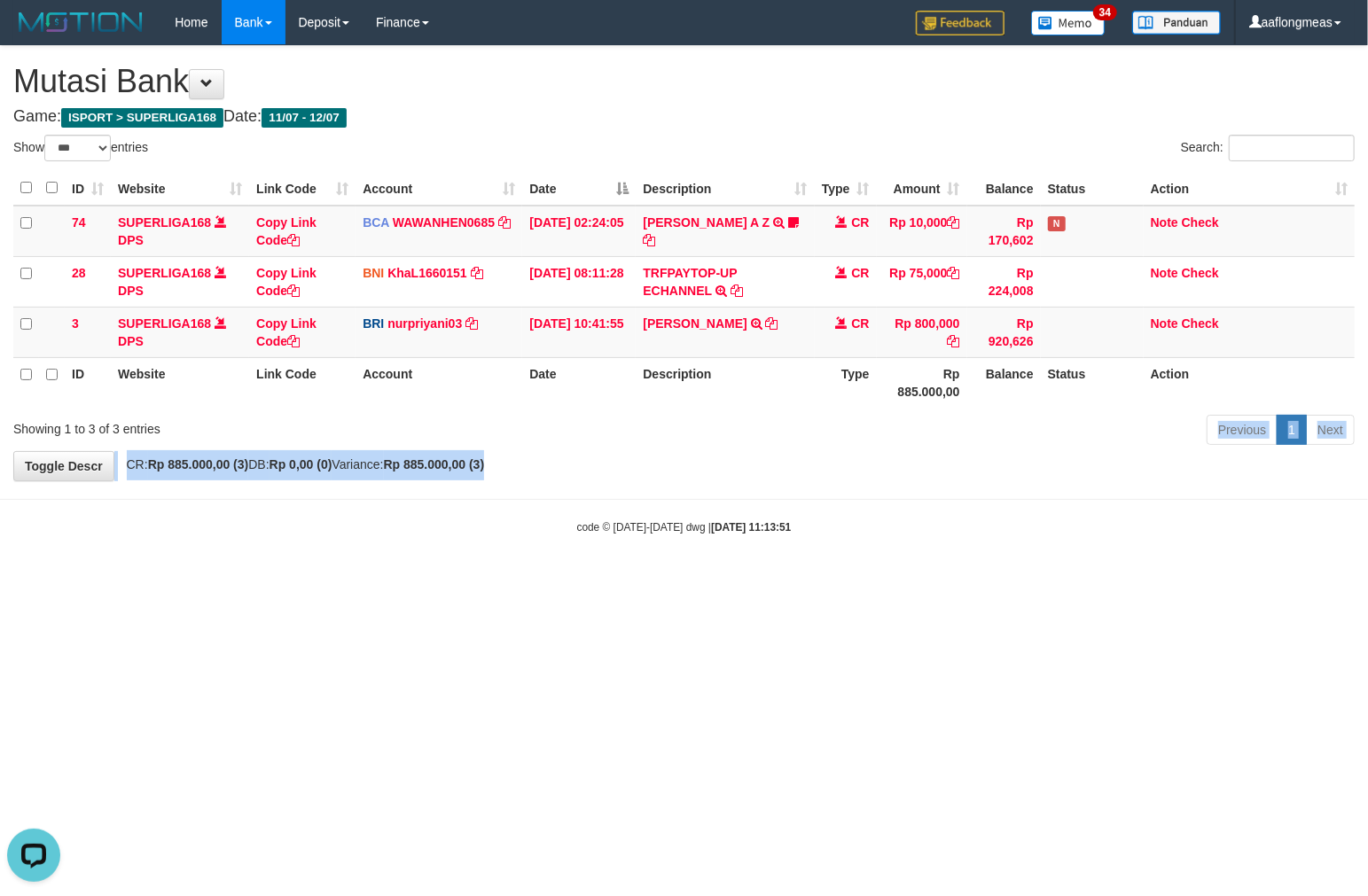 scroll, scrollTop: 0, scrollLeft: 0, axis: both 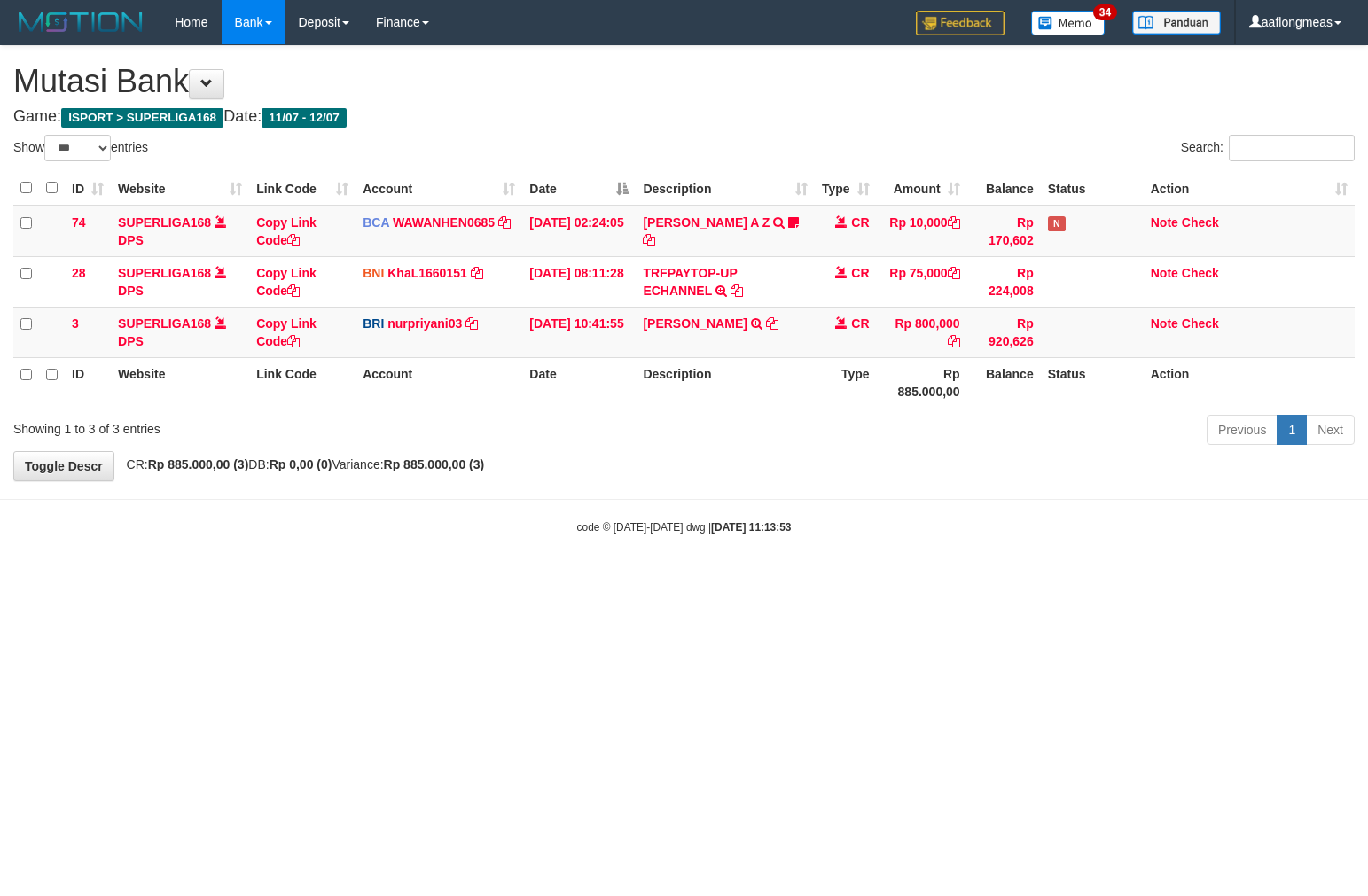 select on "***" 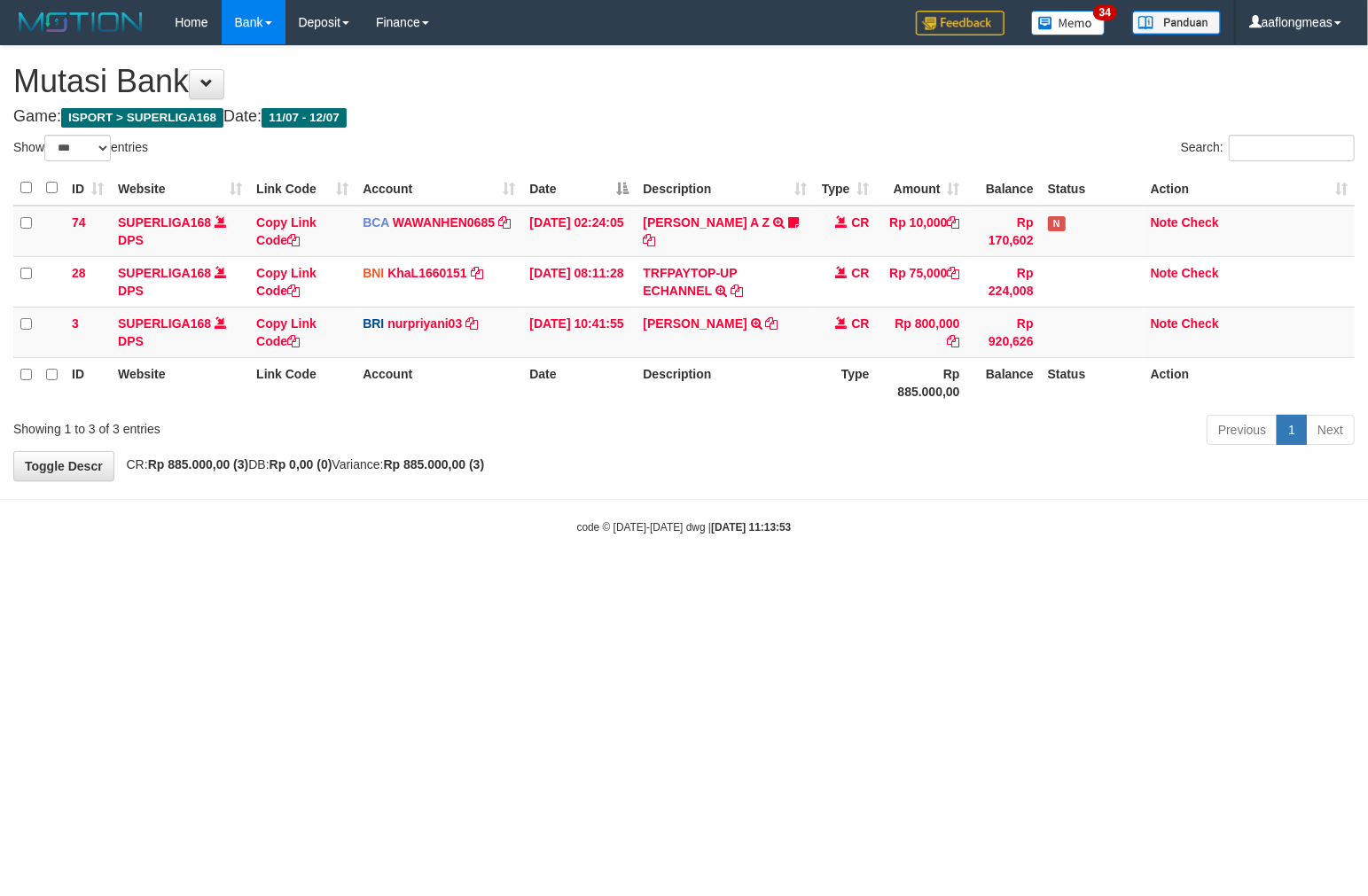 click on "**********" at bounding box center (684, 263) 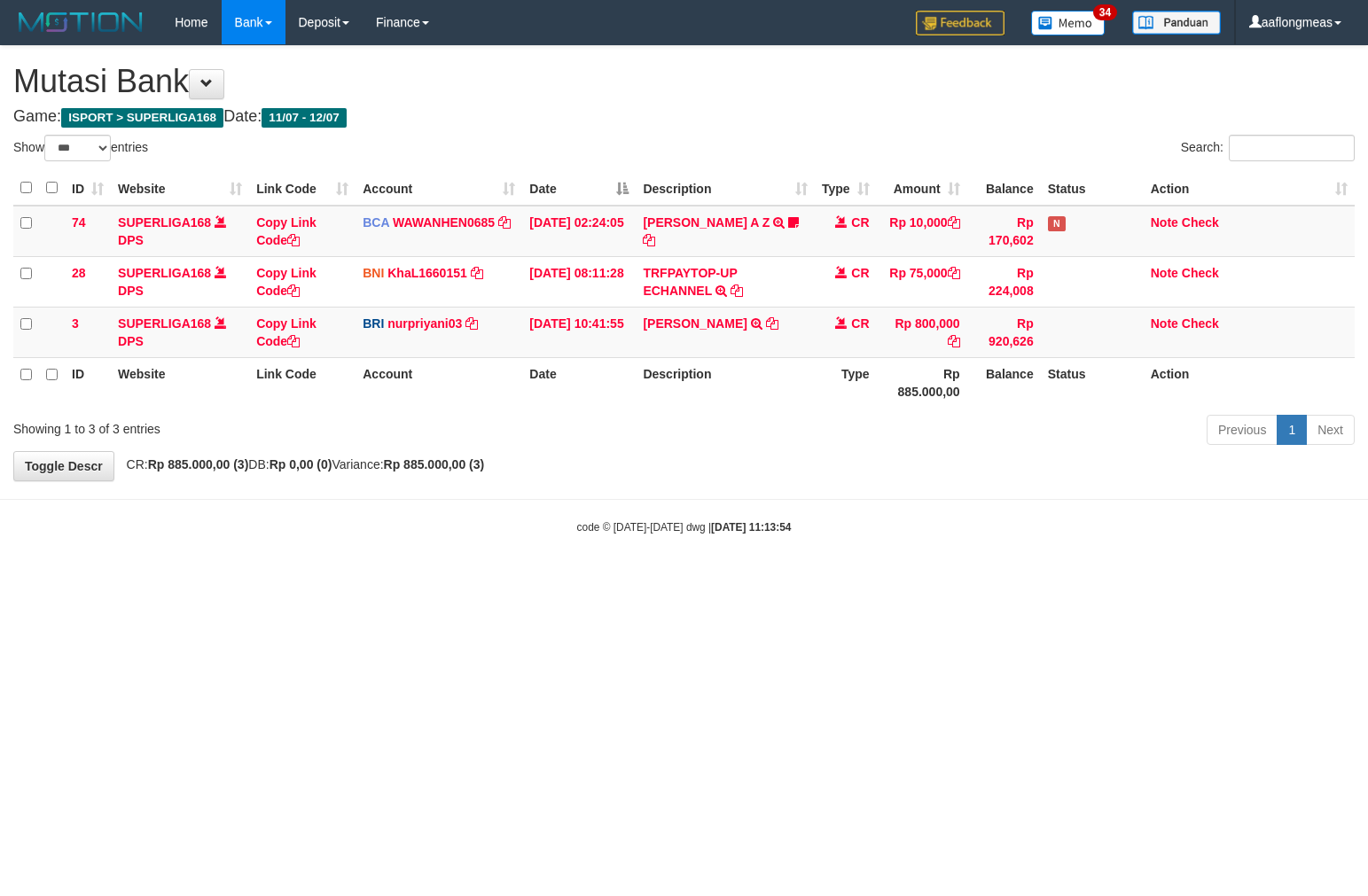 select on "***" 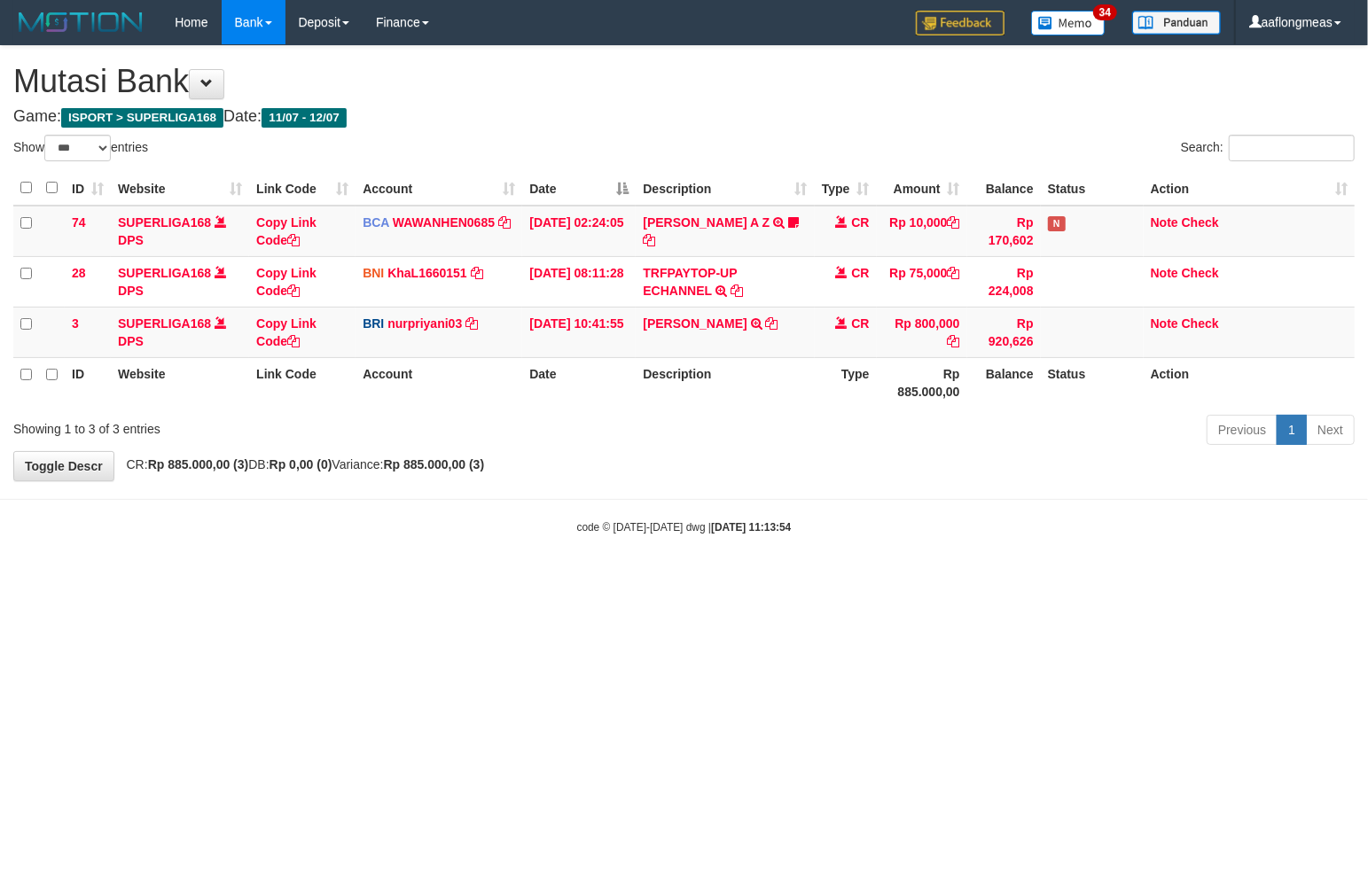 click on "**********" at bounding box center (684, 263) 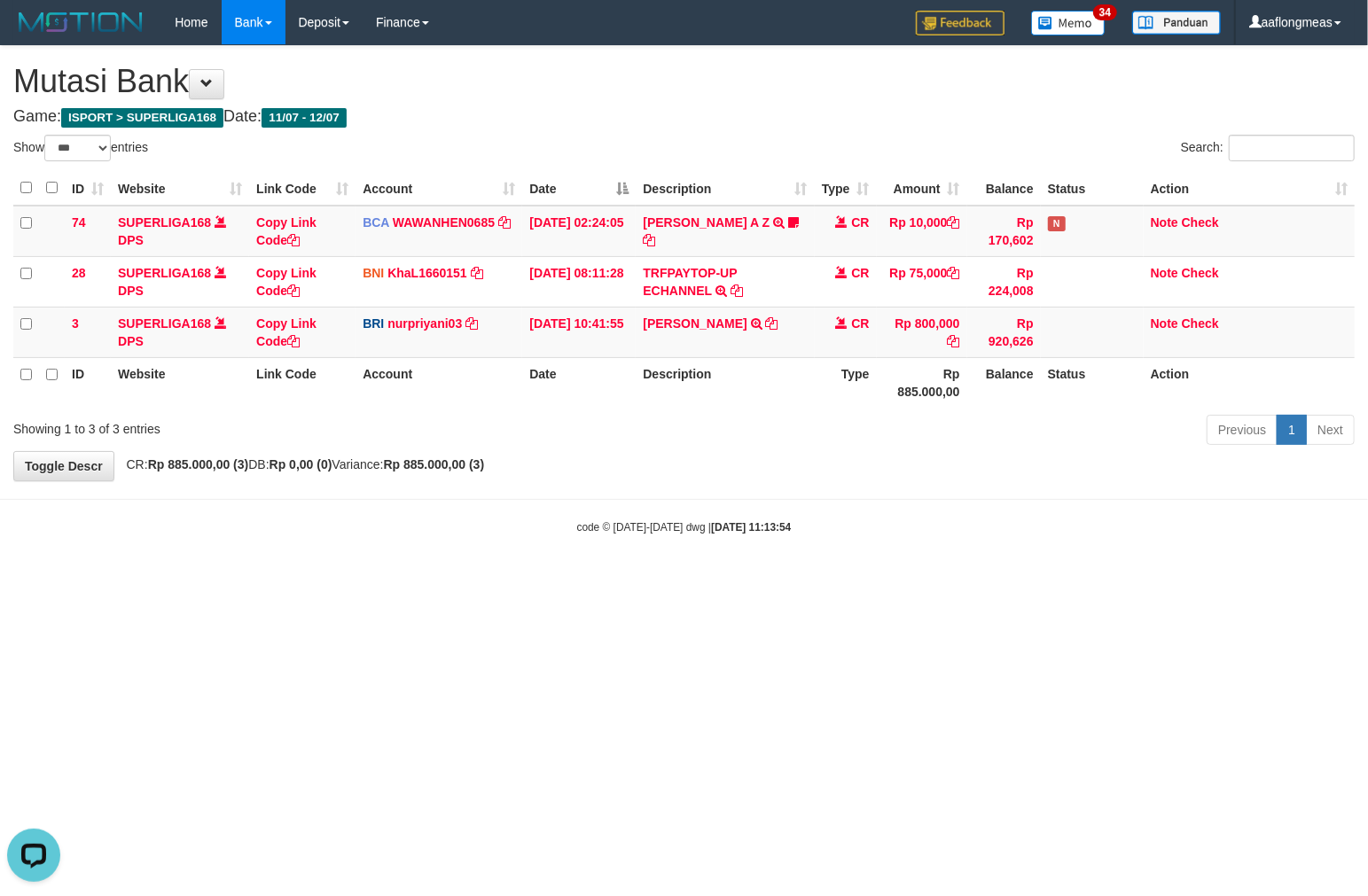 scroll, scrollTop: 0, scrollLeft: 0, axis: both 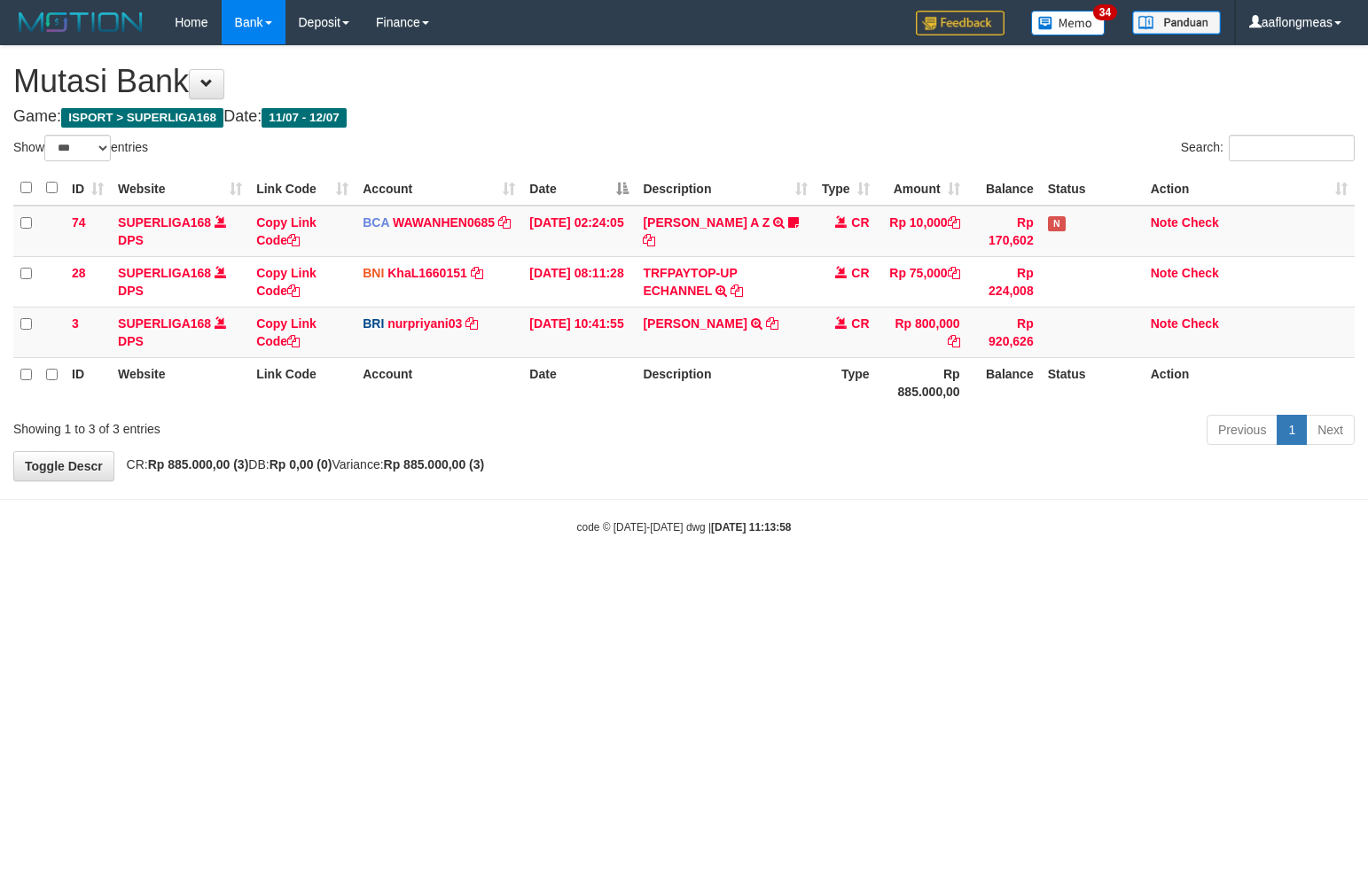 select on "***" 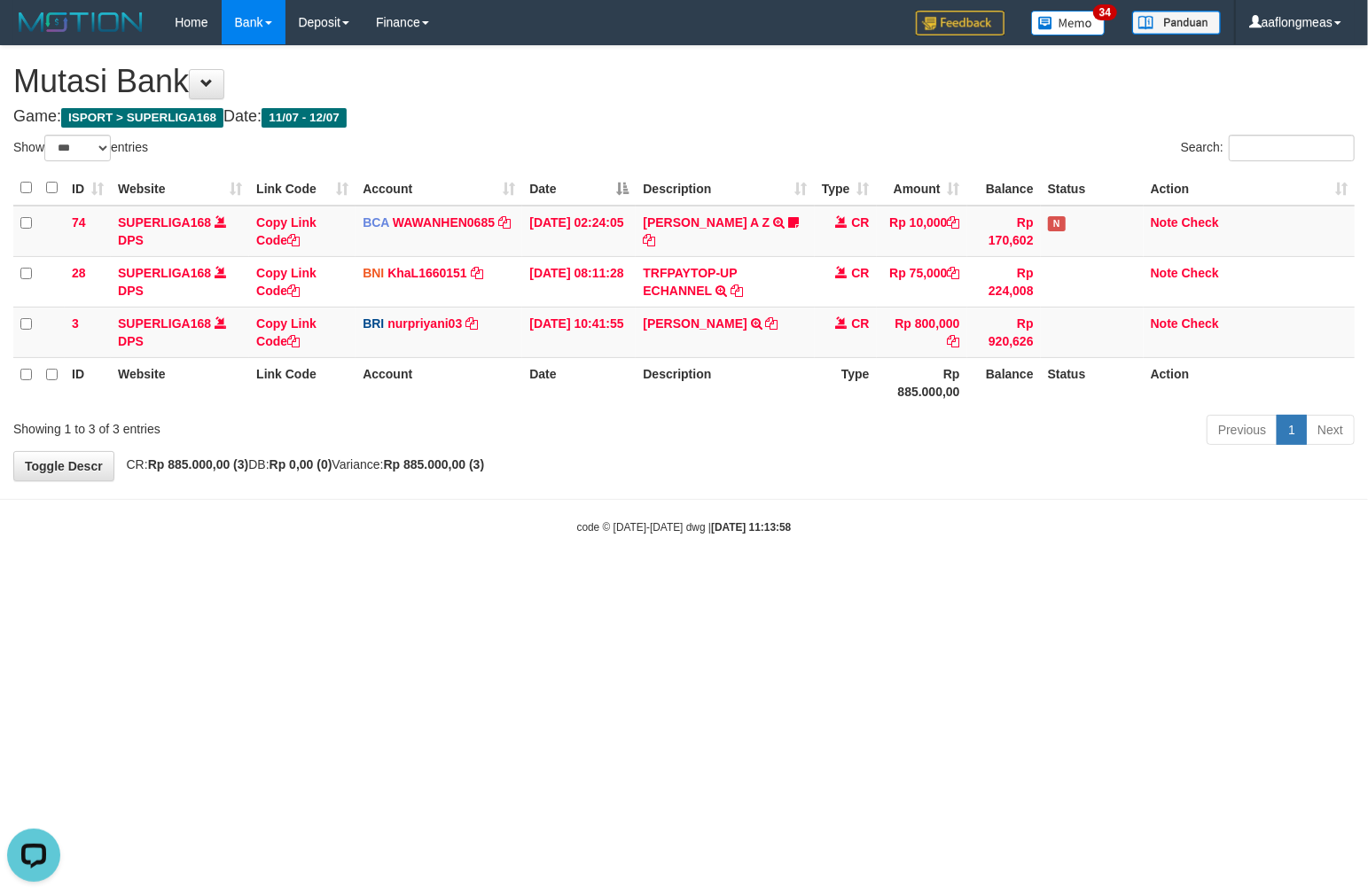 scroll, scrollTop: 0, scrollLeft: 0, axis: both 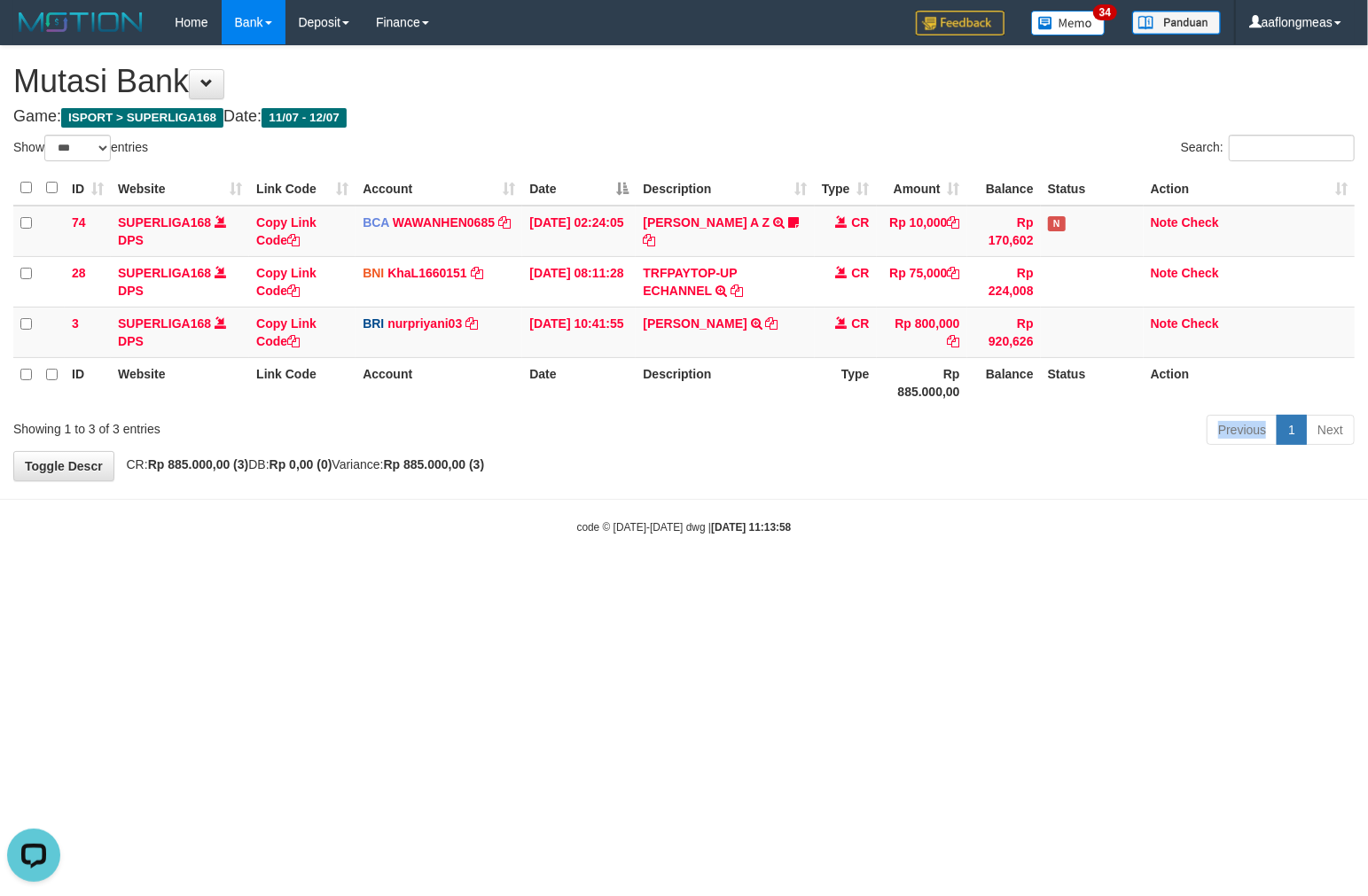 click on "Previous 1 Next" at bounding box center [969, 432] 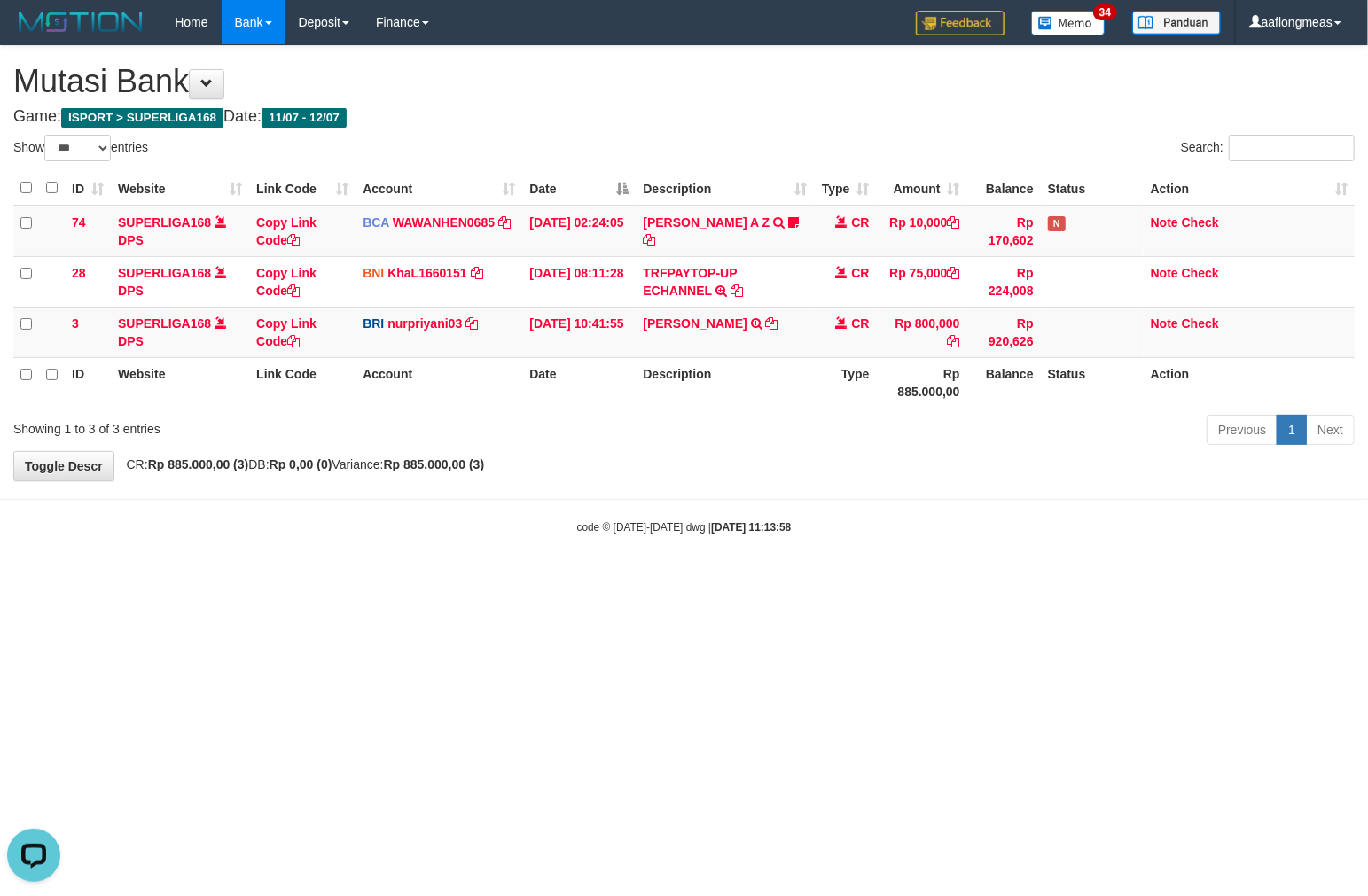 click on "Previous 1 Next" at bounding box center [969, 432] 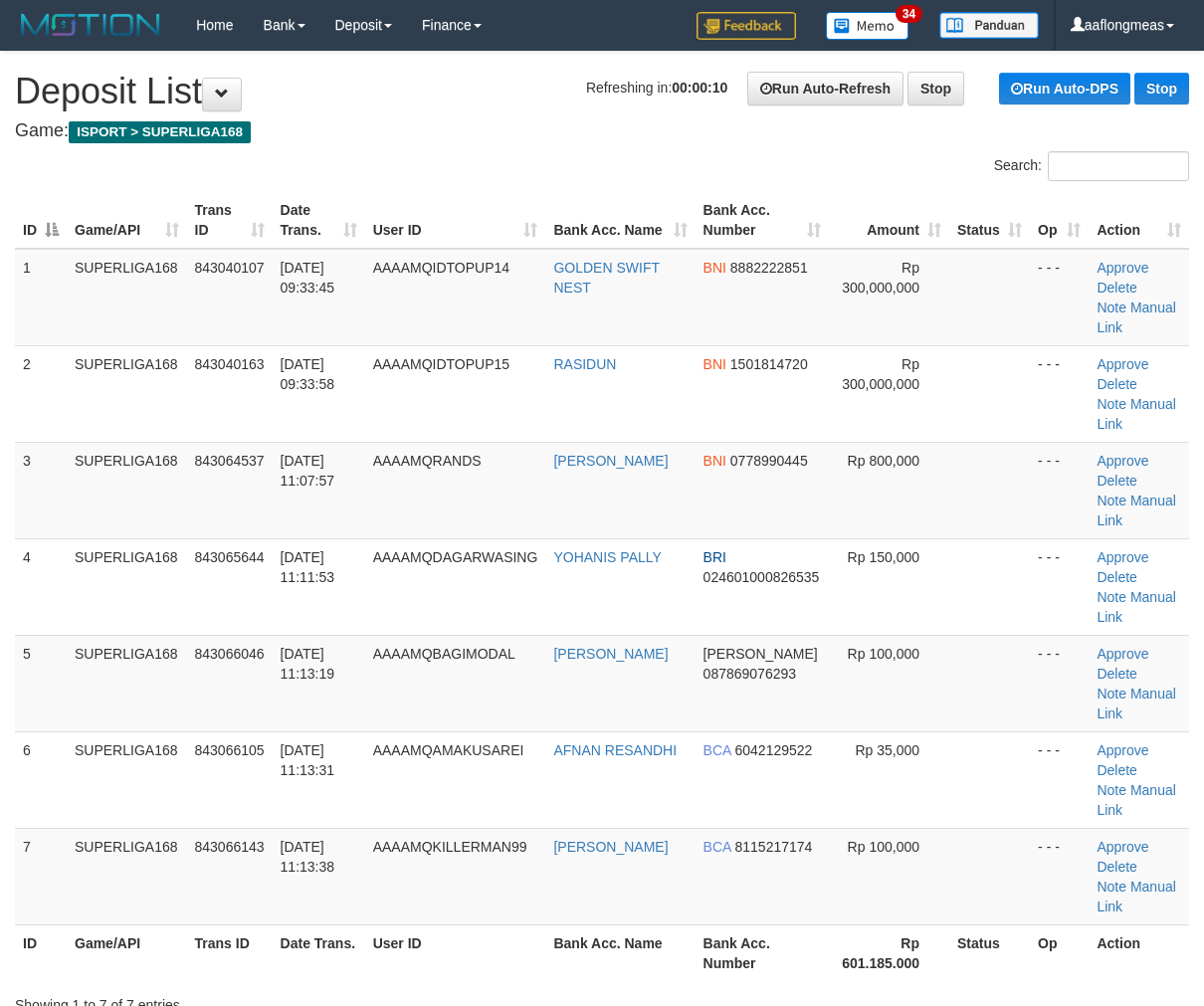 scroll, scrollTop: 0, scrollLeft: 0, axis: both 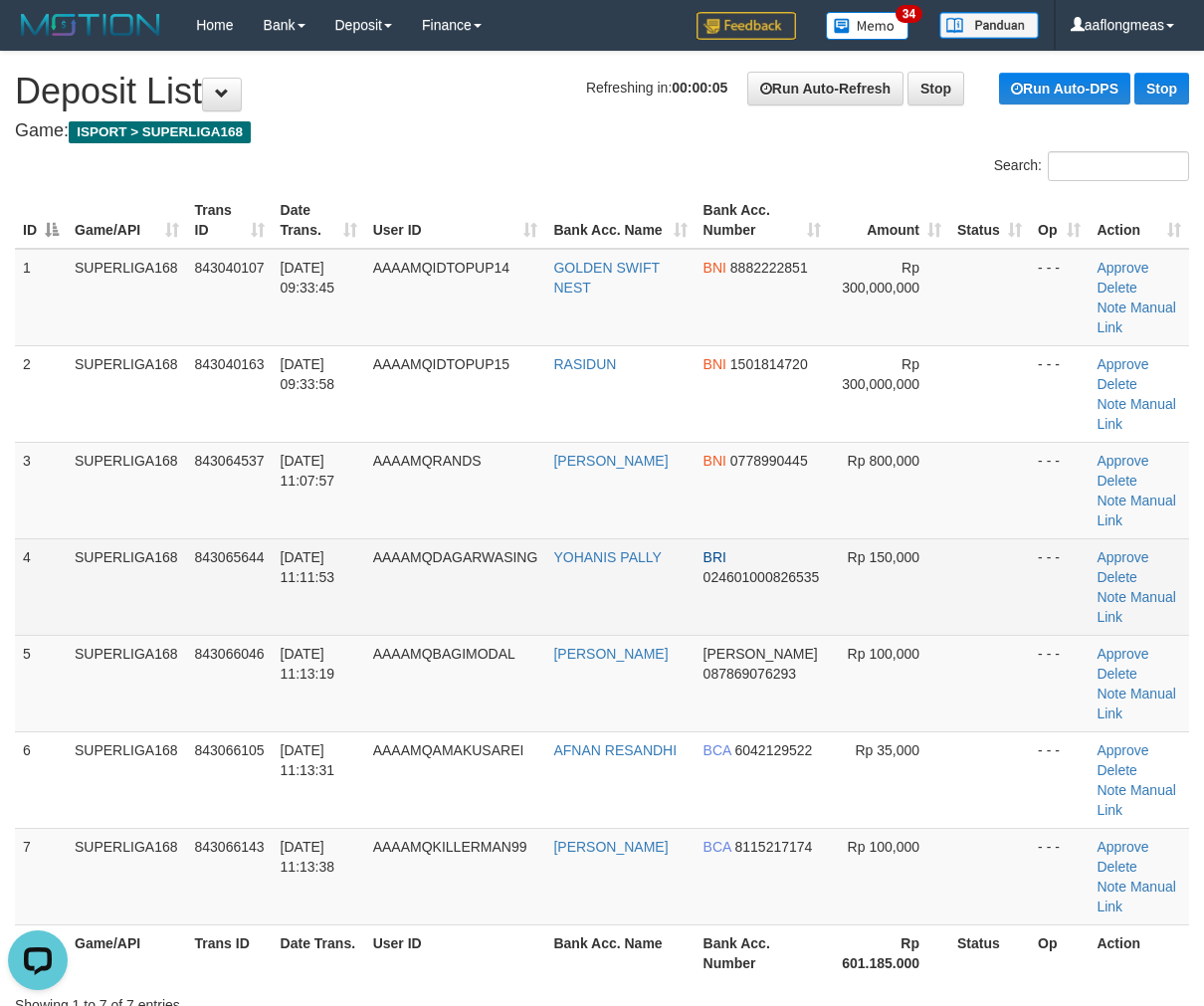 click at bounding box center (989, 586) 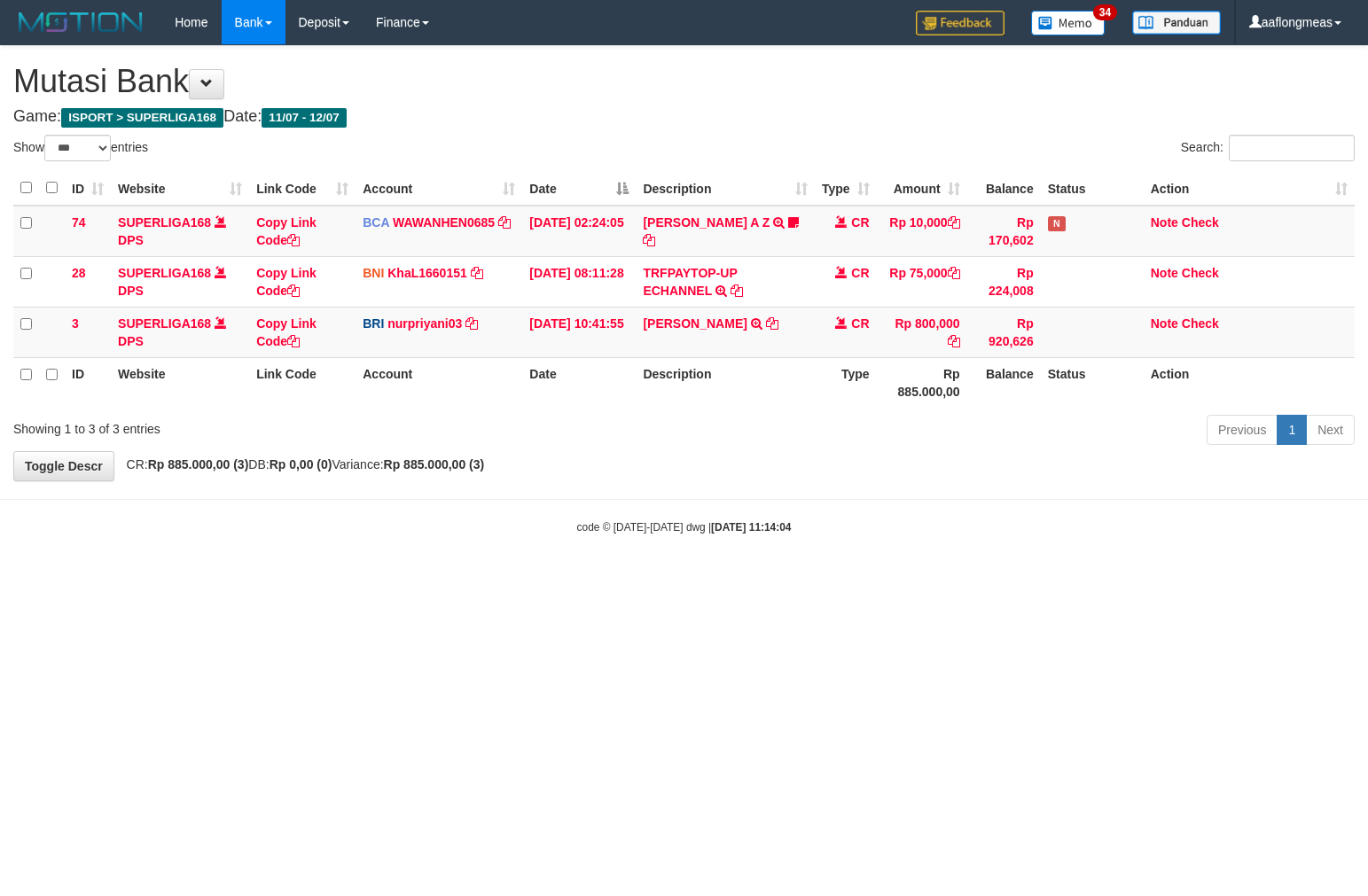 select on "***" 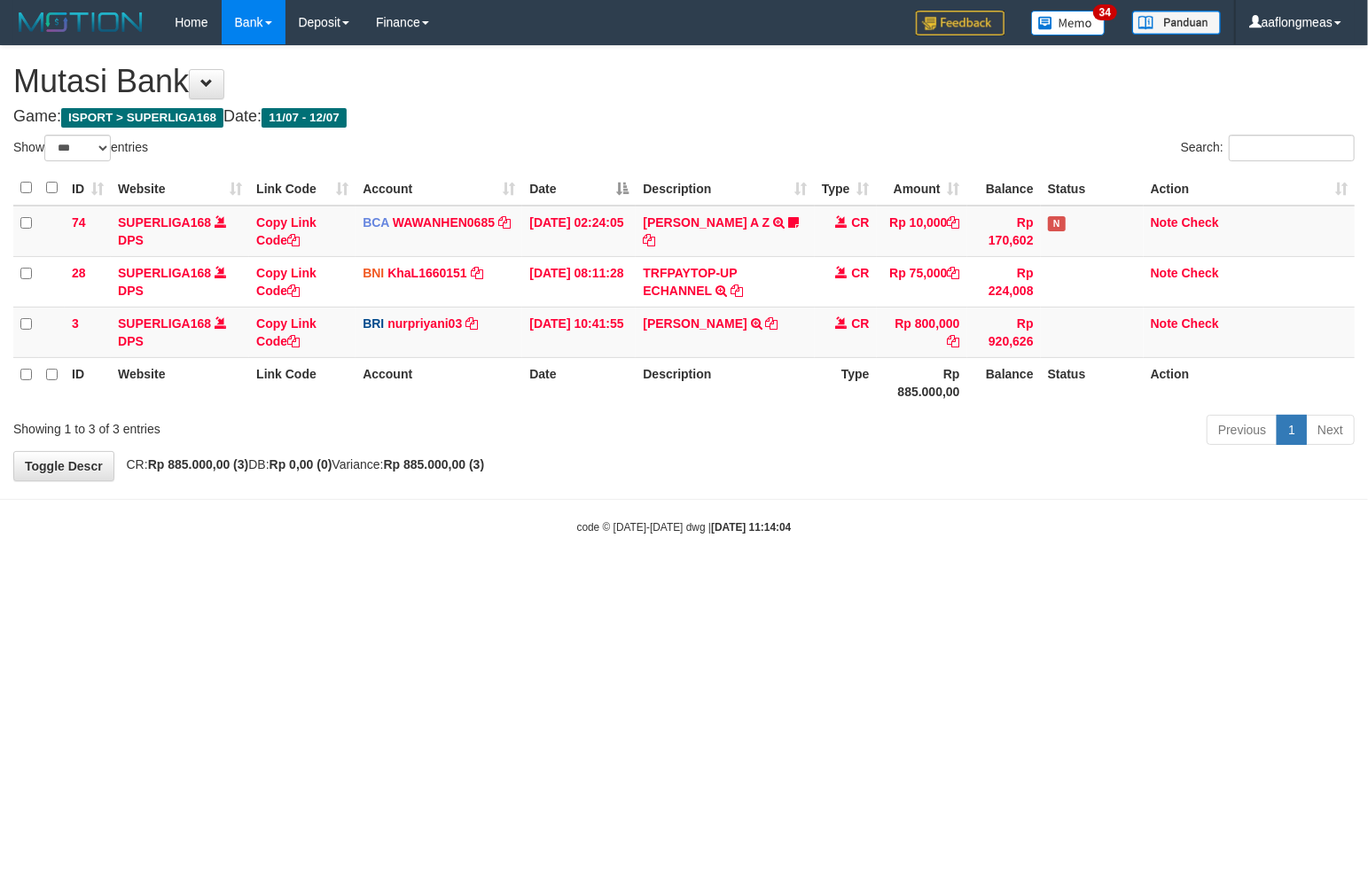 click on "**********" at bounding box center (684, 263) 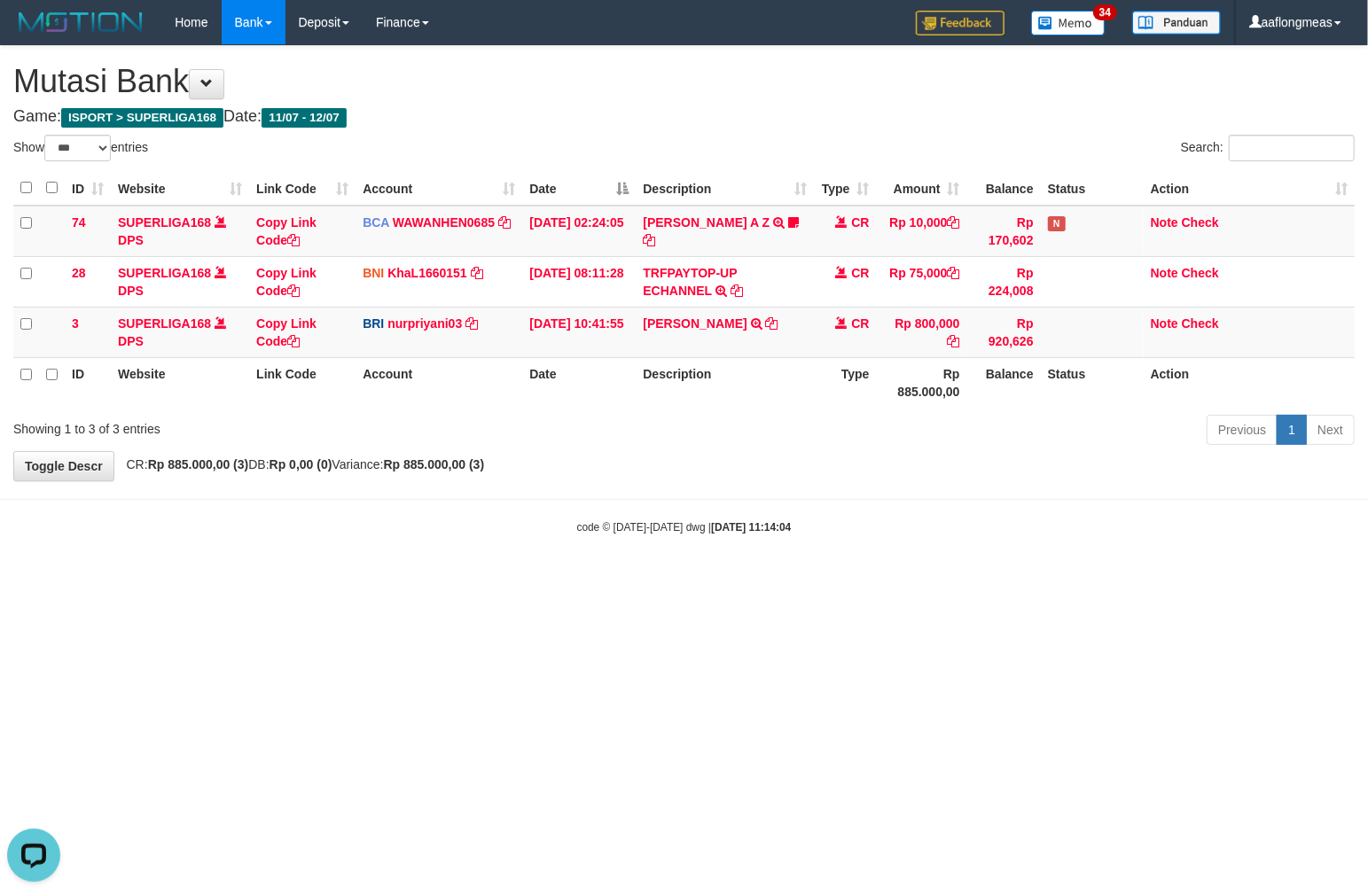 scroll, scrollTop: 0, scrollLeft: 0, axis: both 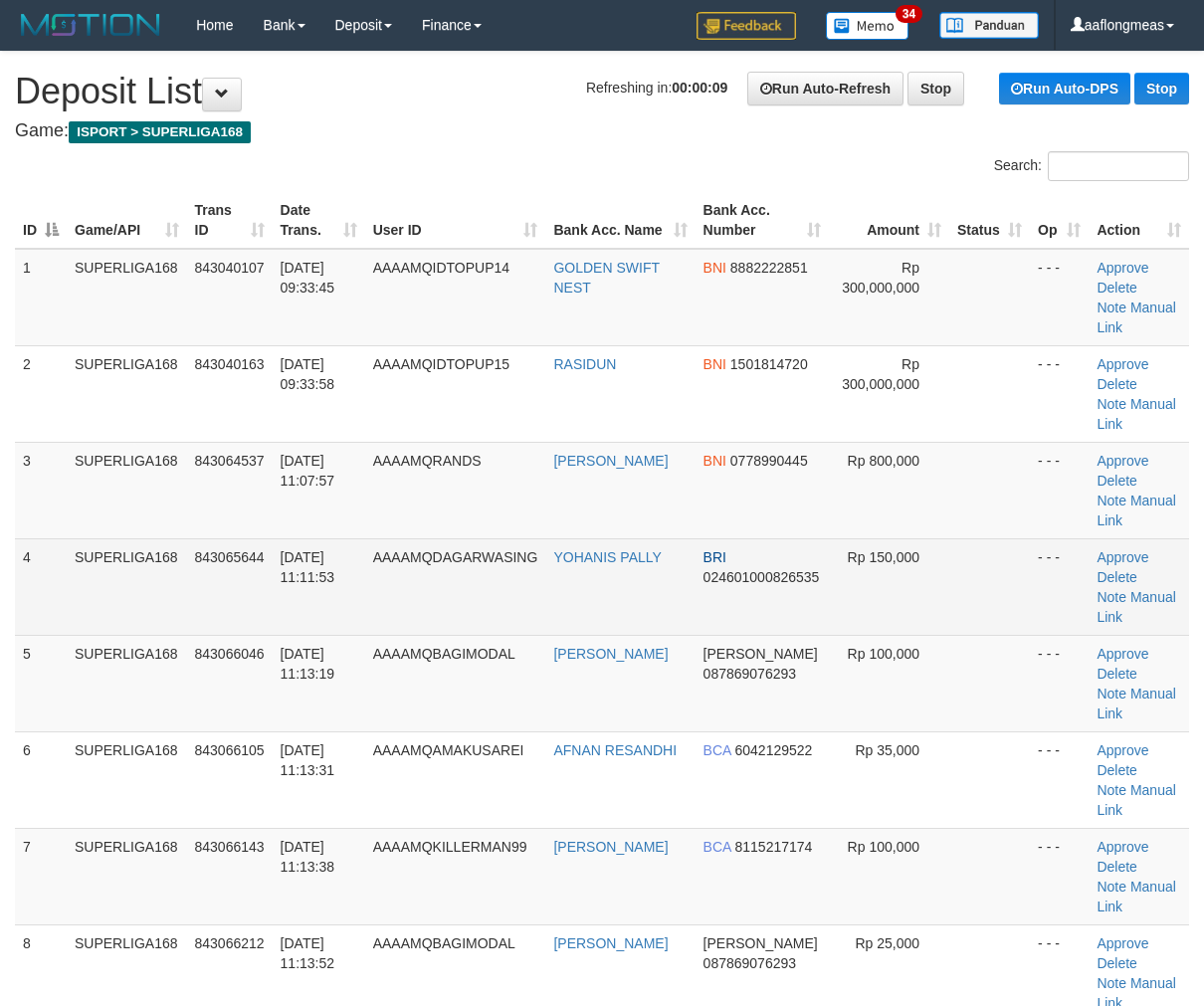 click at bounding box center [989, 586] 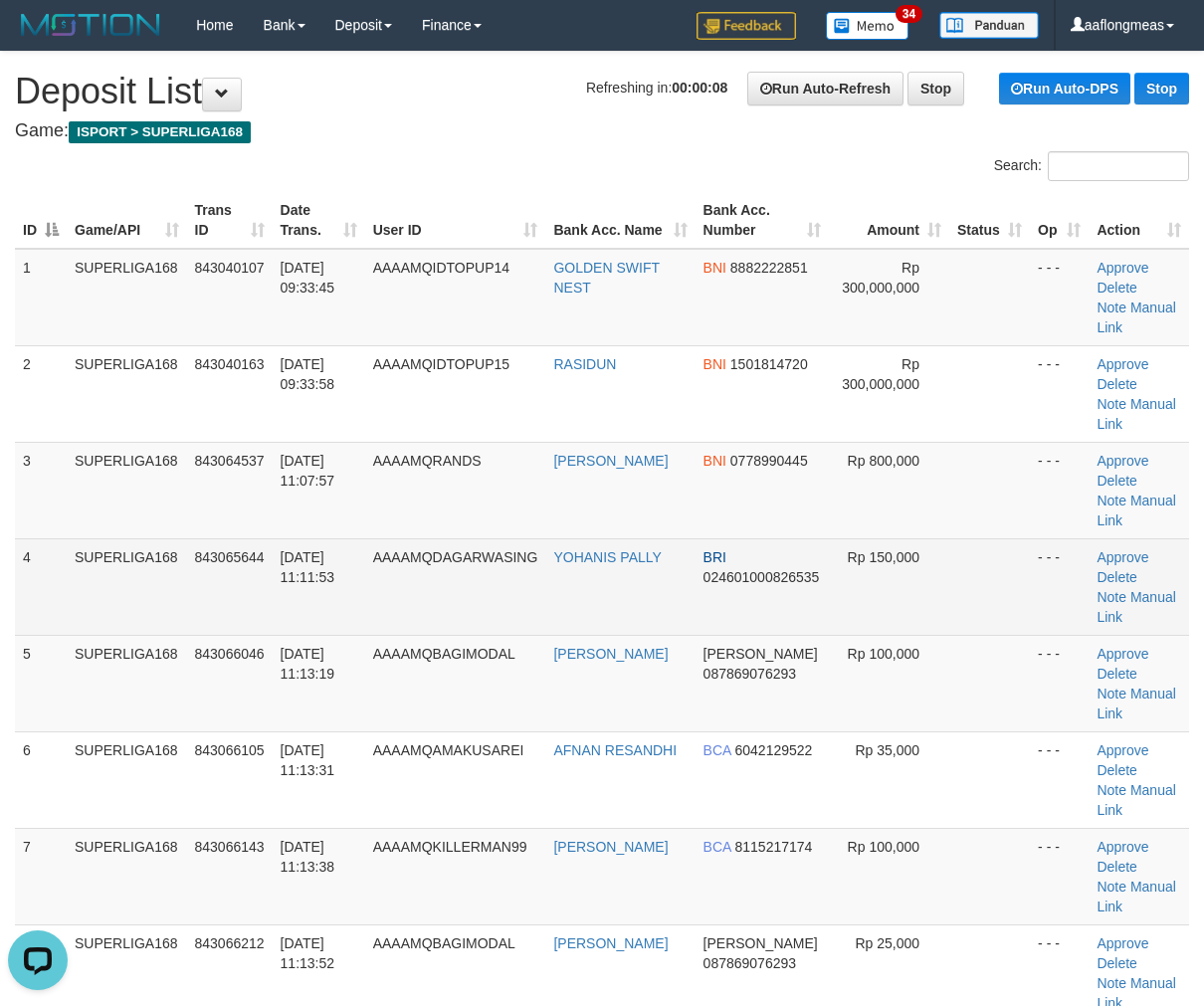 scroll, scrollTop: 0, scrollLeft: 0, axis: both 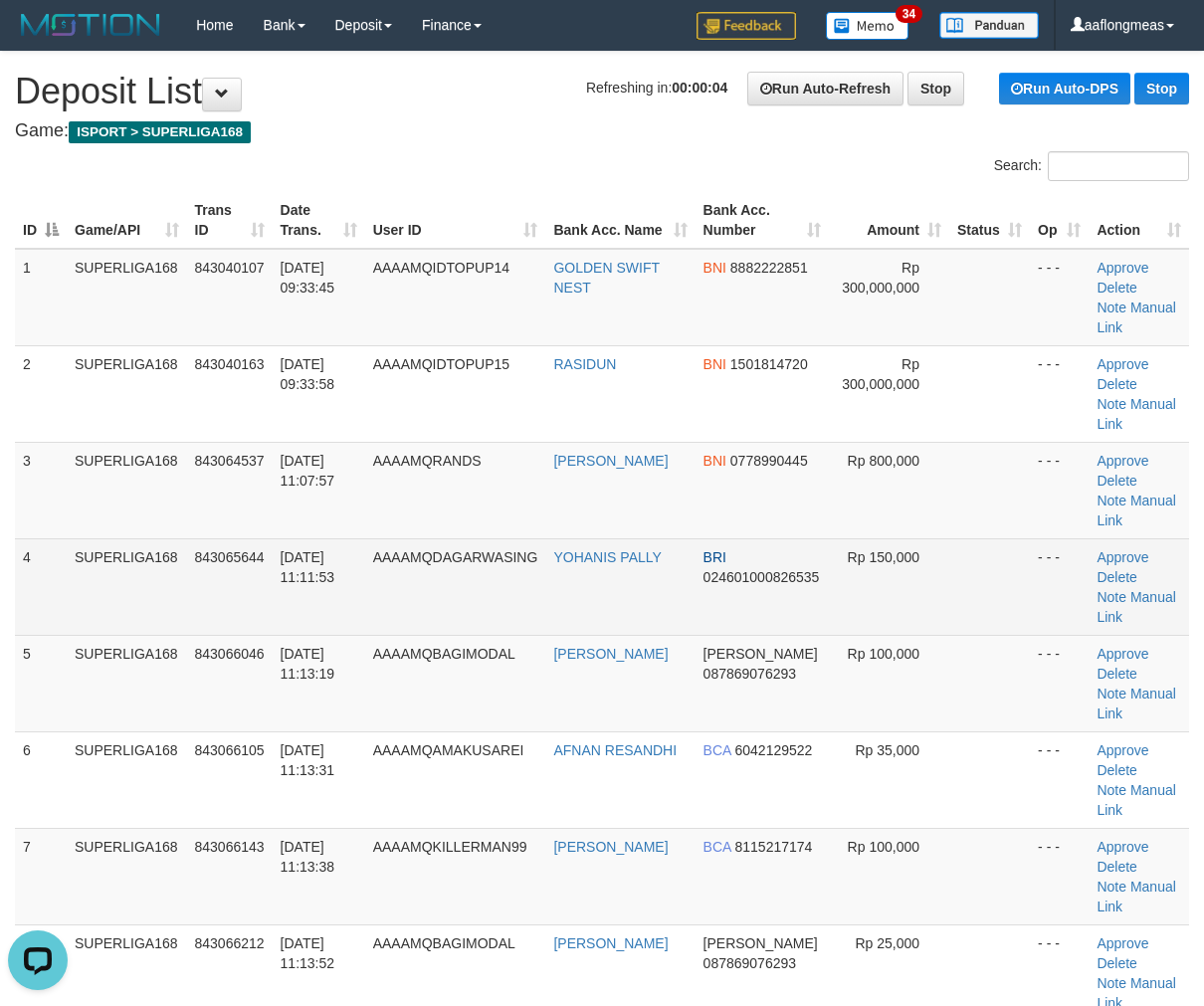drag, startPoint x: 951, startPoint y: 483, endPoint x: 1217, endPoint y: 484, distance: 266.00188 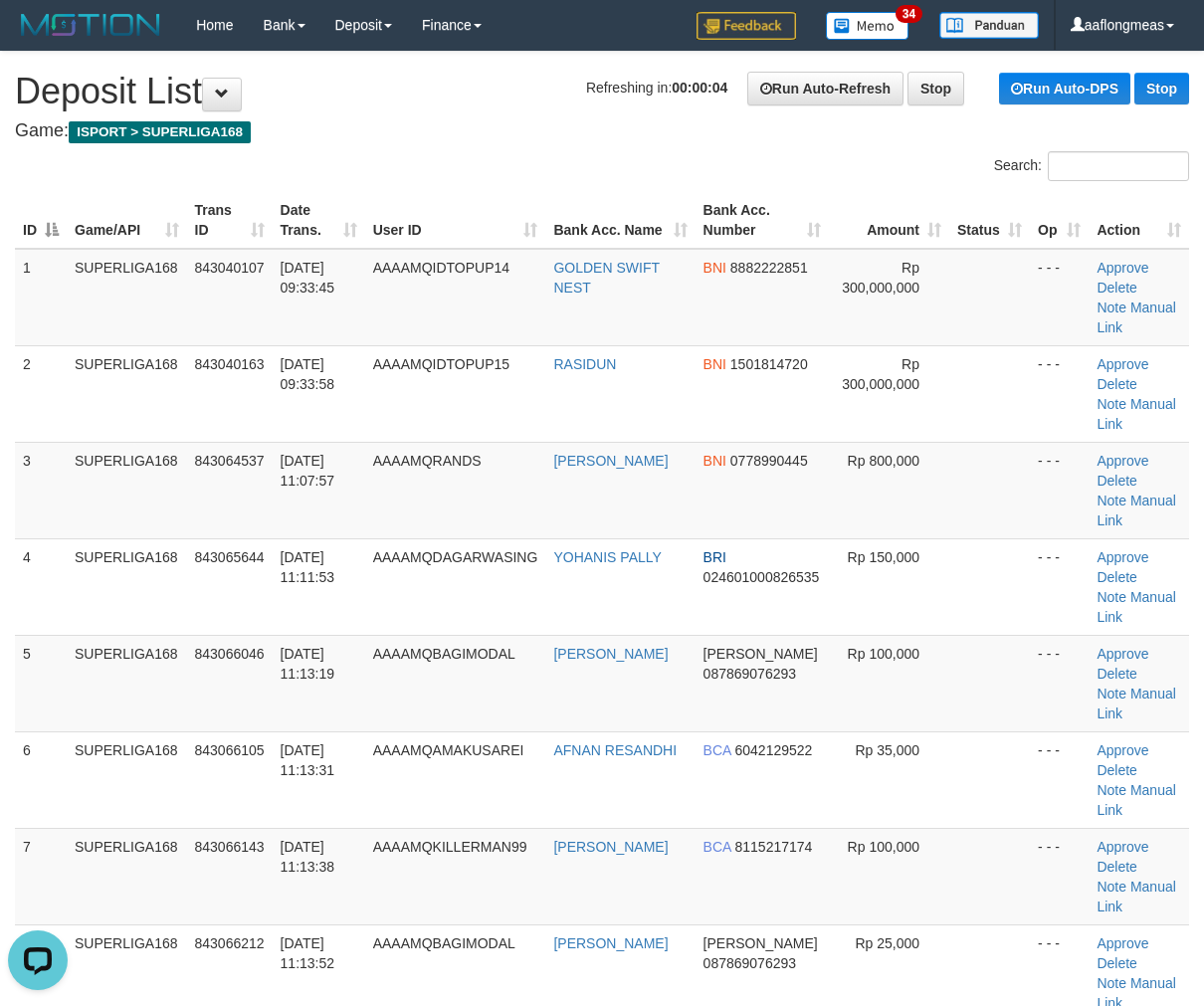 click at bounding box center (989, 586) 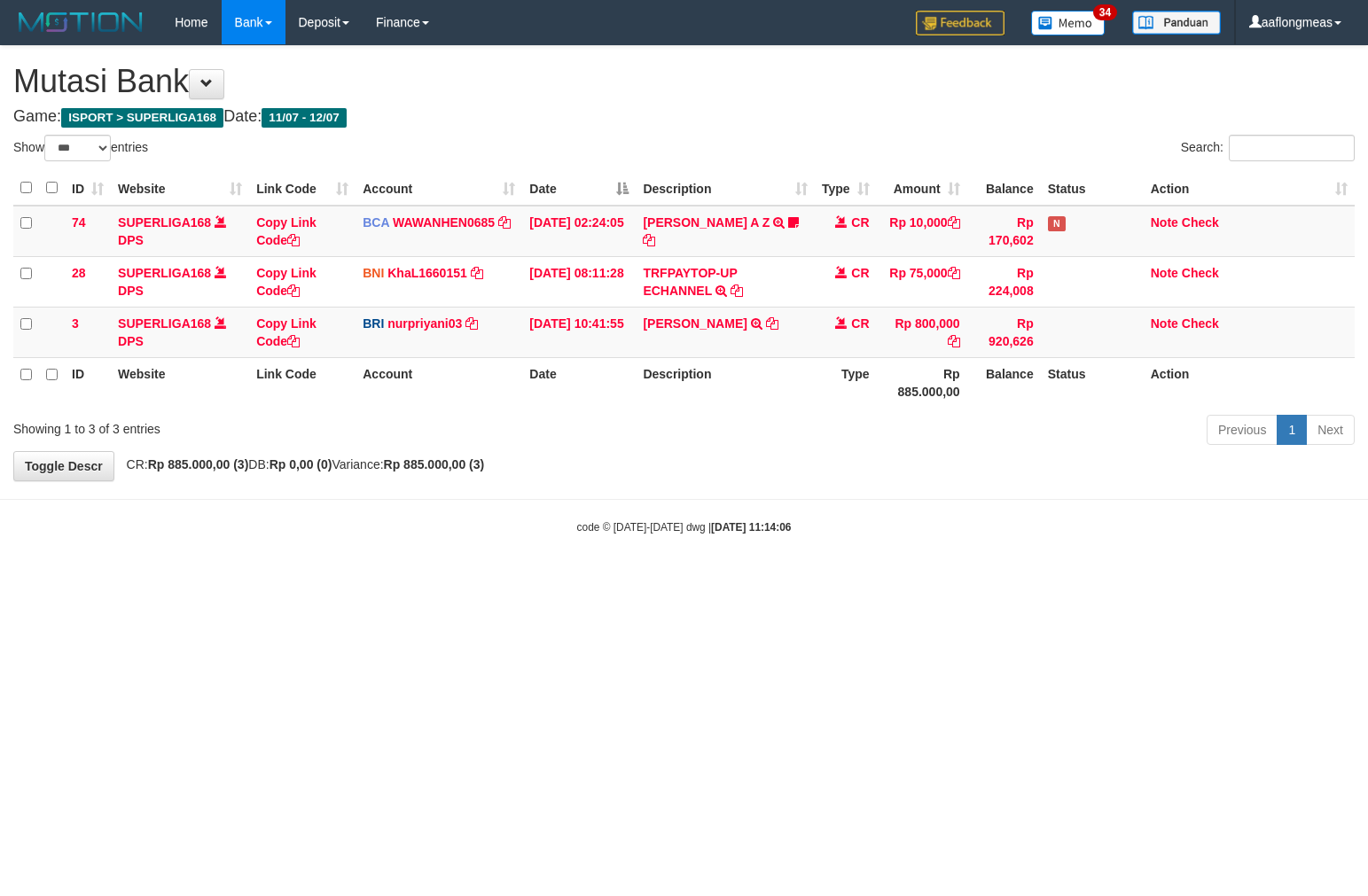 select on "***" 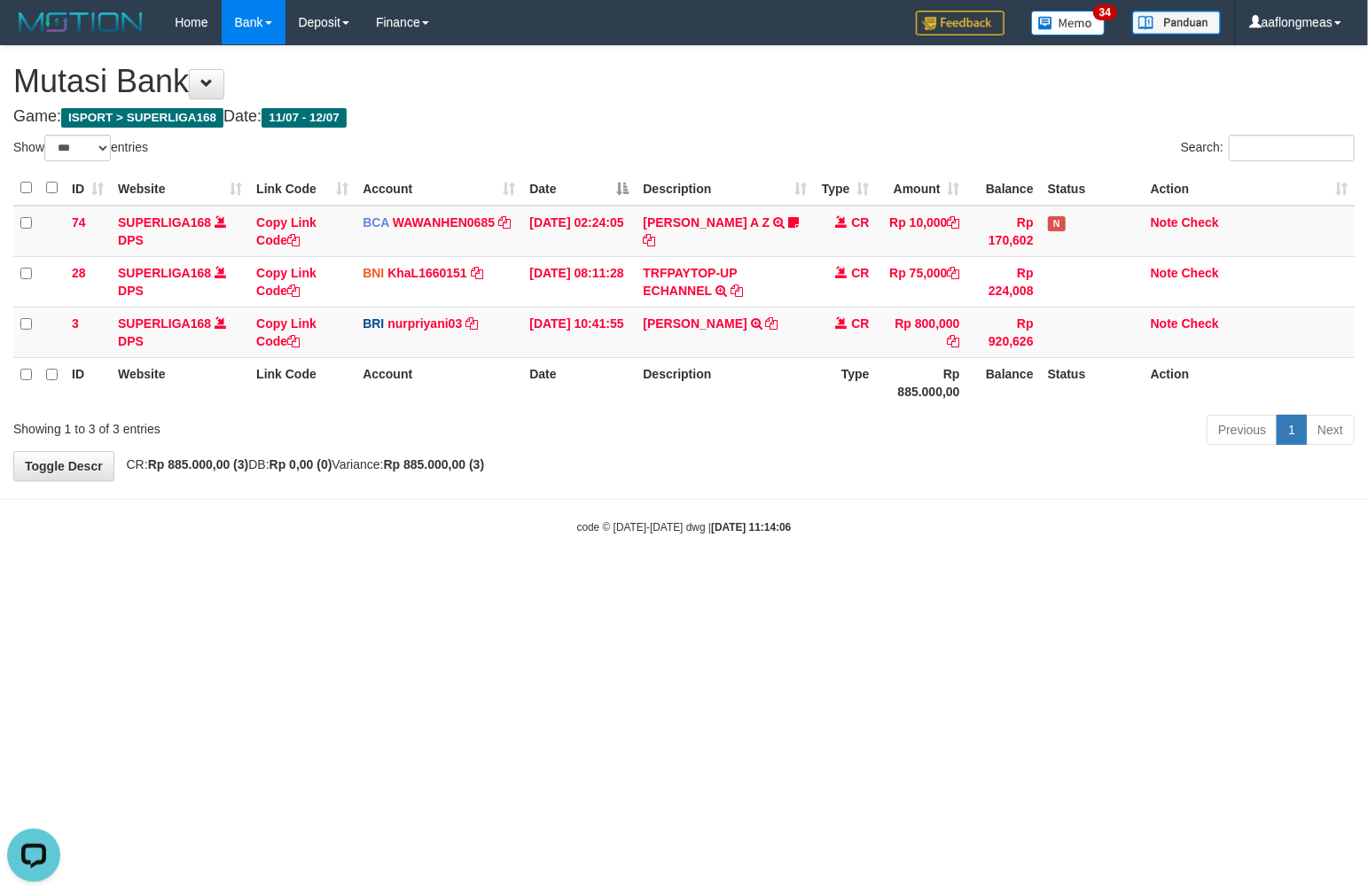 scroll, scrollTop: 0, scrollLeft: 0, axis: both 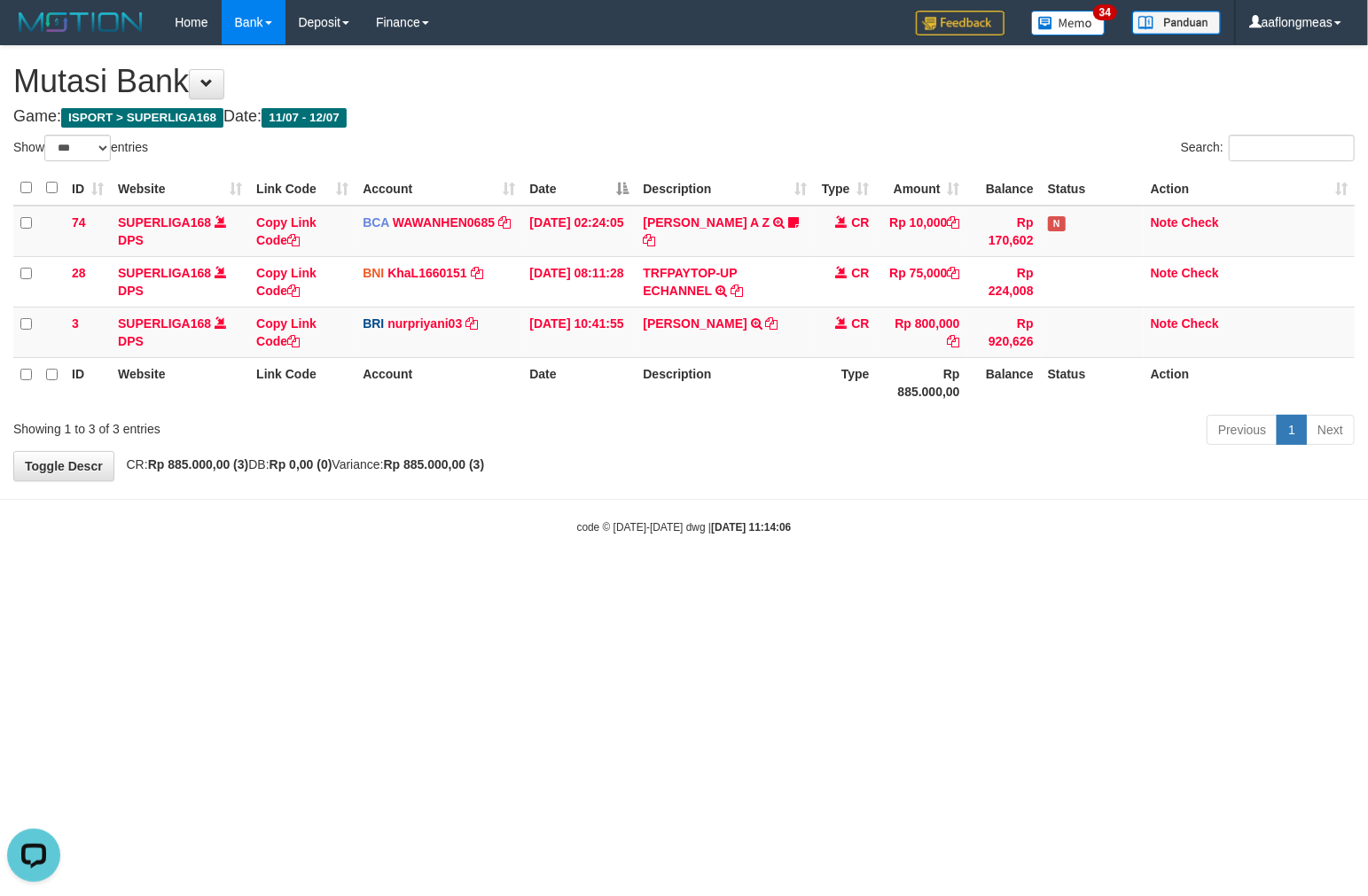 click on "**********" at bounding box center [684, 263] 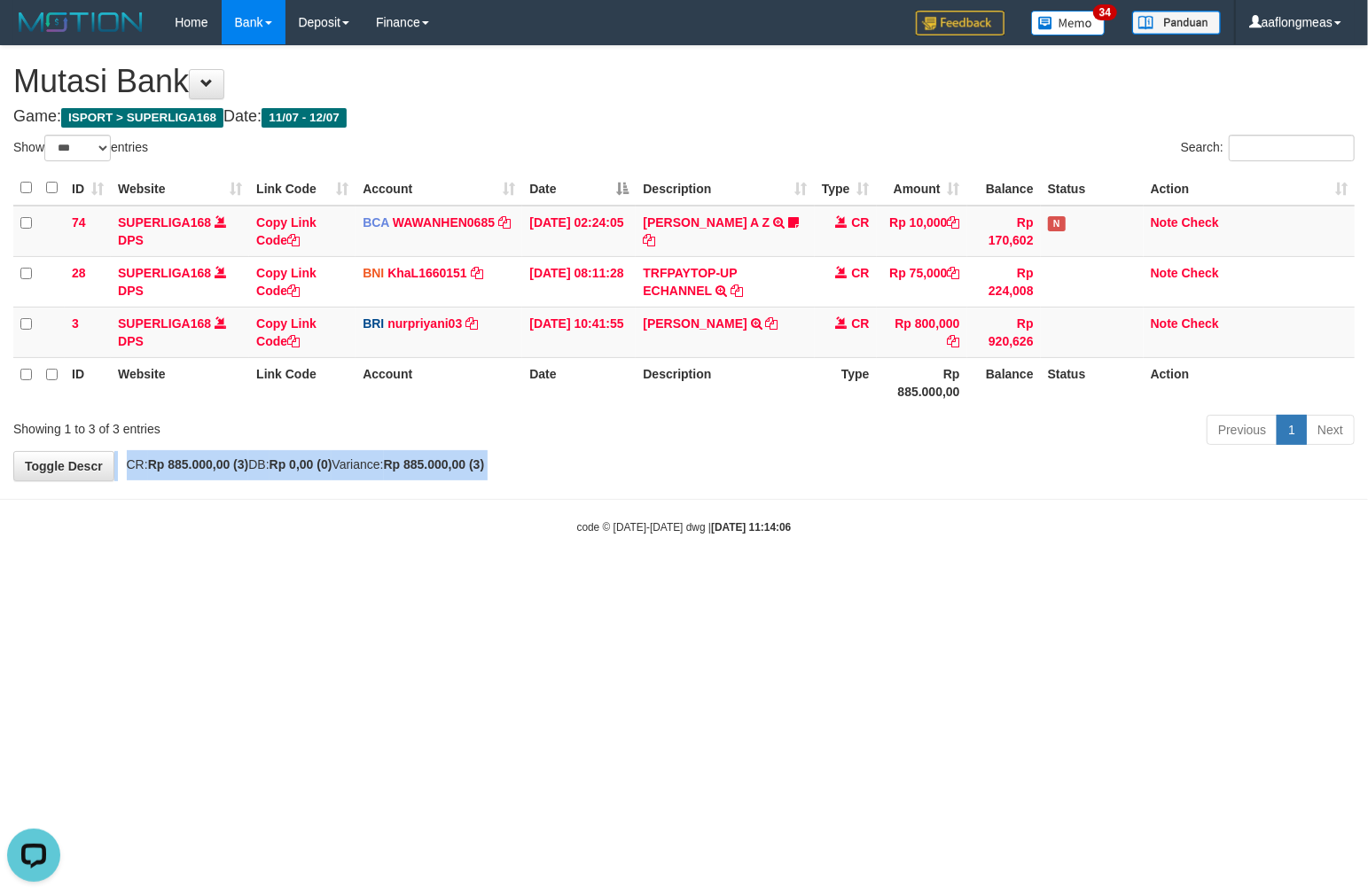 click on "**********" at bounding box center [684, 263] 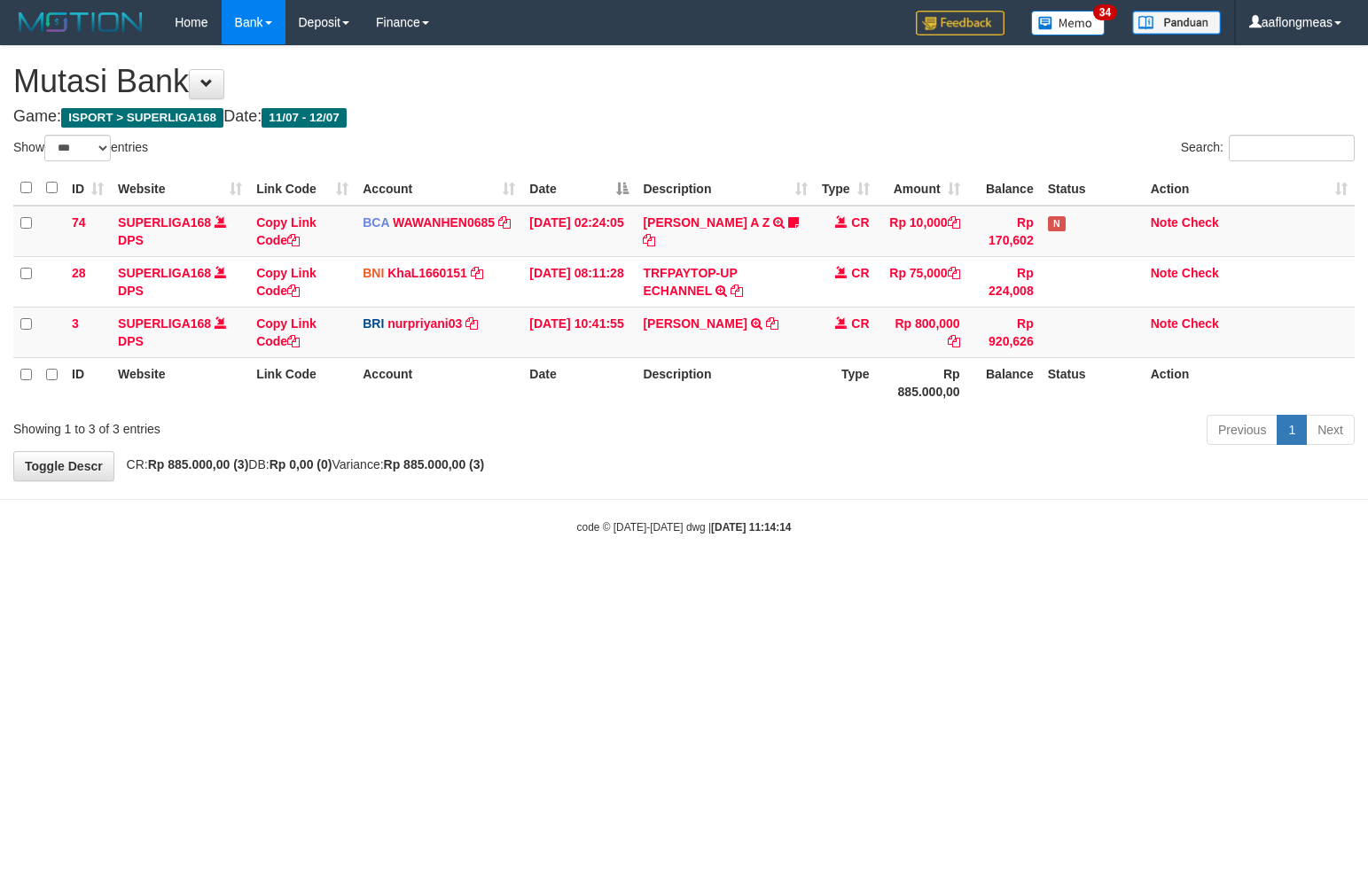 select on "***" 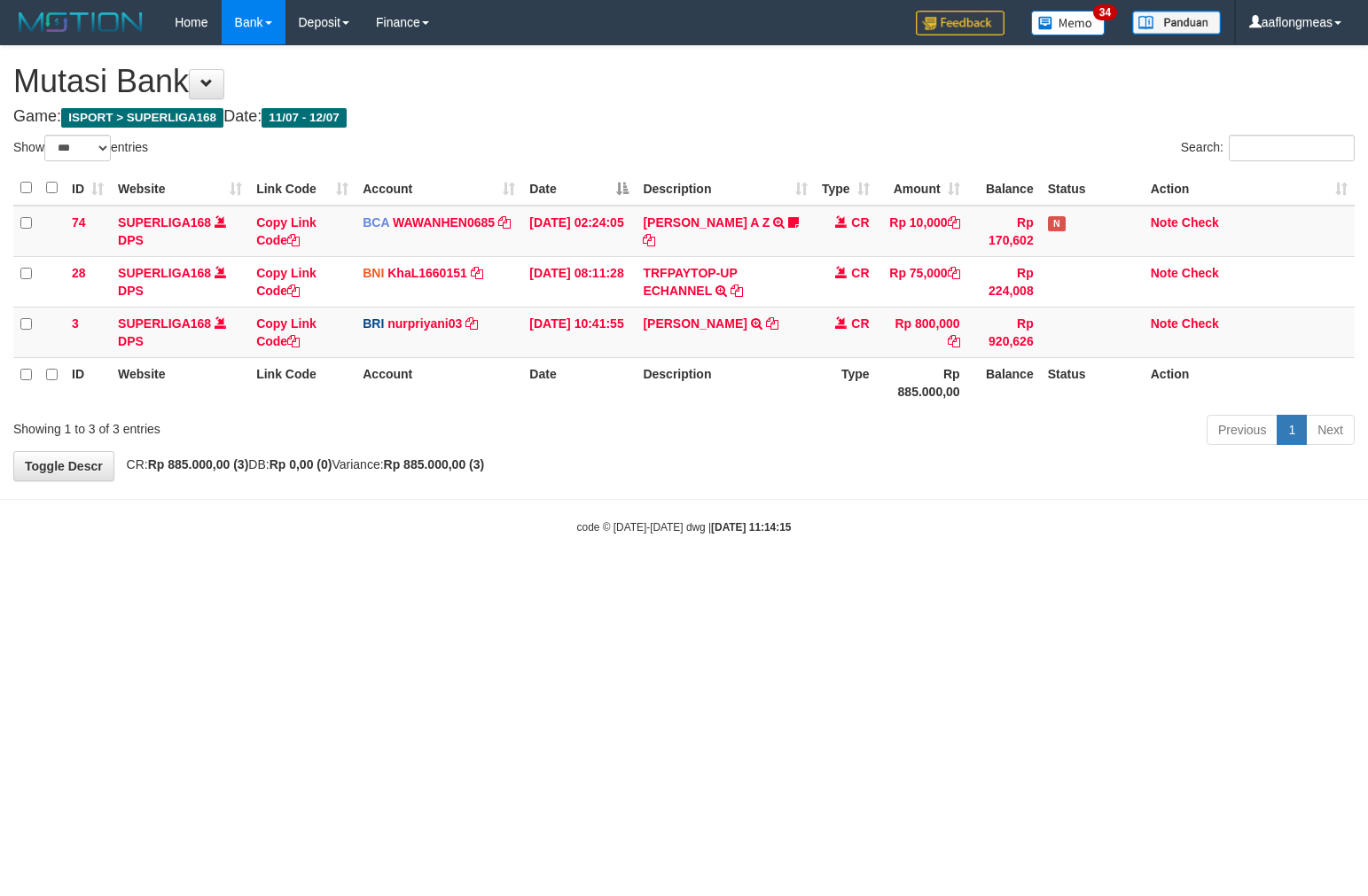 select on "***" 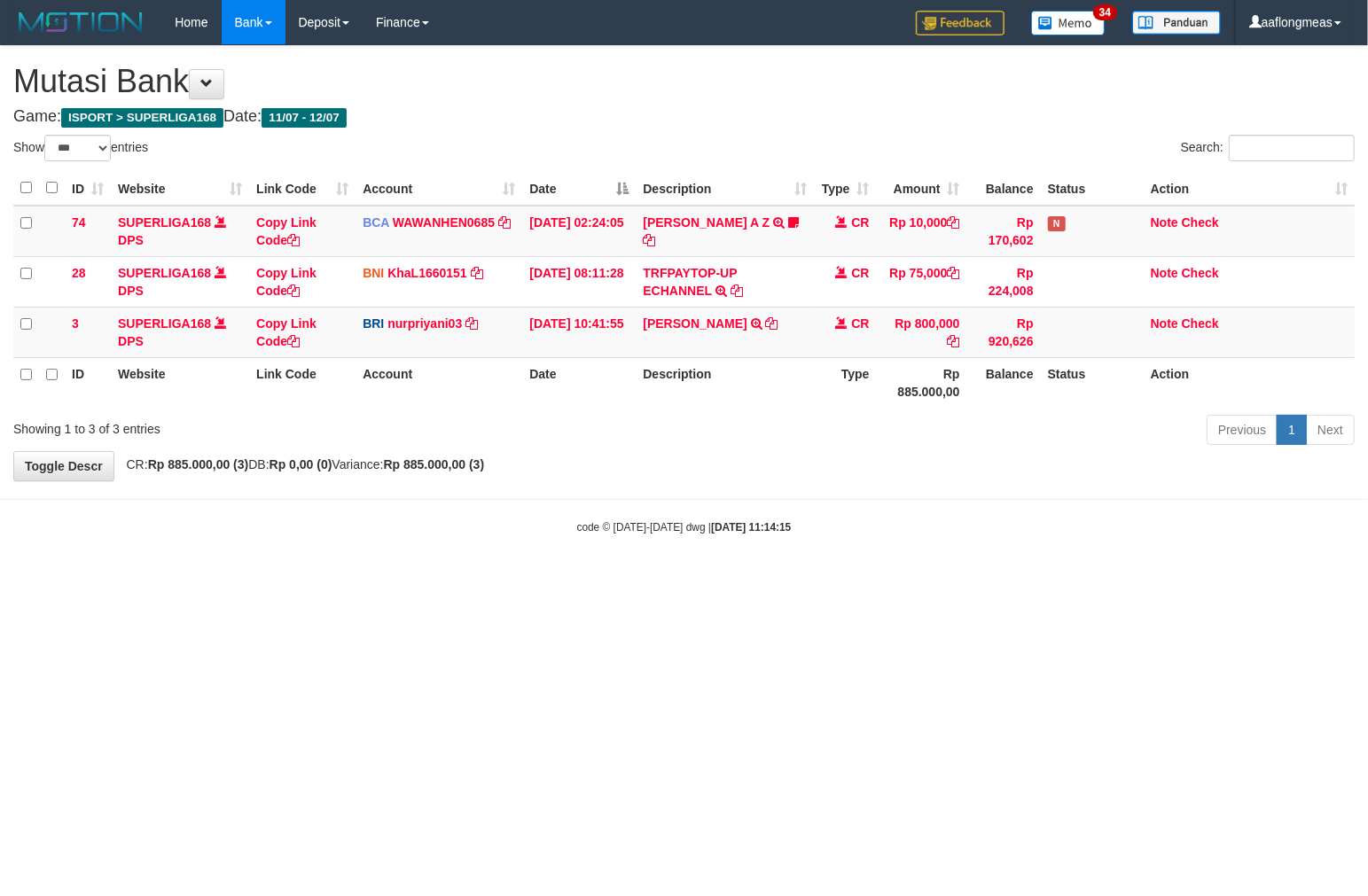 click on "**********" at bounding box center [684, 263] 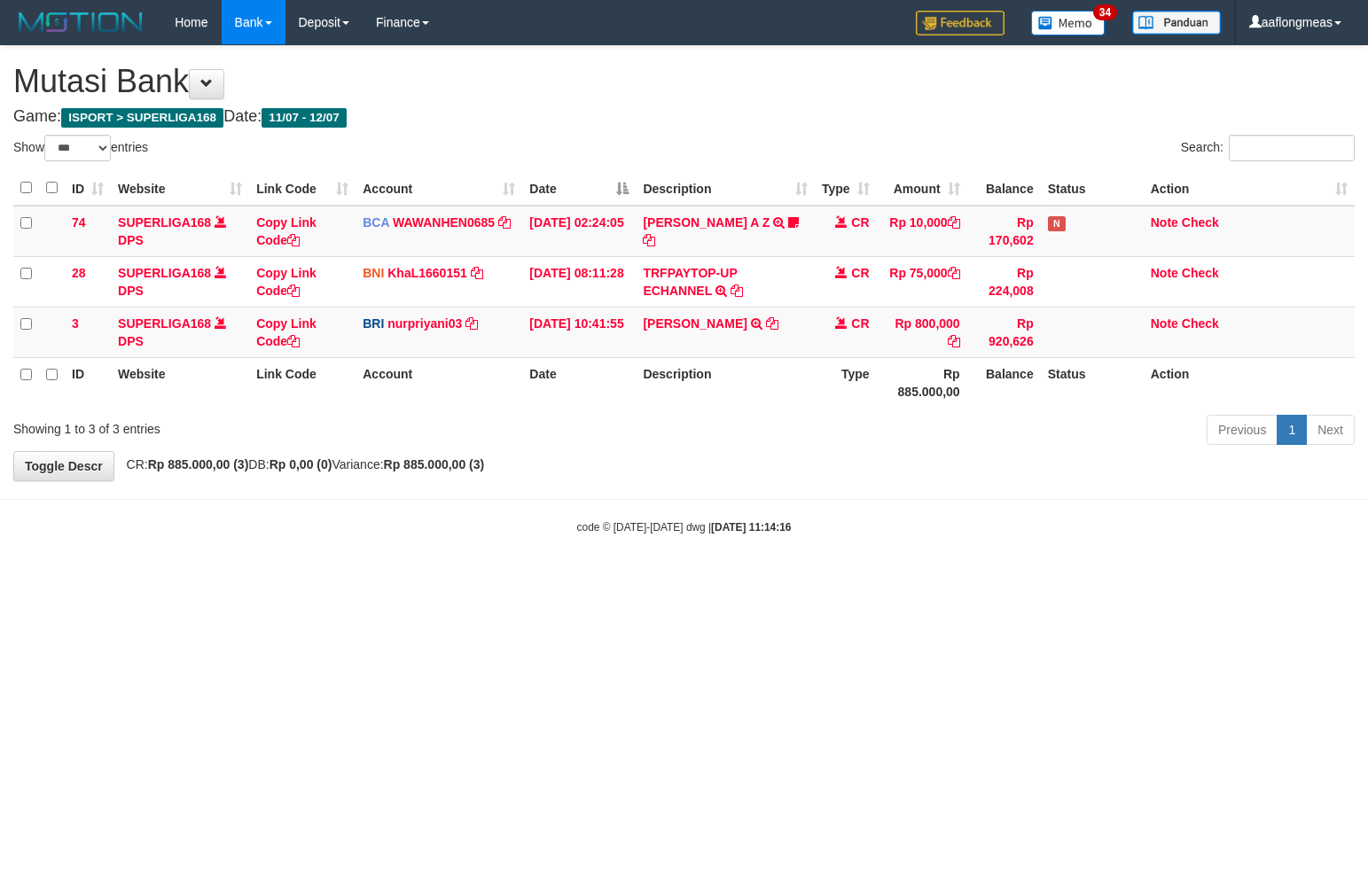 select on "***" 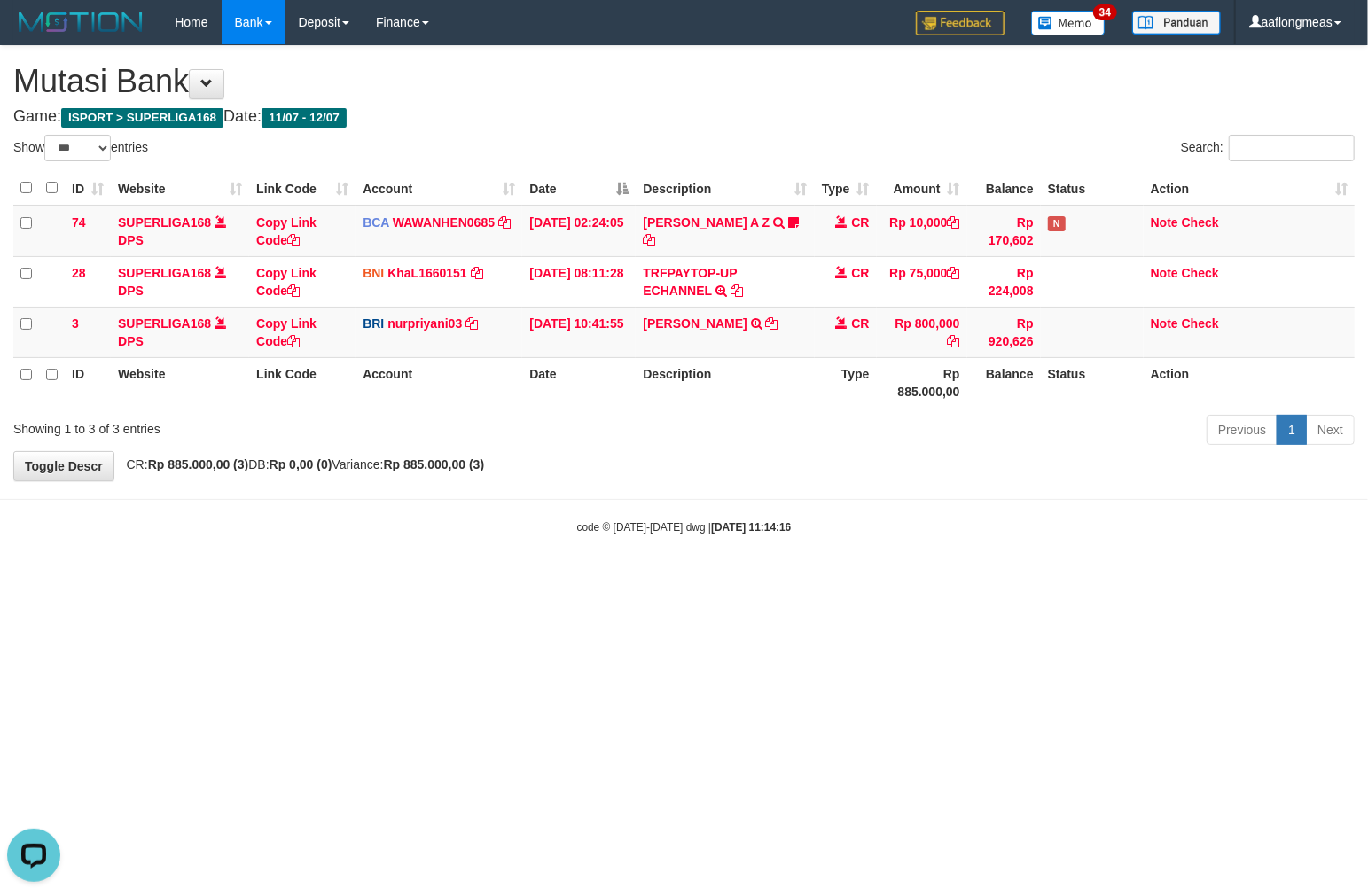 scroll, scrollTop: 0, scrollLeft: 0, axis: both 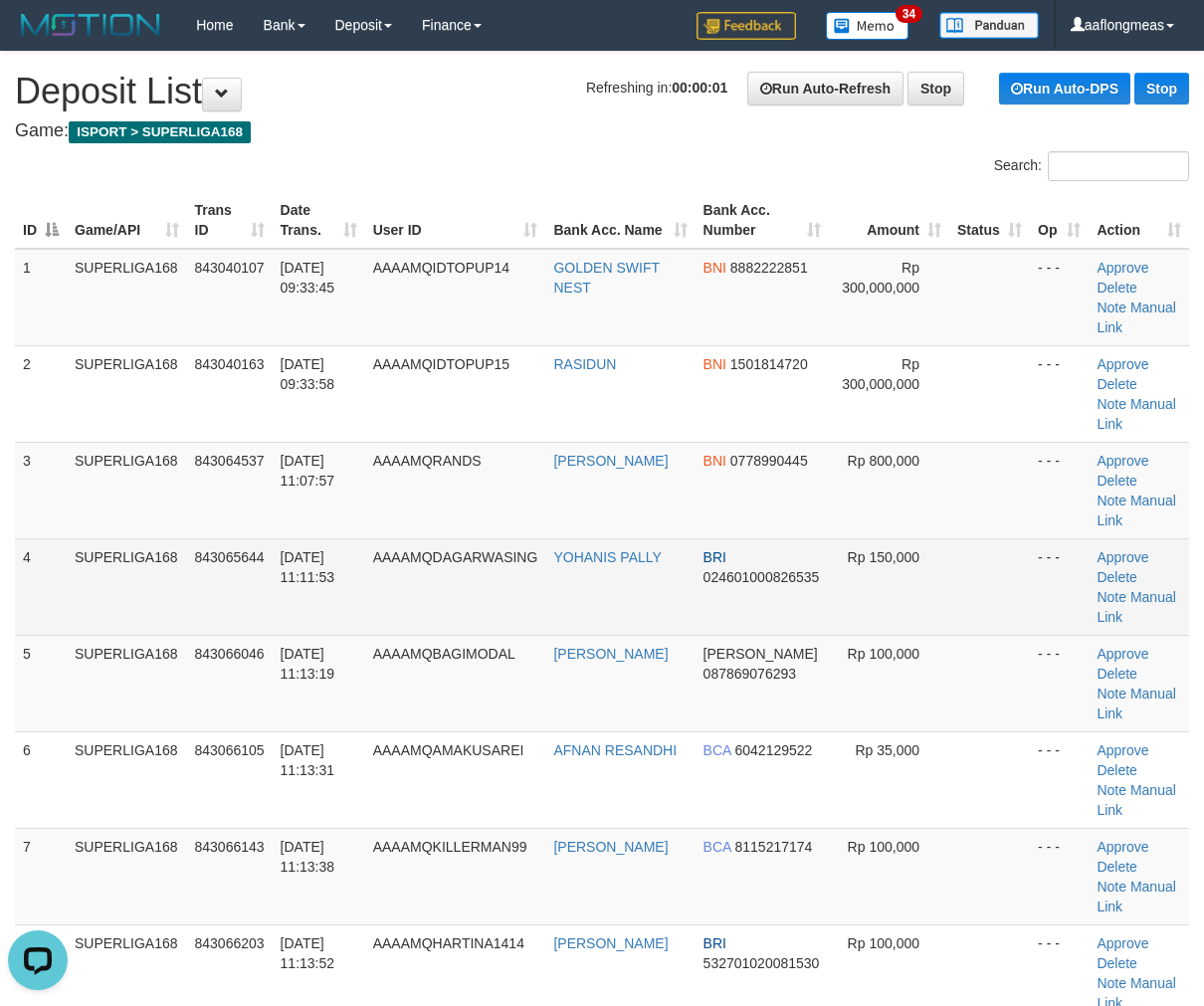 drag, startPoint x: 955, startPoint y: 513, endPoint x: 969, endPoint y: 518, distance: 14.866069 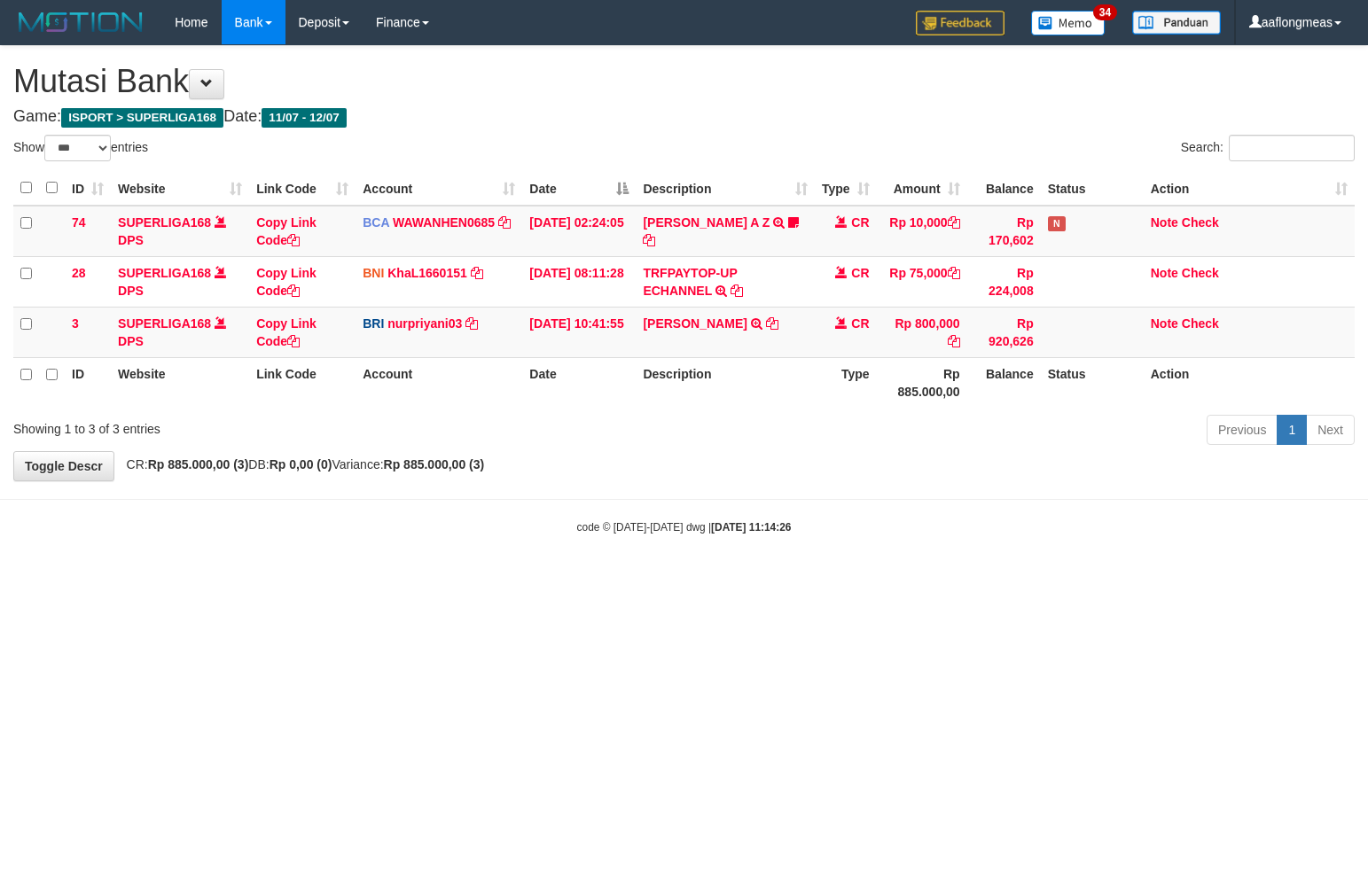 select on "***" 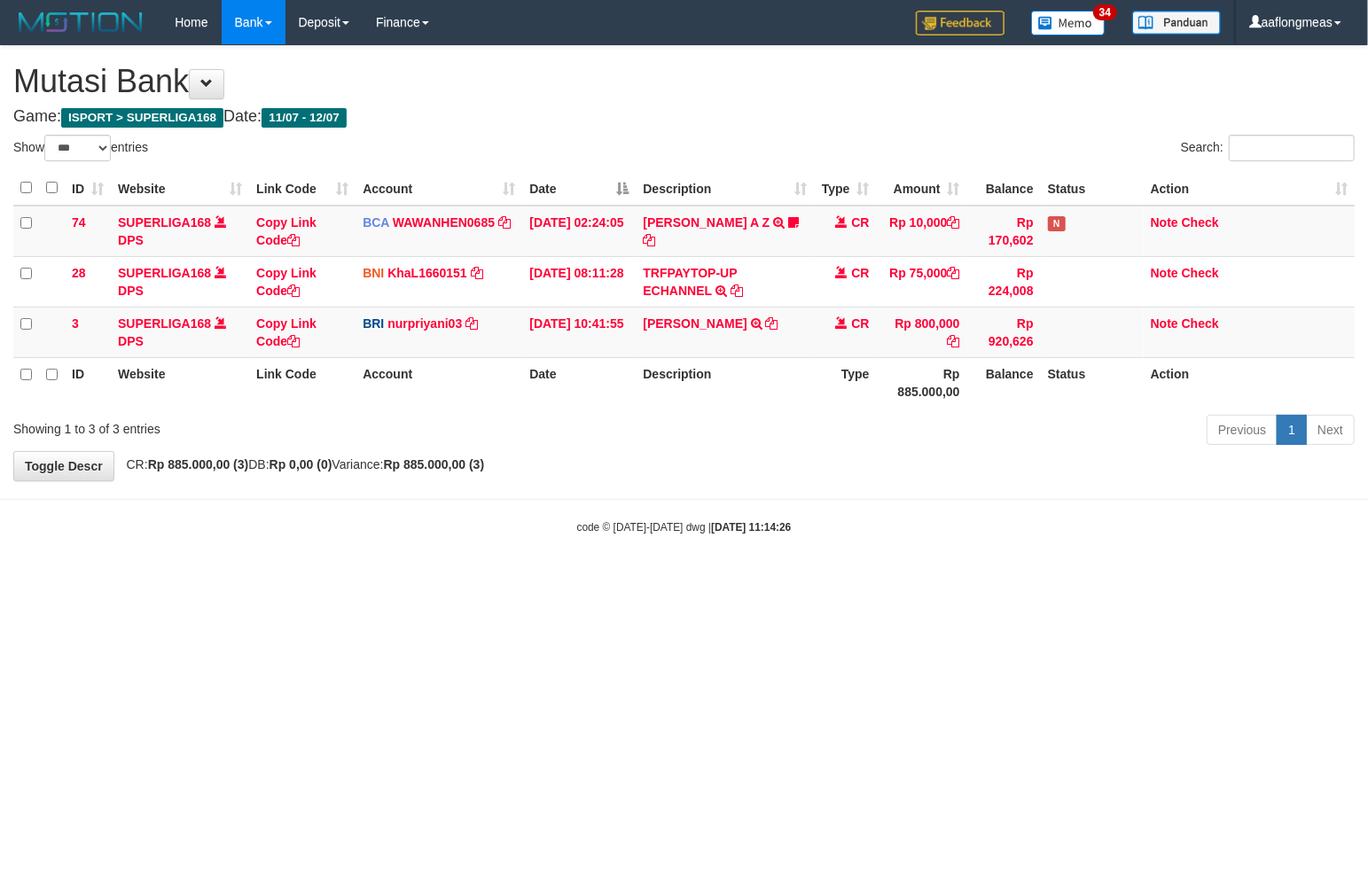 drag, startPoint x: 782, startPoint y: 471, endPoint x: 2, endPoint y: 587, distance: 788.5785 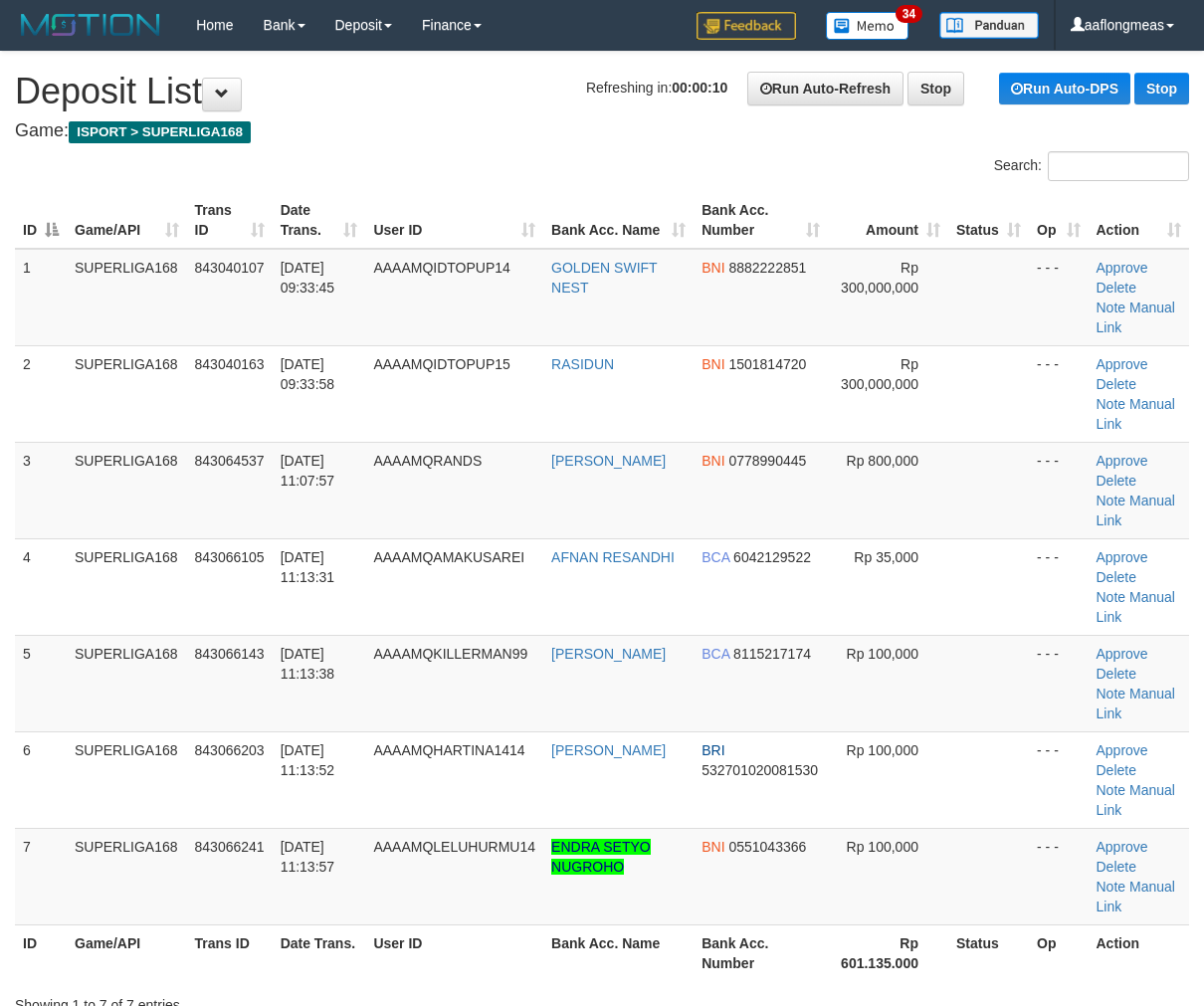 click at bounding box center (988, 586) 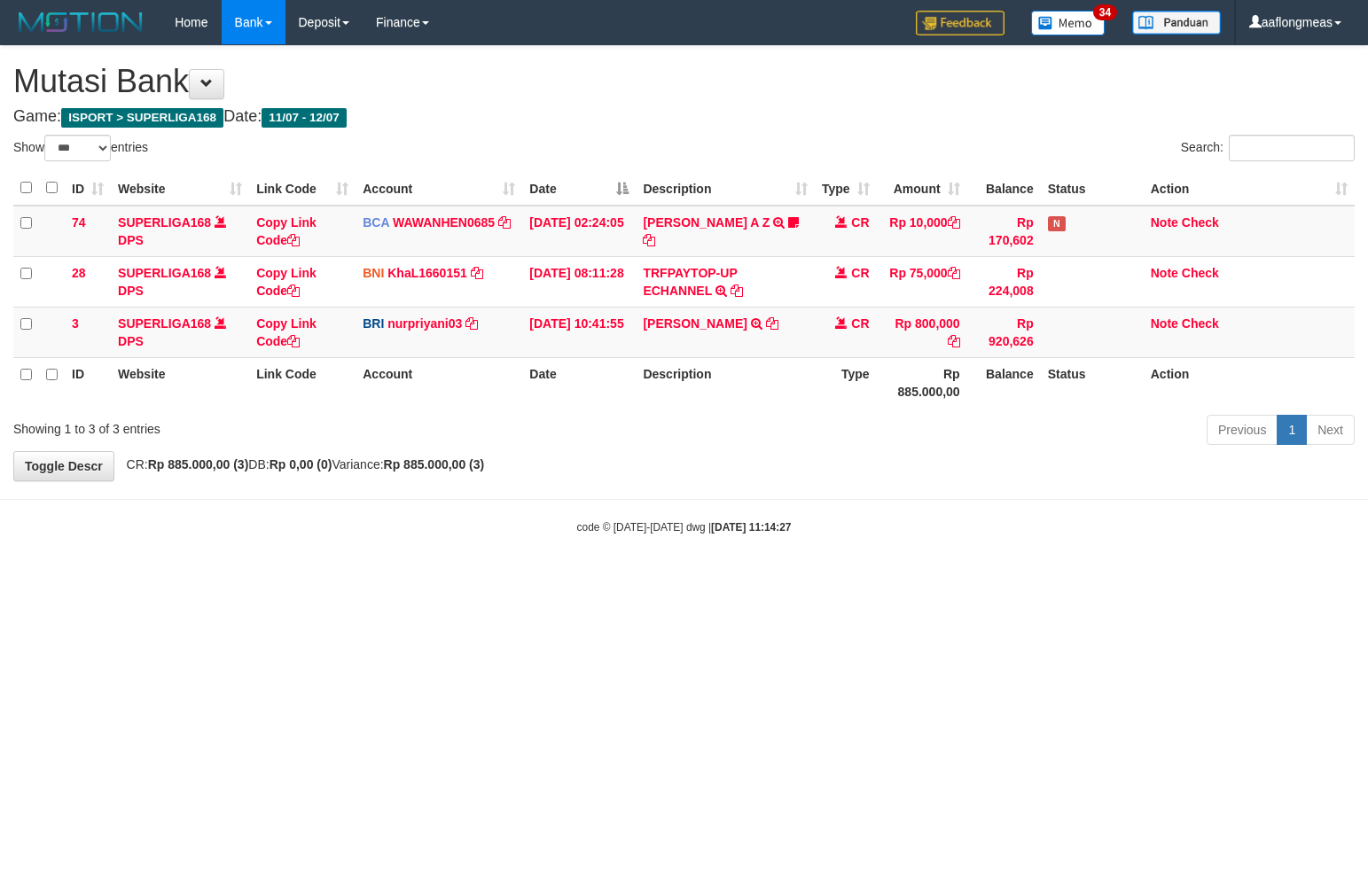 select on "***" 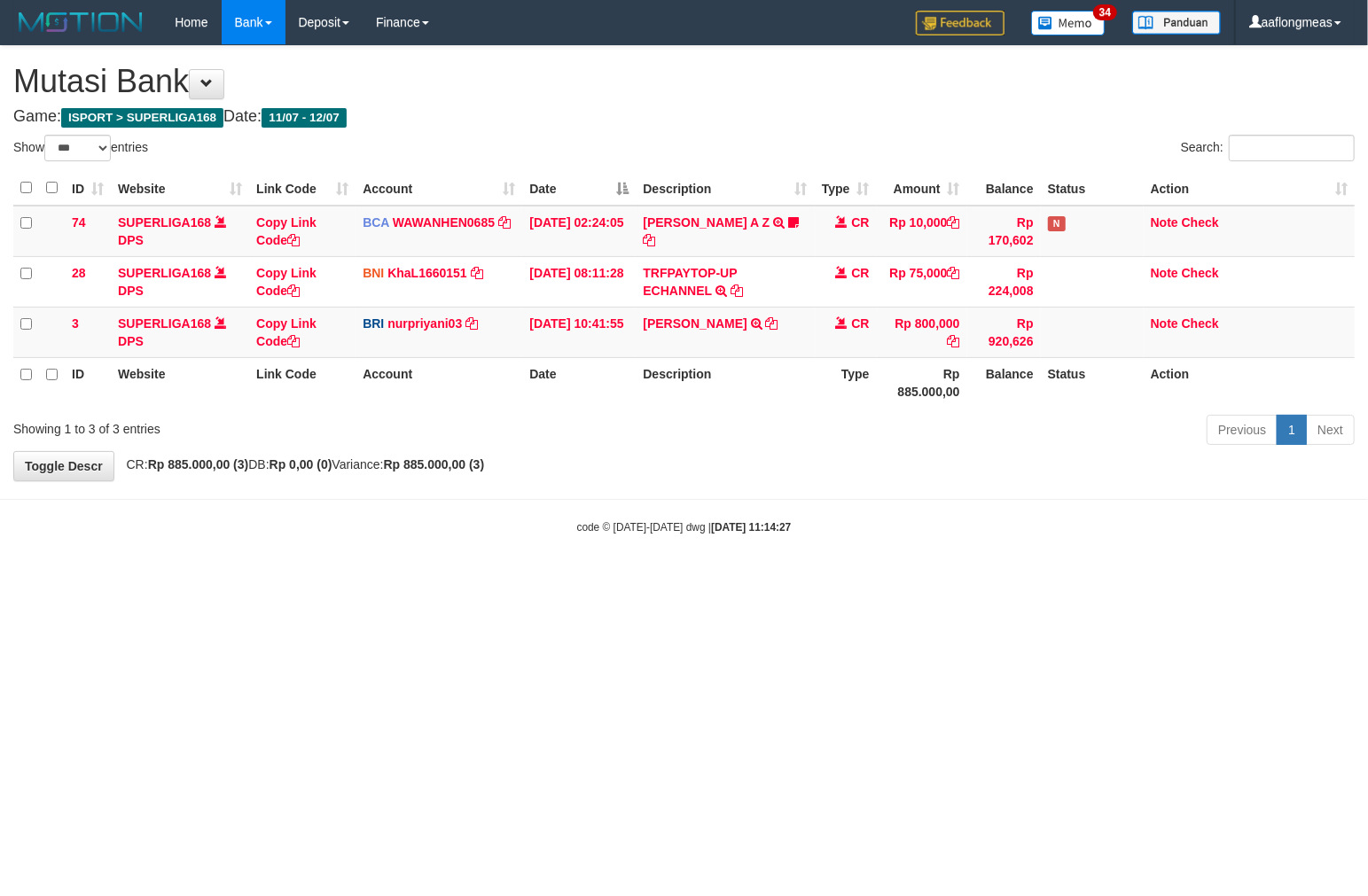 drag, startPoint x: 0, startPoint y: 0, endPoint x: 709, endPoint y: 506, distance: 871.04363 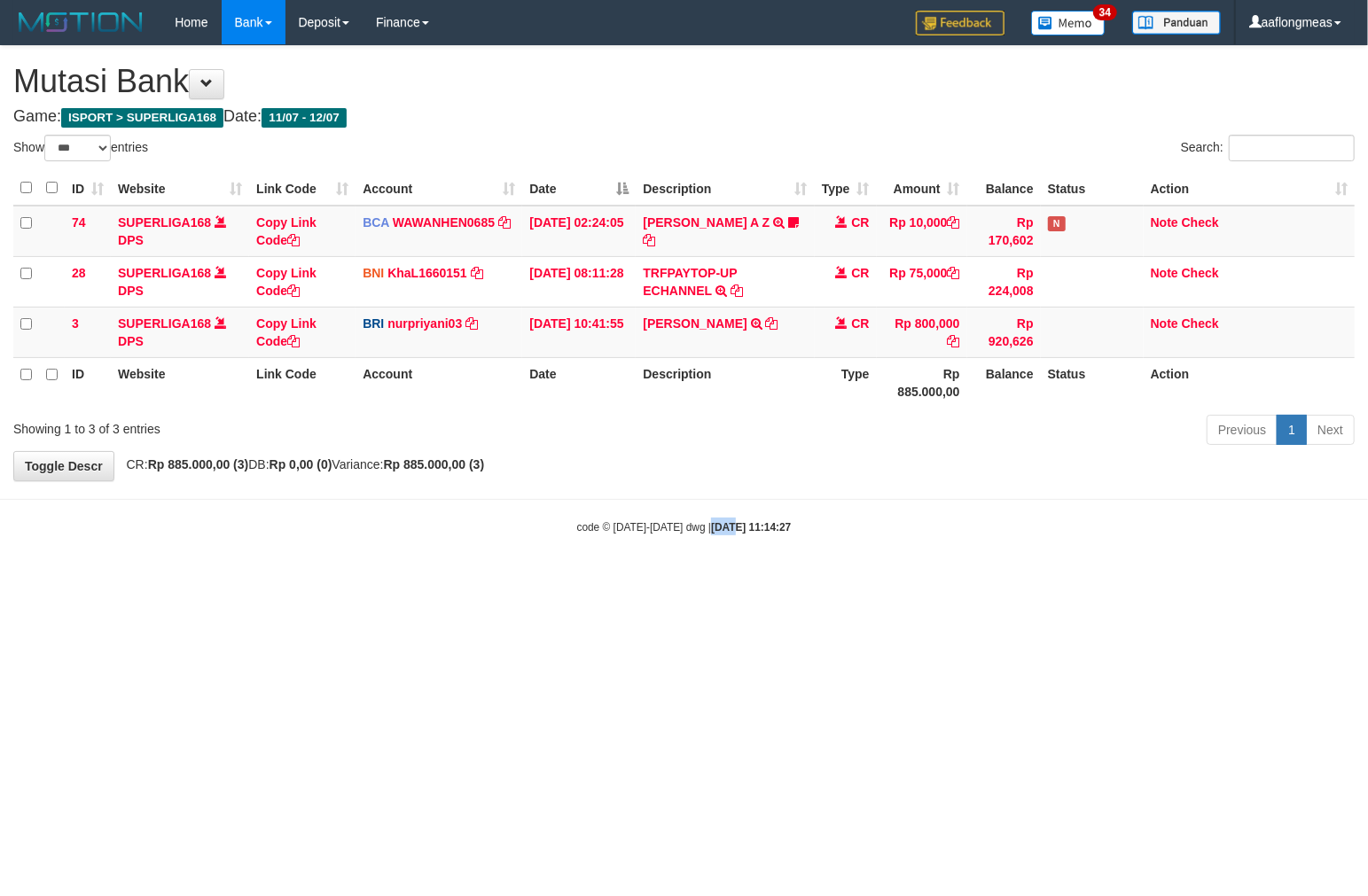 click on "Toggle navigation
Home
Bank
Account List
Load
By Website
Group
[ISPORT]													SUPERLIGA168
By Load Group (DPS)
34" at bounding box center (684, 290) 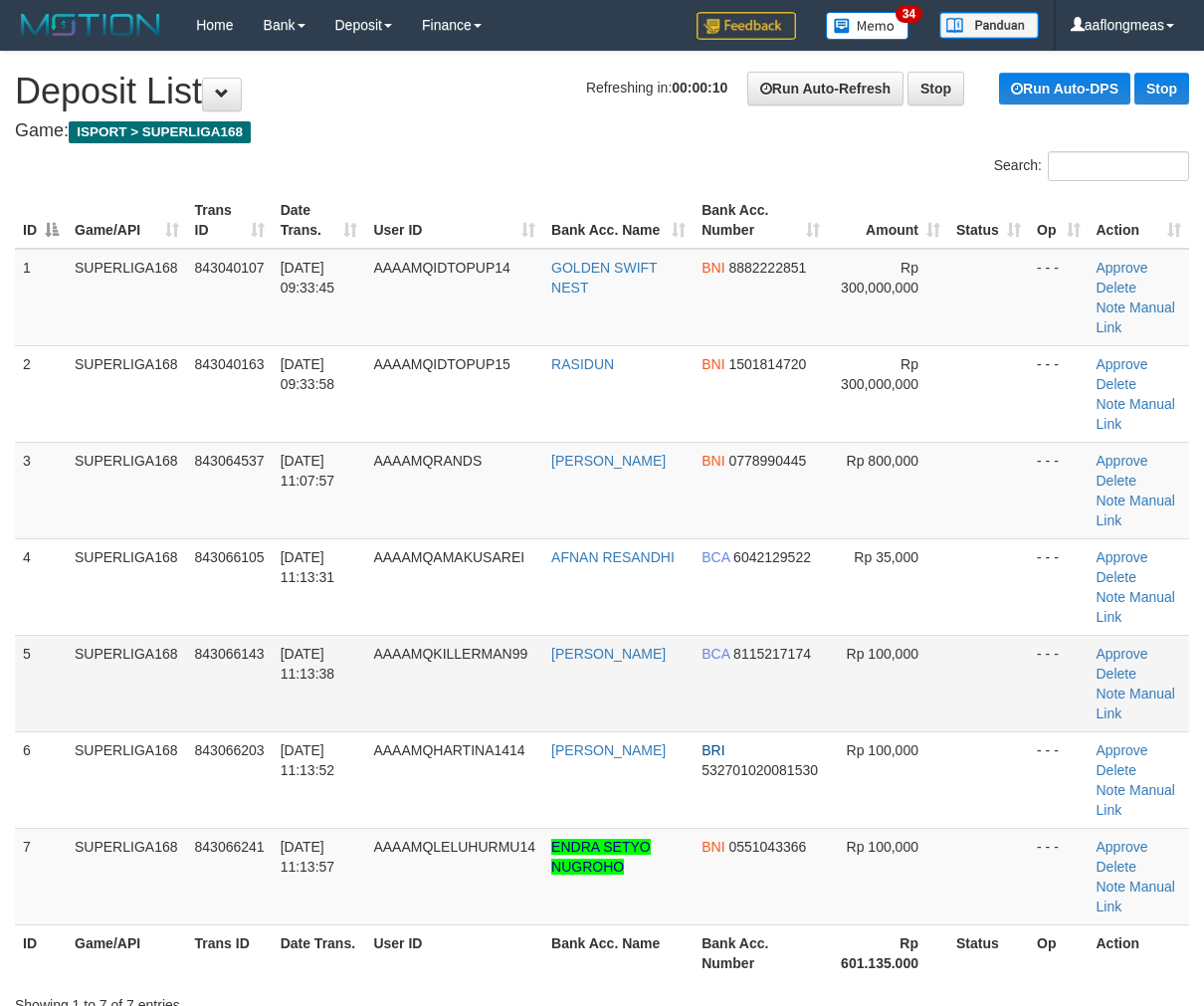 scroll, scrollTop: 0, scrollLeft: 0, axis: both 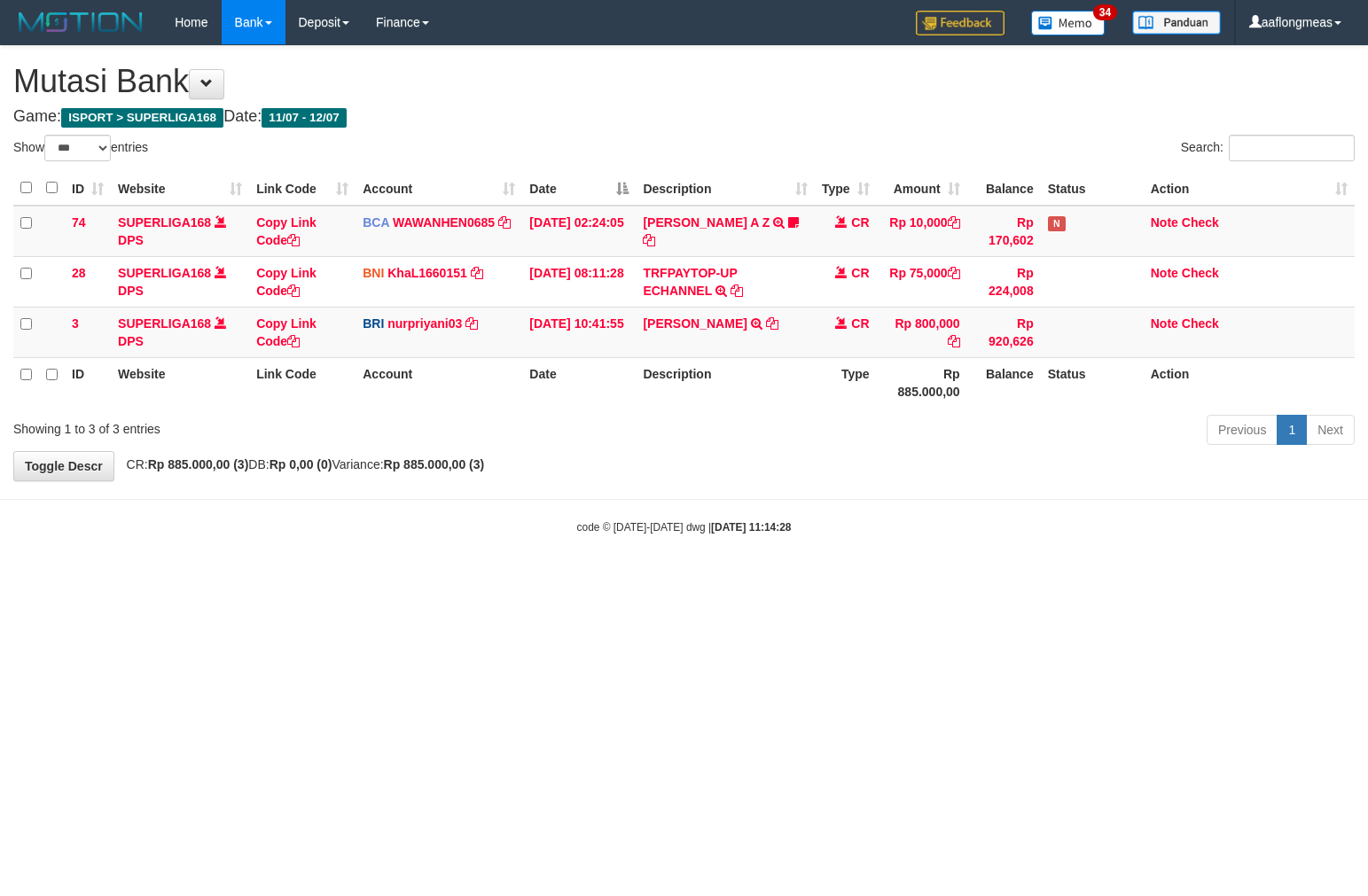 select on "***" 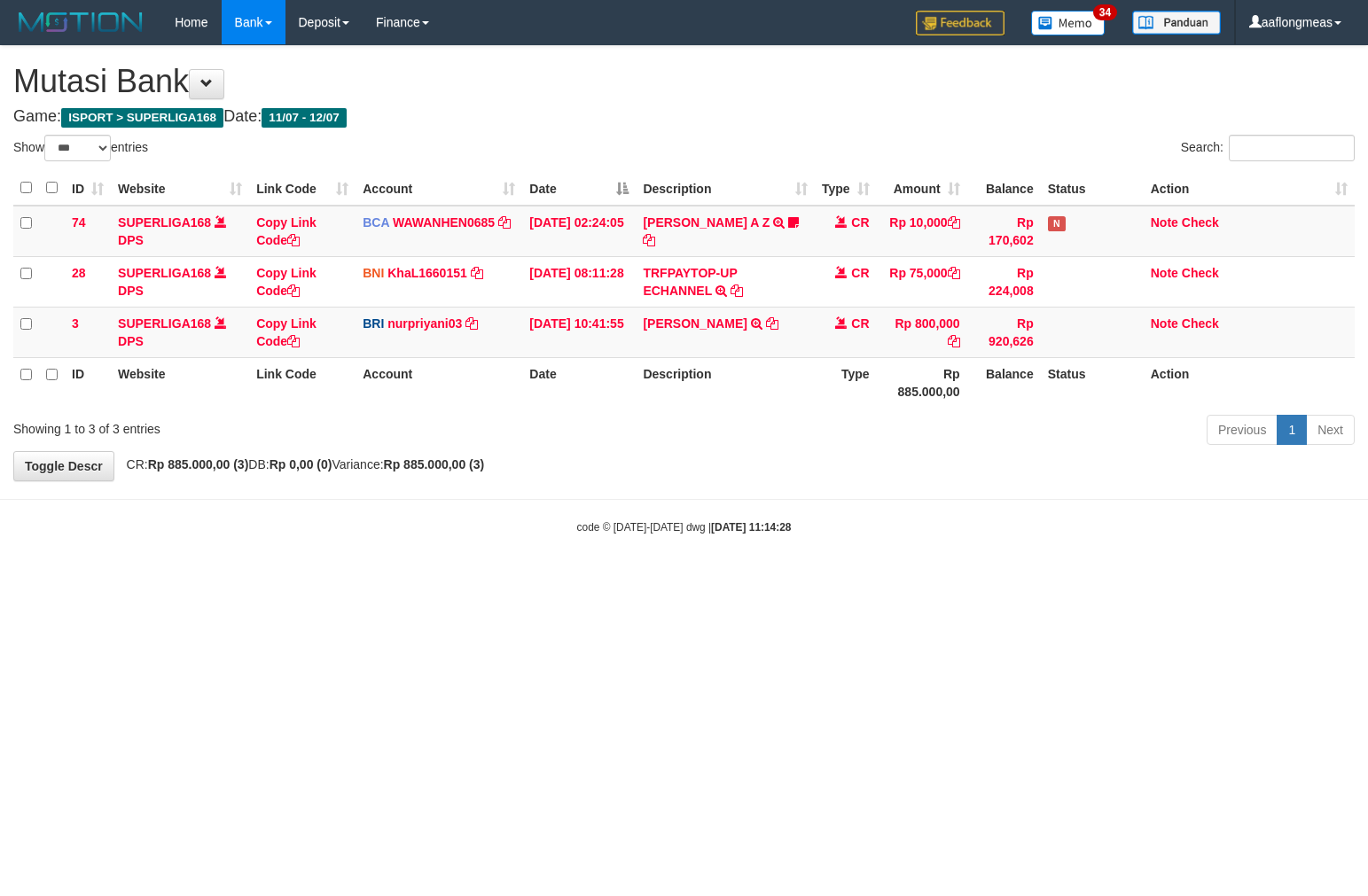 scroll, scrollTop: 0, scrollLeft: 0, axis: both 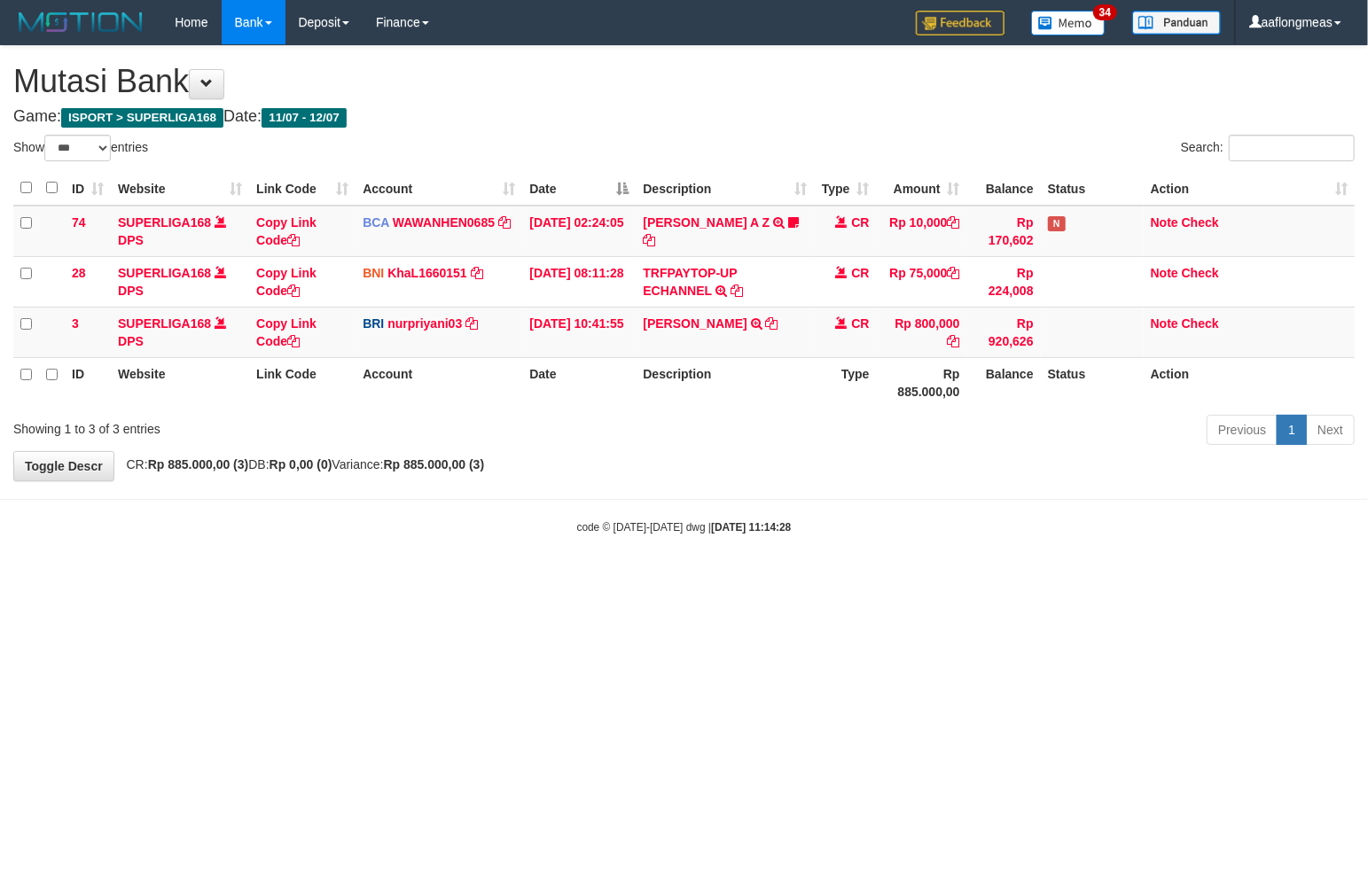 click on "Toggle navigation
Home
Bank
Account List
Load
By Website
Group
[ISPORT]													SUPERLIGA168
By Load Group (DPS)
34" at bounding box center [684, 290] 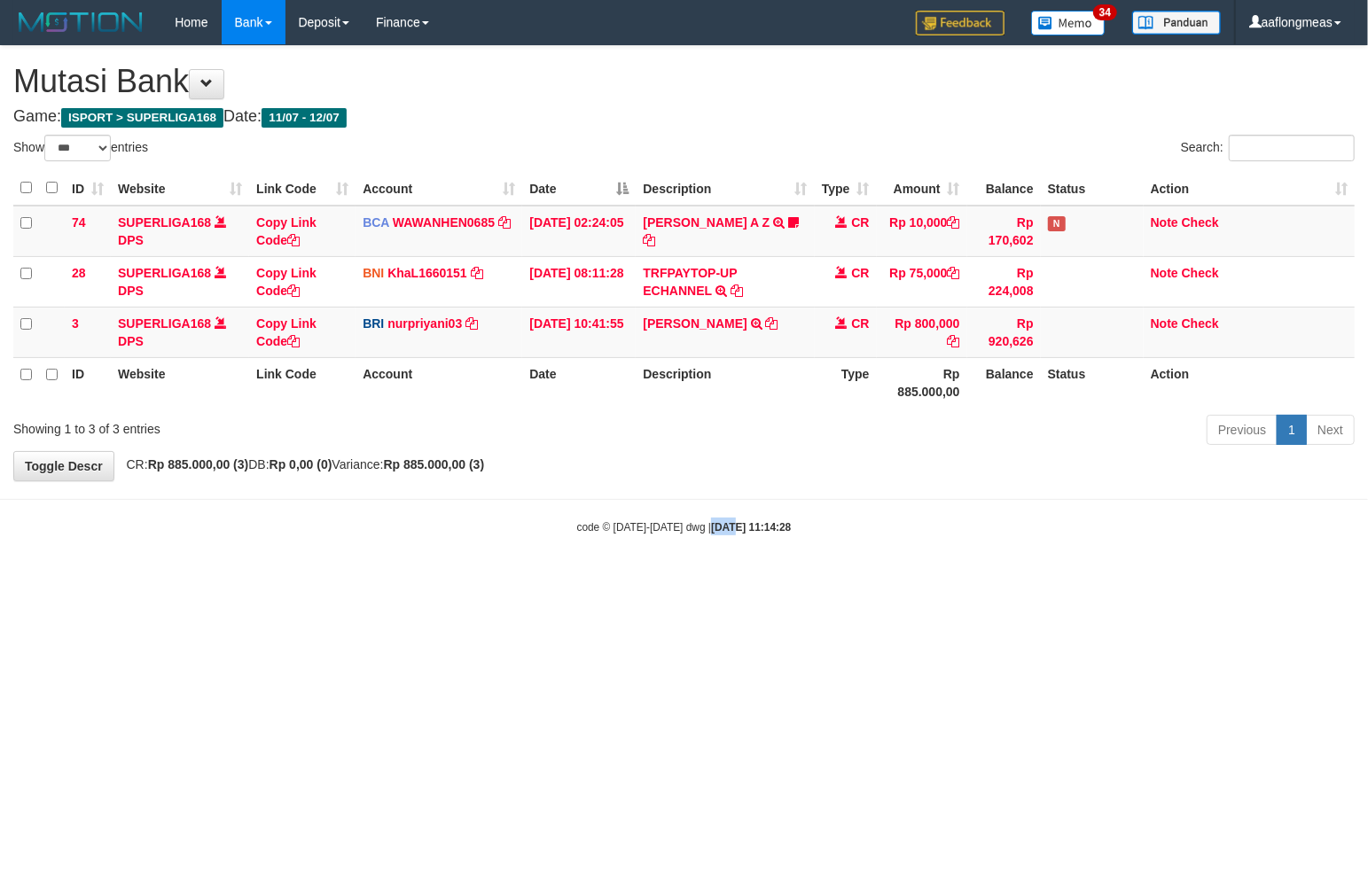 click on "Toggle navigation
Home
Bank
Account List
Load
By Website
Group
[ISPORT]													SUPERLIGA168
By Load Group (DPS)
34" at bounding box center (684, 290) 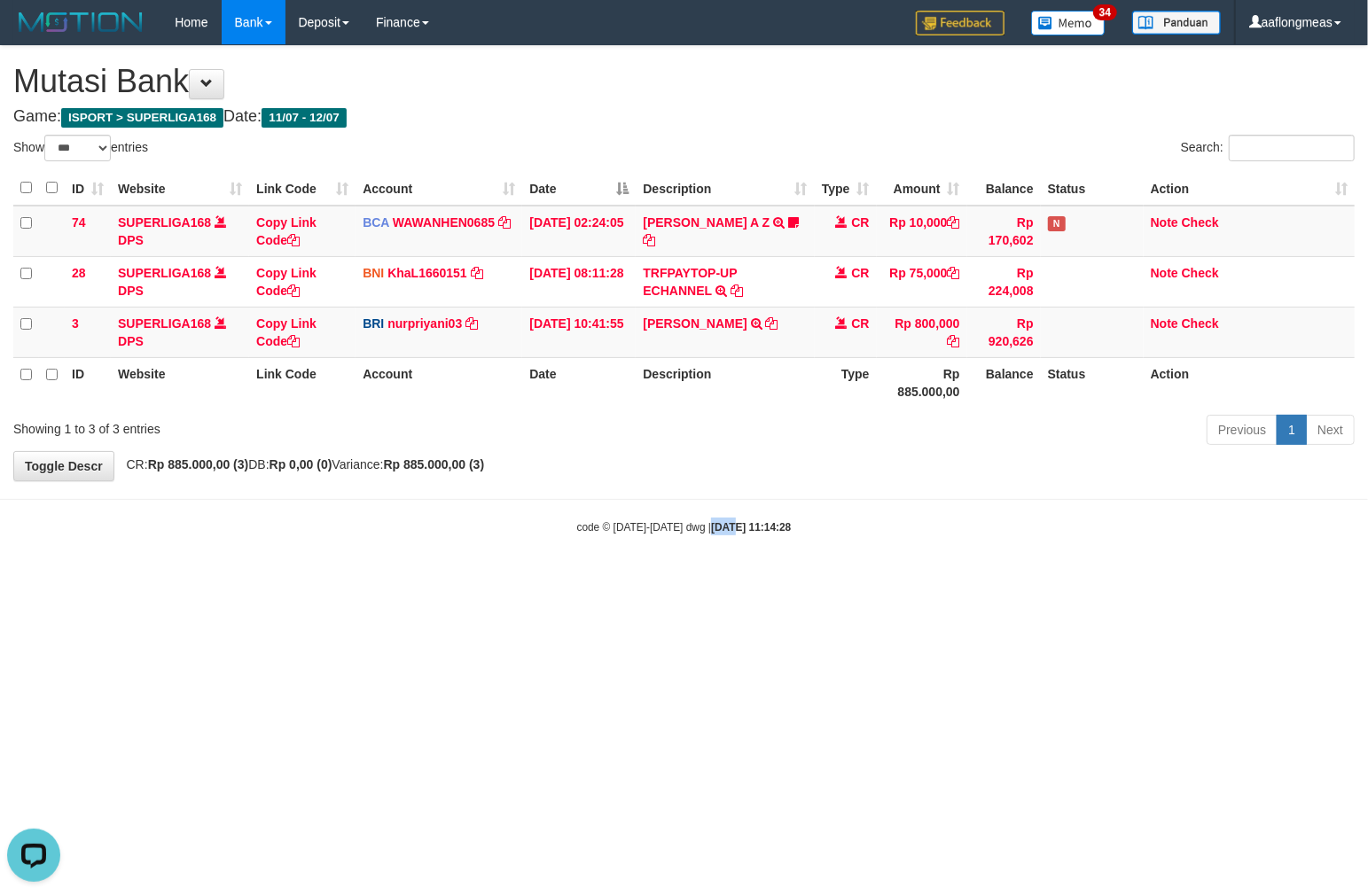 scroll, scrollTop: 0, scrollLeft: 0, axis: both 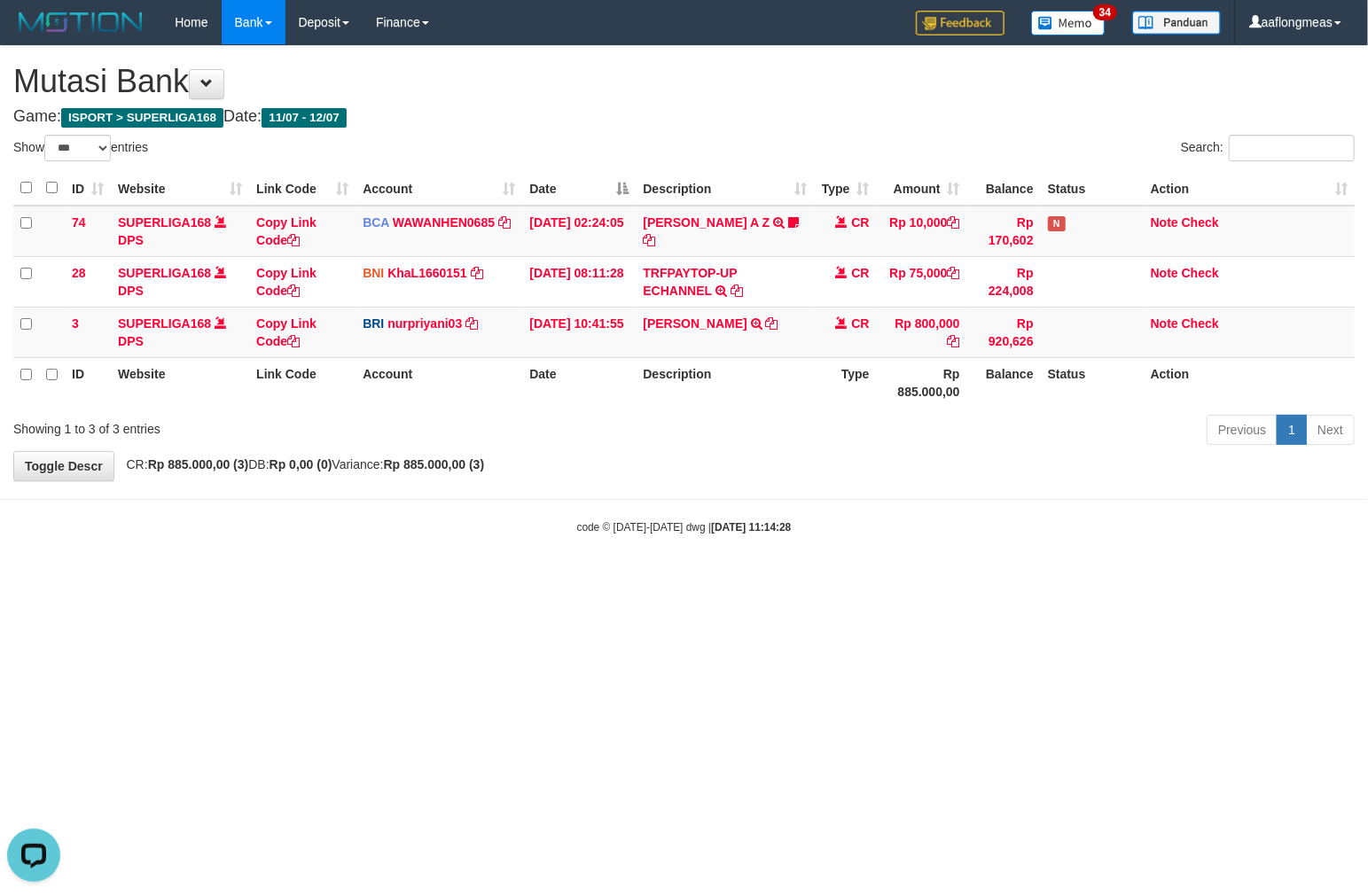 click on "**********" at bounding box center [684, 263] 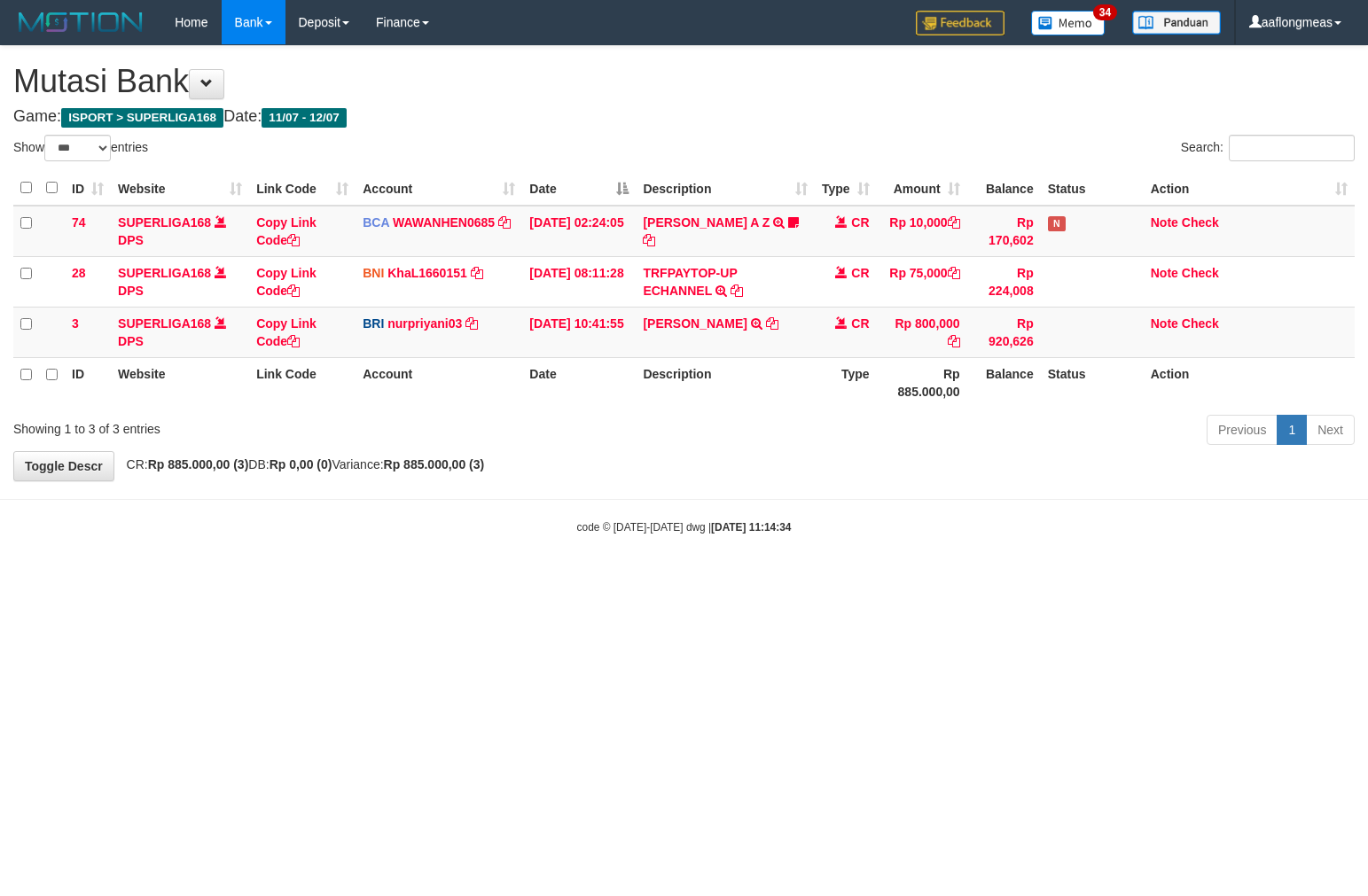 select on "***" 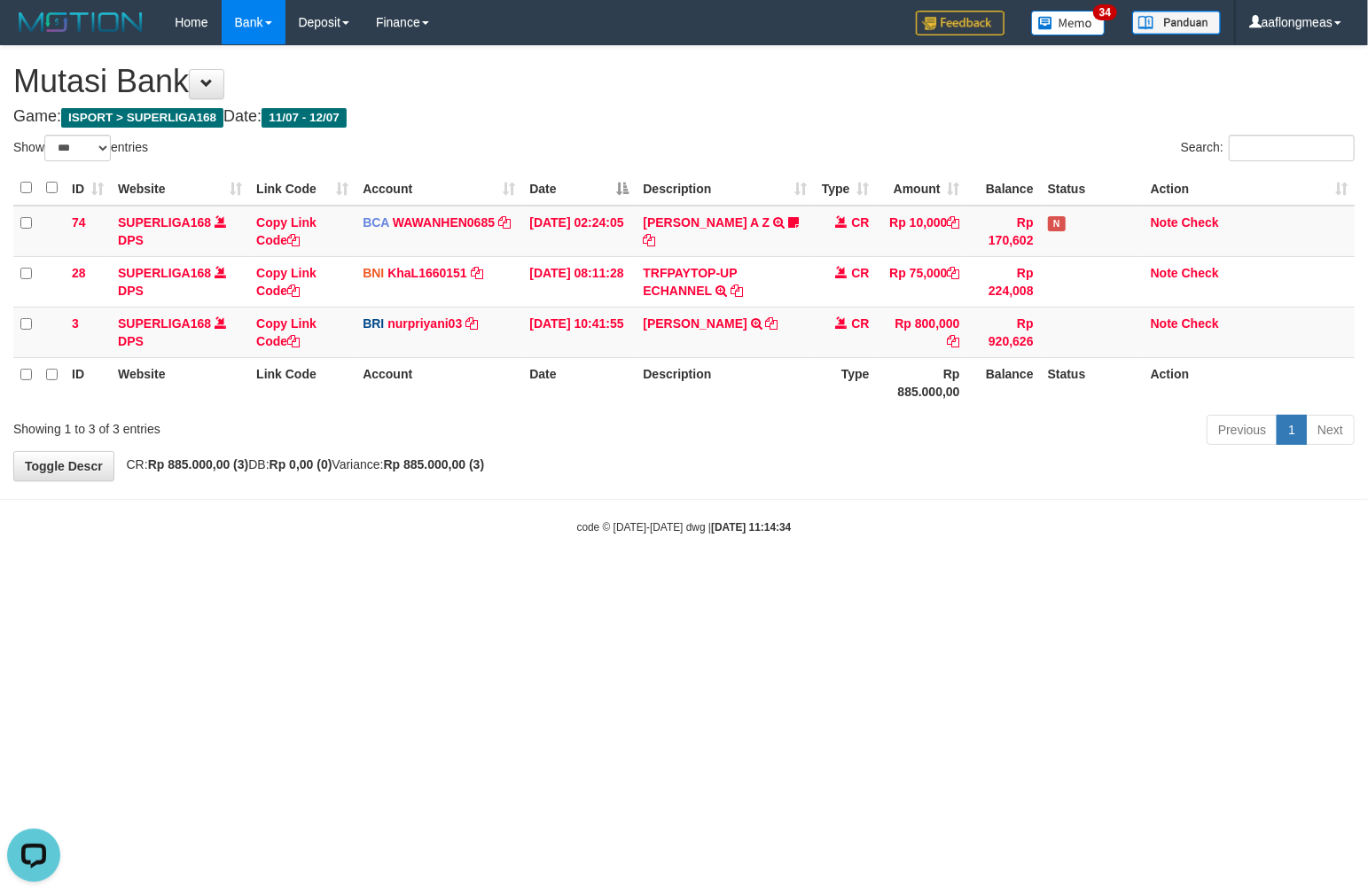 scroll, scrollTop: 0, scrollLeft: 0, axis: both 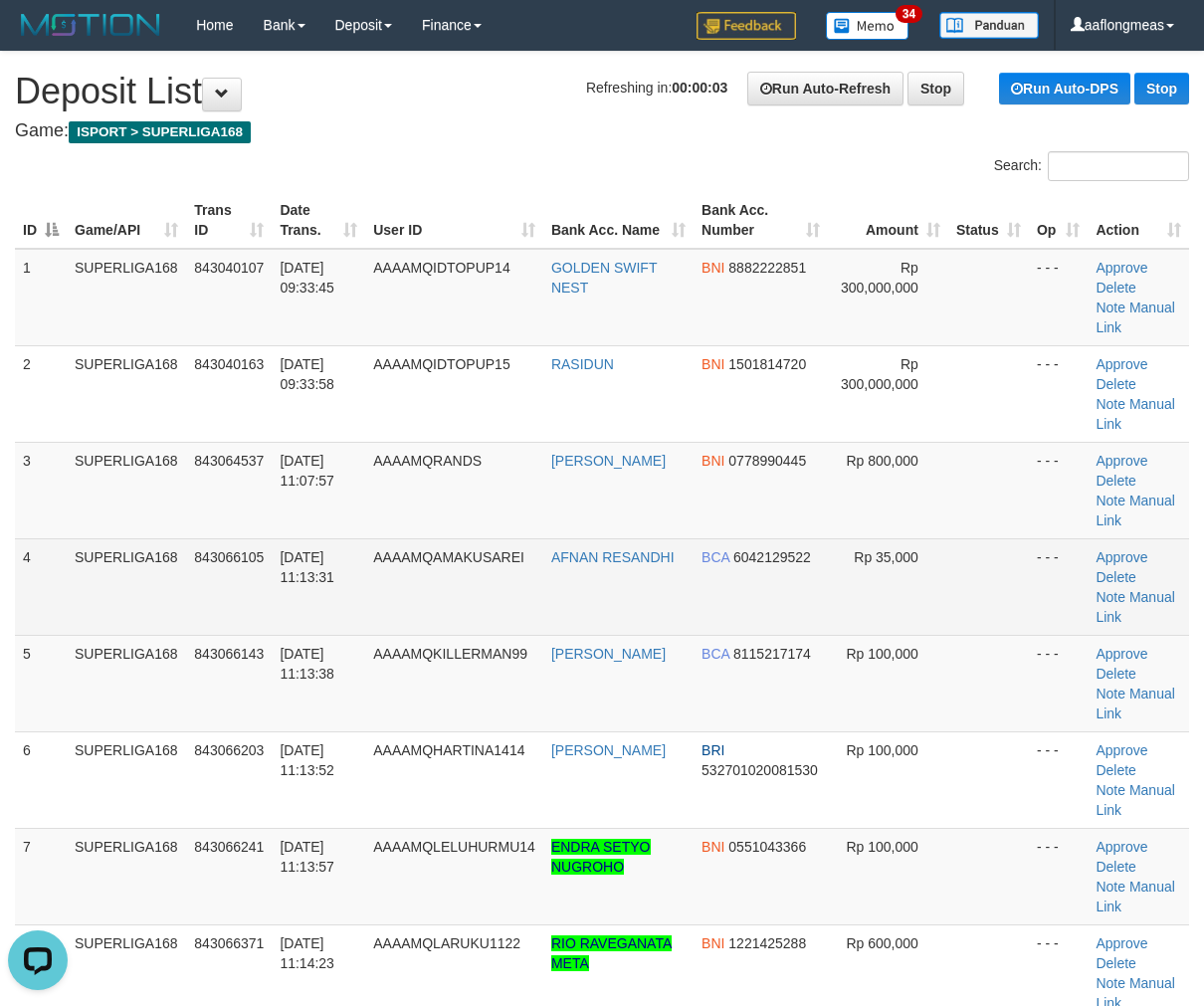 drag, startPoint x: 977, startPoint y: 583, endPoint x: 1003, endPoint y: 585, distance: 26.07681 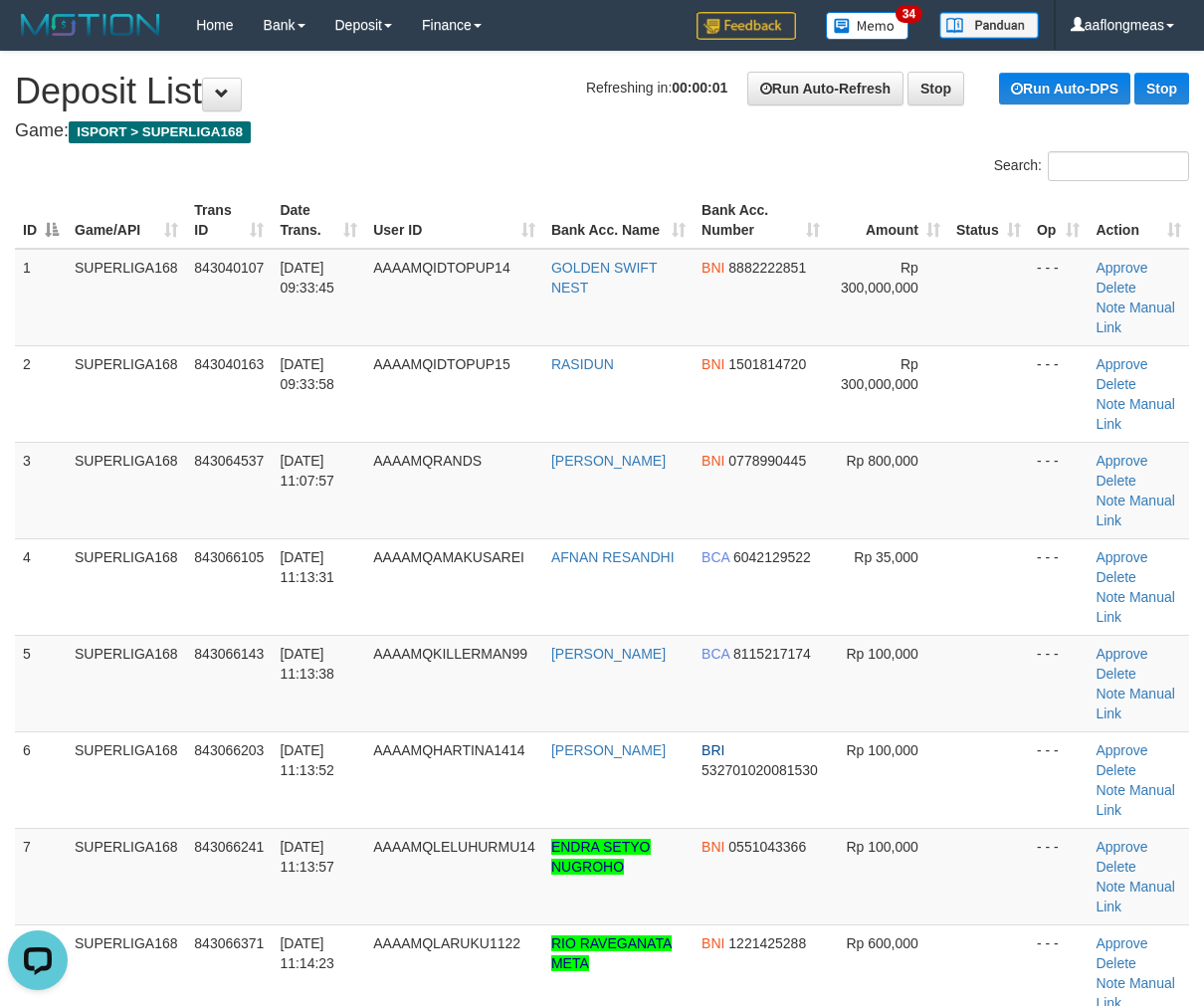 drag, startPoint x: 972, startPoint y: 549, endPoint x: 1219, endPoint y: 558, distance: 247.16391 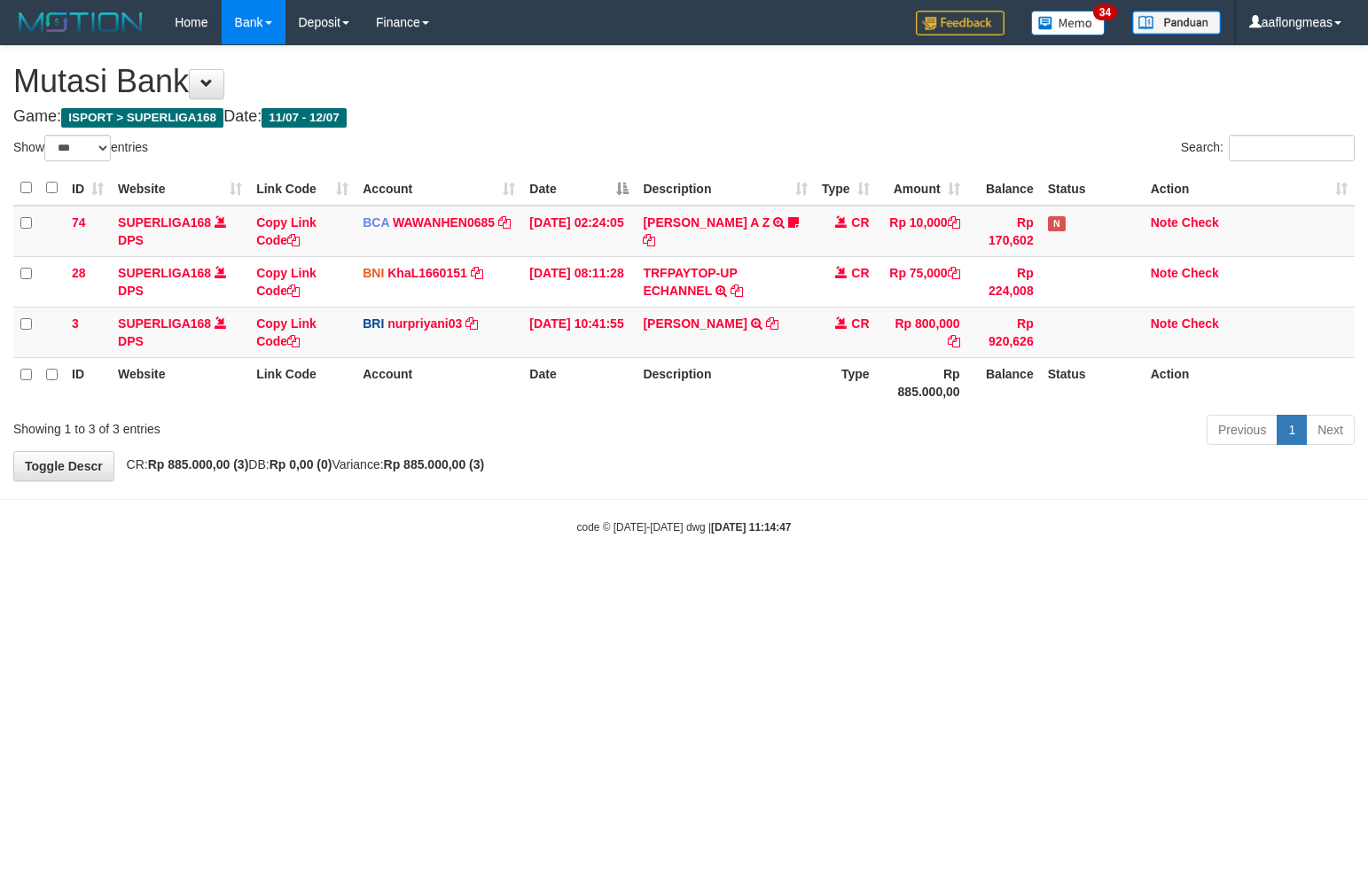 select on "***" 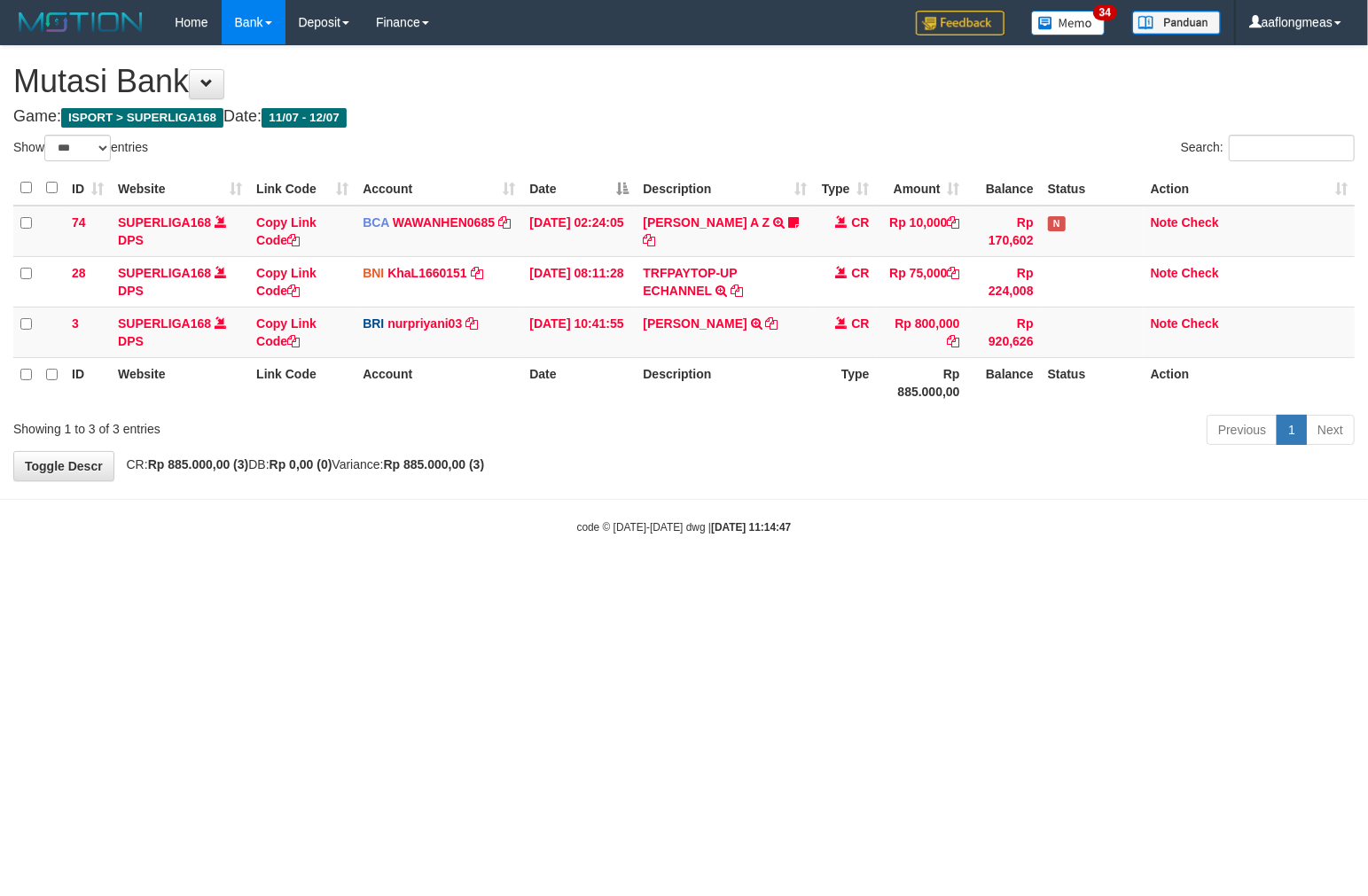 click on "**********" at bounding box center (684, 263) 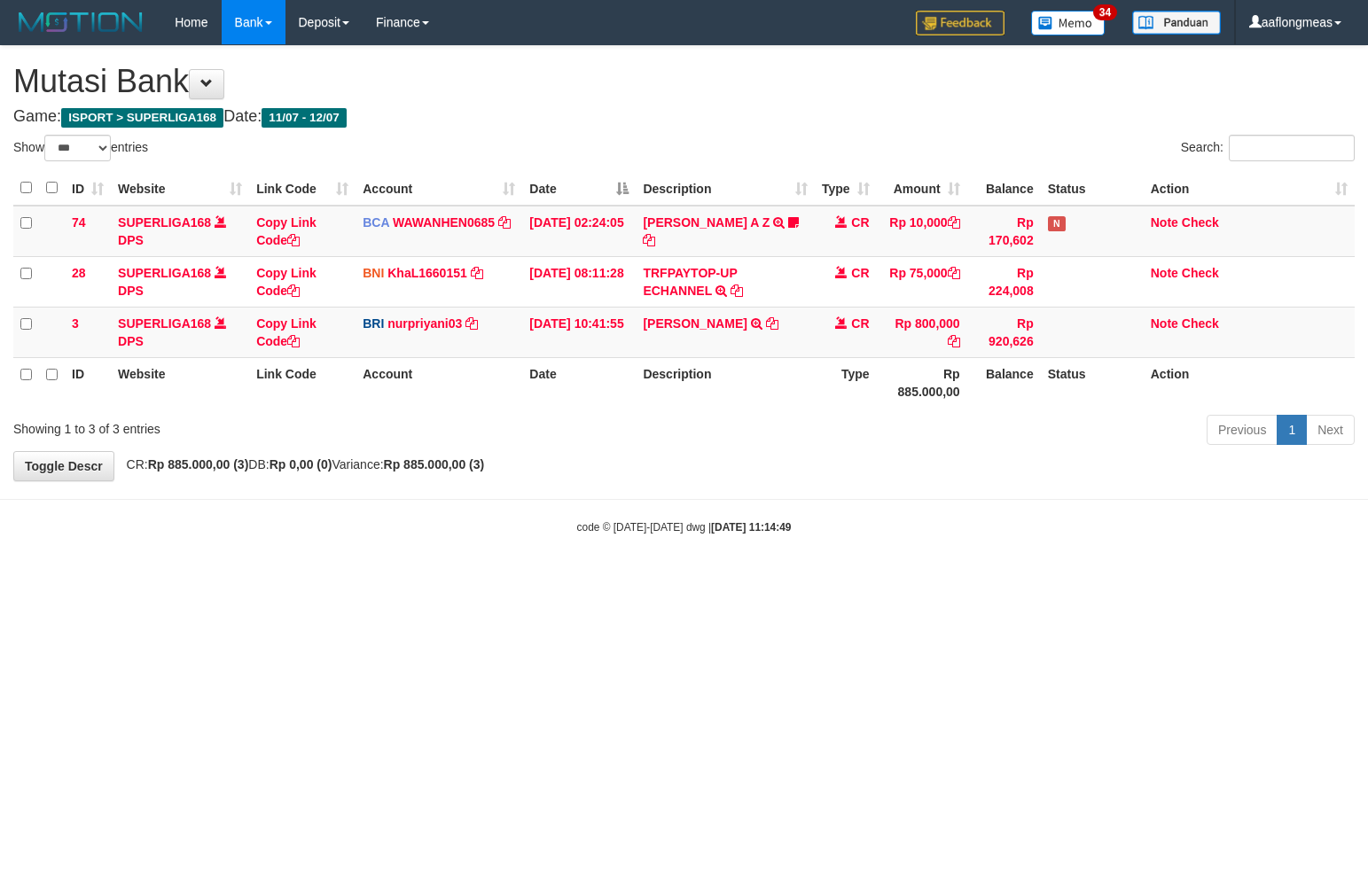 select on "***" 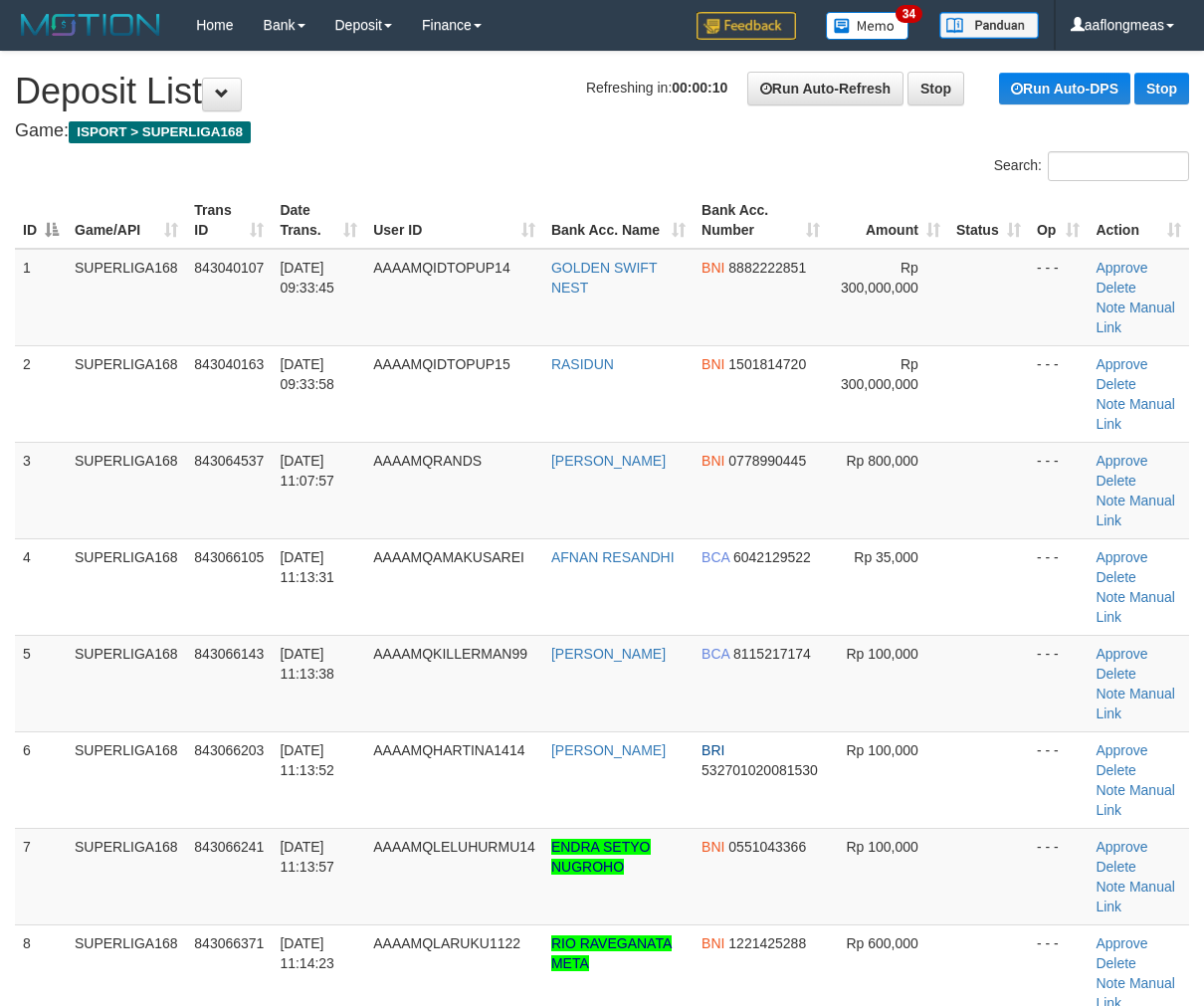 scroll, scrollTop: 0, scrollLeft: 0, axis: both 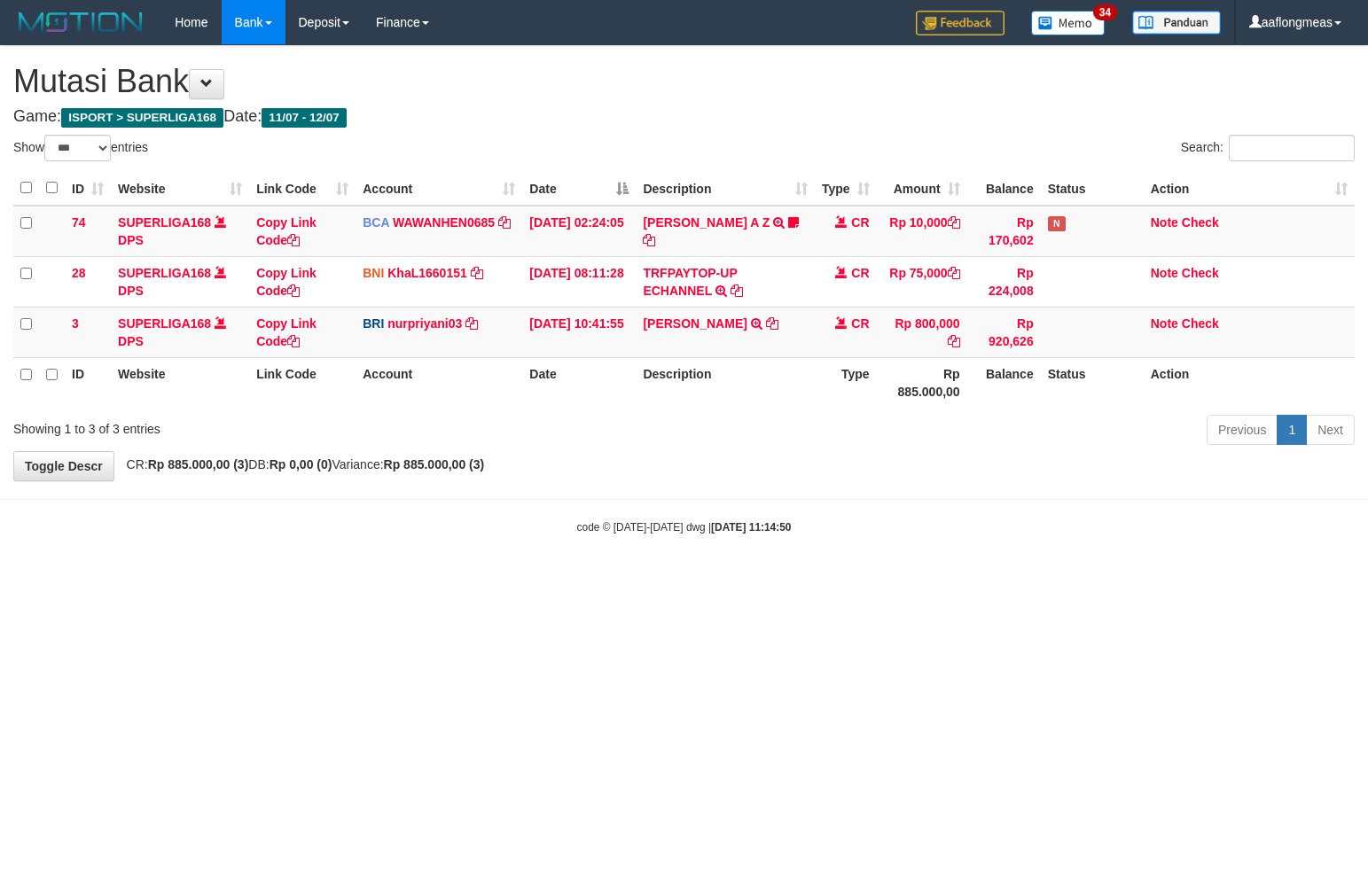 select on "***" 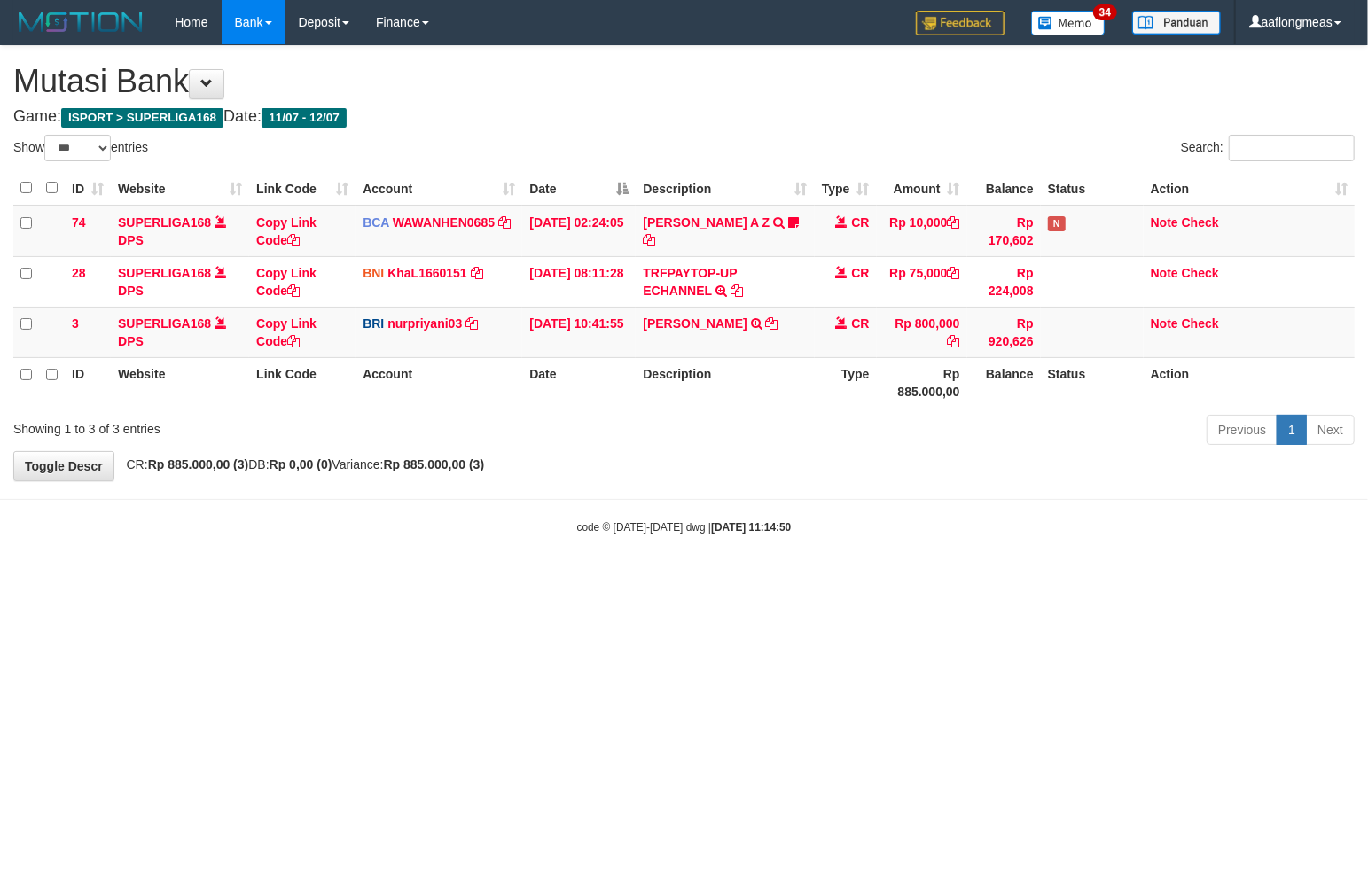 click on "Previous 1 Next" at bounding box center (969, 432) 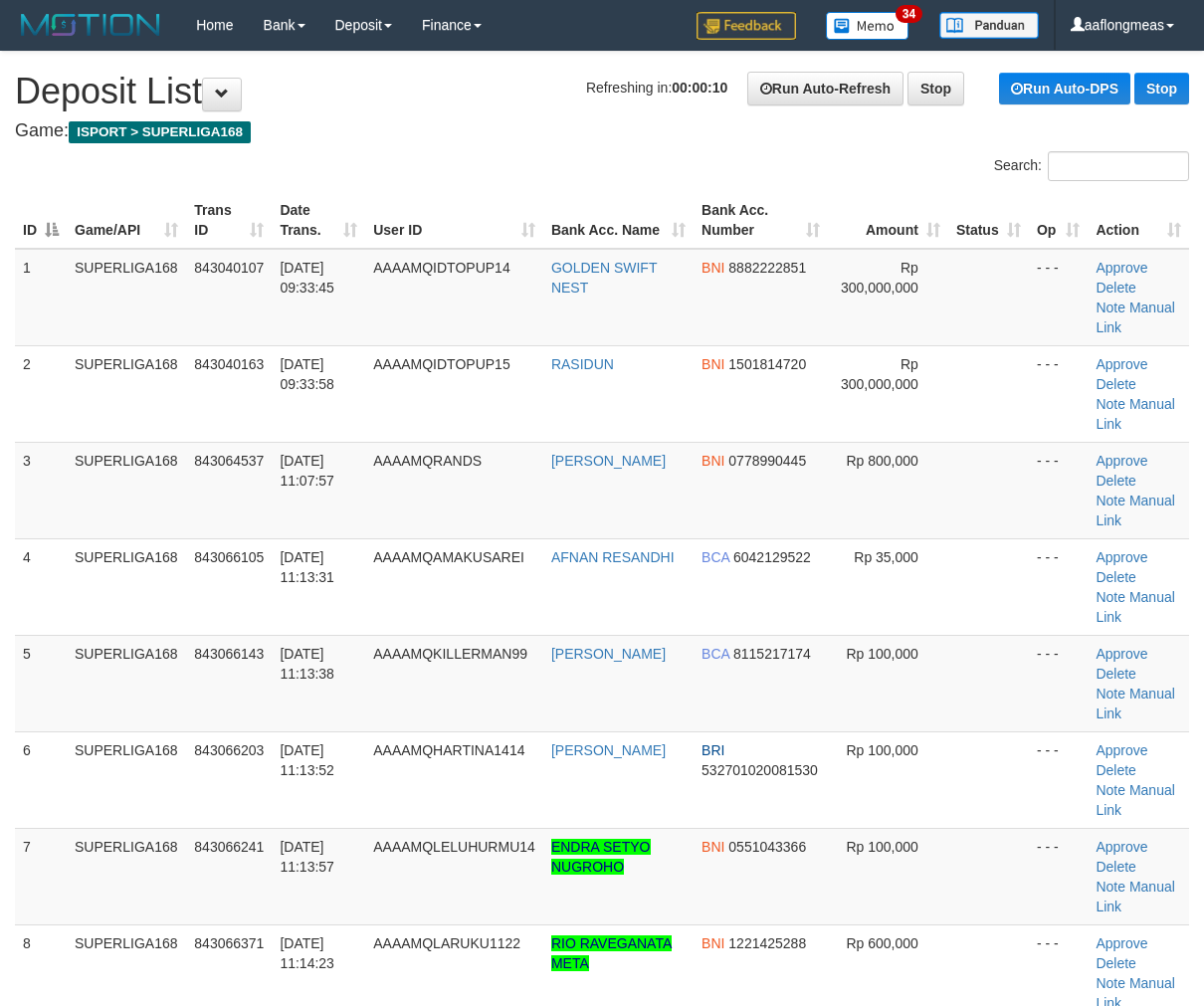 scroll, scrollTop: 0, scrollLeft: 0, axis: both 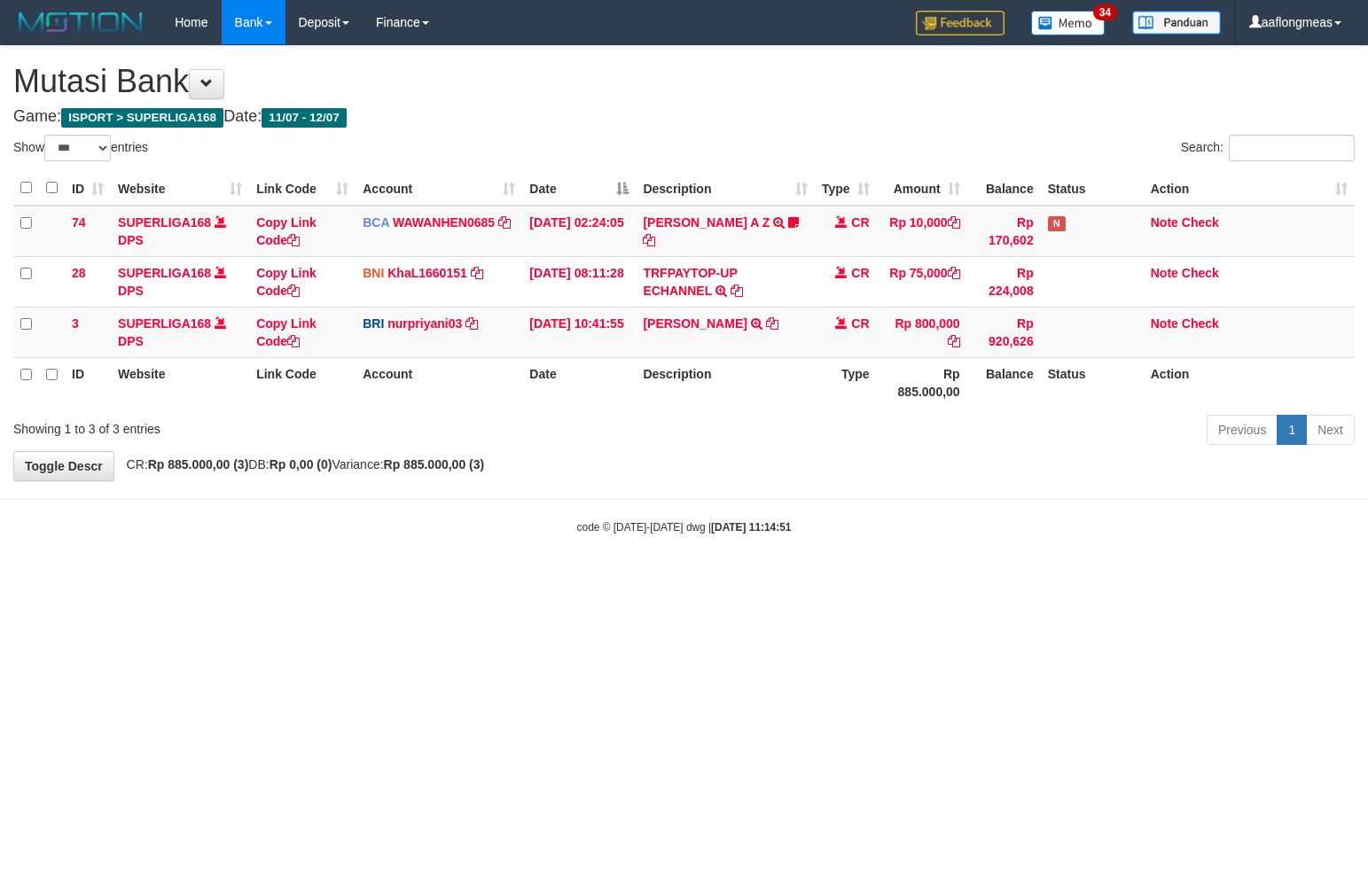 select on "***" 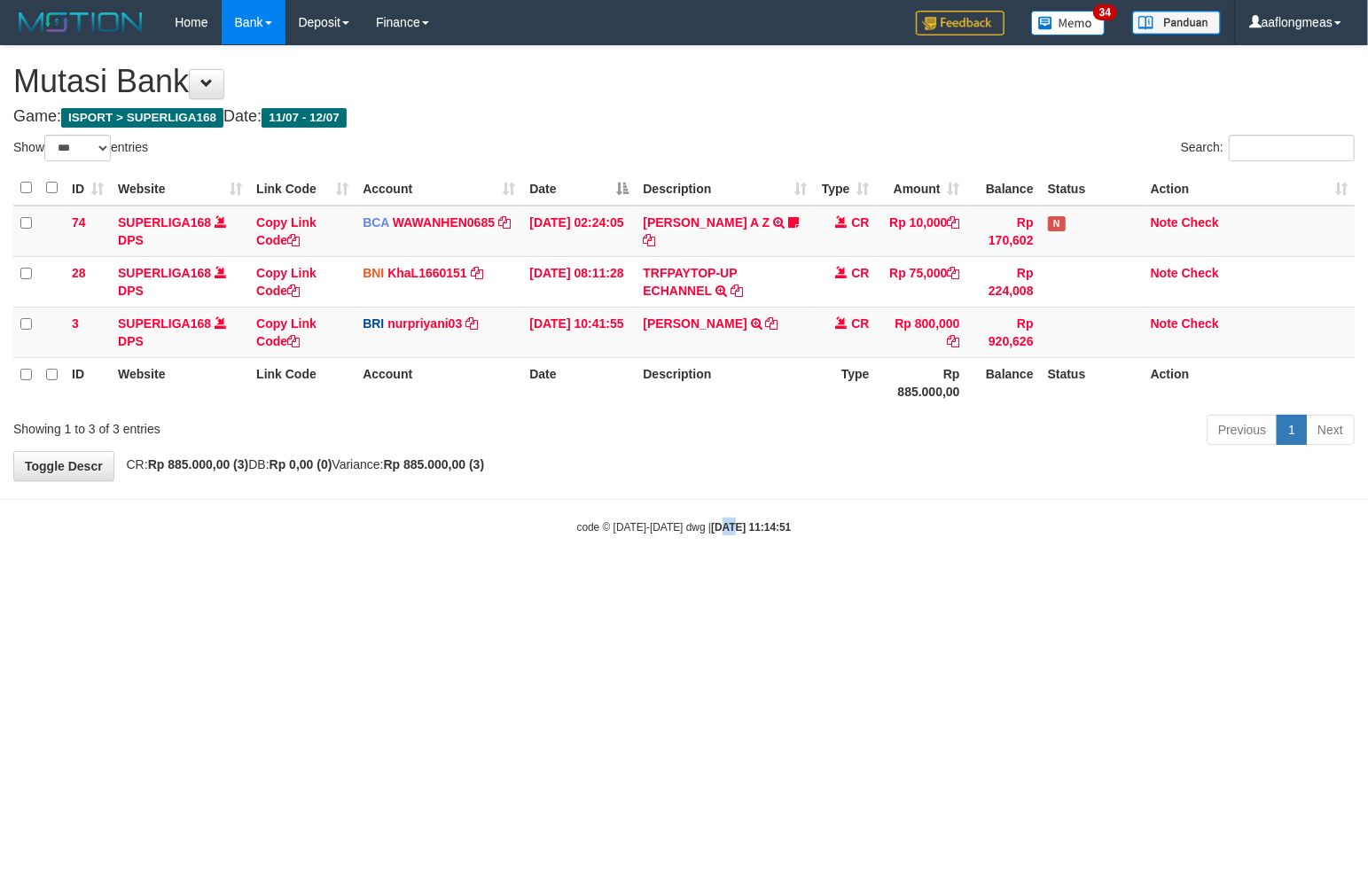 click on "Toggle navigation
Home
Bank
Account List
Load
By Website
Group
[ISPORT]													SUPERLIGA168
By Load Group (DPS)
34" at bounding box center [684, 290] 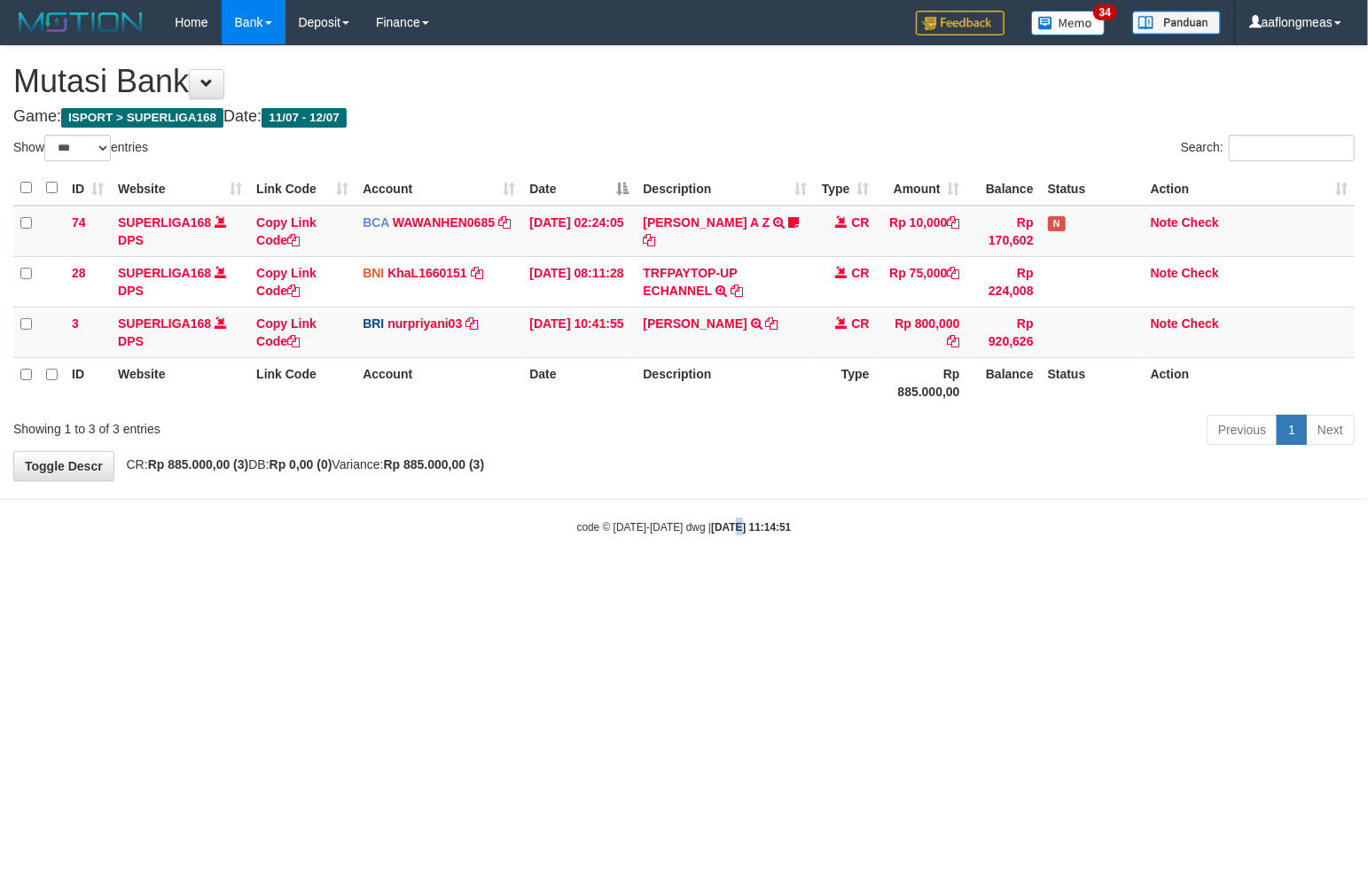 click on "code © 2012-2018 dwg |  2025/07/12 11:14:51" at bounding box center [684, 526] 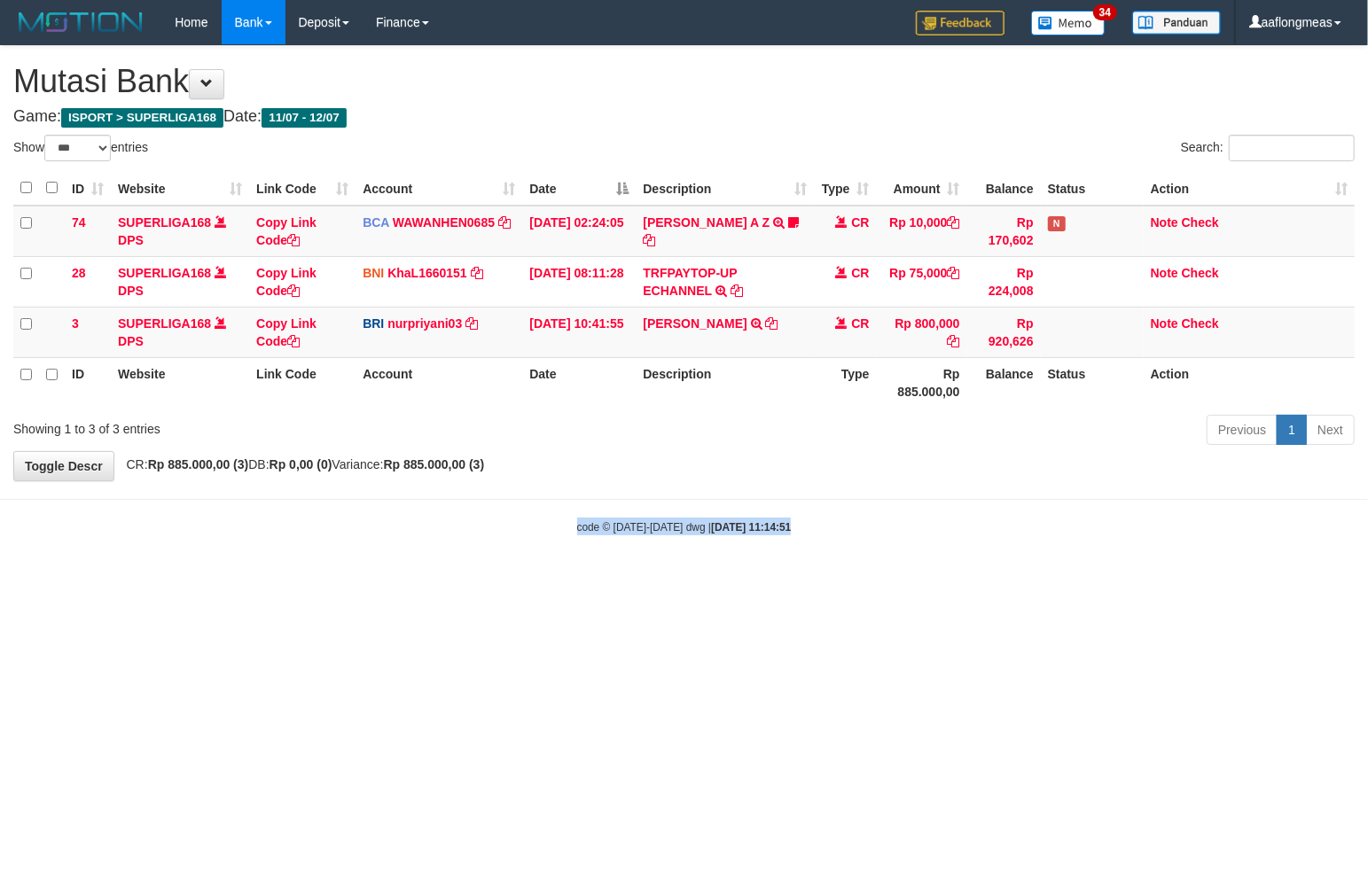 click on "code © 2012-2018 dwg |  2025/07/12 11:14:51" at bounding box center [684, 526] 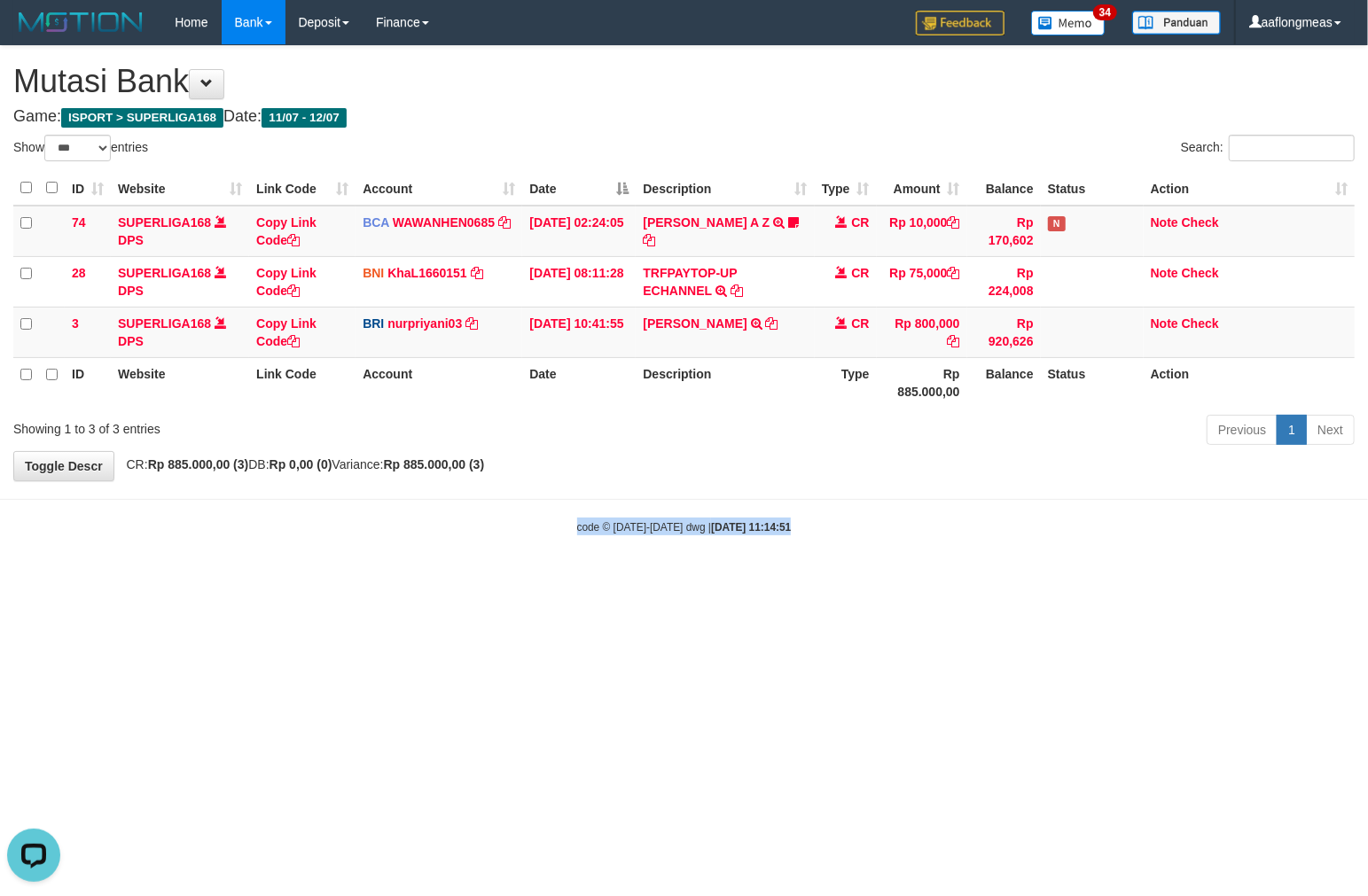 scroll, scrollTop: 0, scrollLeft: 0, axis: both 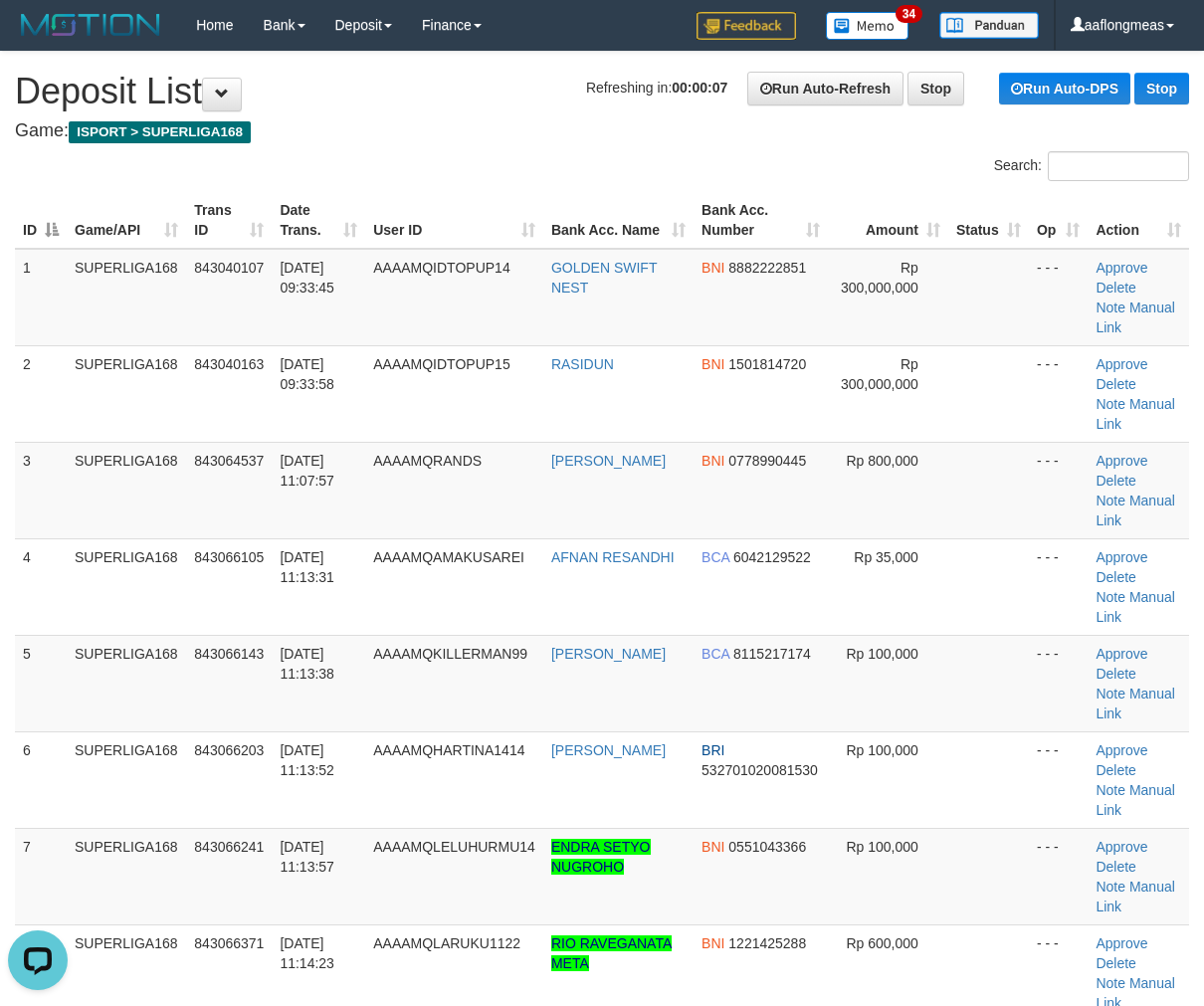 drag, startPoint x: 812, startPoint y: 530, endPoint x: 1209, endPoint y: 538, distance: 397.0806 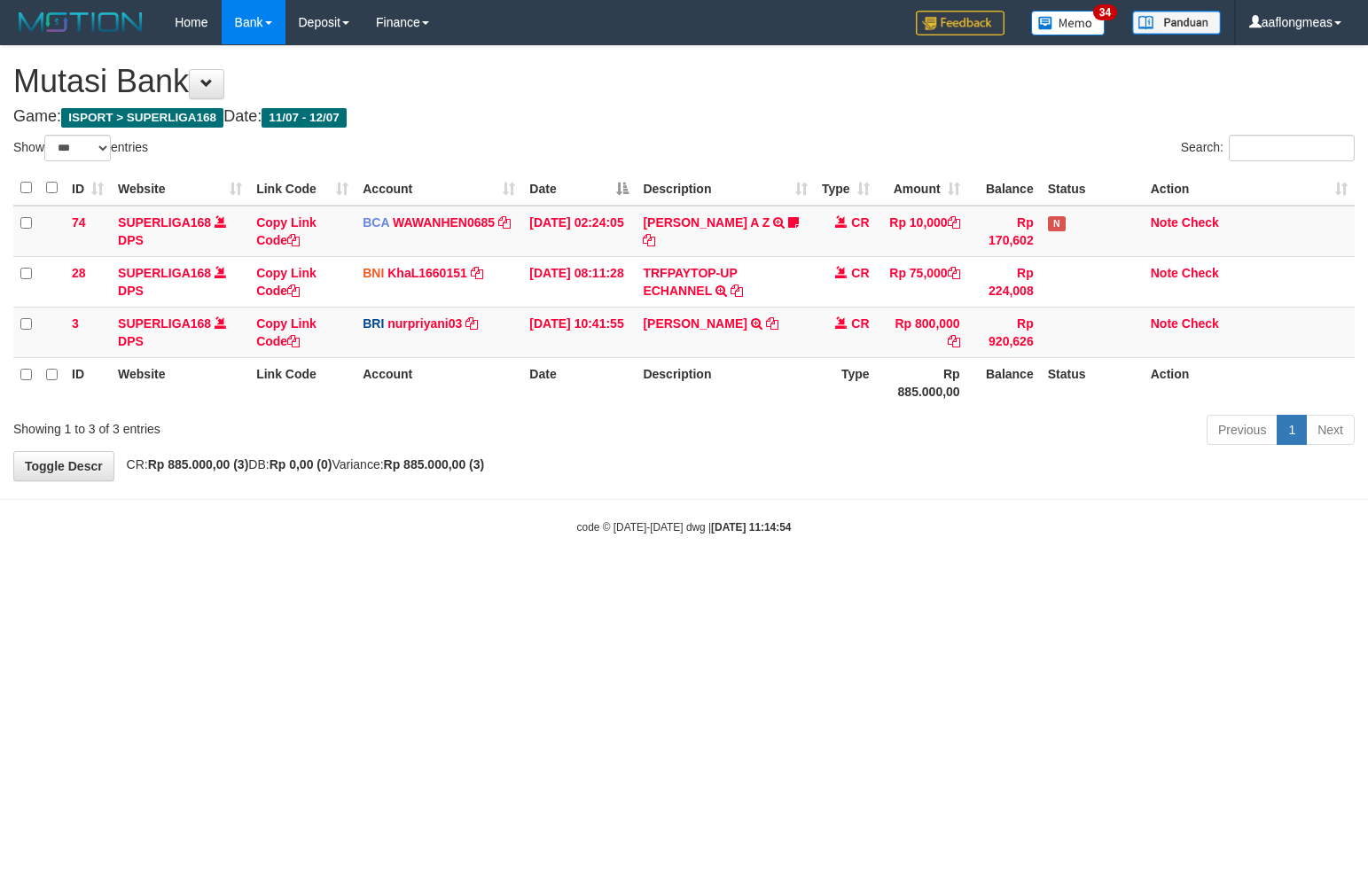 select on "***" 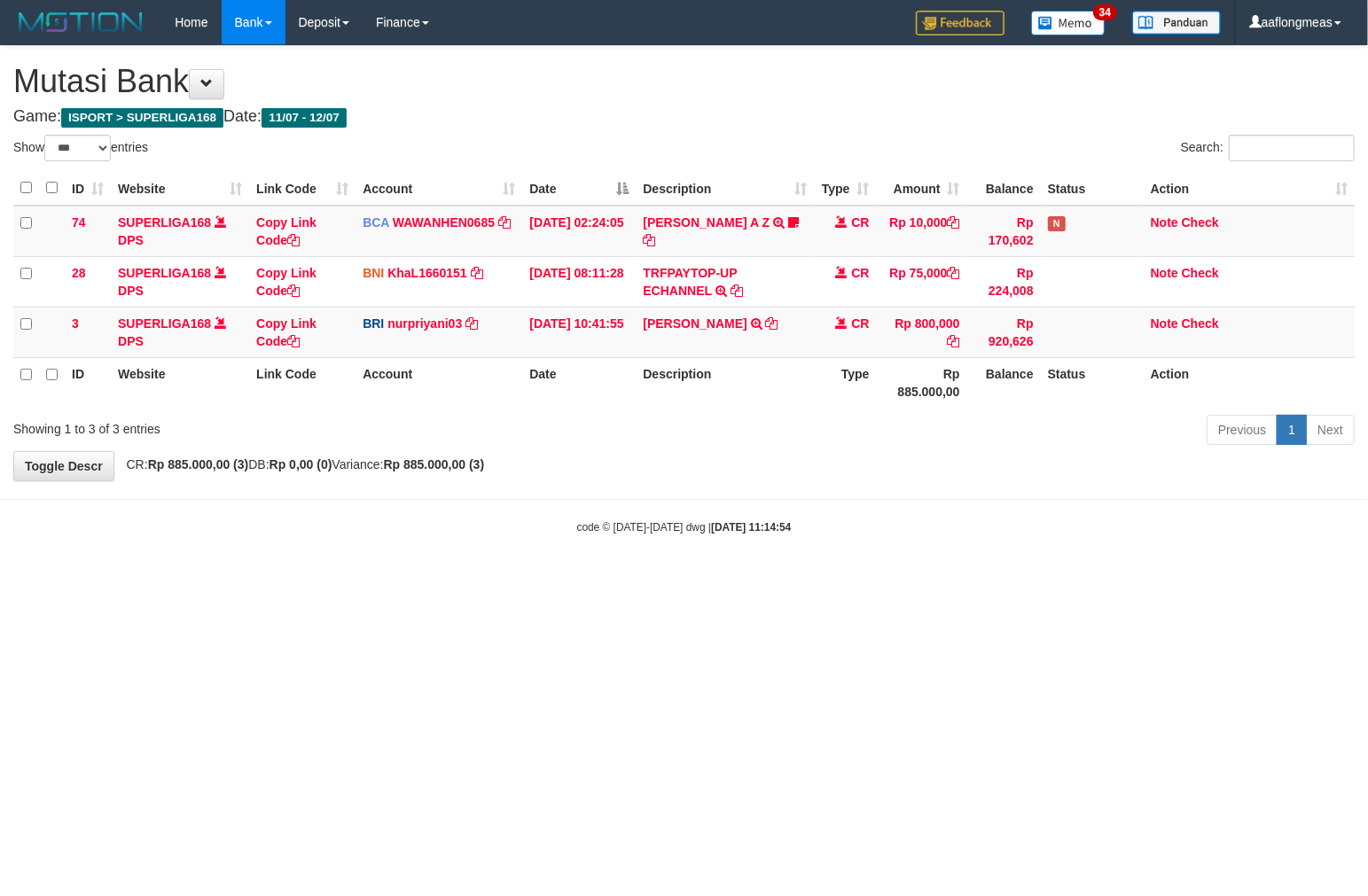 click on "code © 2012-2018 dwg |  2025/07/12 11:14:54" at bounding box center (684, 526) 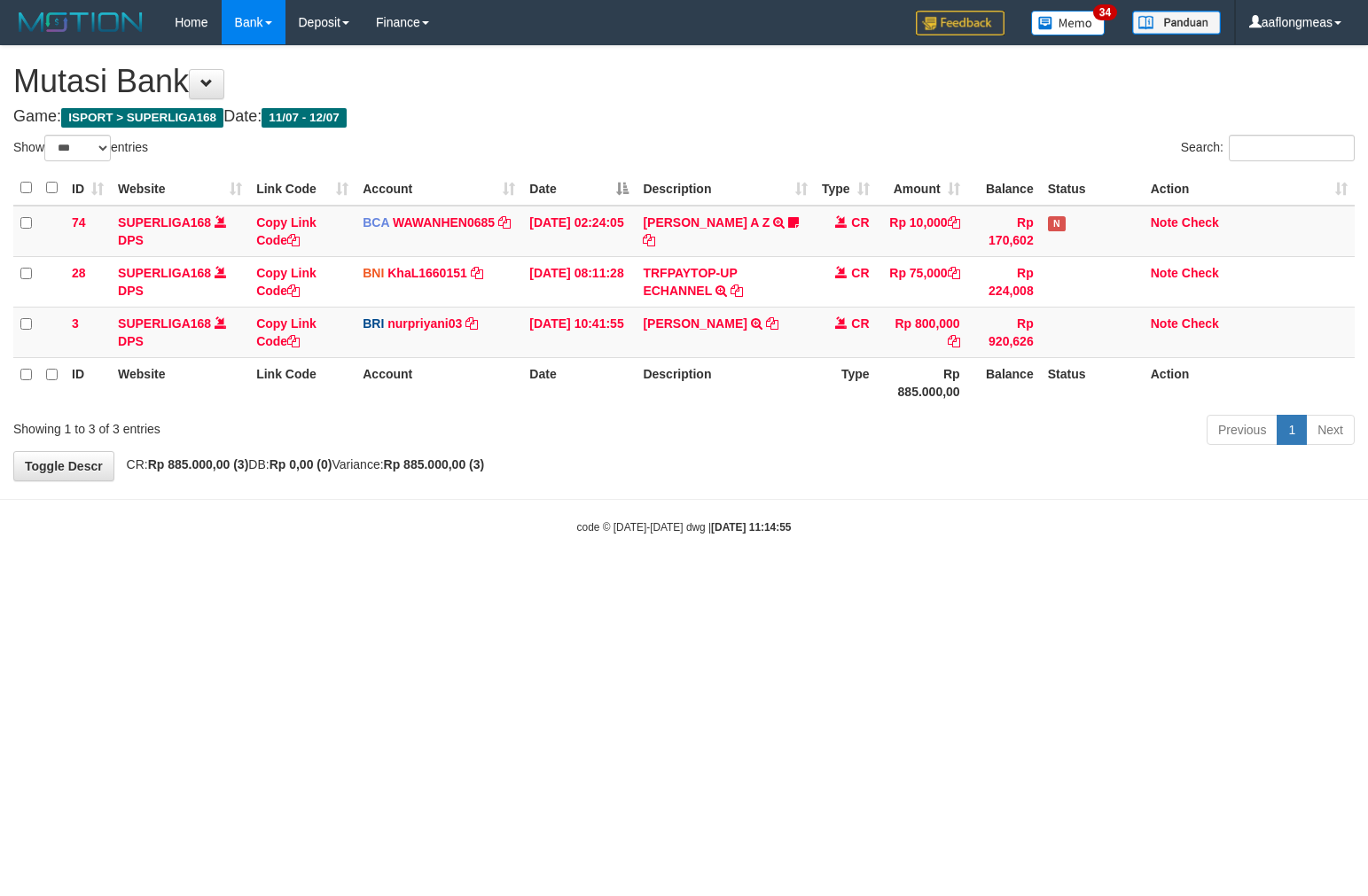 select on "***" 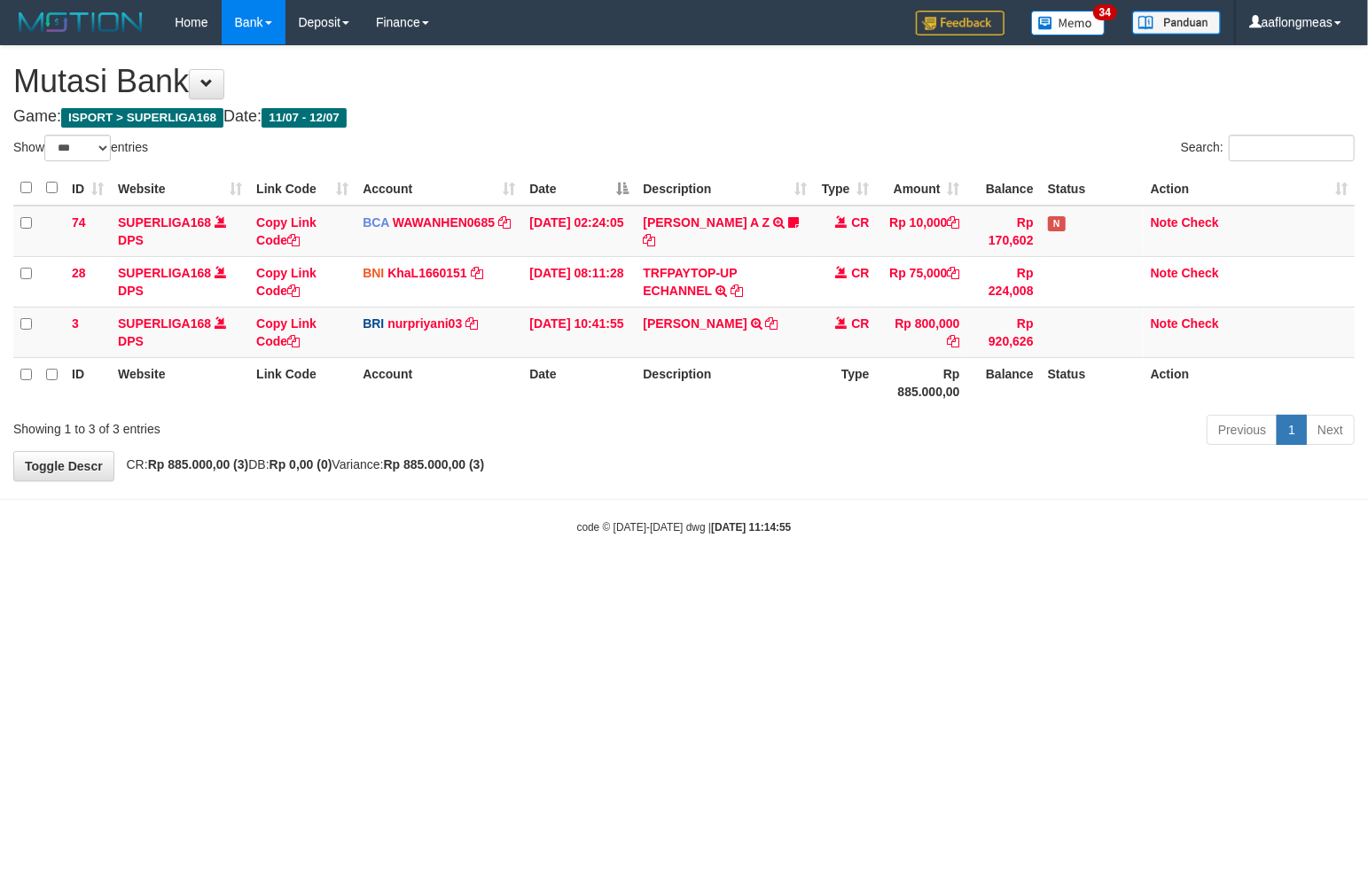 click on "**********" at bounding box center [684, 263] 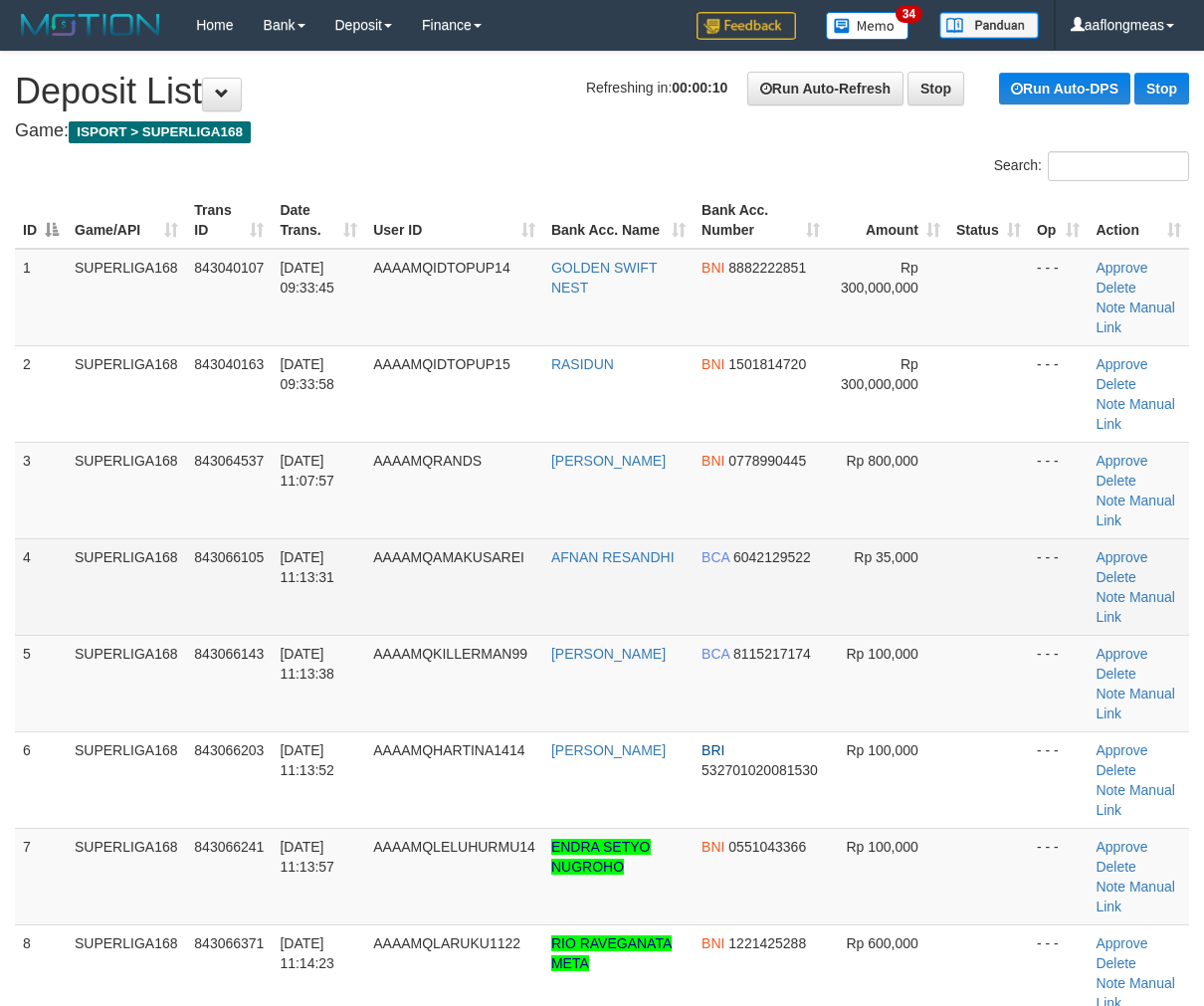 scroll, scrollTop: 0, scrollLeft: 0, axis: both 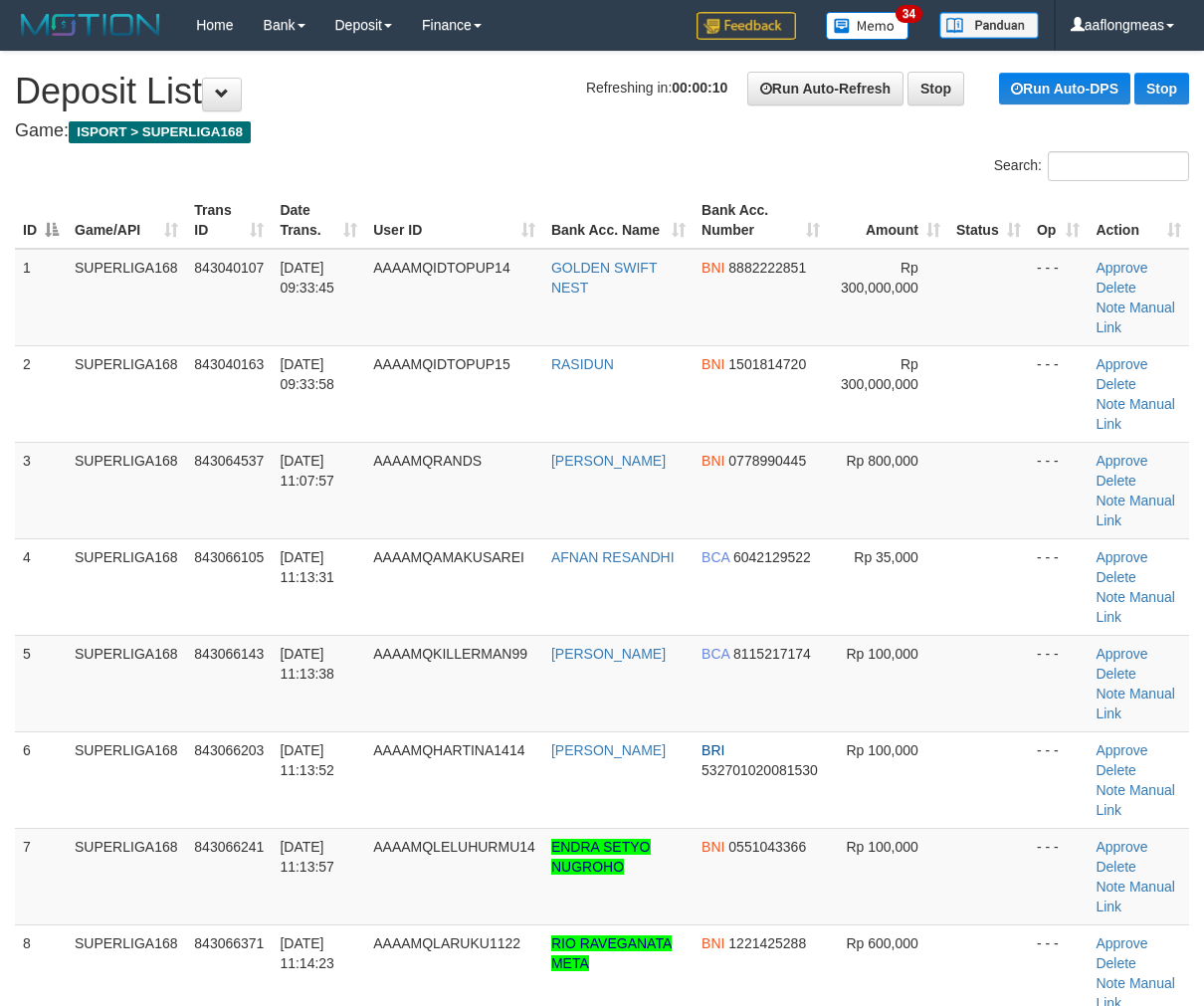 drag, startPoint x: 891, startPoint y: 571, endPoint x: 1216, endPoint y: 565, distance: 325.05538 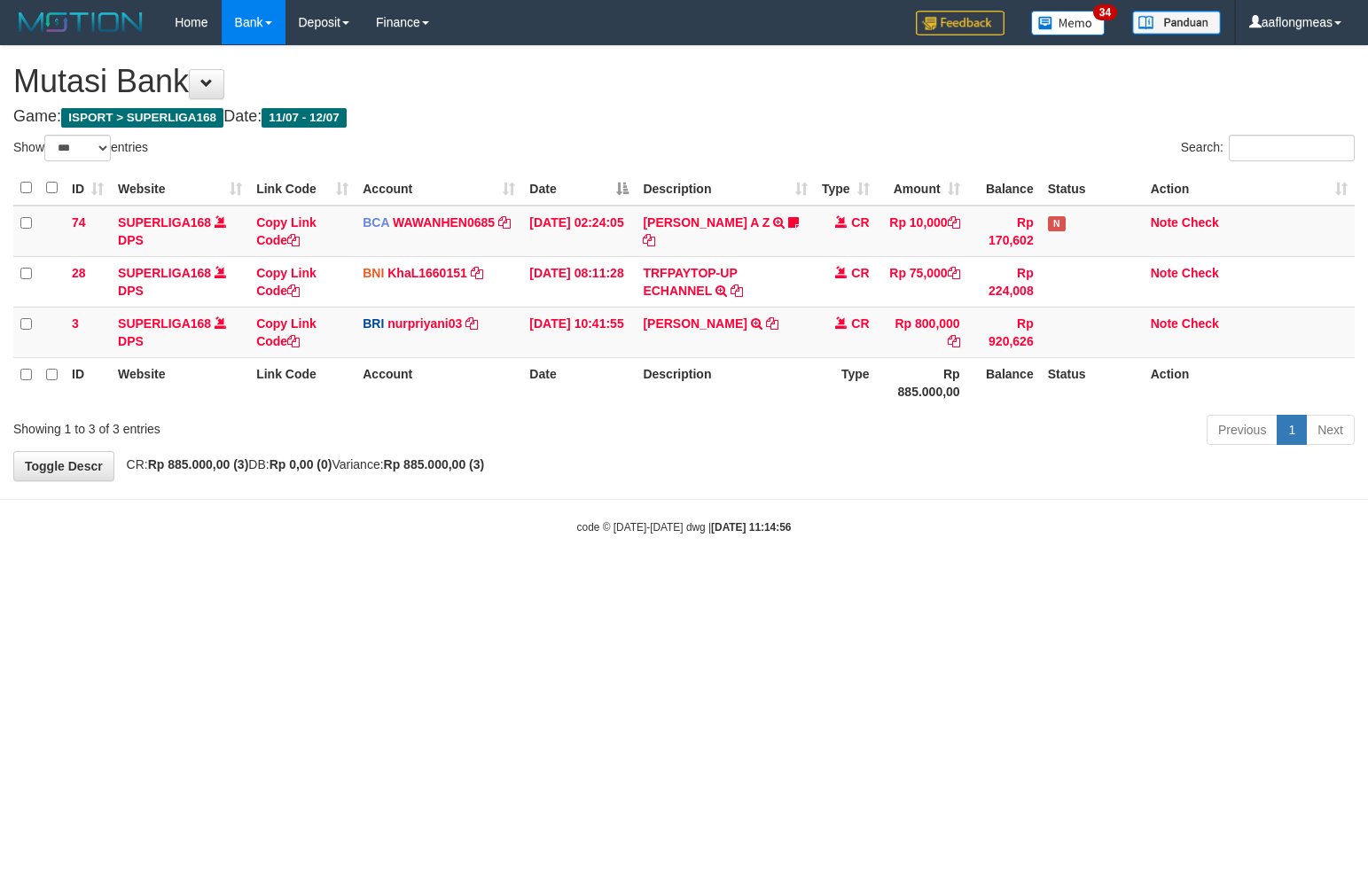 select on "***" 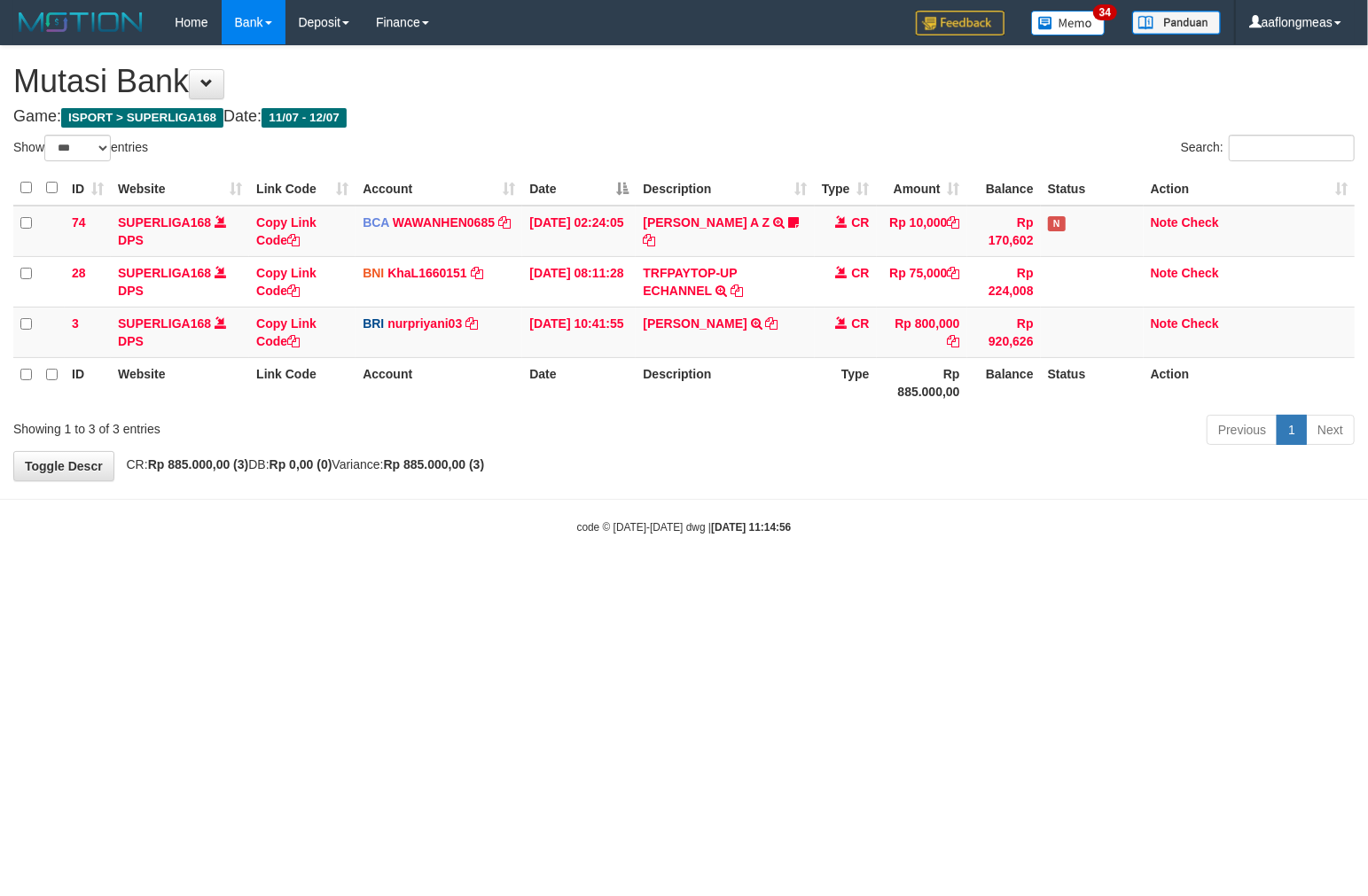 click on "Toggle navigation
Home
Bank
Account List
Load
By Website
Group
[ISPORT]													SUPERLIGA168
By Load Group (DPS)
34" at bounding box center [684, 290] 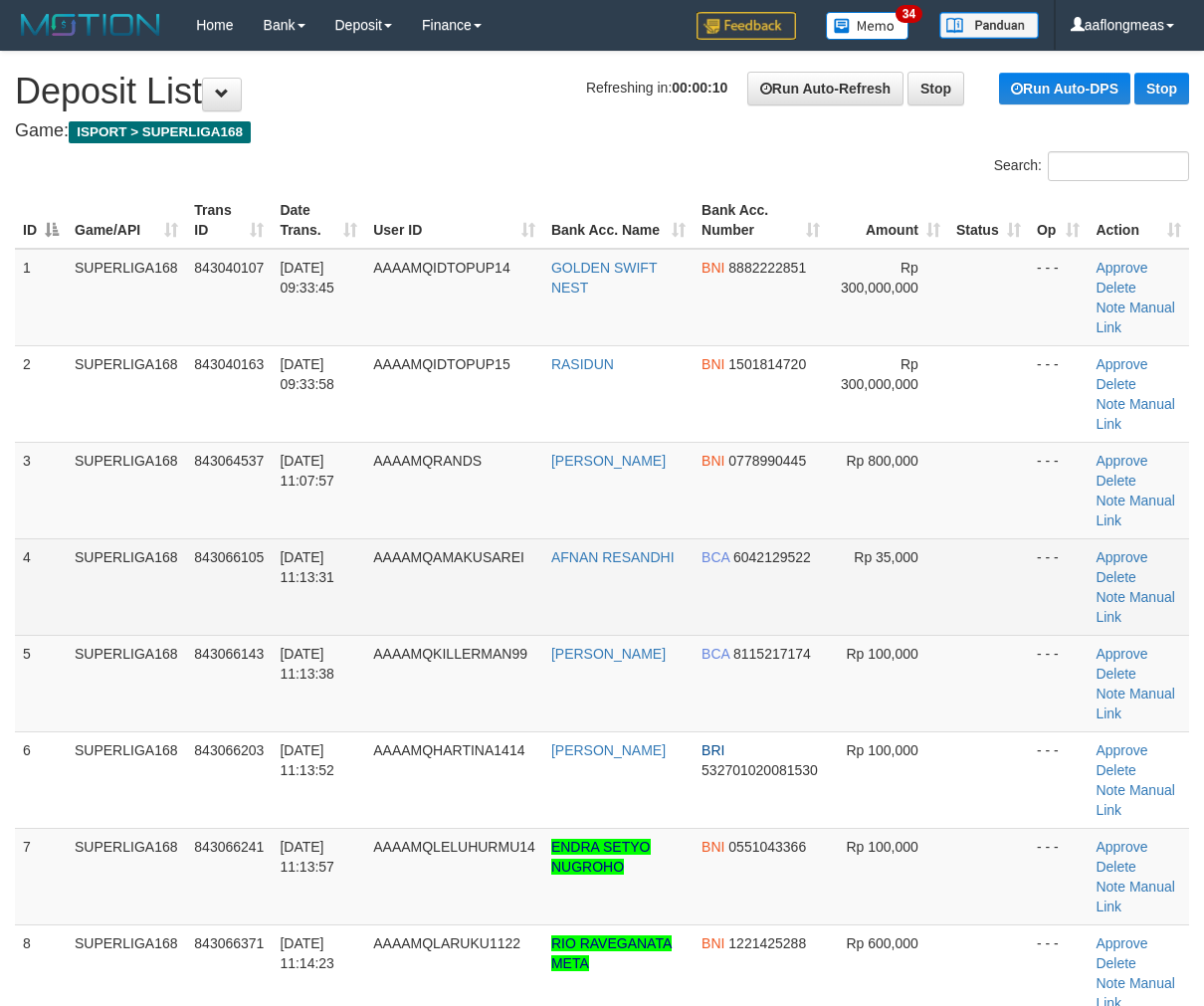 scroll, scrollTop: 0, scrollLeft: 0, axis: both 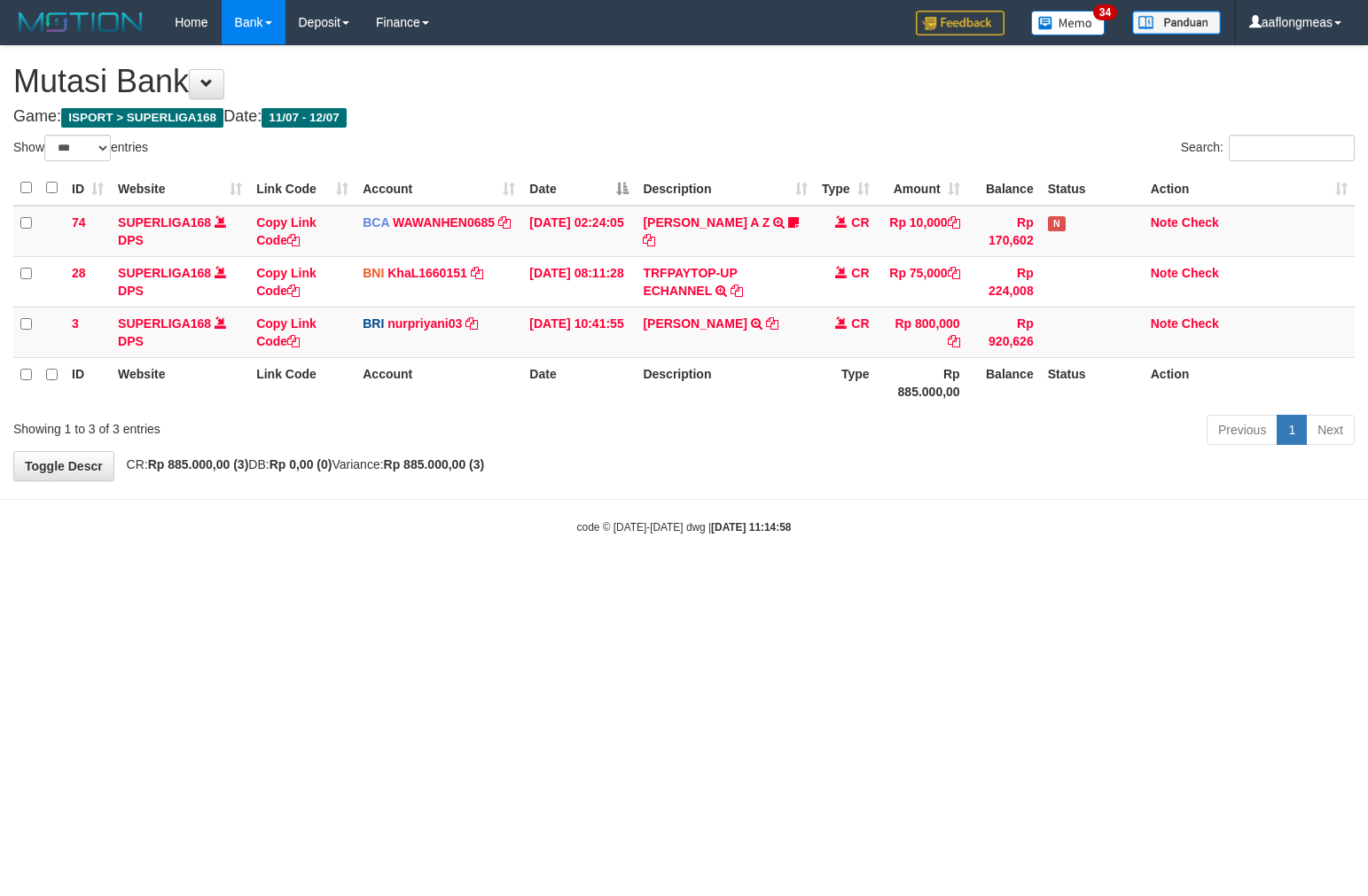 select on "***" 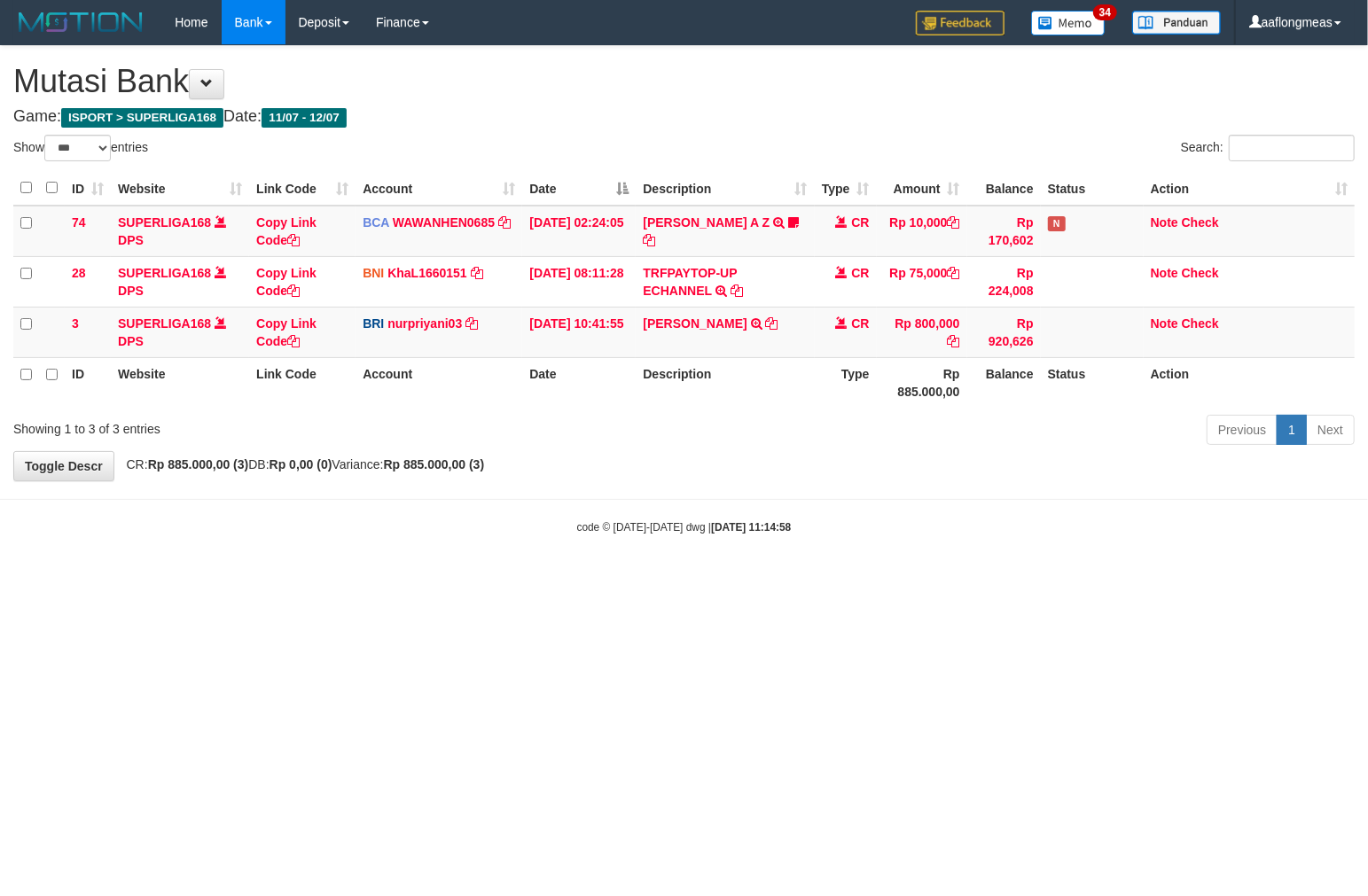 click on "**********" at bounding box center [684, 263] 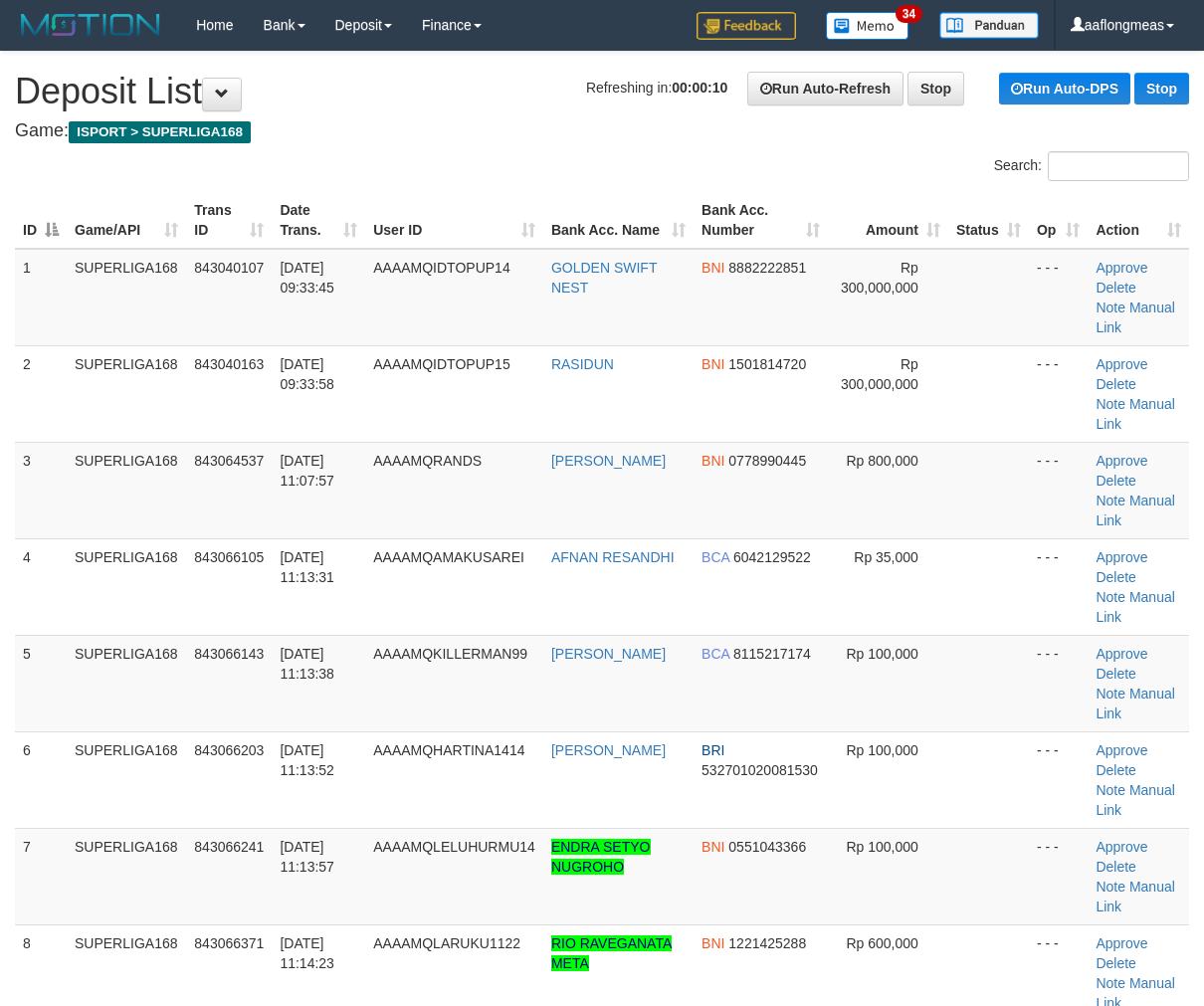 click at bounding box center (988, 586) 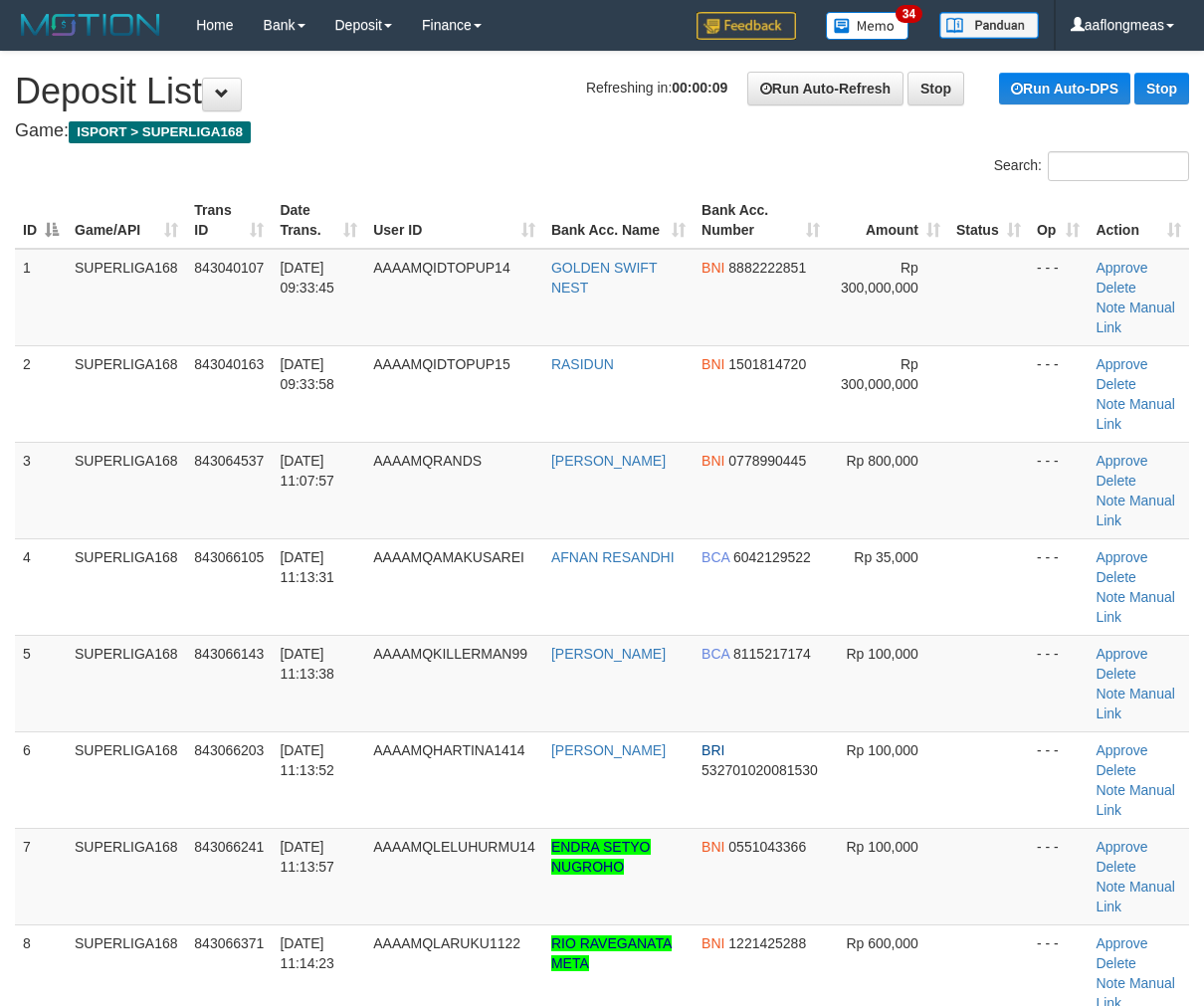 click at bounding box center [988, 586] 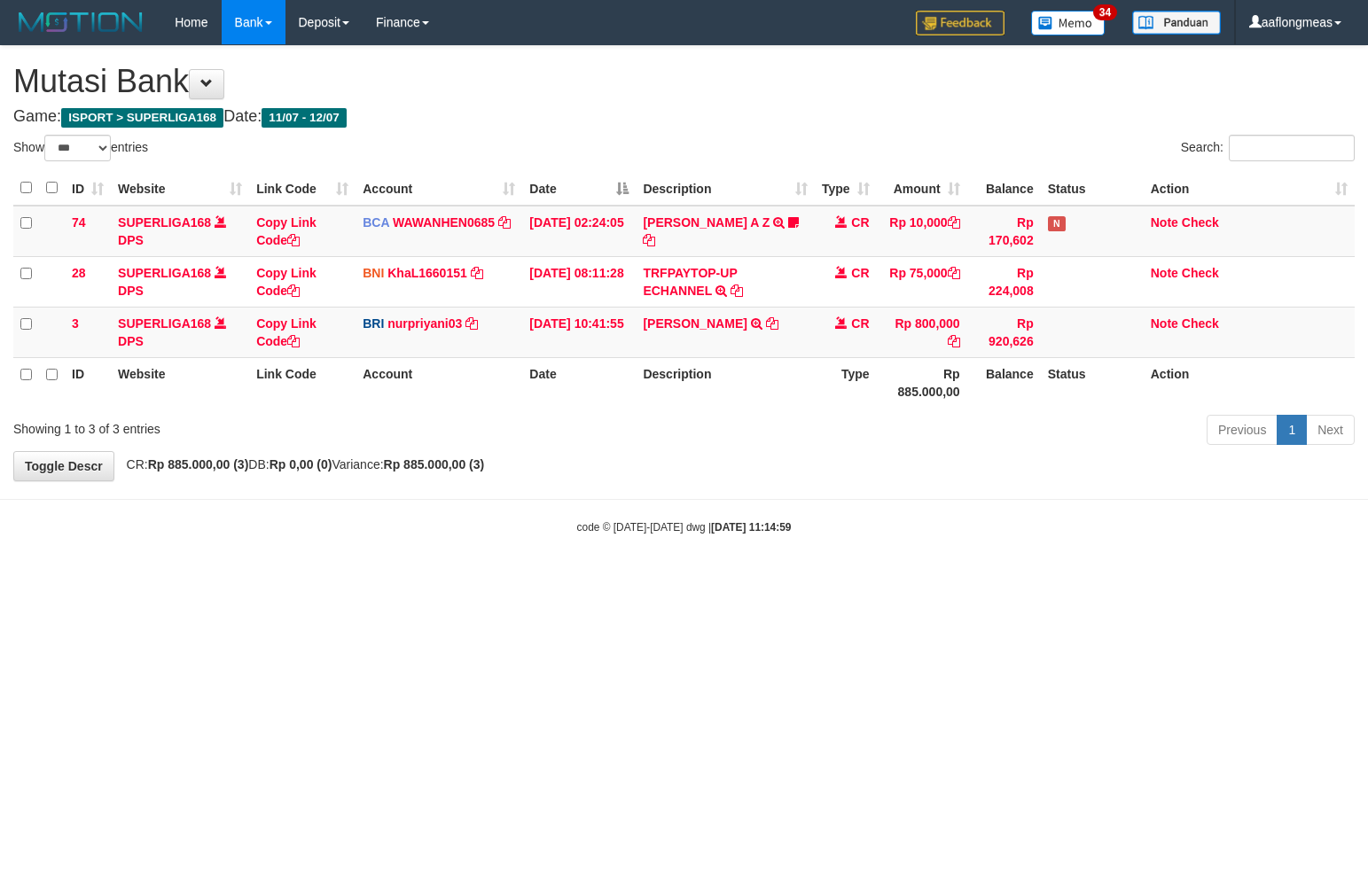 select on "***" 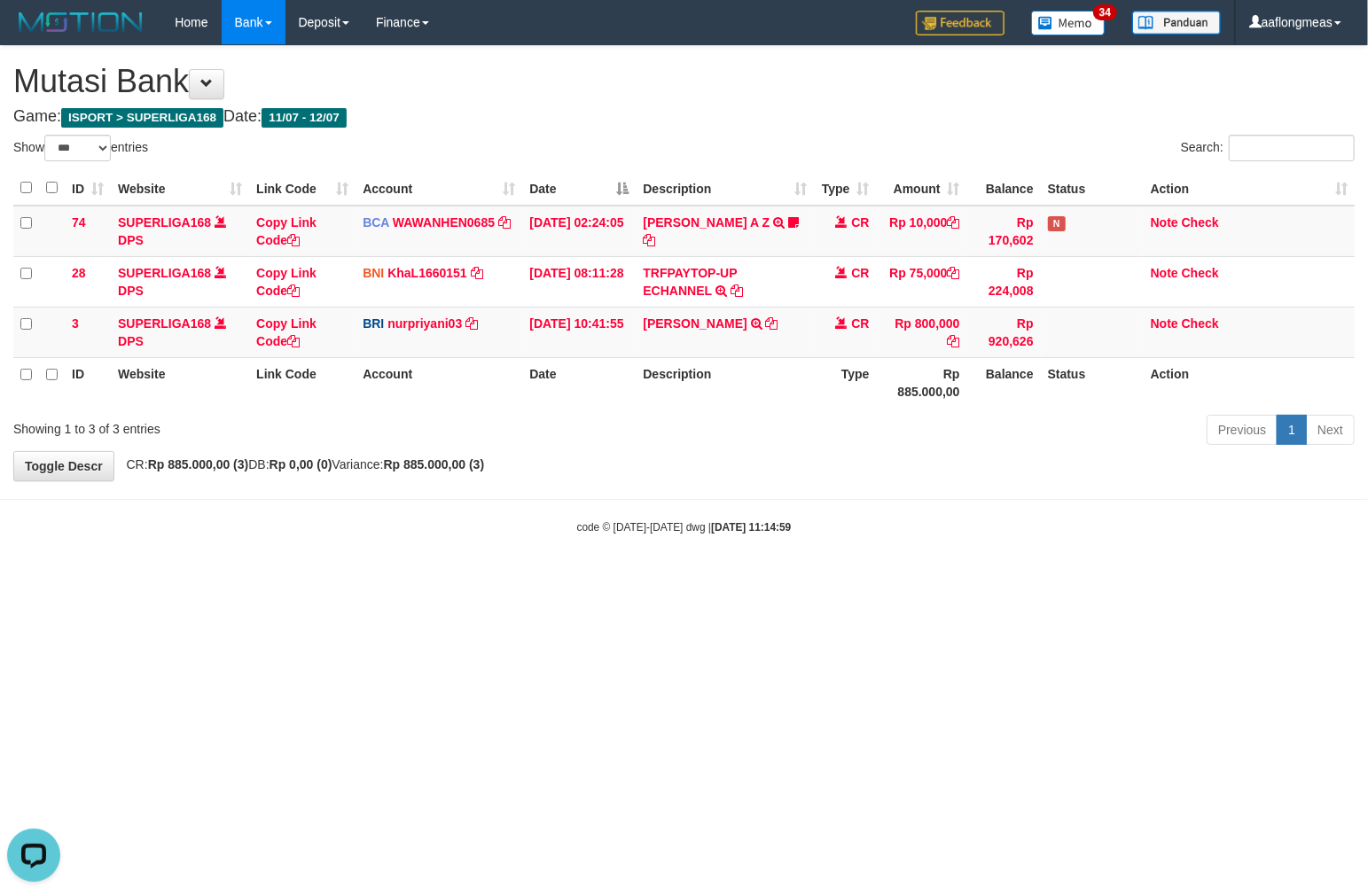 scroll, scrollTop: 0, scrollLeft: 0, axis: both 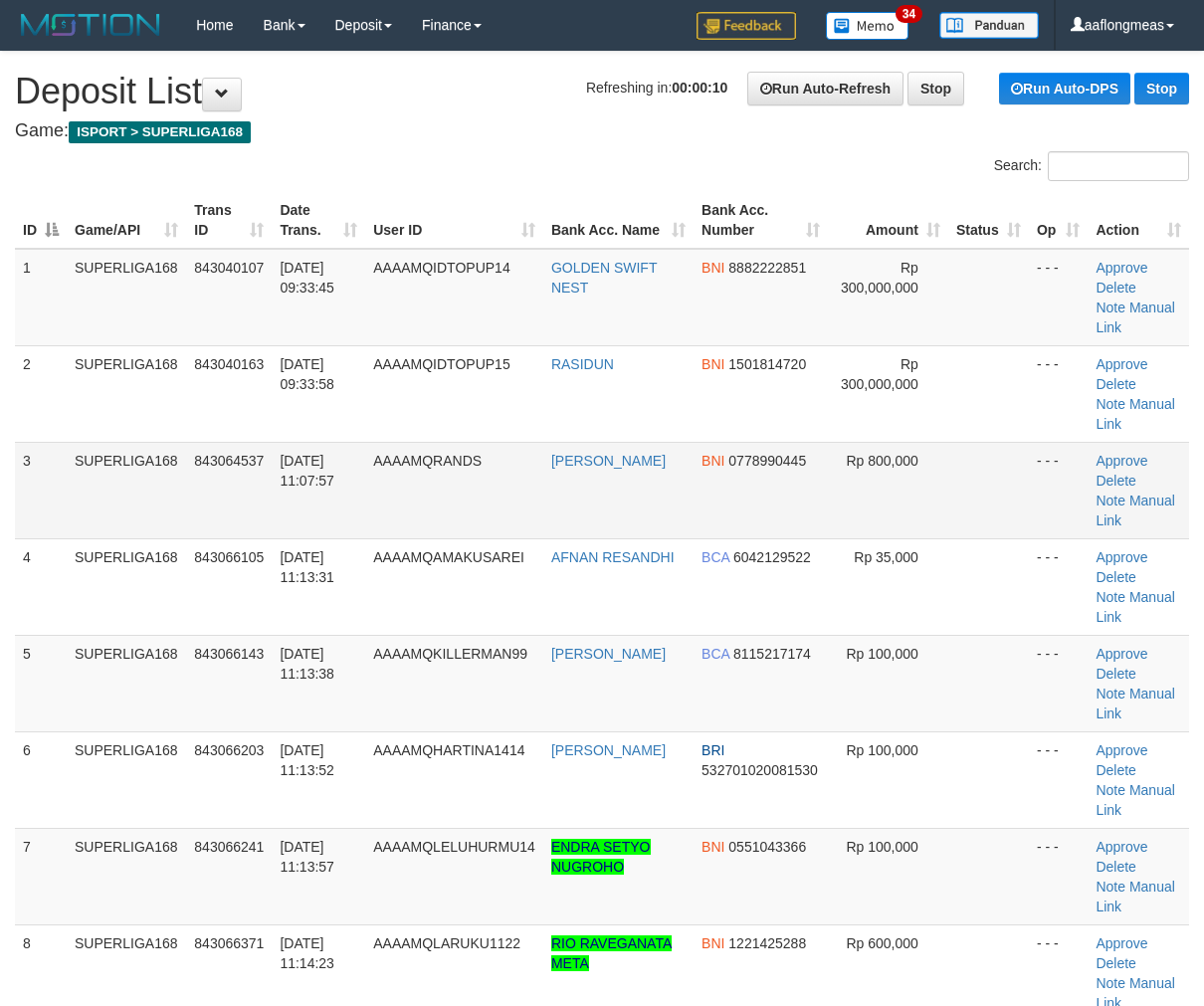 drag, startPoint x: 961, startPoint y: 509, endPoint x: 1216, endPoint y: 508, distance: 255.00196 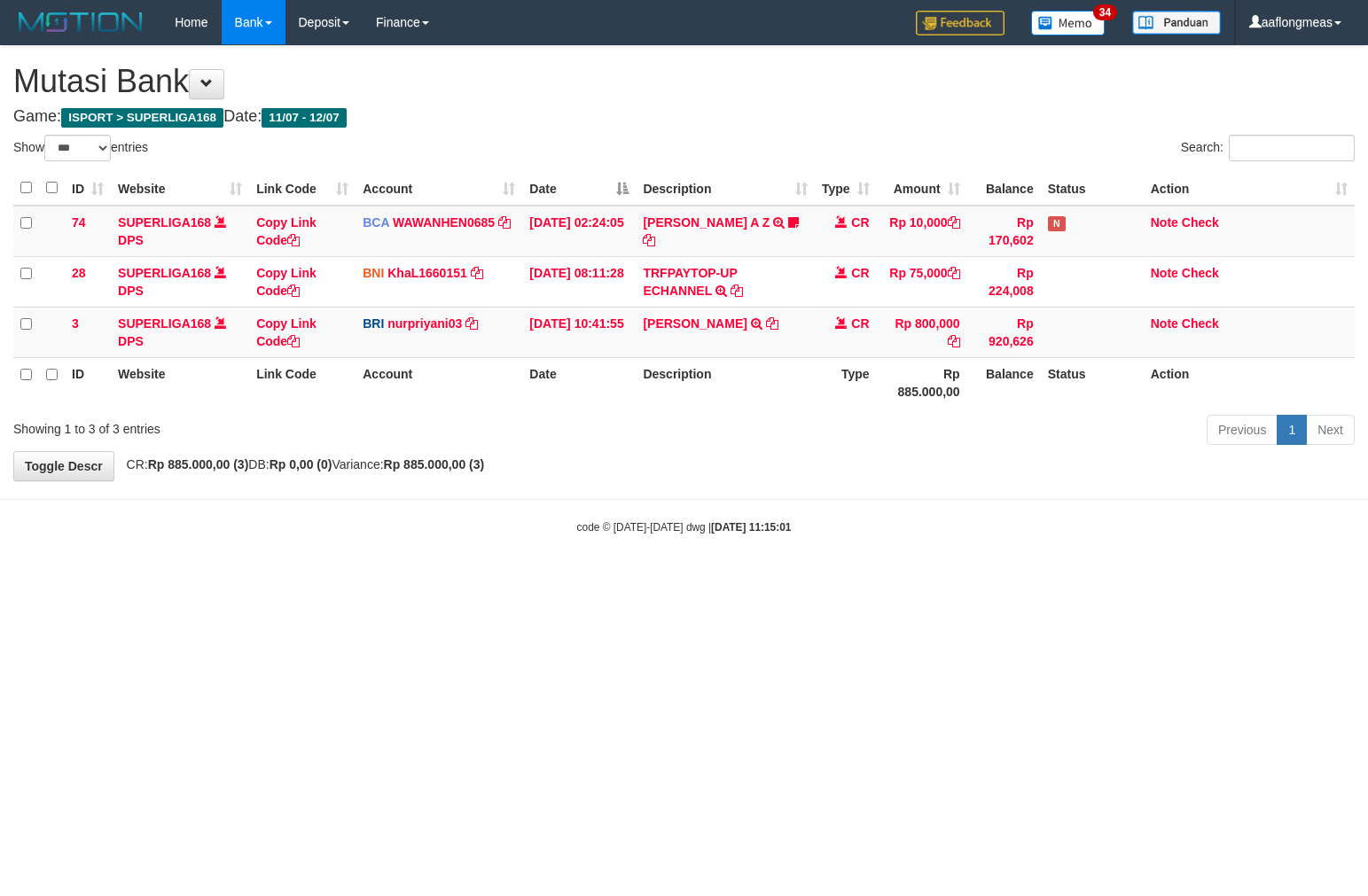 select on "***" 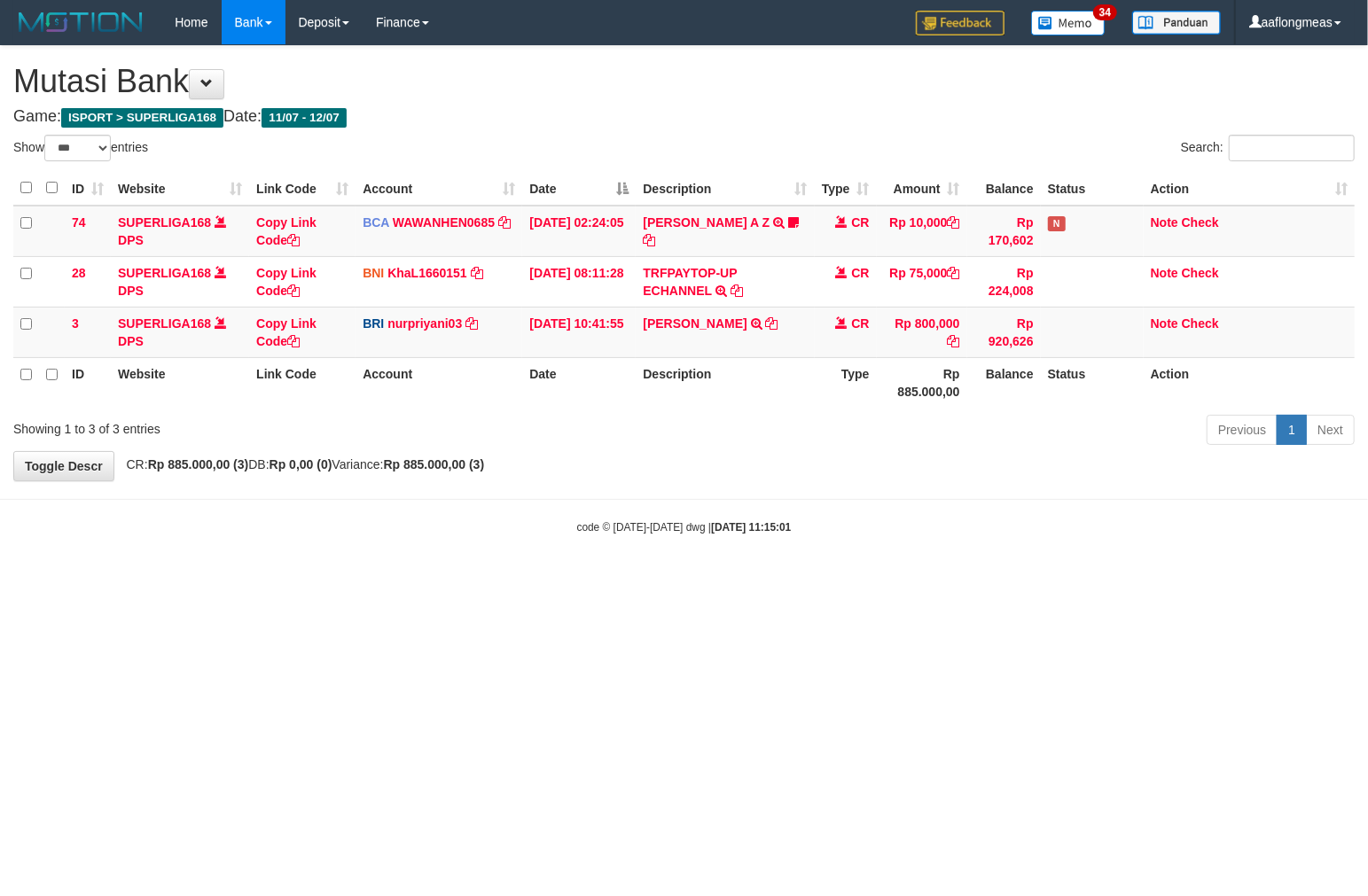 click on "Toggle navigation
Home
Bank
Account List
Load
By Website
Group
[ISPORT]													SUPERLIGA168
By Load Group (DPS)
34" at bounding box center (684, 290) 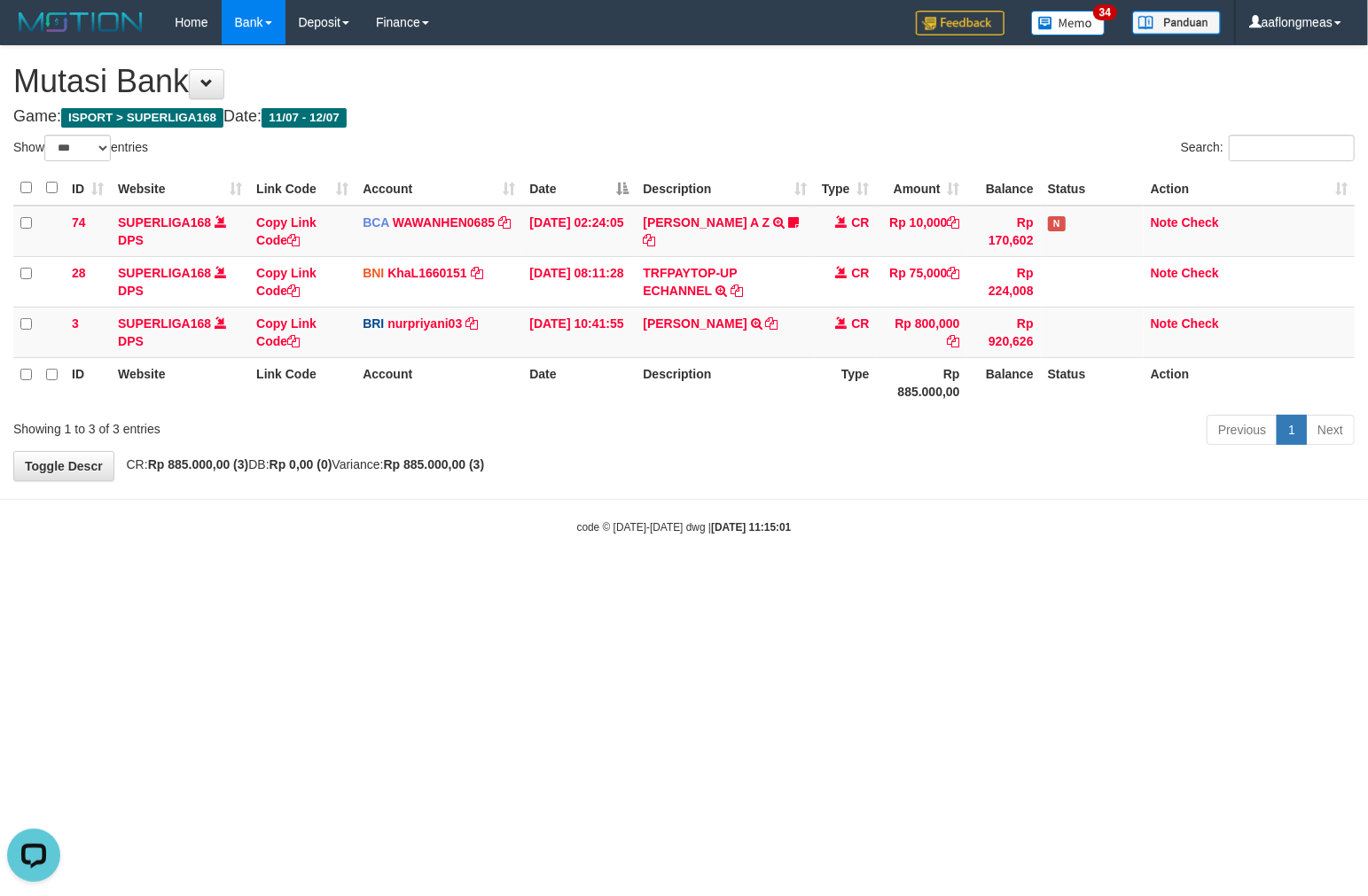 scroll, scrollTop: 0, scrollLeft: 0, axis: both 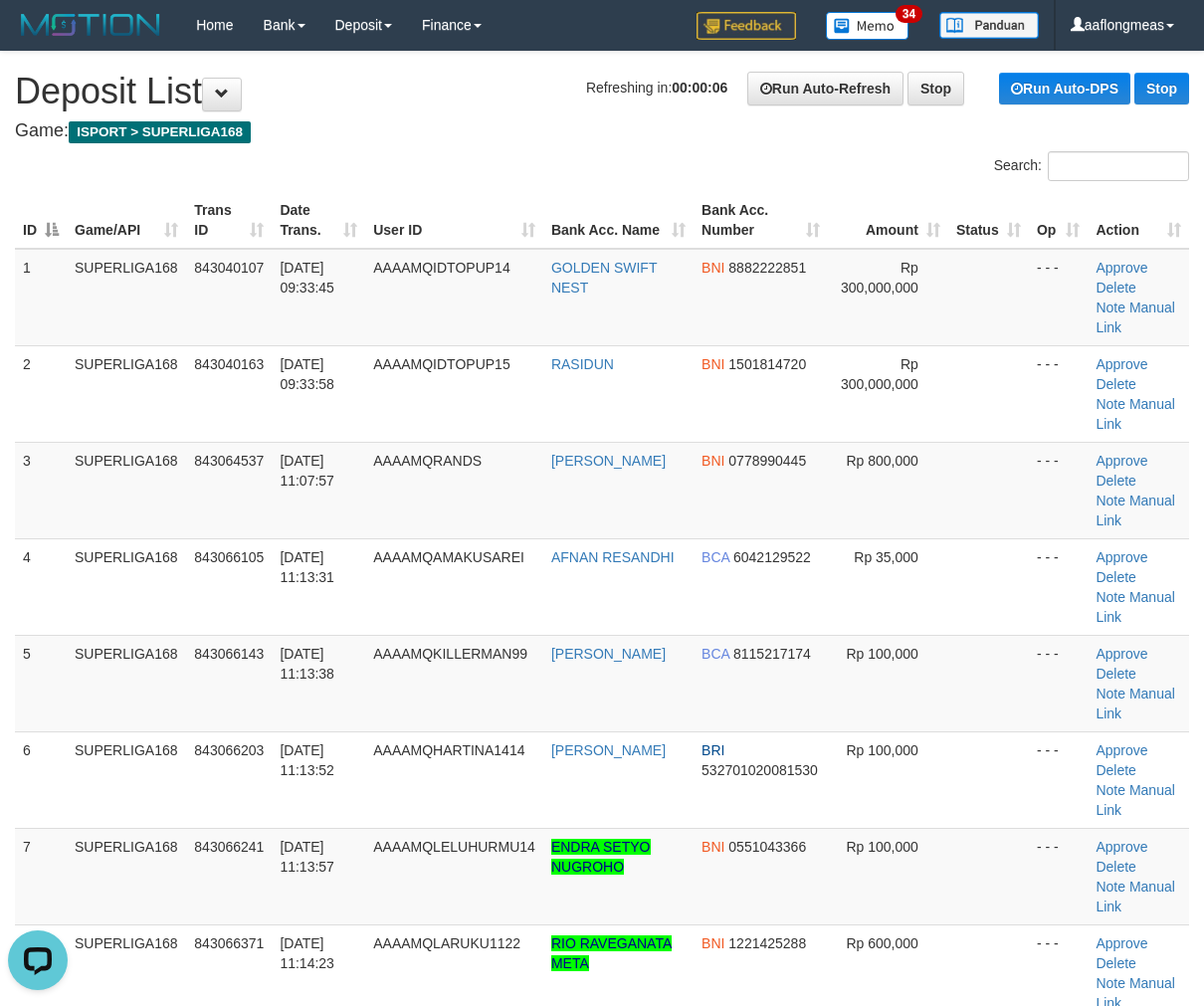 drag, startPoint x: 1039, startPoint y: 485, endPoint x: 1218, endPoint y: 476, distance: 179.22611 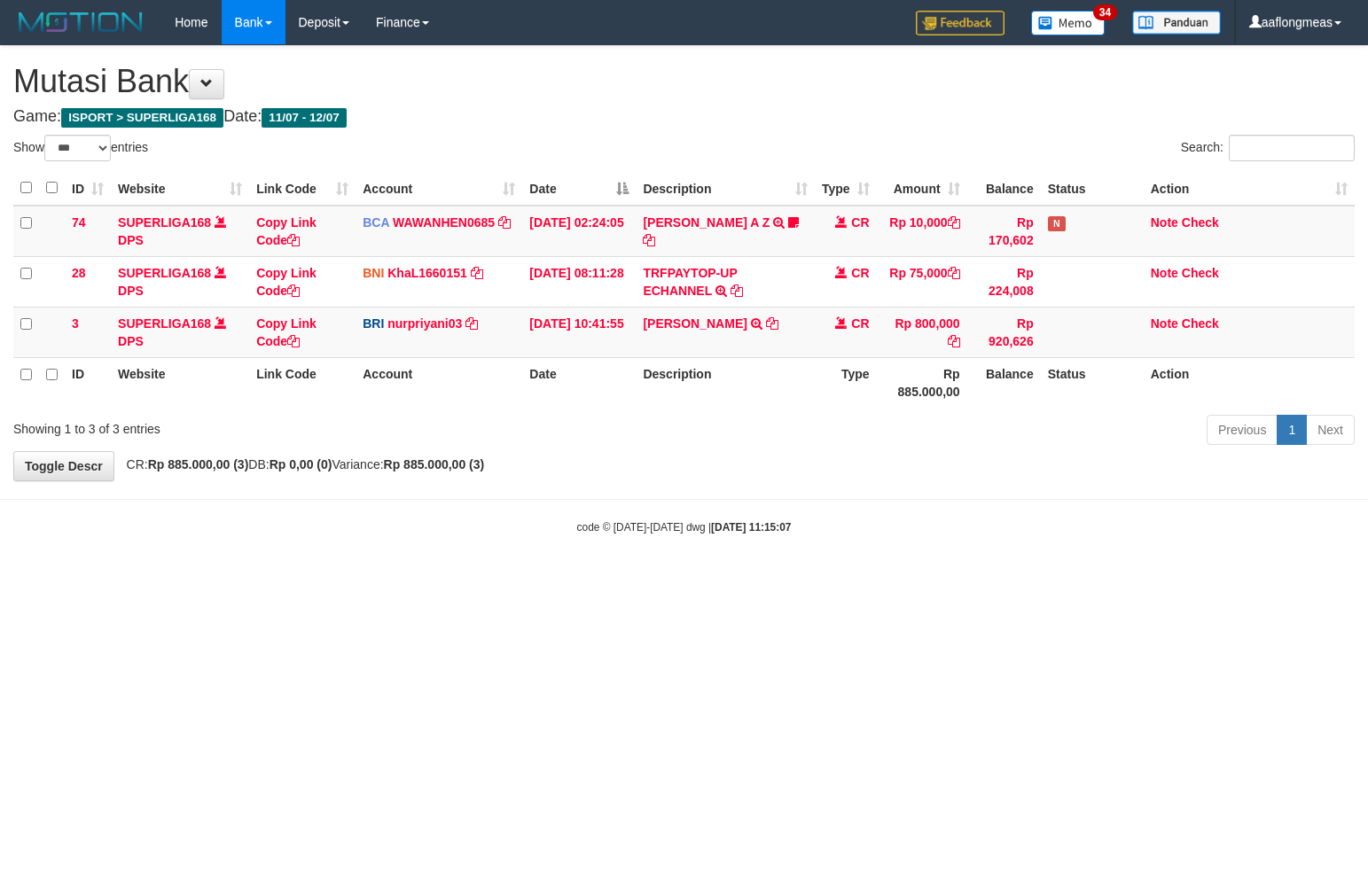 select on "***" 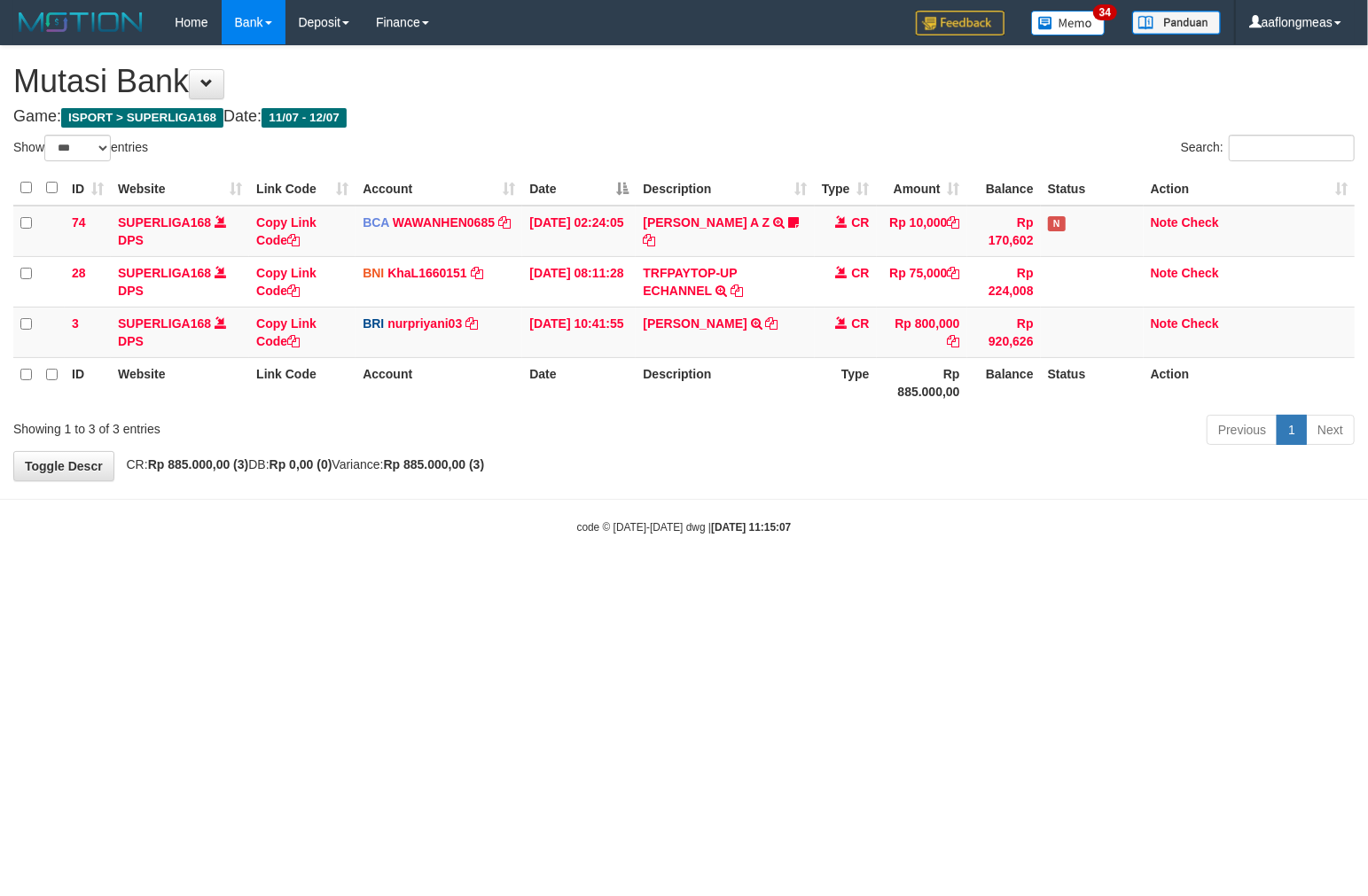 click on "**********" at bounding box center (684, 263) 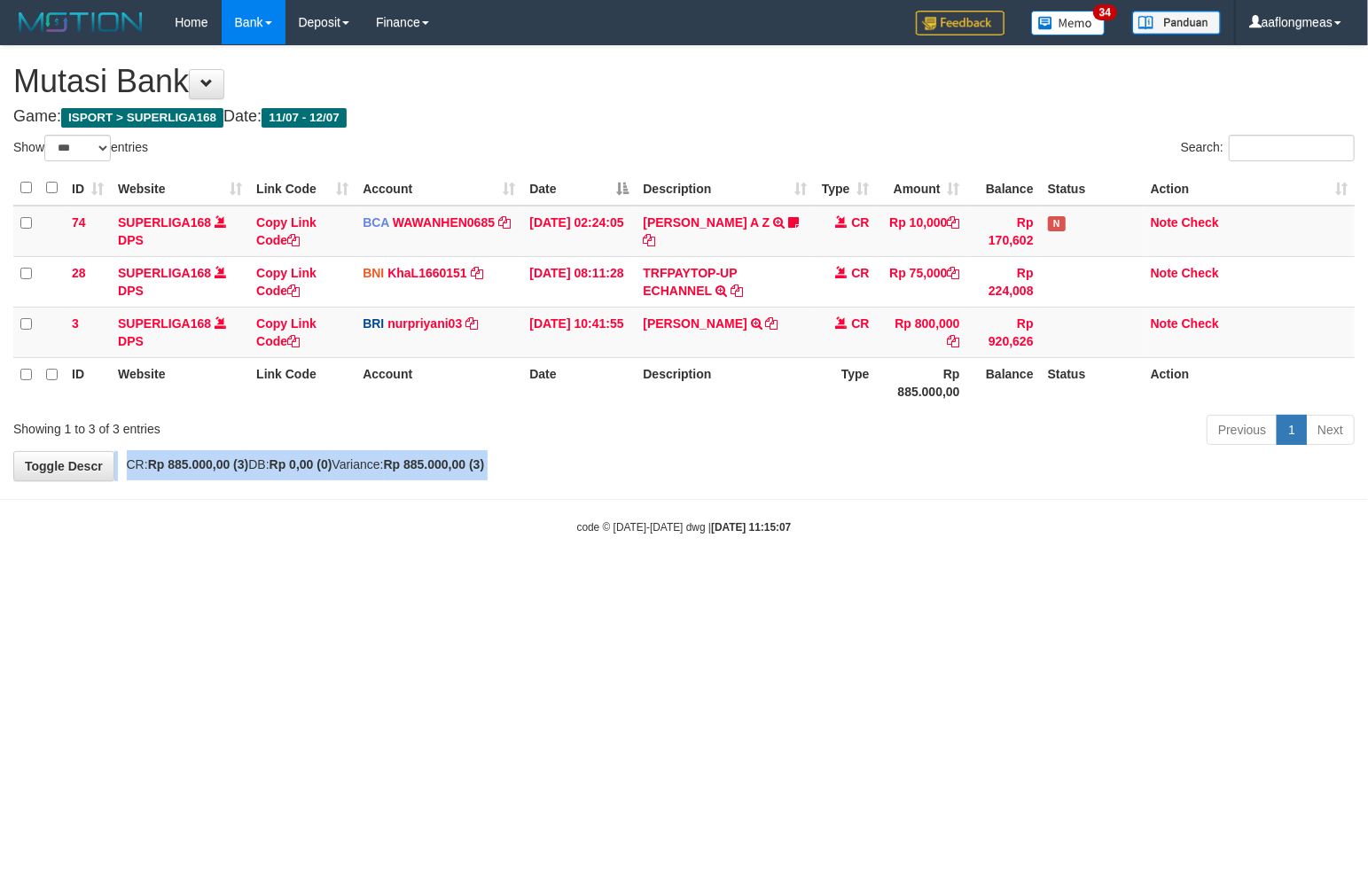 click on "**********" at bounding box center [684, 263] 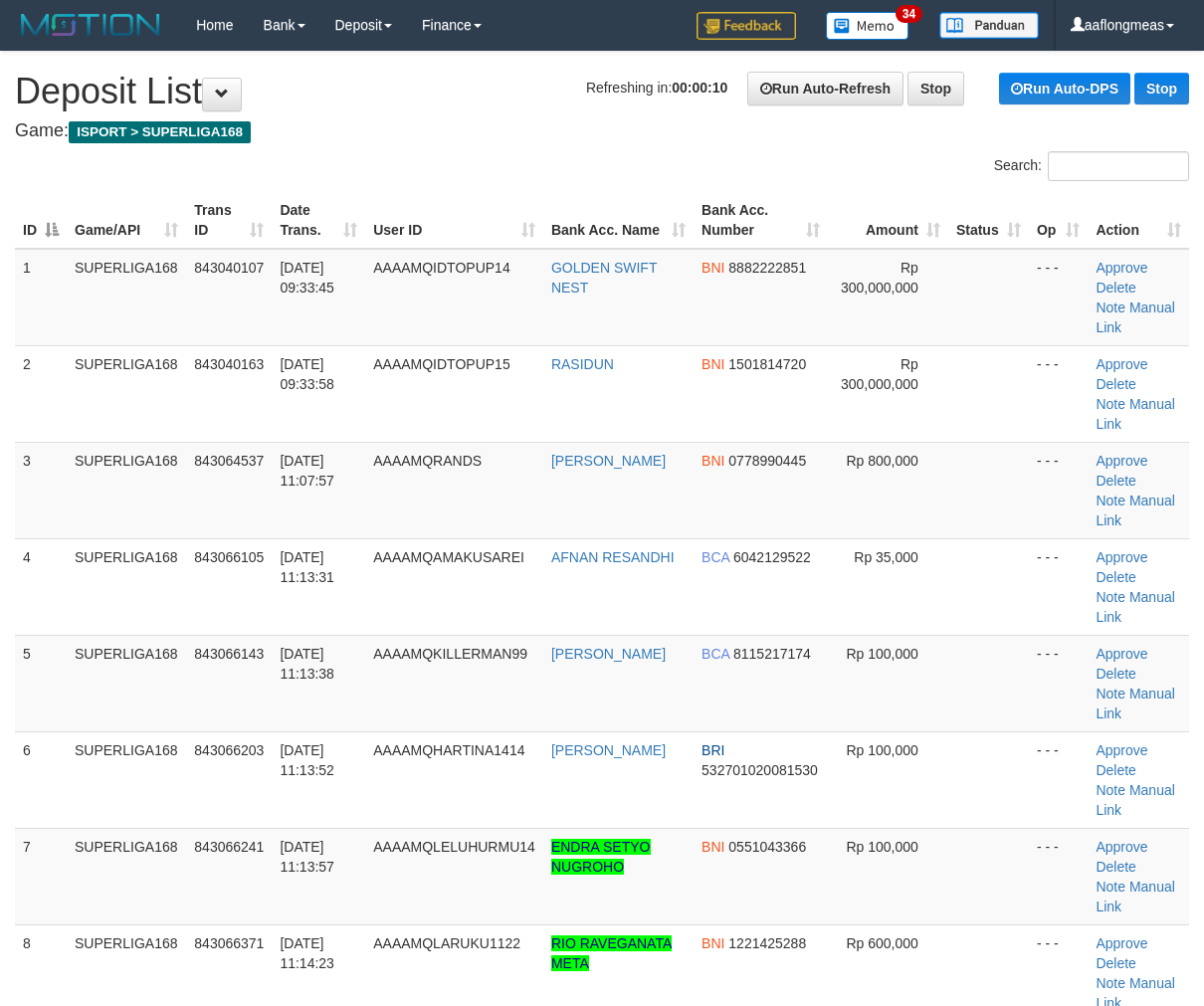 scroll, scrollTop: 0, scrollLeft: 0, axis: both 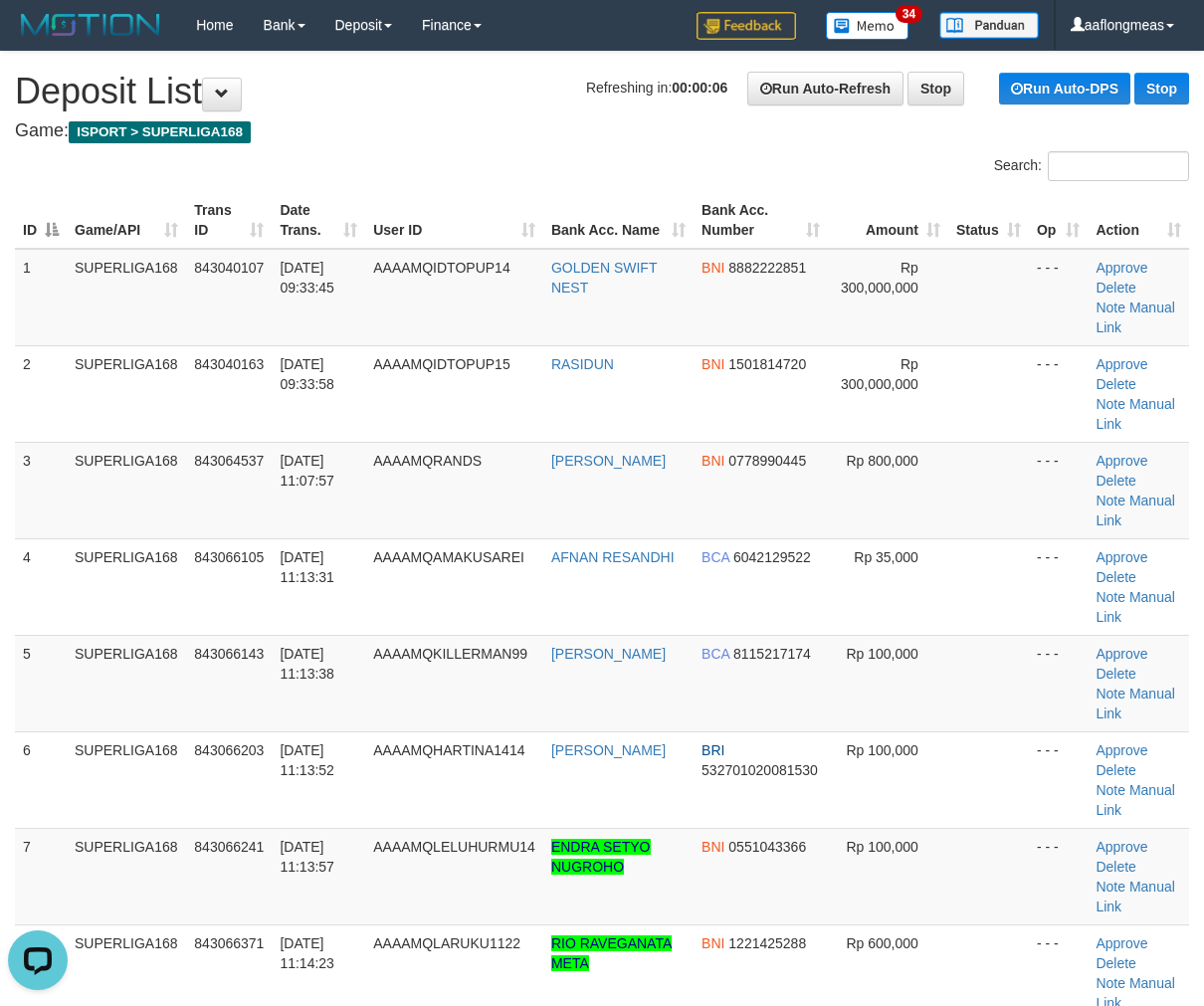 drag, startPoint x: 945, startPoint y: 500, endPoint x: 1212, endPoint y: 493, distance: 267.0917 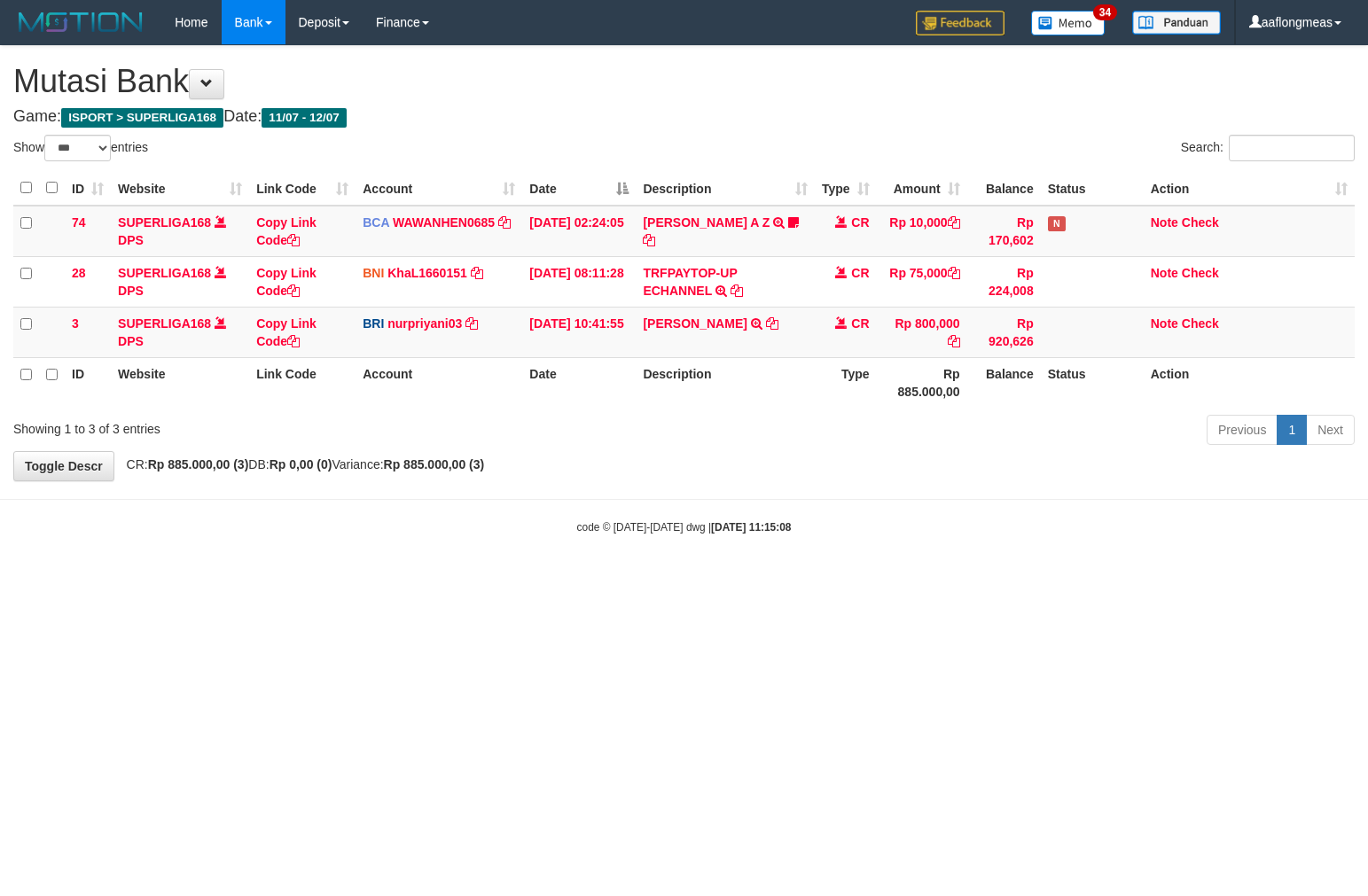 select on "***" 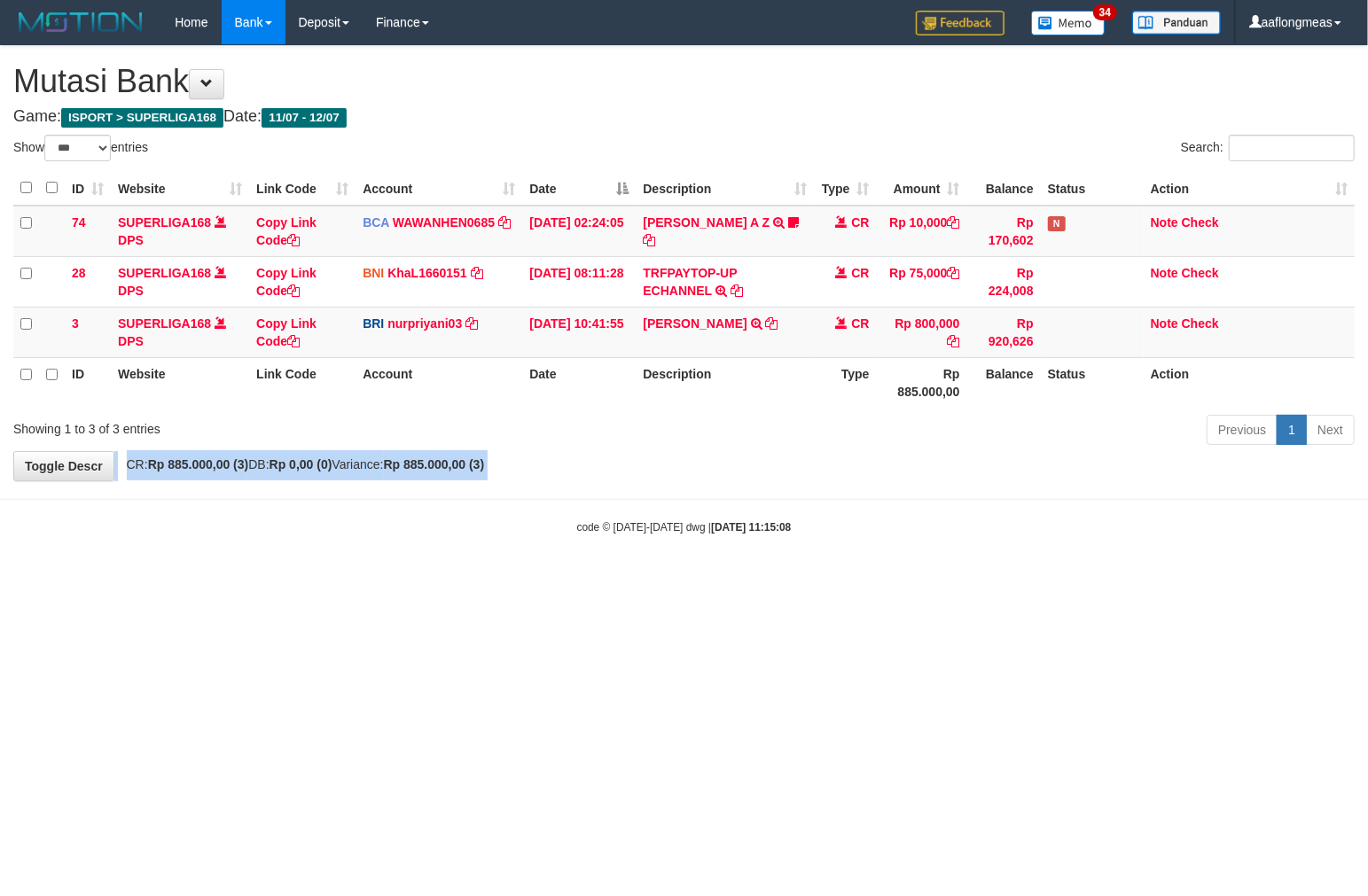 click on "**********" at bounding box center (684, 263) 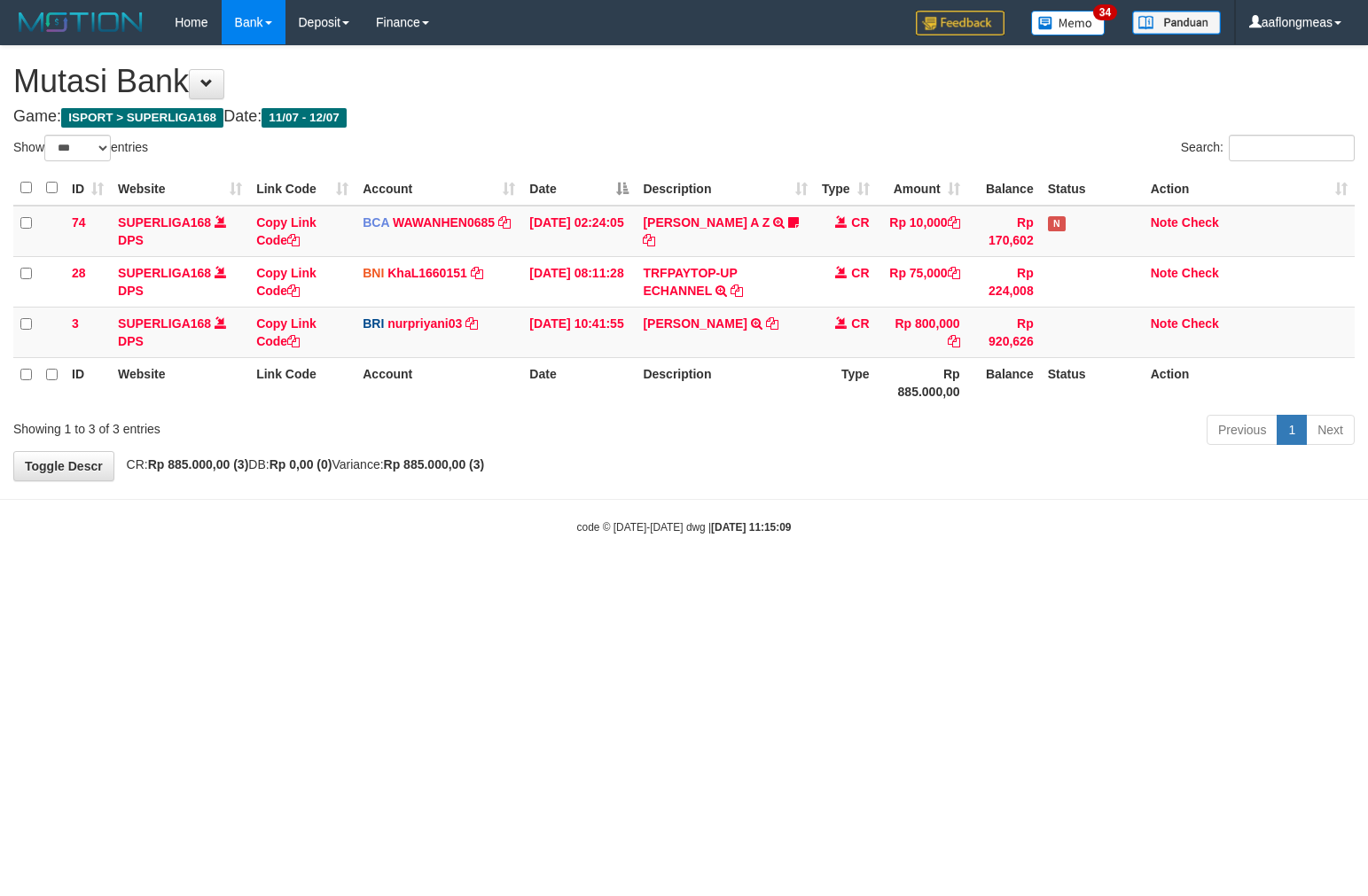 select on "***" 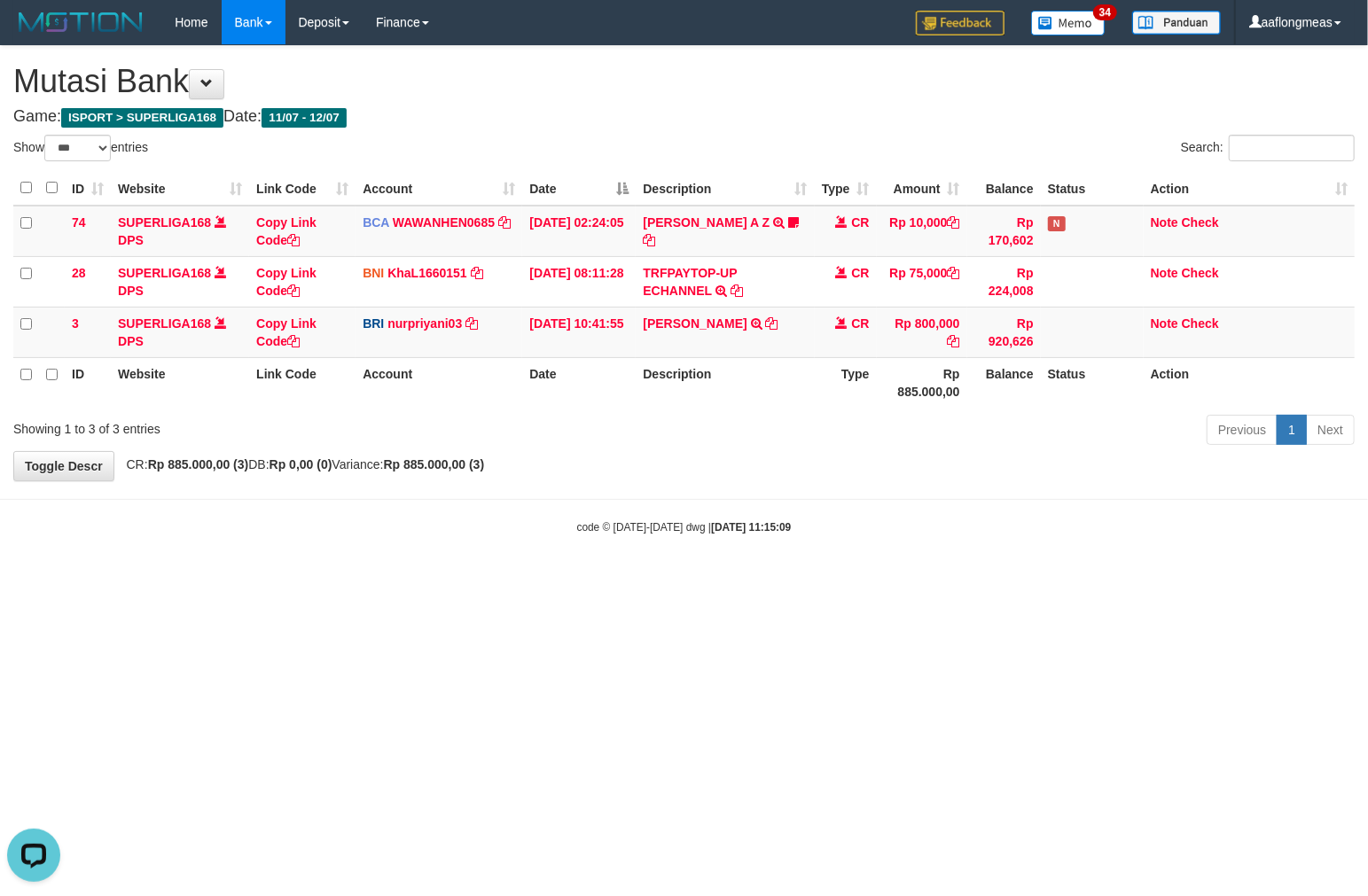scroll, scrollTop: 0, scrollLeft: 0, axis: both 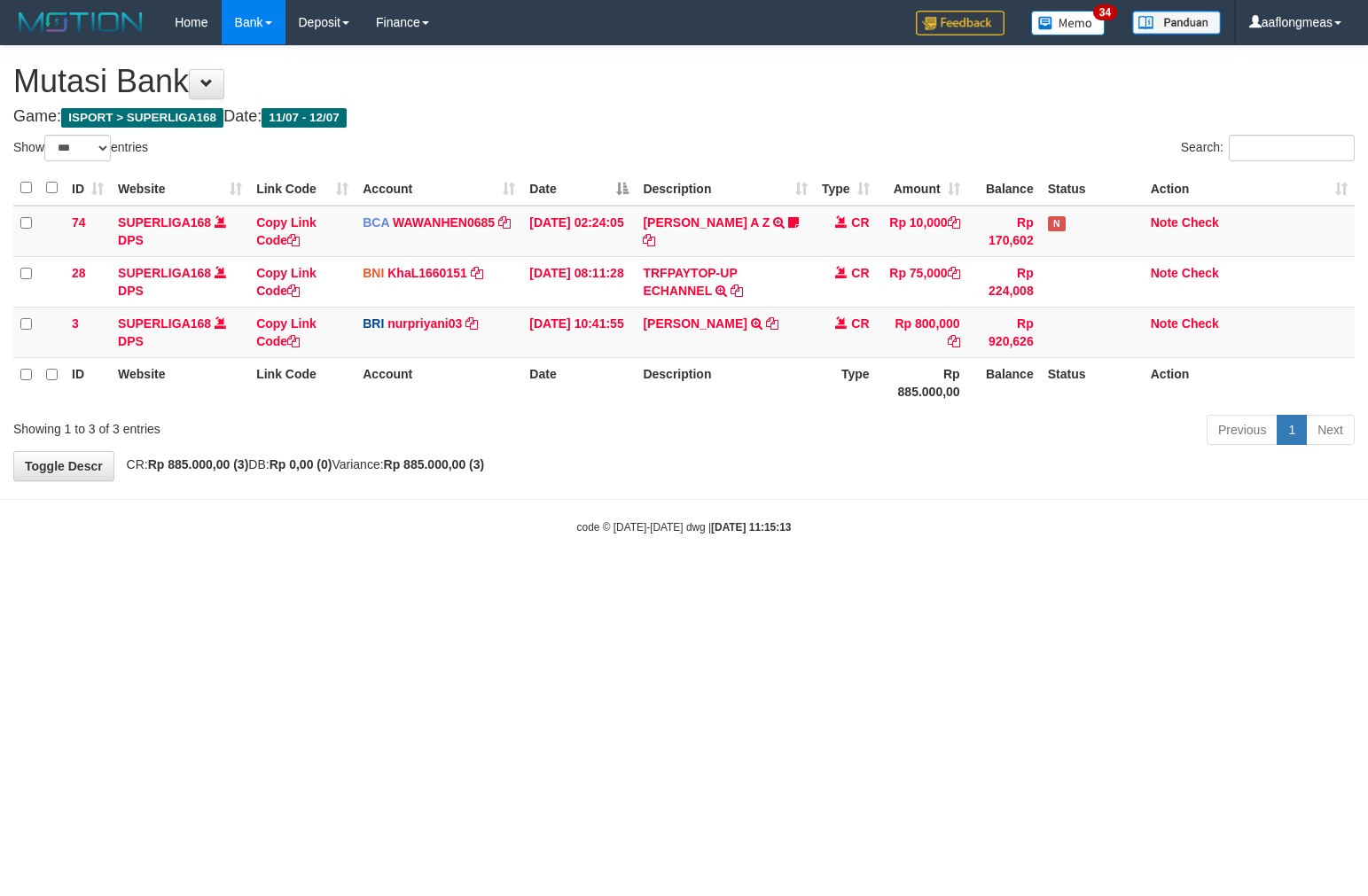 select on "***" 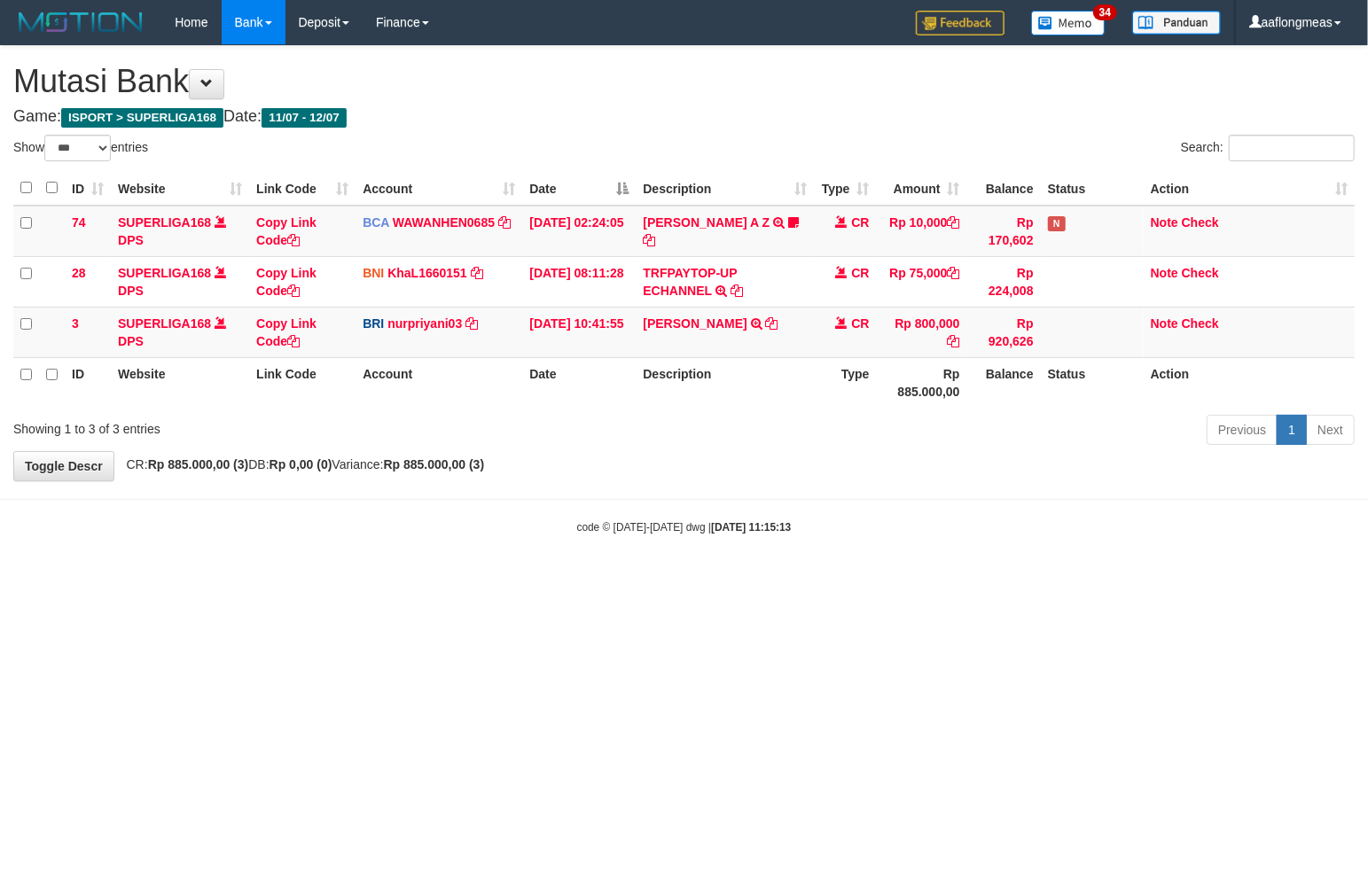 click on "**********" at bounding box center [684, 263] 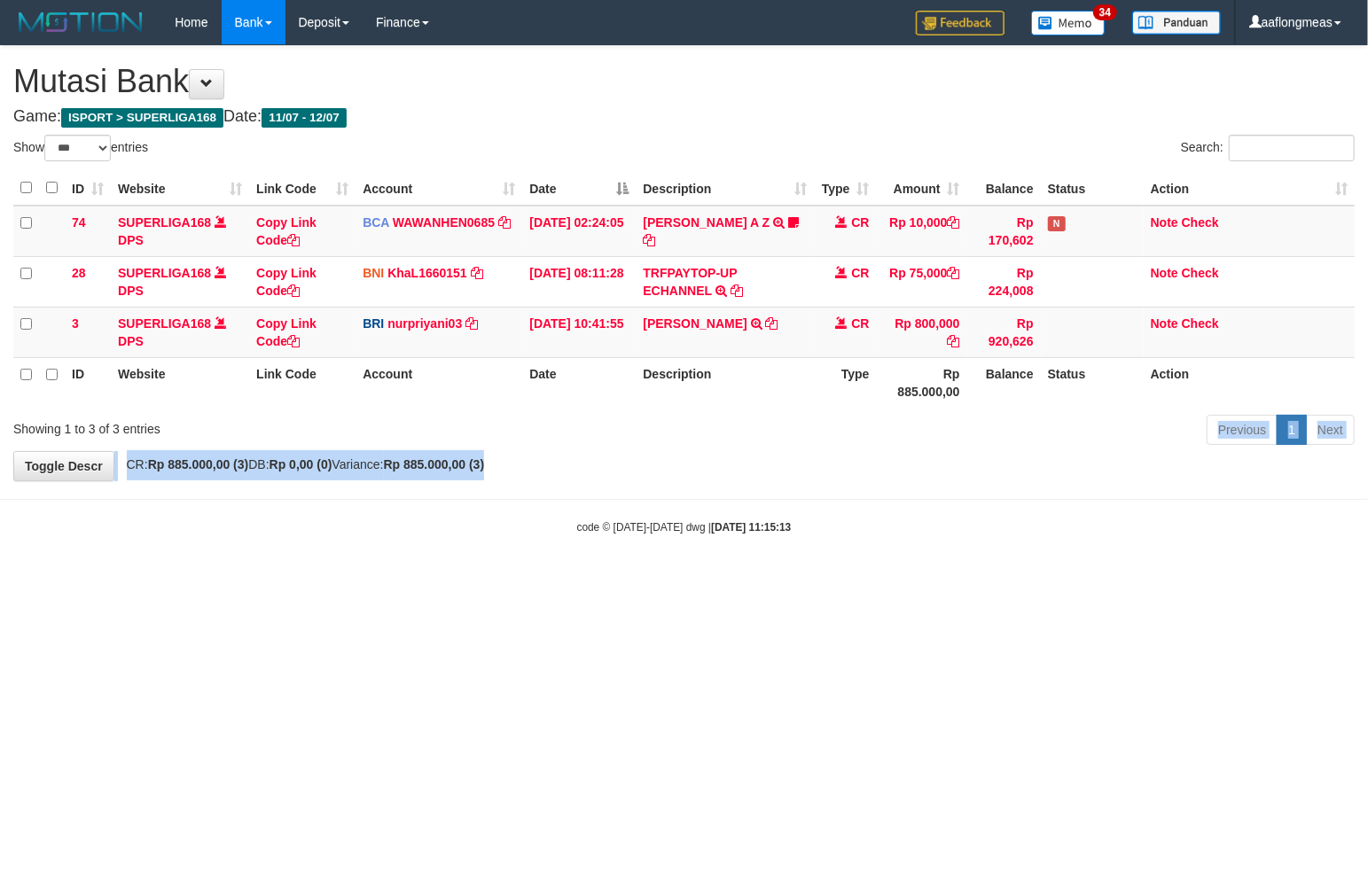 drag, startPoint x: 755, startPoint y: 483, endPoint x: 67, endPoint y: 524, distance: 689.2206 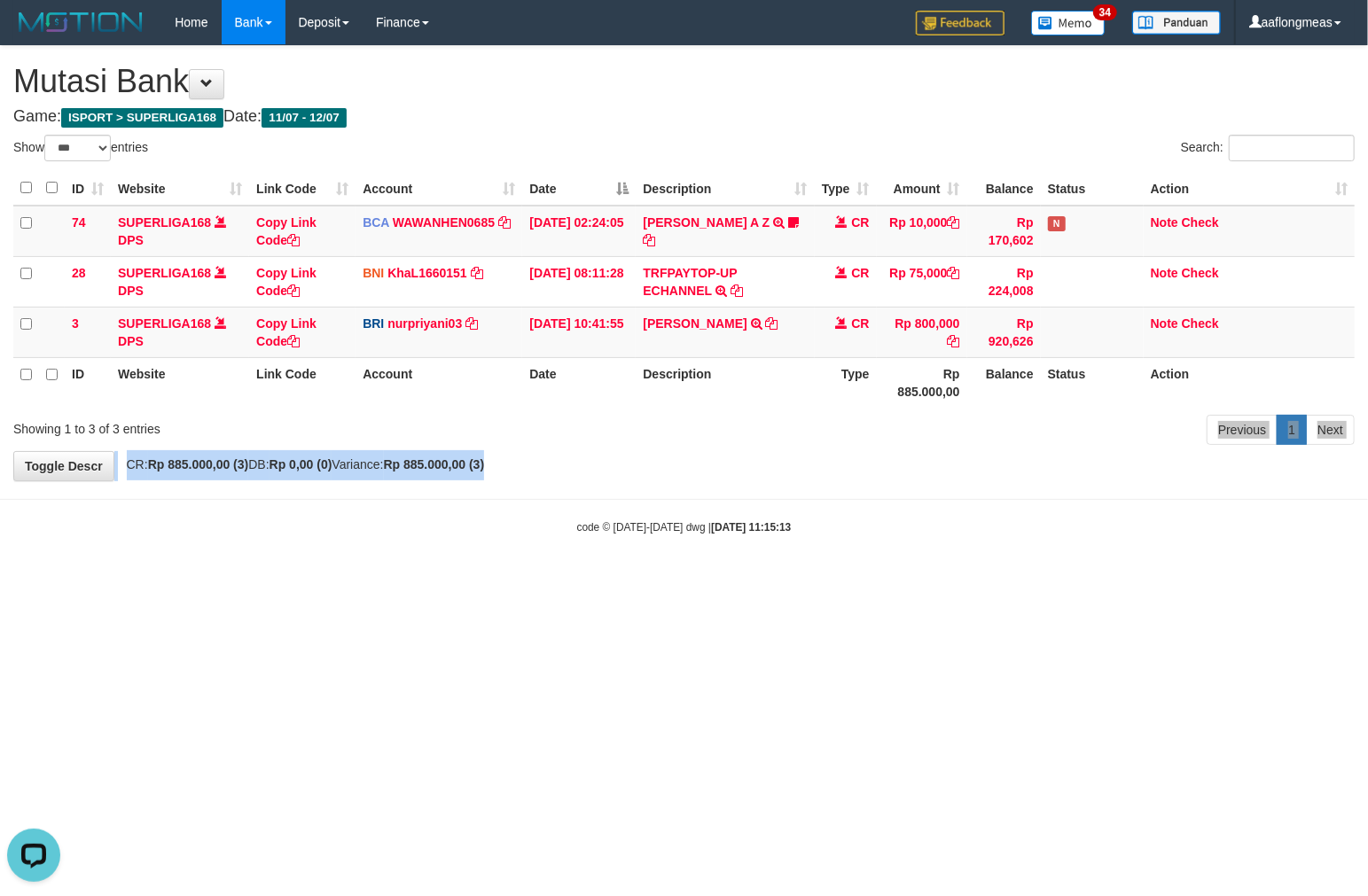 scroll, scrollTop: 0, scrollLeft: 0, axis: both 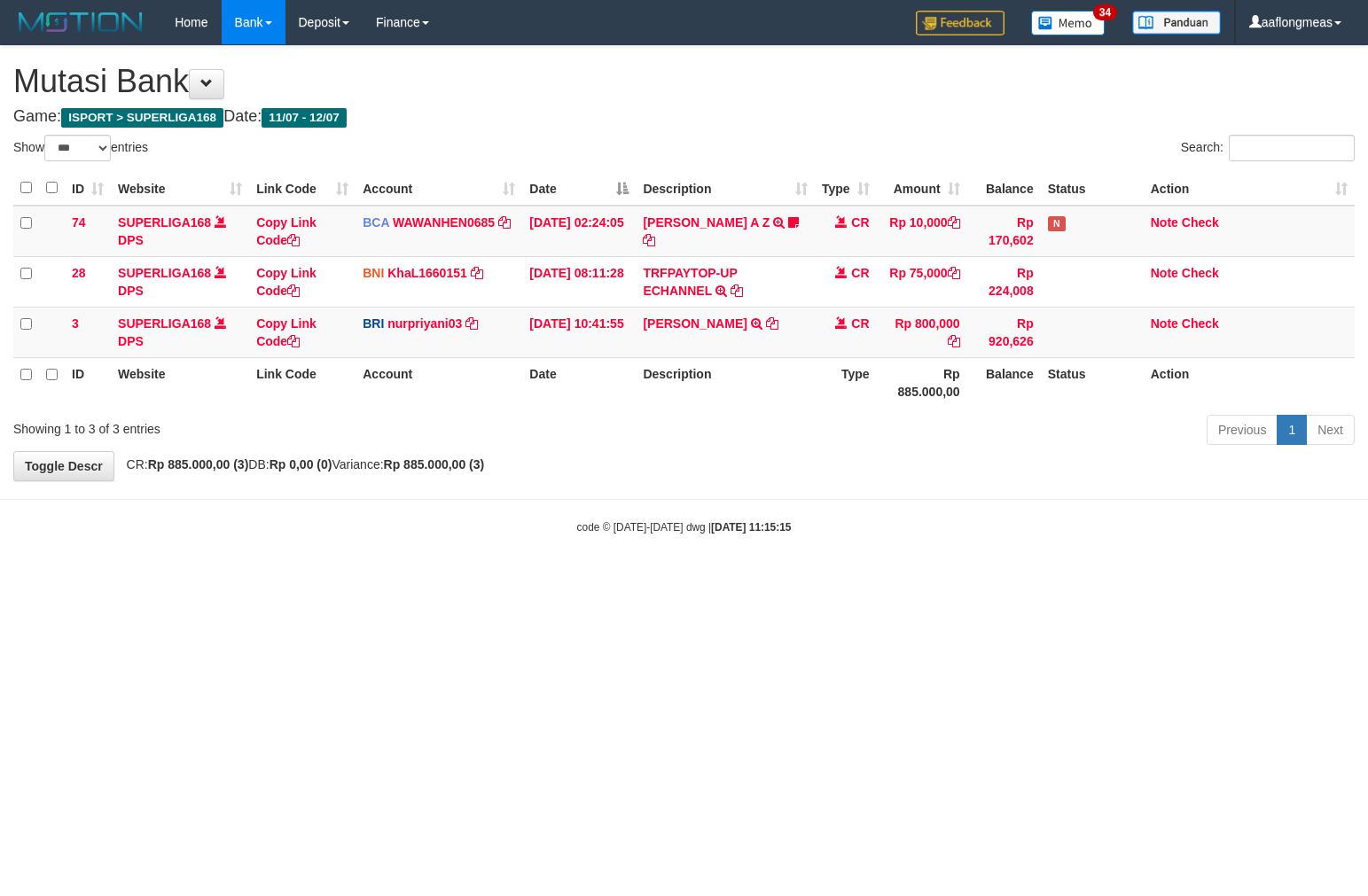select on "***" 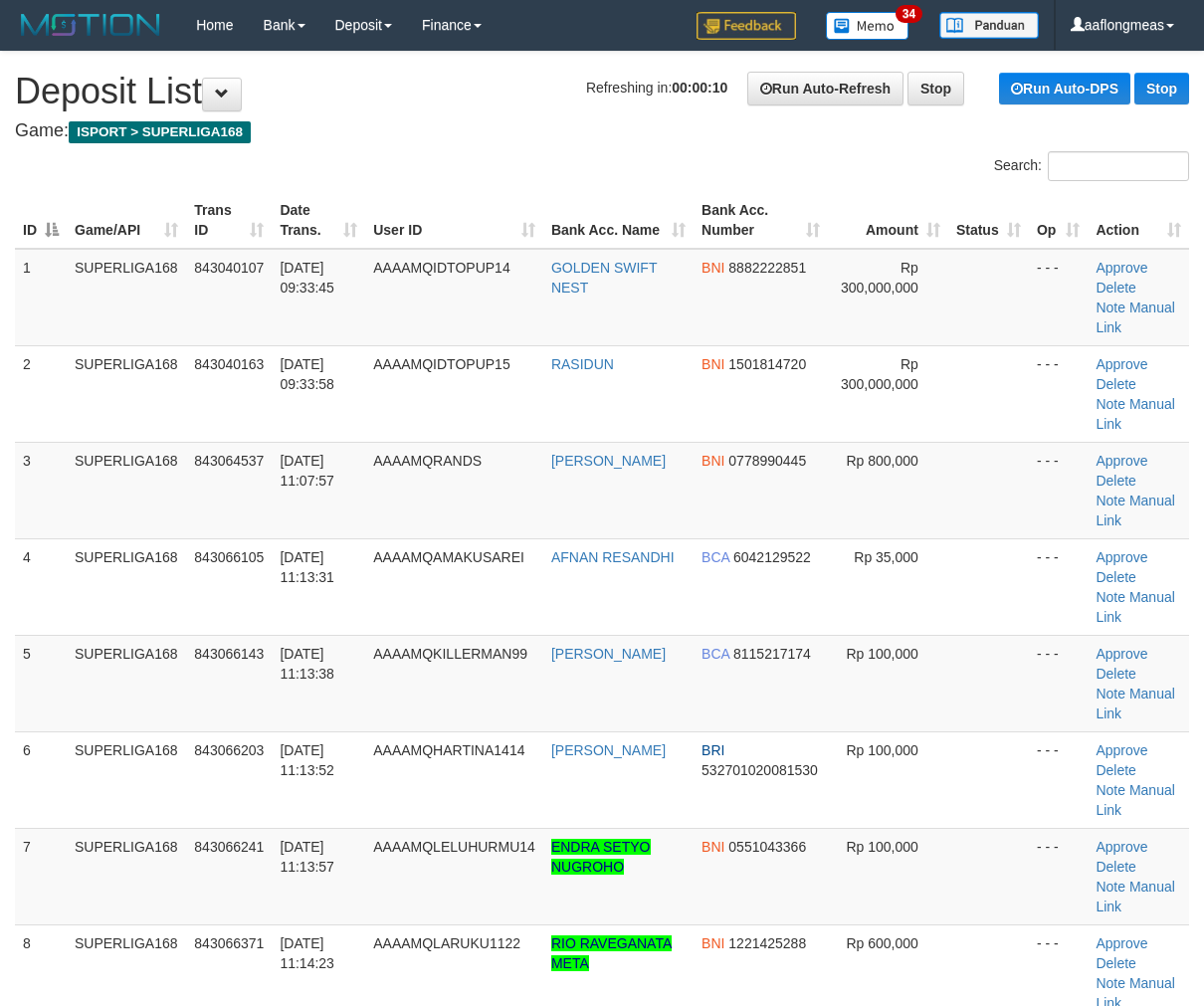 scroll, scrollTop: 0, scrollLeft: 0, axis: both 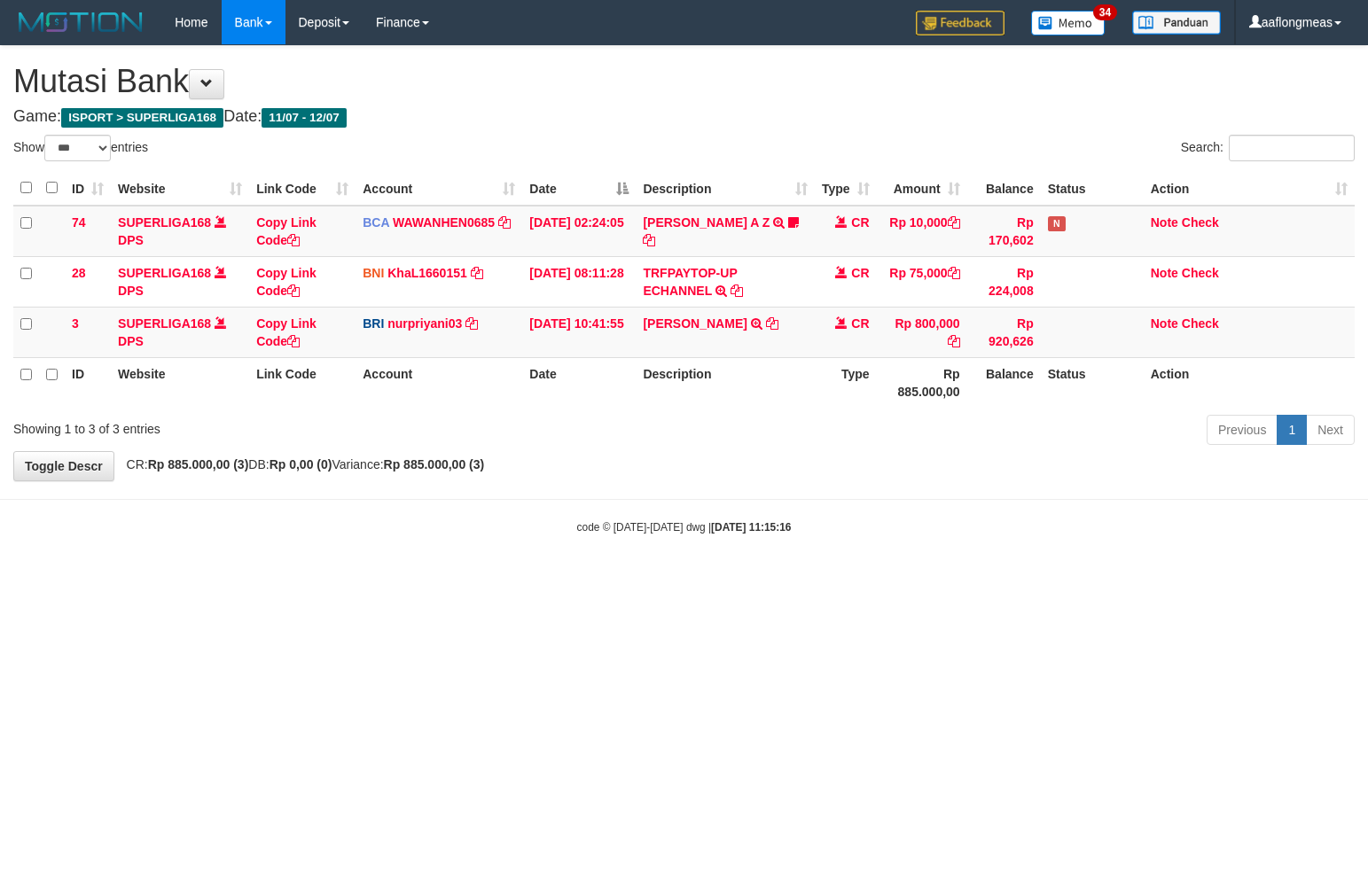 select on "***" 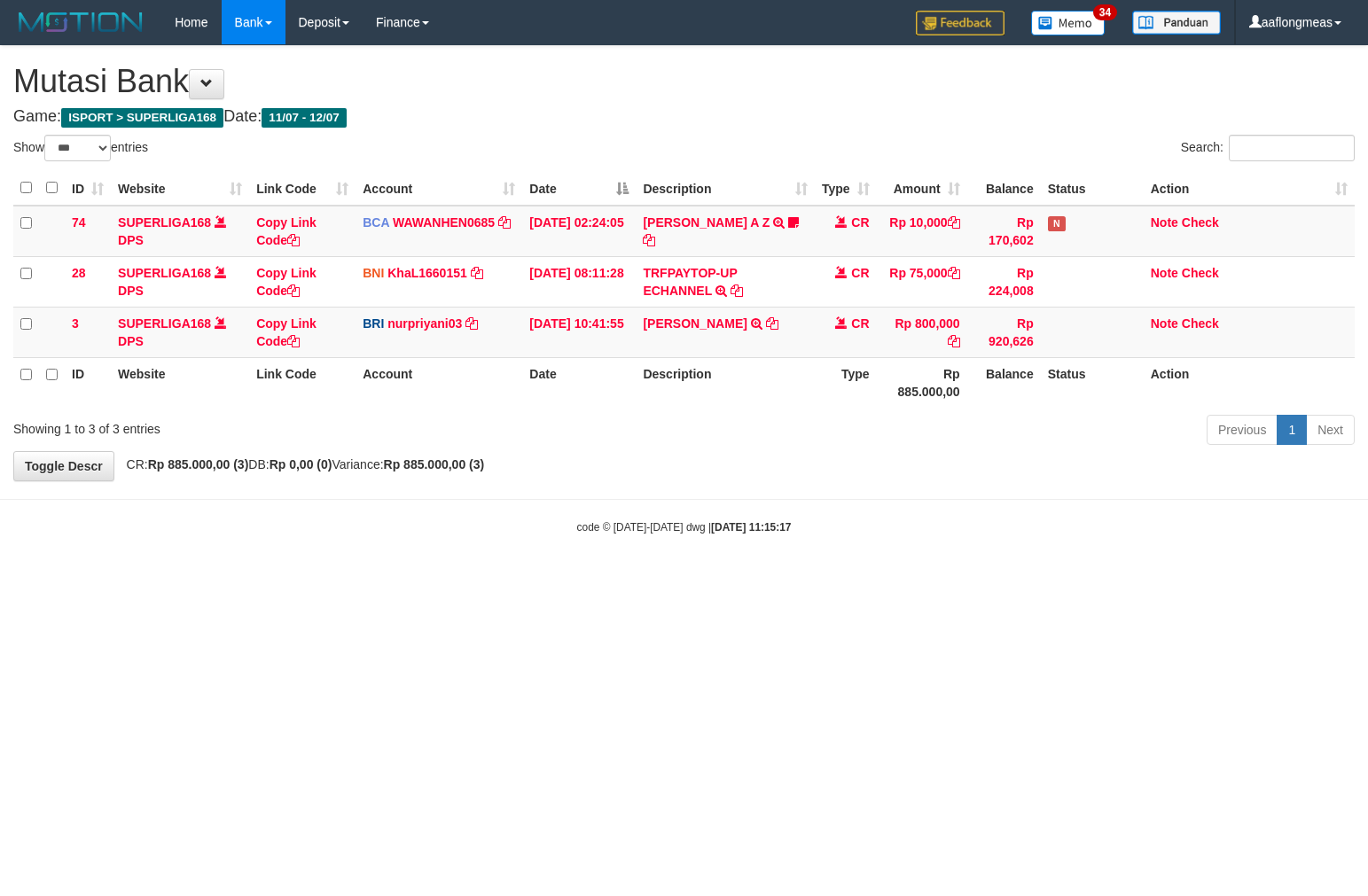 select on "***" 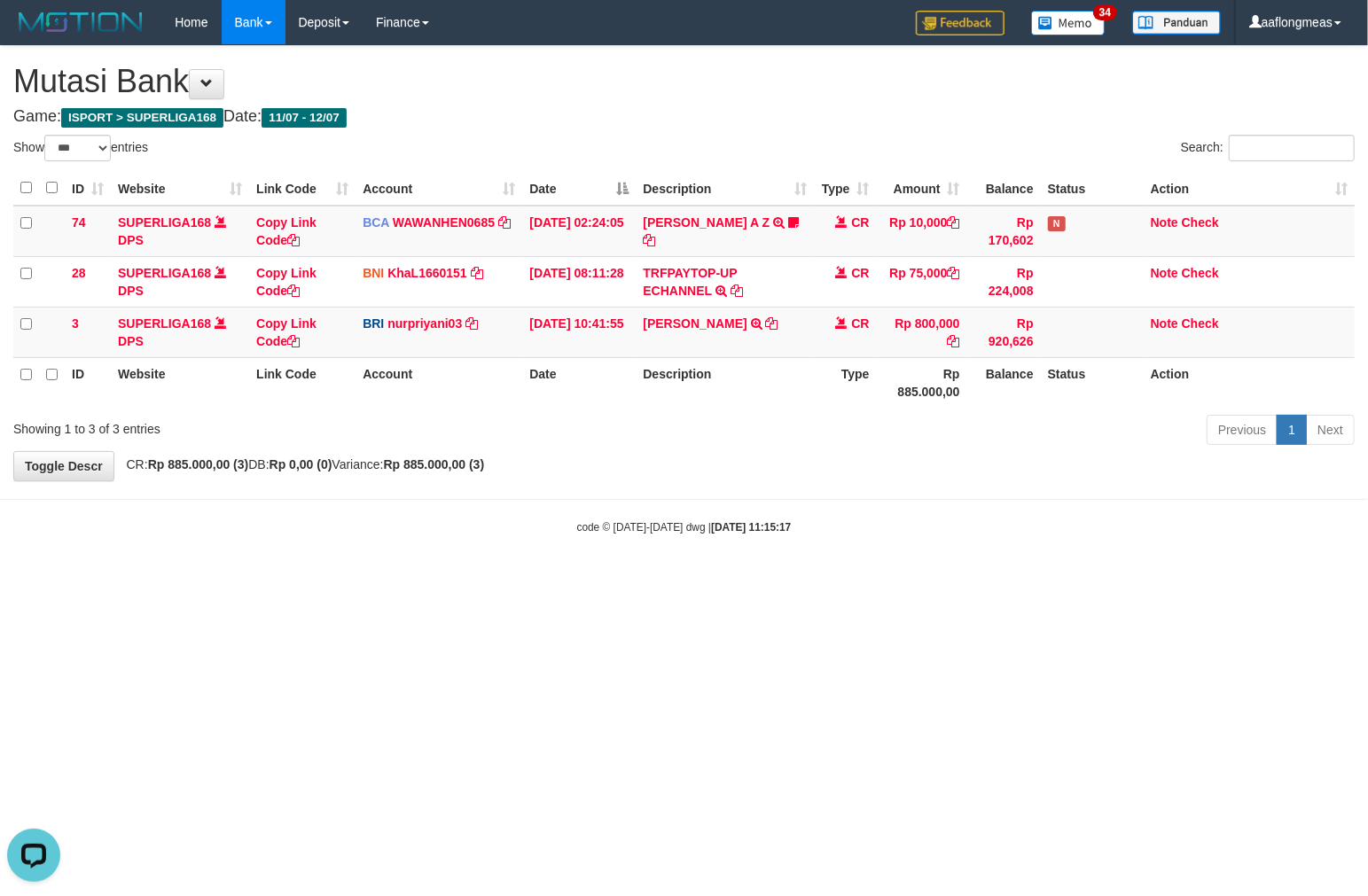 scroll, scrollTop: 0, scrollLeft: 0, axis: both 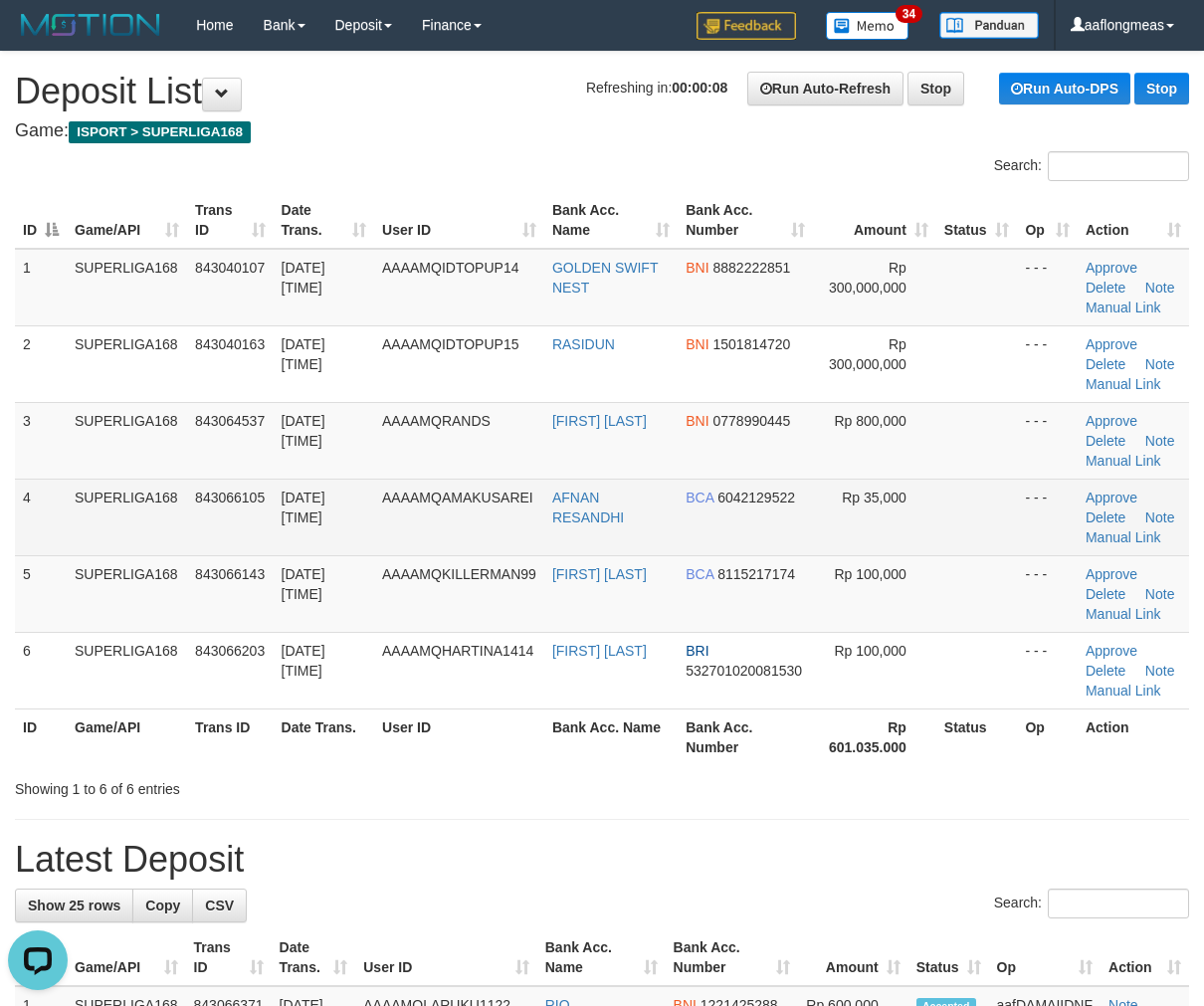 click at bounding box center [977, 516] 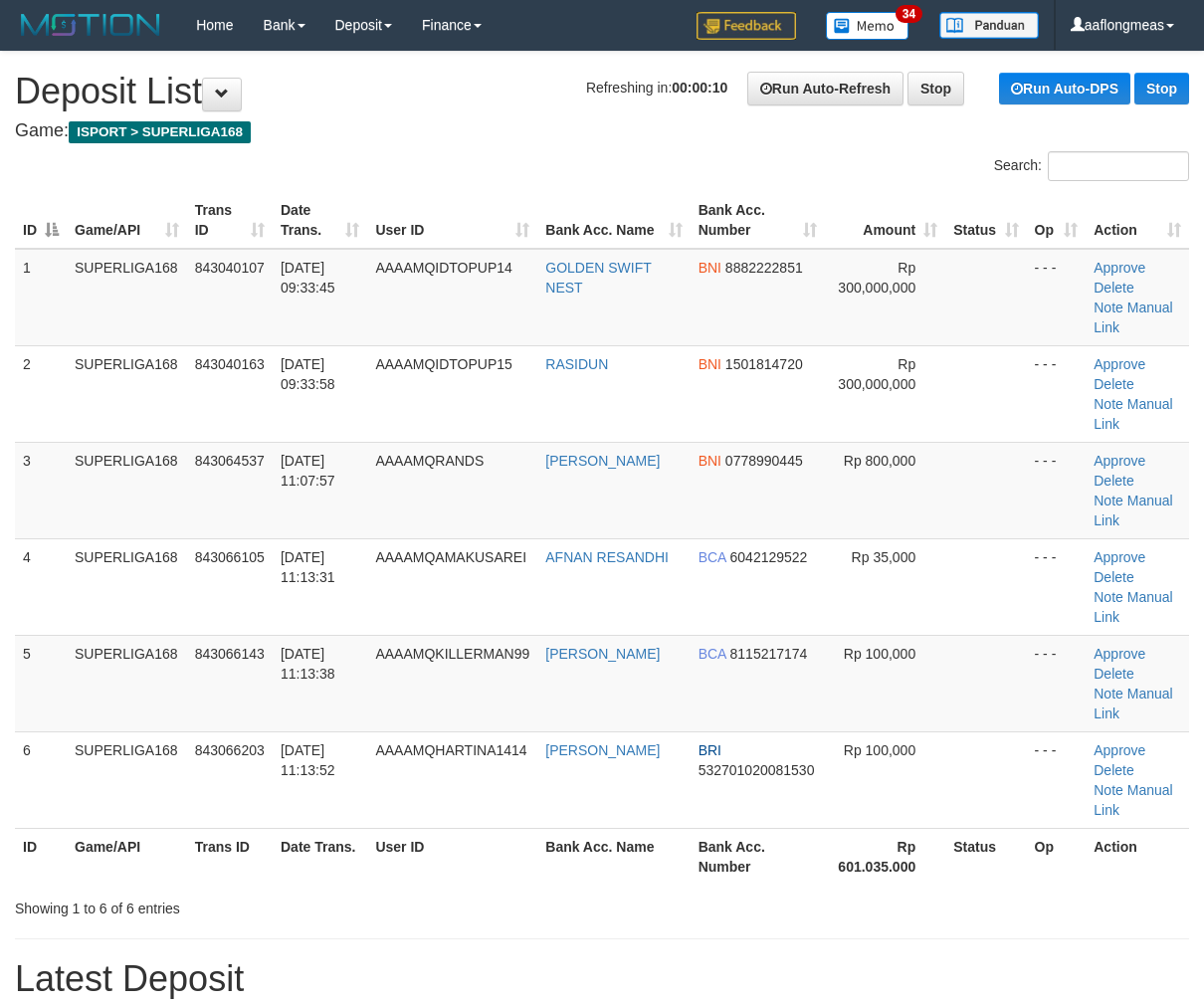 scroll, scrollTop: 0, scrollLeft: 0, axis: both 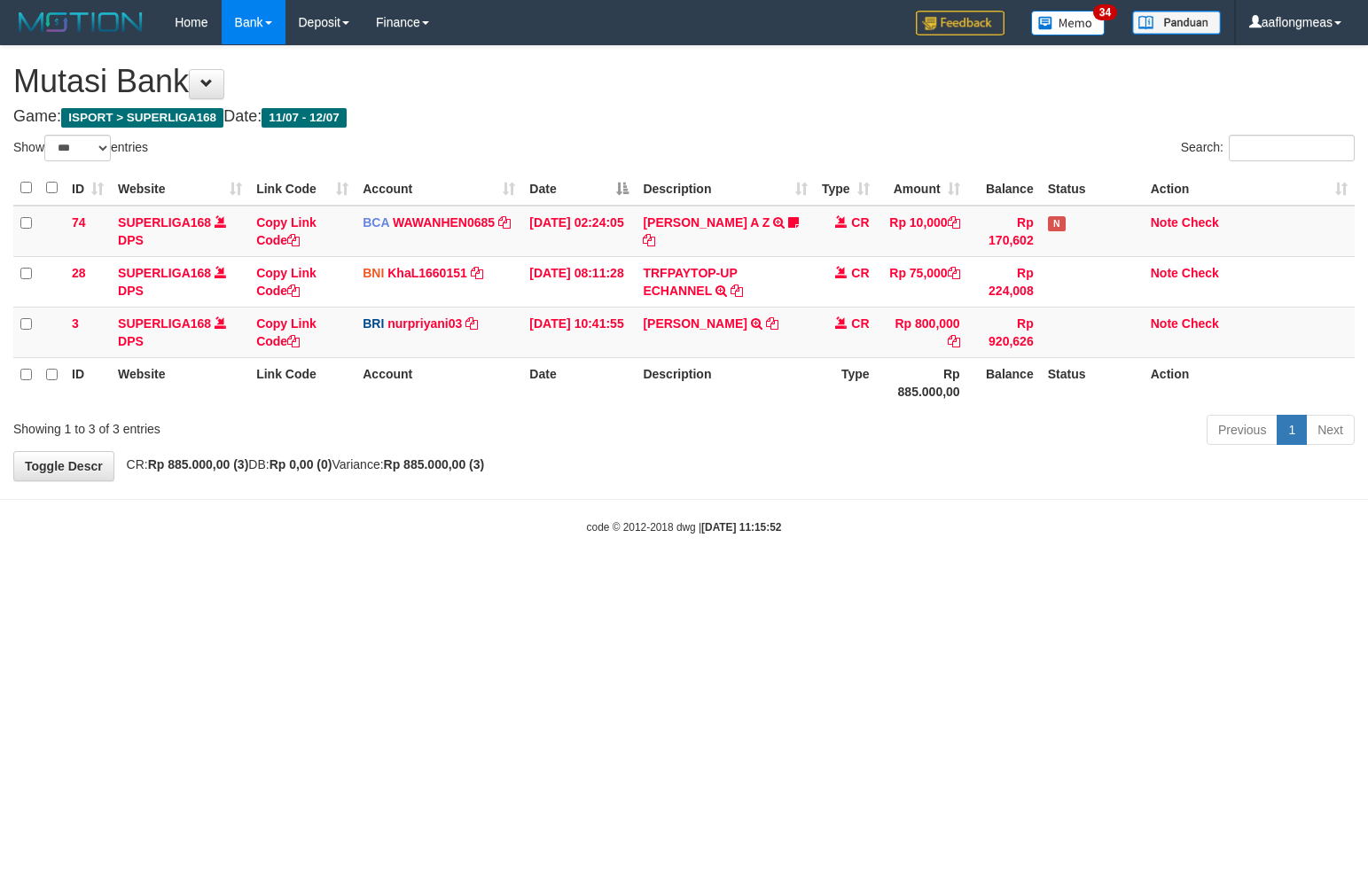 select on "***" 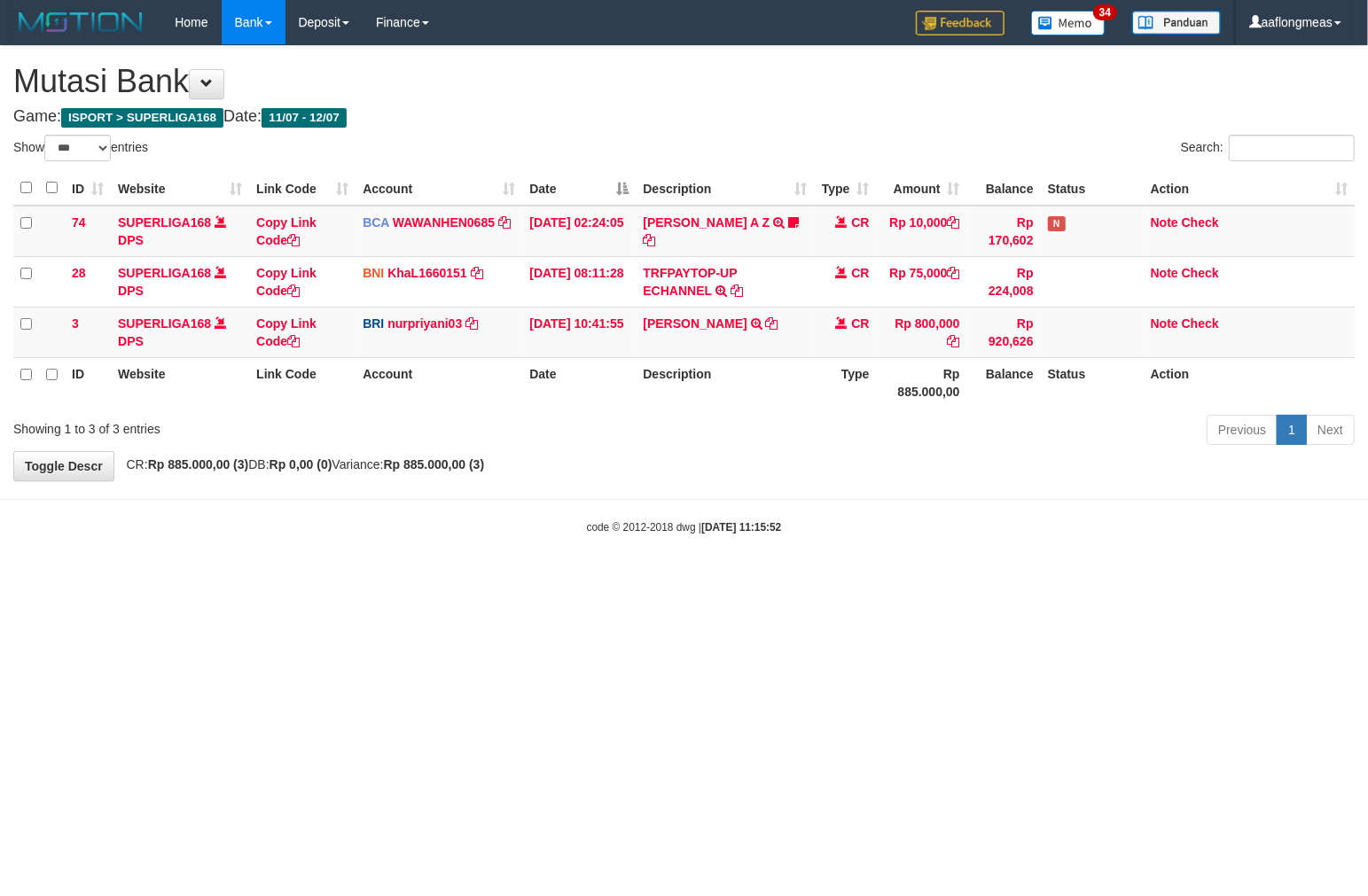 drag, startPoint x: 684, startPoint y: 470, endPoint x: 606, endPoint y: 497, distance: 82.5409 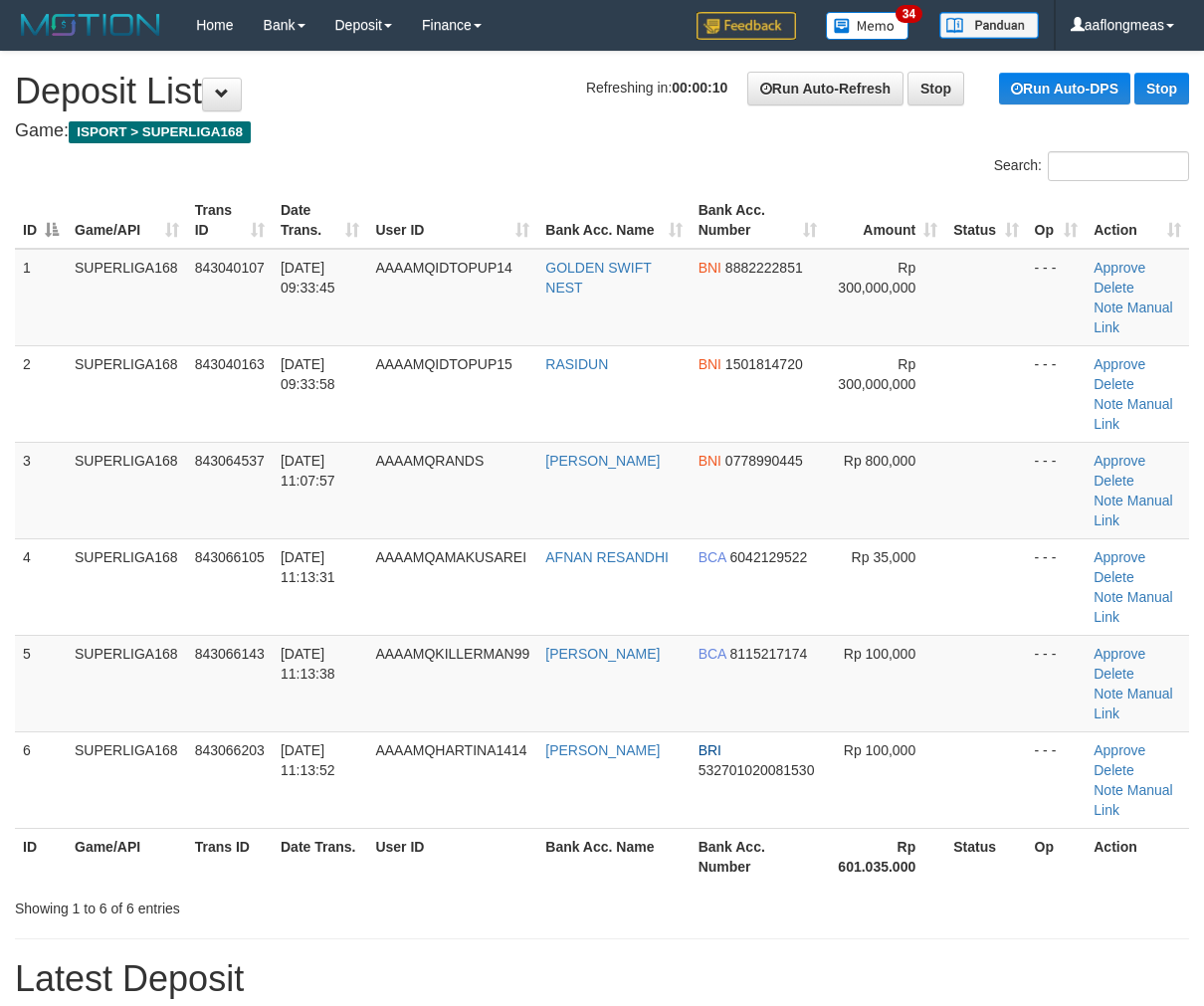 scroll, scrollTop: 0, scrollLeft: 0, axis: both 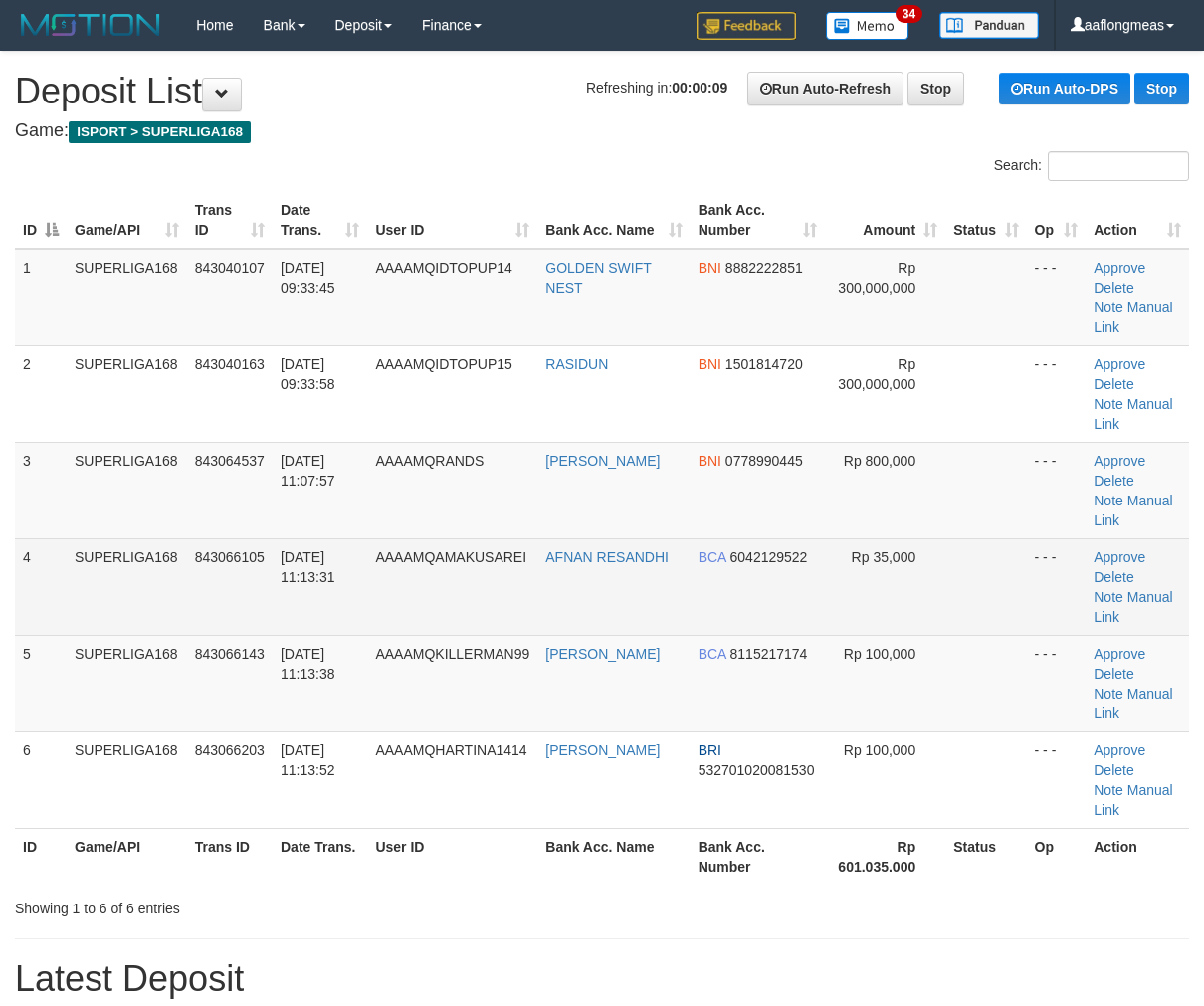 click at bounding box center [985, 586] 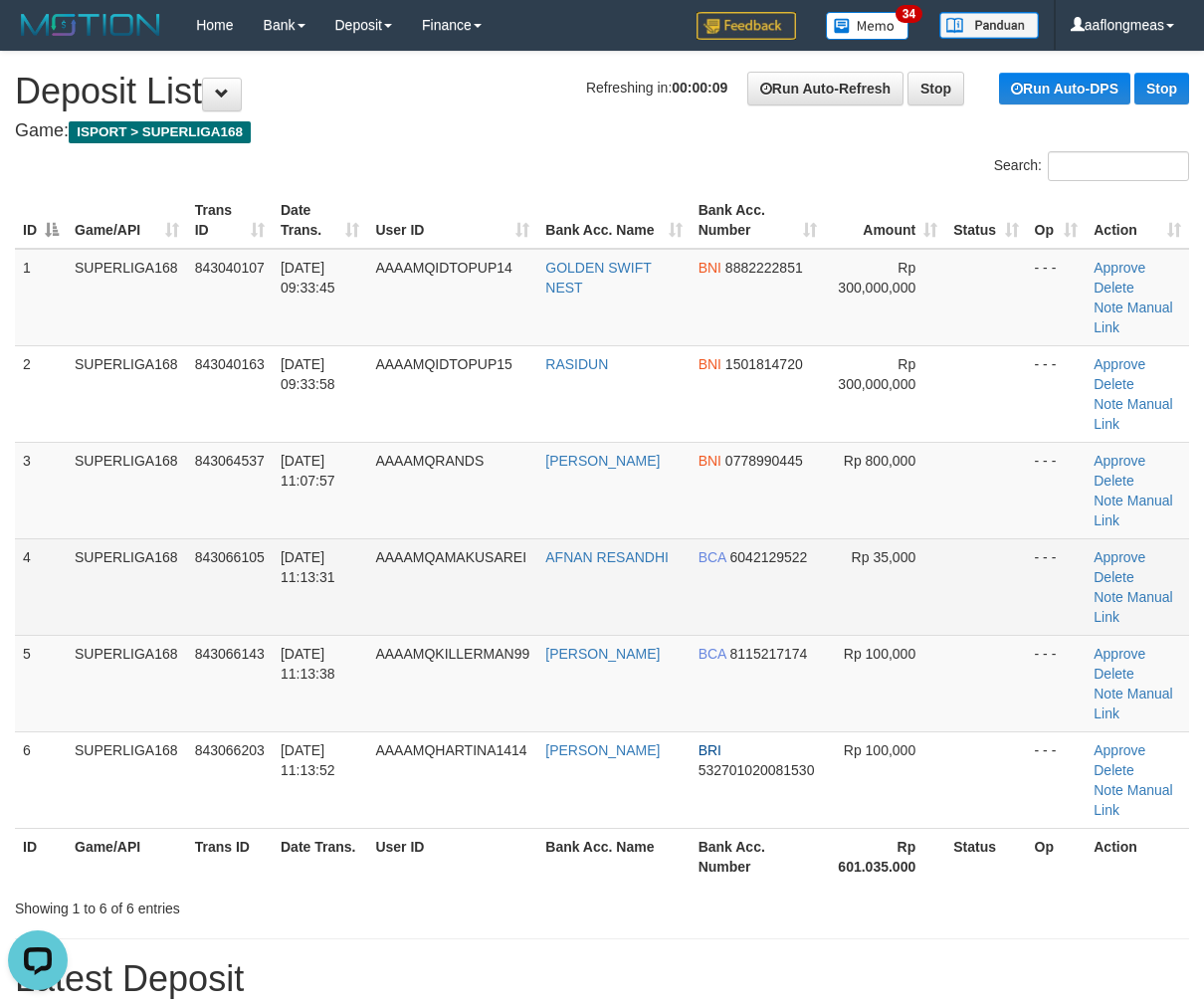 scroll, scrollTop: 0, scrollLeft: 0, axis: both 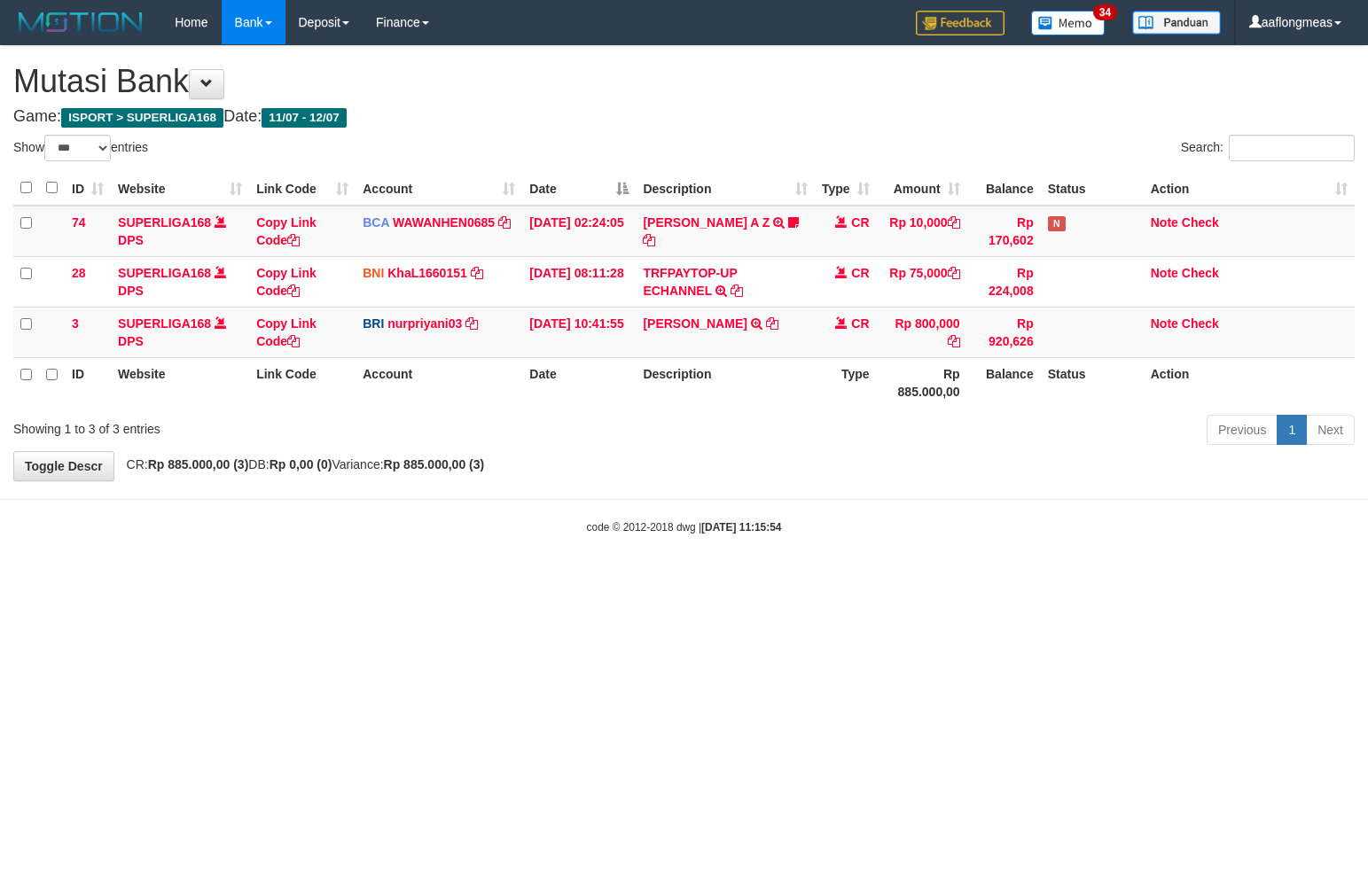 select on "***" 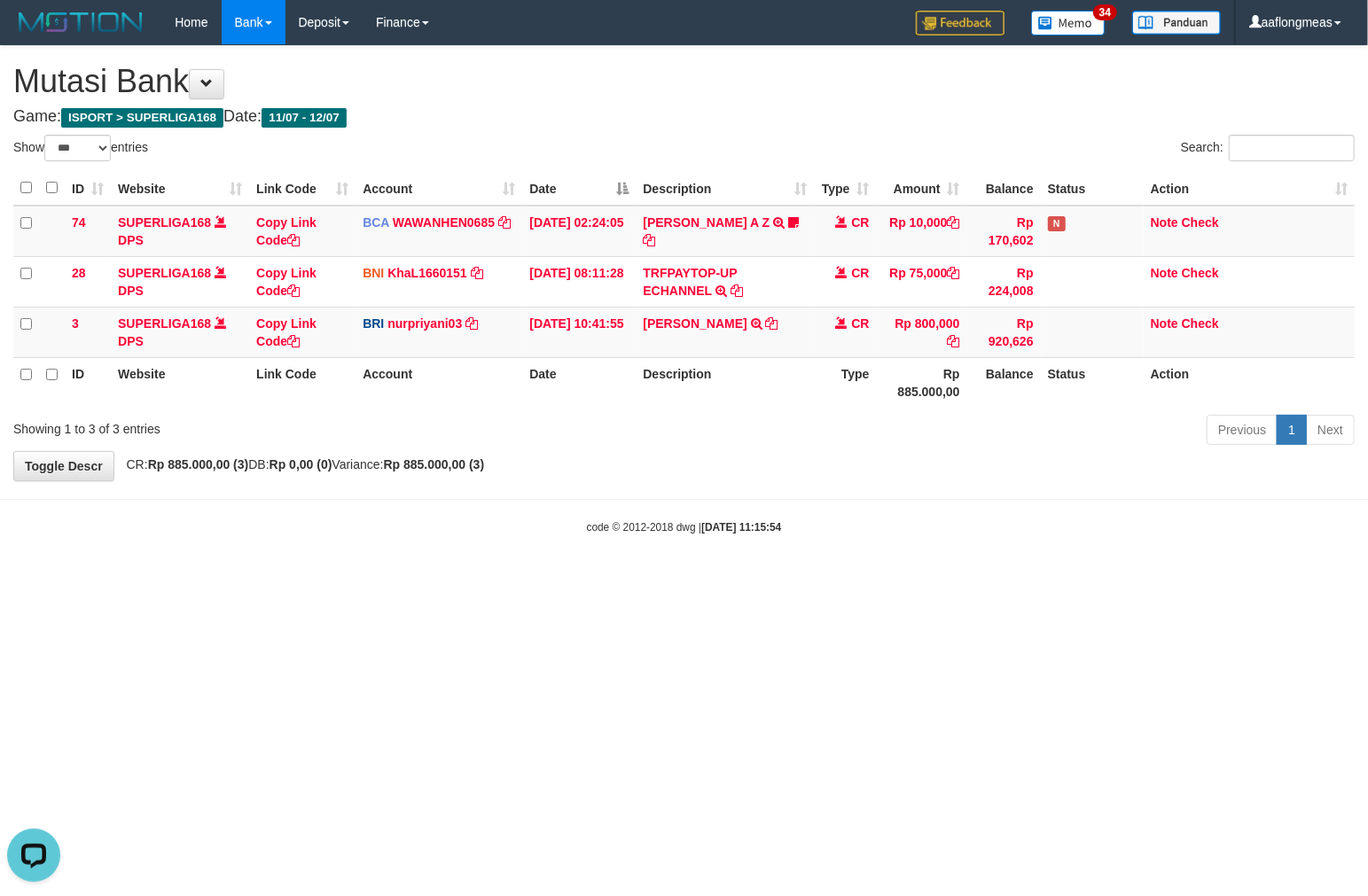 scroll, scrollTop: 0, scrollLeft: 0, axis: both 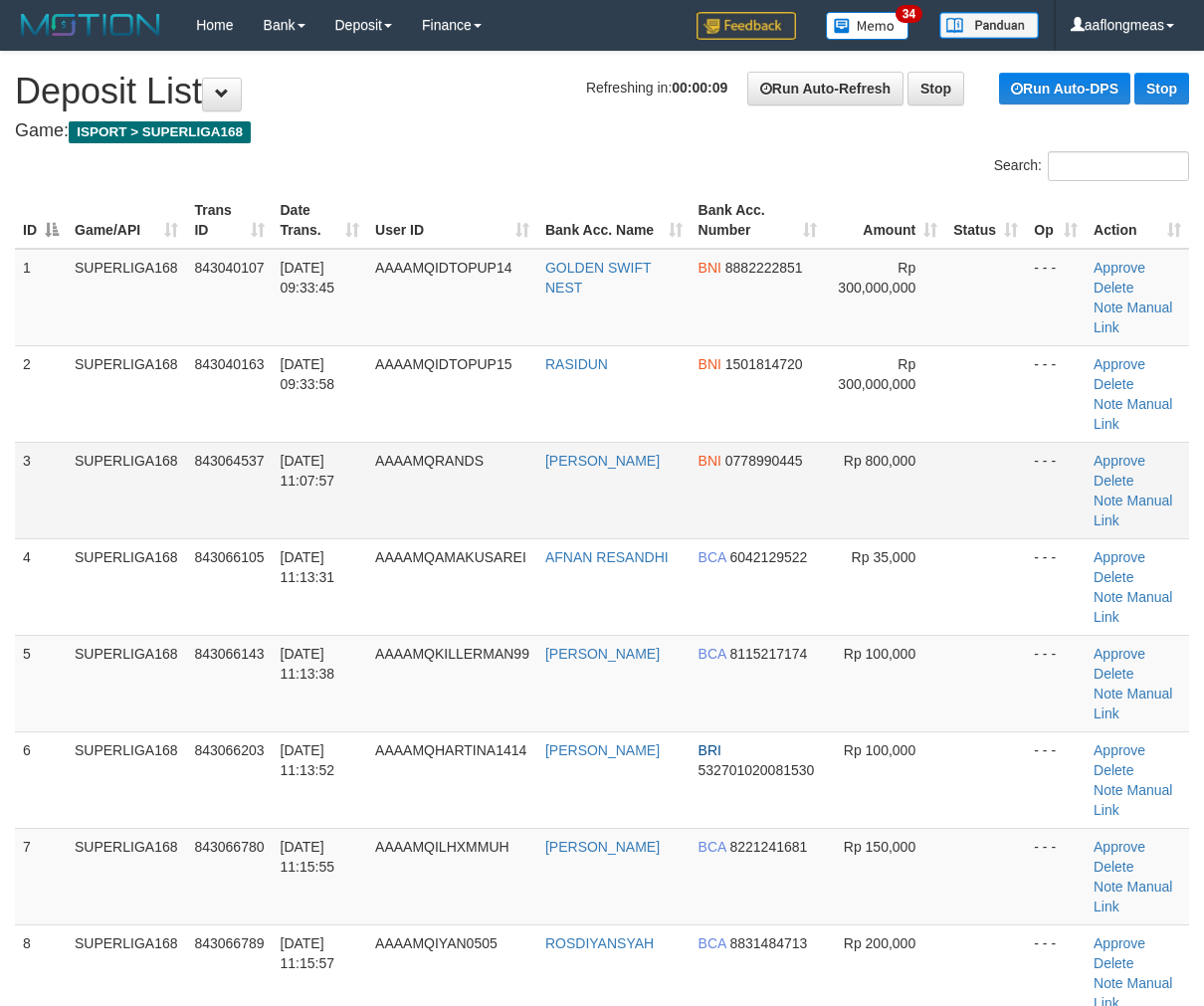 click at bounding box center [985, 490] 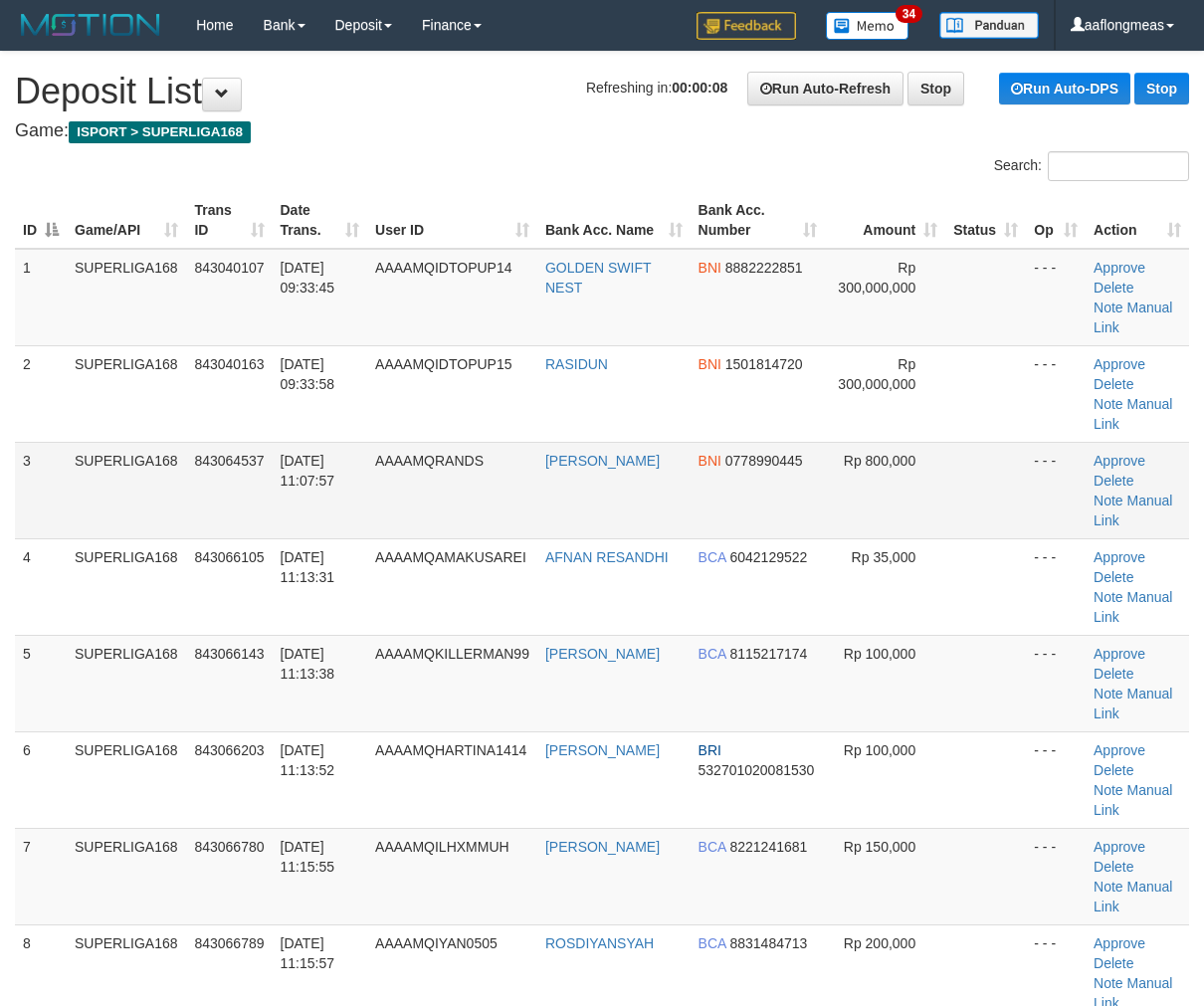 click at bounding box center (985, 490) 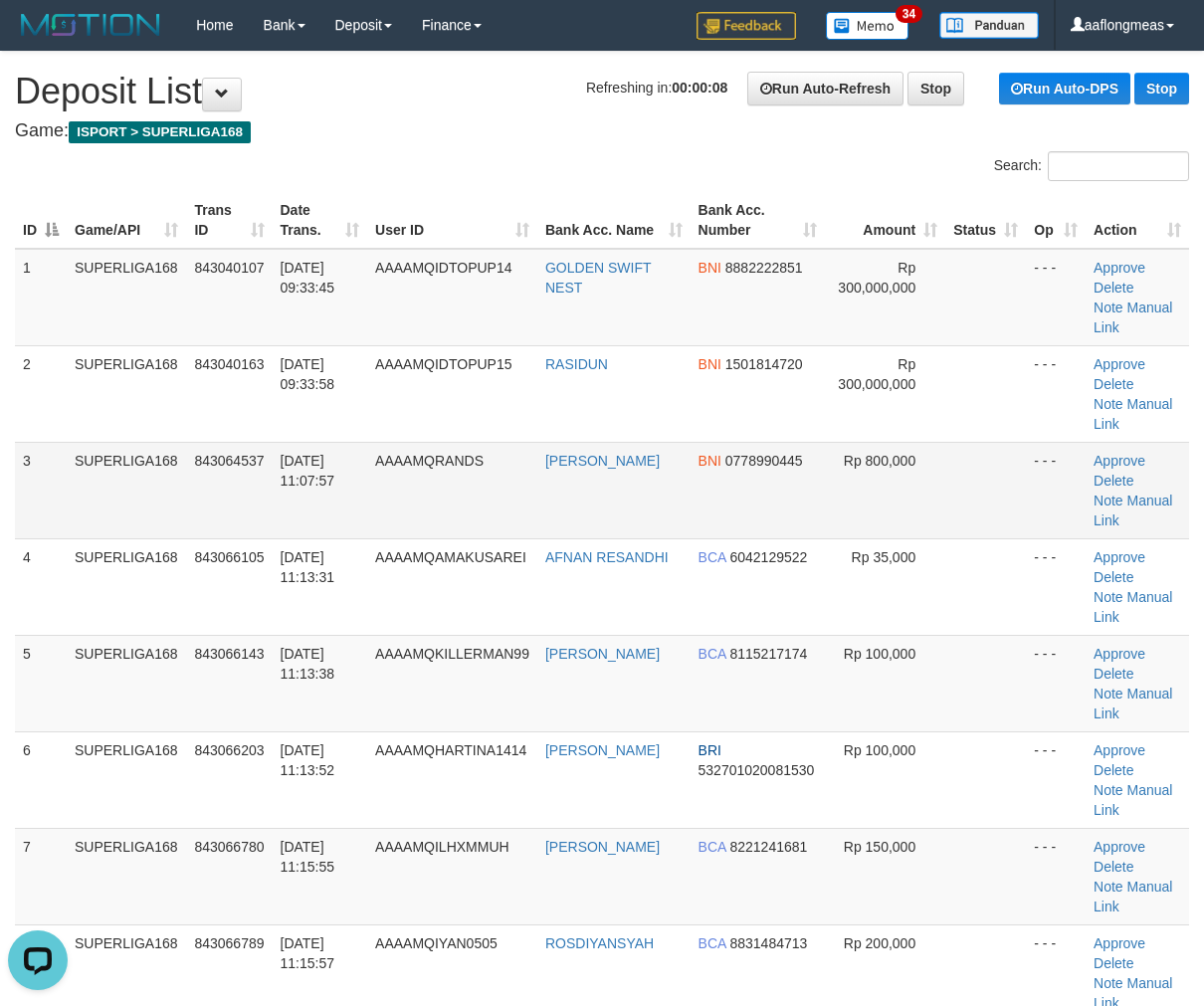 scroll, scrollTop: 0, scrollLeft: 0, axis: both 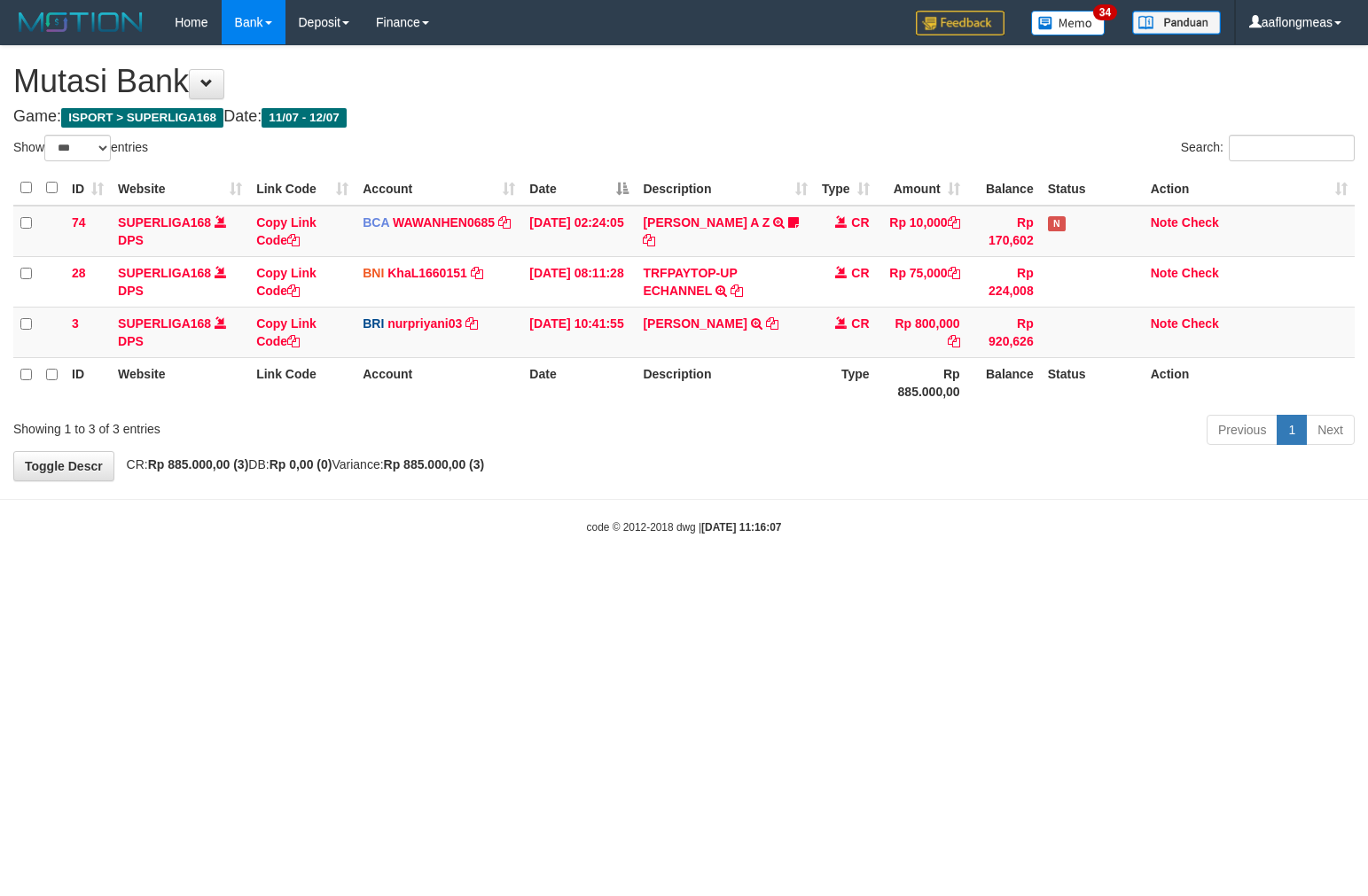 select on "***" 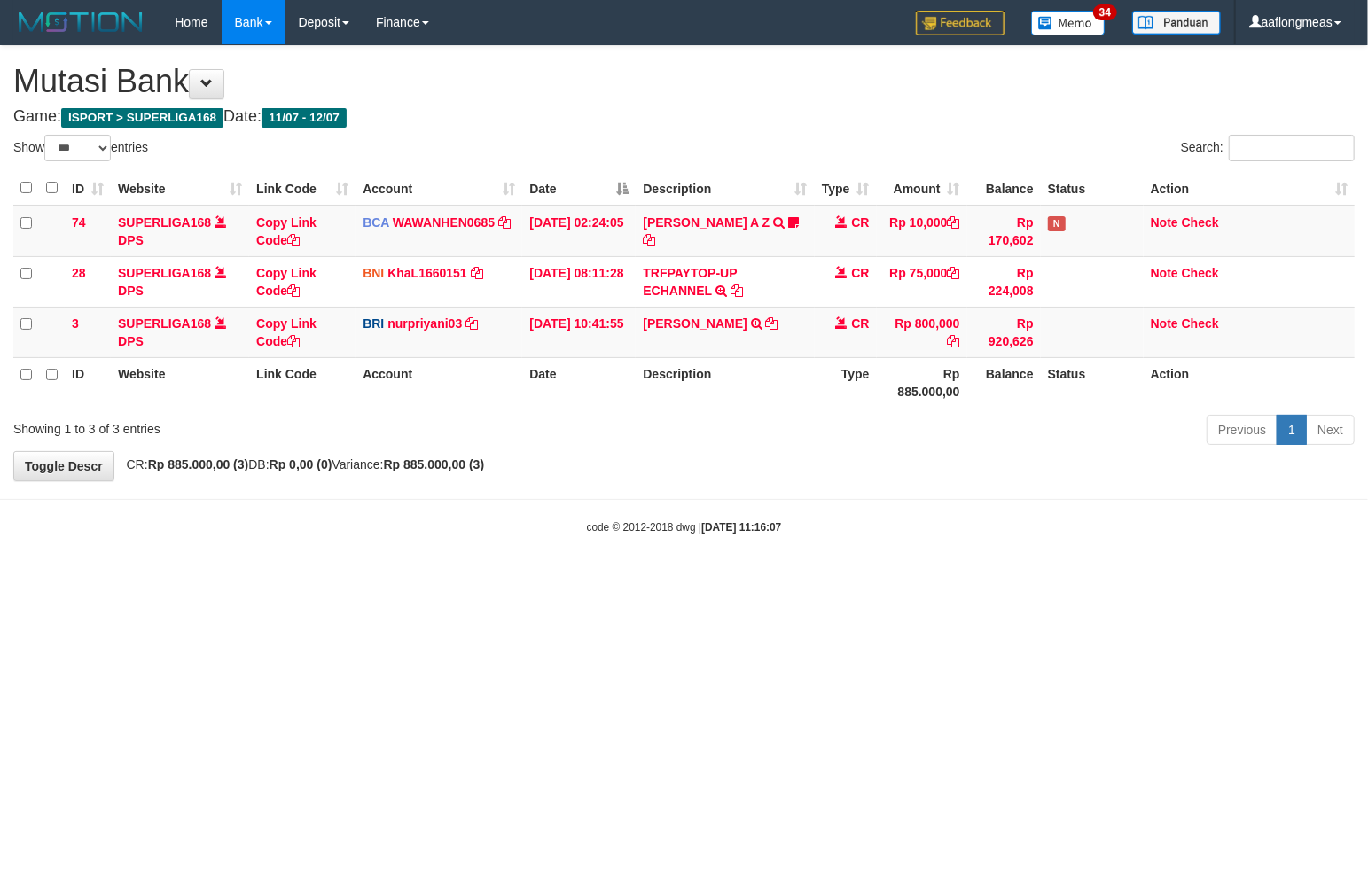 drag, startPoint x: 684, startPoint y: 472, endPoint x: 12, endPoint y: 549, distance: 676.3971 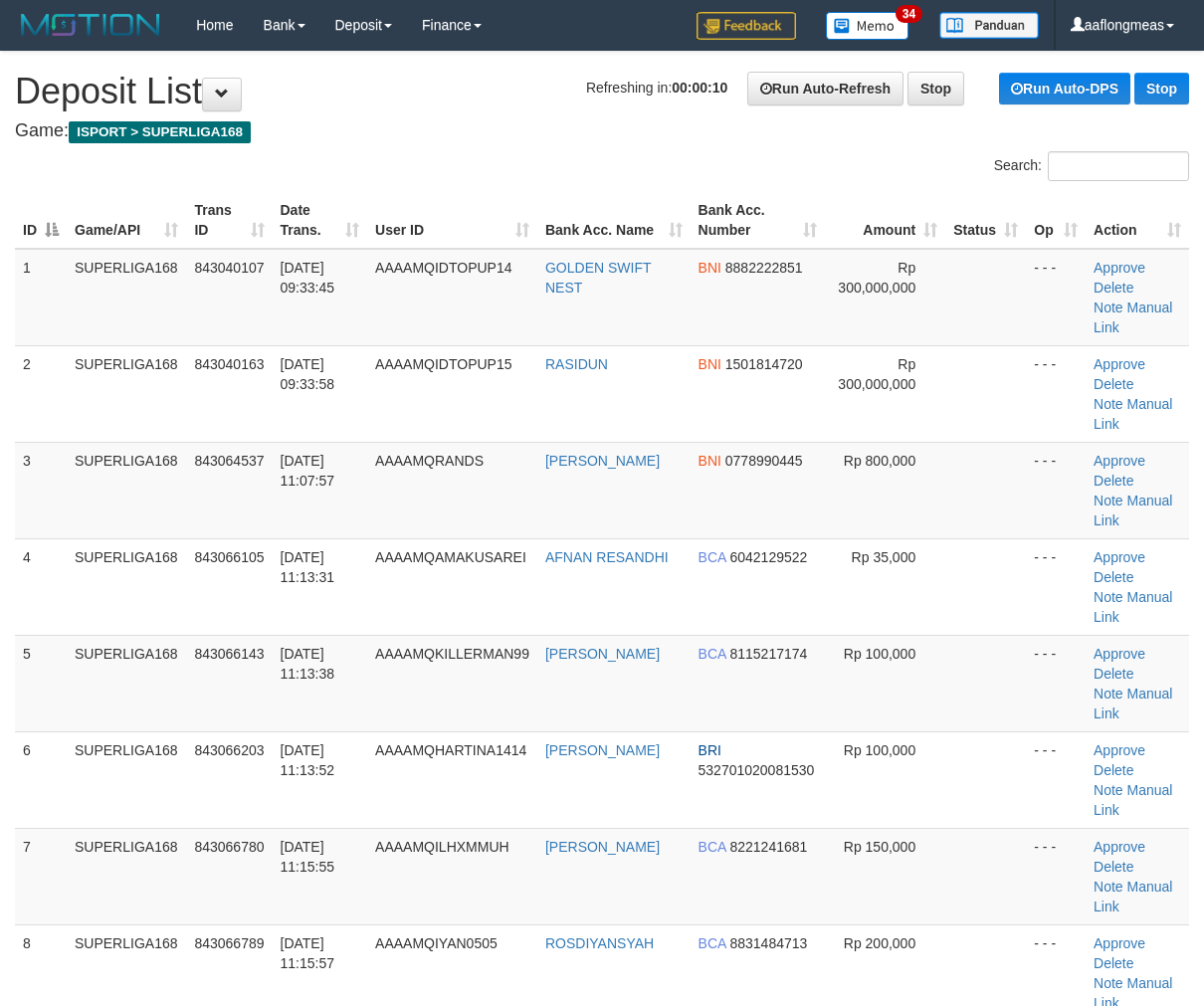 click at bounding box center (985, 490) 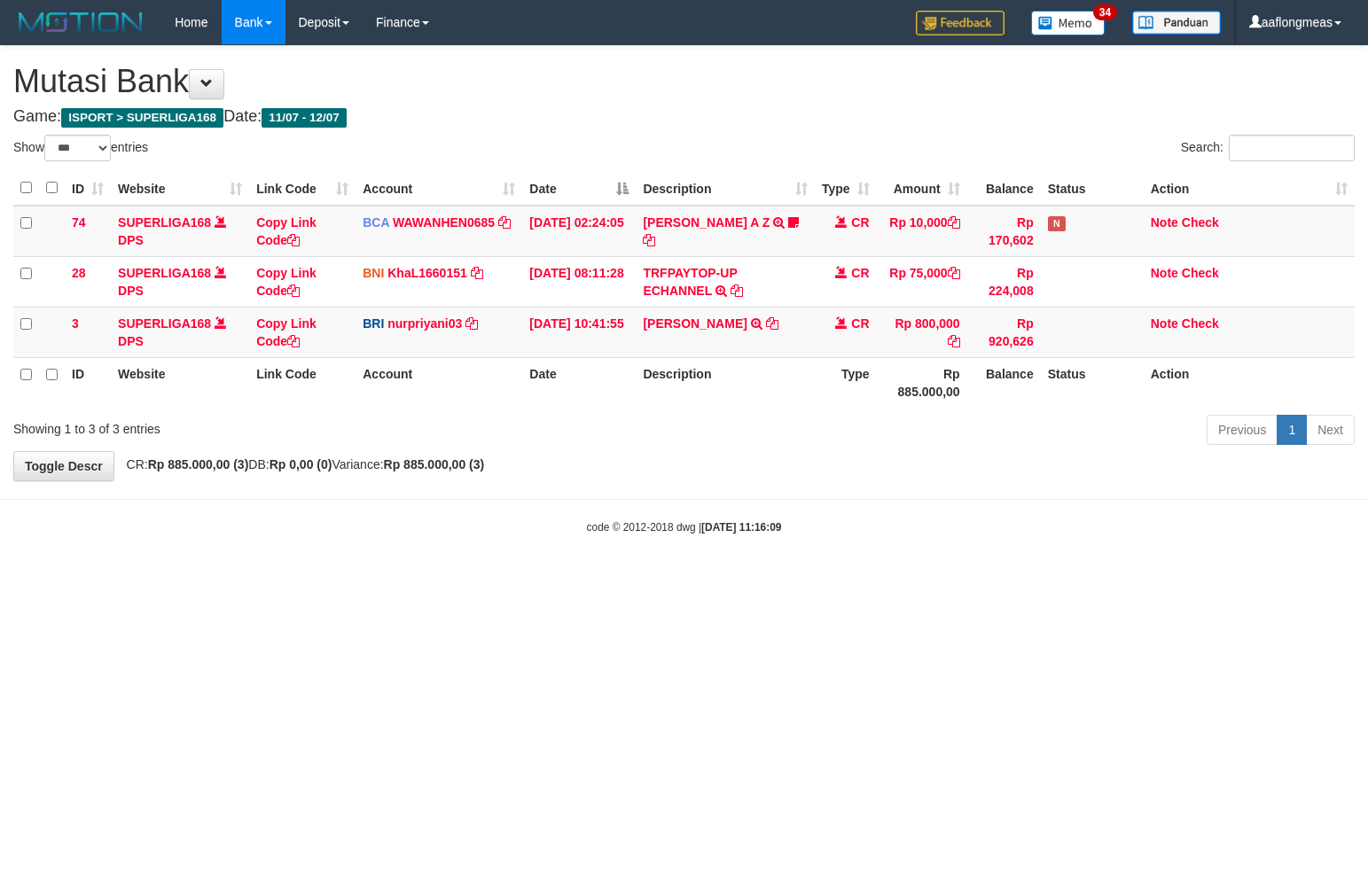 select on "***" 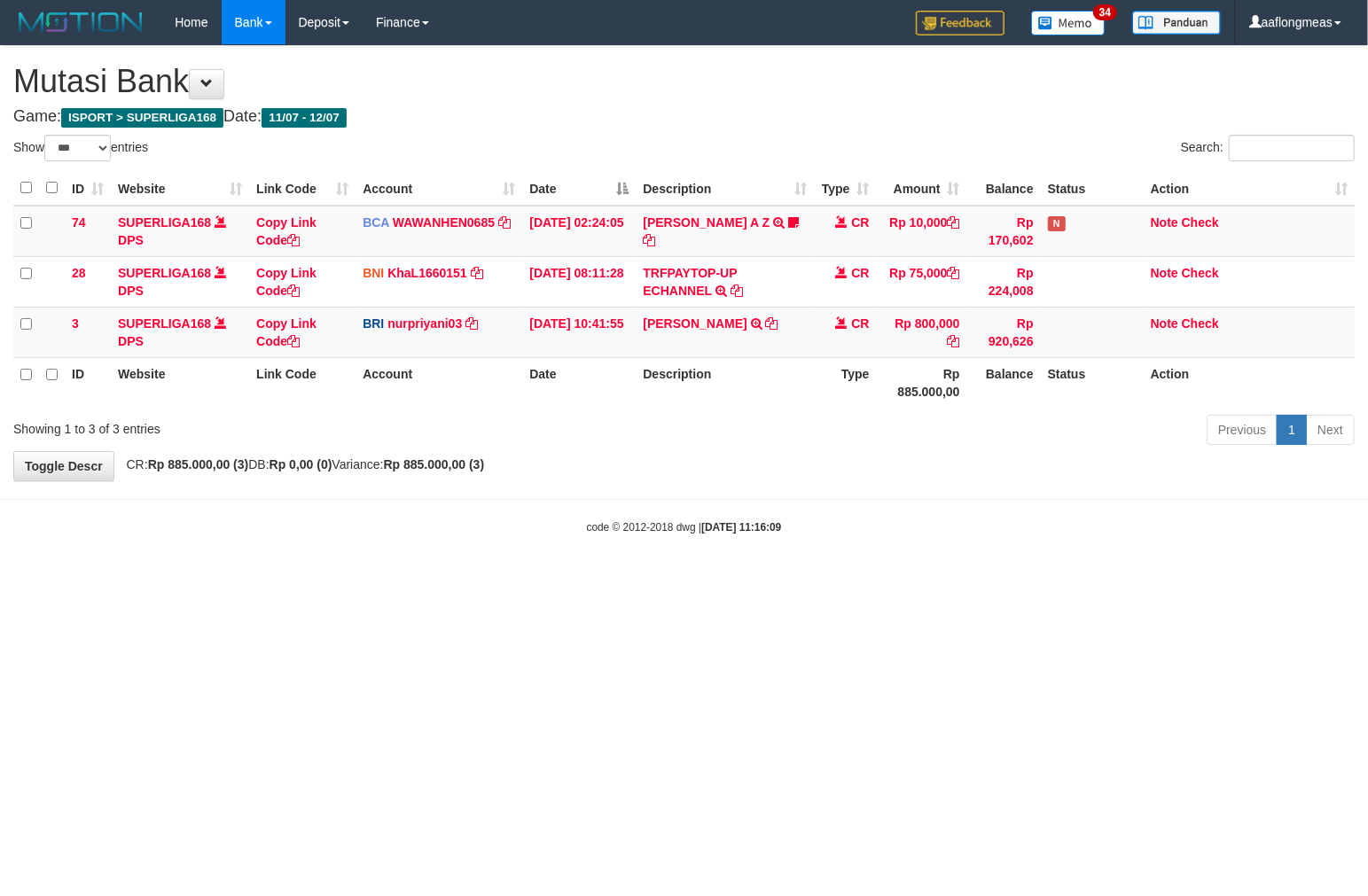 click on "**********" at bounding box center (684, 263) 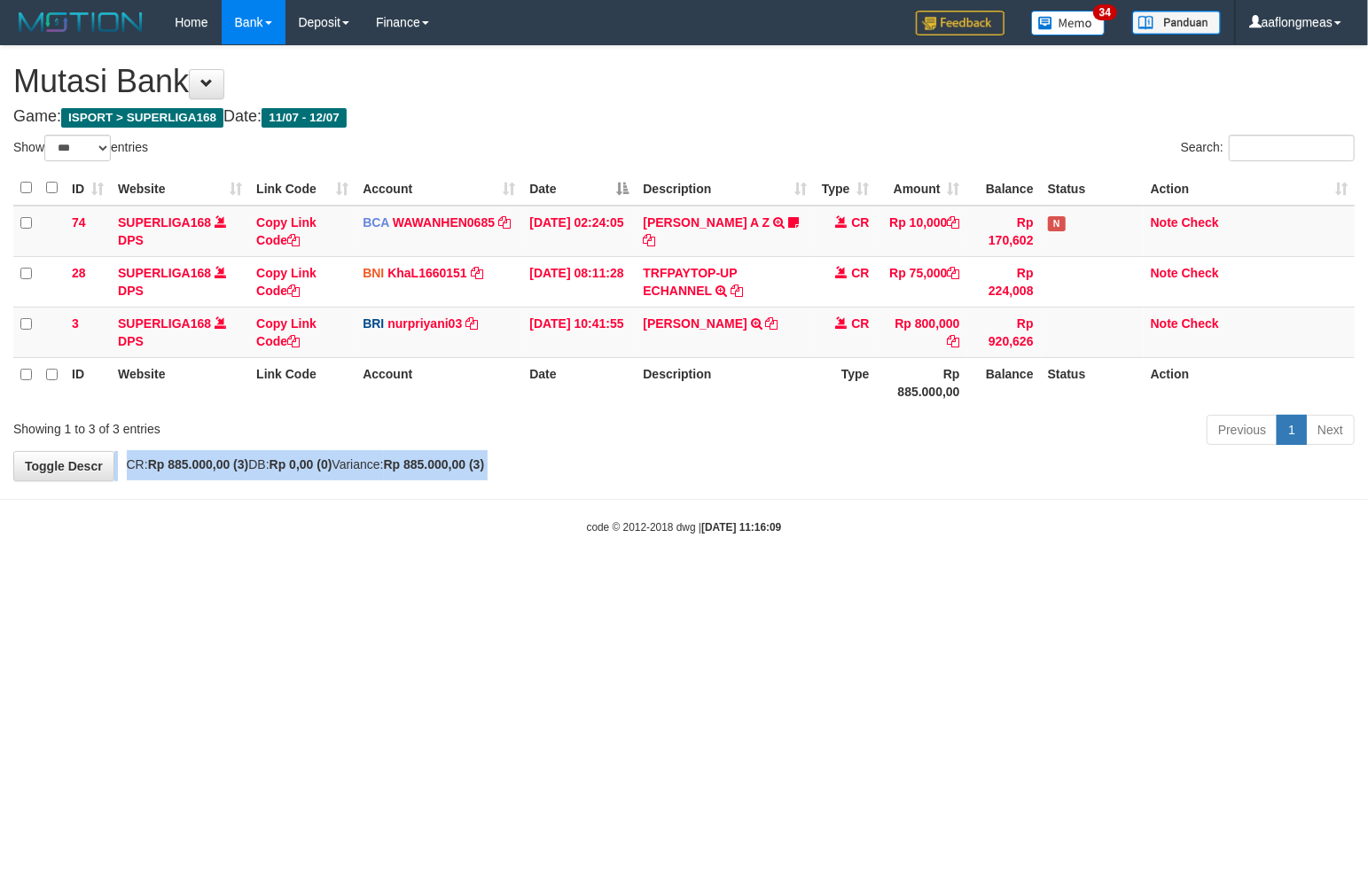 click on "**********" at bounding box center (684, 263) 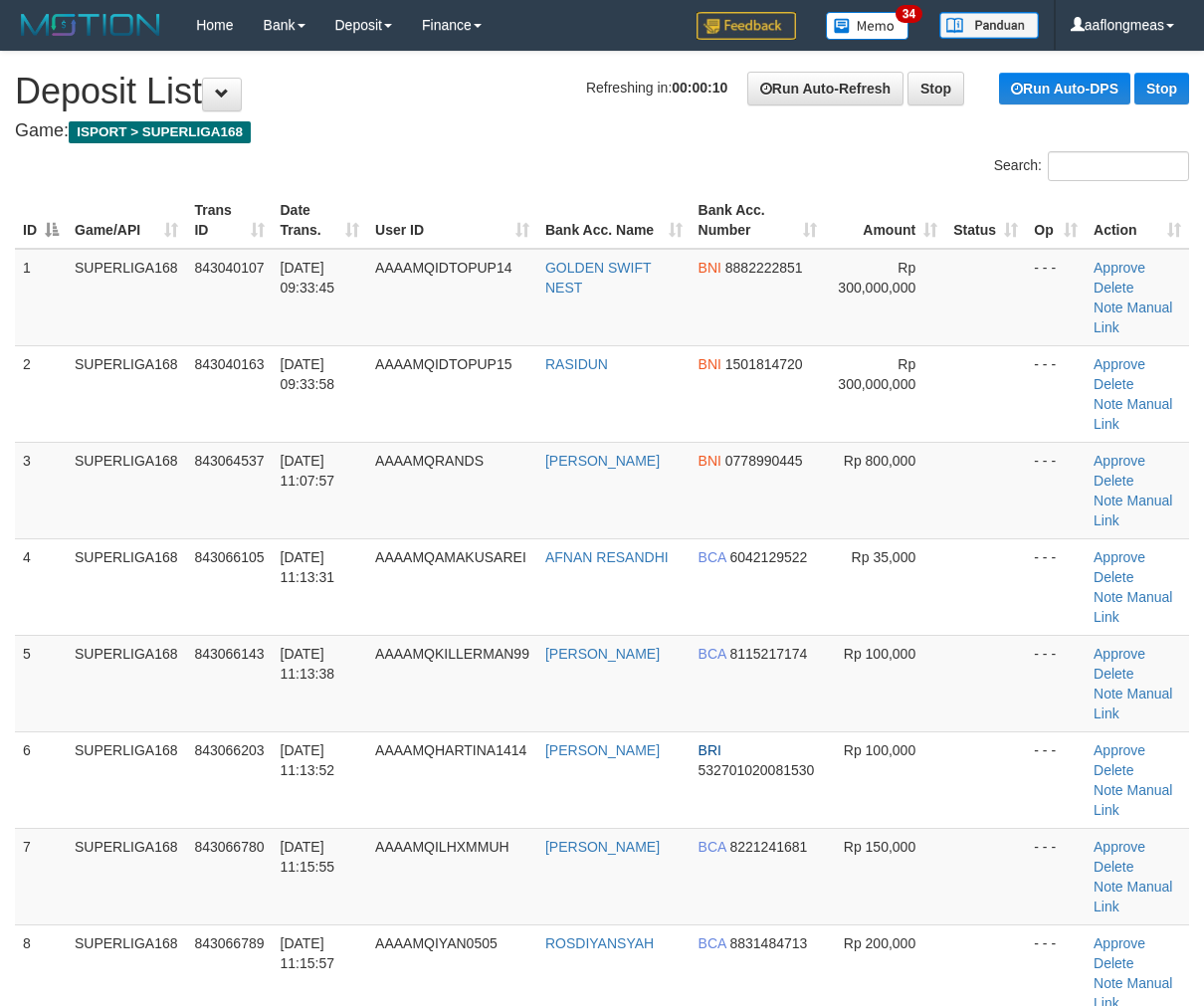 scroll, scrollTop: 0, scrollLeft: 0, axis: both 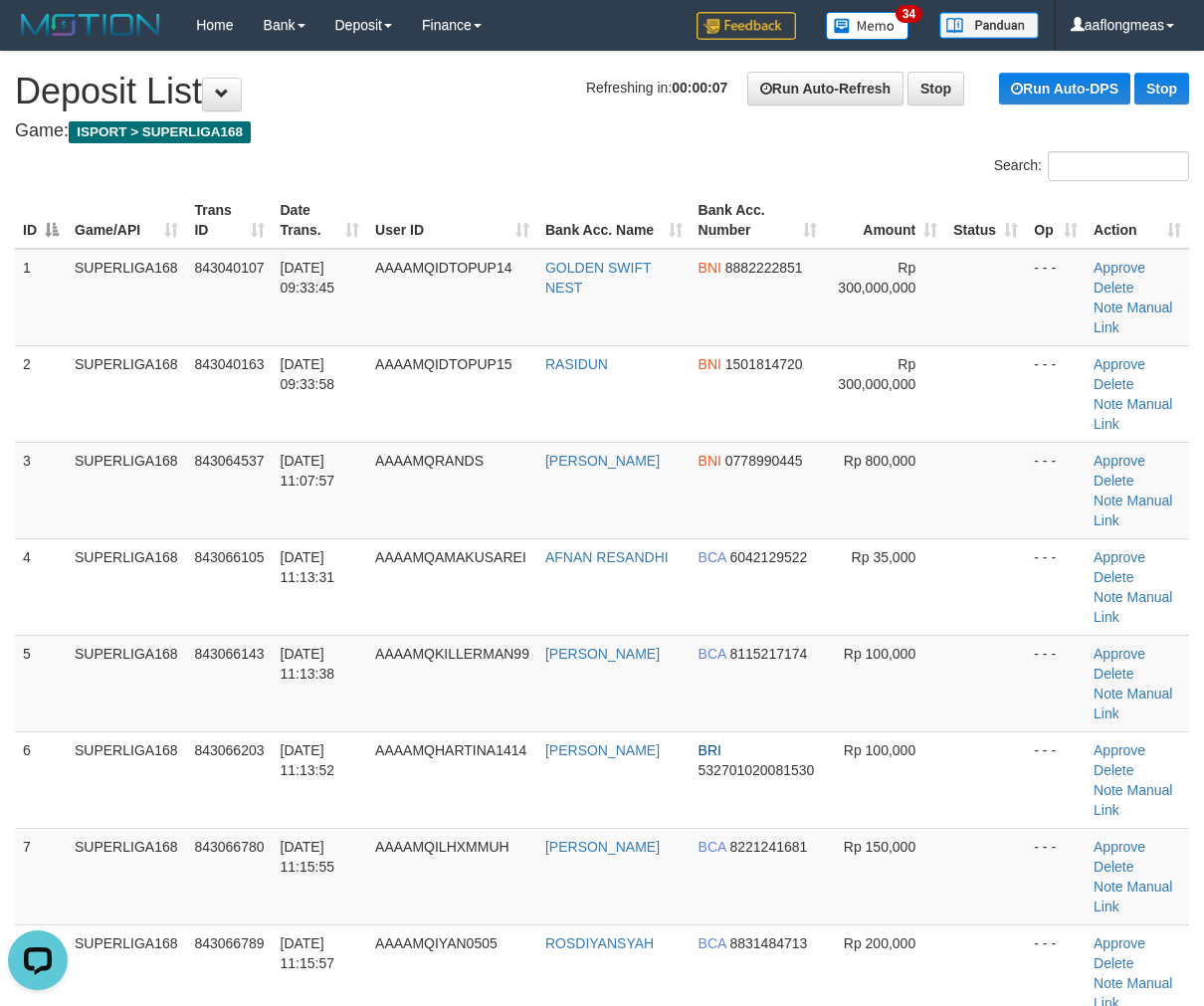 drag, startPoint x: 958, startPoint y: 525, endPoint x: 1217, endPoint y: 524, distance: 259.00193 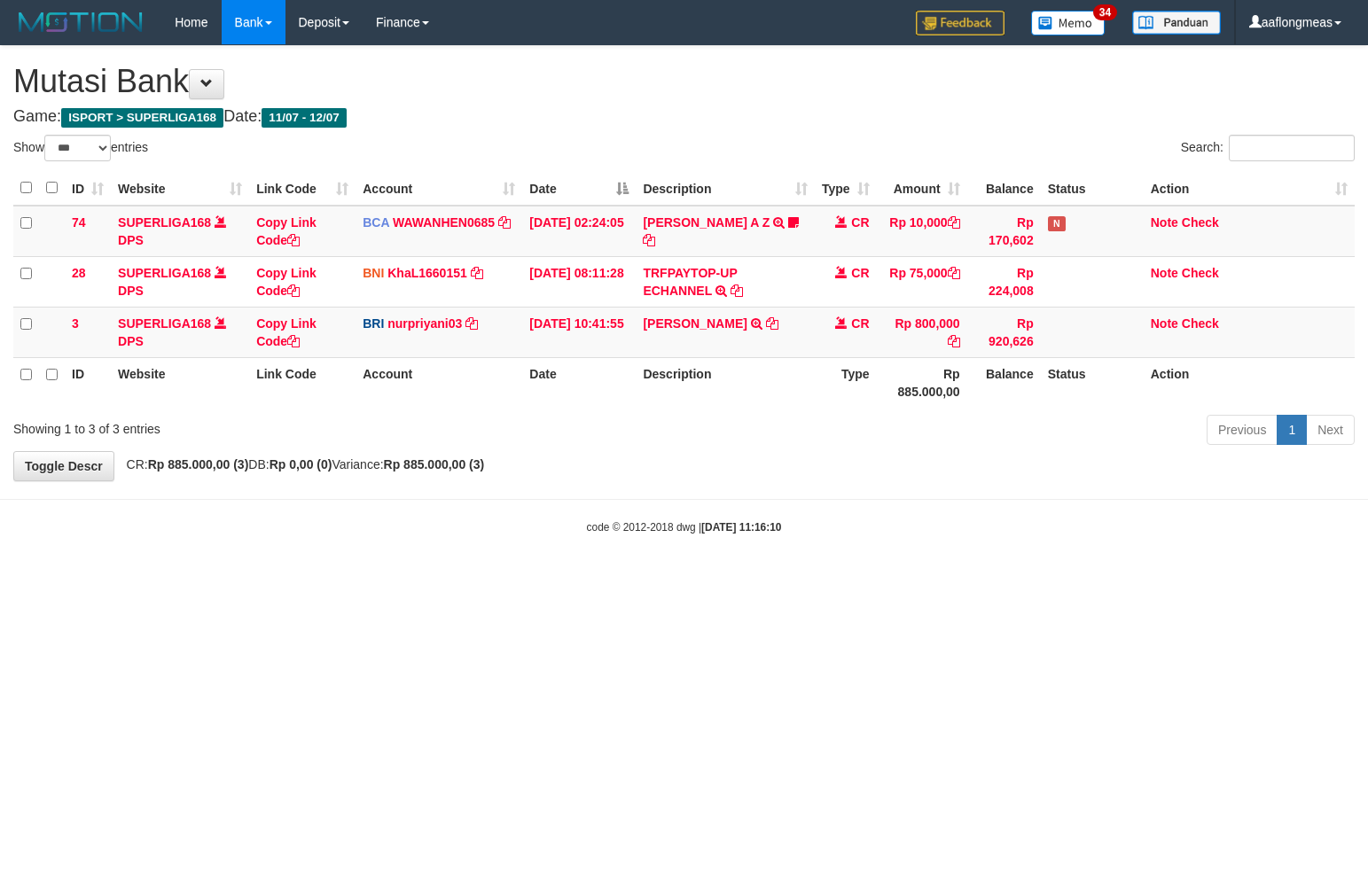 select on "***" 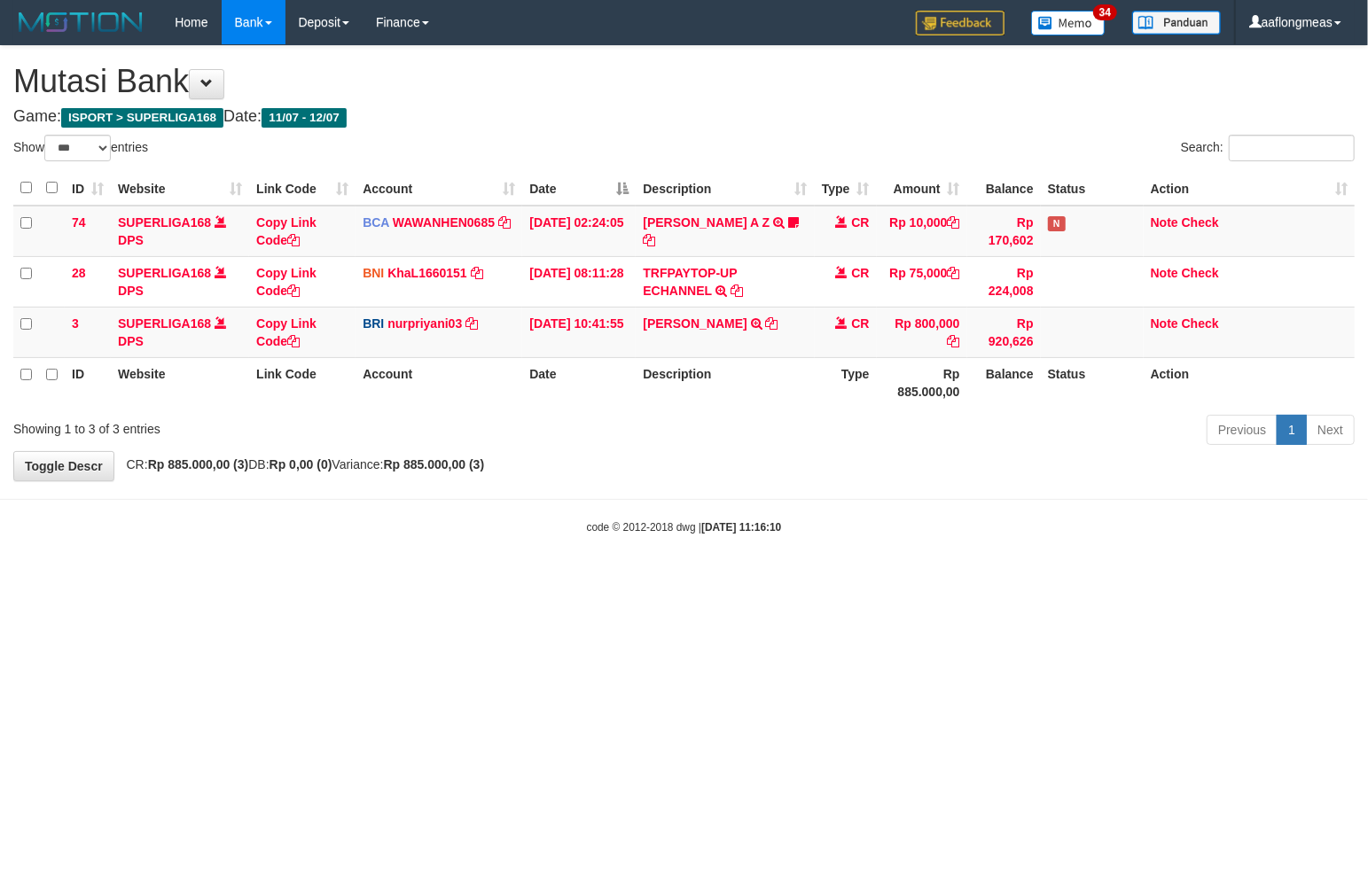click on "**********" at bounding box center [684, 263] 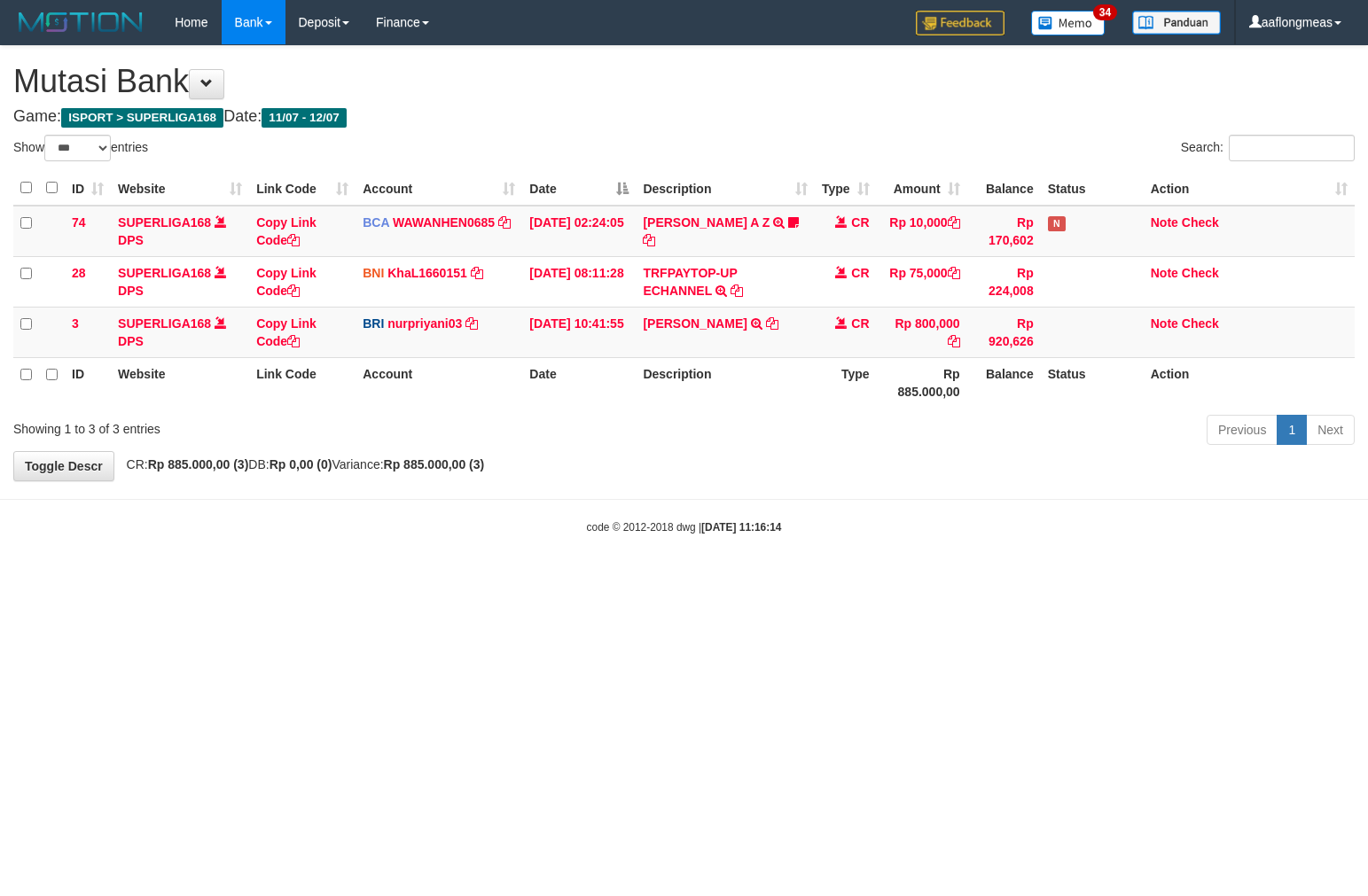 select on "***" 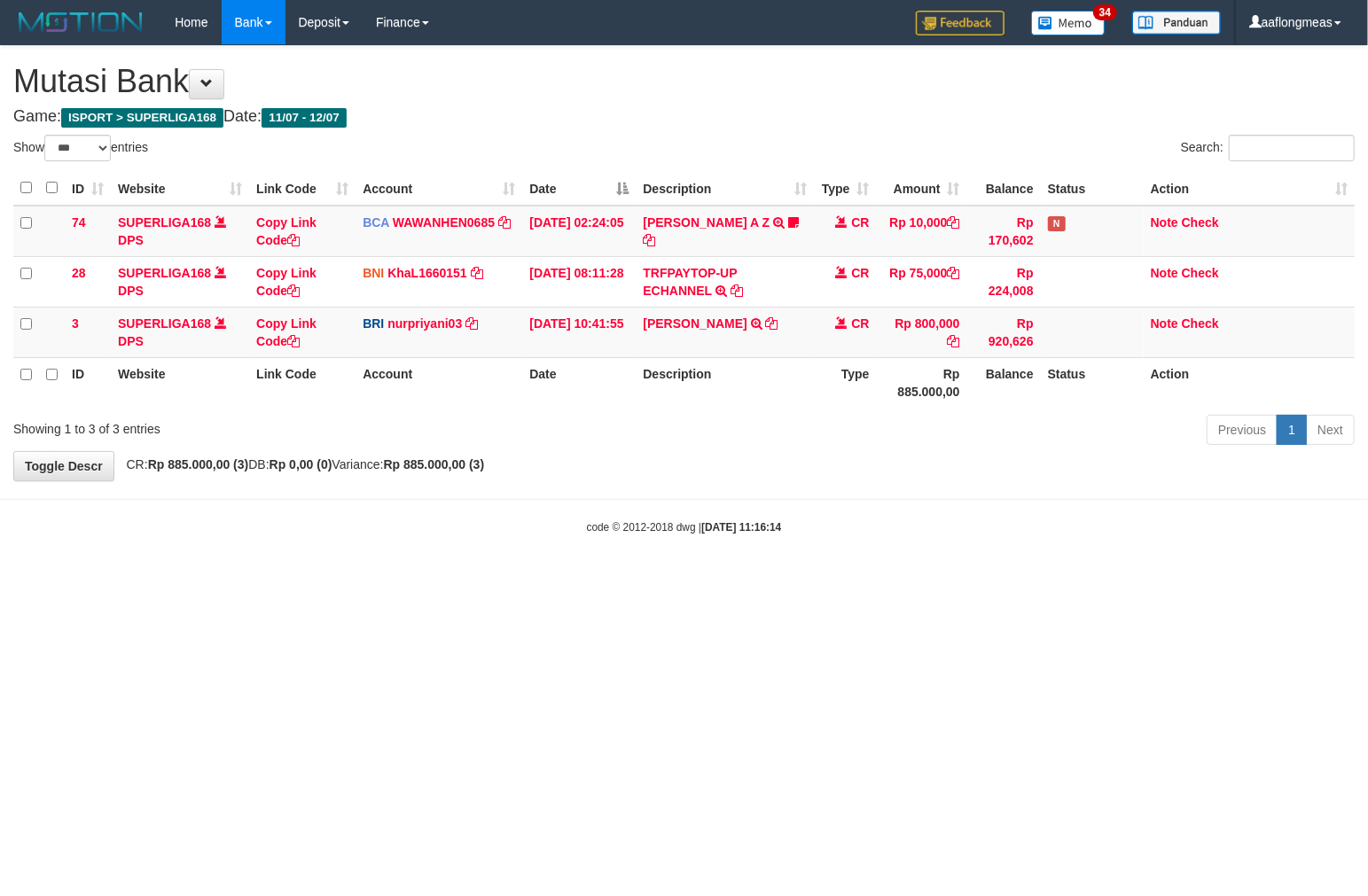drag, startPoint x: 711, startPoint y: 507, endPoint x: 622, endPoint y: 545, distance: 96.77293 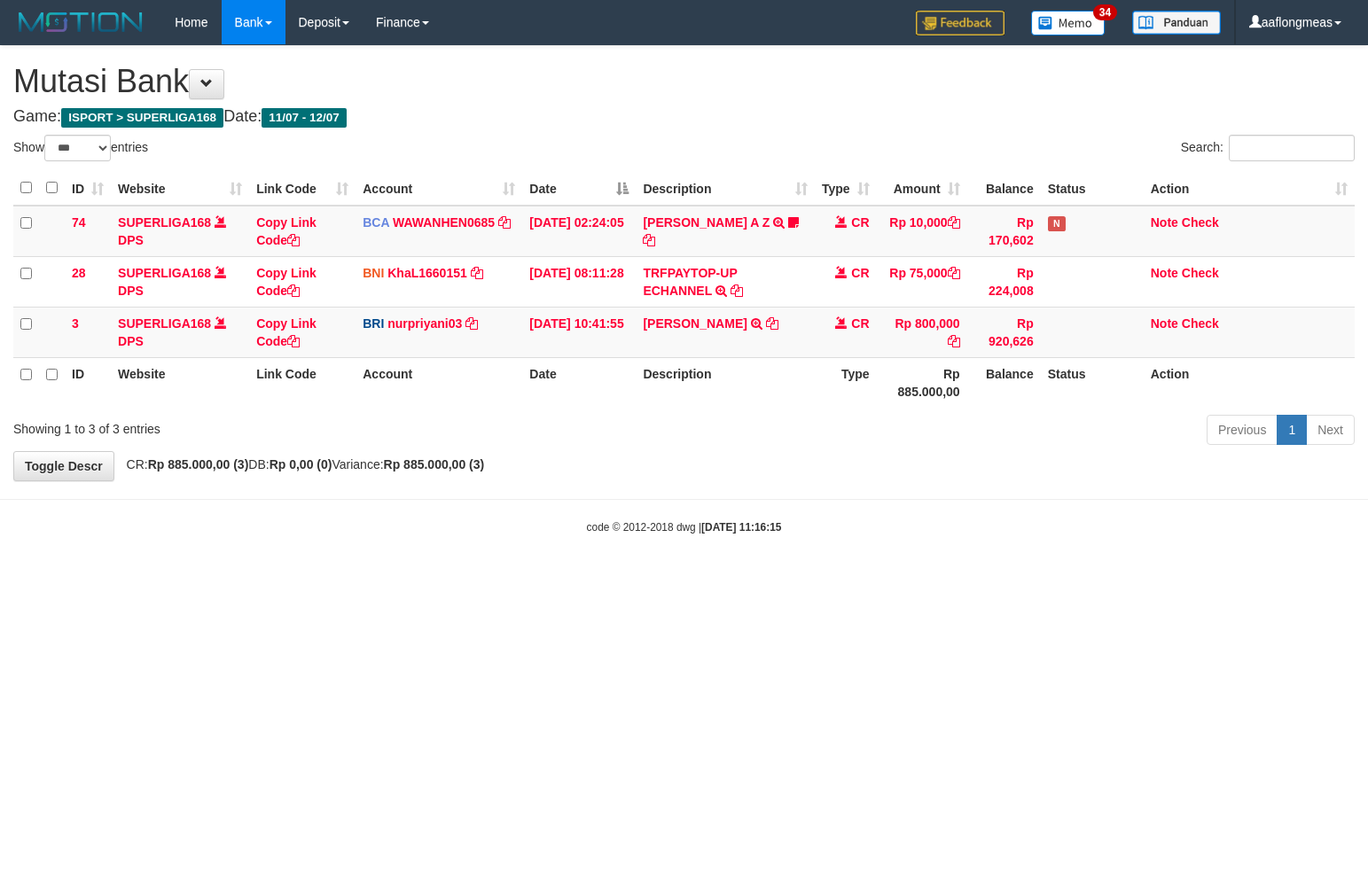 select on "***" 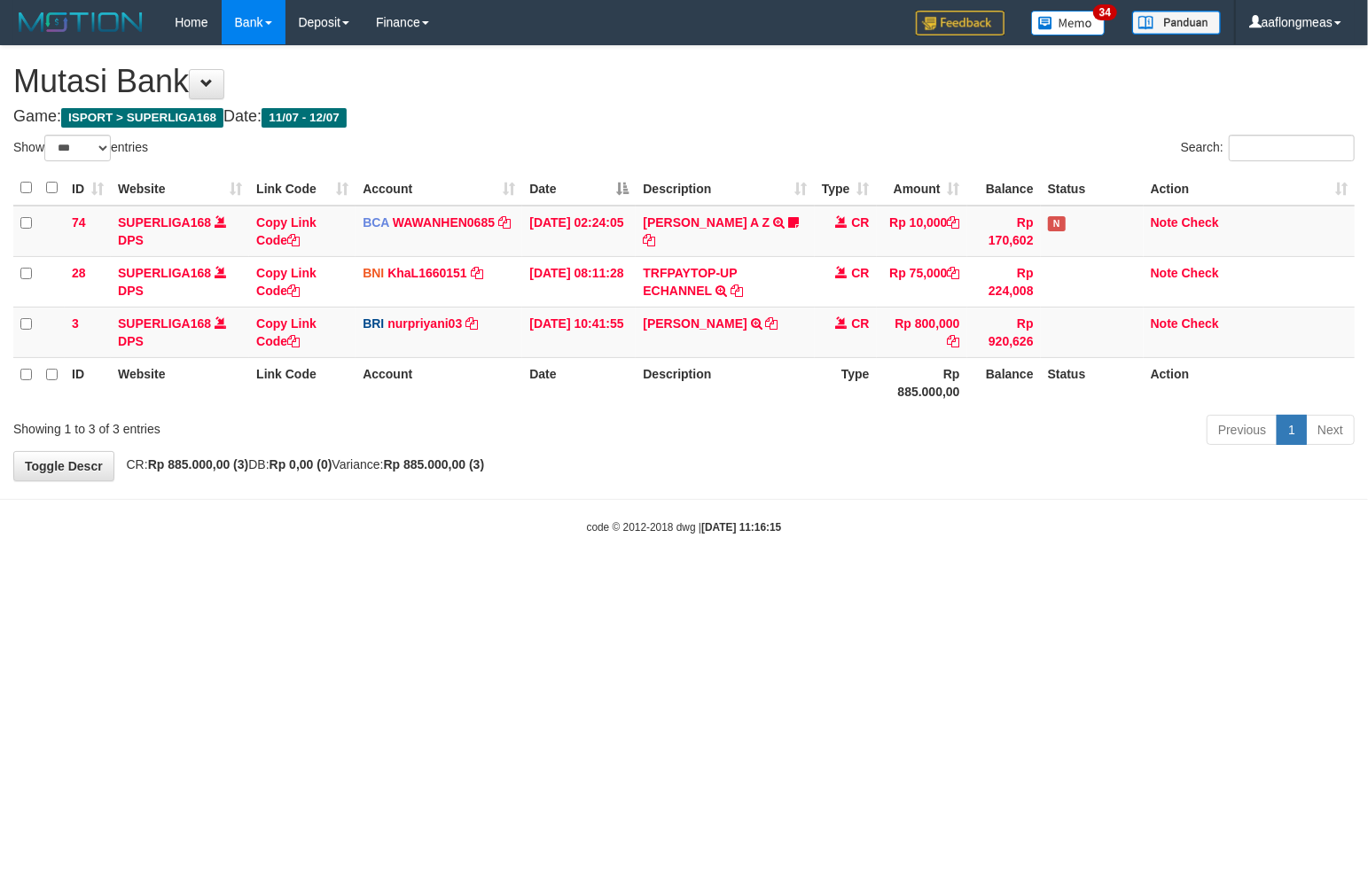 click on "Toggle navigation
Home
Bank
Account List
Load
By Website
Group
[ISPORT]													SUPERLIGA168
By Load Group (DPS)
34" at bounding box center (684, 290) 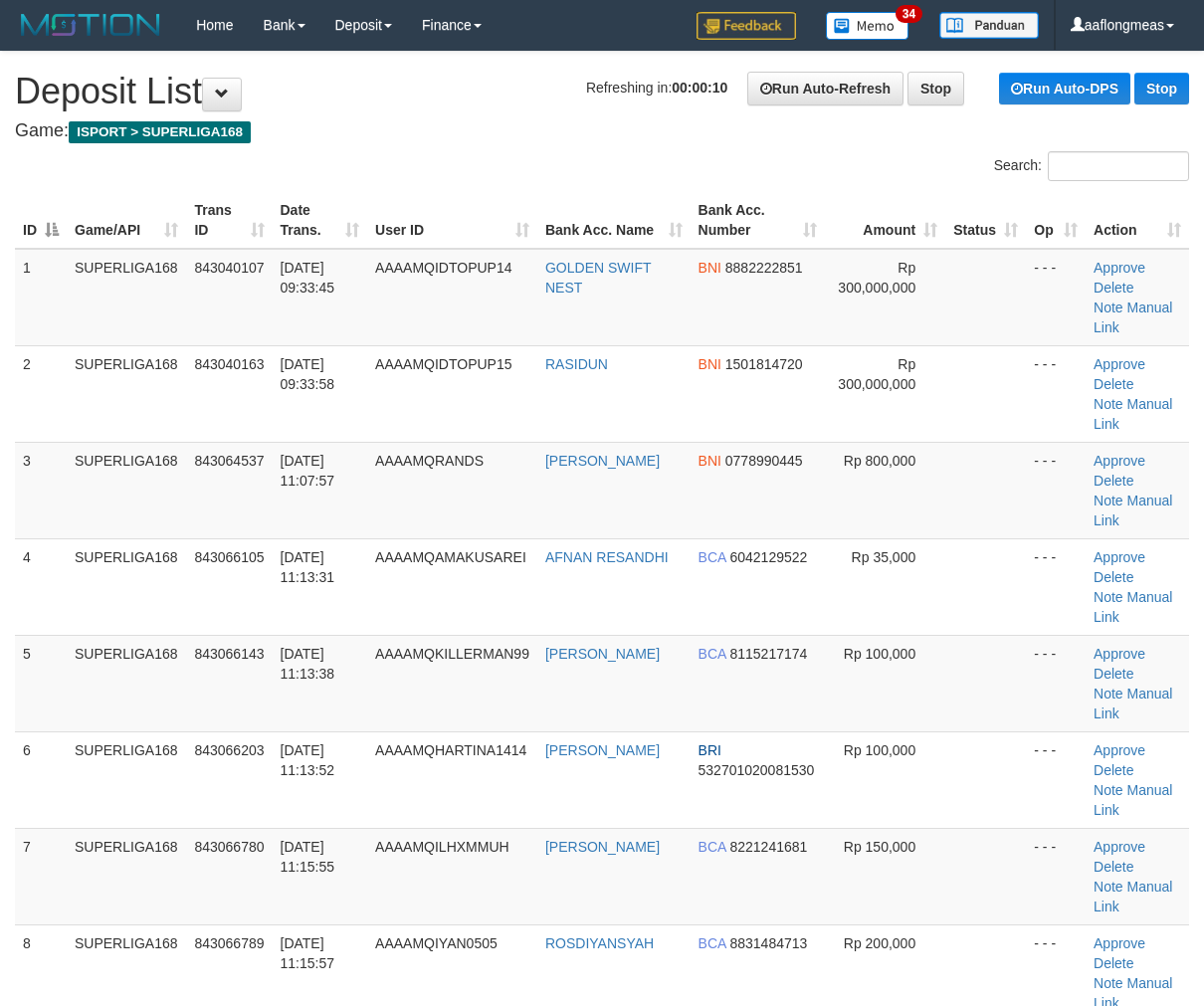 scroll, scrollTop: 0, scrollLeft: 0, axis: both 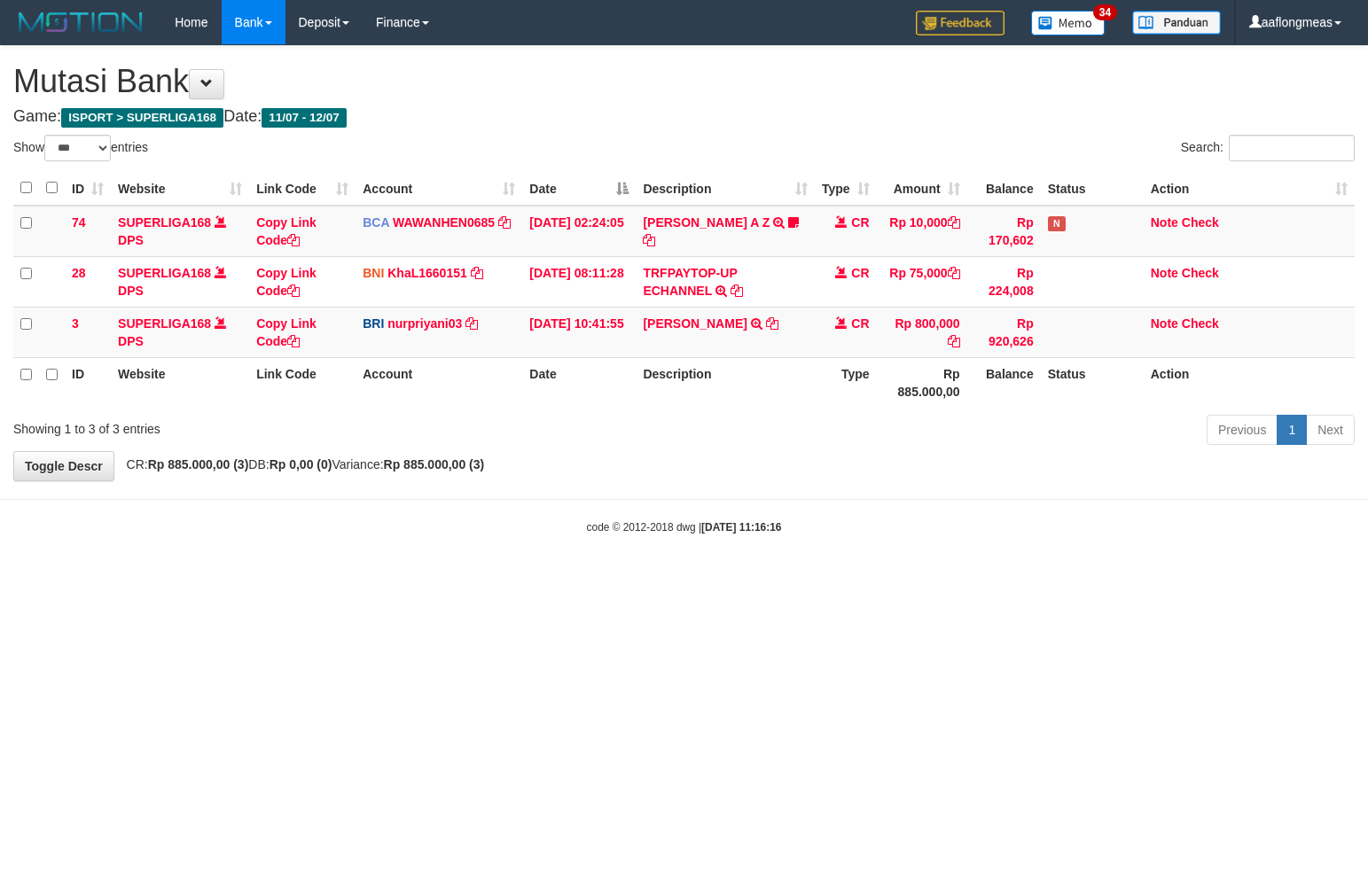 select on "***" 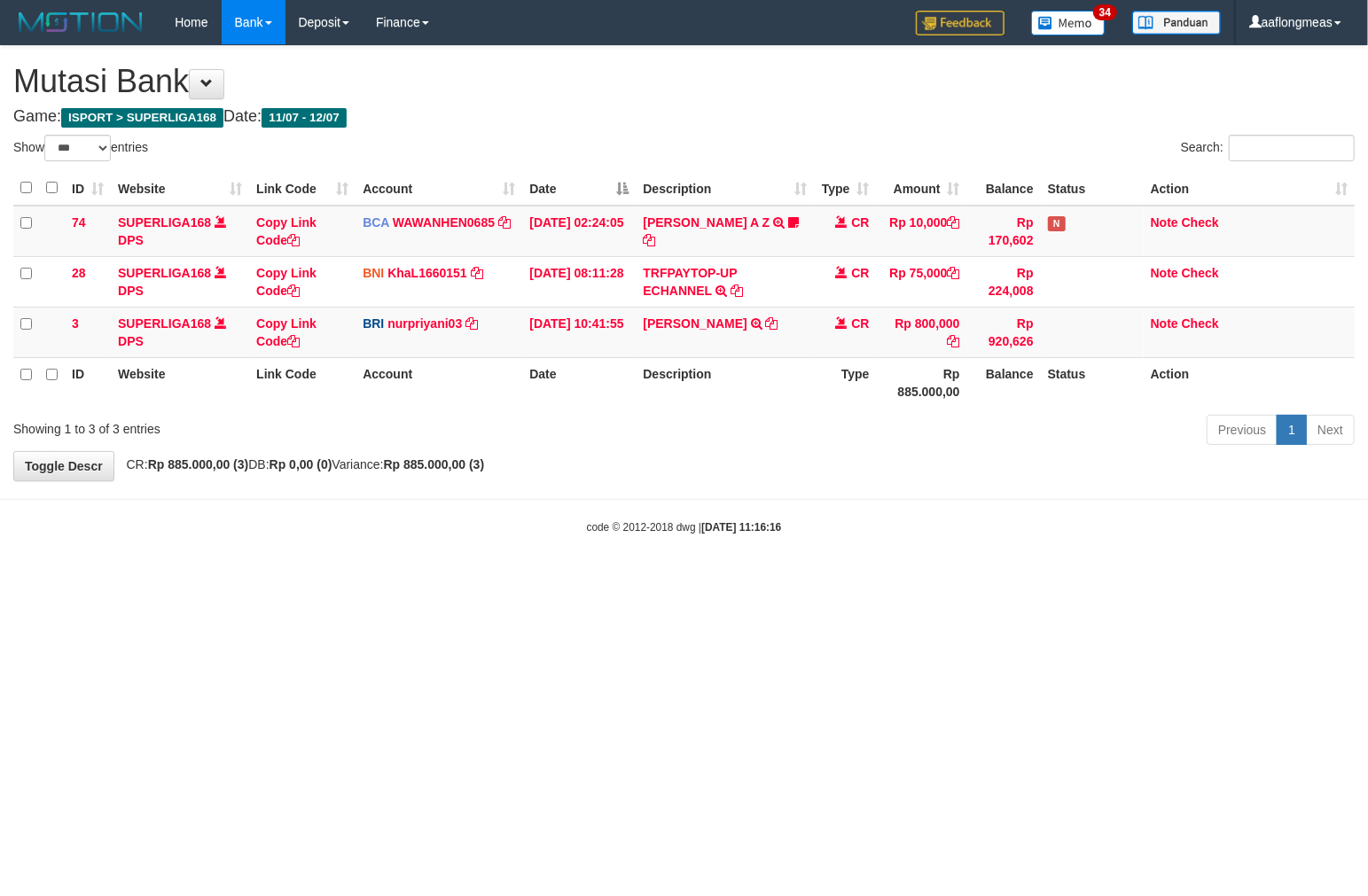 click on "Toggle navigation
Home
Bank
Account List
Load
By Website
Group
[ISPORT]													SUPERLIGA168
By Load Group (DPS)
34" at bounding box center (684, 290) 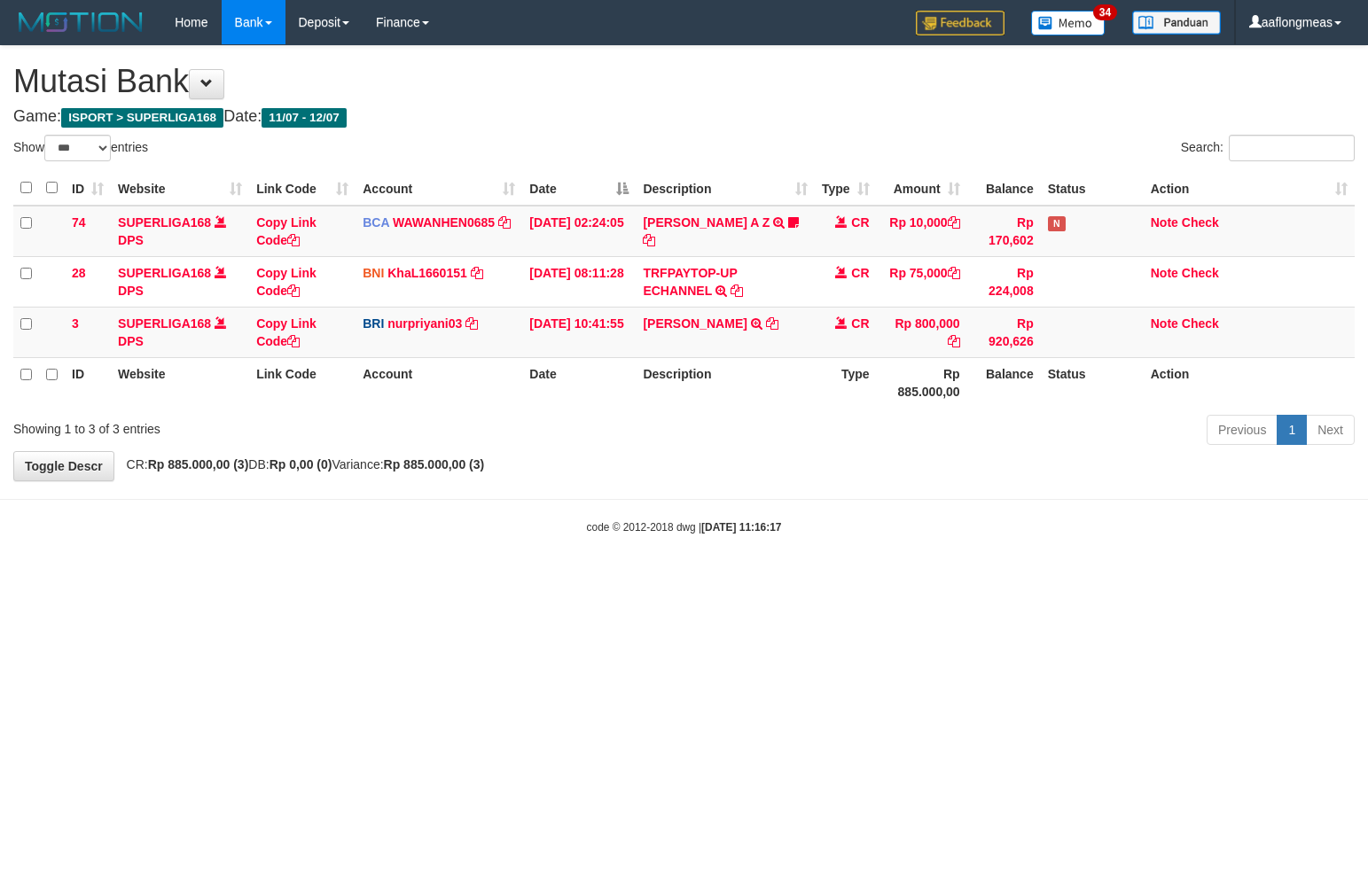select on "***" 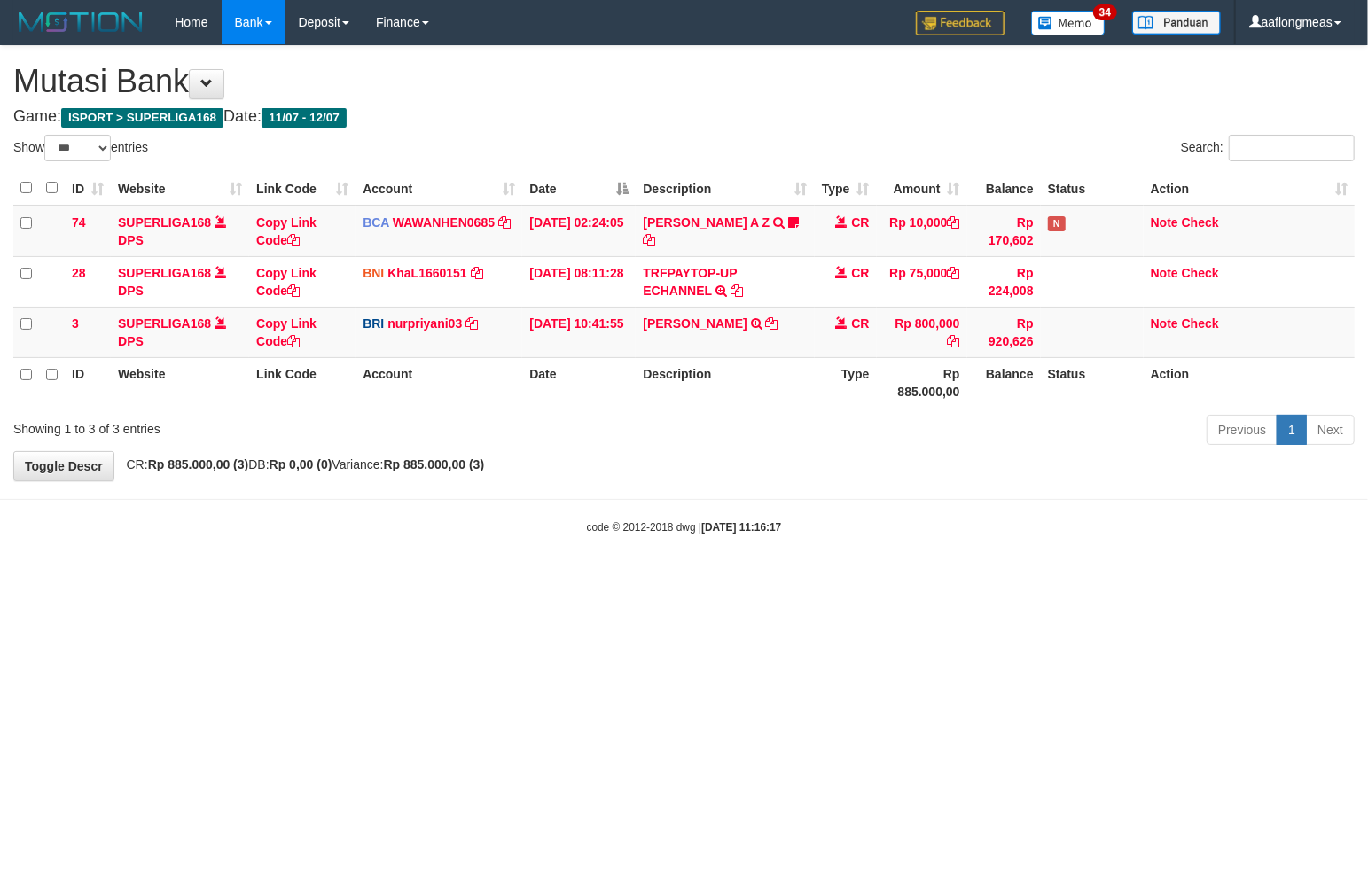 click on "Previous 1 Next" at bounding box center [969, 432] 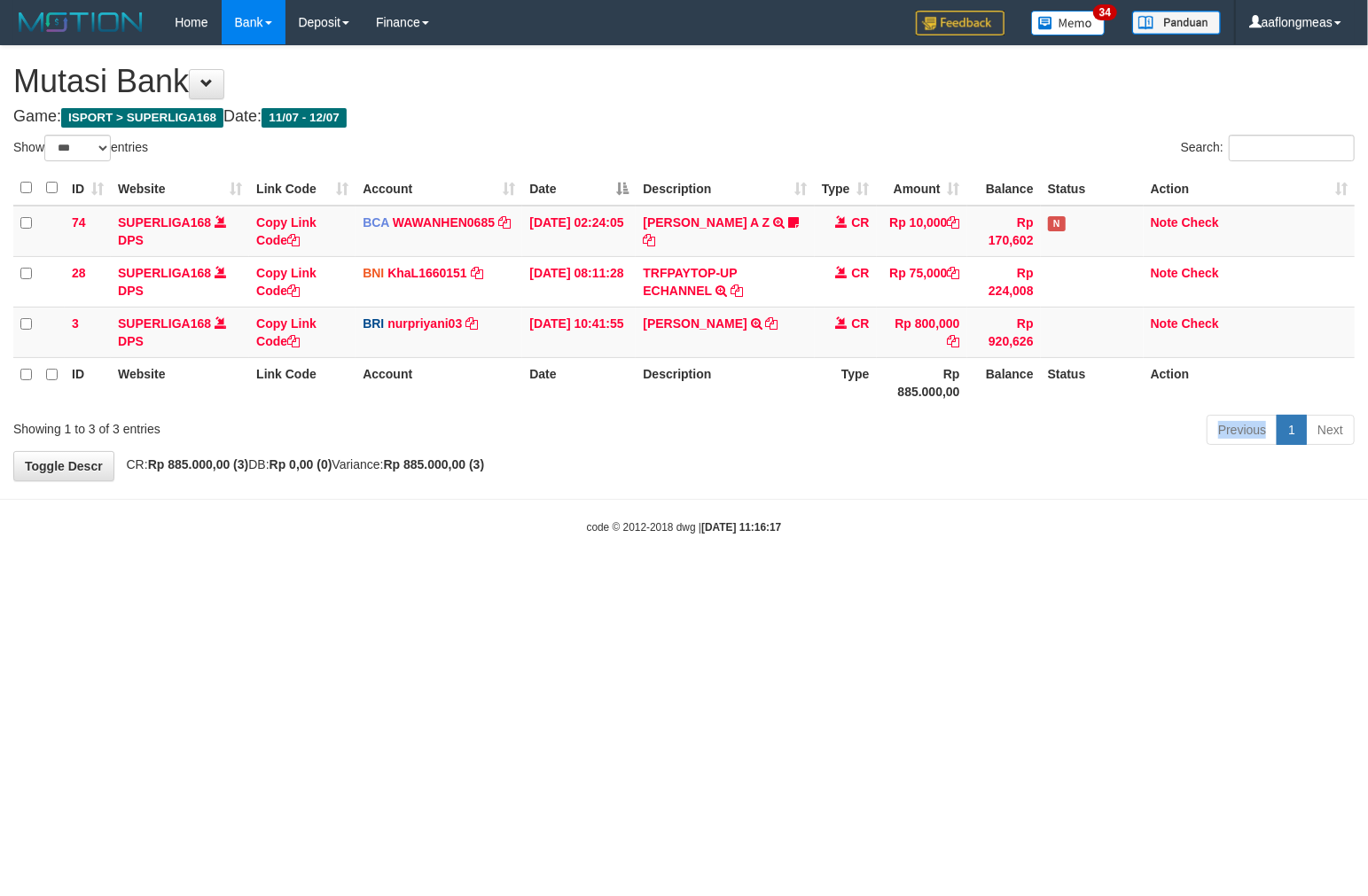 drag, startPoint x: 670, startPoint y: 445, endPoint x: 83, endPoint y: 490, distance: 588.7223 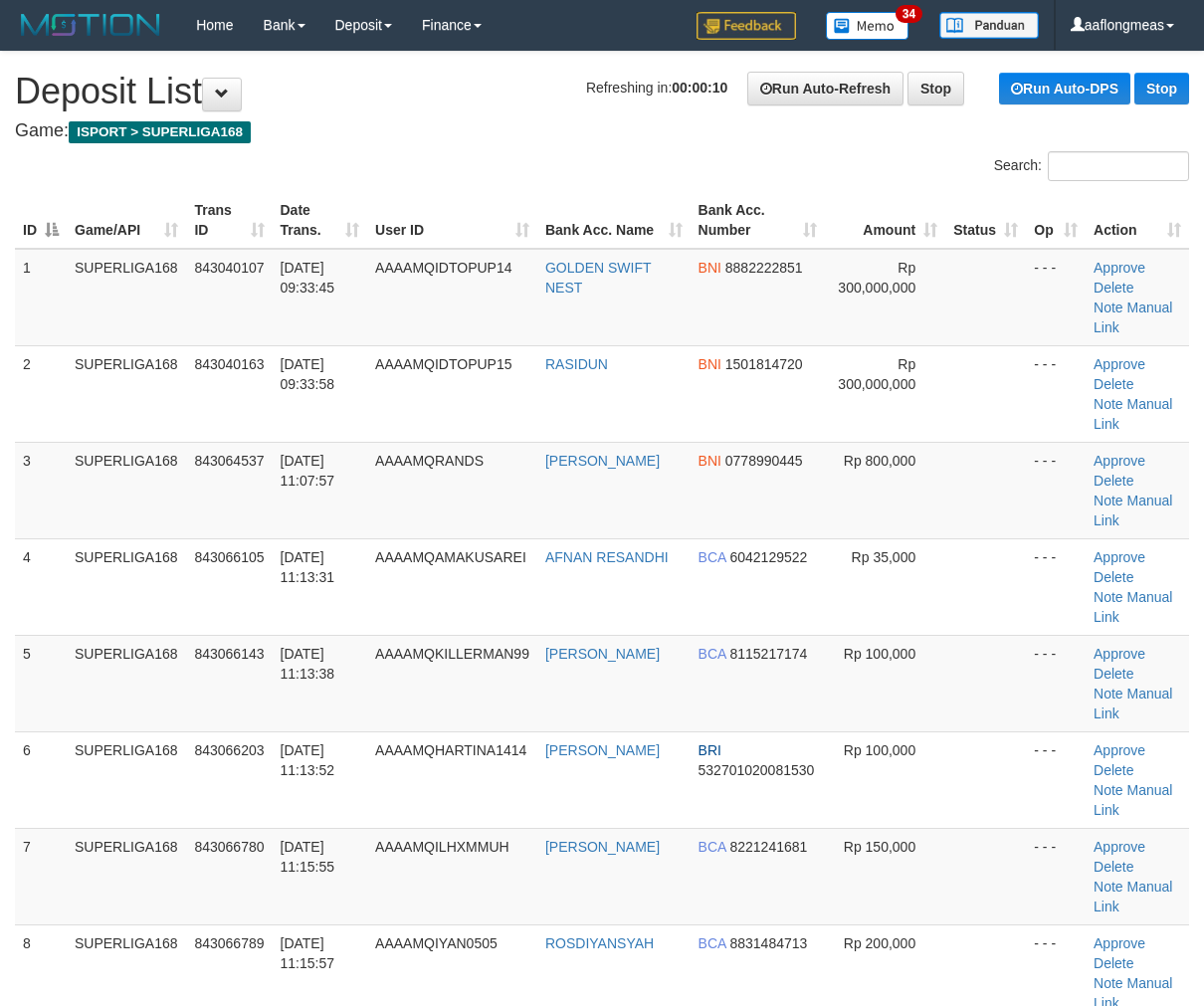 scroll, scrollTop: 0, scrollLeft: 0, axis: both 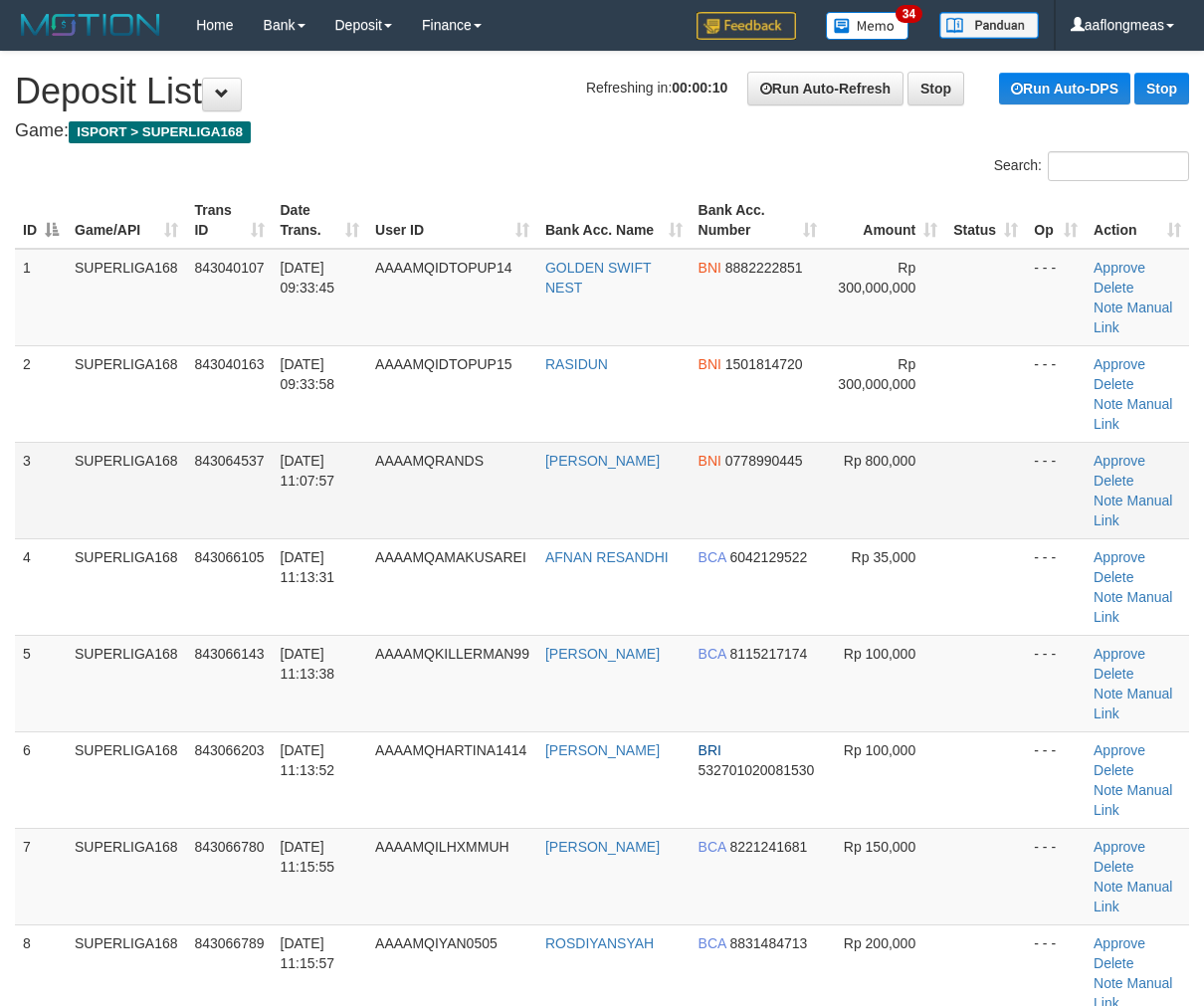 drag, startPoint x: 0, startPoint y: 0, endPoint x: 1175, endPoint y: 485, distance: 1271.1609 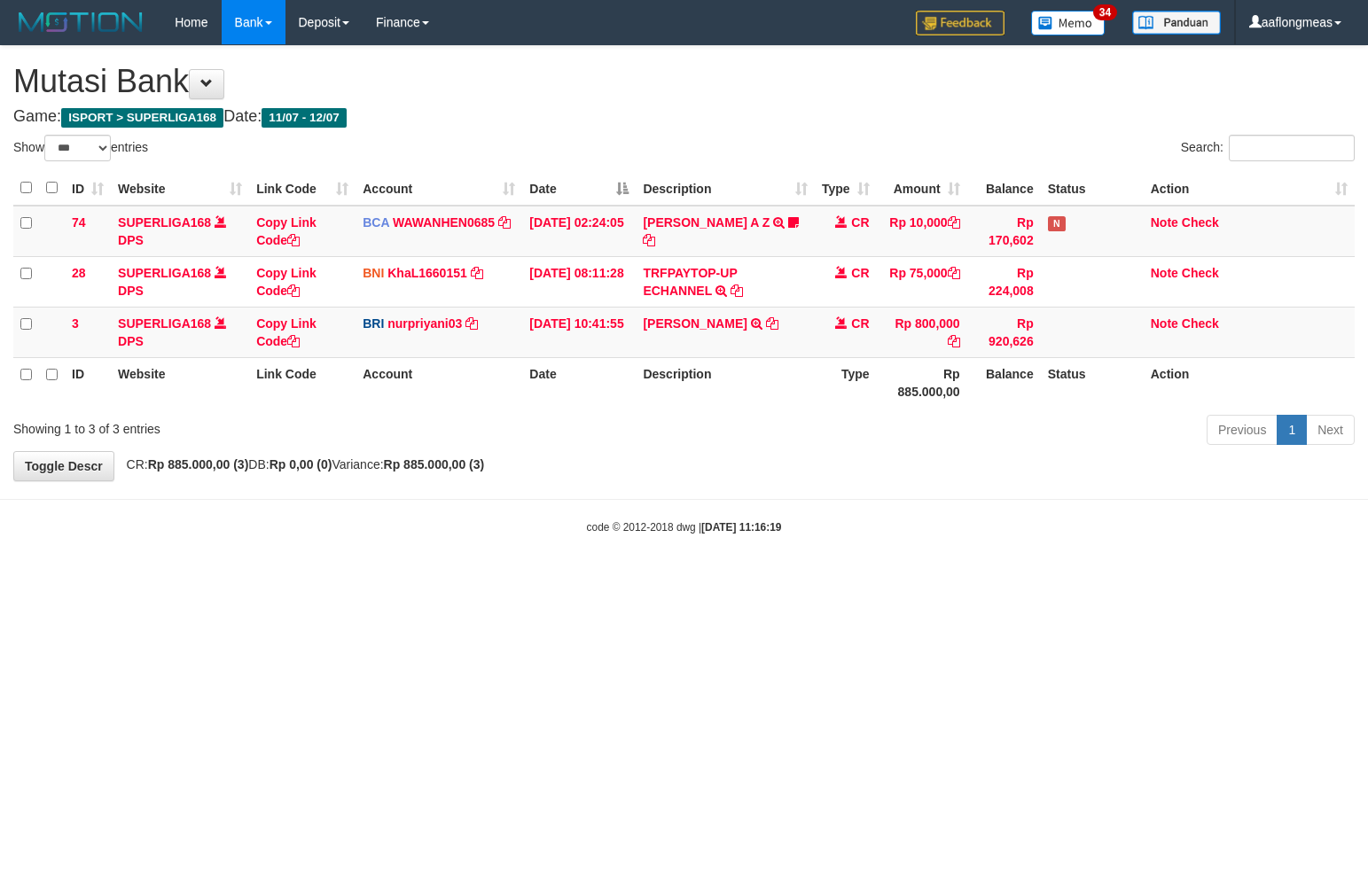 select on "***" 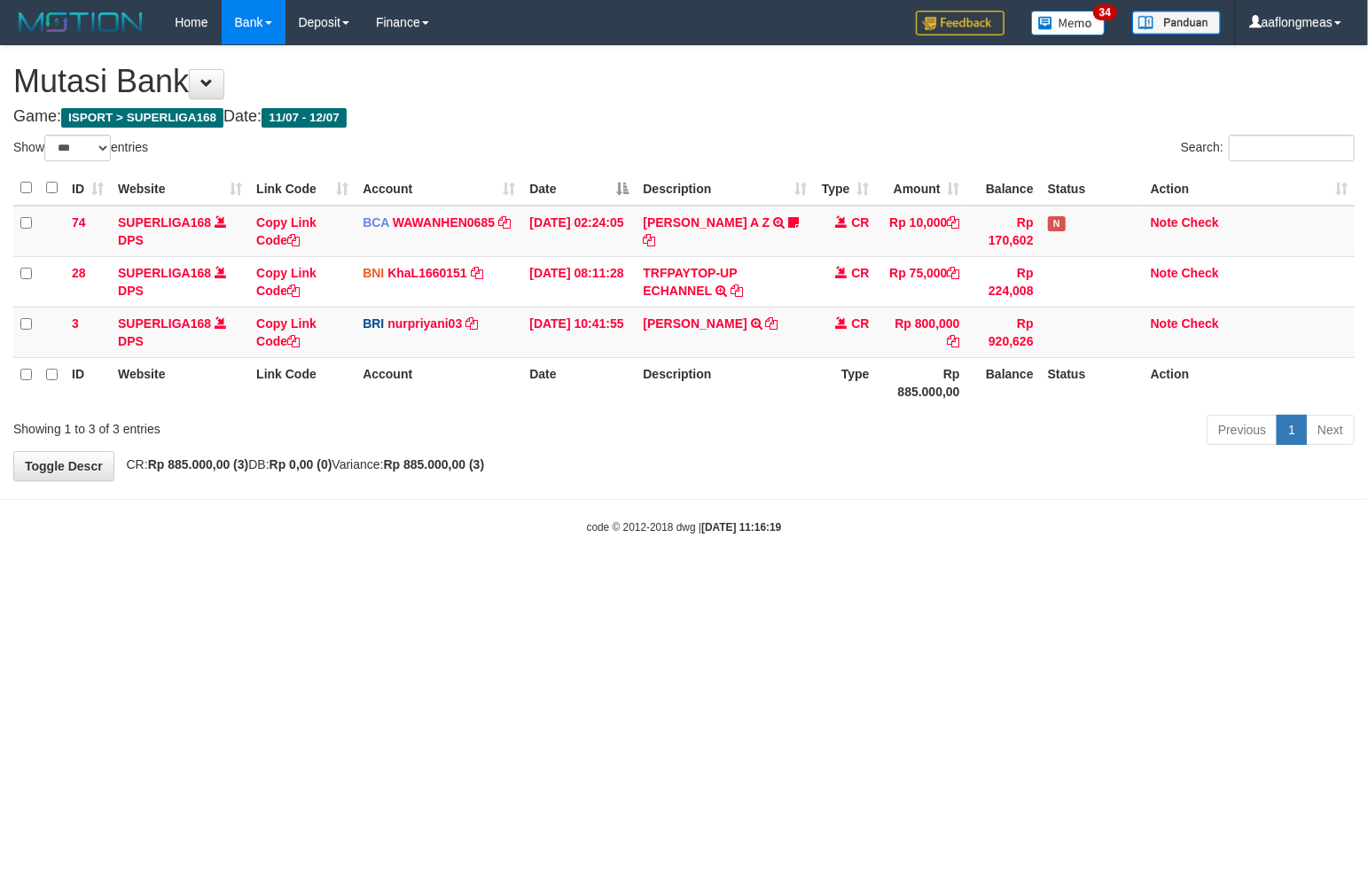 click on "**********" at bounding box center (684, 263) 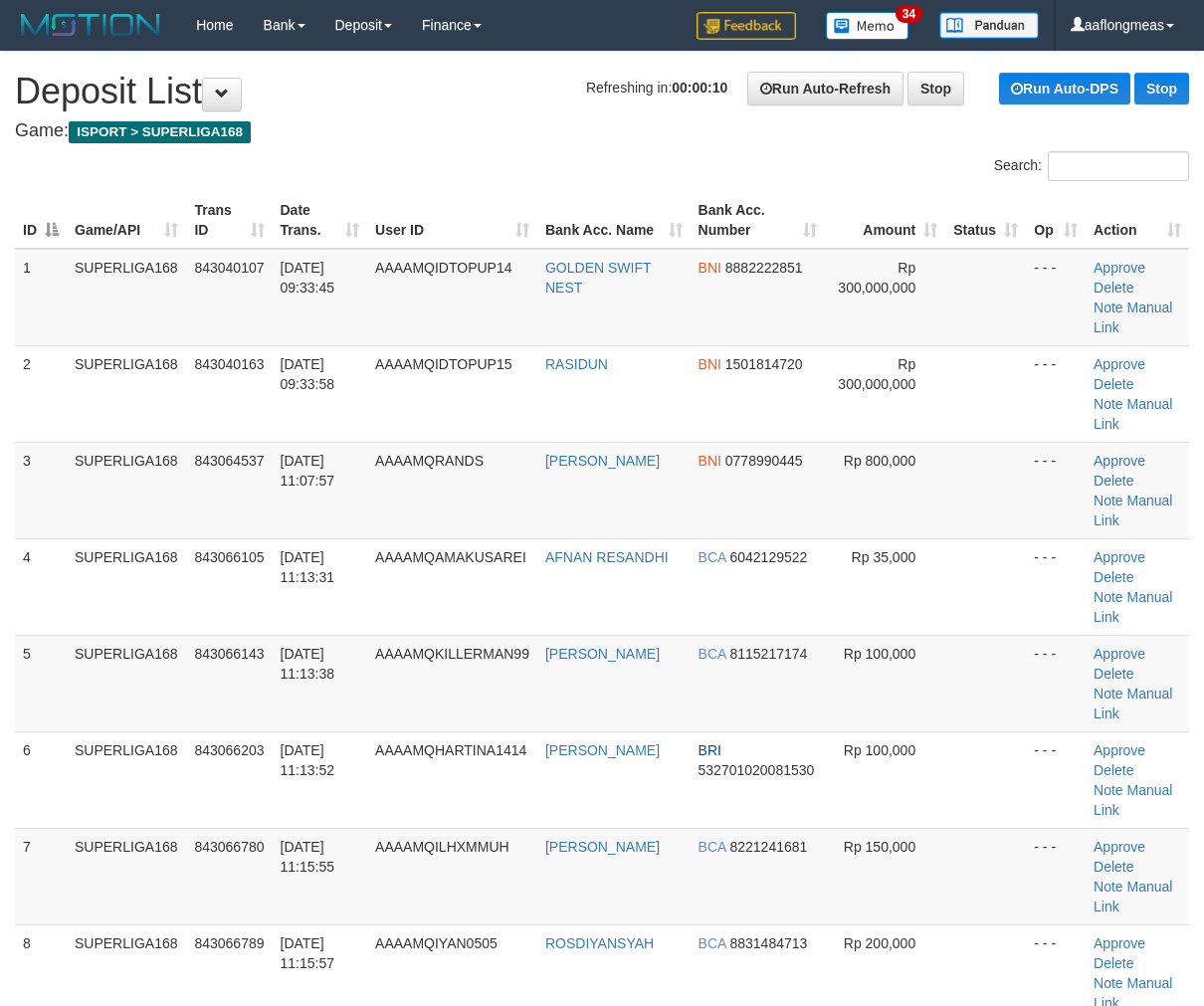 scroll, scrollTop: 0, scrollLeft: 0, axis: both 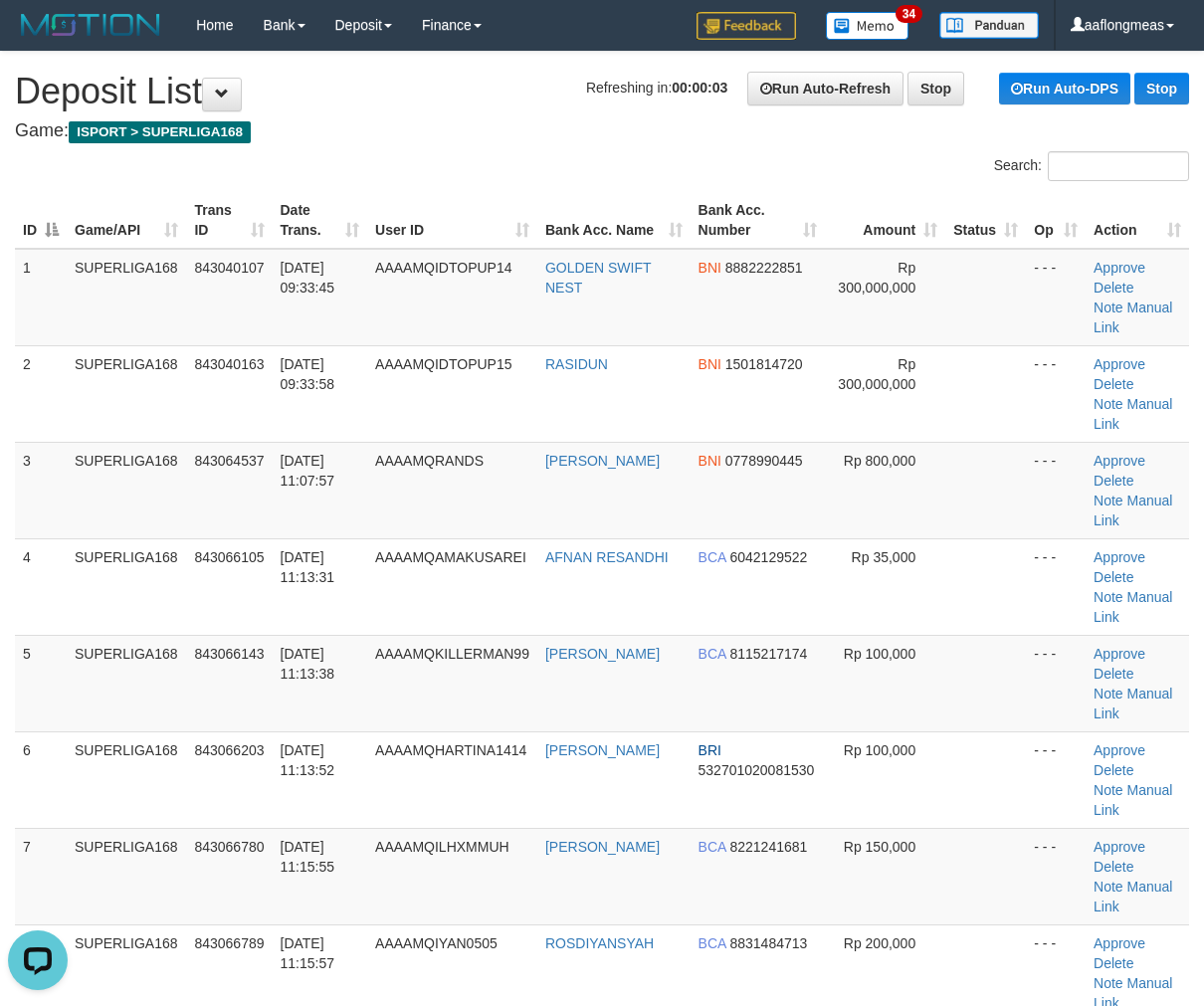 drag, startPoint x: 965, startPoint y: 481, endPoint x: 1197, endPoint y: 513, distance: 234.1965 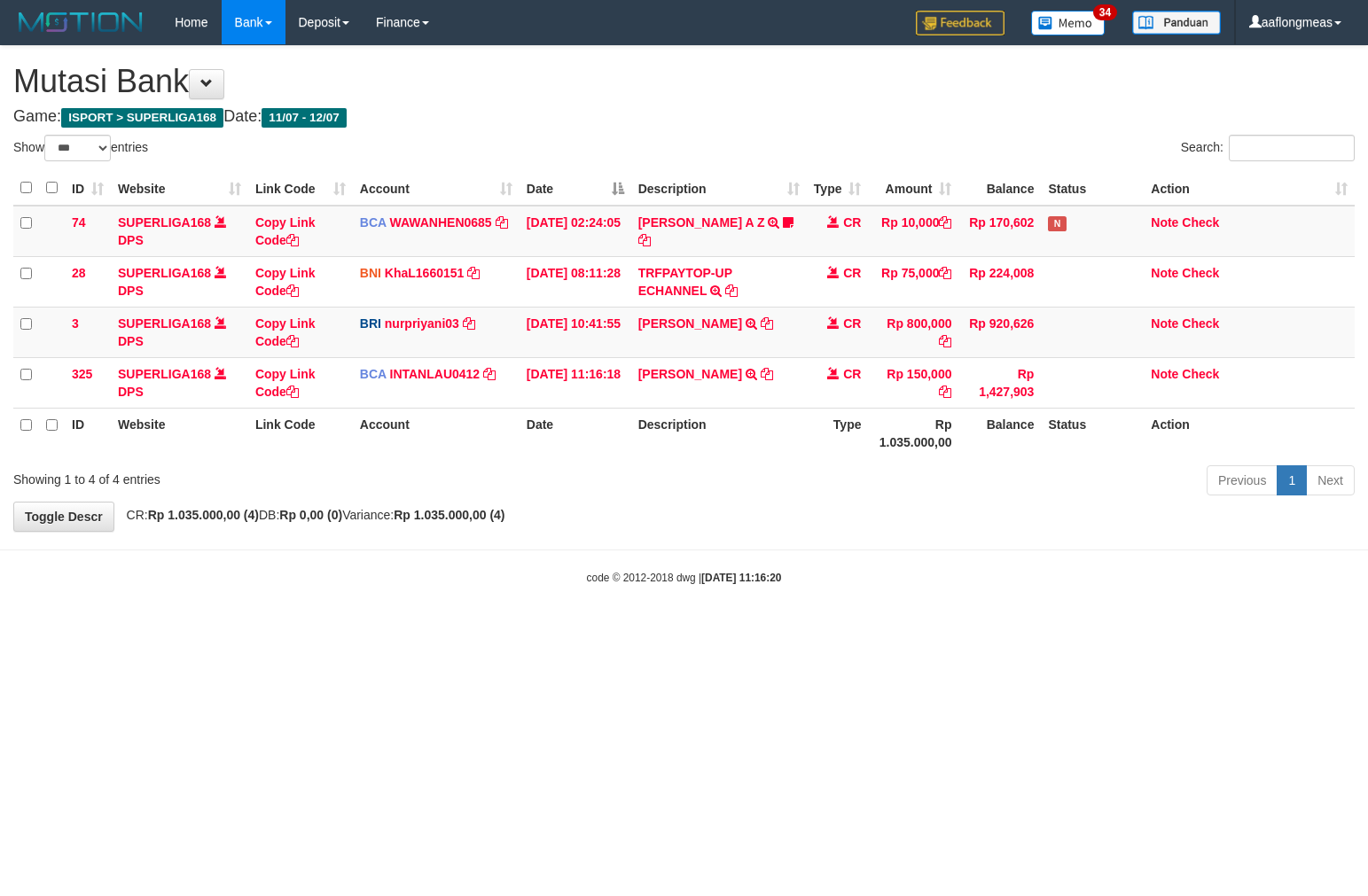 select on "***" 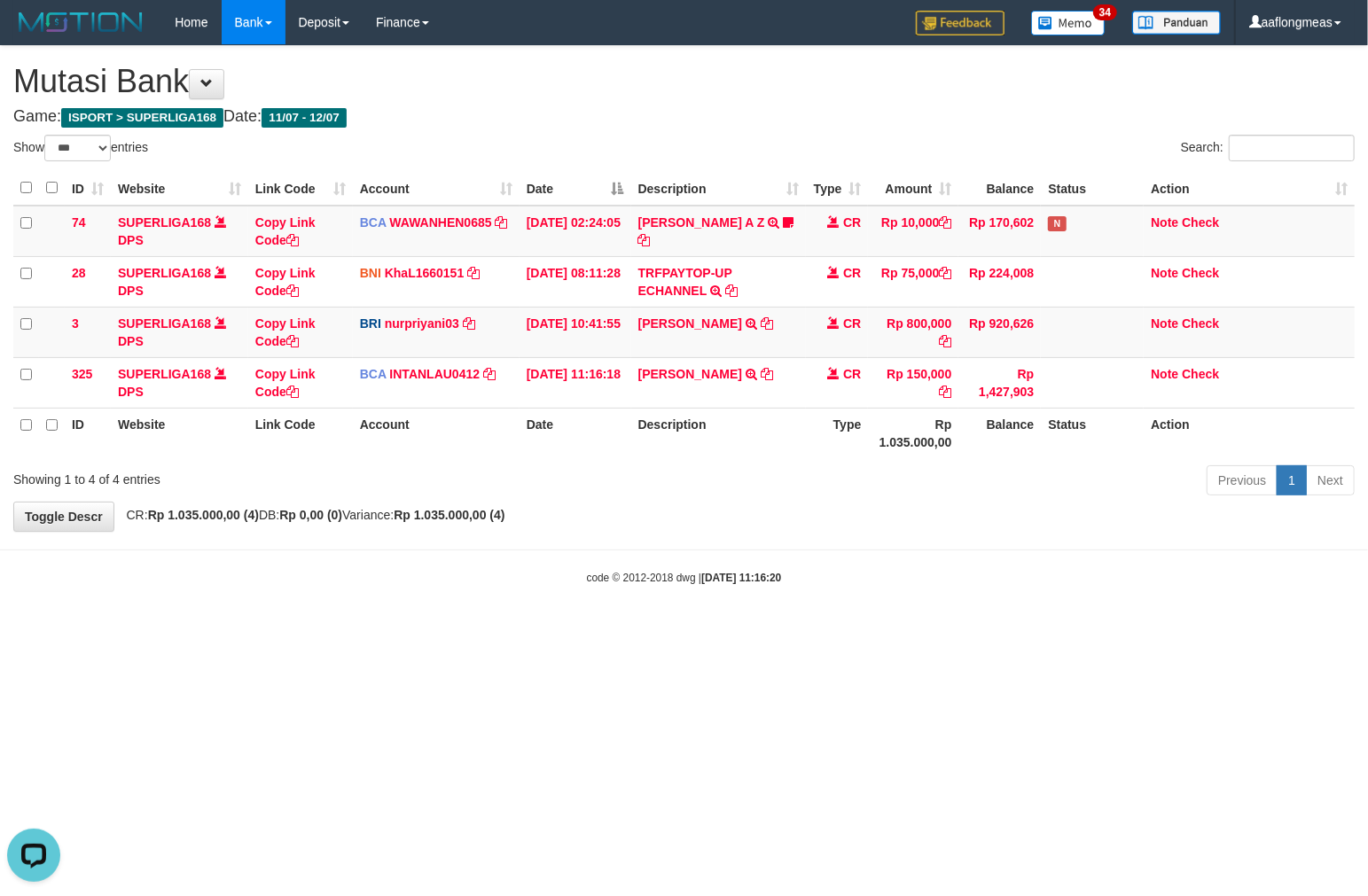 scroll, scrollTop: 0, scrollLeft: 0, axis: both 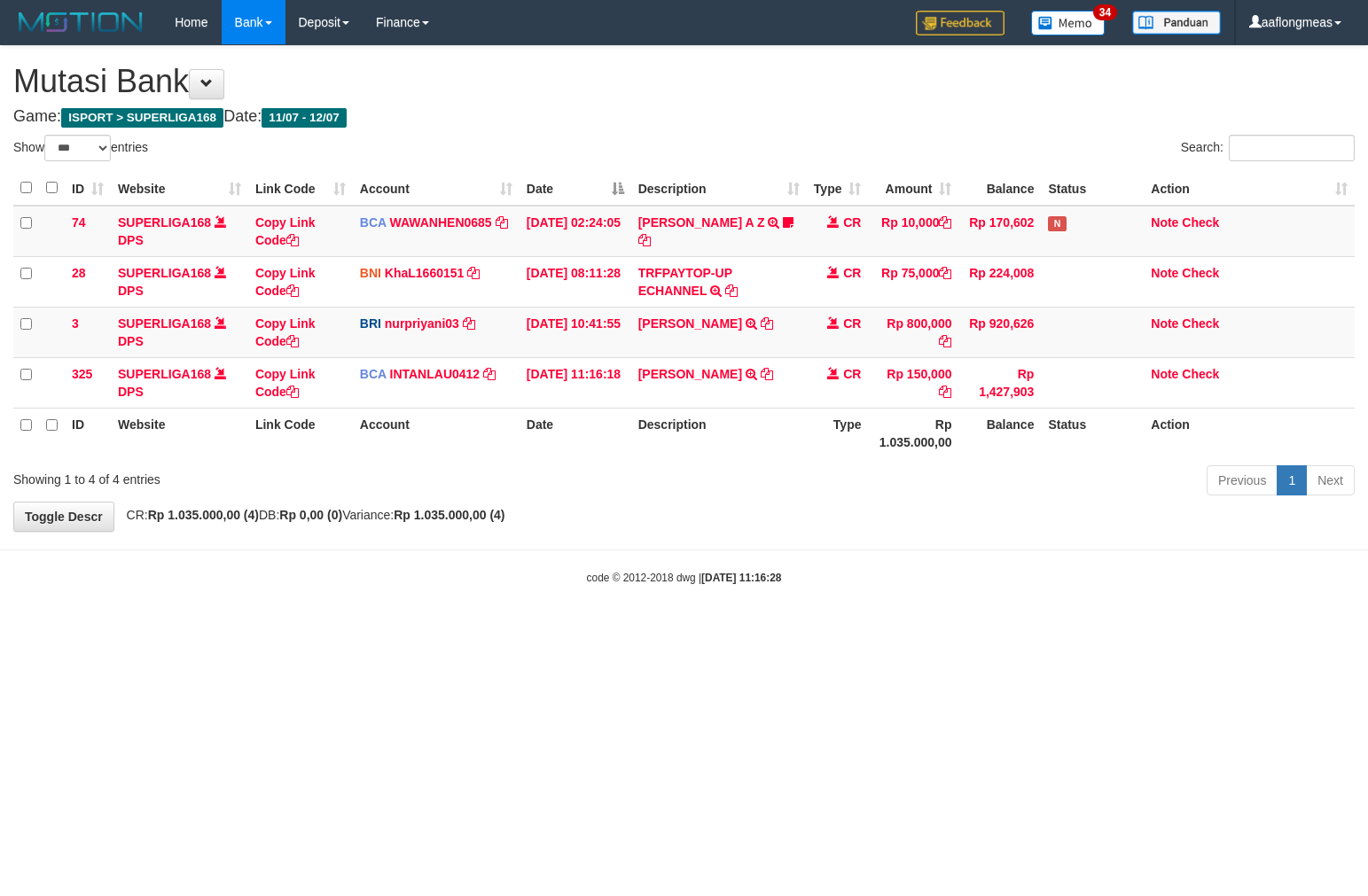 select on "***" 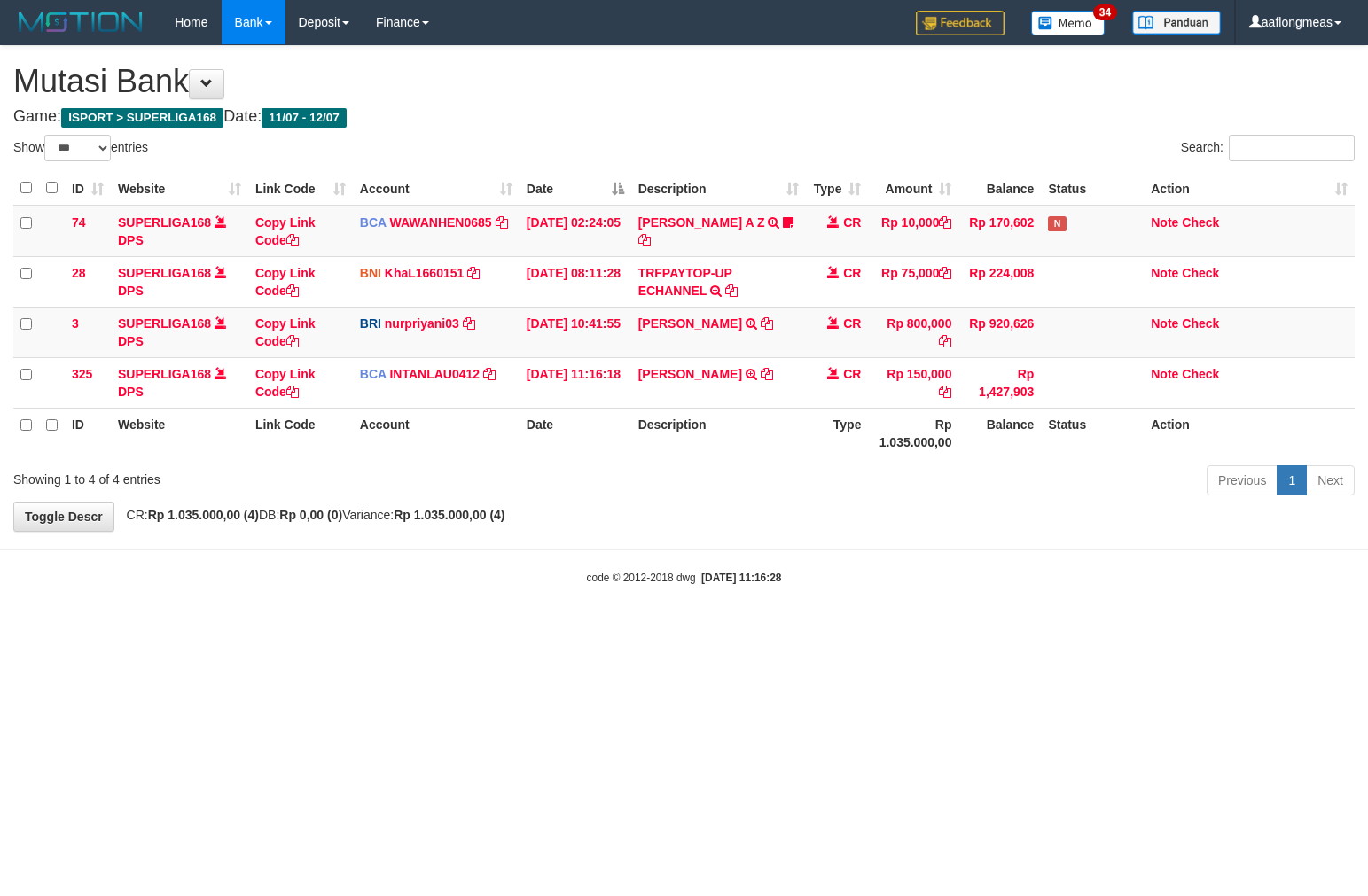 scroll, scrollTop: 0, scrollLeft: 0, axis: both 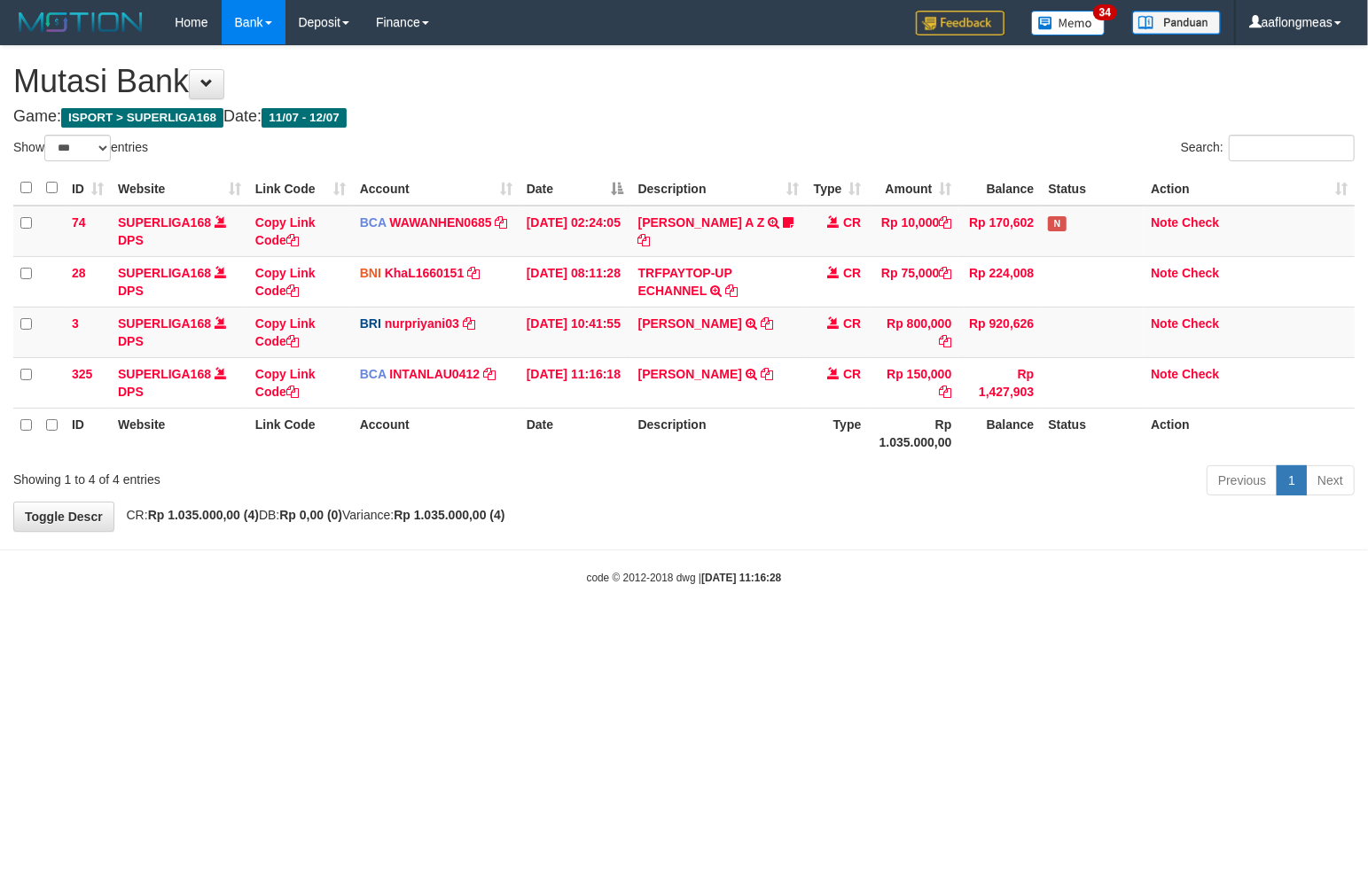 click on "Previous 1 Next" at bounding box center [969, 482] 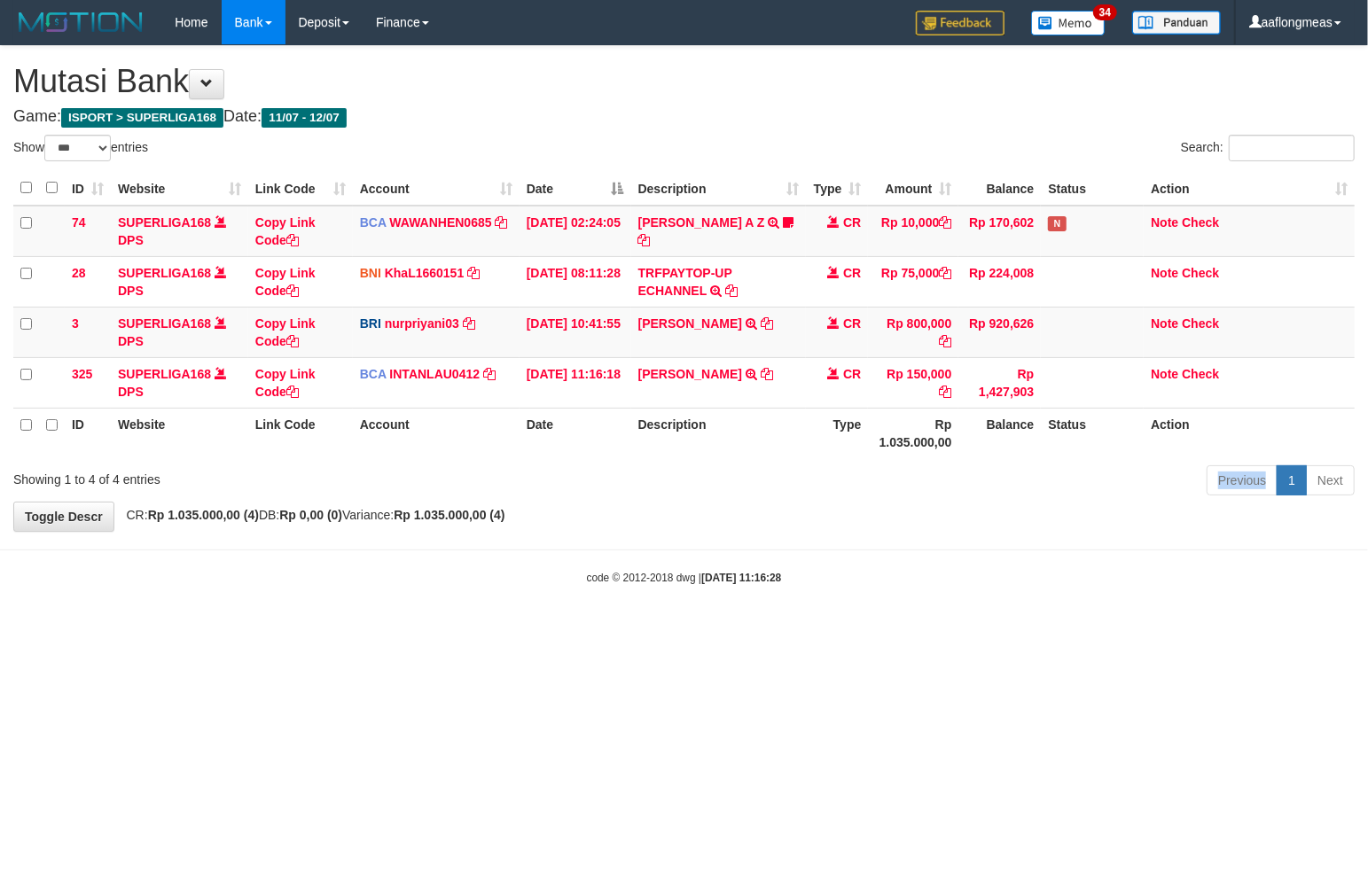 click on "Previous 1 Next" at bounding box center [969, 482] 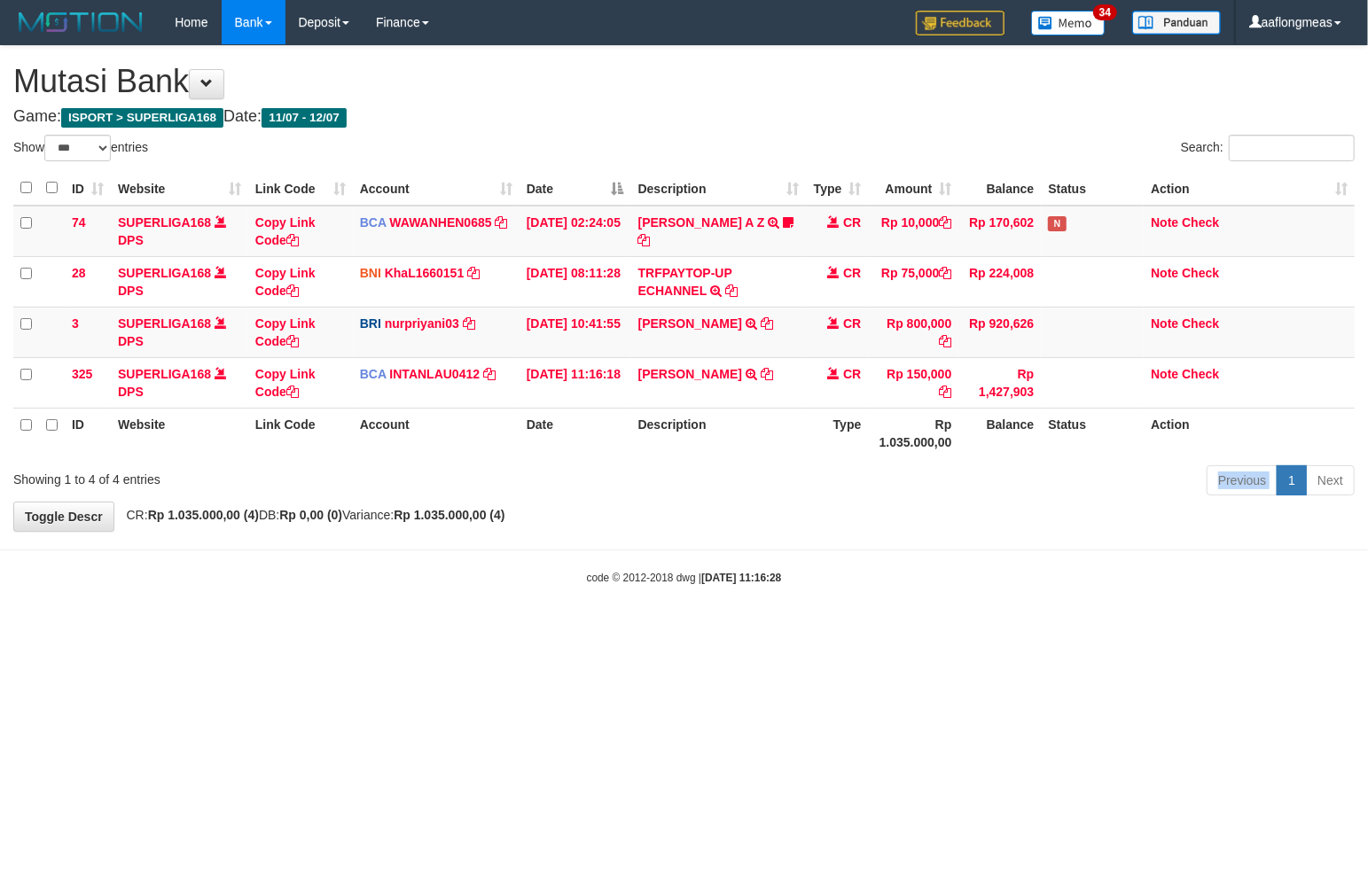 click on "Previous 1 Next" at bounding box center (969, 482) 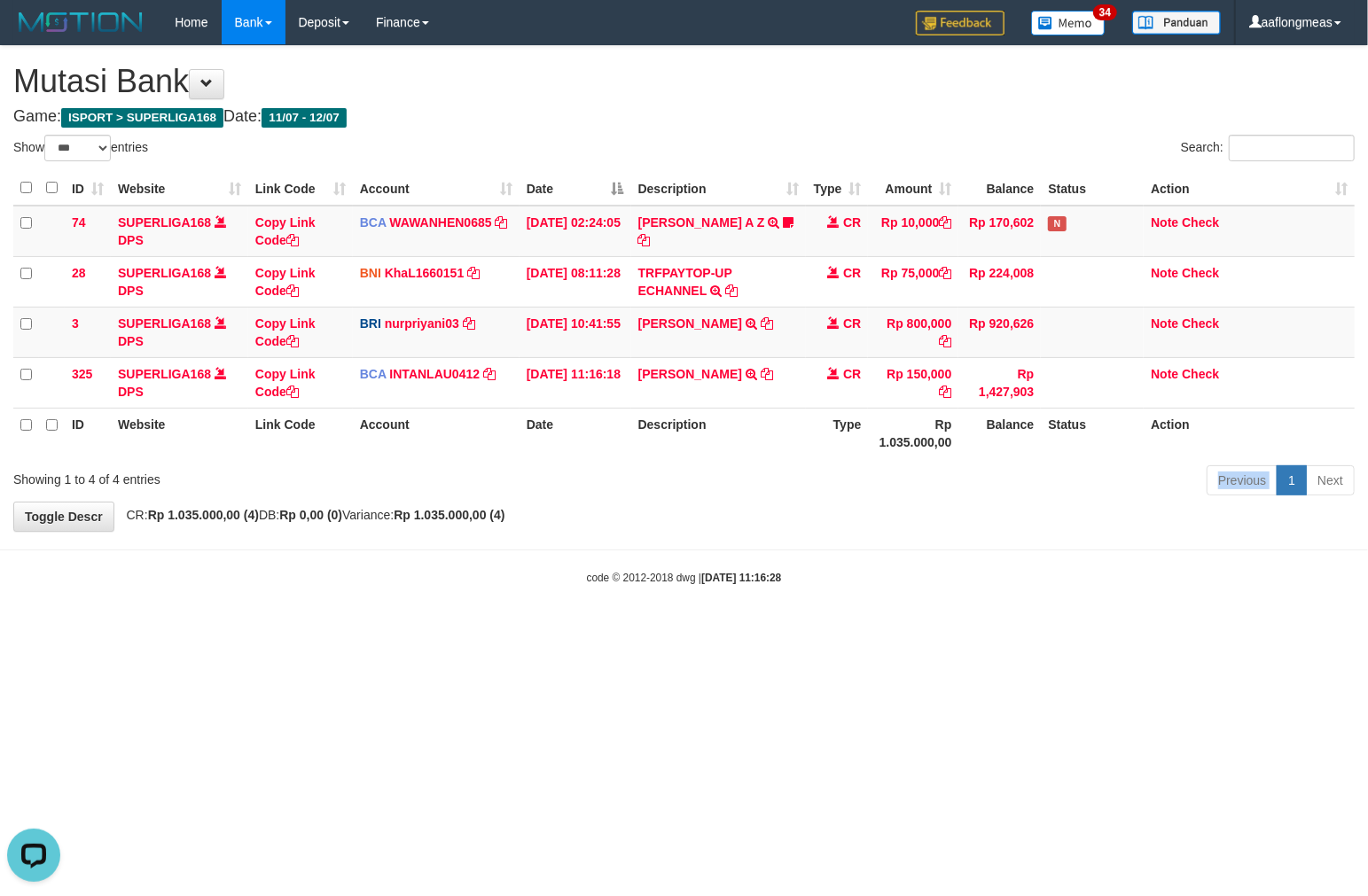 scroll, scrollTop: 0, scrollLeft: 0, axis: both 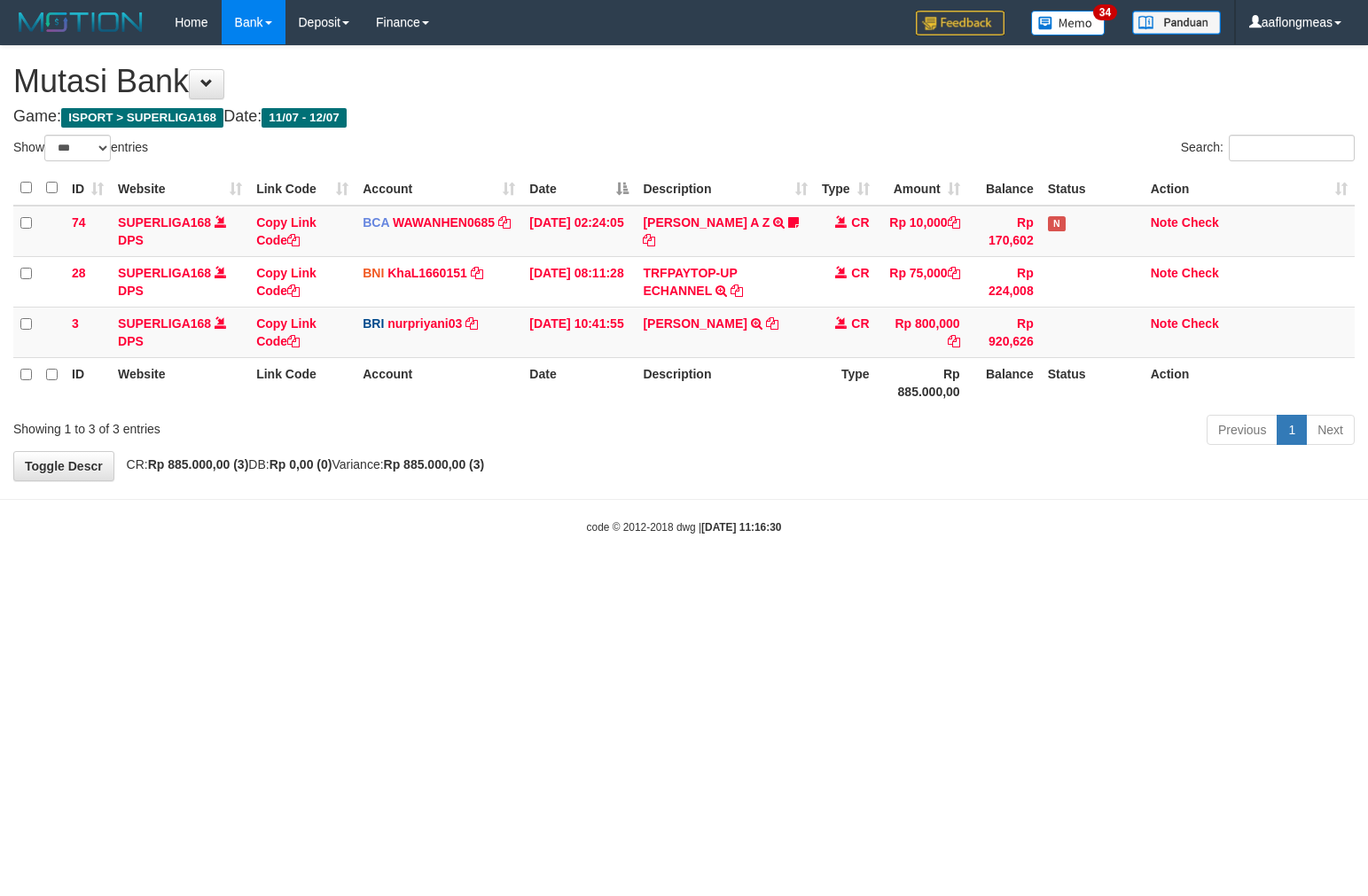 select on "***" 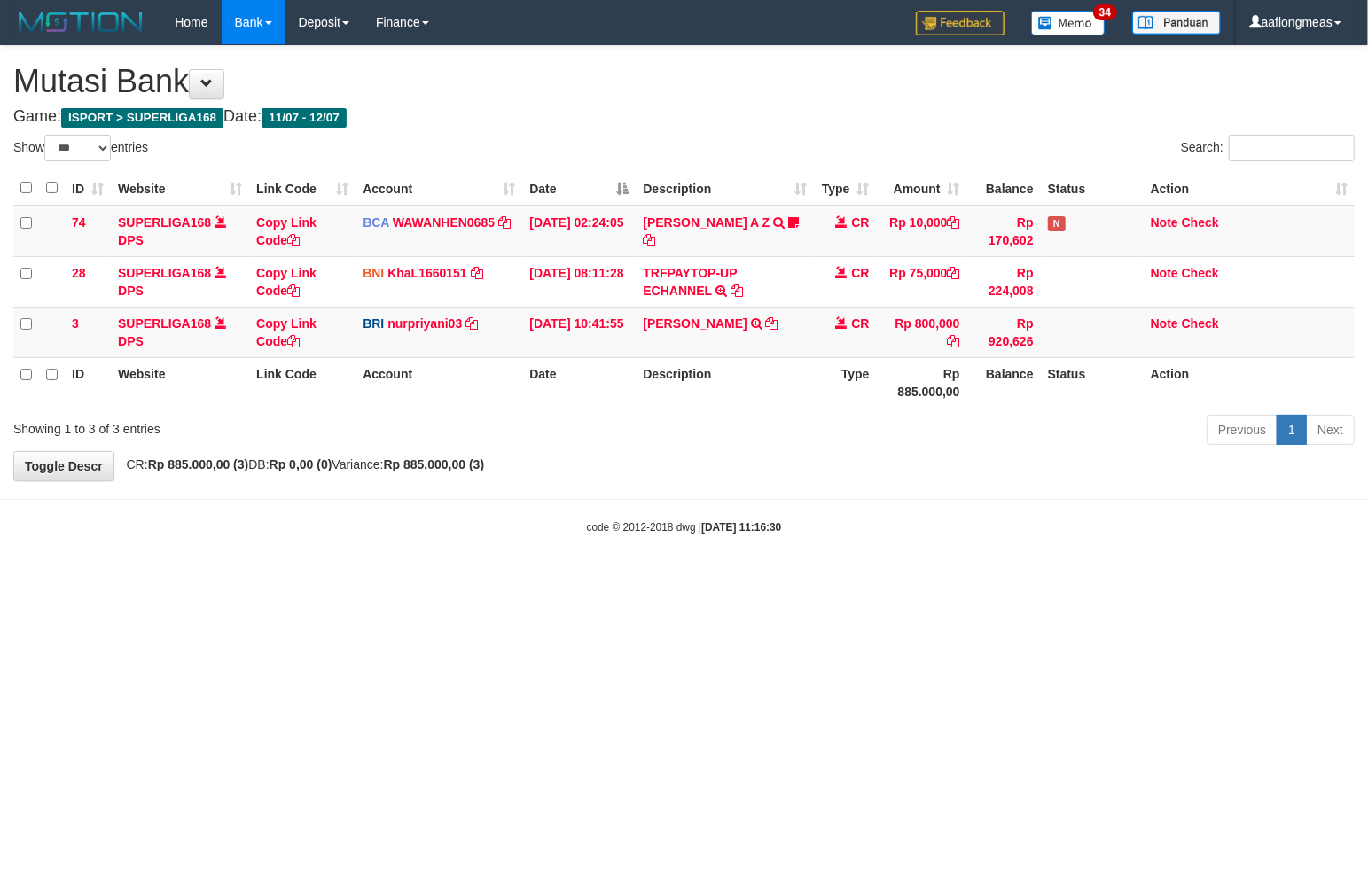 drag, startPoint x: 812, startPoint y: 485, endPoint x: 9, endPoint y: 555, distance: 806.04528 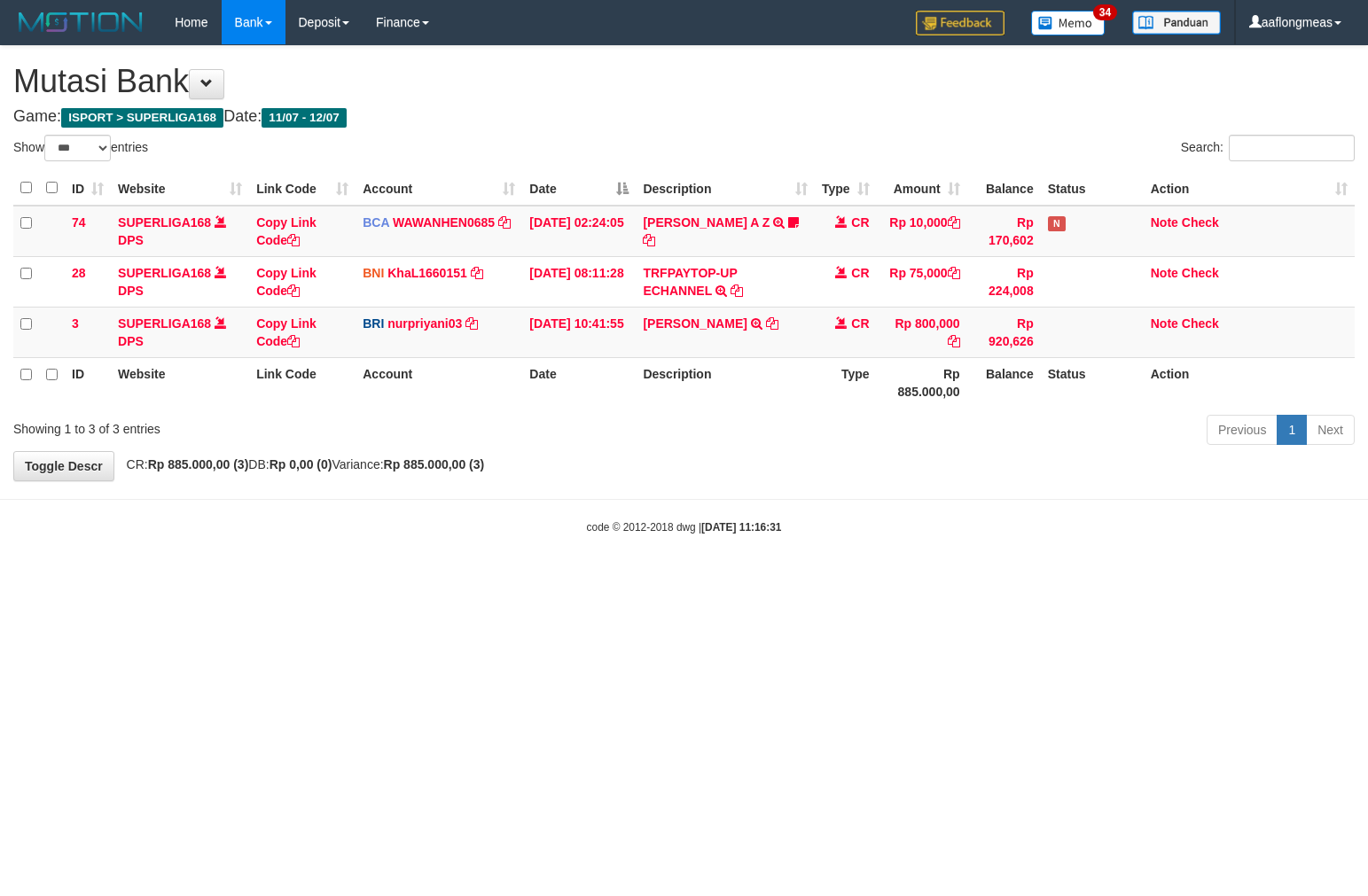 select on "***" 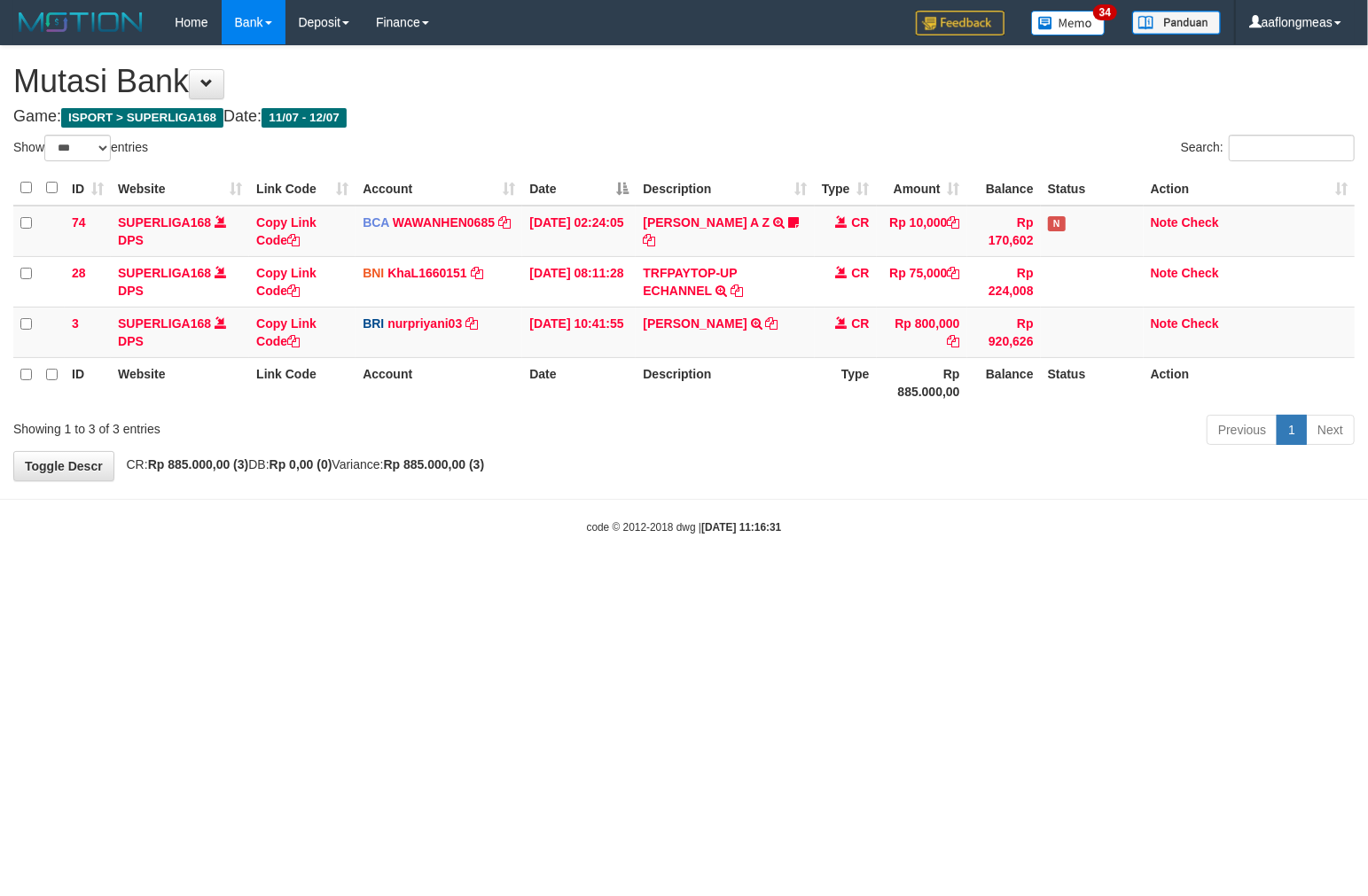 click on "Toggle navigation
Home
Bank
Account List
Load
By Website
Group
[ISPORT]													SUPERLIGA168
By Load Group (DPS)
34" at bounding box center [684, 290] 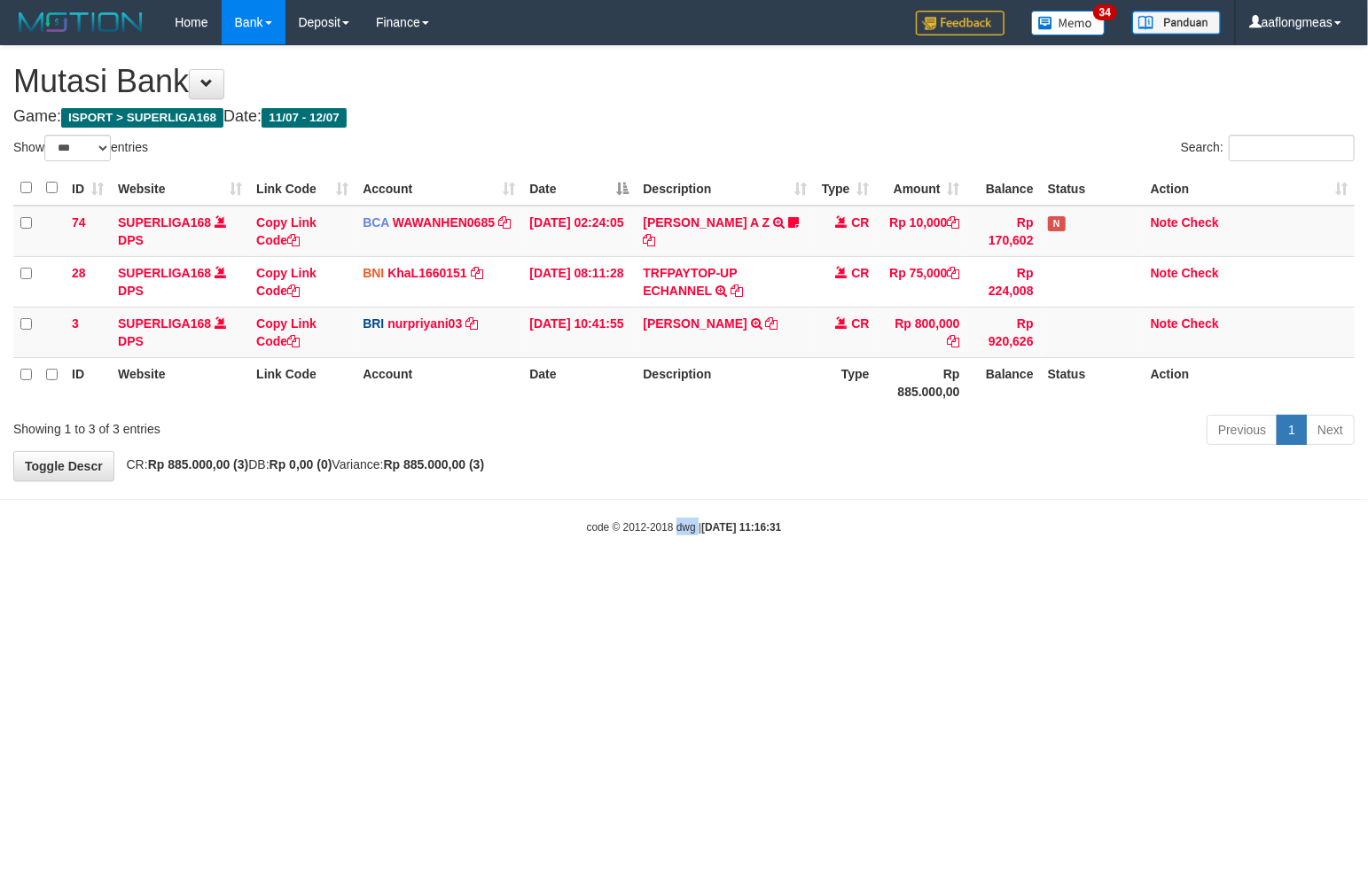 click on "Toggle navigation
Home
Bank
Account List
Load
By Website
Group
[ISPORT]													SUPERLIGA168
By Load Group (DPS)
34" at bounding box center [684, 290] 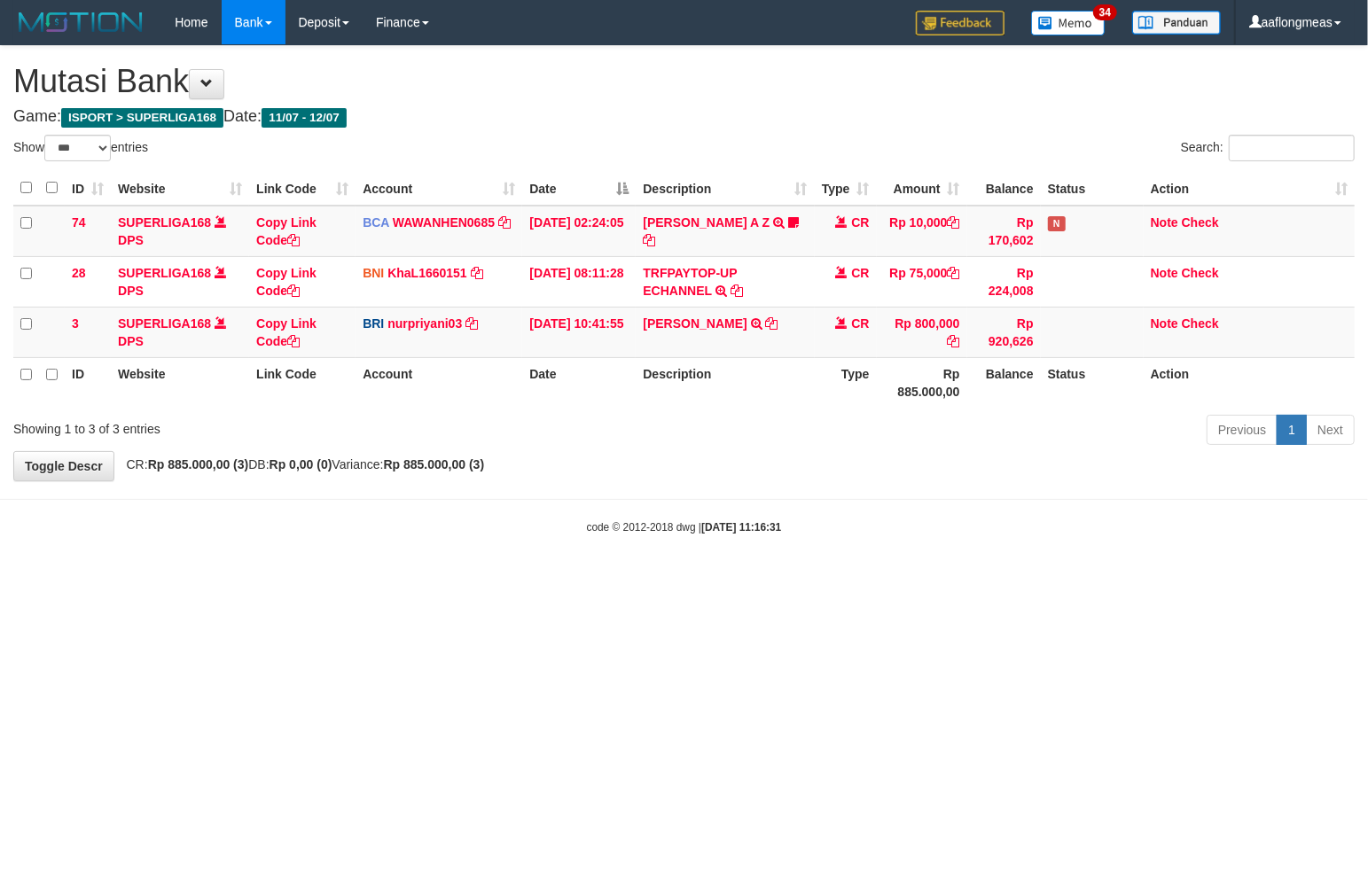 click on "Toggle navigation
Home
Bank
Account List
Load
By Website
Group
[ISPORT]													SUPERLIGA168
By Load Group (DPS)
34" at bounding box center (684, 290) 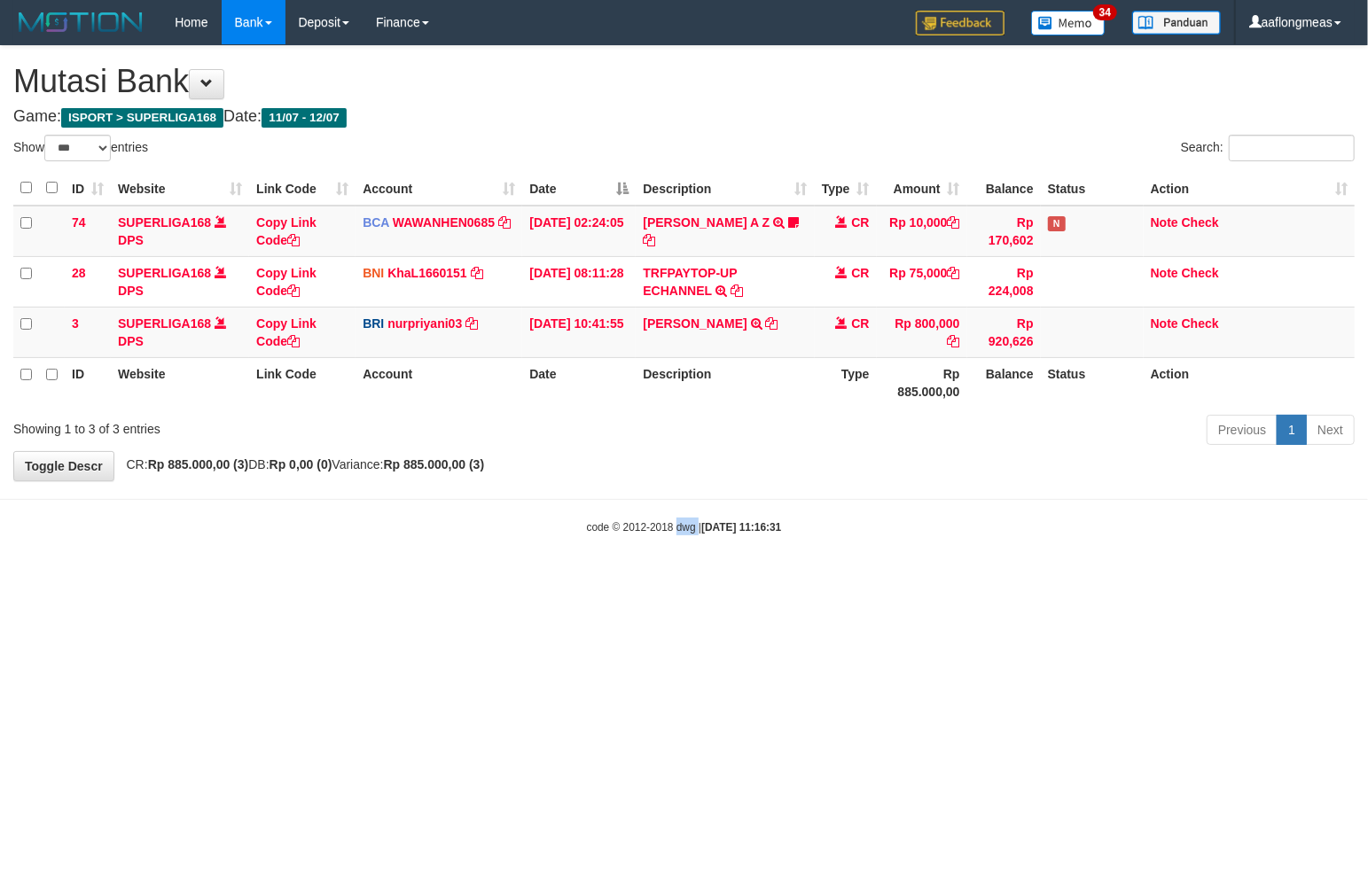 click on "Toggle navigation
Home
Bank
Account List
Load
By Website
Group
[ISPORT]													SUPERLIGA168
By Load Group (DPS)
34" at bounding box center [684, 290] 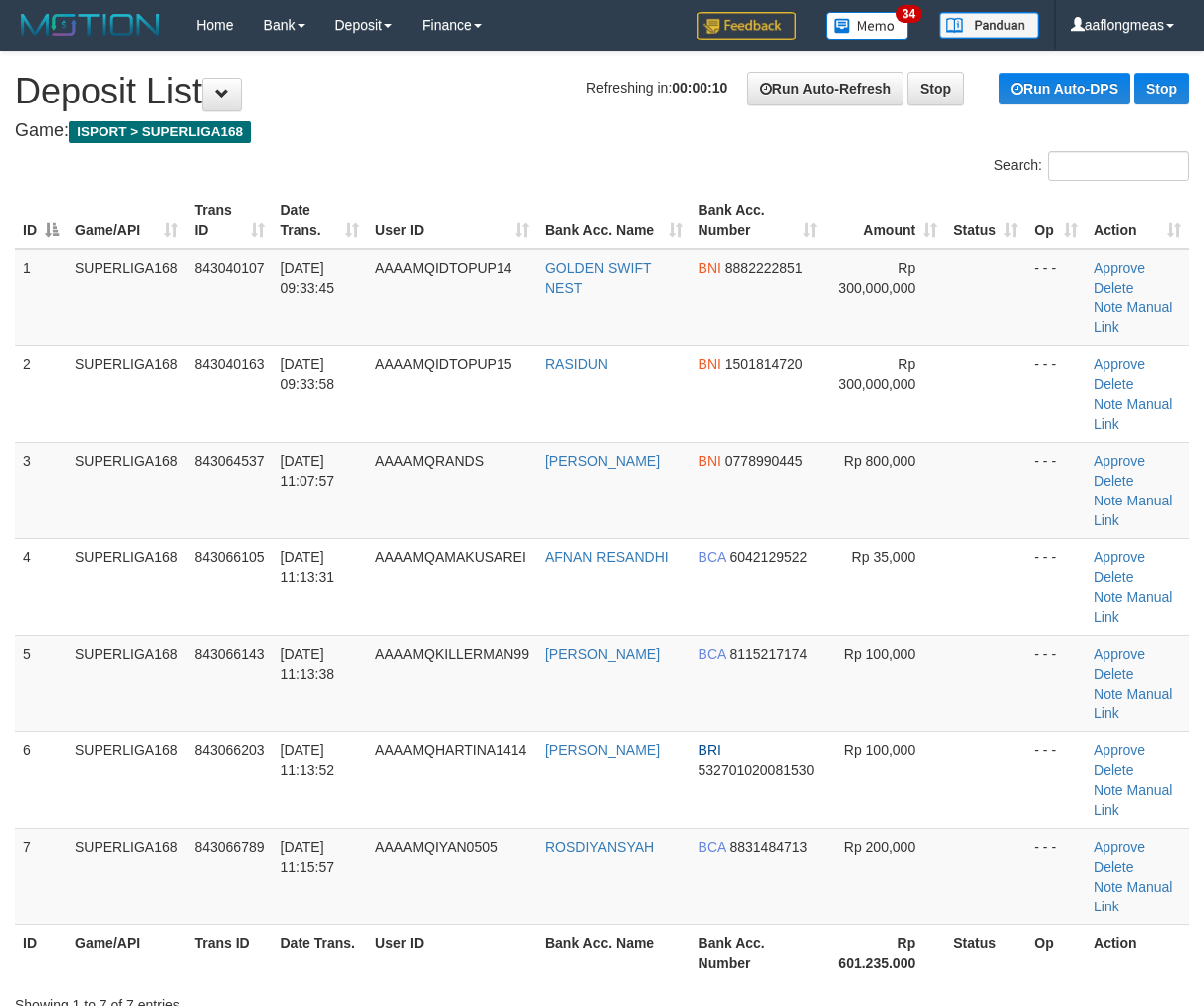 scroll, scrollTop: 0, scrollLeft: 0, axis: both 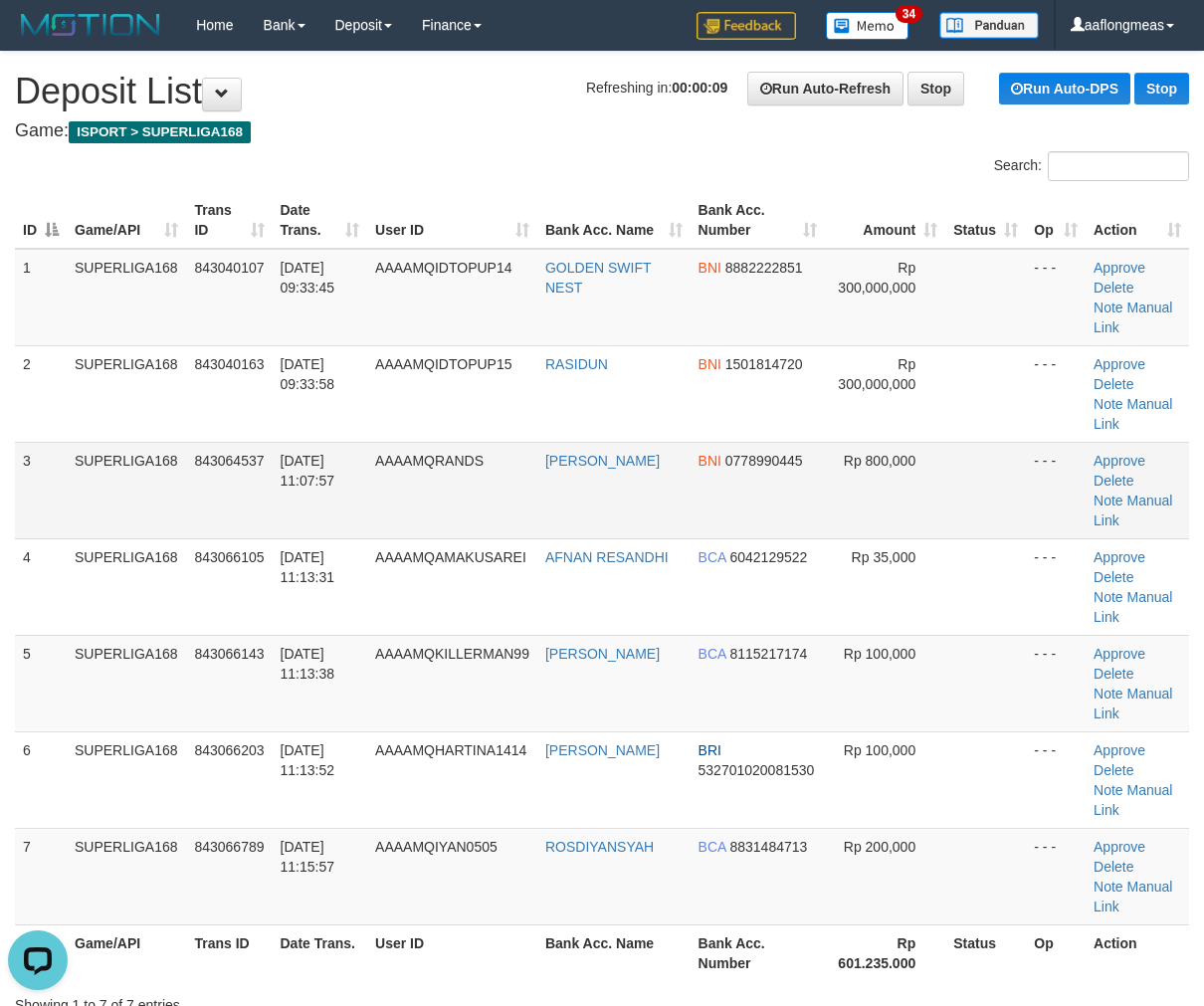drag, startPoint x: 963, startPoint y: 532, endPoint x: 1056, endPoint y: 525, distance: 93.26307 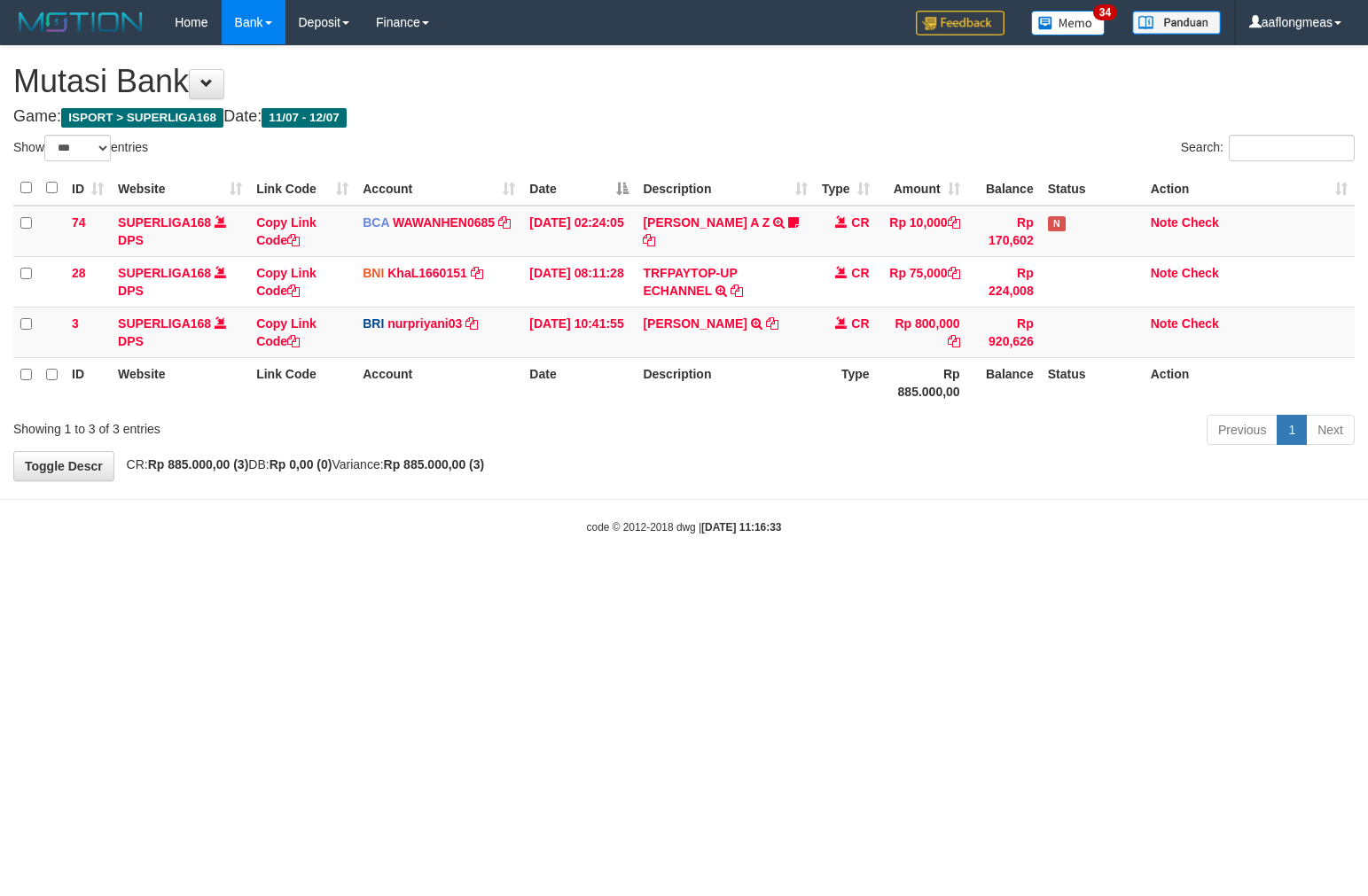 select on "***" 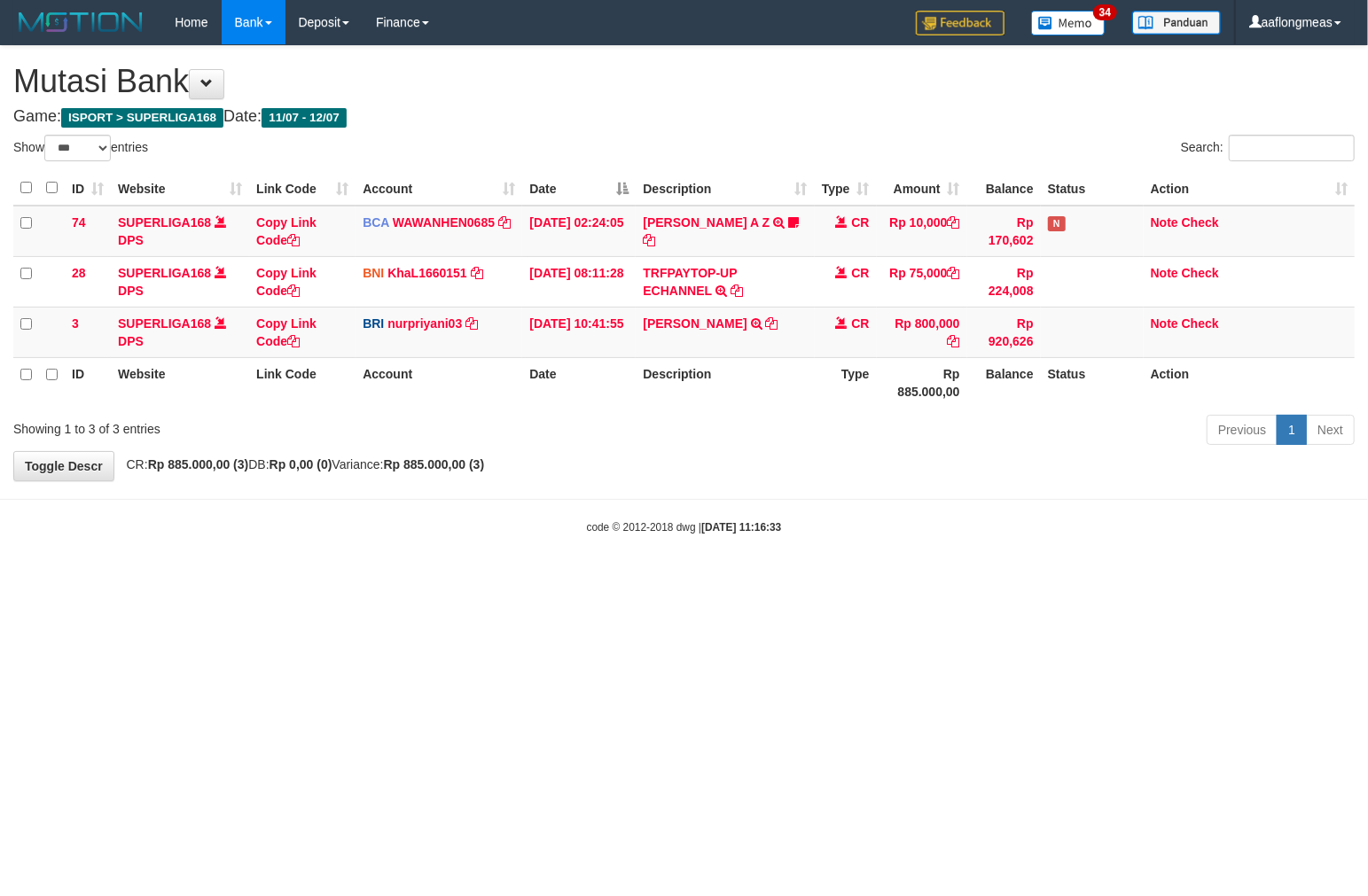 click on "Toggle navigation
Home
Bank
Account List
Load
By Website
Group
[ISPORT]													SUPERLIGA168
By Load Group (DPS)
34" at bounding box center (684, 290) 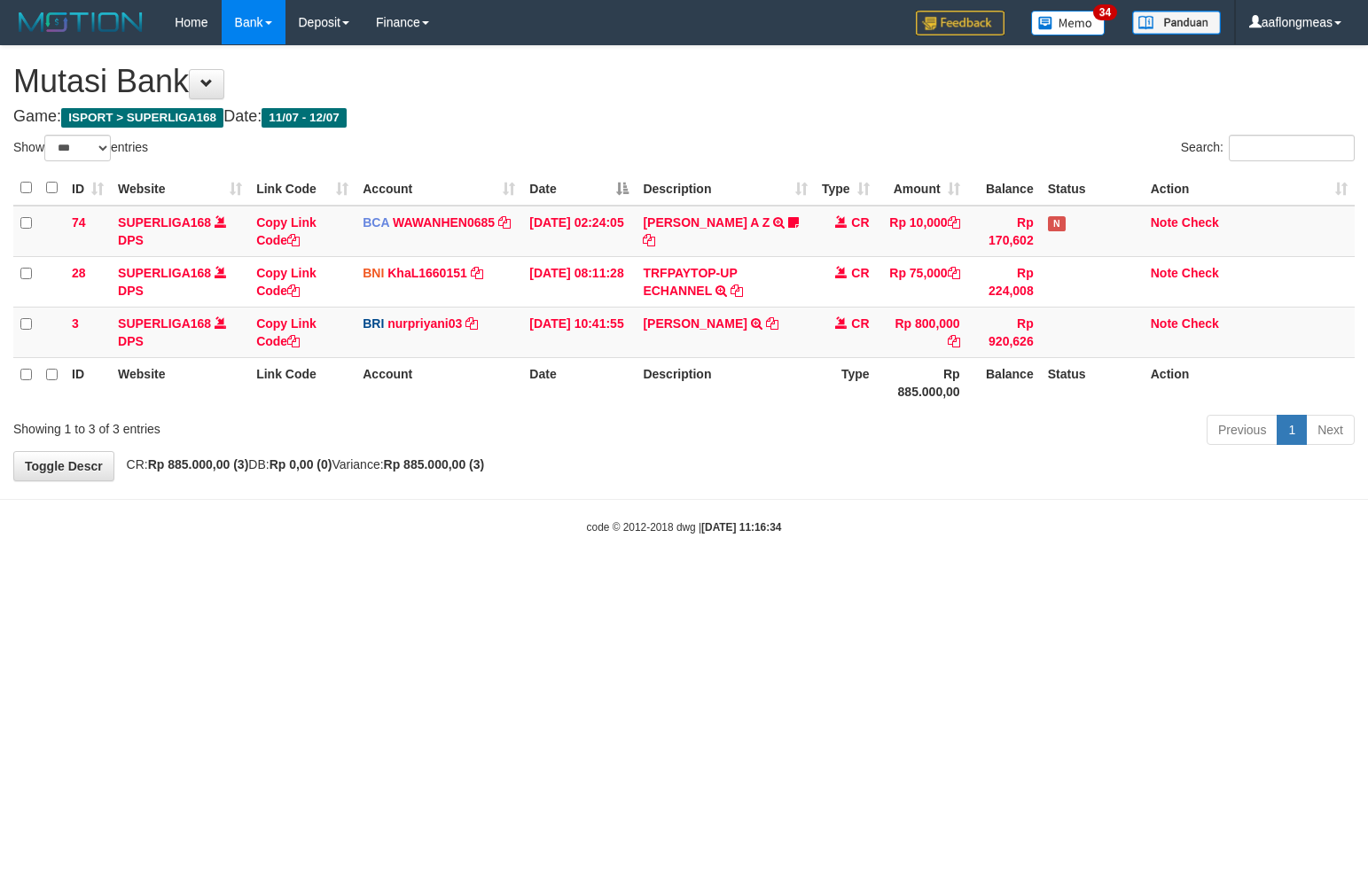 select on "***" 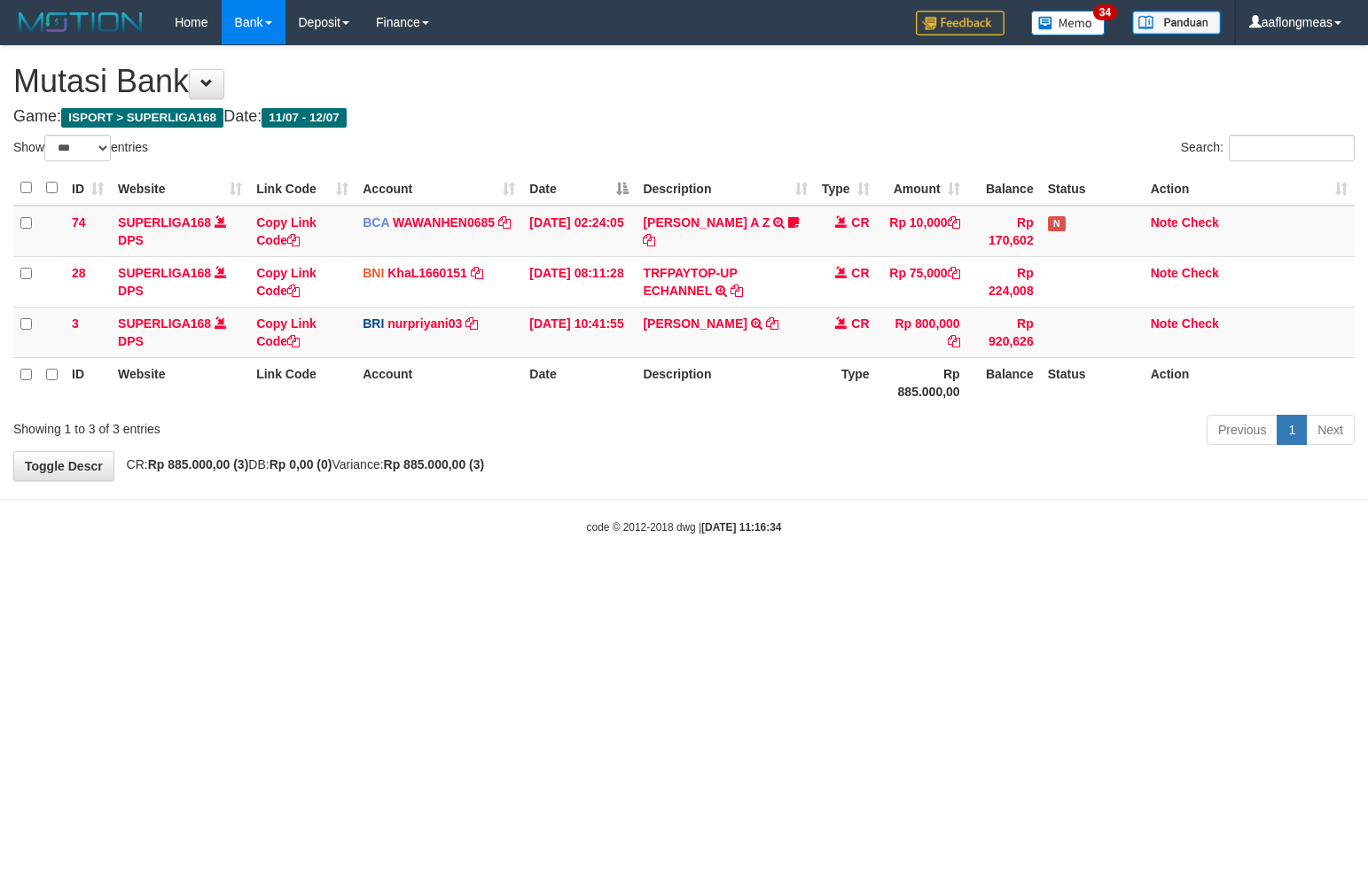 scroll, scrollTop: 0, scrollLeft: 0, axis: both 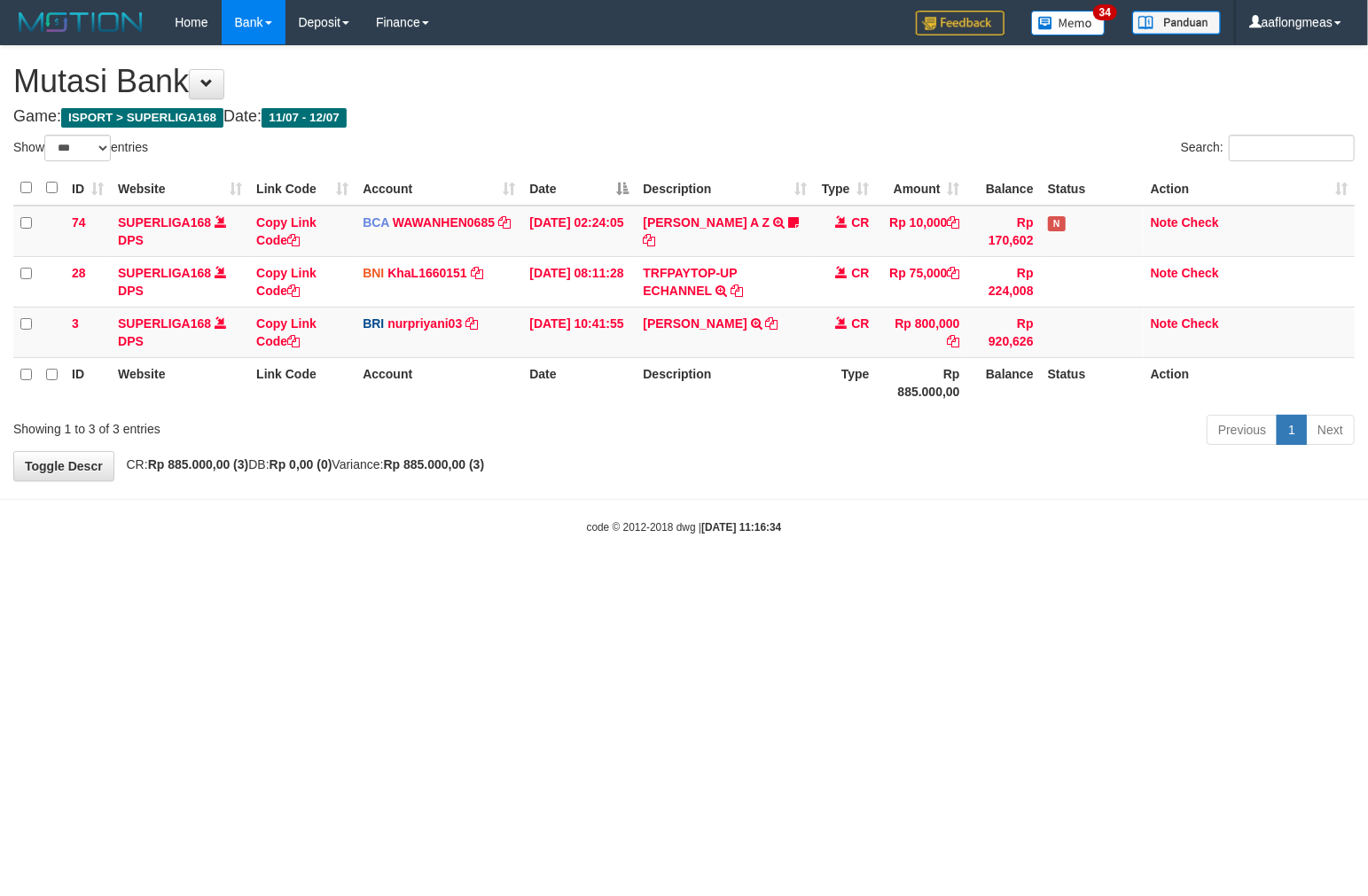 click on "Previous 1 Next" at bounding box center (969, 432) 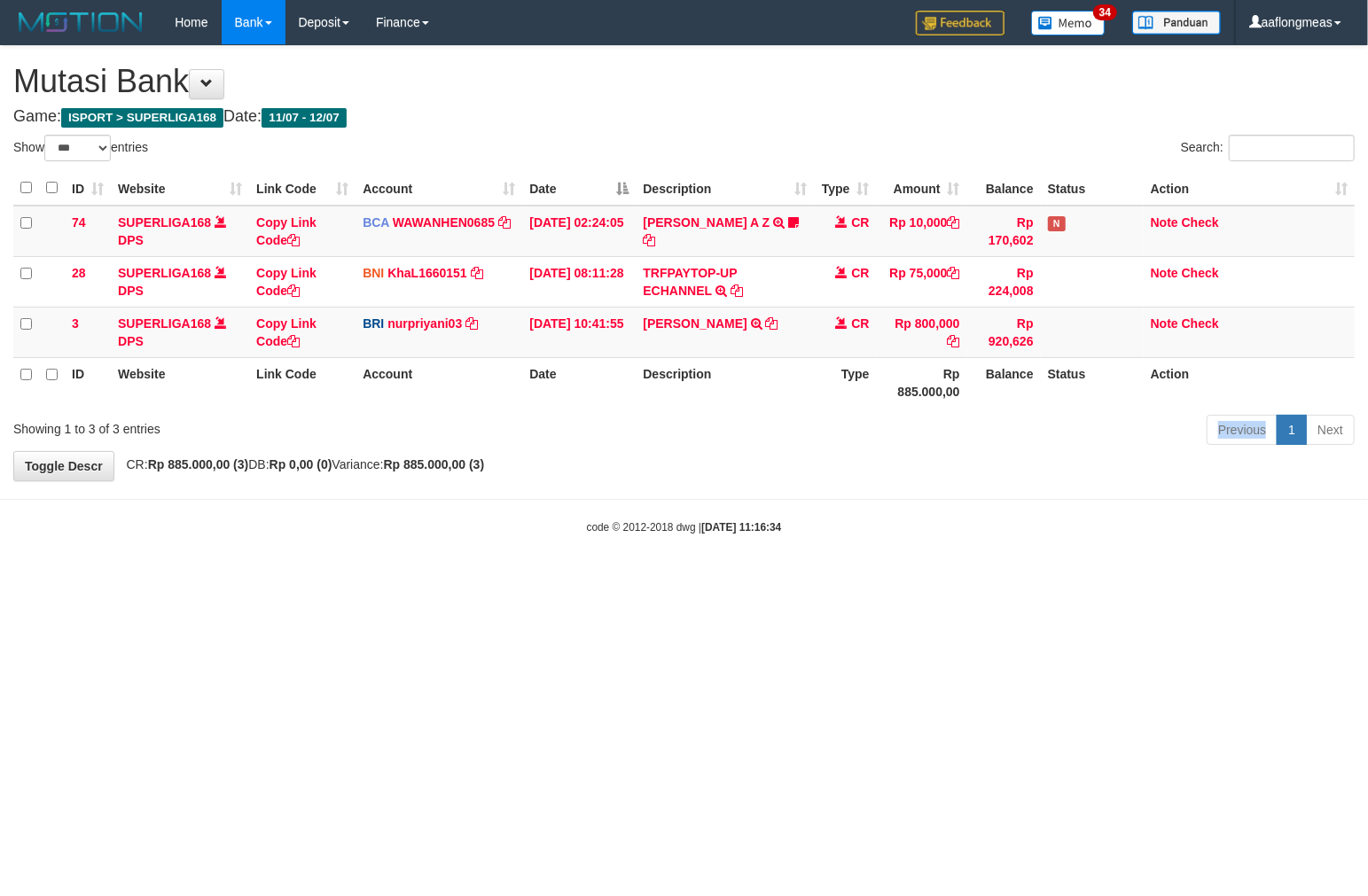 click on "Previous 1 Next" at bounding box center (969, 432) 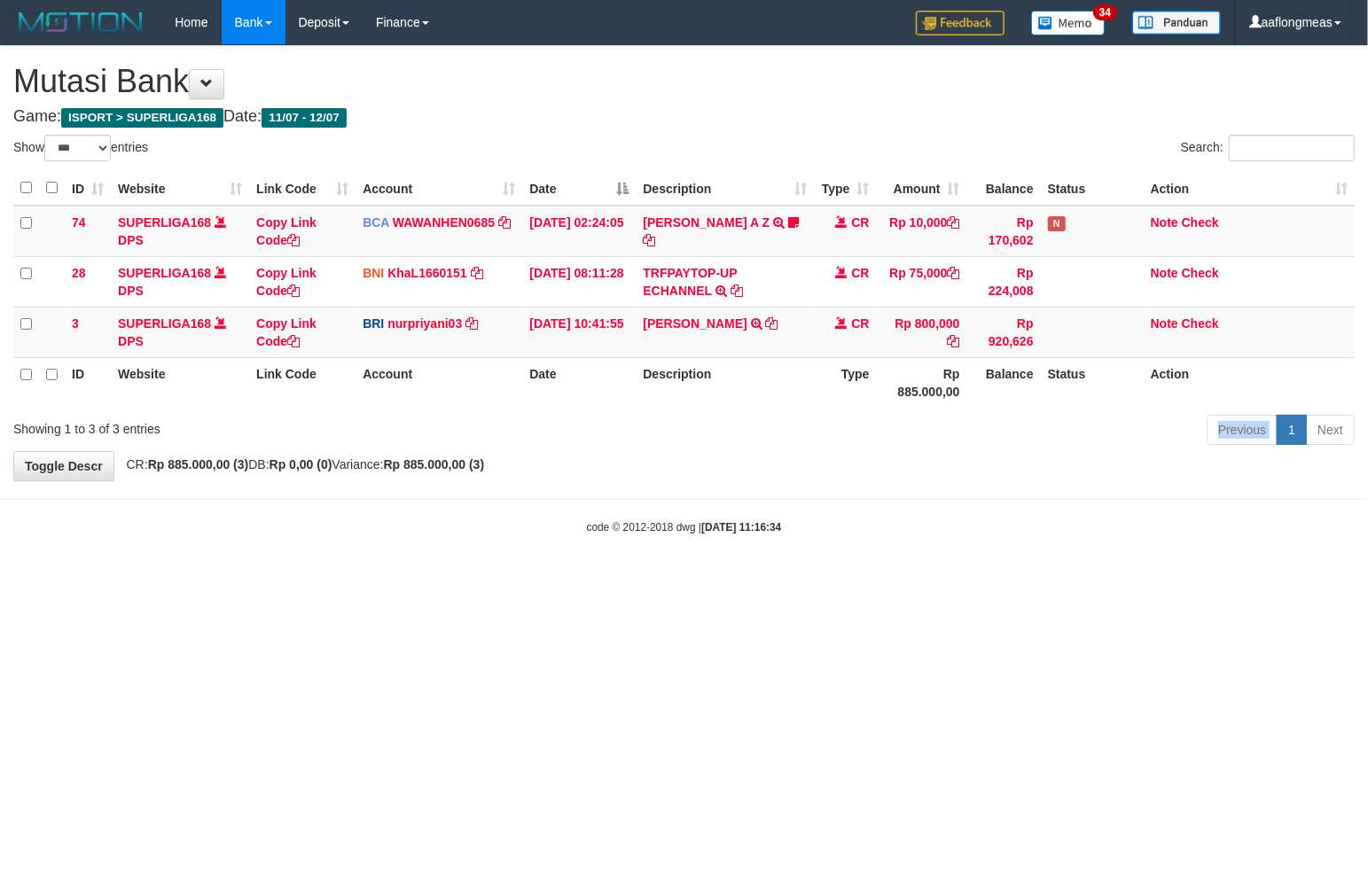 click on "Previous 1 Next" at bounding box center [969, 432] 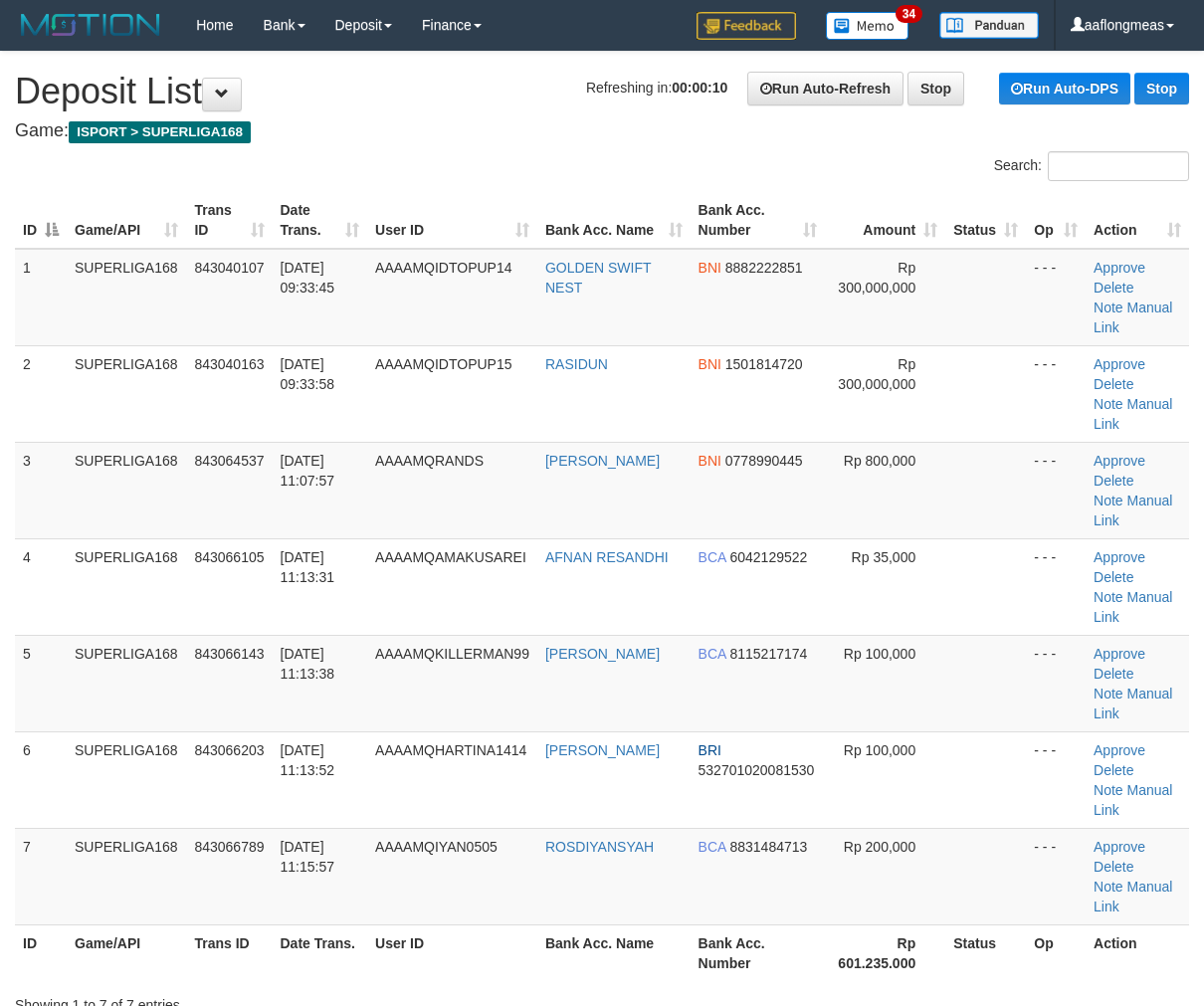 scroll, scrollTop: 0, scrollLeft: 0, axis: both 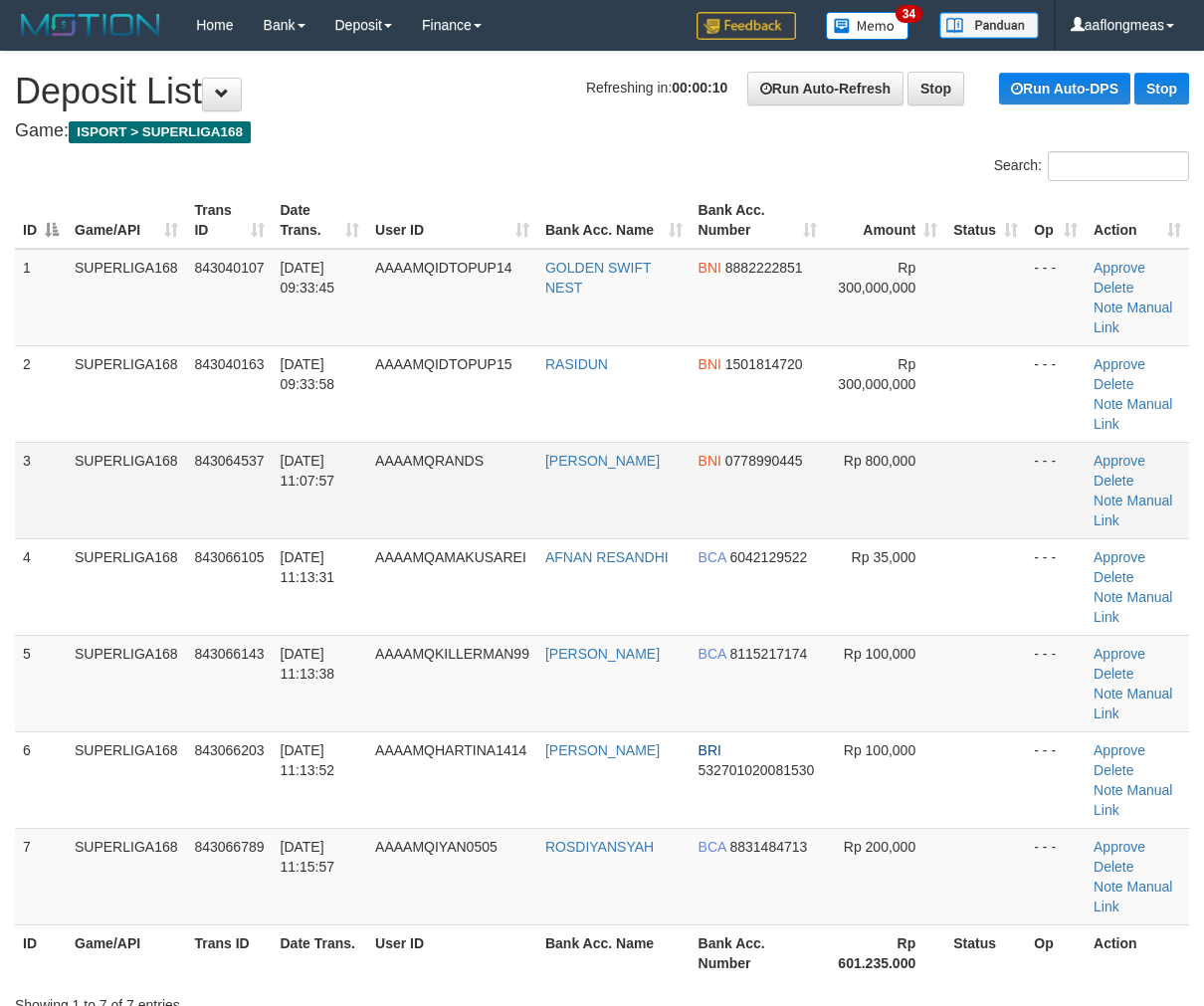 drag, startPoint x: 1023, startPoint y: 474, endPoint x: 1147, endPoint y: 484, distance: 124.40257 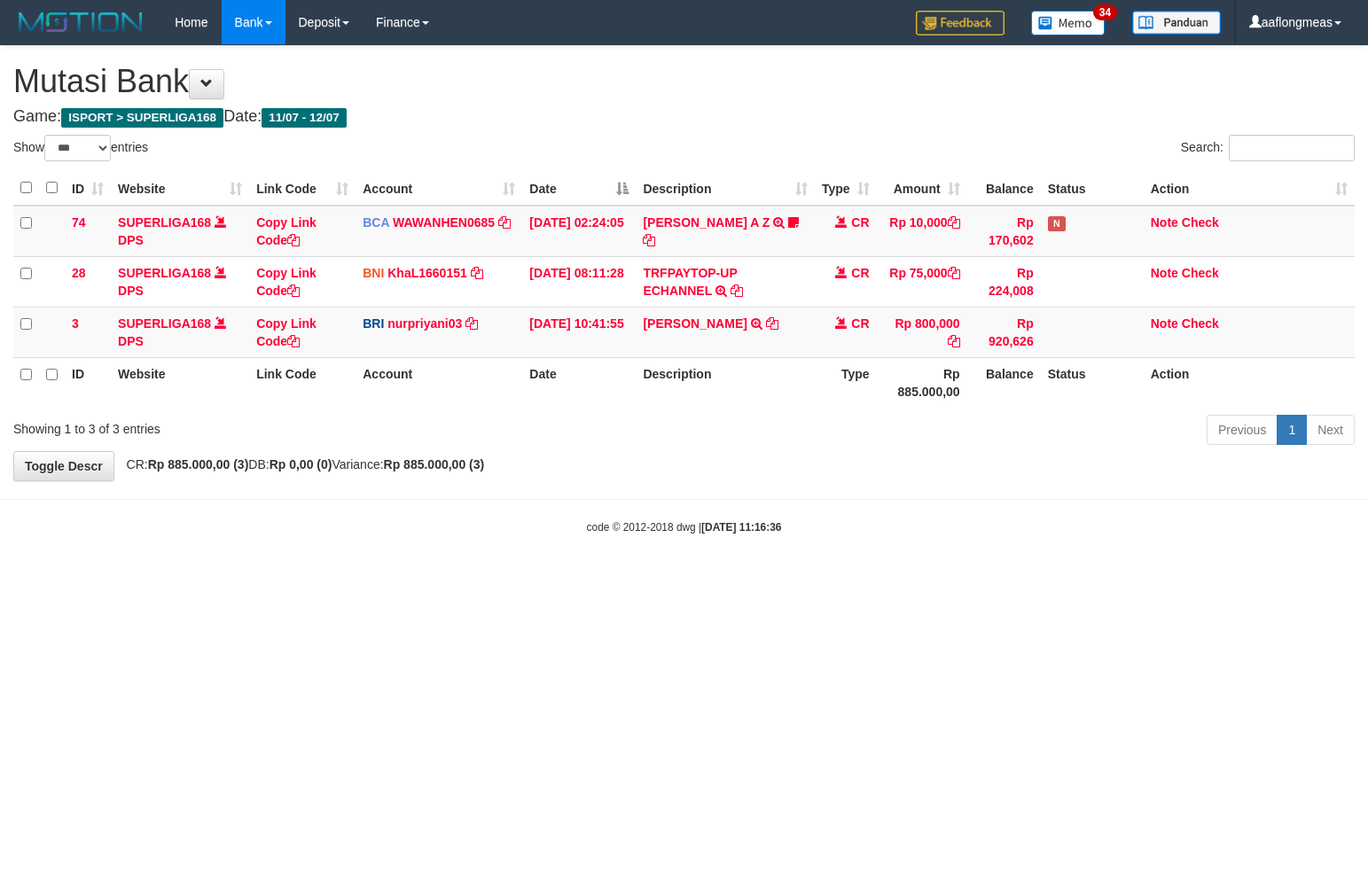 select on "***" 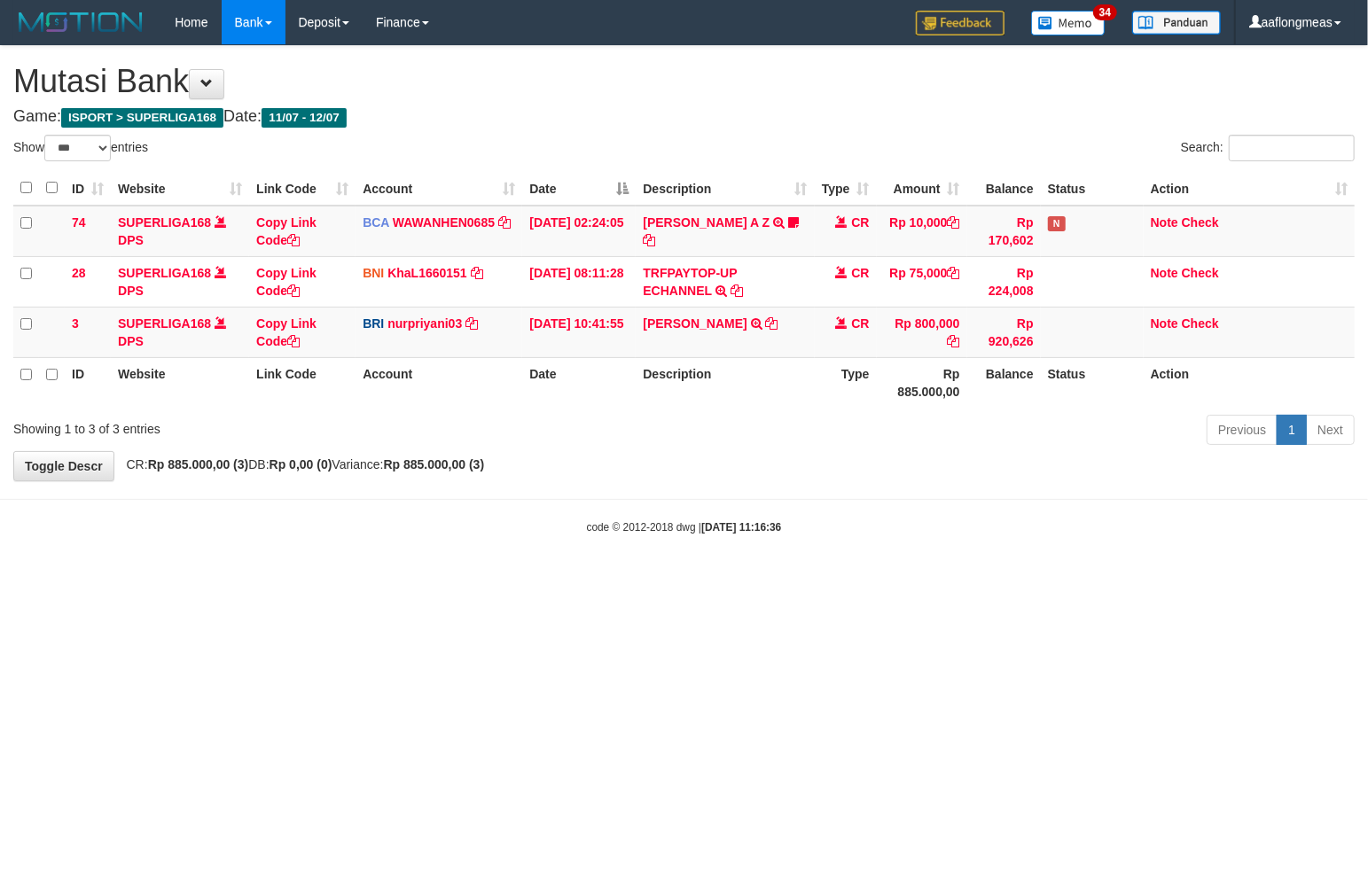 click on "**********" at bounding box center (684, 263) 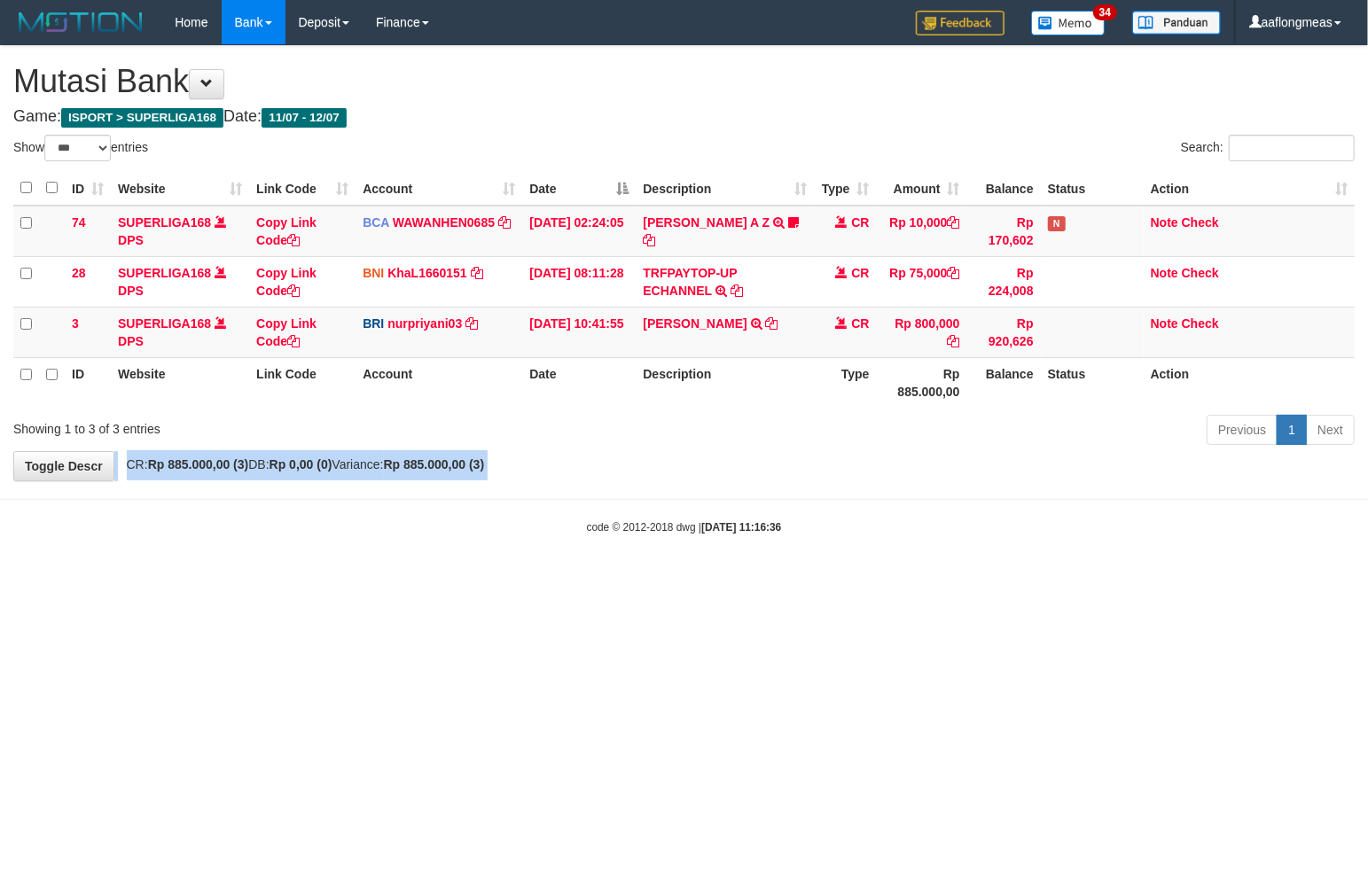click on "**********" at bounding box center (684, 263) 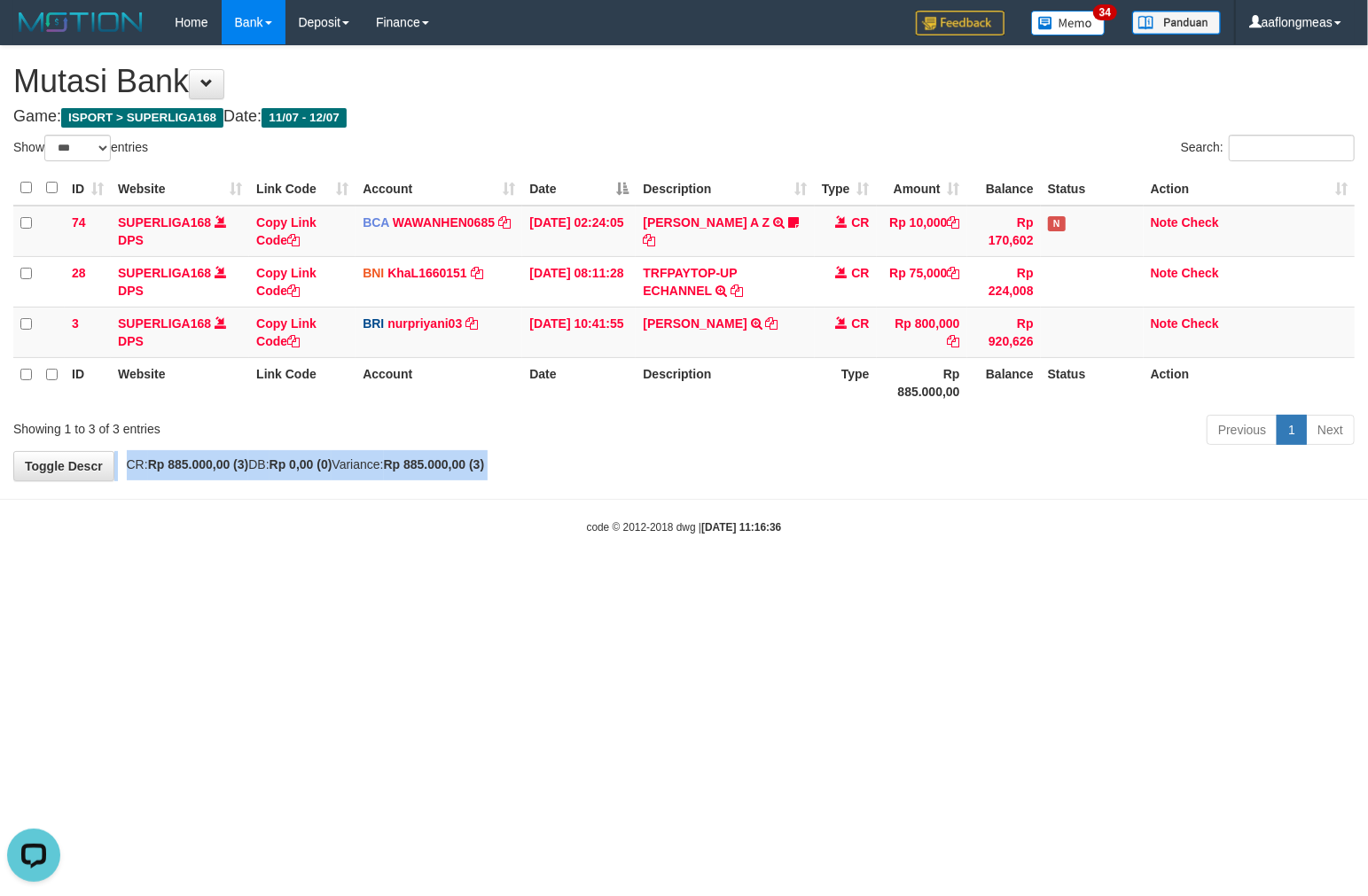 scroll, scrollTop: 0, scrollLeft: 0, axis: both 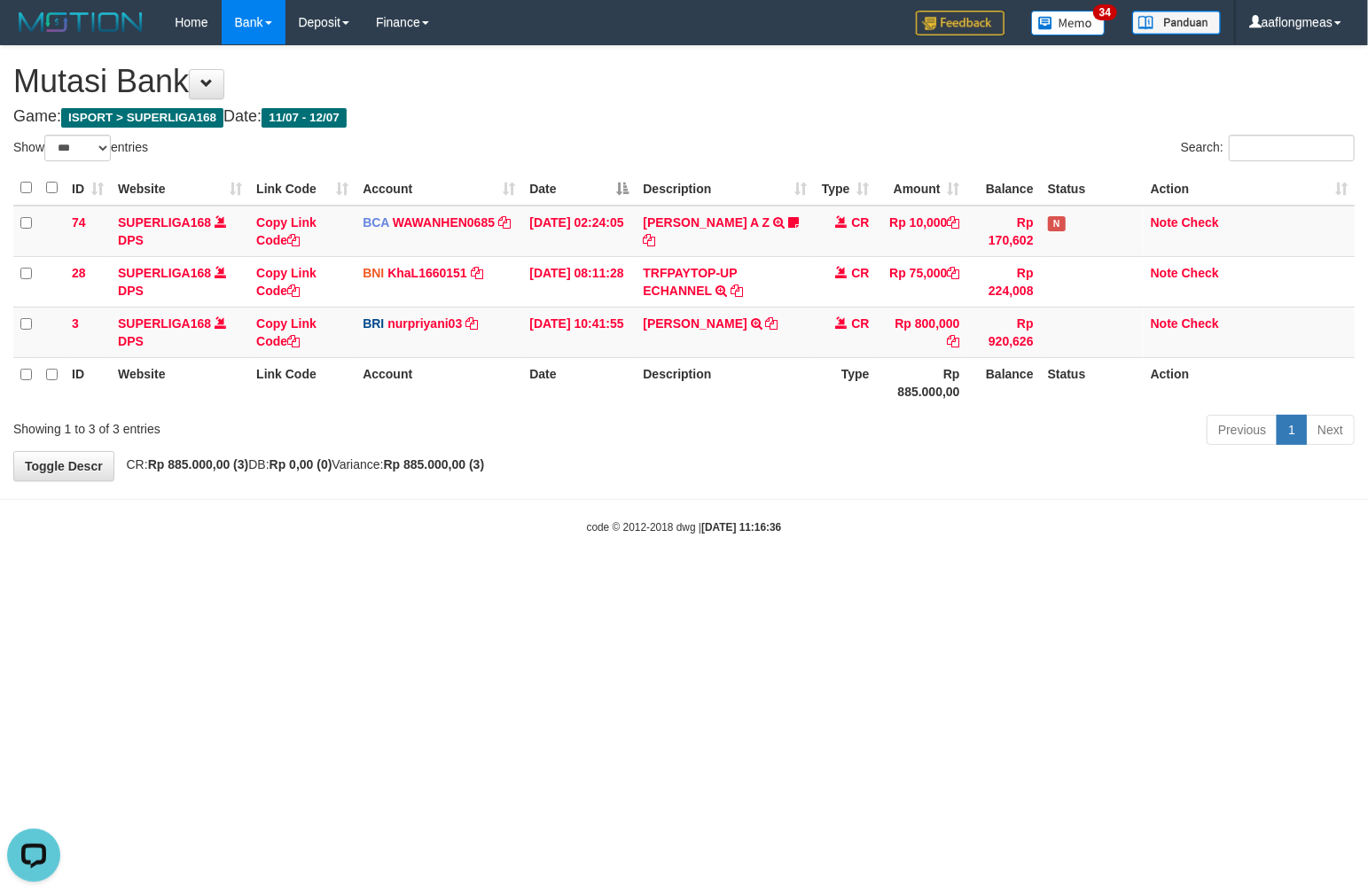 drag, startPoint x: 731, startPoint y: 484, endPoint x: 1, endPoint y: 576, distance: 735.77442 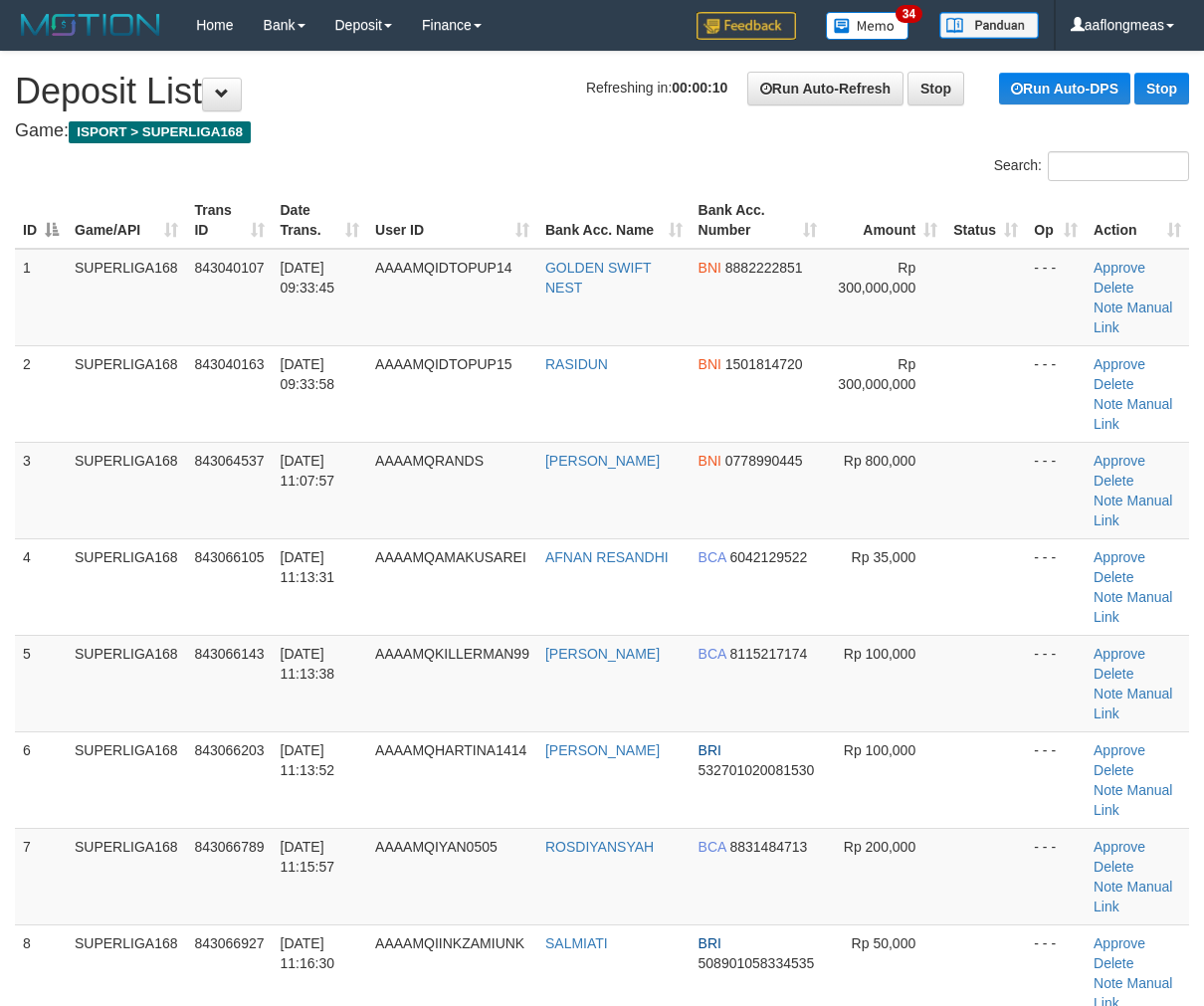 scroll, scrollTop: 0, scrollLeft: 0, axis: both 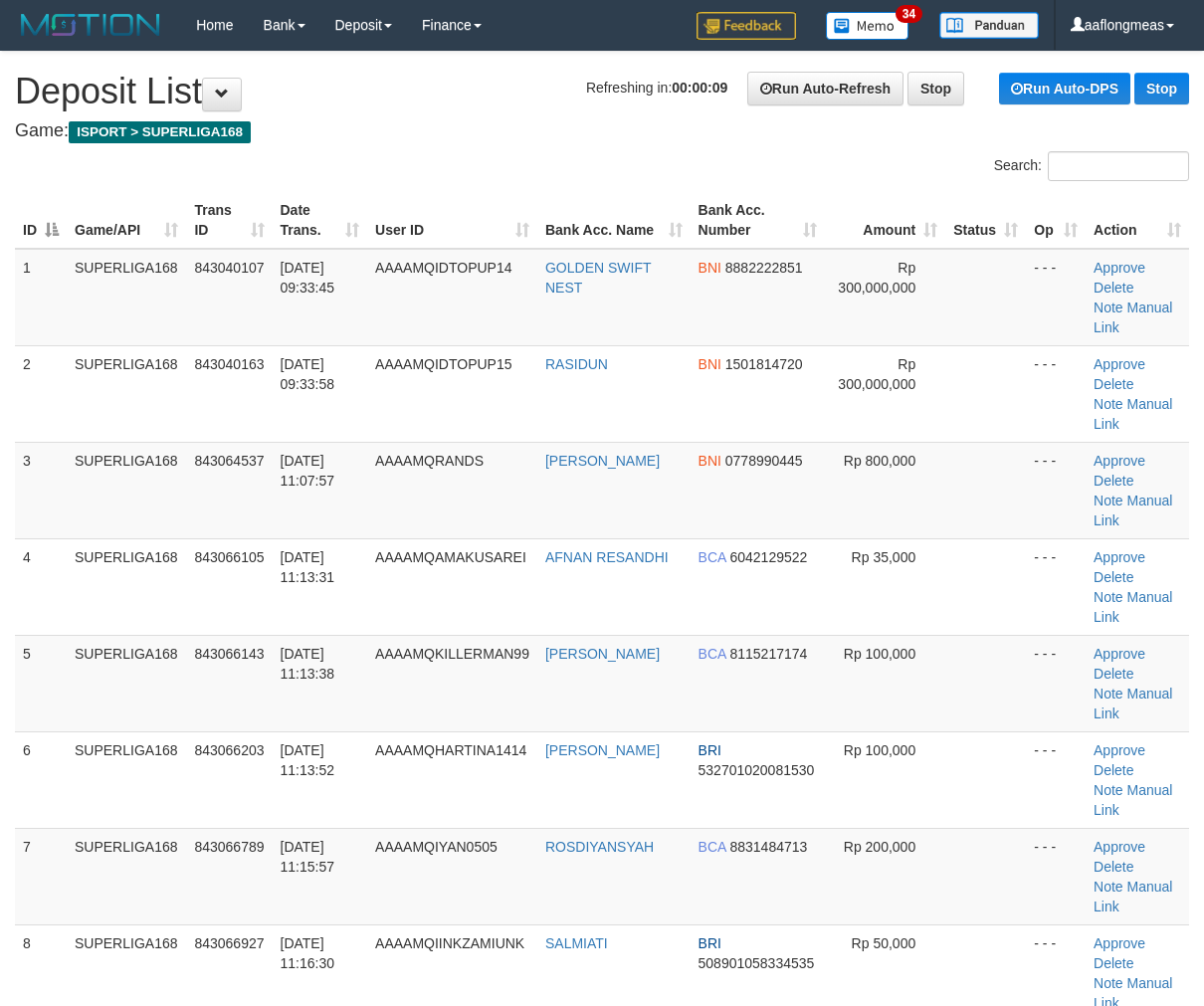 drag, startPoint x: 953, startPoint y: 548, endPoint x: 1210, endPoint y: 535, distance: 257.3286 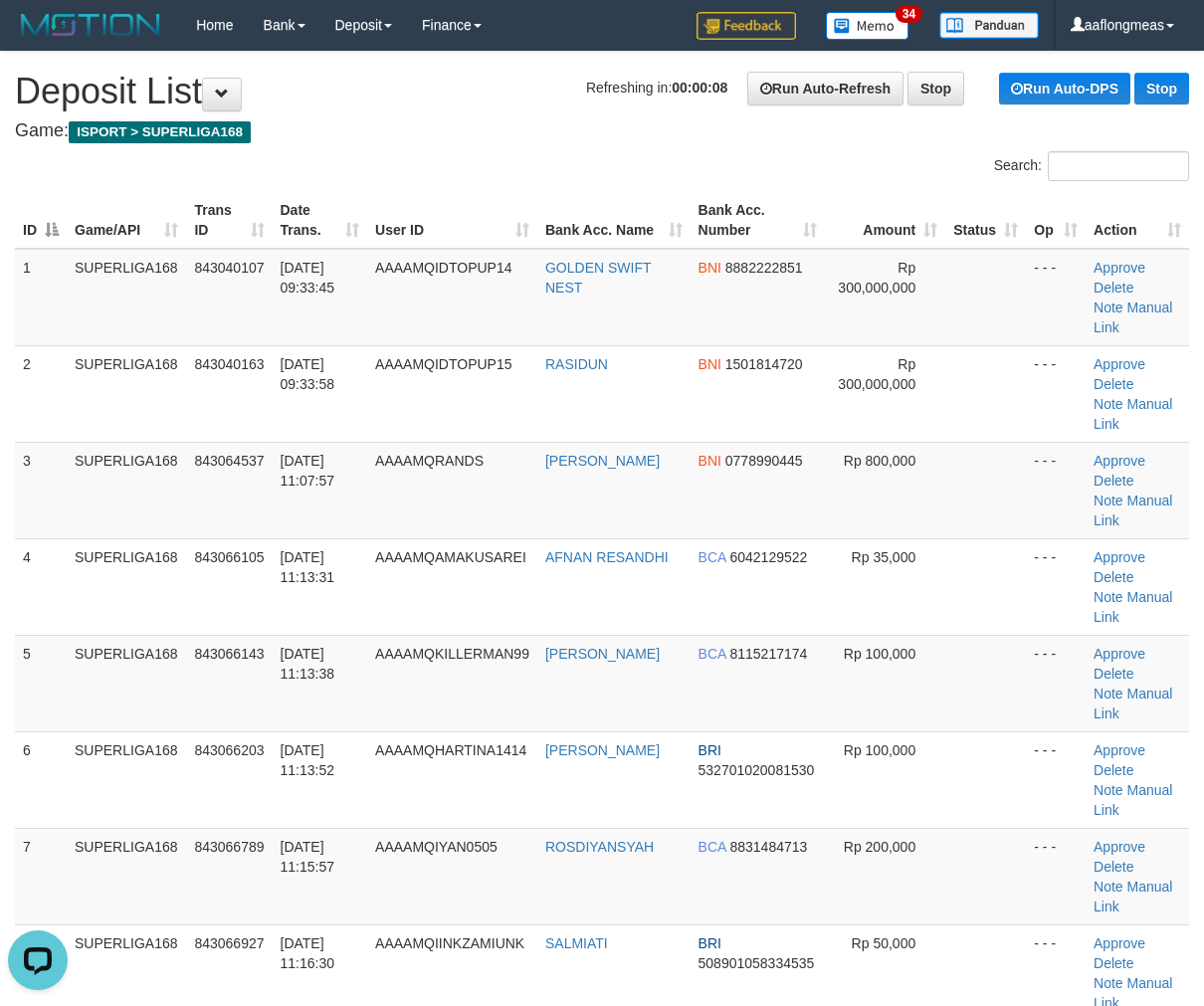 scroll, scrollTop: 0, scrollLeft: 0, axis: both 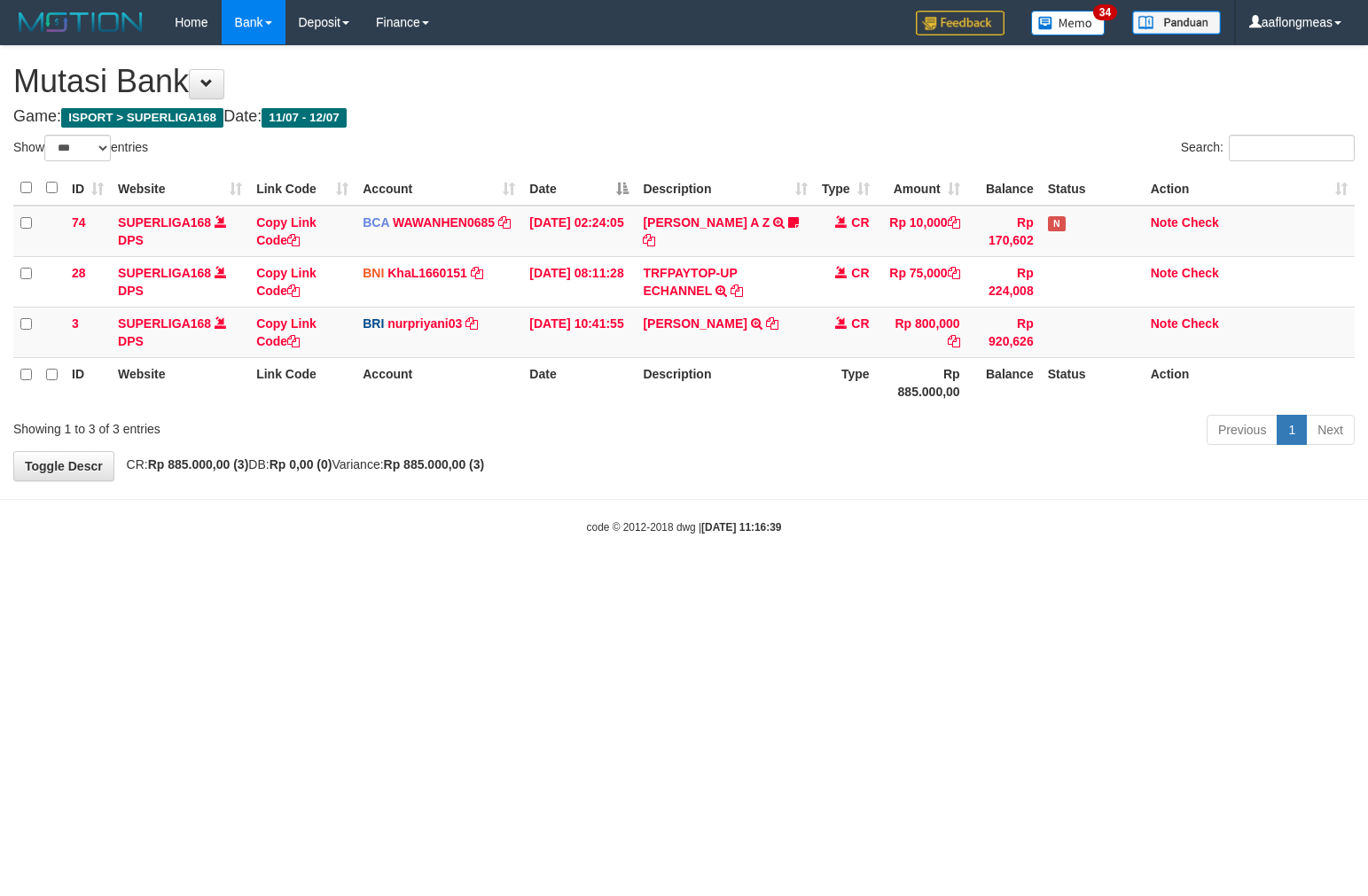 select on "***" 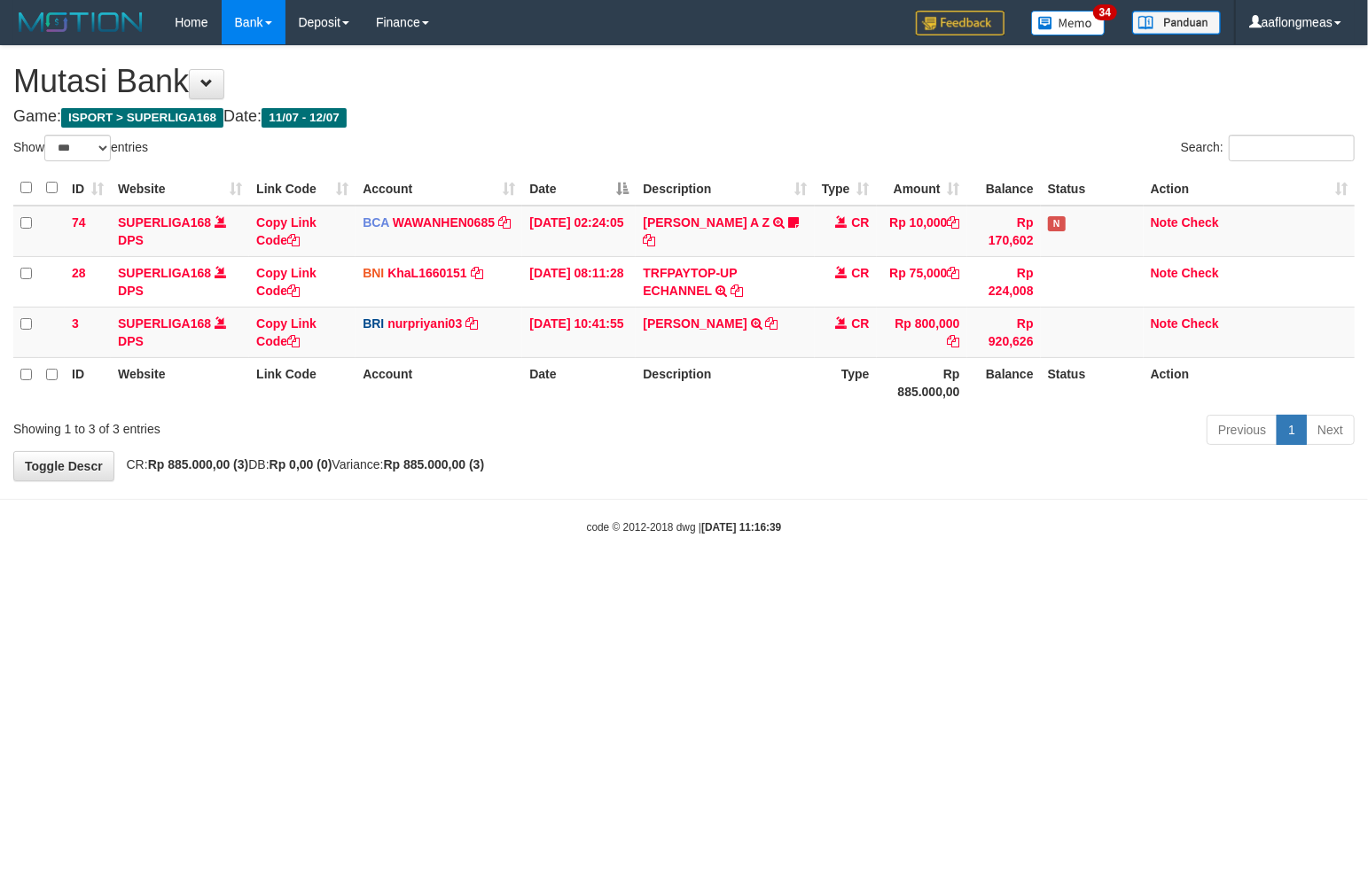 drag, startPoint x: 0, startPoint y: 0, endPoint x: 733, endPoint y: 471, distance: 871.28067 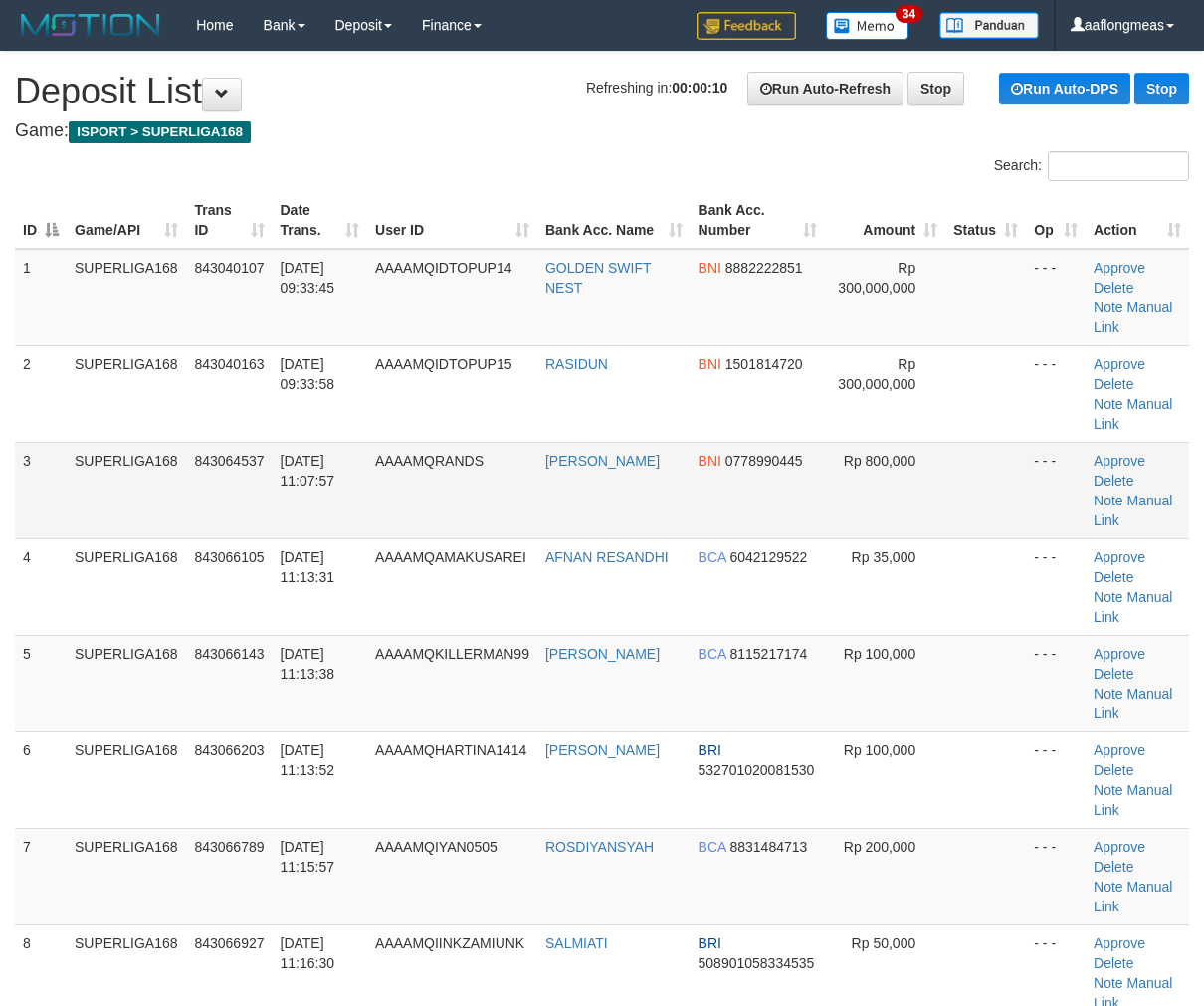 scroll, scrollTop: 0, scrollLeft: 0, axis: both 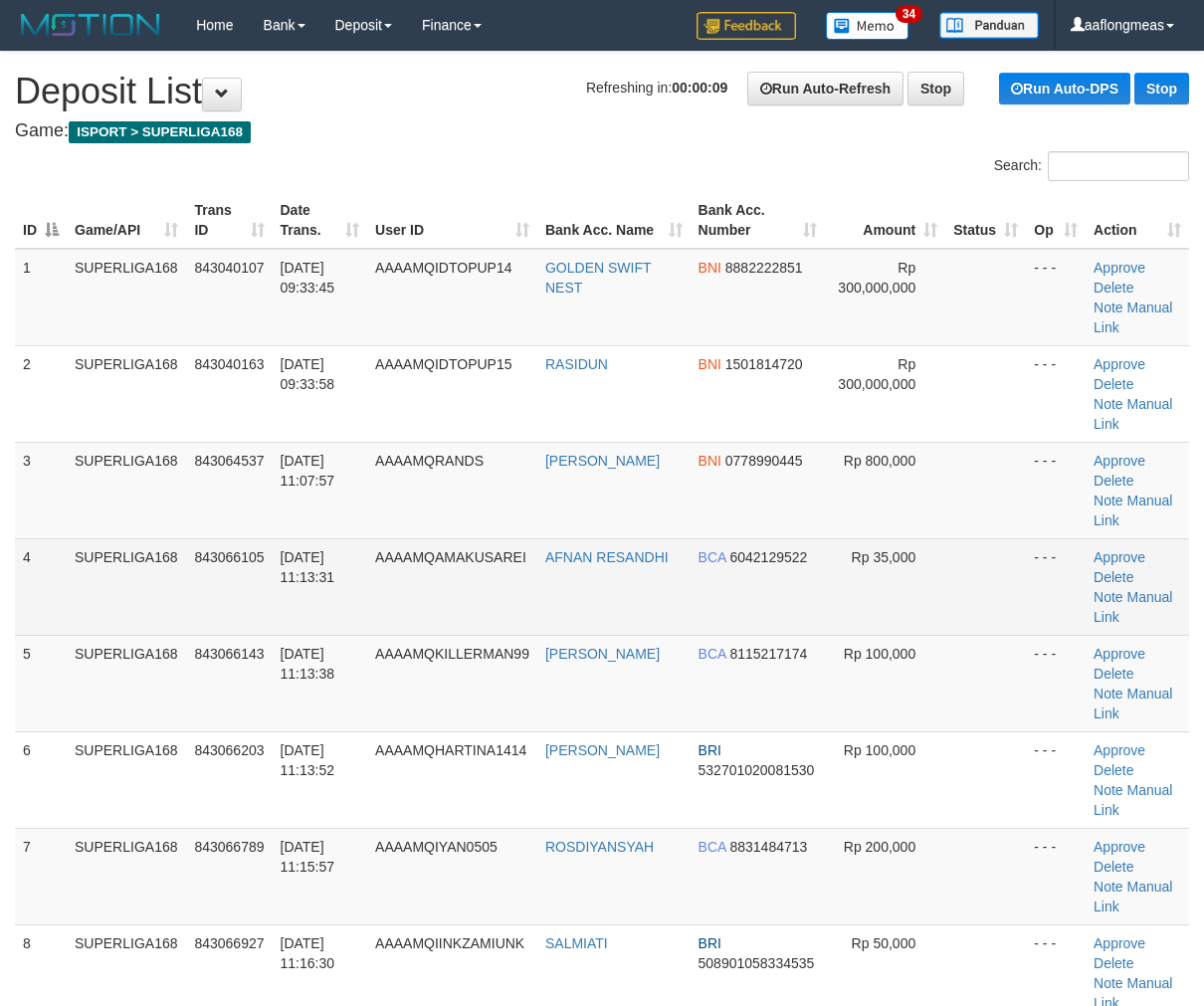 click at bounding box center (985, 586) 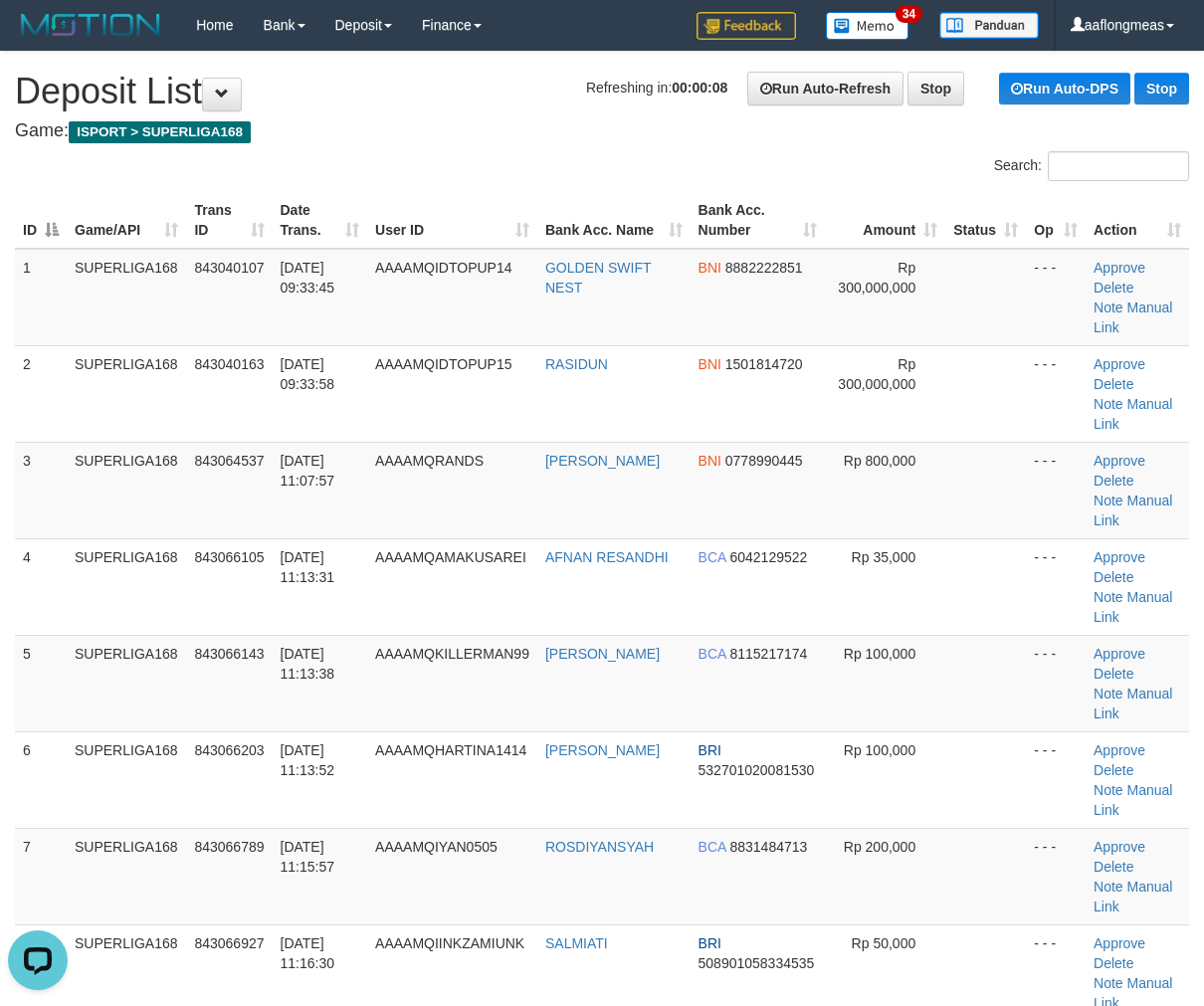 scroll, scrollTop: 0, scrollLeft: 0, axis: both 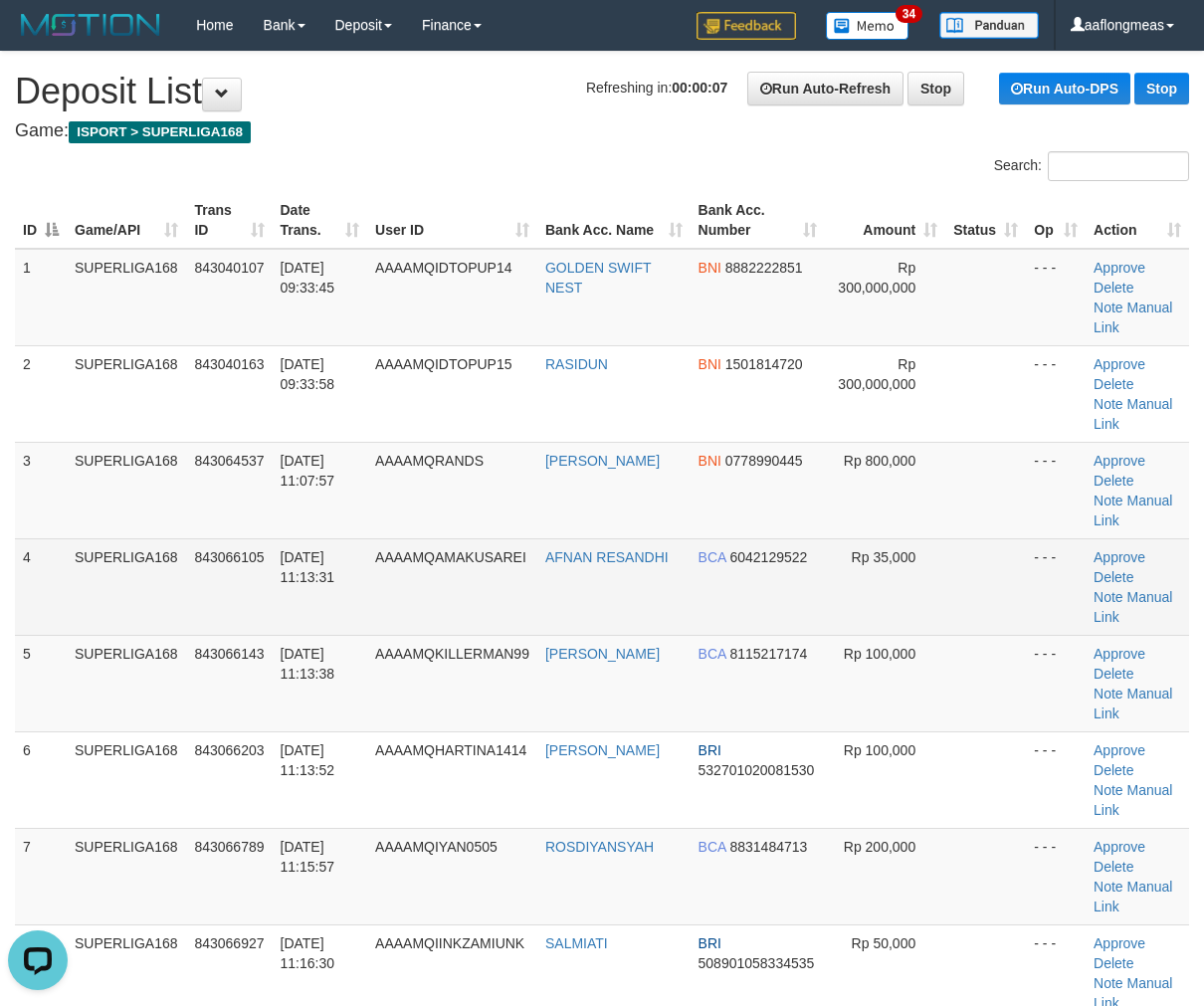 click at bounding box center (985, 586) 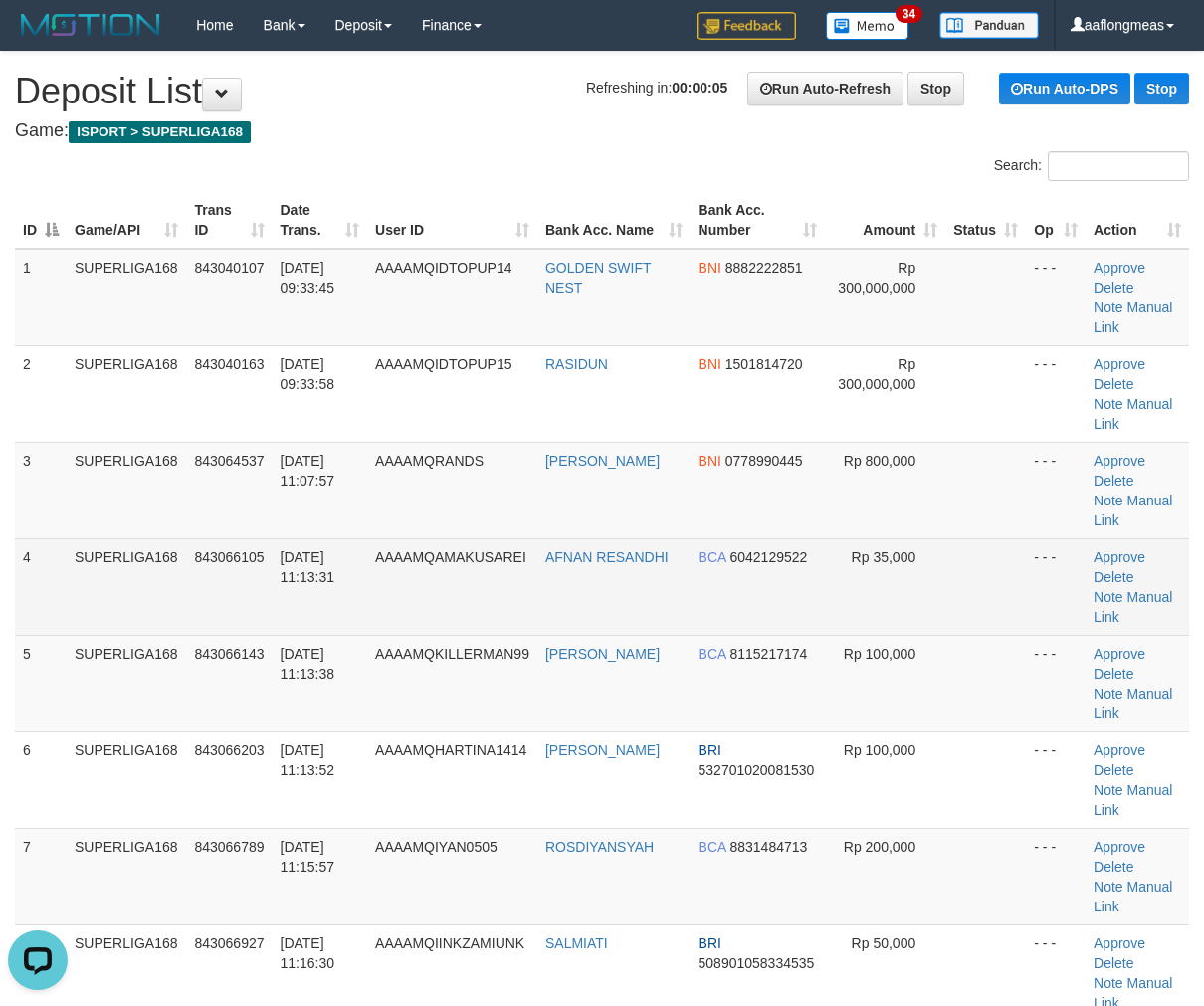 click at bounding box center [985, 586] 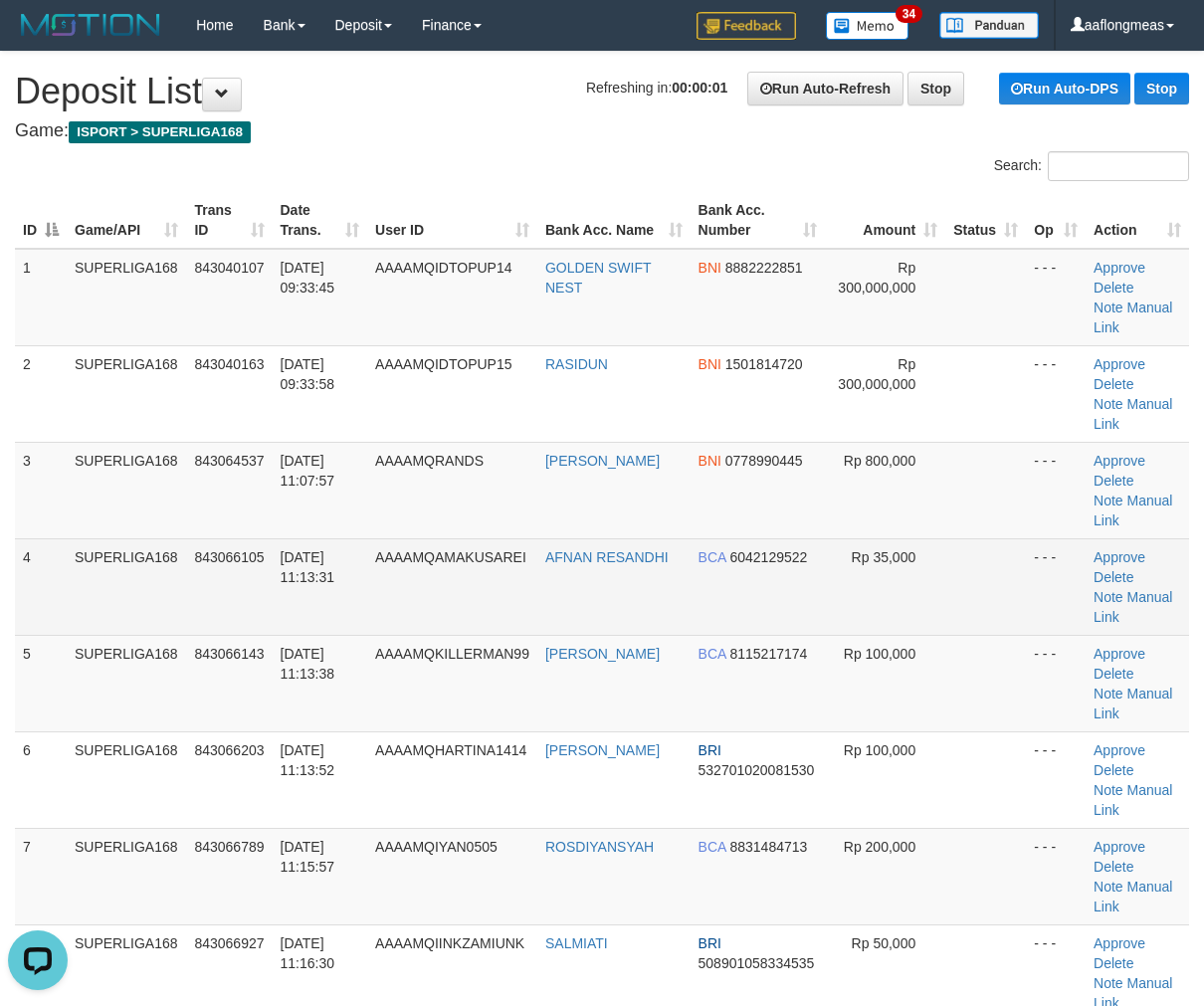 drag, startPoint x: 975, startPoint y: 572, endPoint x: 1051, endPoint y: 561, distance: 76.79193 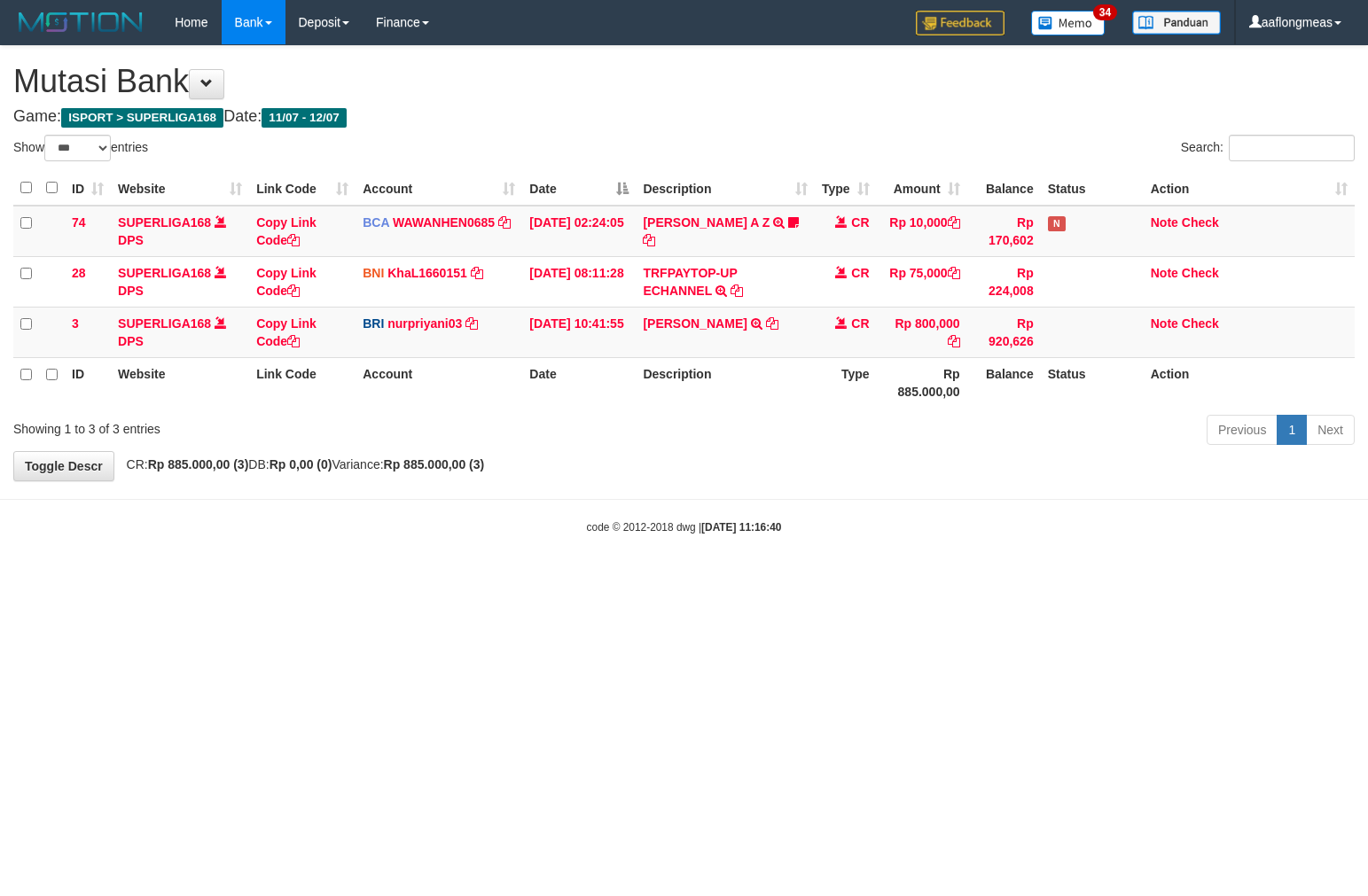 select on "***" 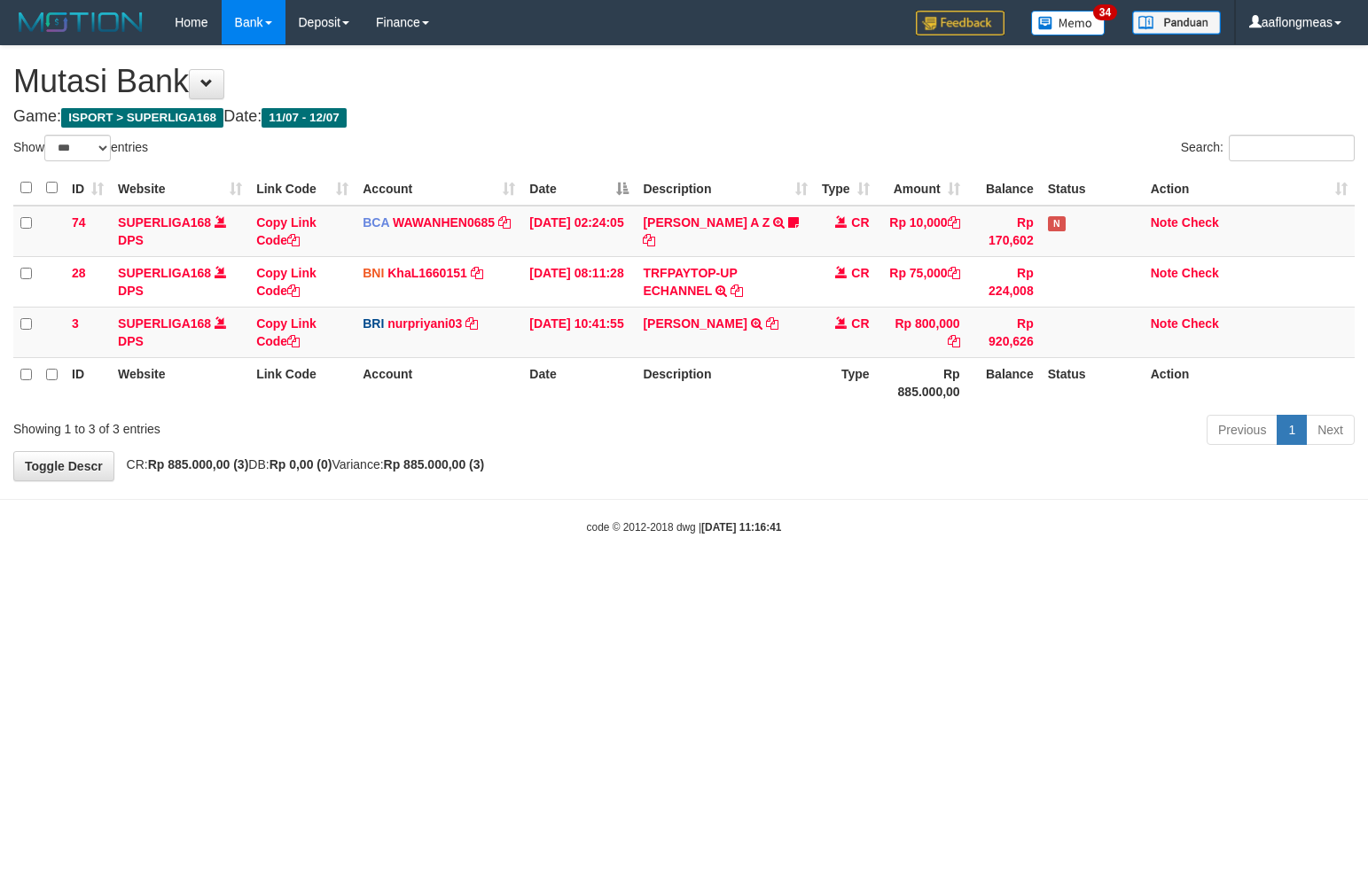 select on "***" 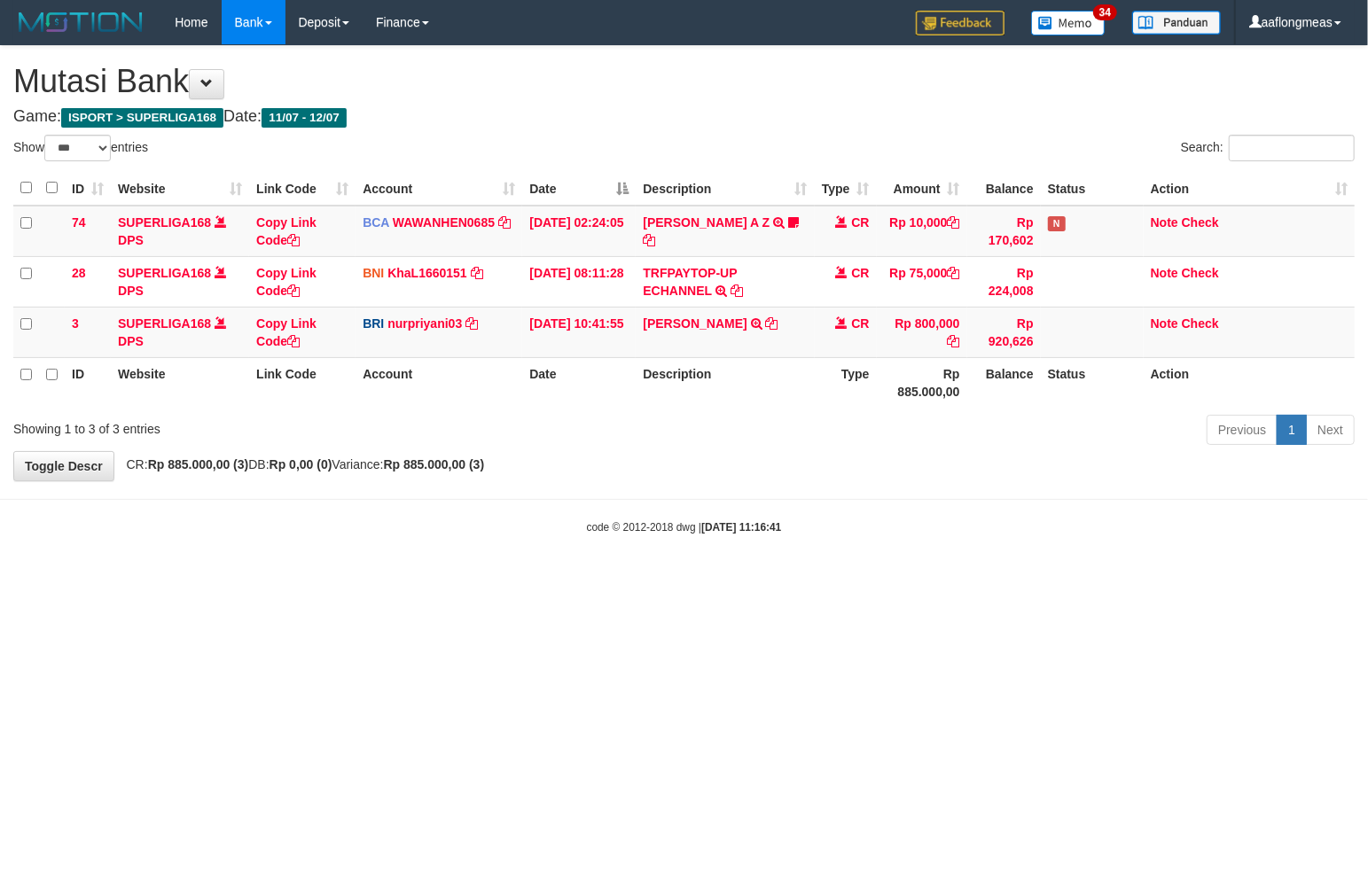 click on "Toggle navigation
Home
Bank
Account List
Load
By Website
Group
[ISPORT]													SUPERLIGA168
By Load Group (DPS)
34" at bounding box center [684, 290] 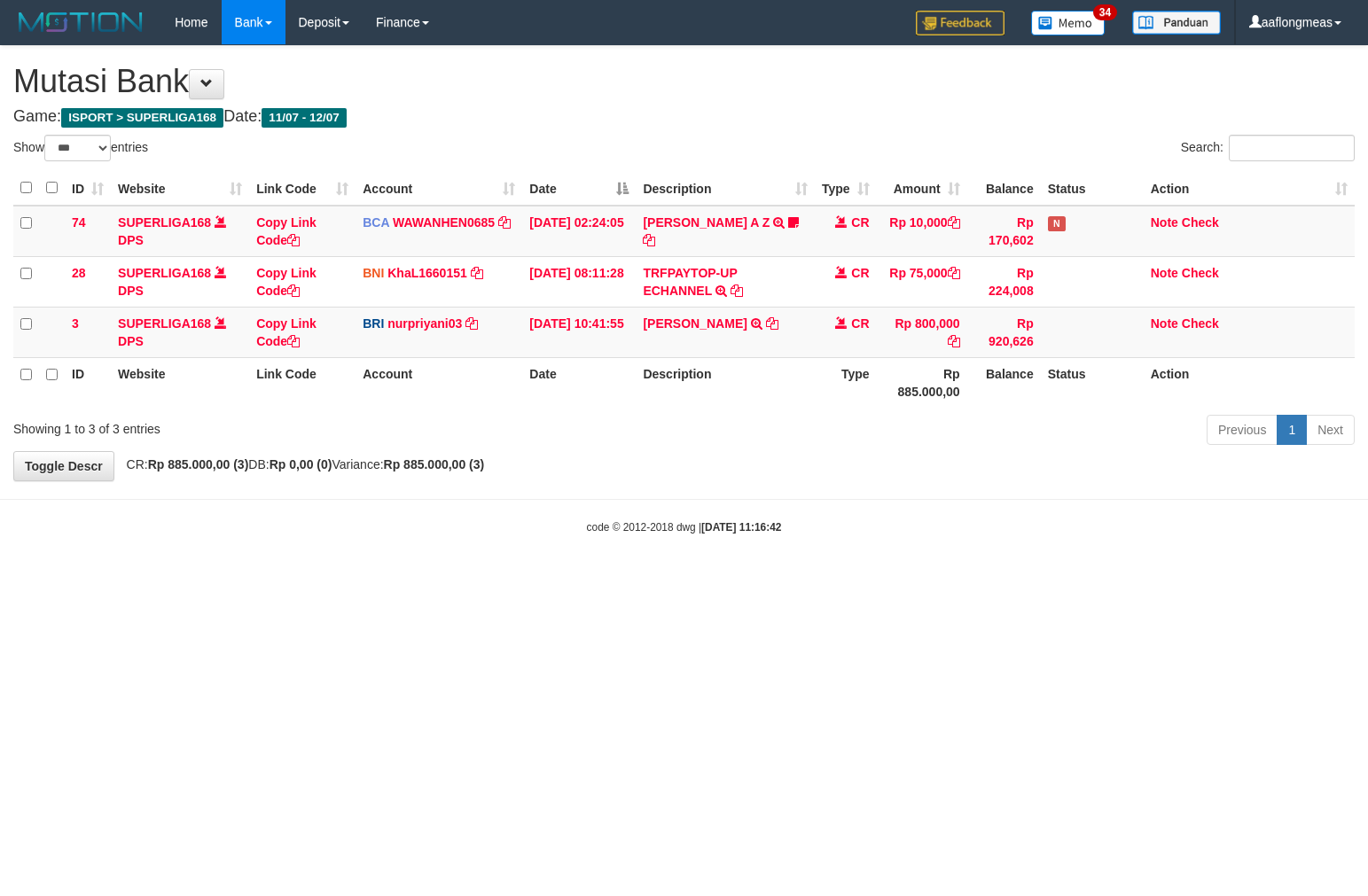 select on "***" 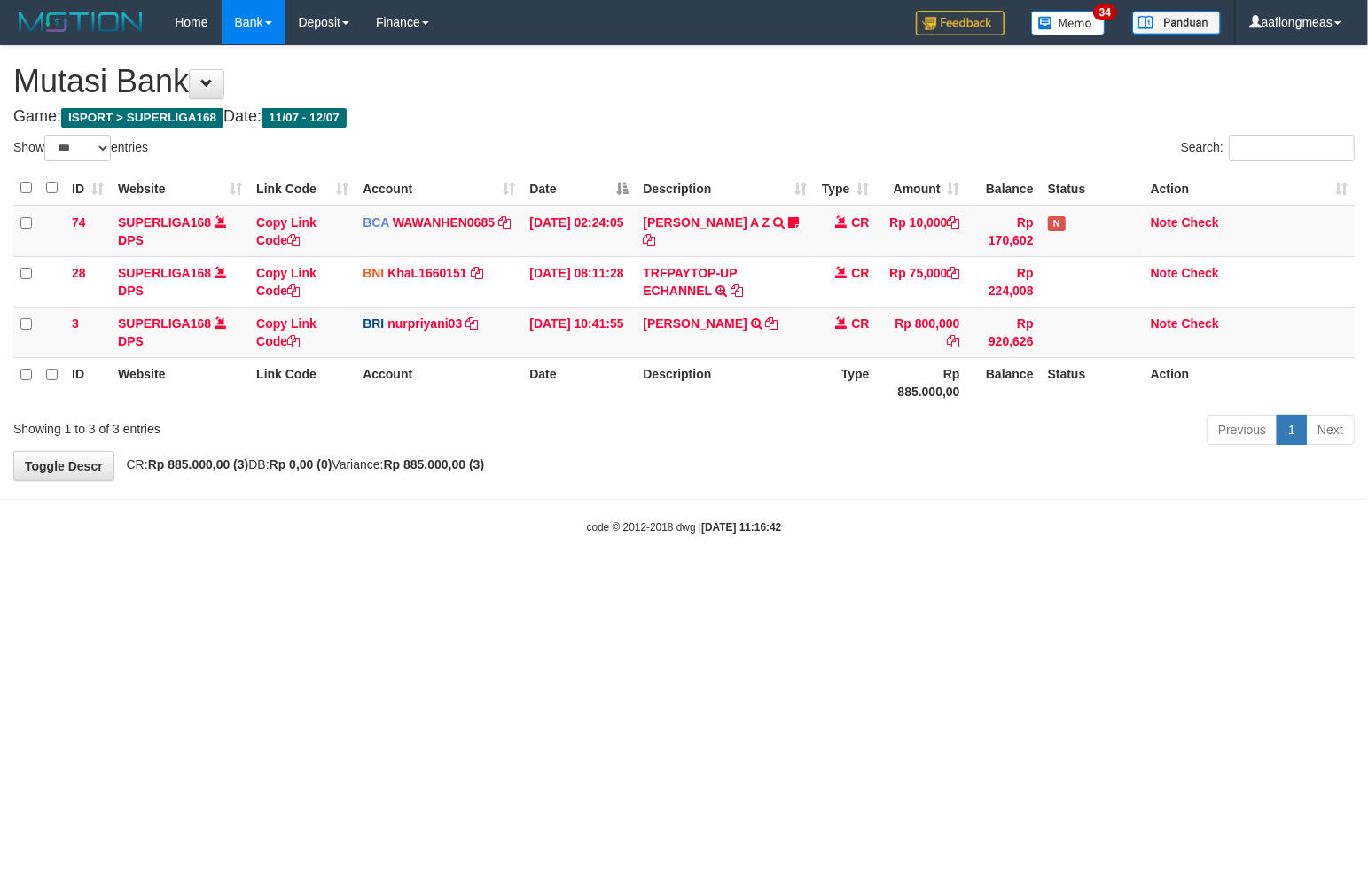 drag, startPoint x: 774, startPoint y: 491, endPoint x: 49, endPoint y: 588, distance: 731.46 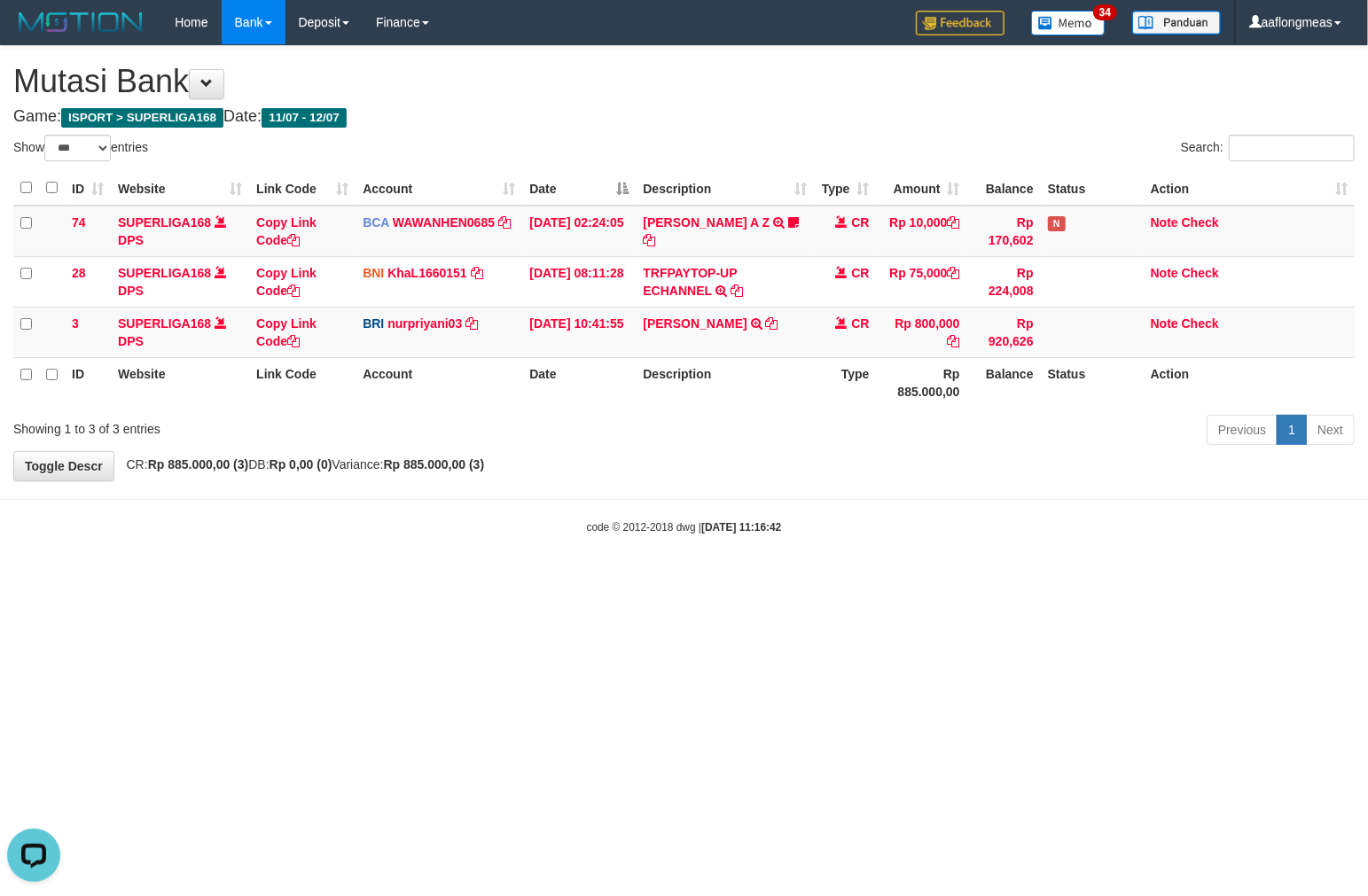 scroll, scrollTop: 0, scrollLeft: 0, axis: both 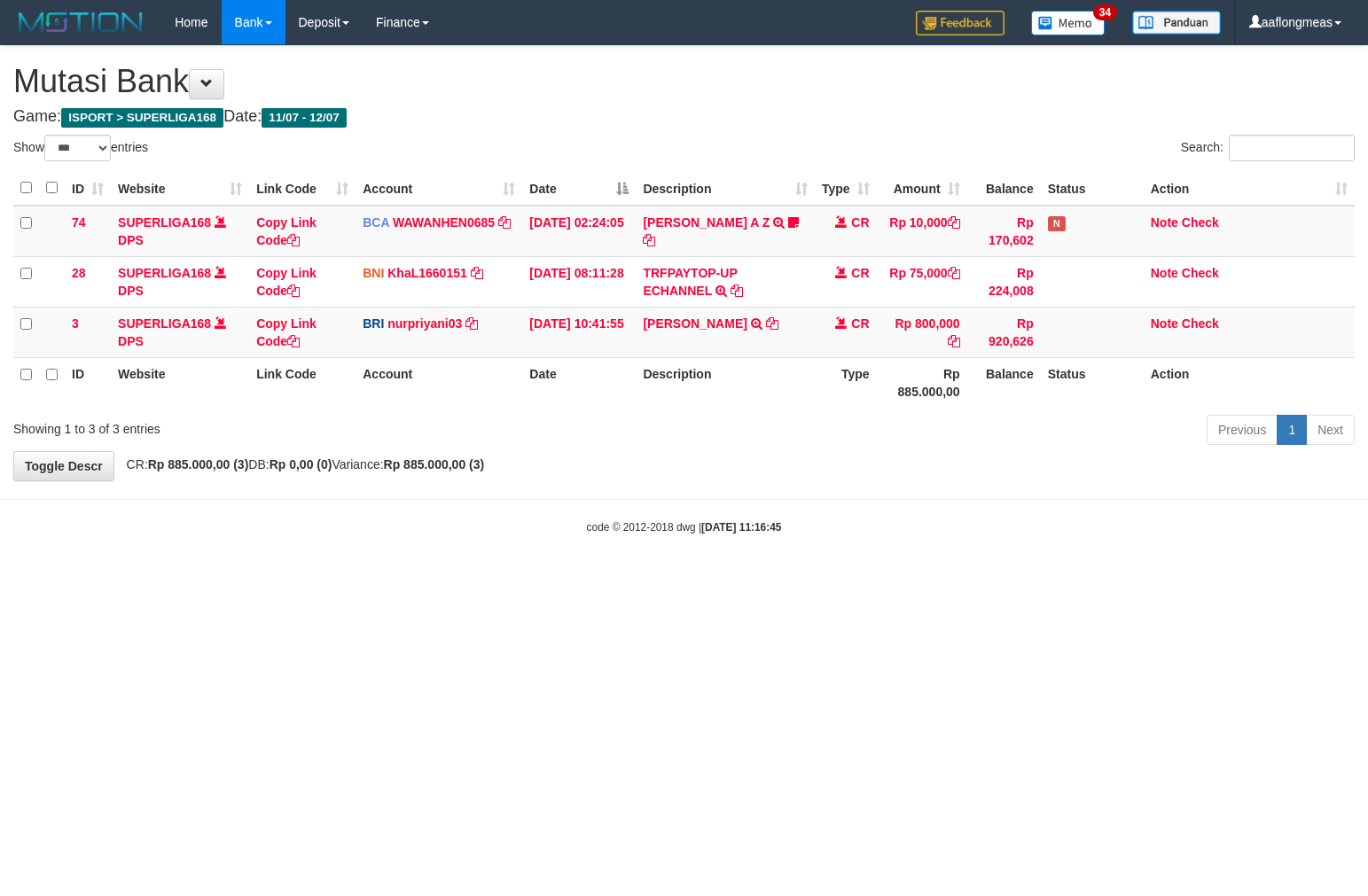 select on "***" 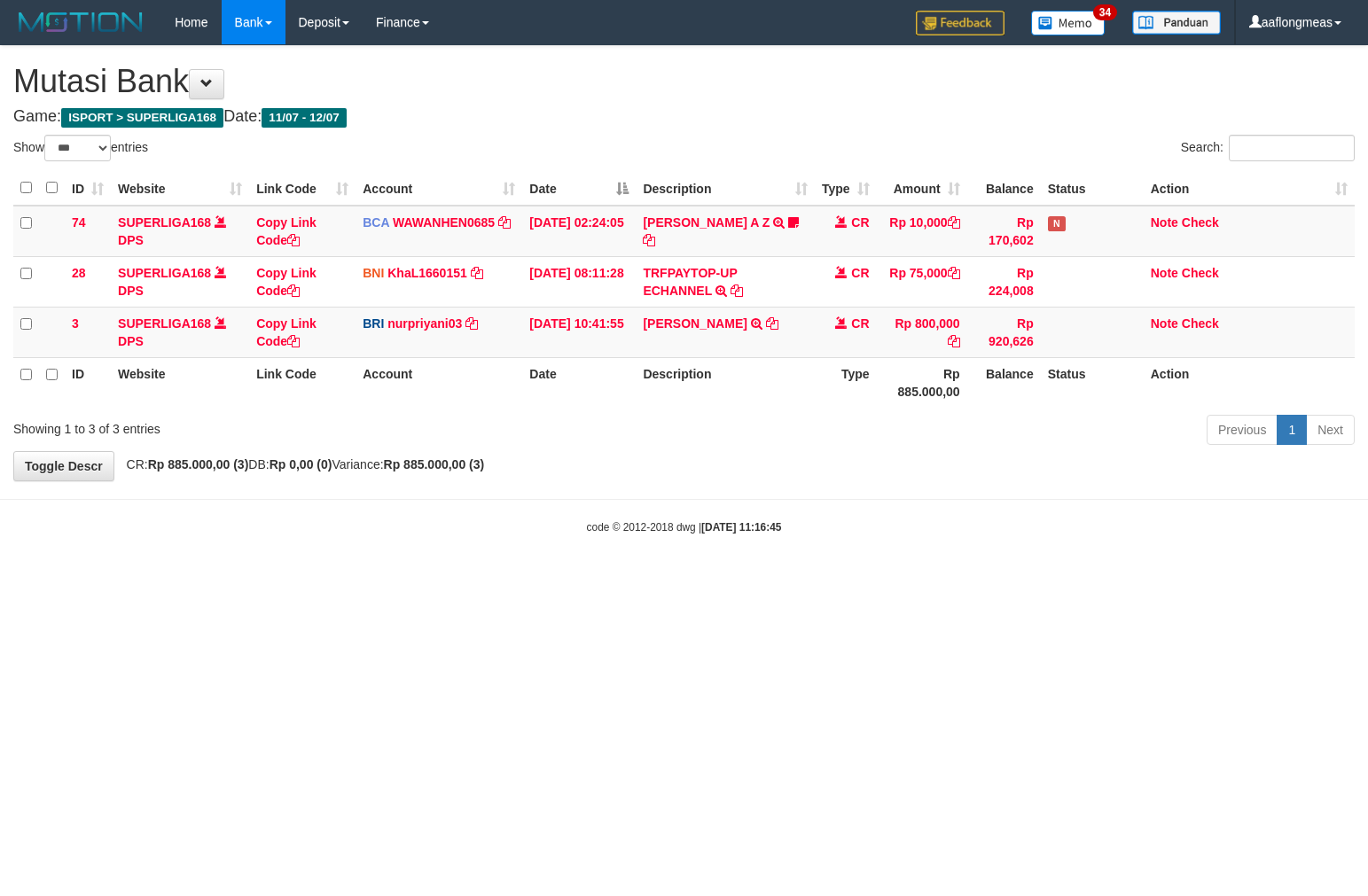 scroll, scrollTop: 0, scrollLeft: 0, axis: both 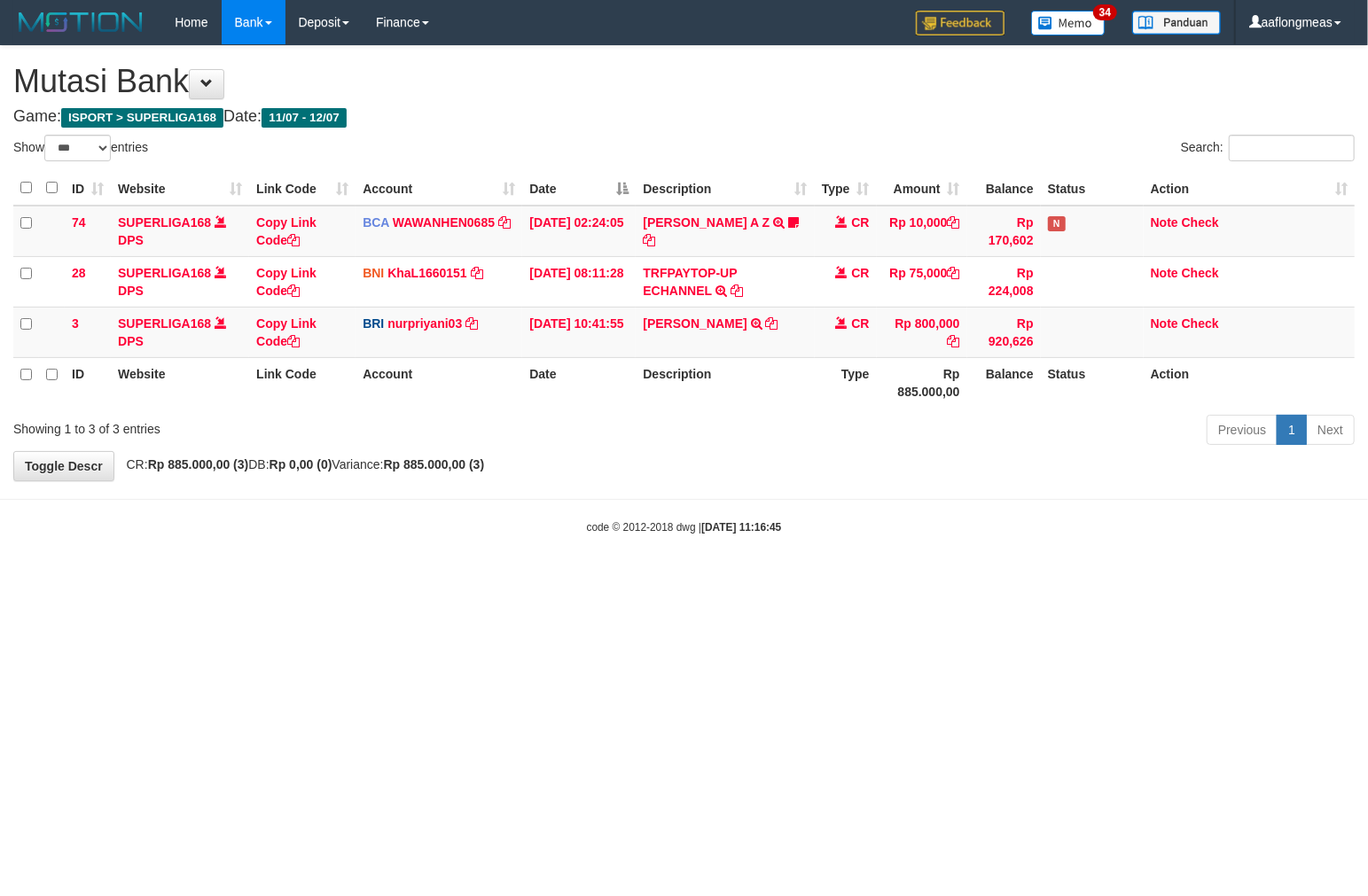 click on "Toggle navigation
Home
Bank
Account List
Load
By Website
Group
[ISPORT]													SUPERLIGA168
By Load Group (DPS)
34" at bounding box center [684, 290] 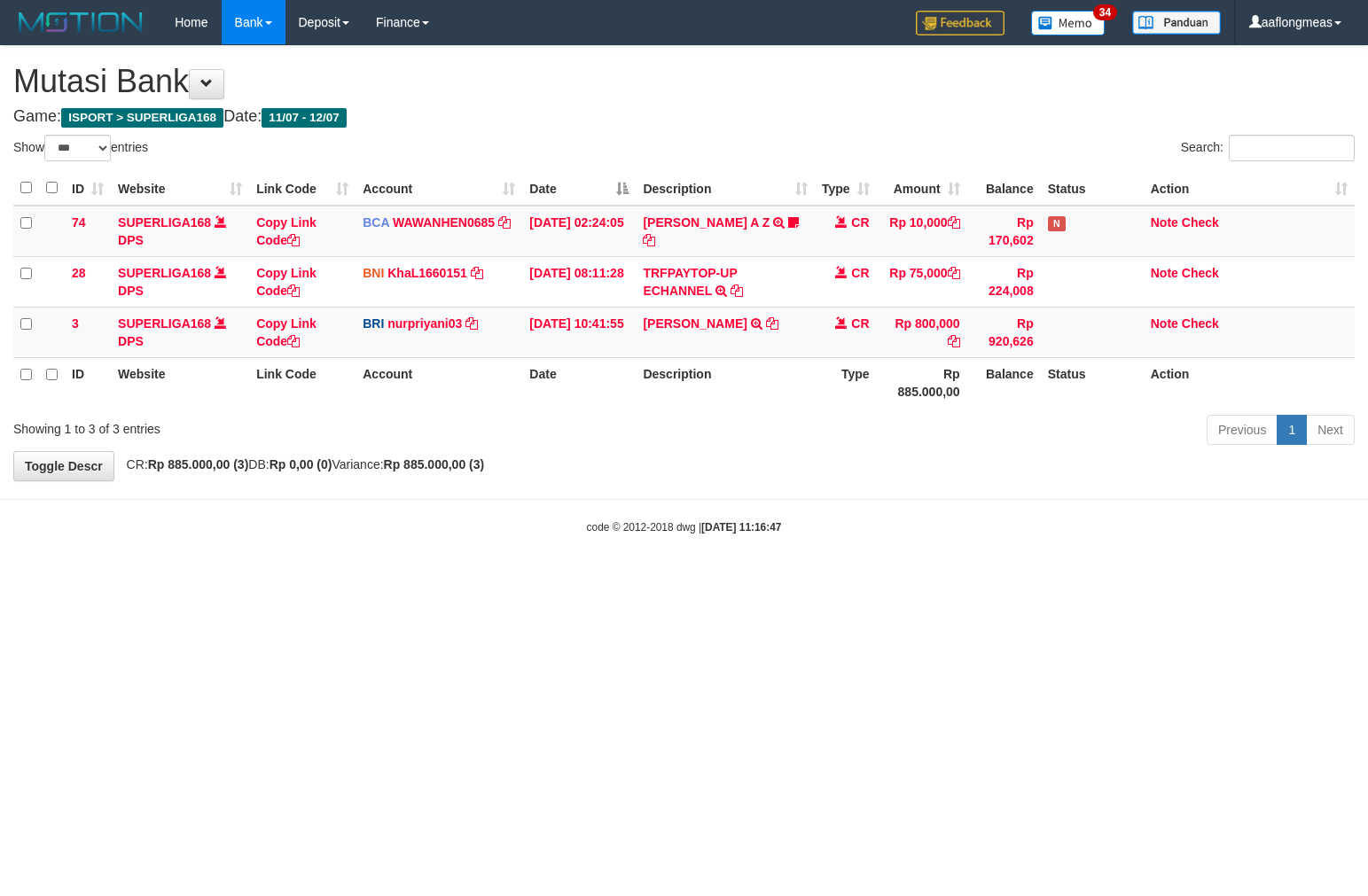 select on "***" 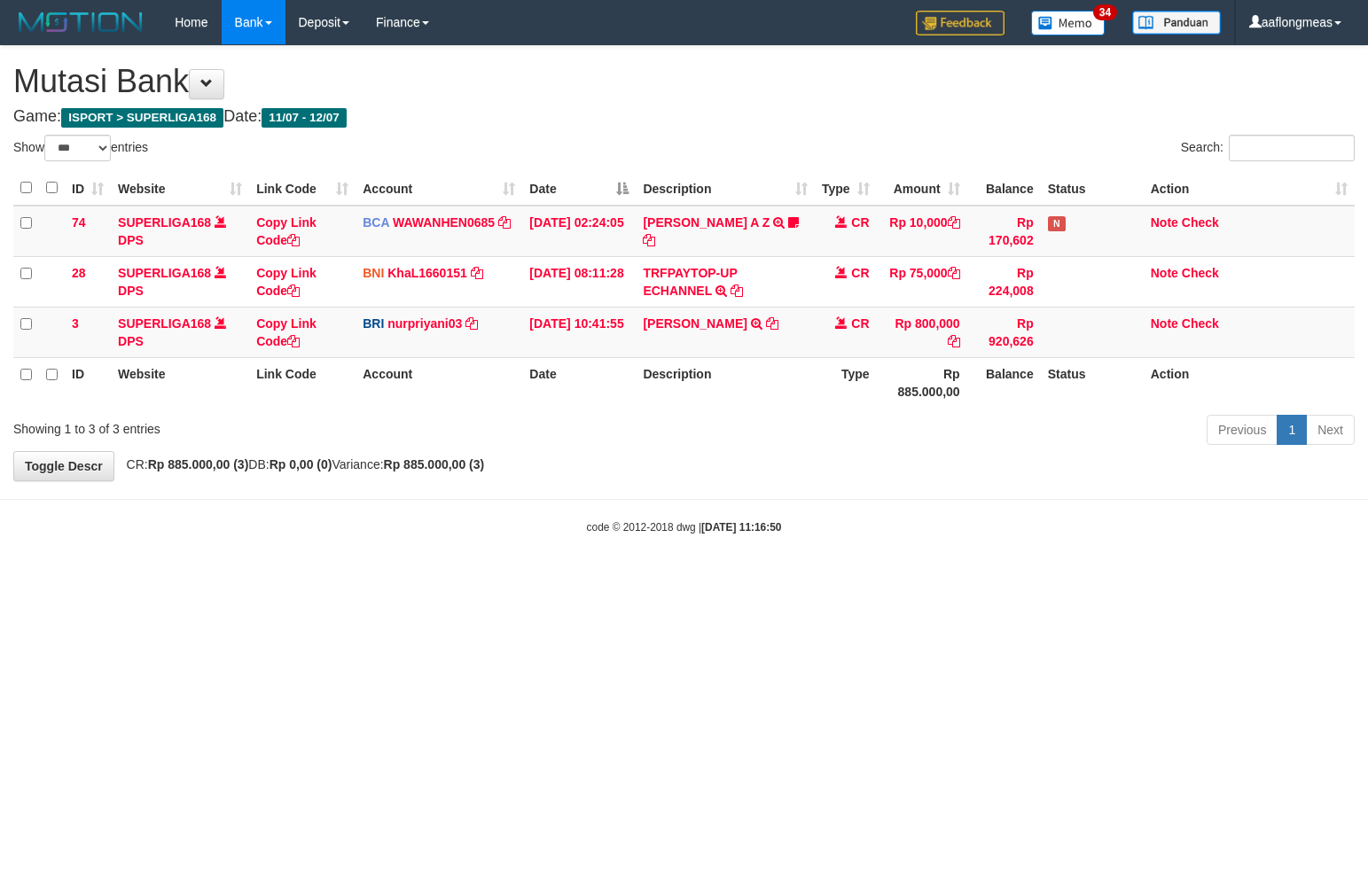 select on "***" 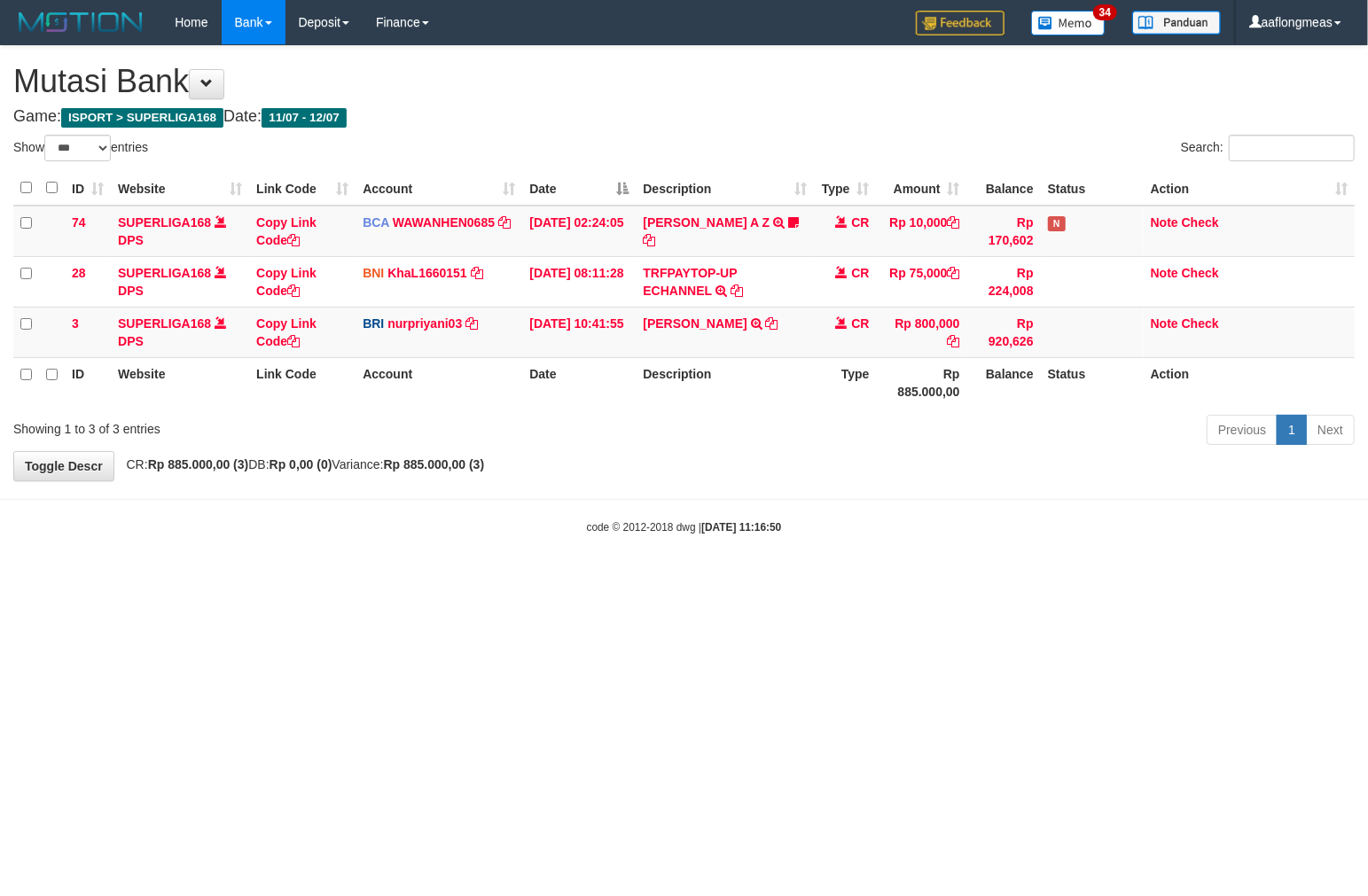 click on "Toggle navigation
Home
Bank
Account List
Load
By Website
Group
[ISPORT]													SUPERLIGA168
By Load Group (DPS)
34" at bounding box center (684, 290) 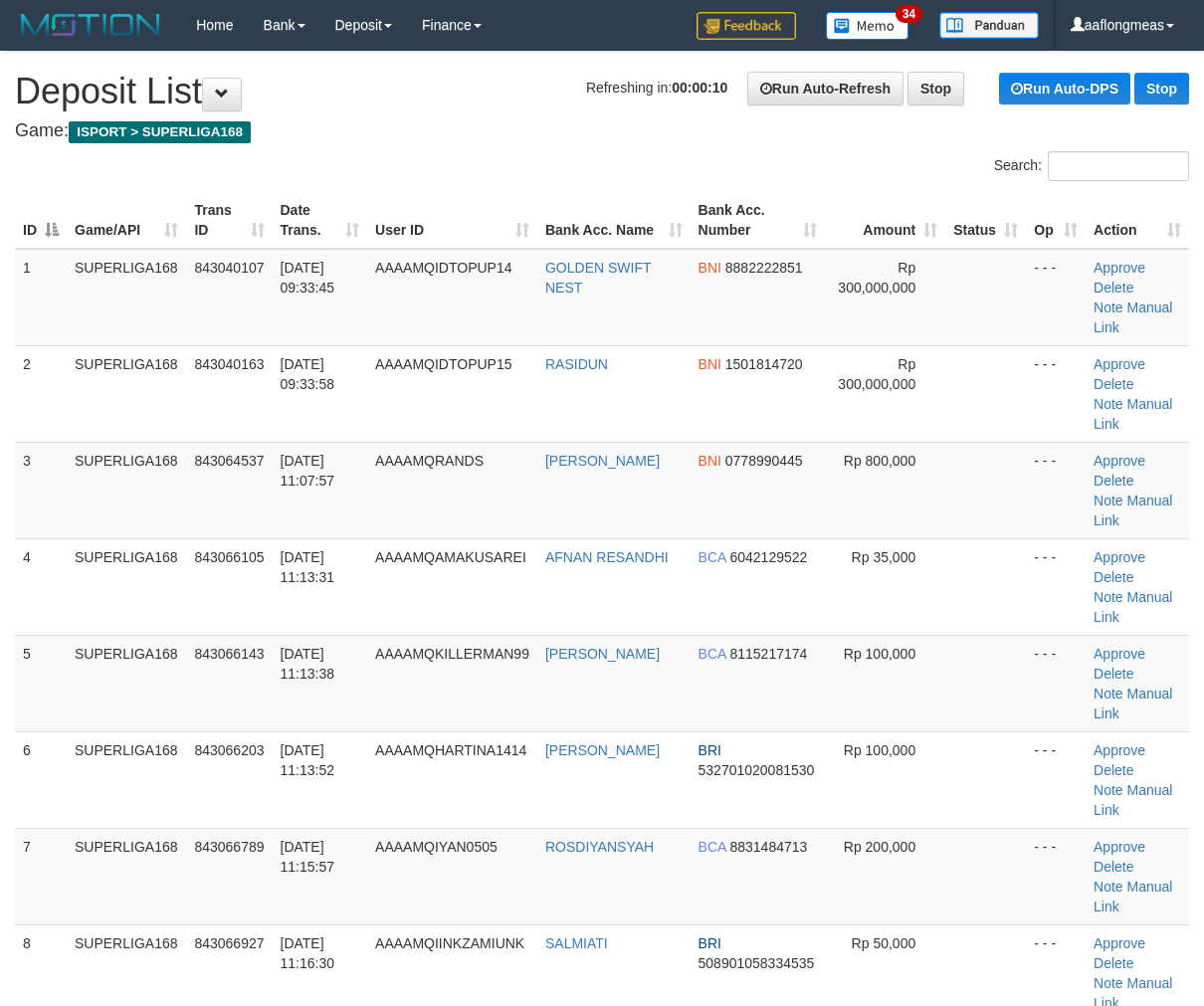 scroll, scrollTop: 0, scrollLeft: 0, axis: both 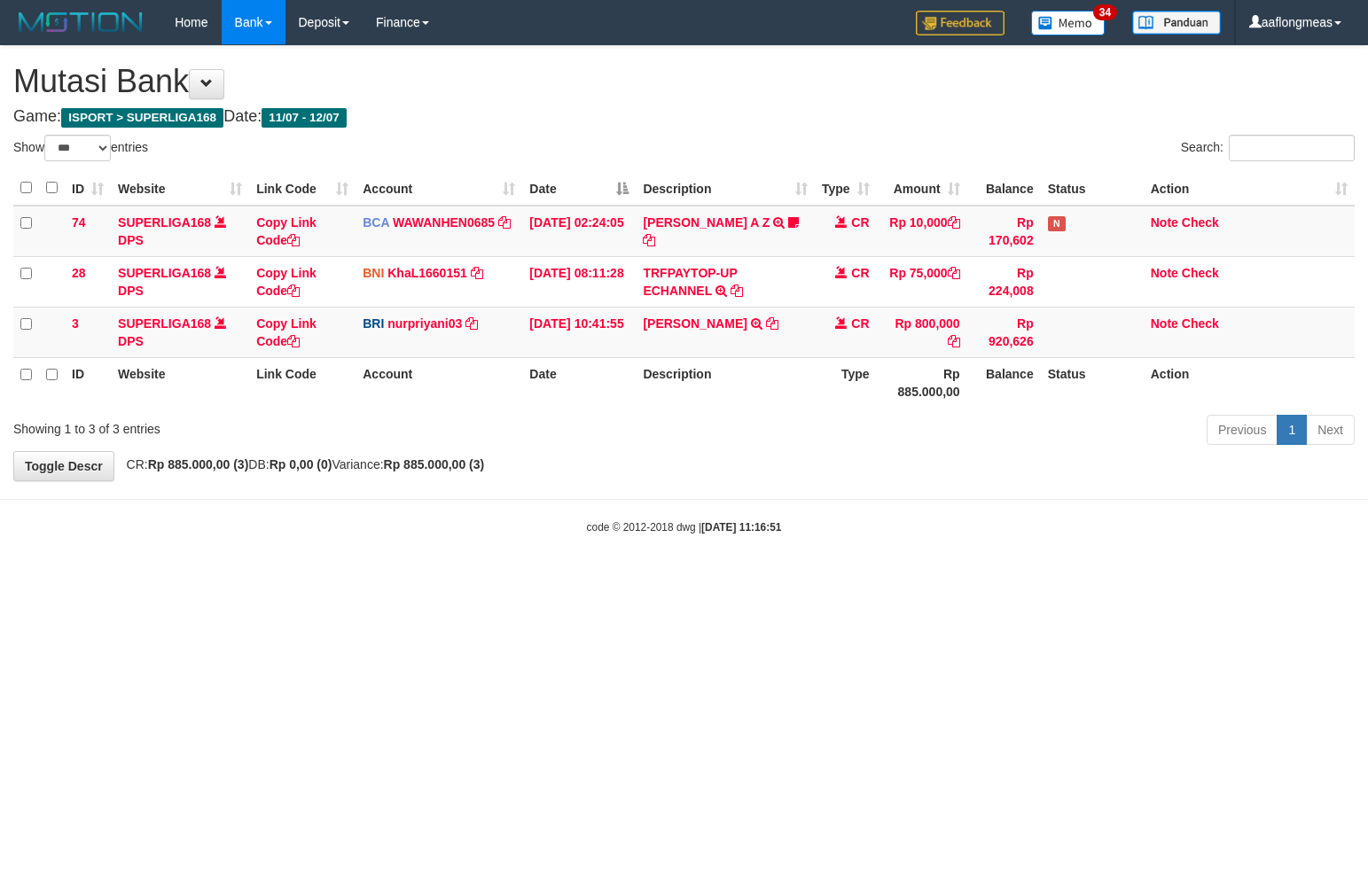 select on "***" 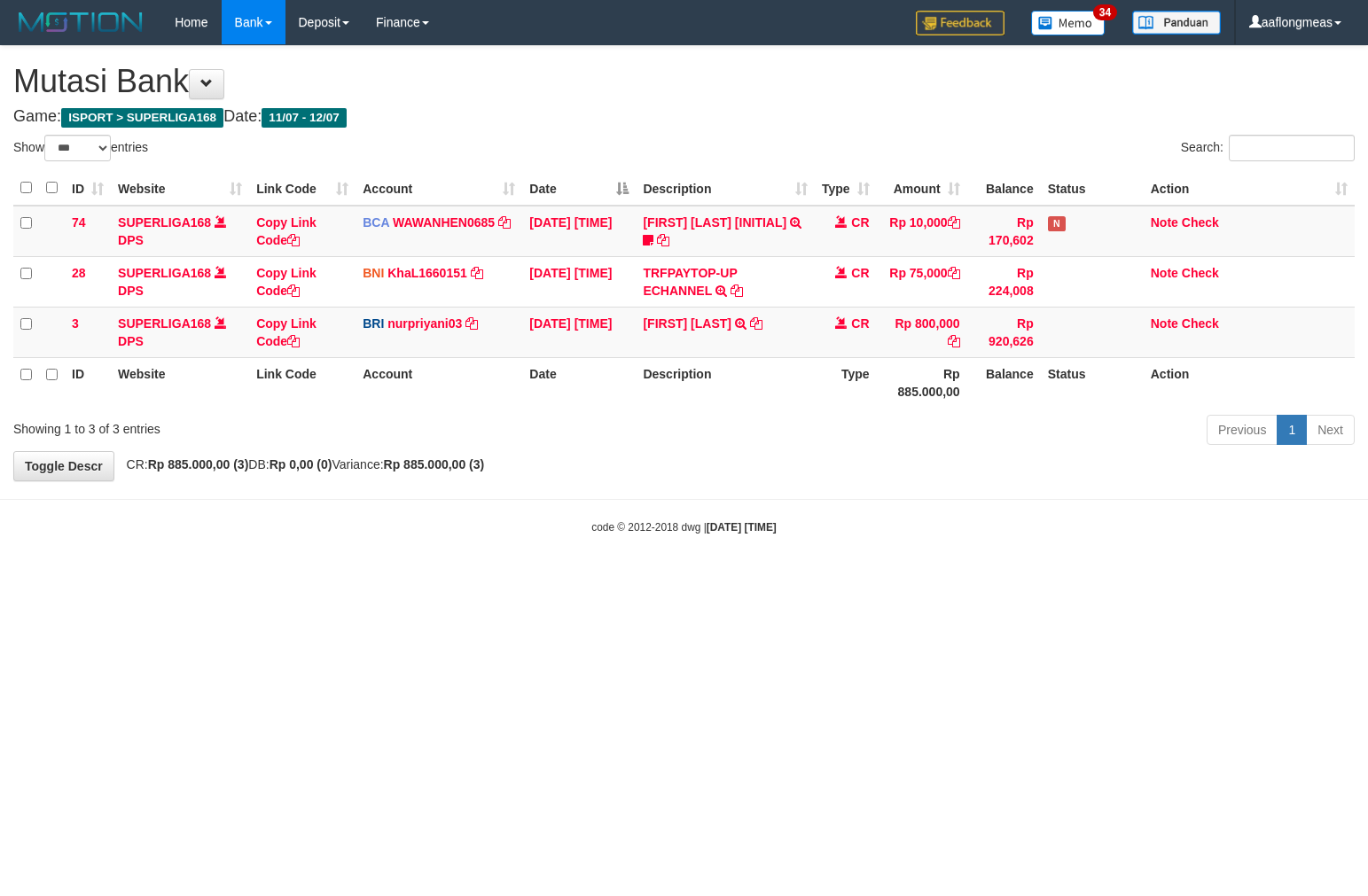 select on "***" 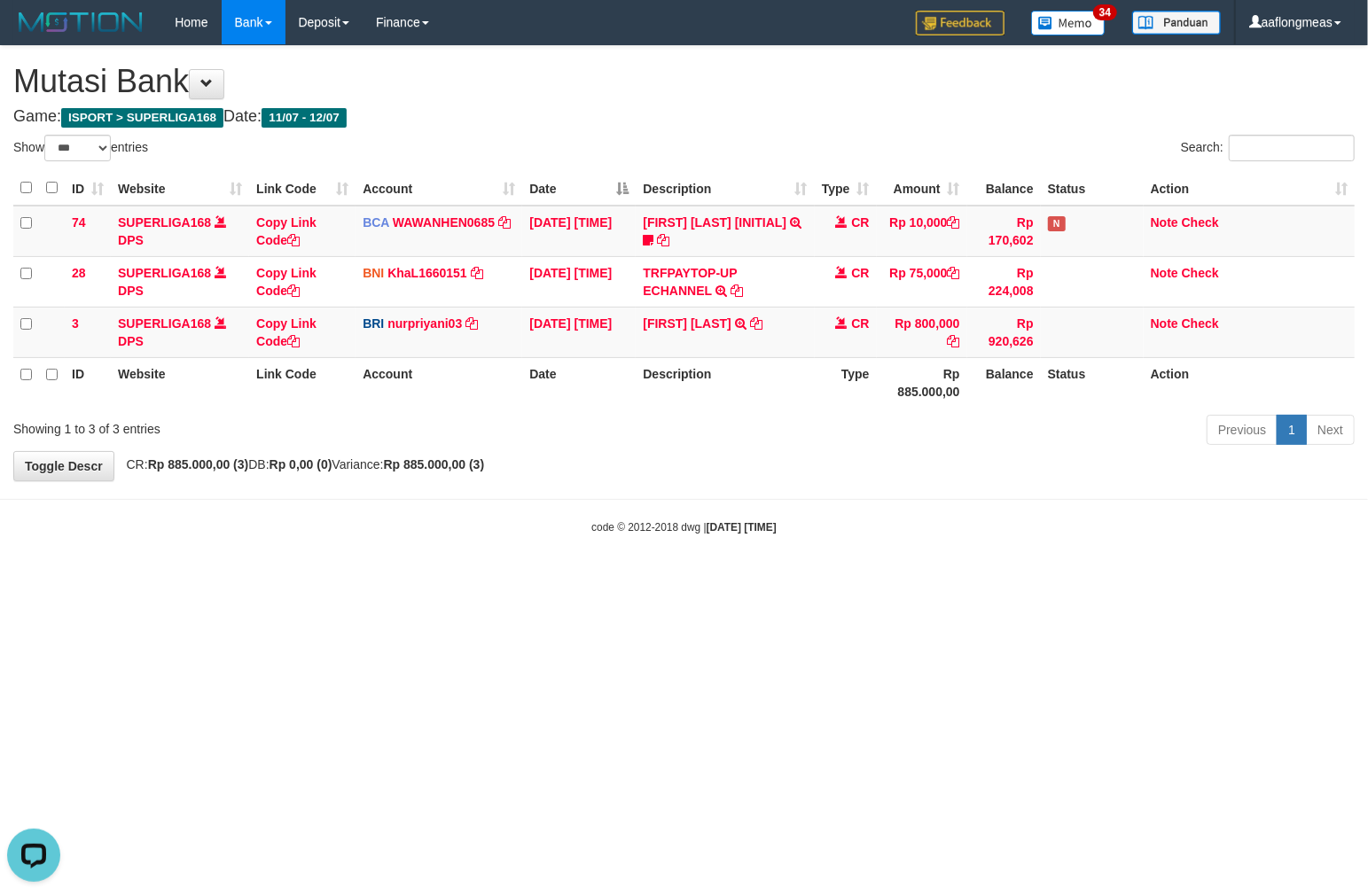 scroll, scrollTop: 0, scrollLeft: 0, axis: both 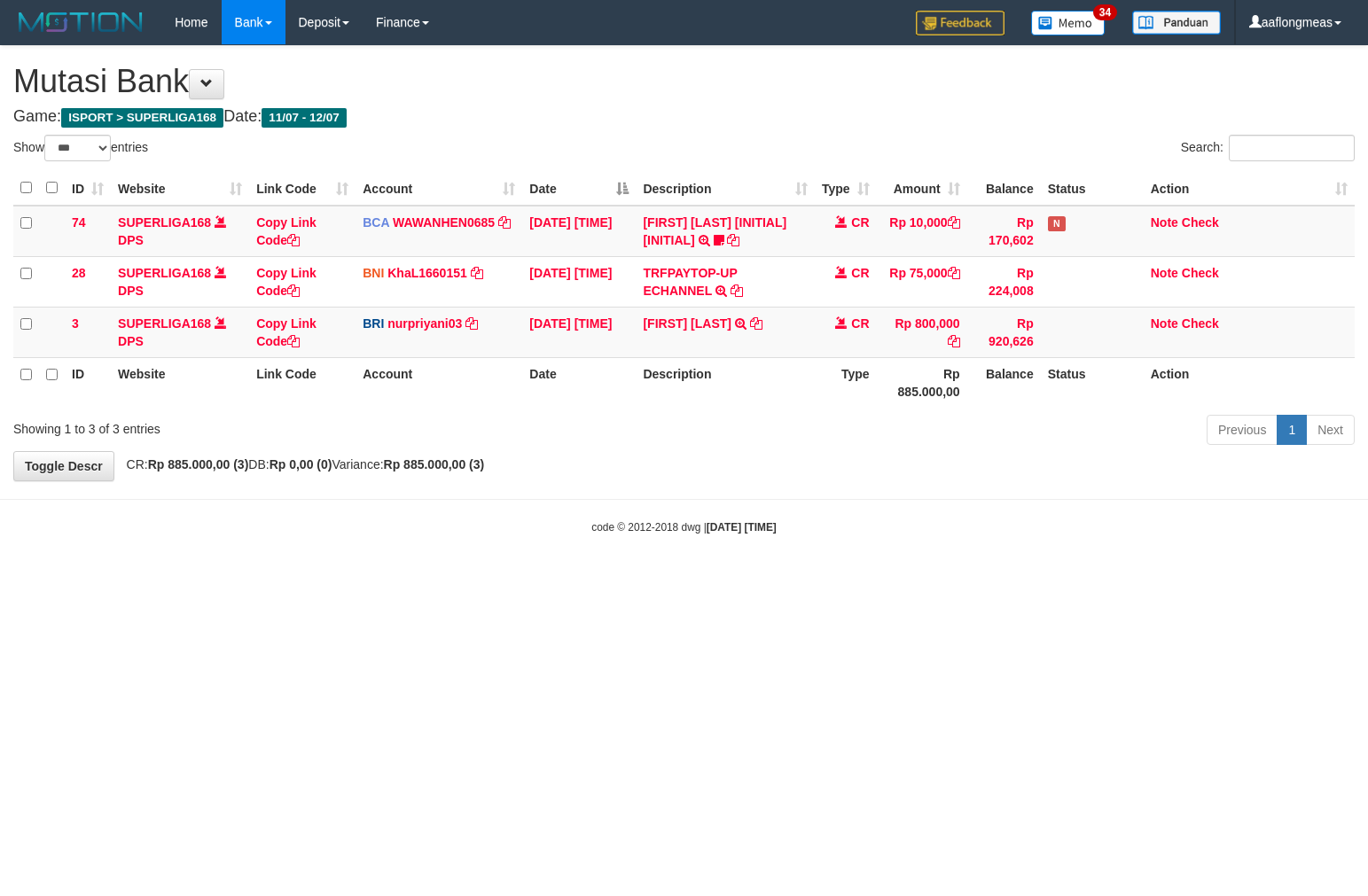 select on "***" 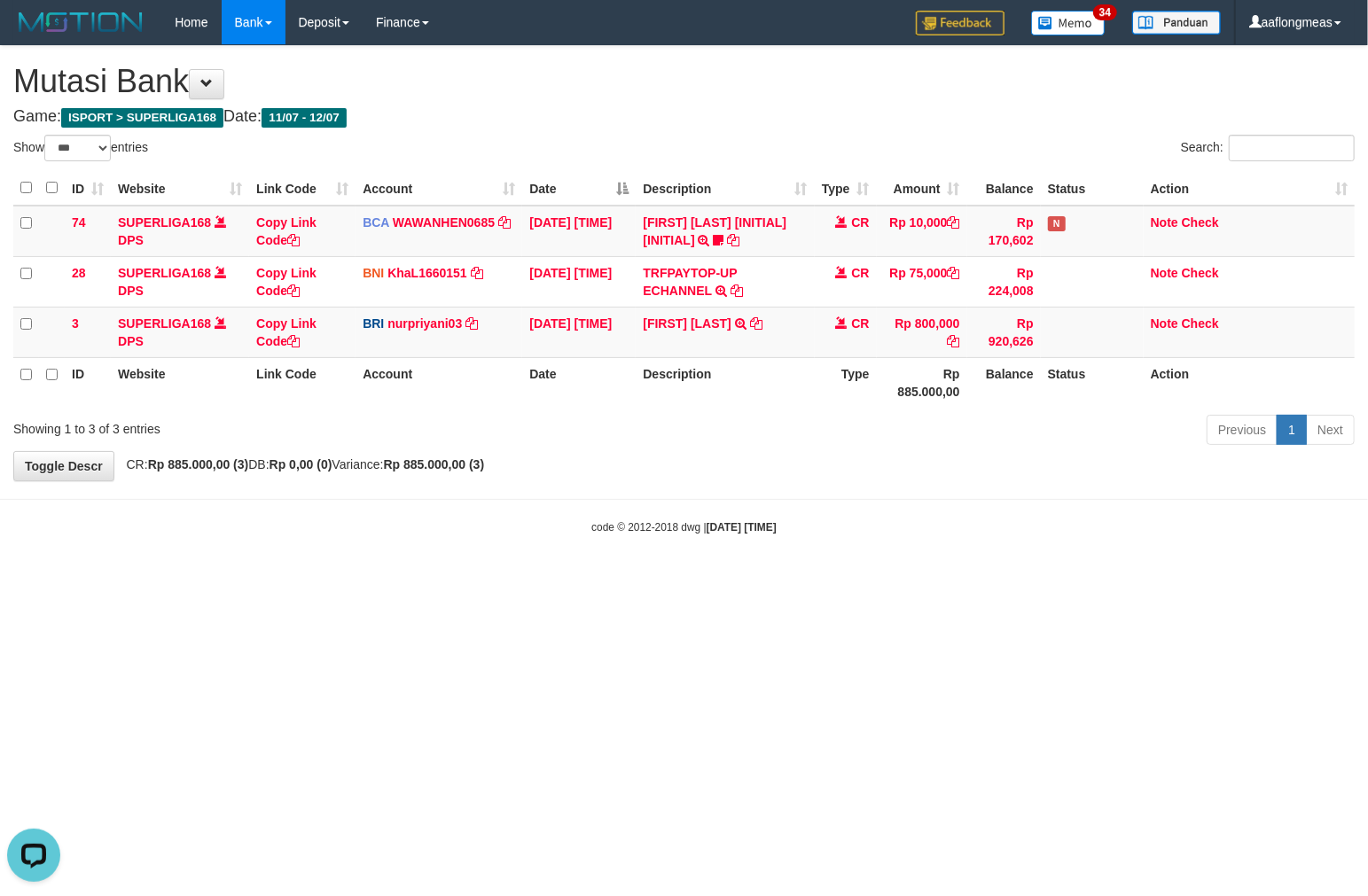 scroll, scrollTop: 0, scrollLeft: 0, axis: both 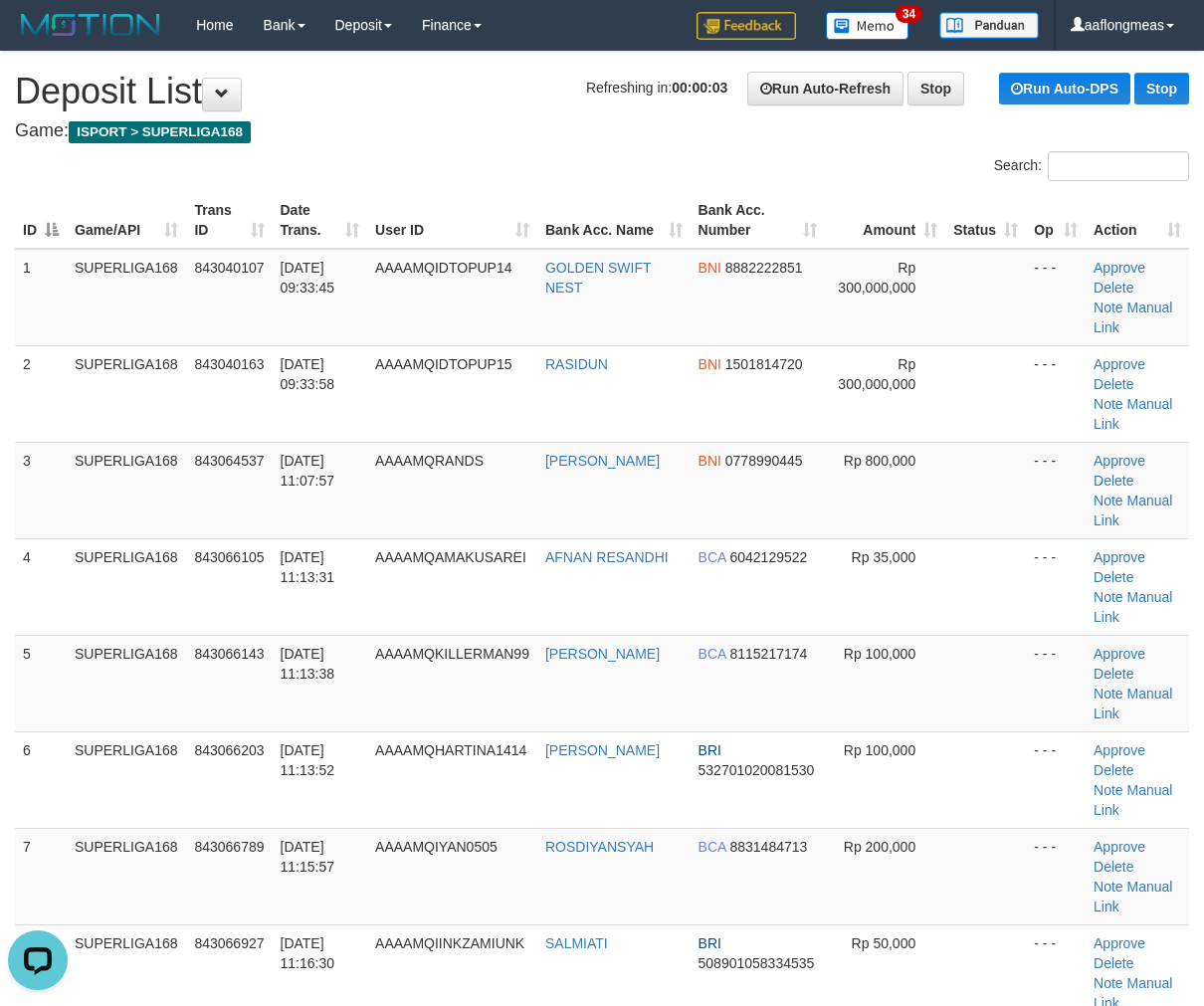 drag, startPoint x: 1011, startPoint y: 591, endPoint x: 1217, endPoint y: 573, distance: 206.78491 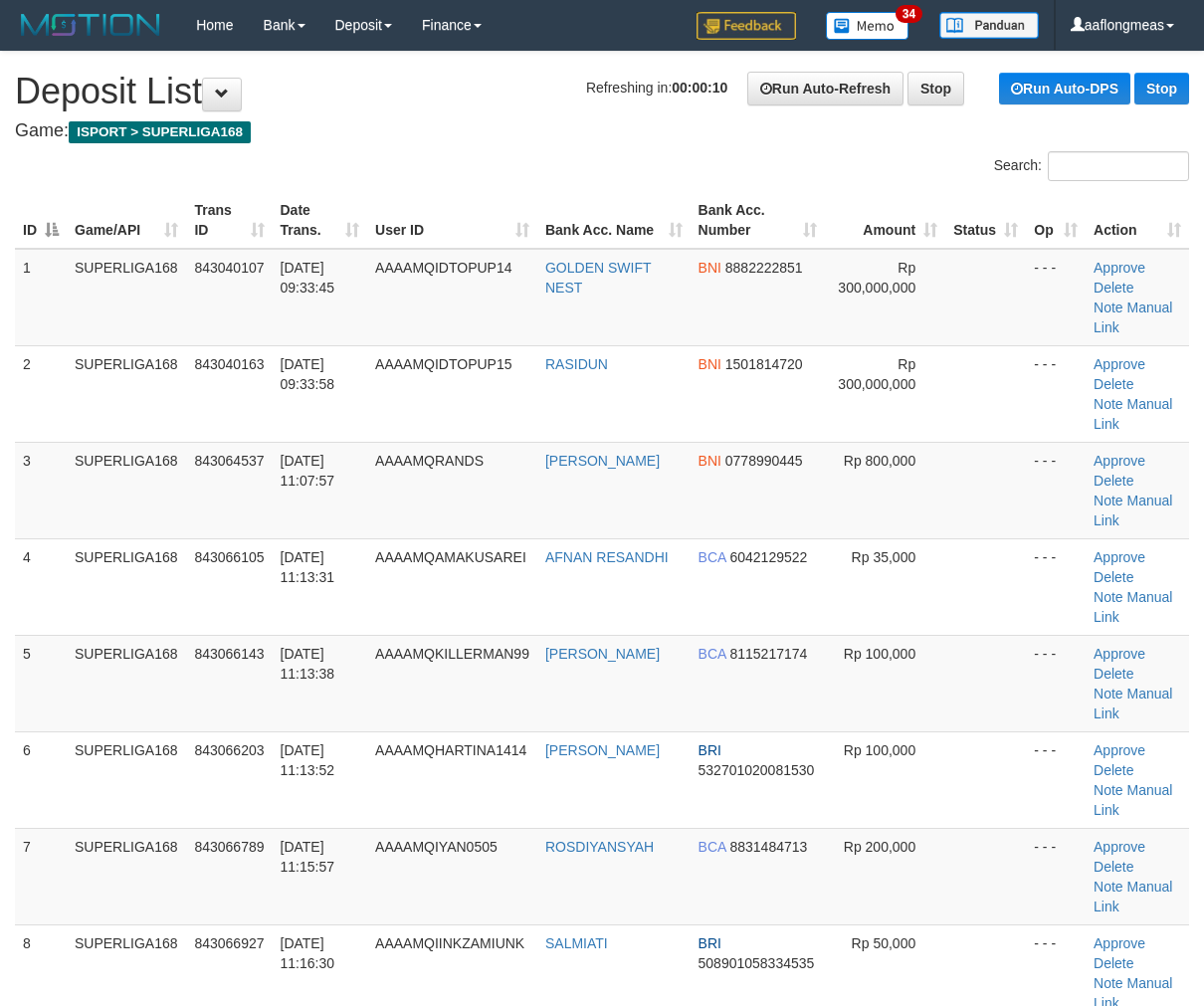 scroll, scrollTop: 0, scrollLeft: 0, axis: both 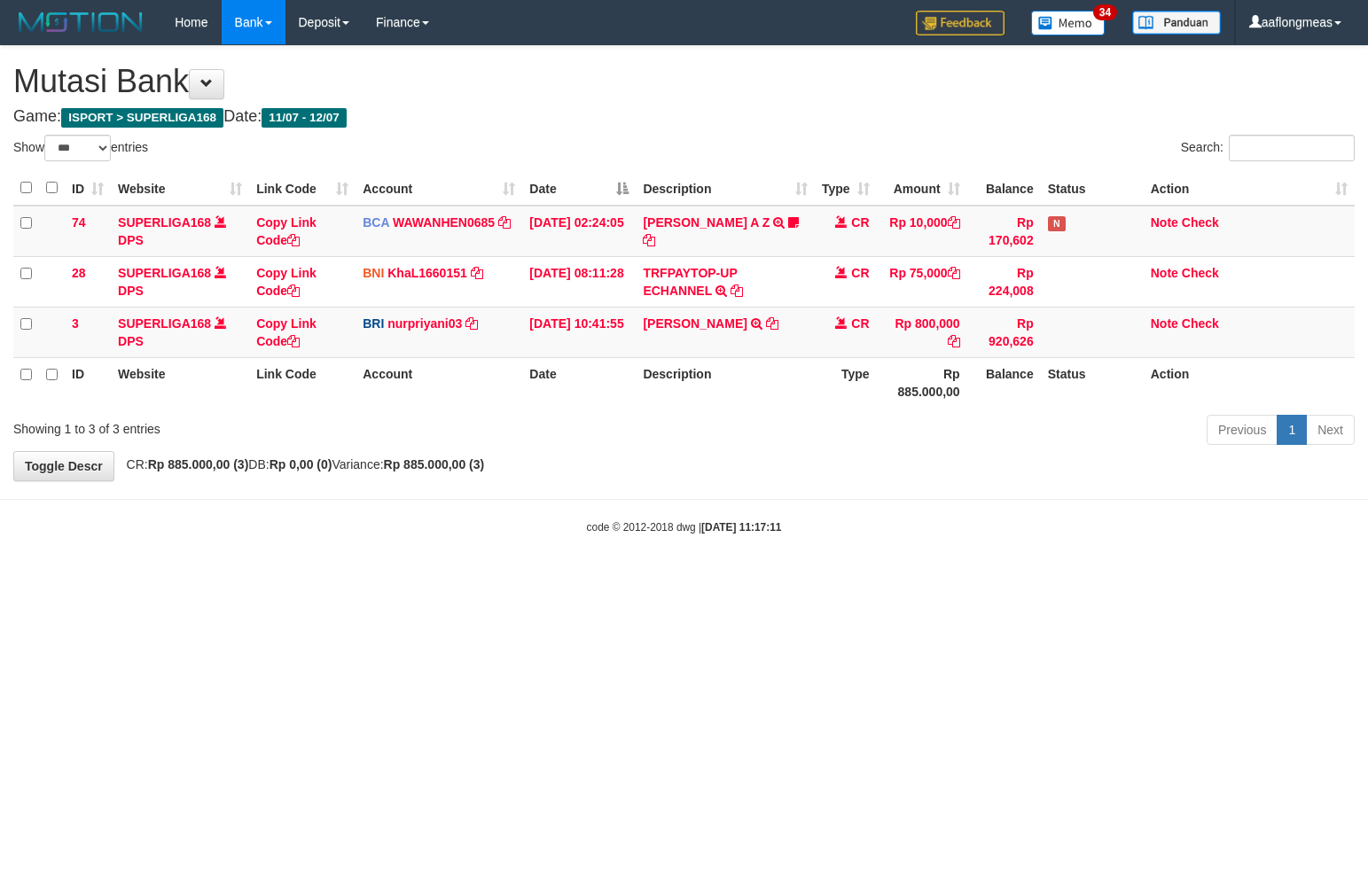 select on "***" 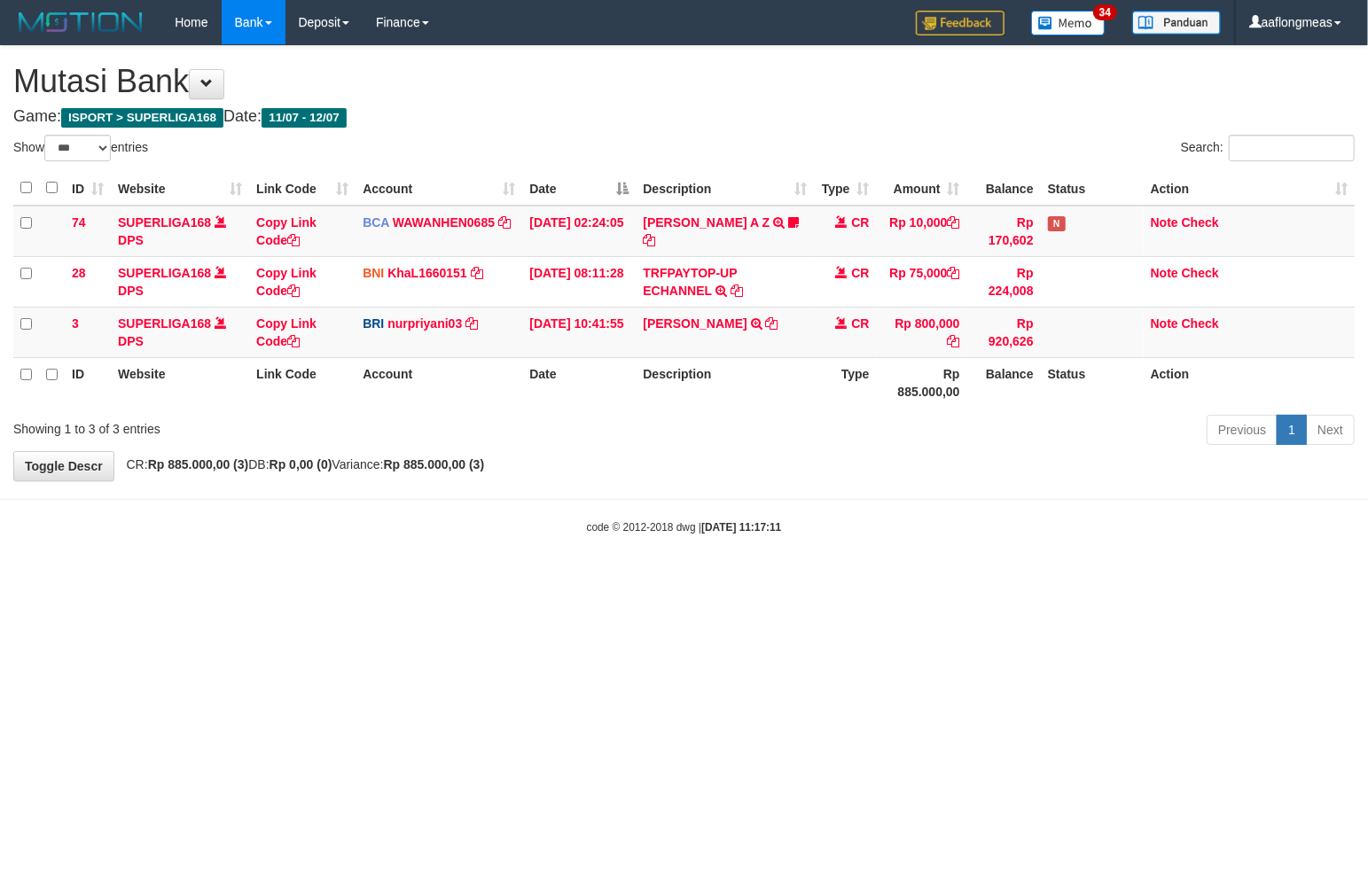 click at bounding box center [684, 499] 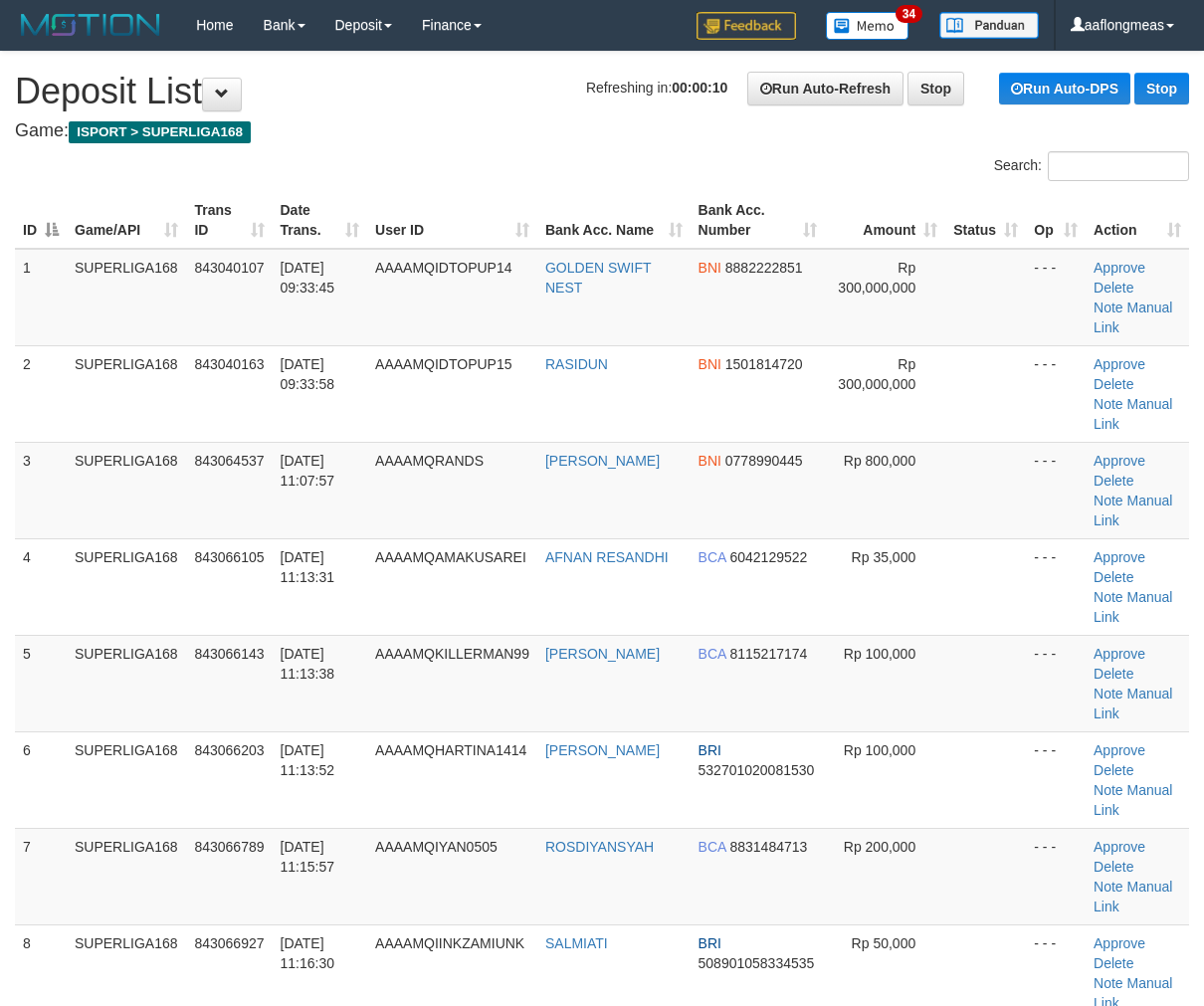 scroll, scrollTop: 0, scrollLeft: 0, axis: both 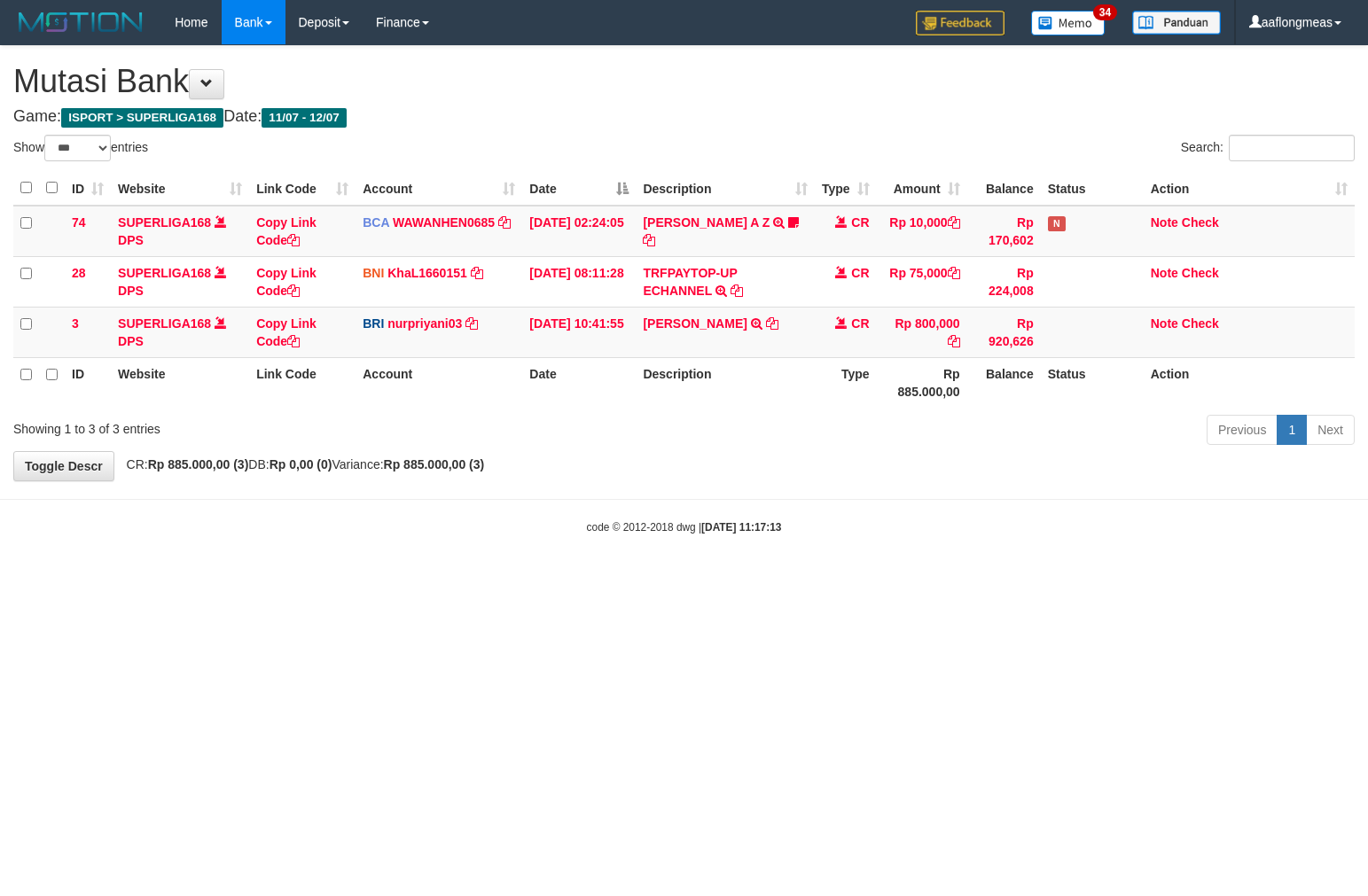 select on "***" 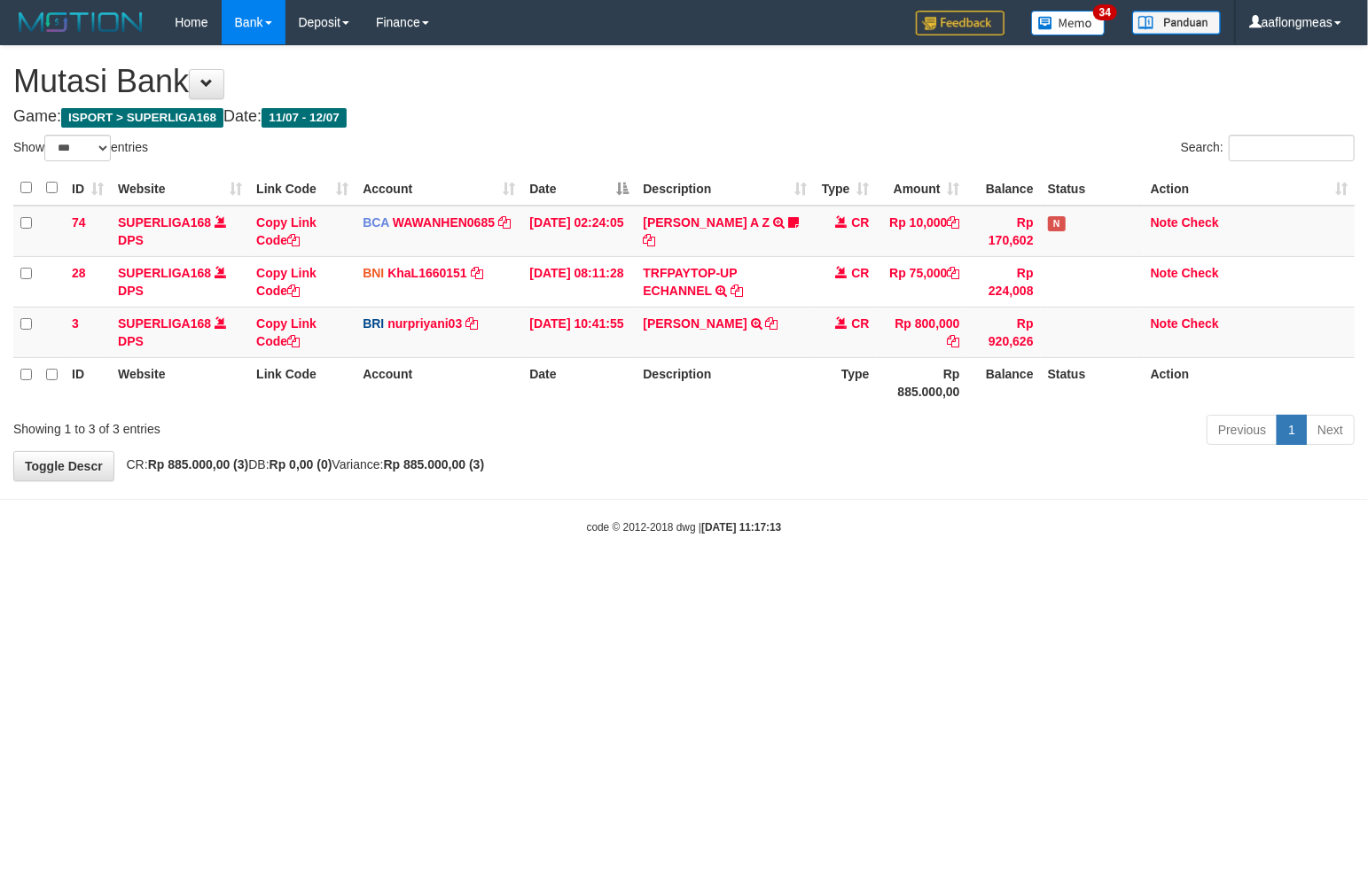 click on "Toggle navigation
Home
Bank
Account List
Load
By Website
Group
[ISPORT]													SUPERLIGA168
By Load Group (DPS)
34" at bounding box center (684, 290) 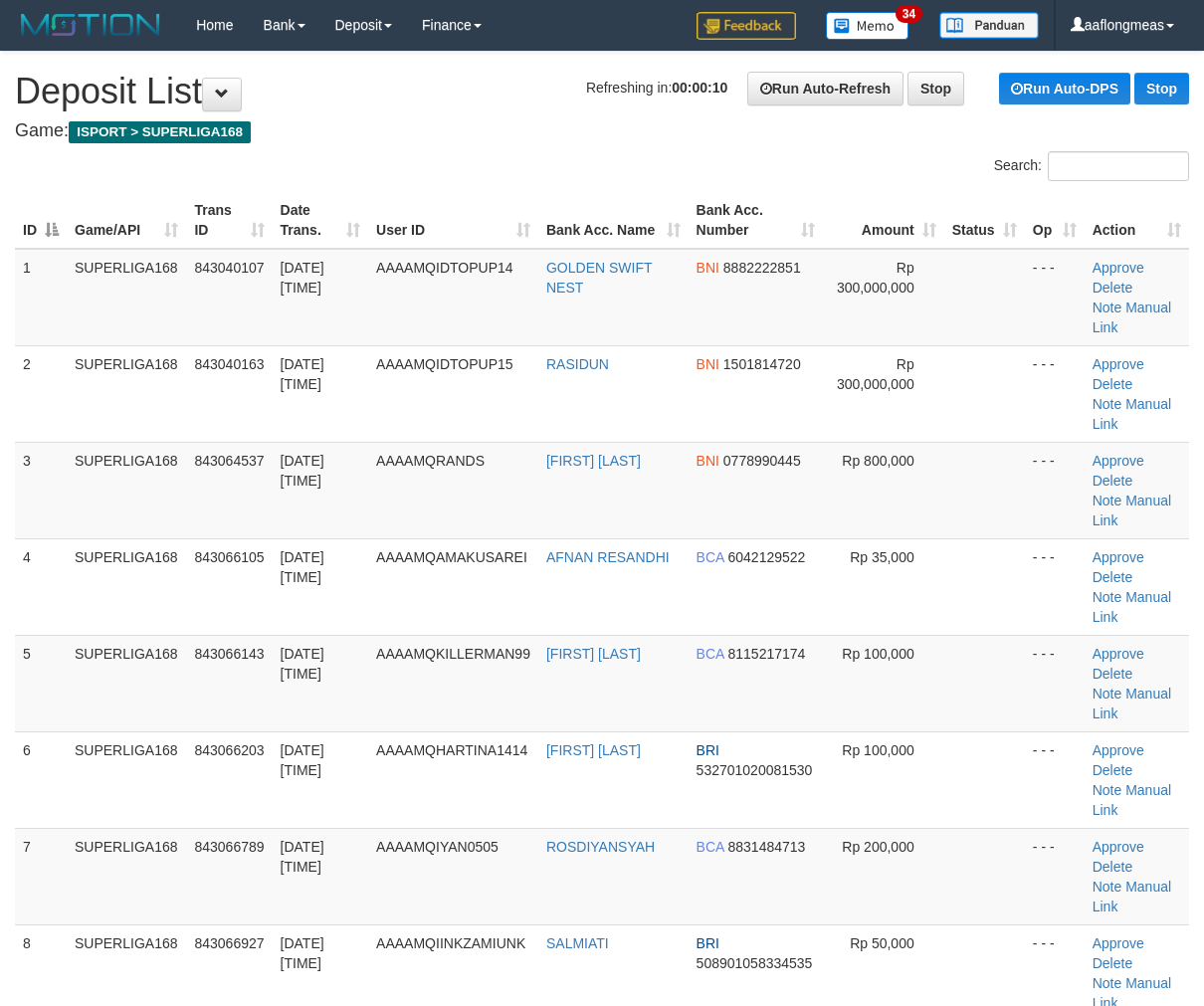 scroll, scrollTop: 0, scrollLeft: 0, axis: both 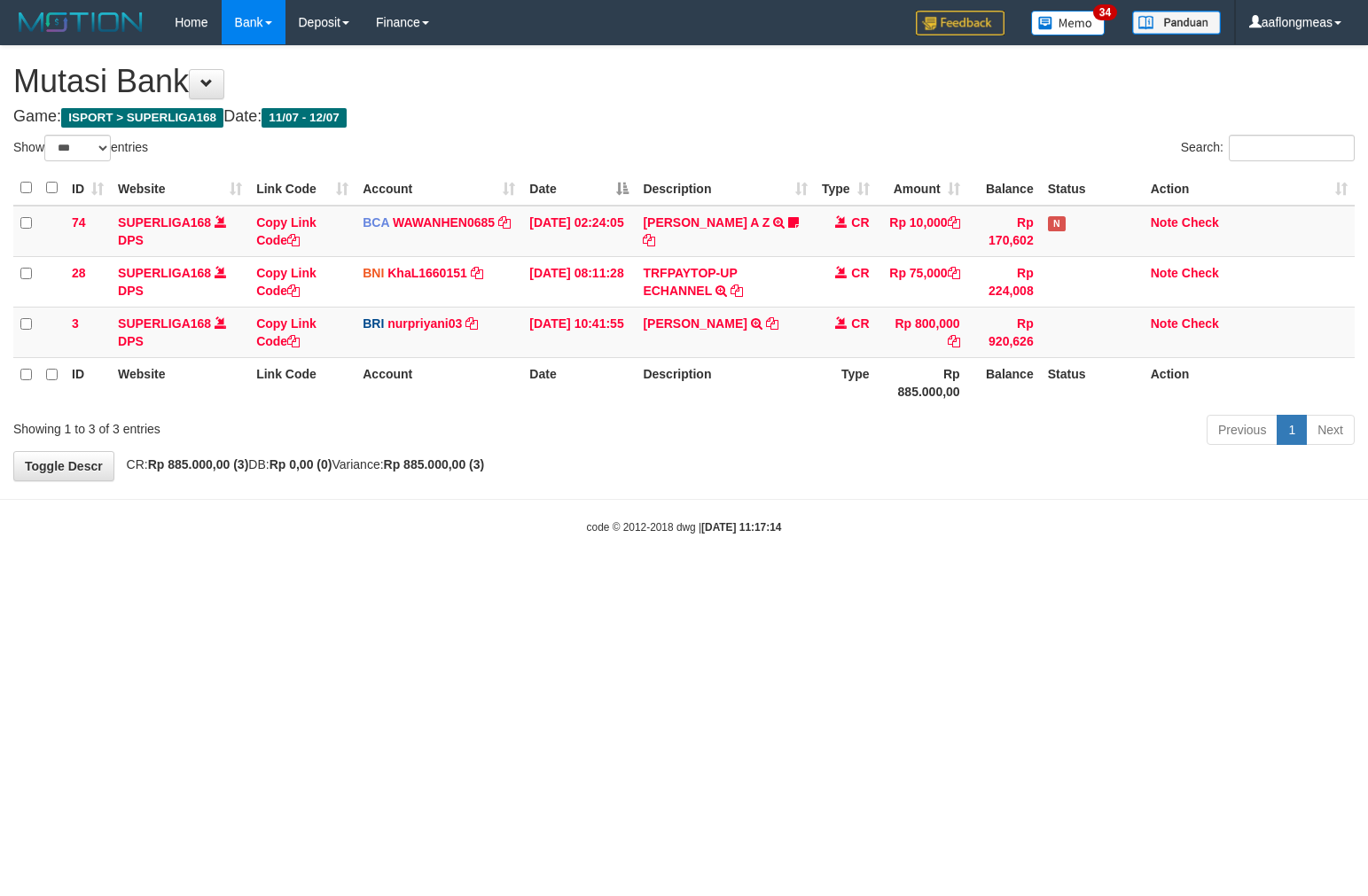 select on "***" 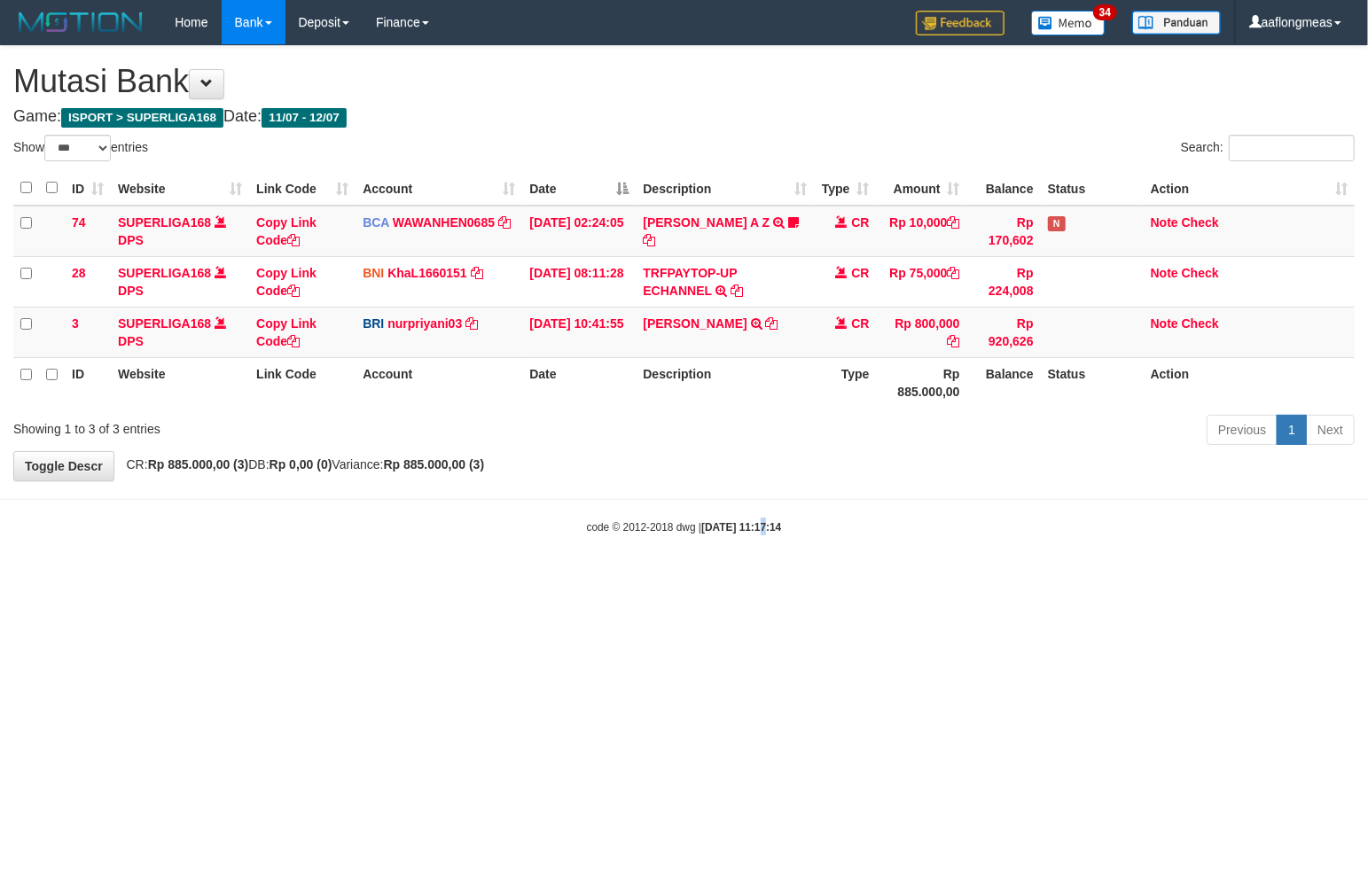 click on "Toggle navigation
Home
Bank
Account List
Load
By Website
Group
[ISPORT]													SUPERLIGA168
By Load Group (DPS)
34" at bounding box center [684, 290] 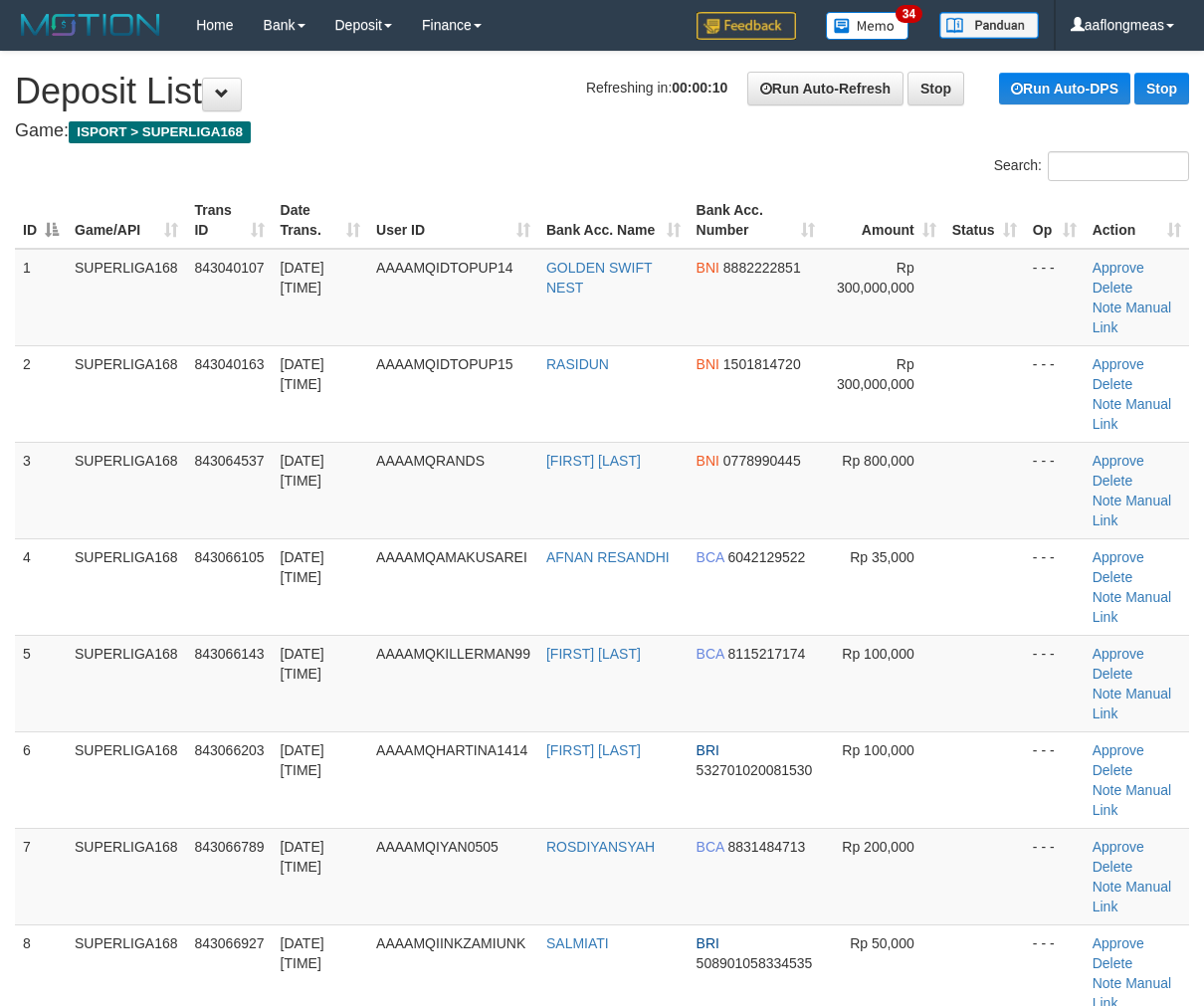 scroll, scrollTop: 0, scrollLeft: 0, axis: both 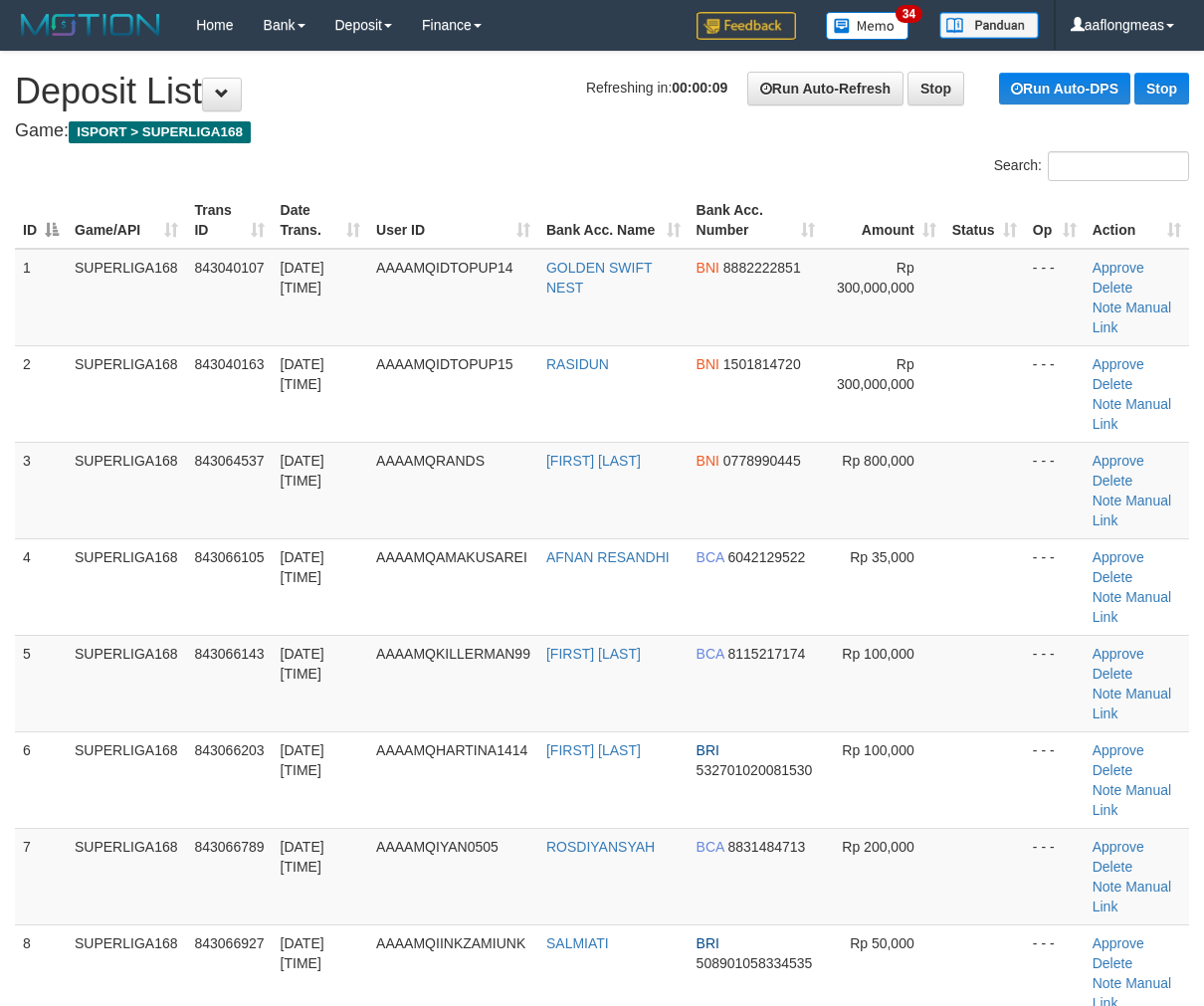 drag, startPoint x: 987, startPoint y: 552, endPoint x: 1190, endPoint y: 544, distance: 203.1576 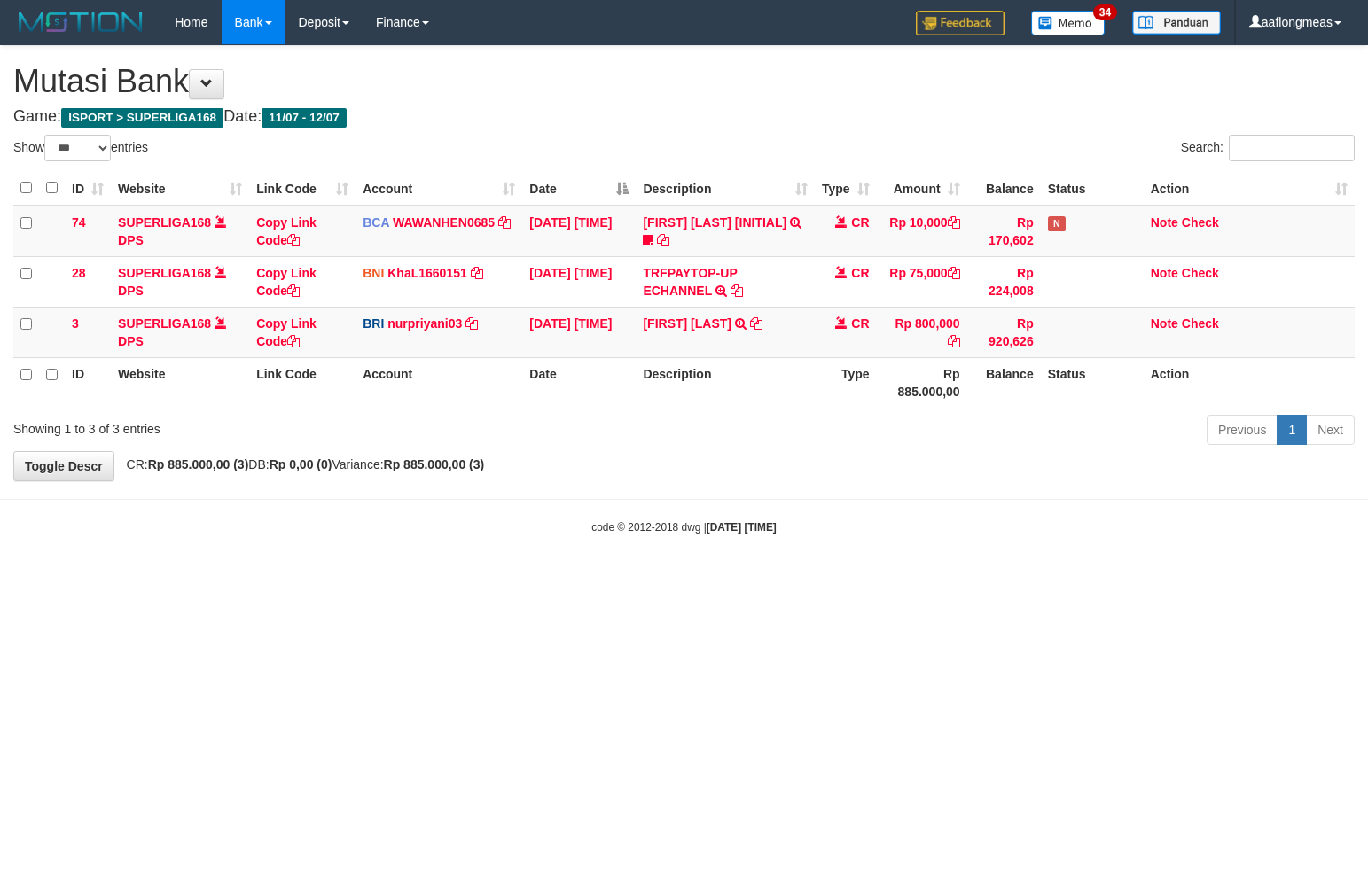 select on "***" 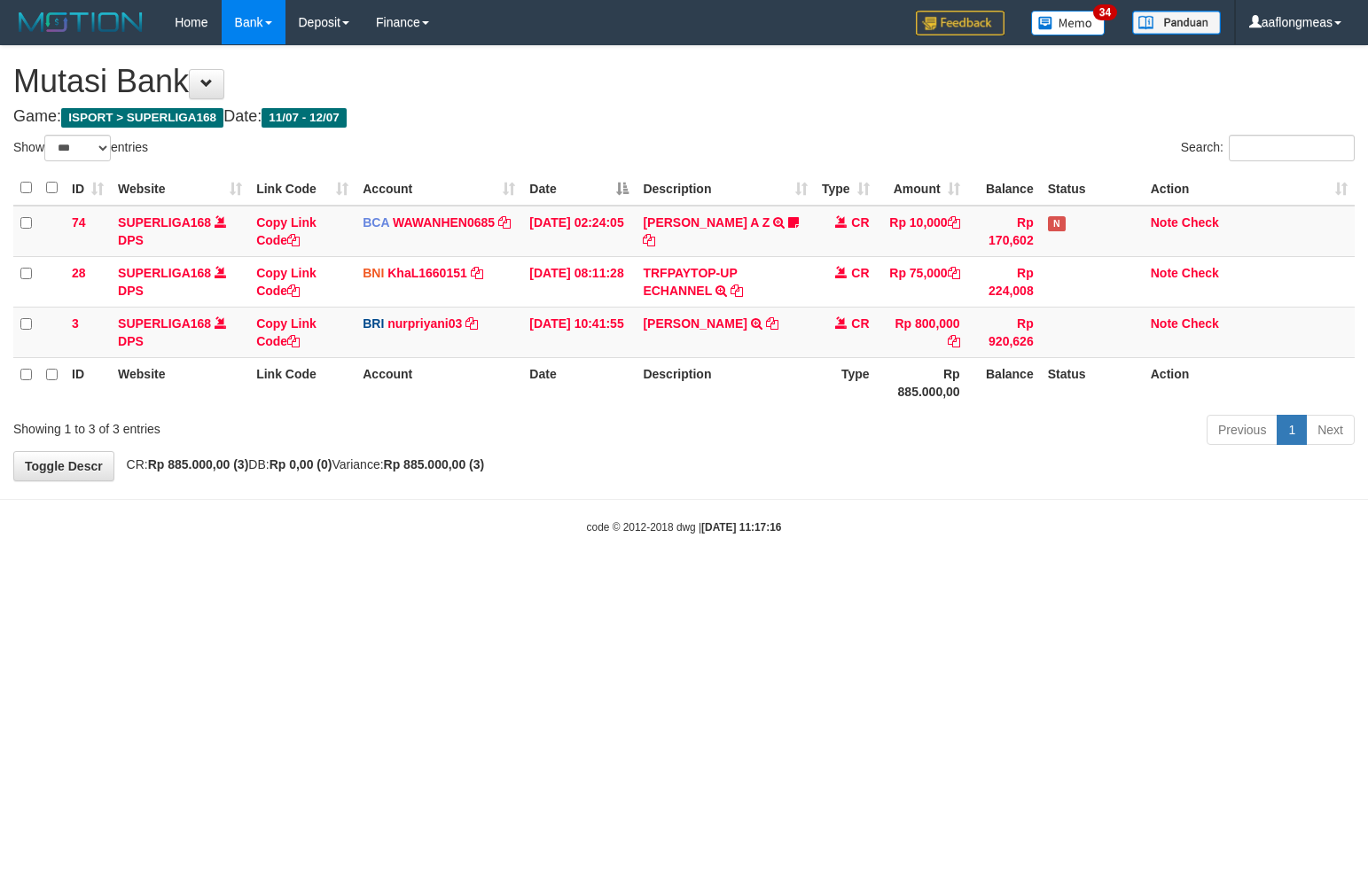 select on "***" 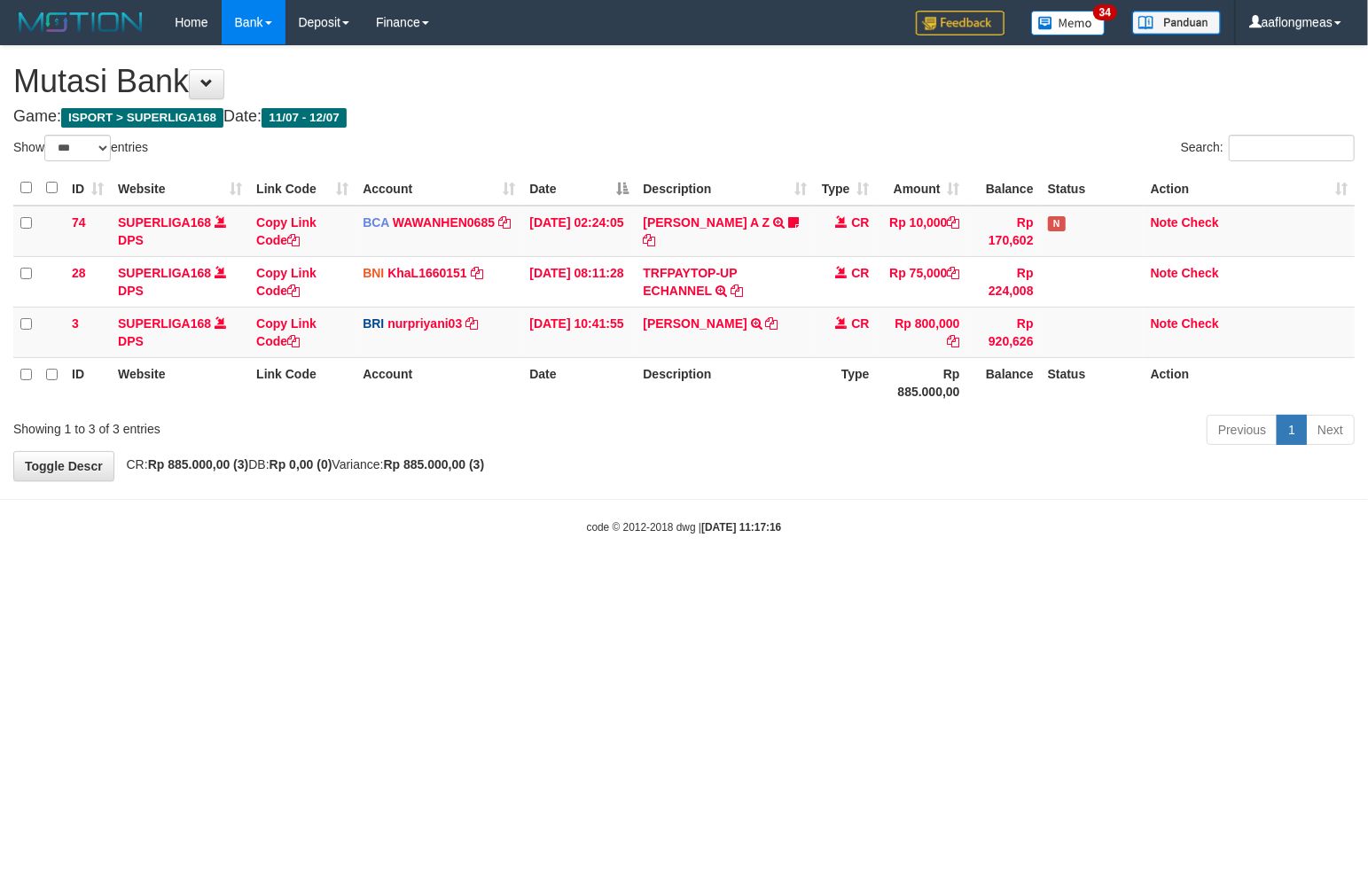 drag, startPoint x: 715, startPoint y: 470, endPoint x: 112, endPoint y: 557, distance: 609.24379 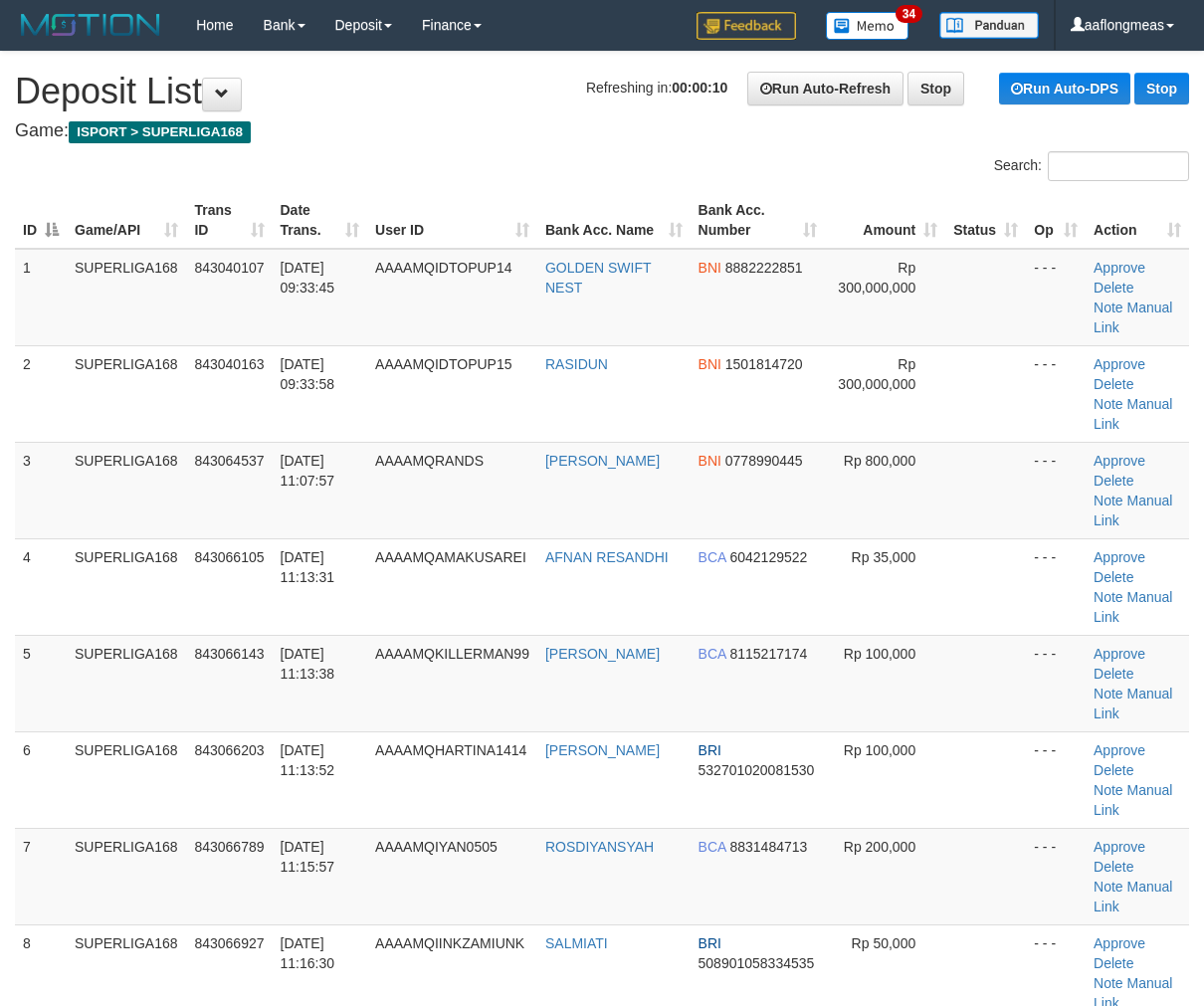 scroll, scrollTop: 0, scrollLeft: 0, axis: both 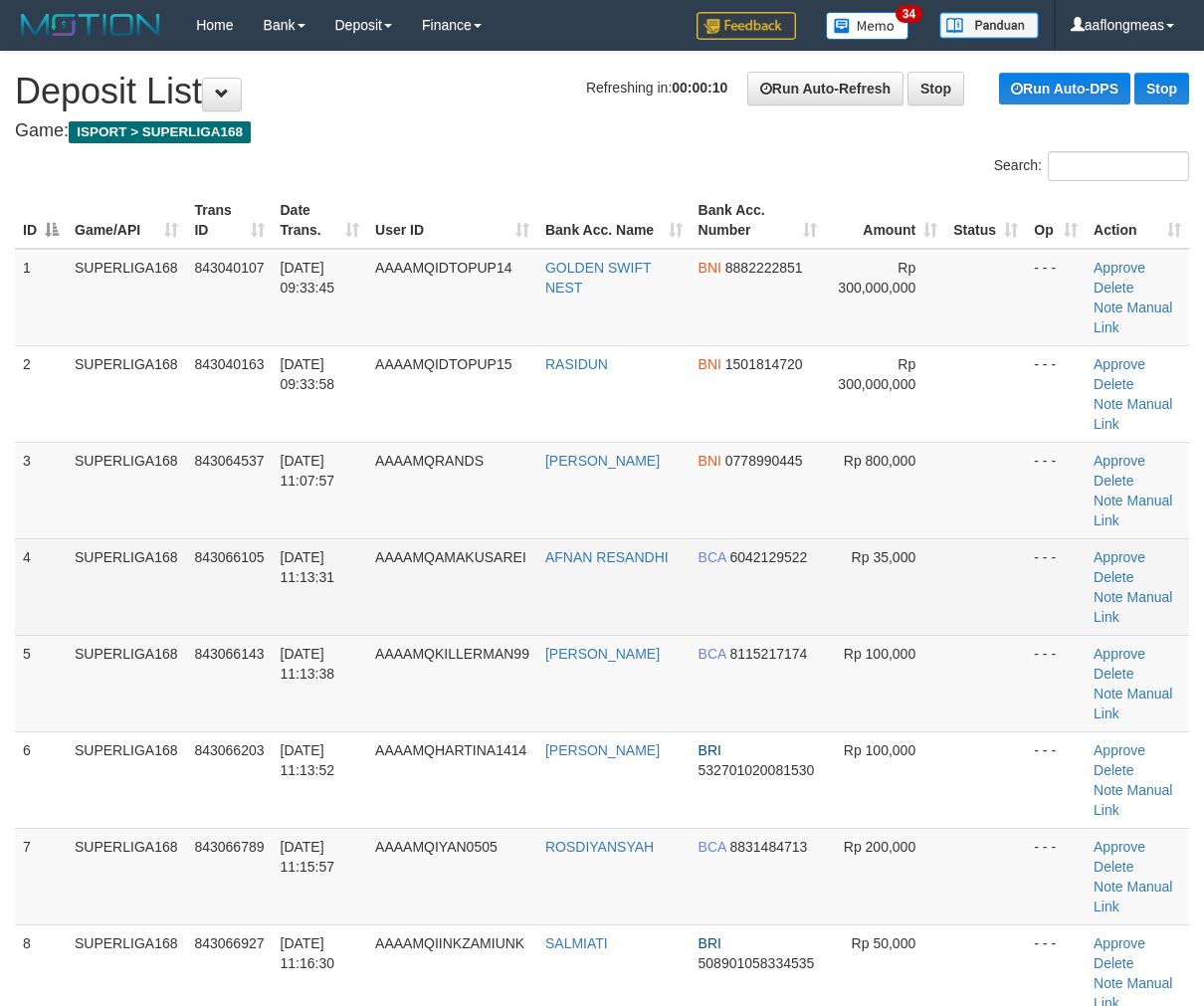 click at bounding box center (985, 586) 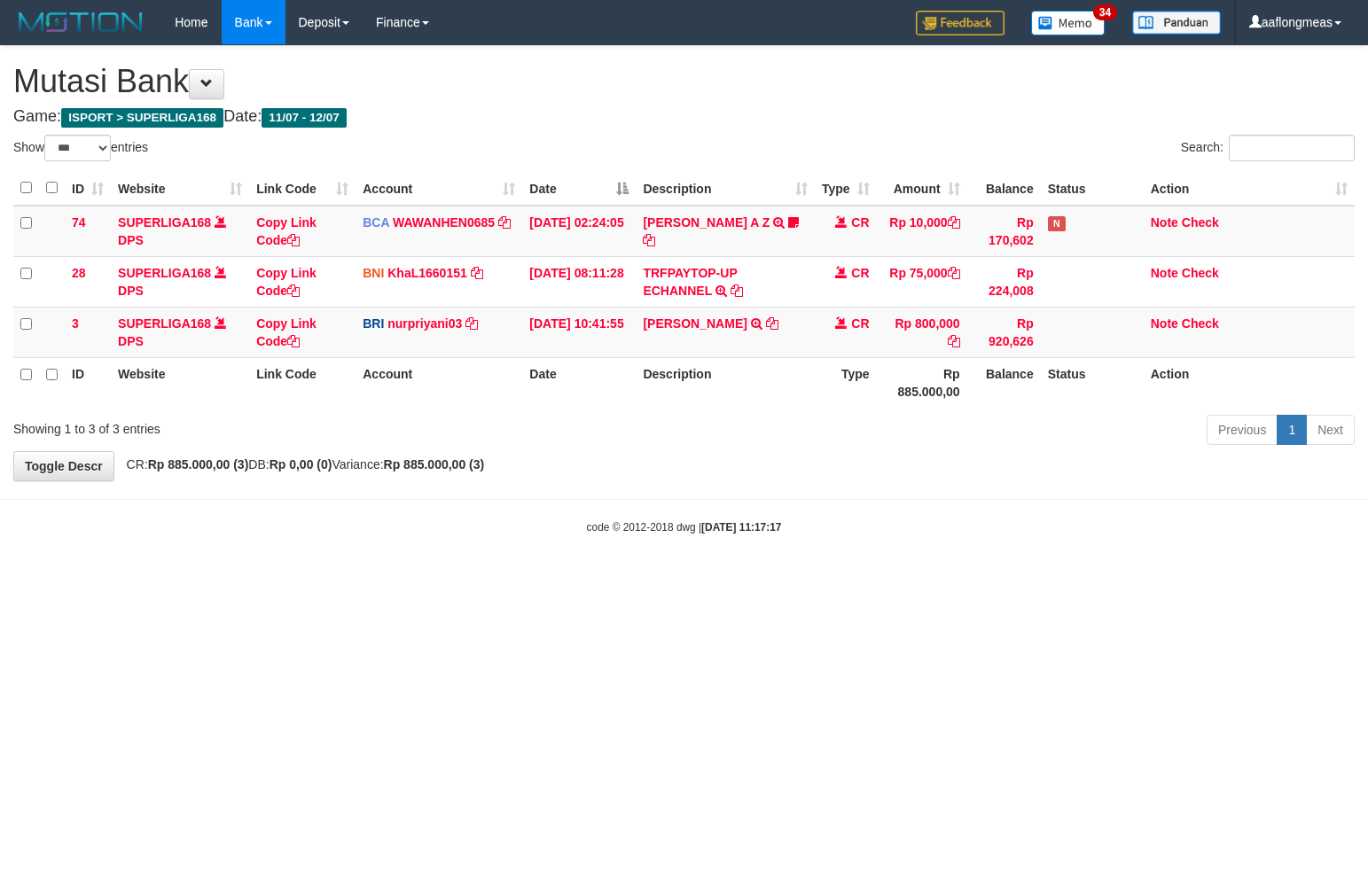 select on "***" 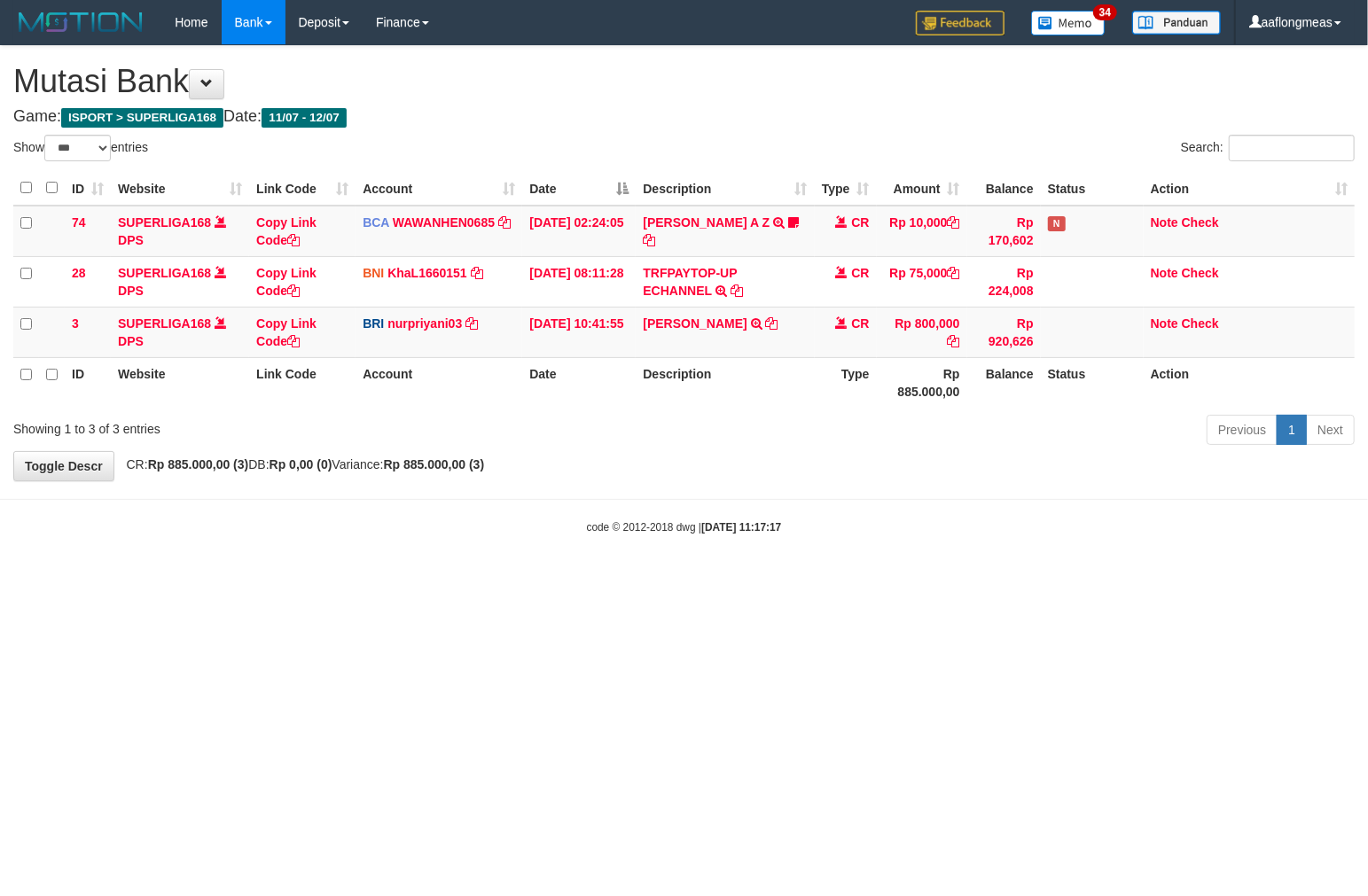 drag, startPoint x: 725, startPoint y: 453, endPoint x: 601, endPoint y: 498, distance: 132 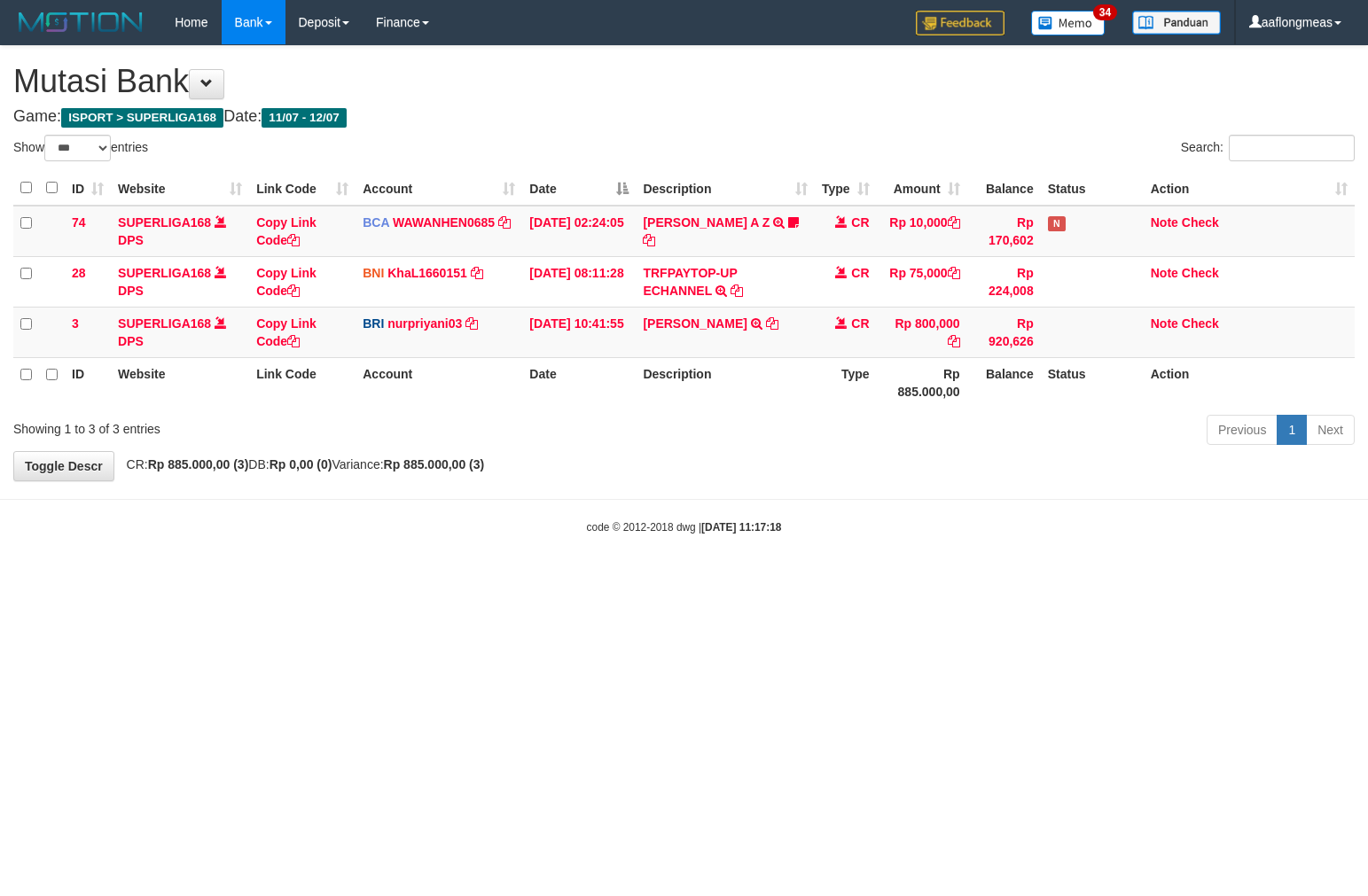 select on "***" 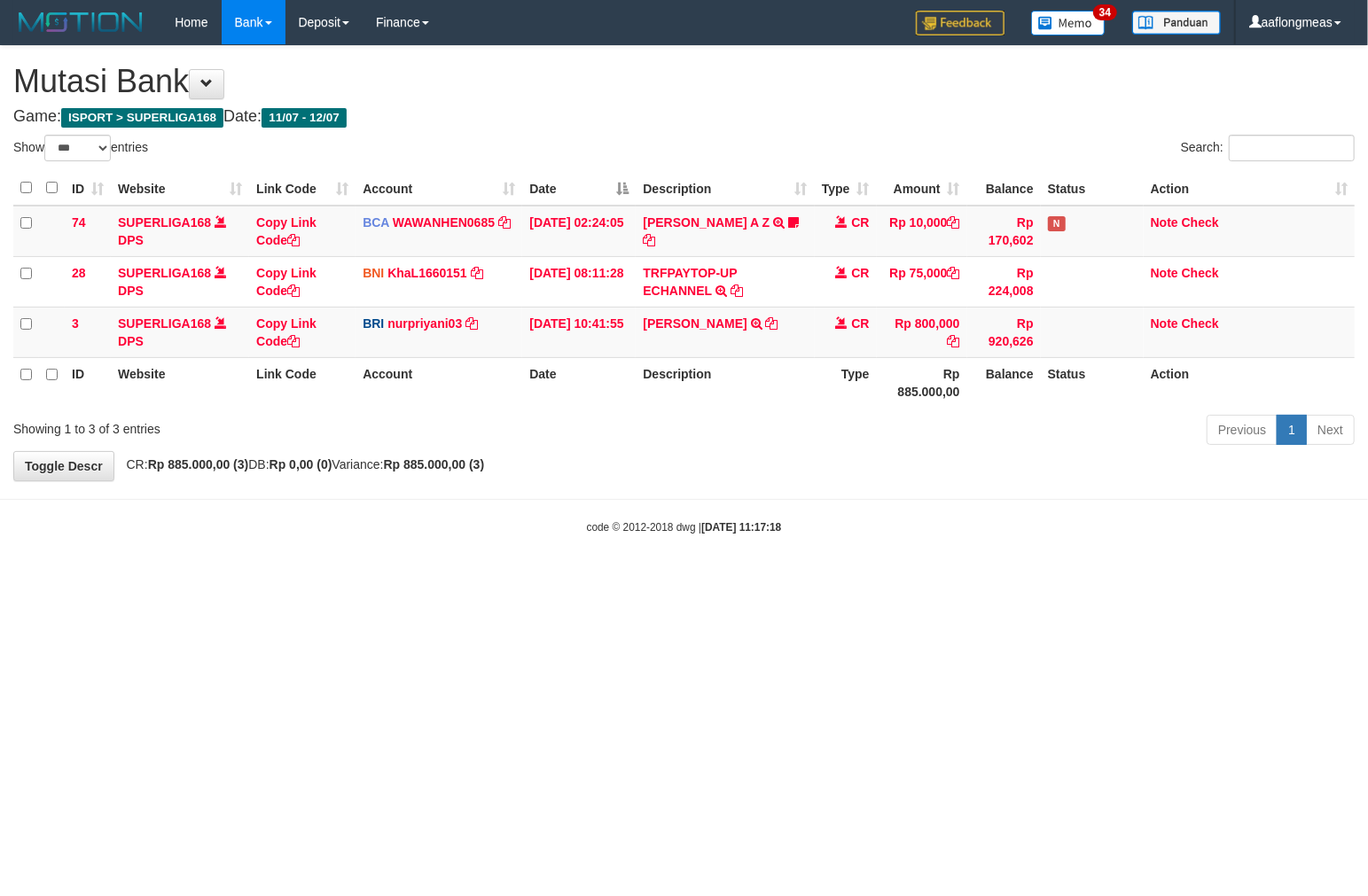 drag, startPoint x: 0, startPoint y: 0, endPoint x: 722, endPoint y: 445, distance: 848.1209 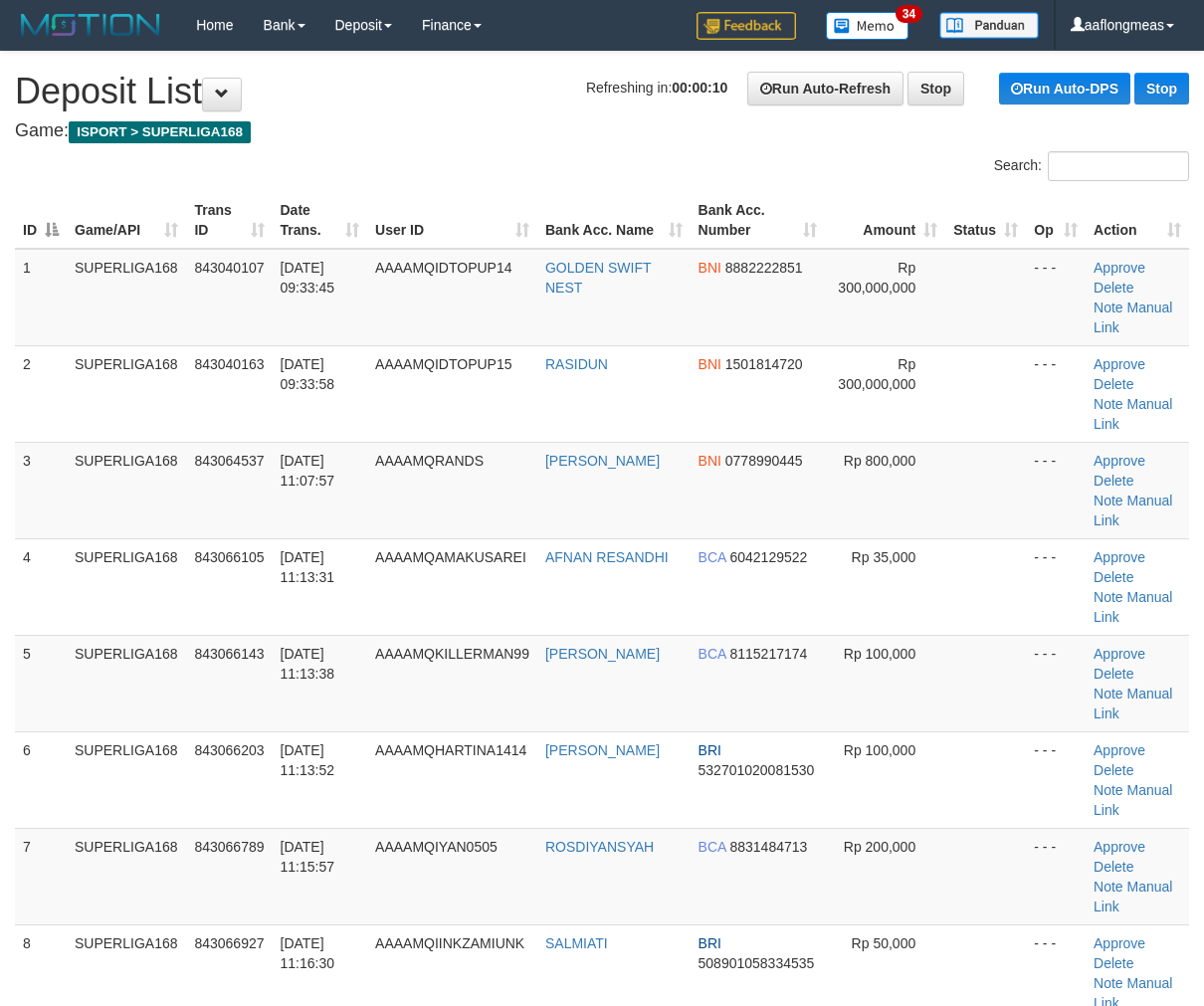 scroll, scrollTop: 0, scrollLeft: 0, axis: both 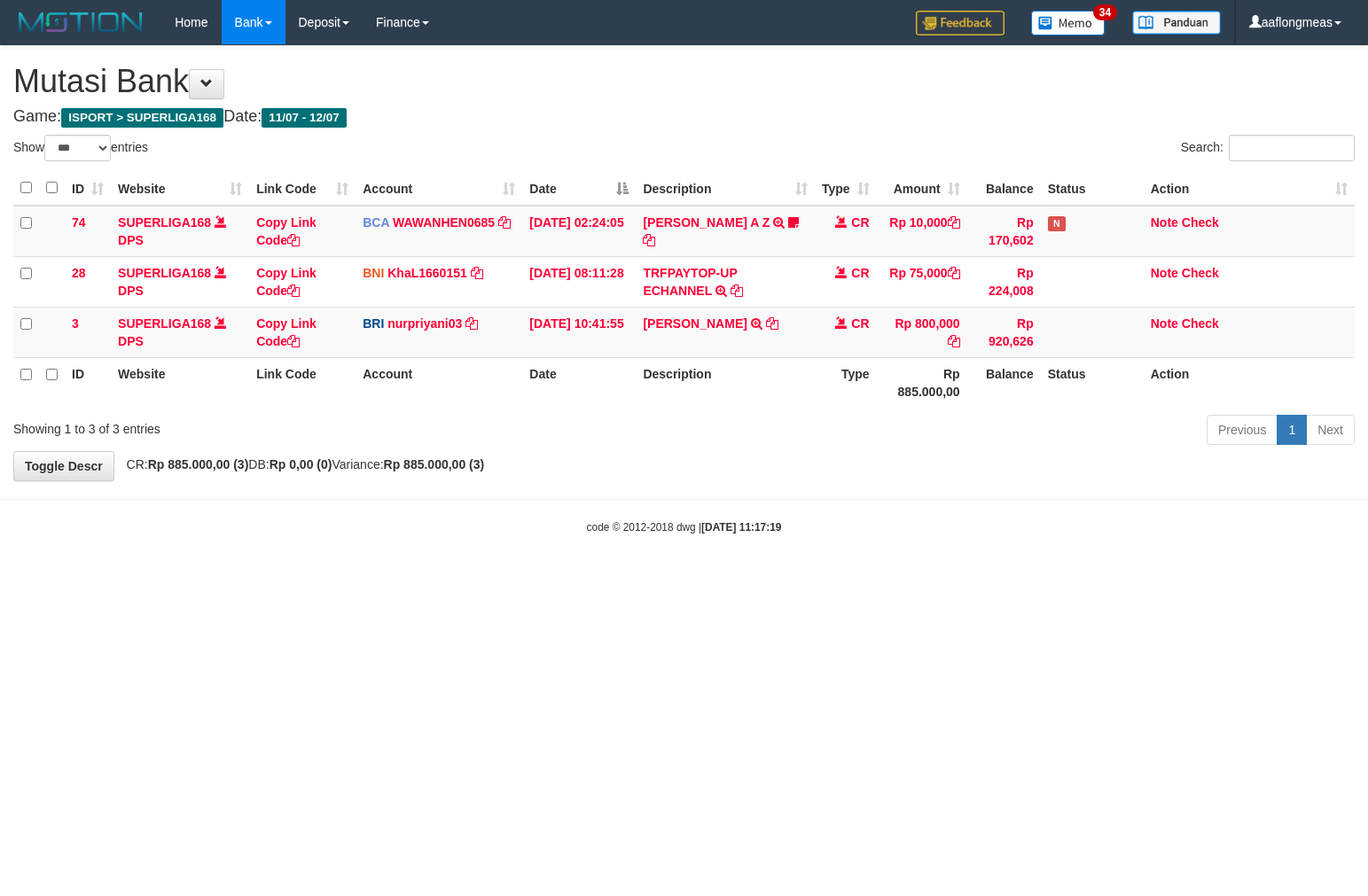 select on "***" 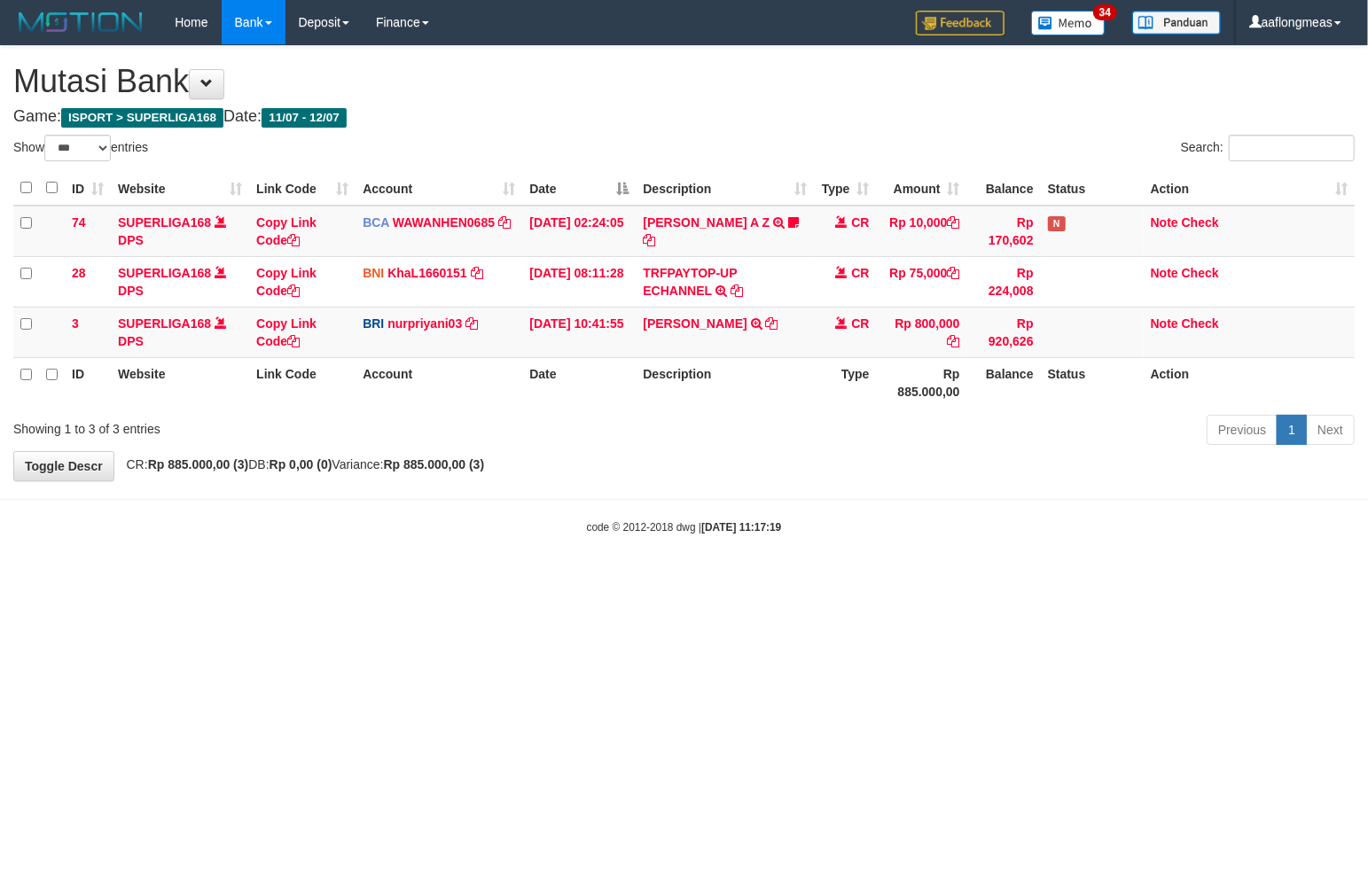 drag, startPoint x: 0, startPoint y: 0, endPoint x: 801, endPoint y: 503, distance: 945.8383 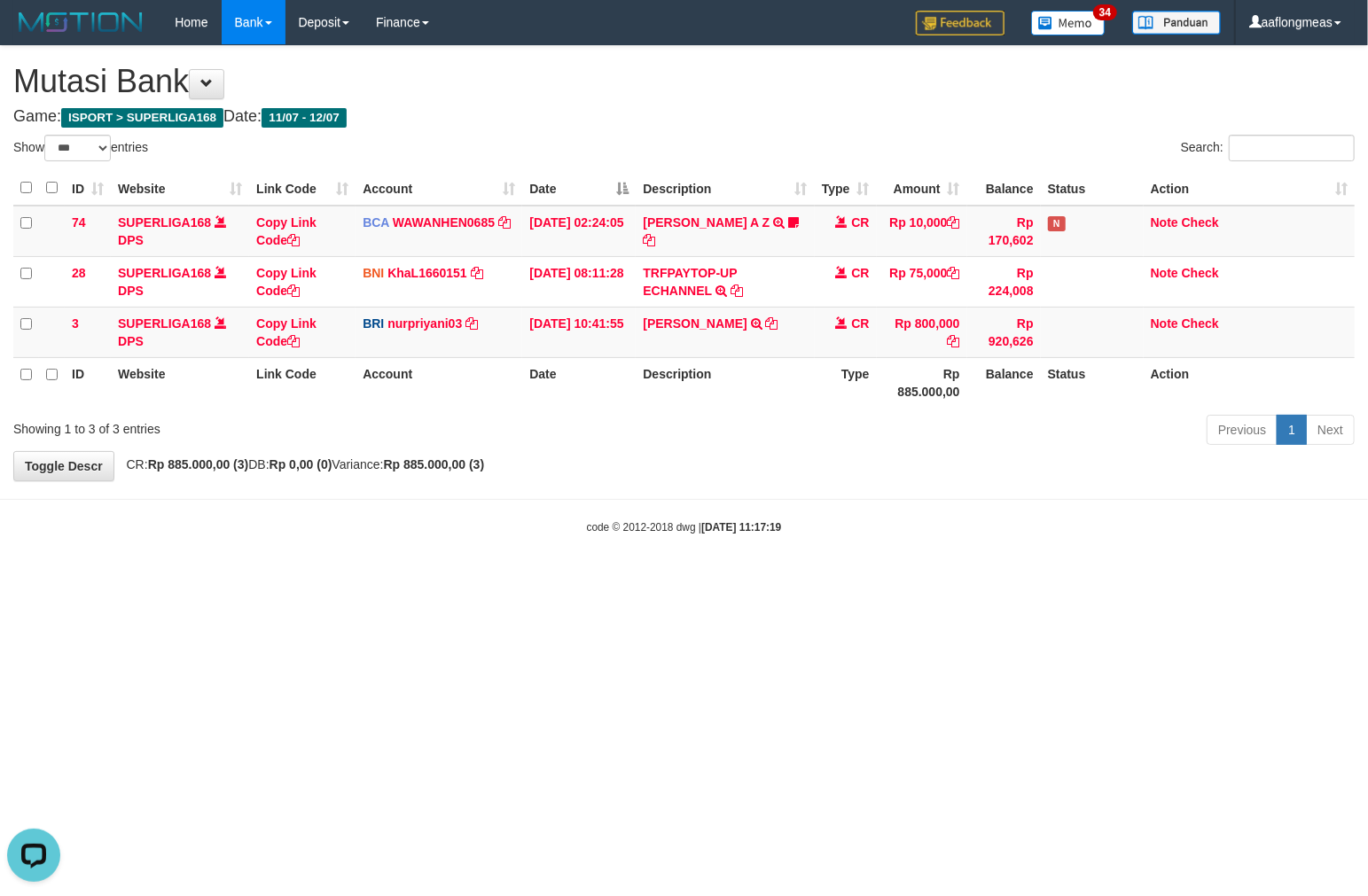scroll, scrollTop: 0, scrollLeft: 0, axis: both 